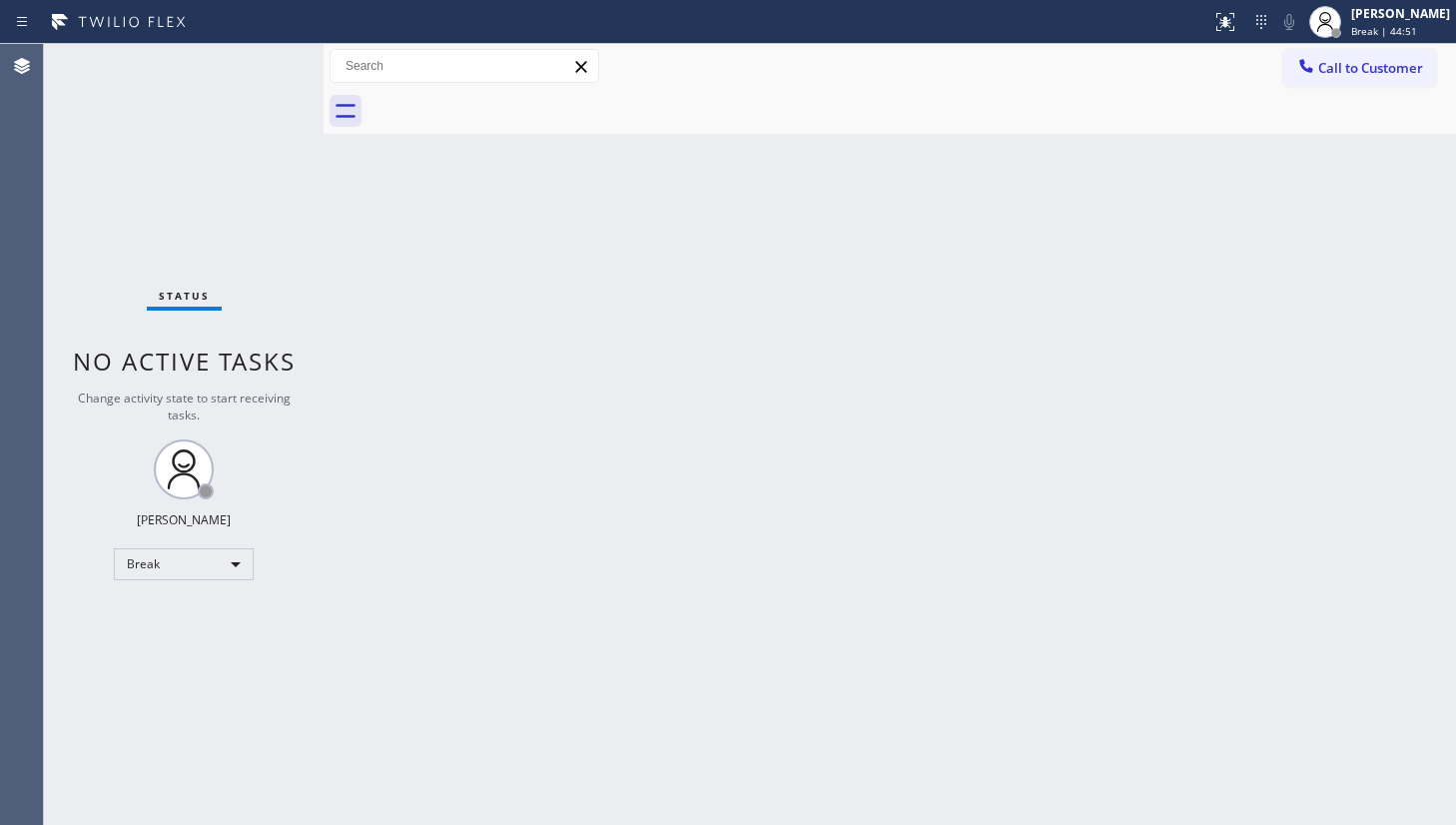 scroll, scrollTop: 0, scrollLeft: 0, axis: both 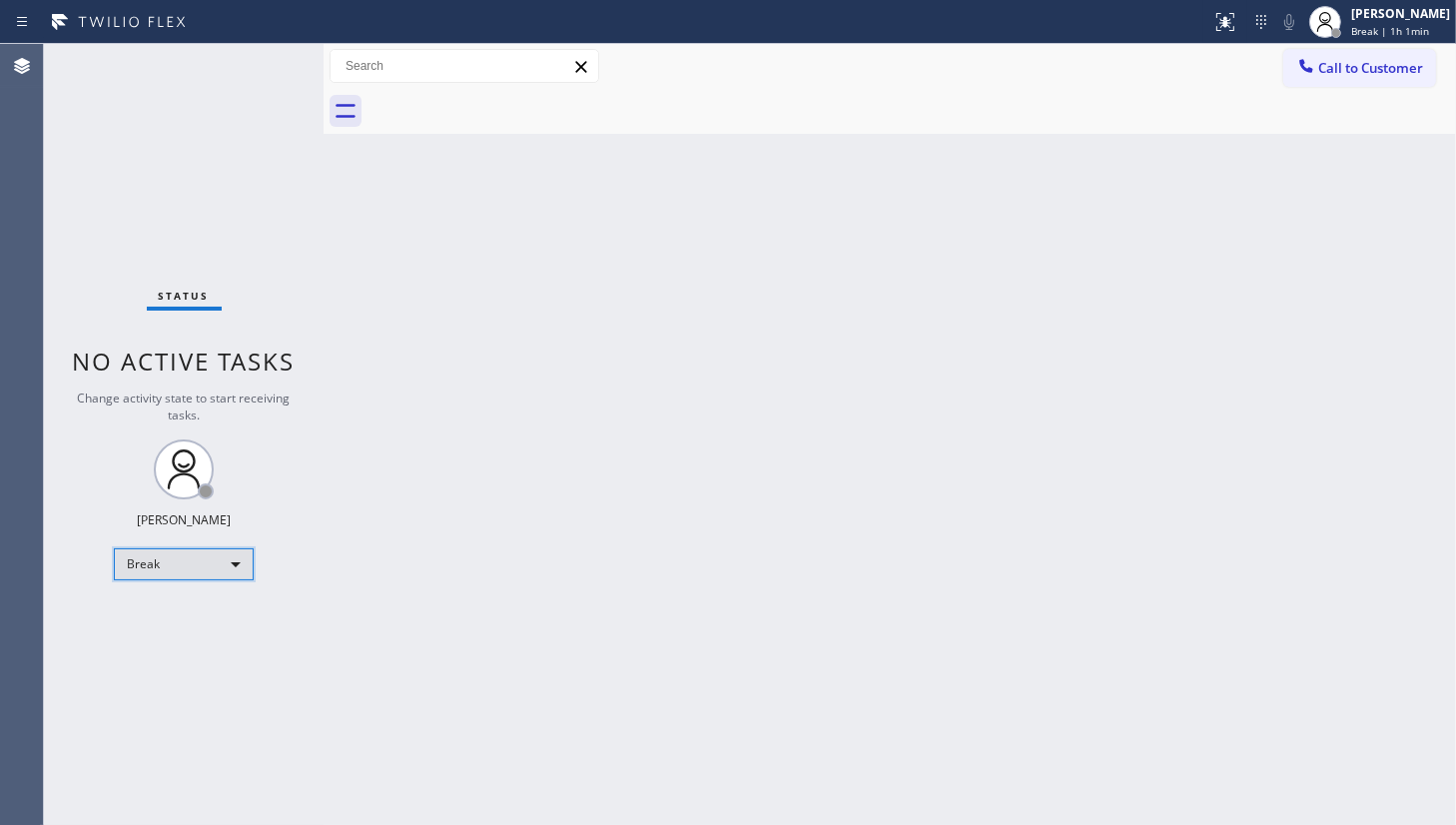 click on "Break" at bounding box center (184, 564) 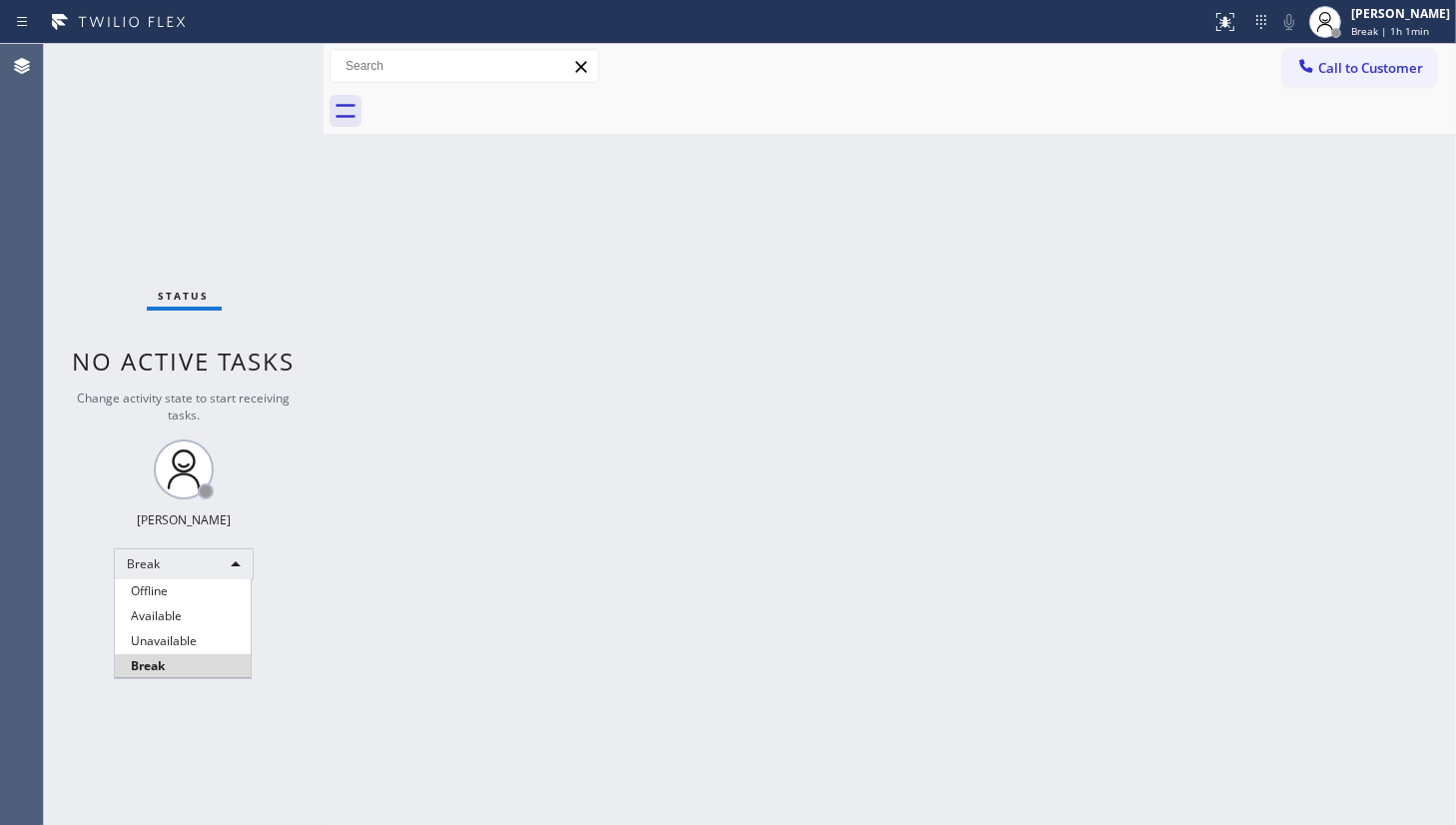 click on "Available" at bounding box center (183, 616) 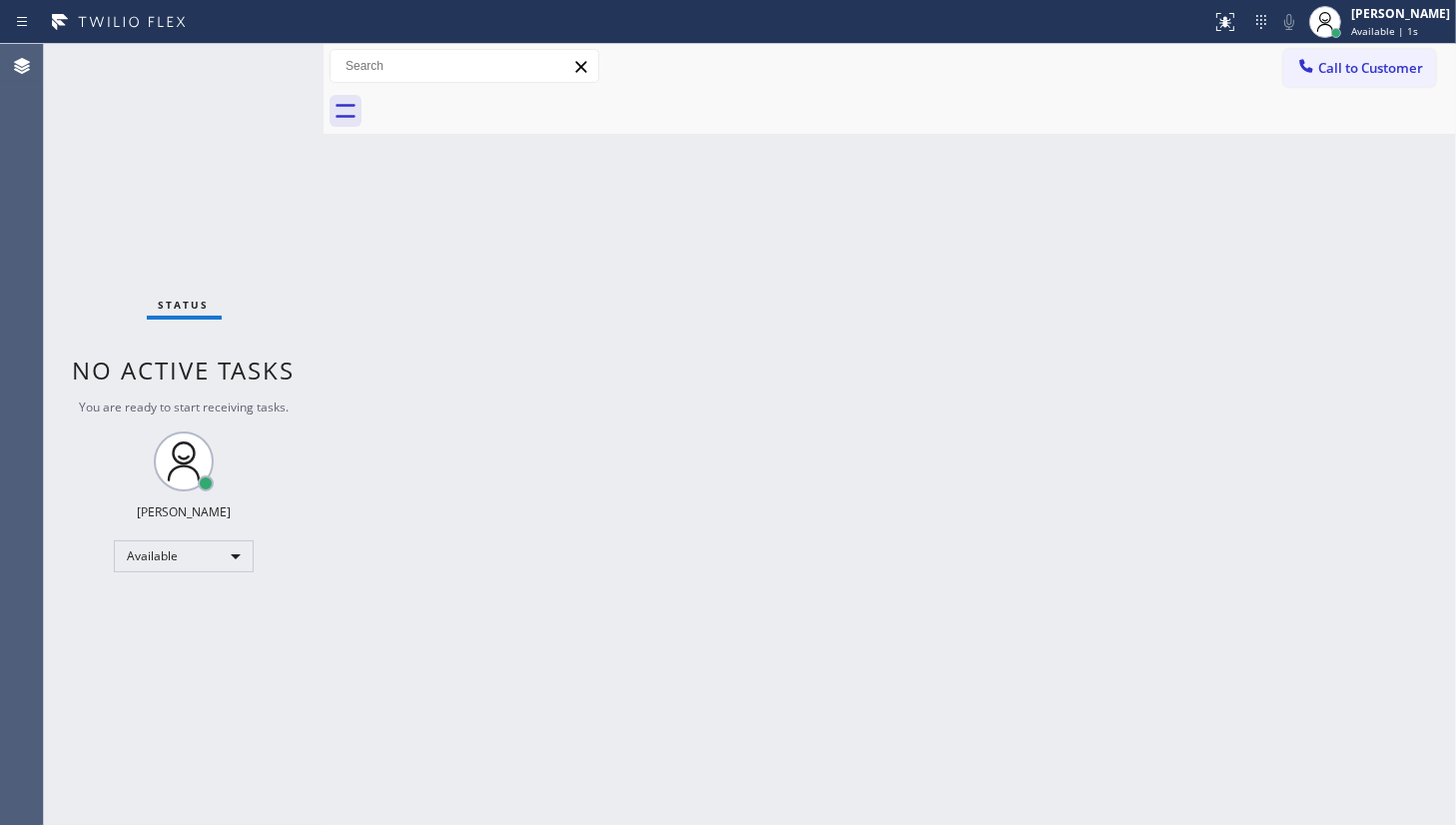 click on "Back to Dashboard Change Sender ID Customers Technicians Select a contact Outbound call Technician Search Technician Your caller id phone number Your caller id phone number Call Technician info Name   Phone none Address none Change Sender ID HVAC +18559994417 5 Star Appliance +18557314952 Appliance Repair +18554611149 Plumbing +18889090120 Air Duct Cleaning +18006865038  Electricians +18005688664 Cancel Change Check personal SMS Reset Change No tabs Call to Customer Outbound call Location Search location Your caller id phone number Customer number Call Outbound call Technician Search Technician Your caller id phone number Your caller id phone number Call" at bounding box center [890, 434] 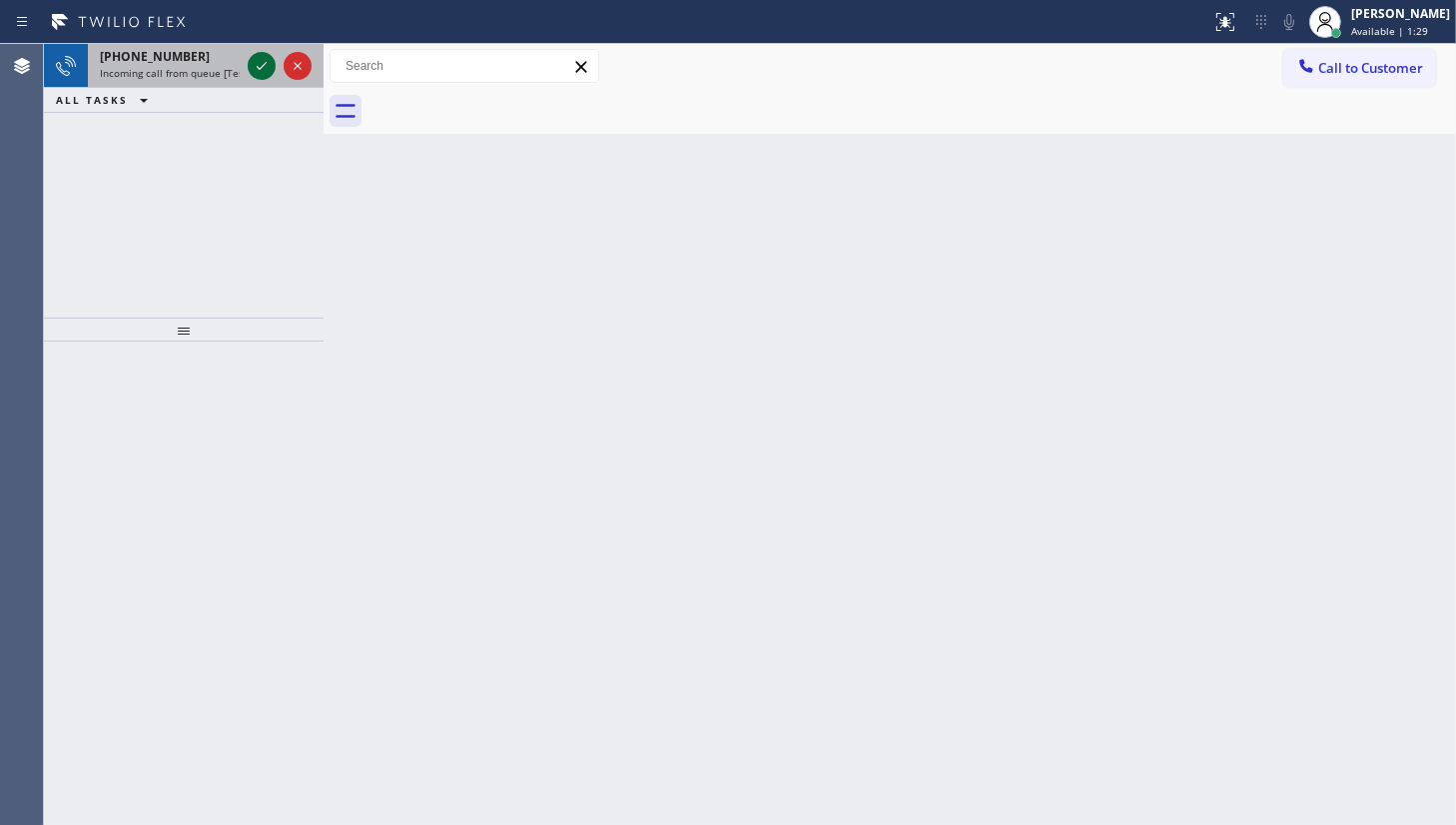 click 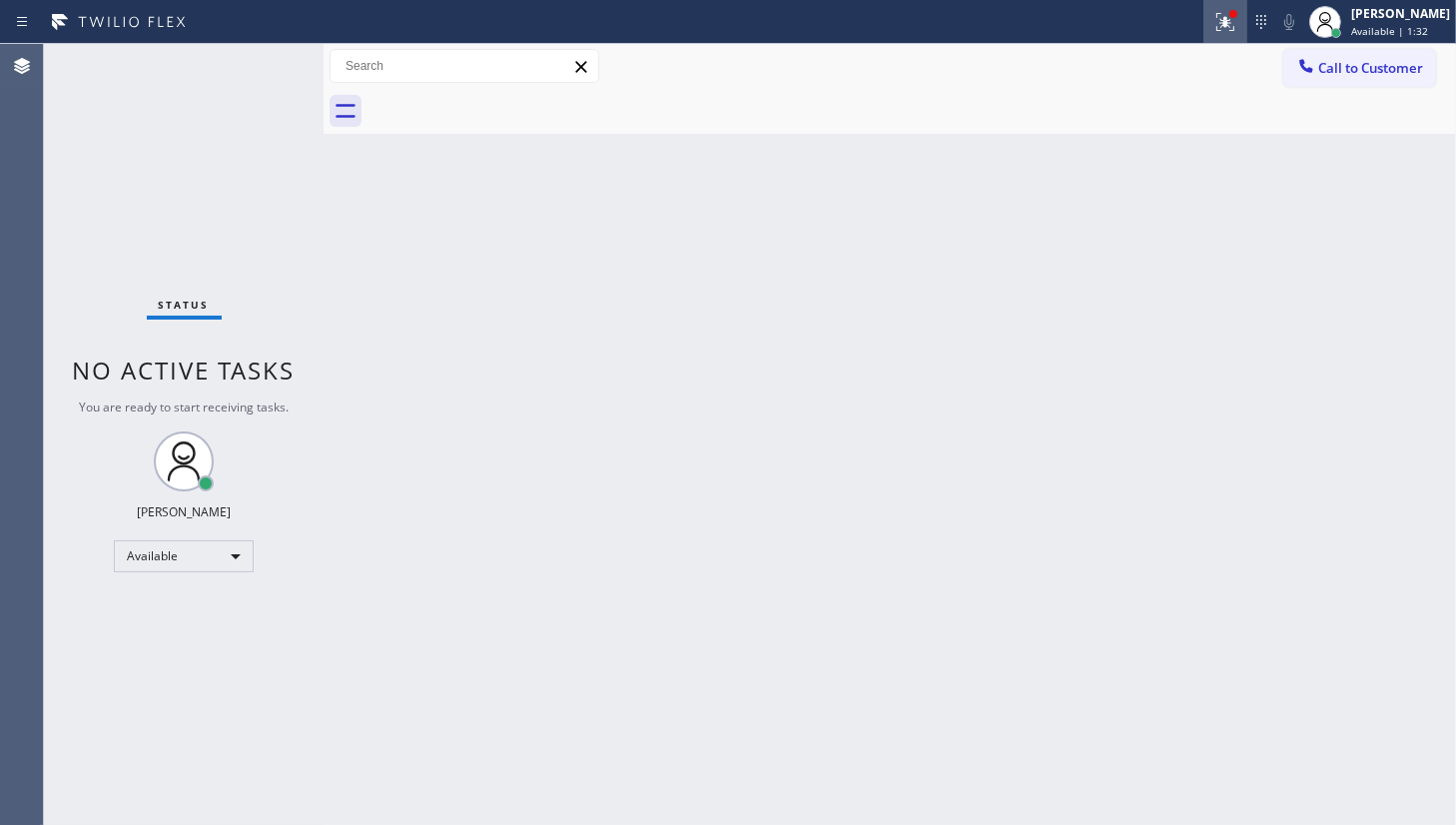 click 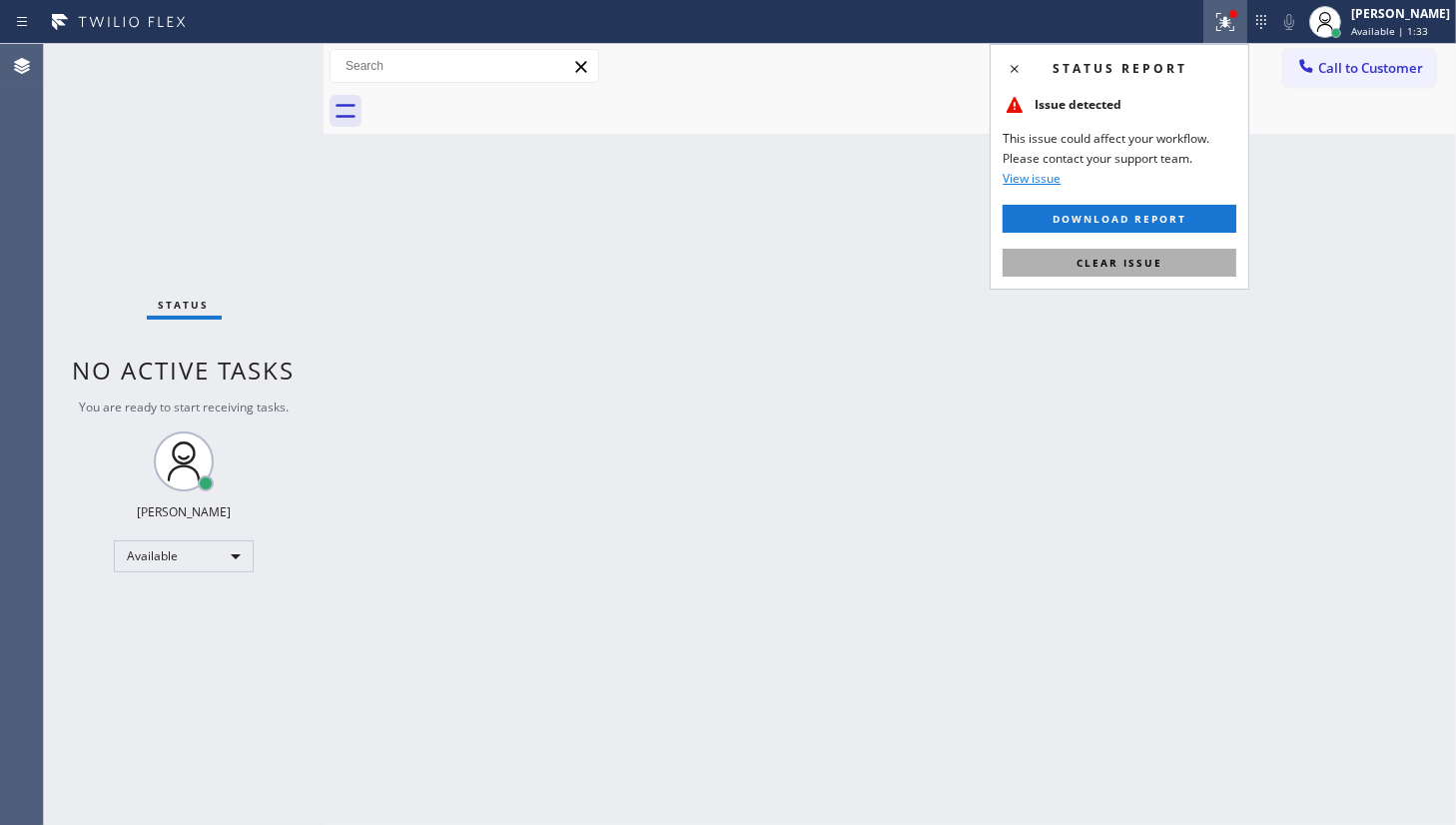 click on "Clear issue" at bounding box center (1119, 263) 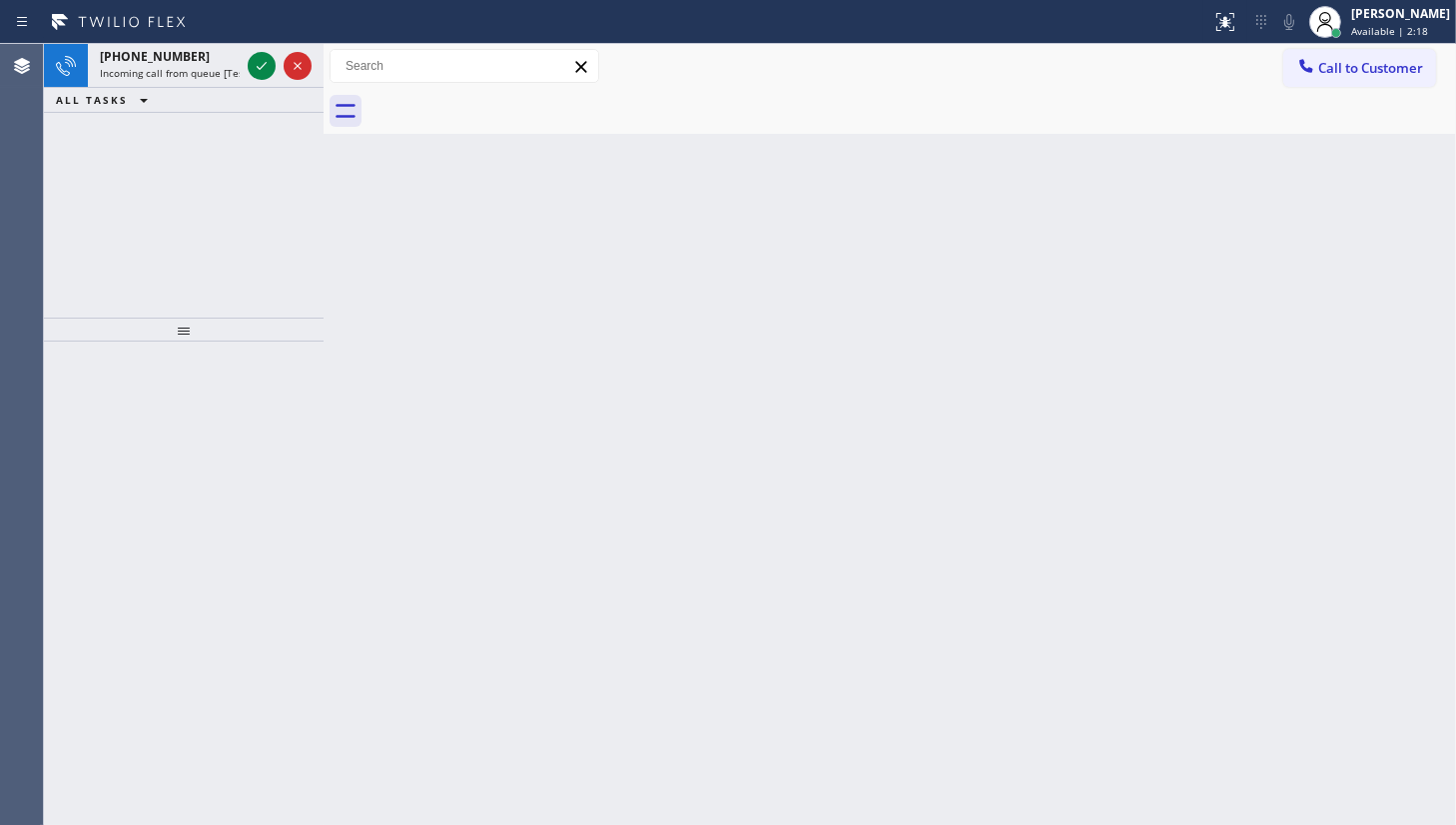drag, startPoint x: 259, startPoint y: 69, endPoint x: 255, endPoint y: 100, distance: 31.257 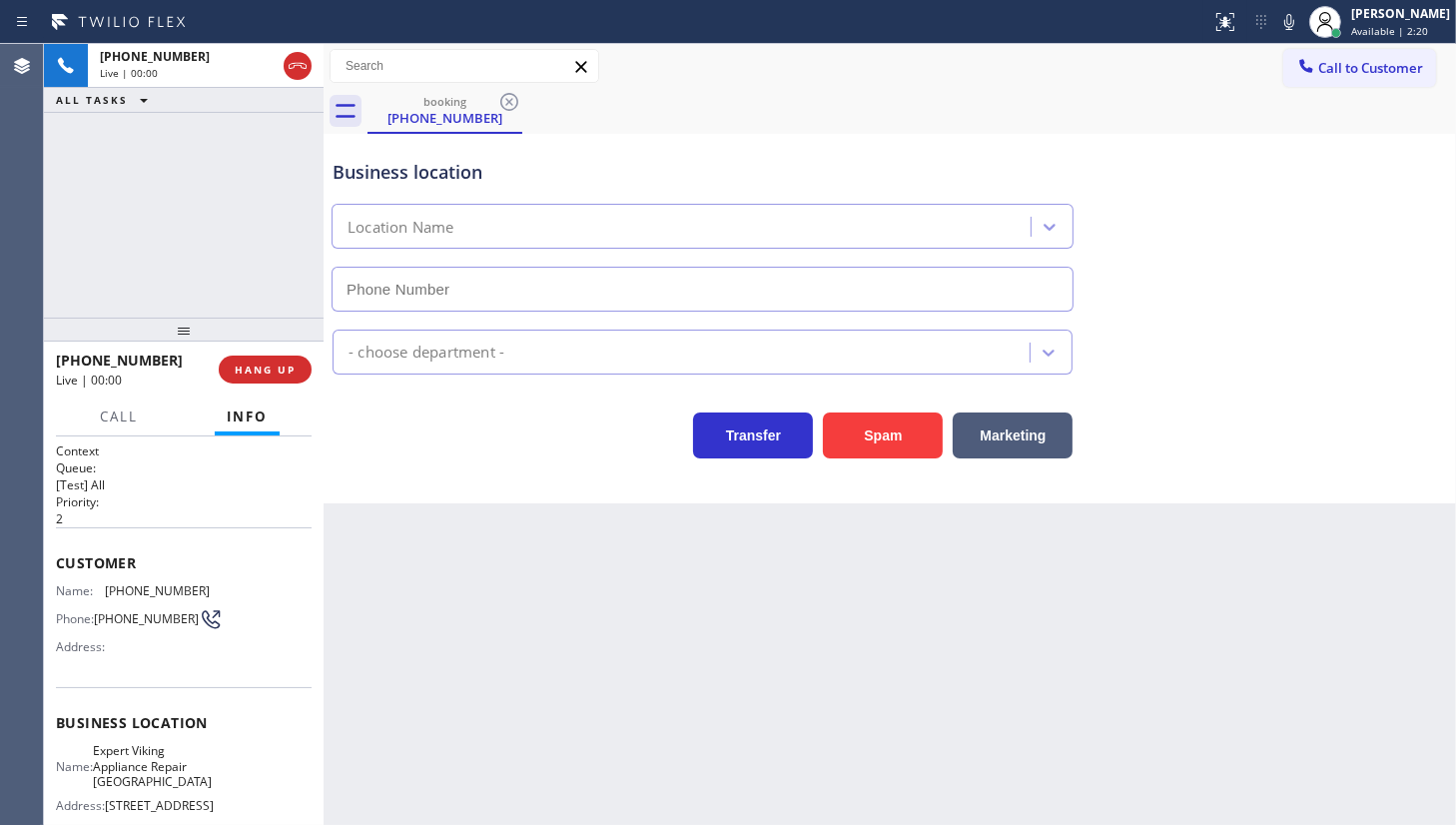 type on "[PHONE_NUMBER]" 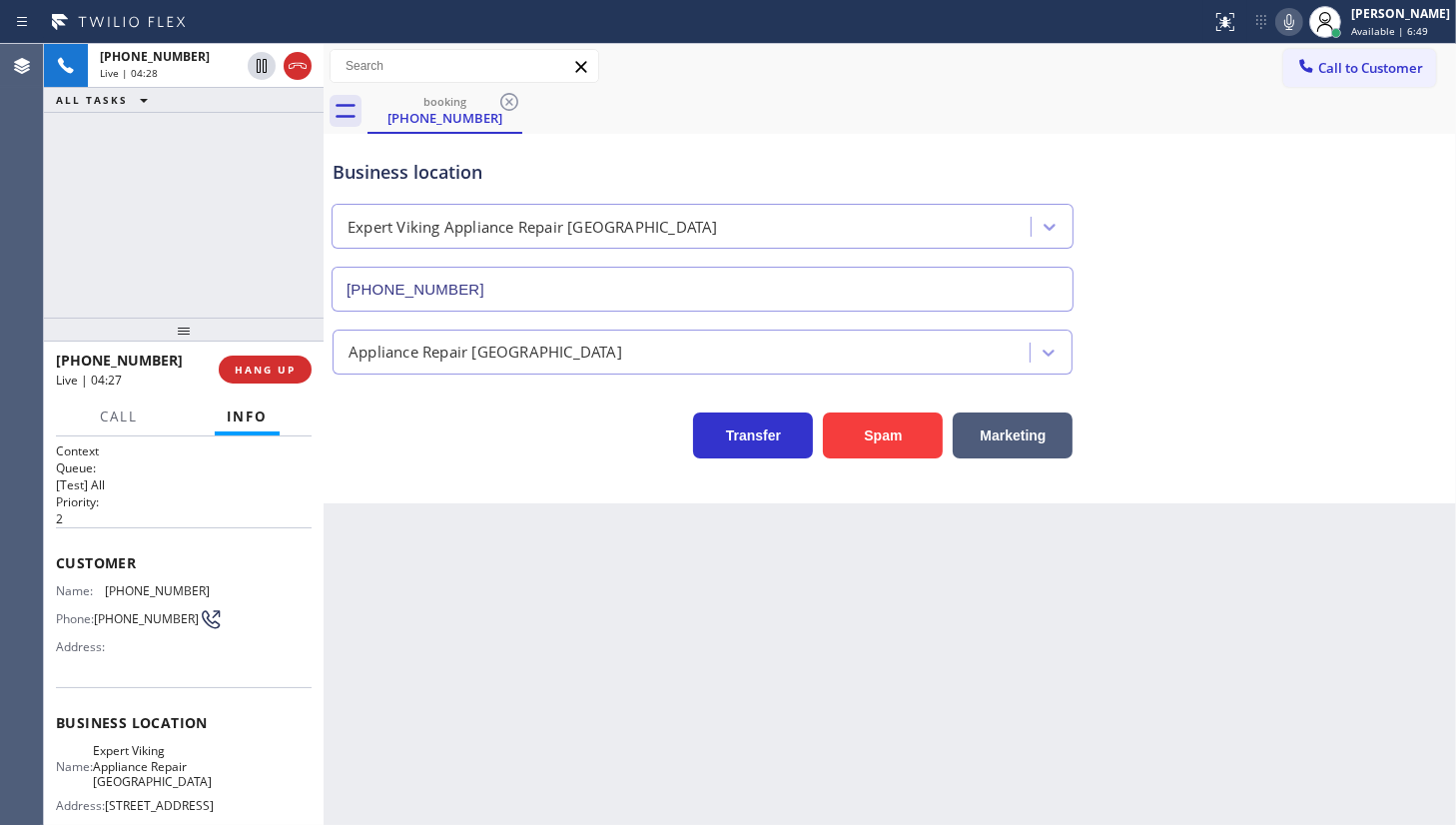 click 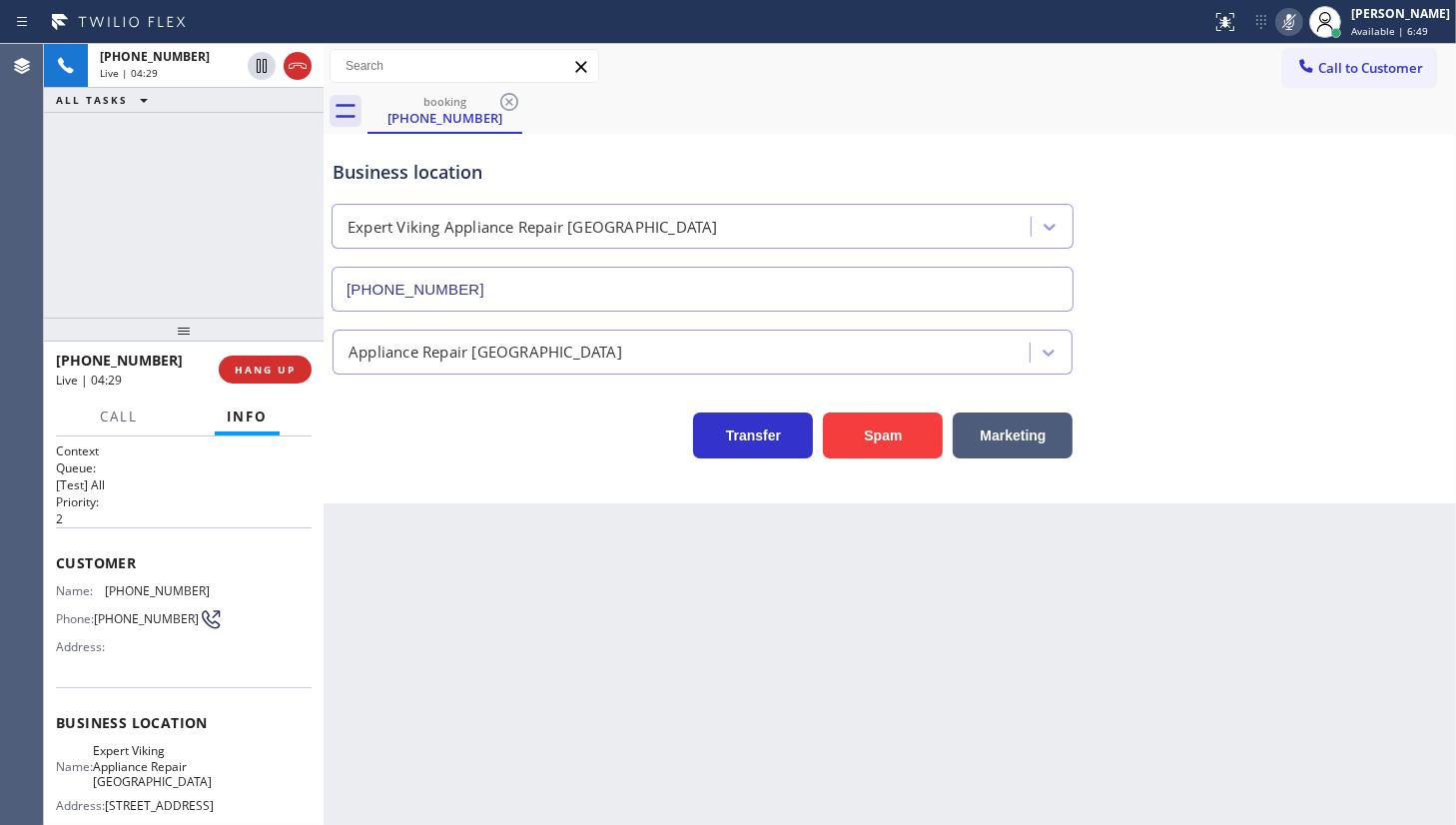 click 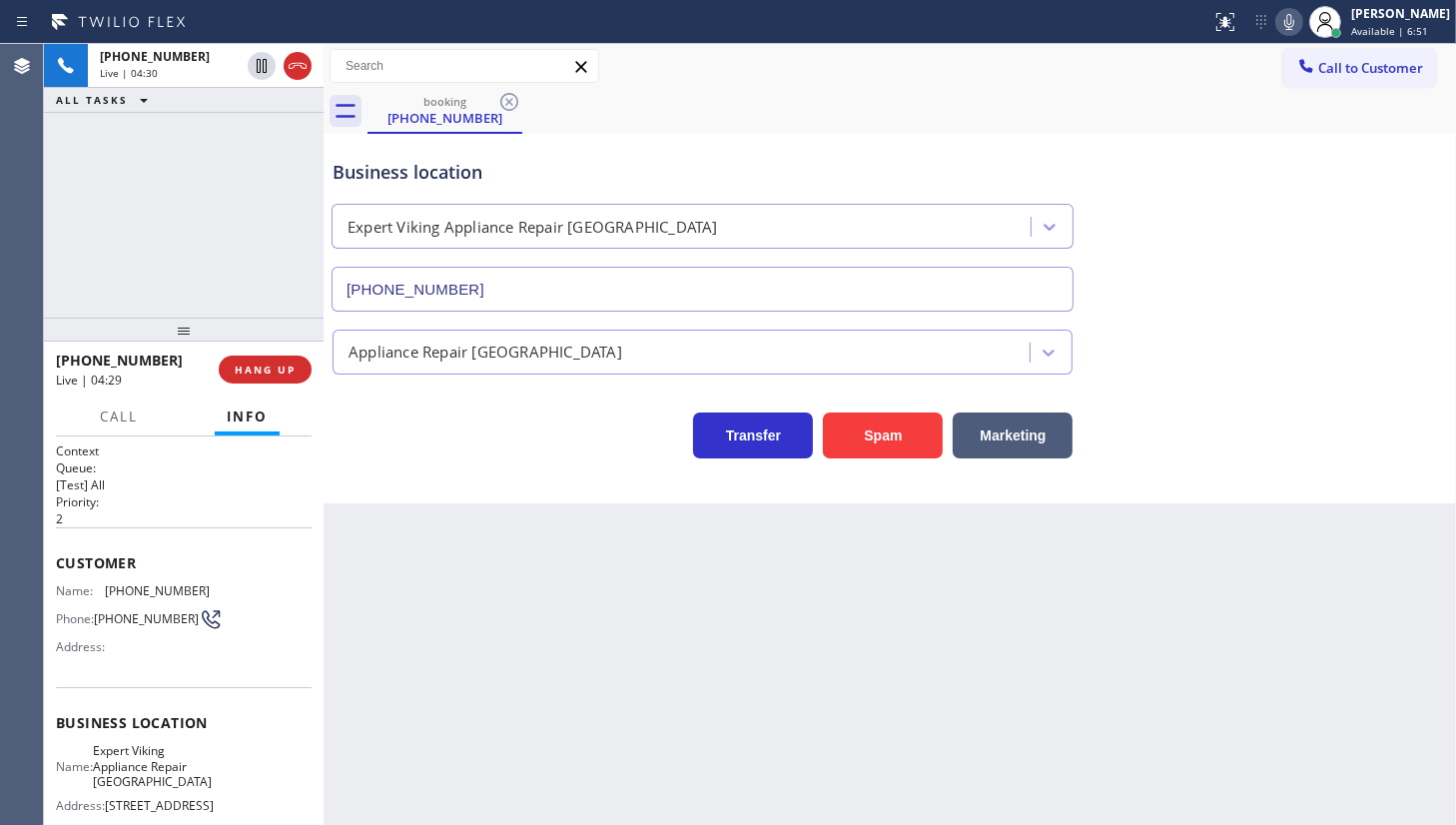 click 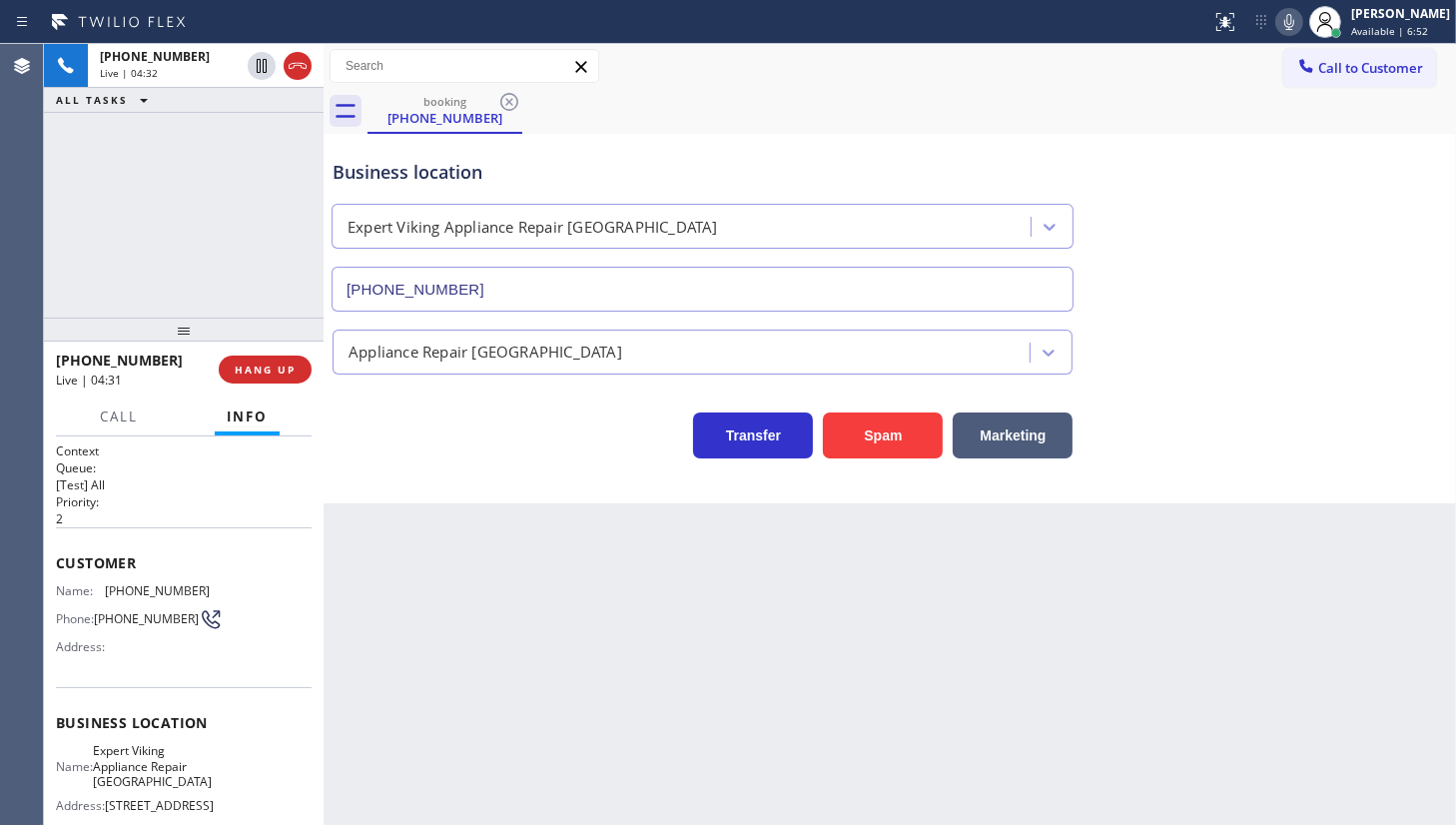 click 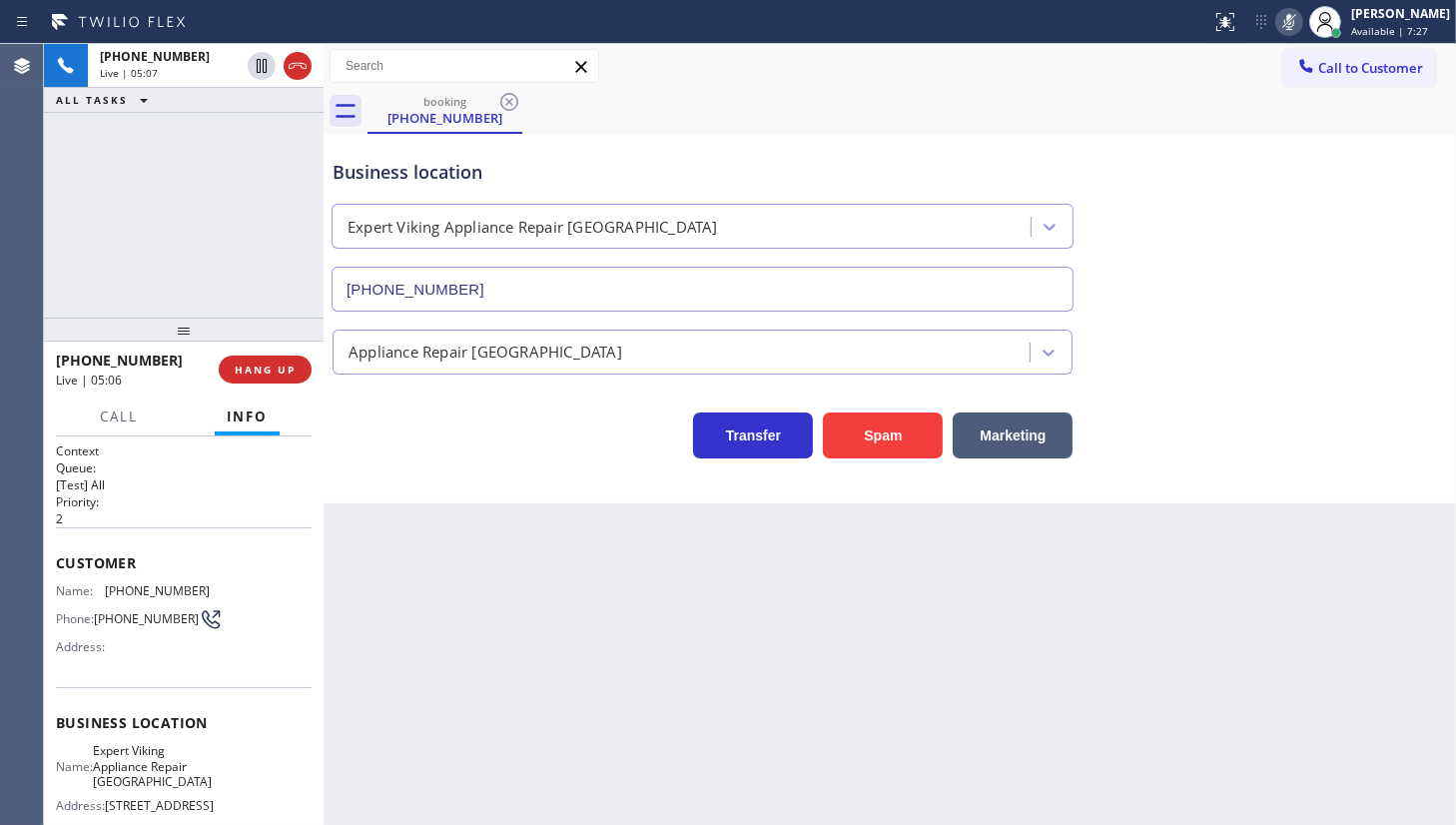 click 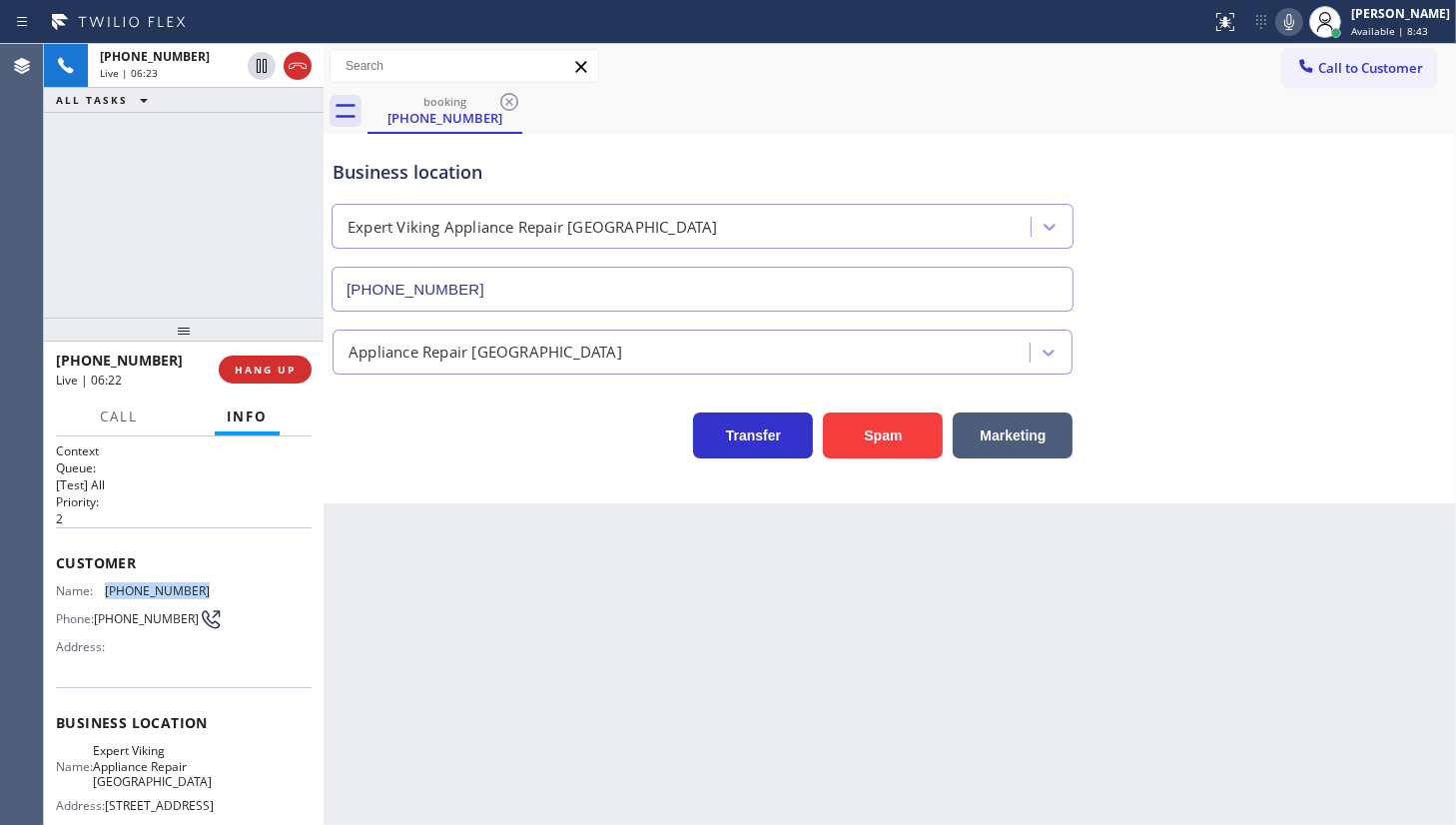 drag, startPoint x: 98, startPoint y: 582, endPoint x: 220, endPoint y: 589, distance: 122.20065 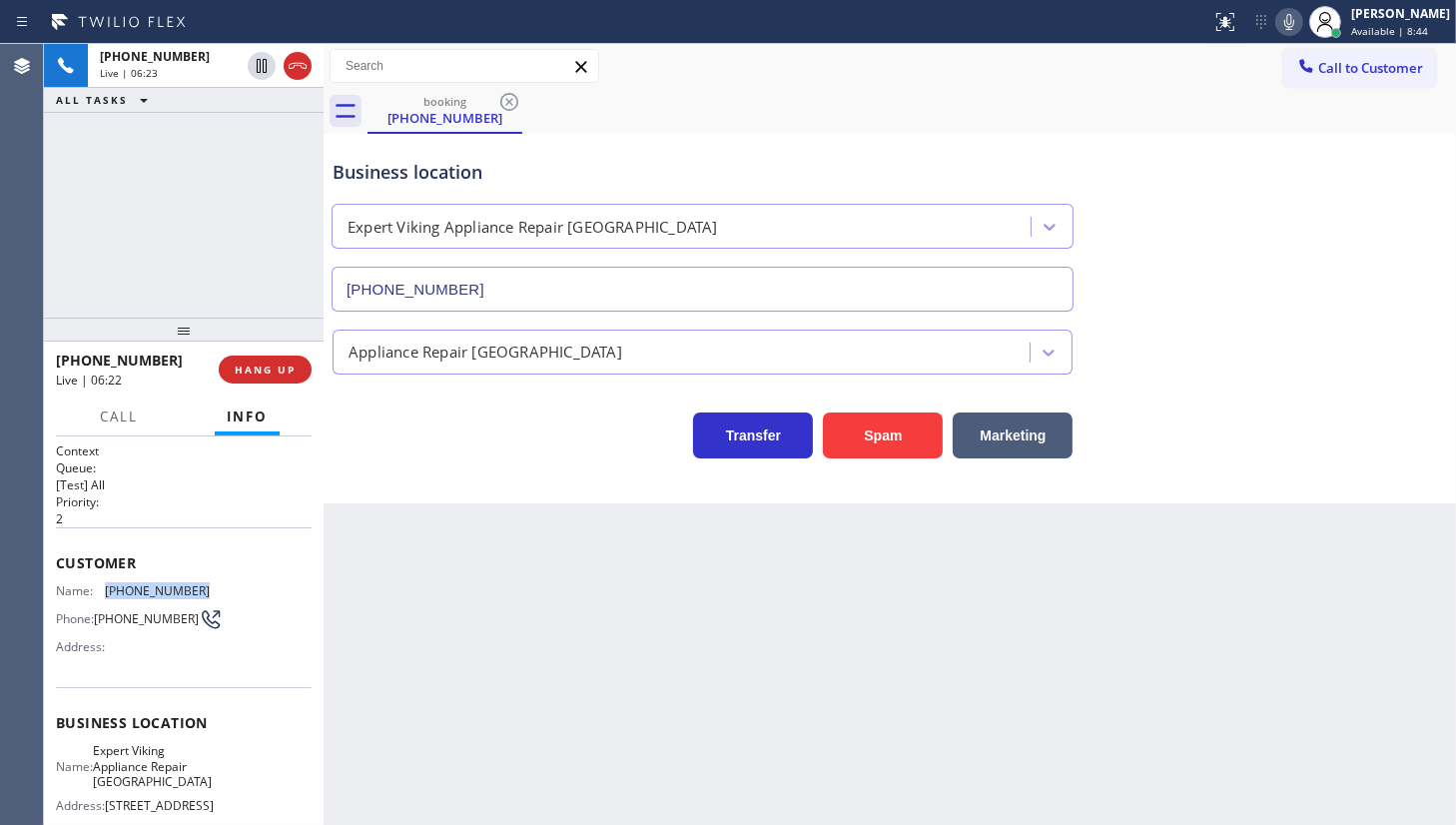 copy on "(760) 343-1811" 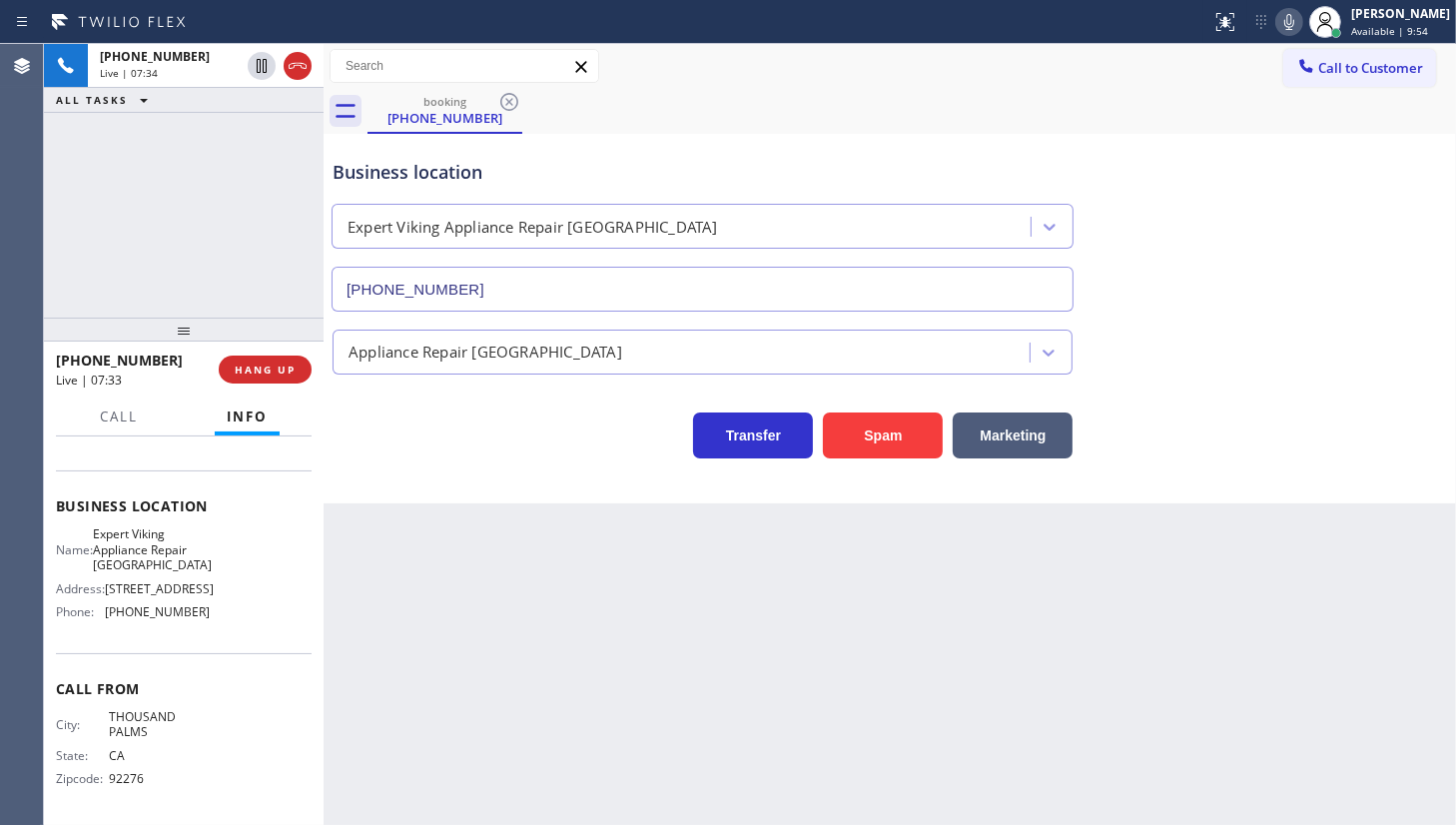 scroll, scrollTop: 236, scrollLeft: 0, axis: vertical 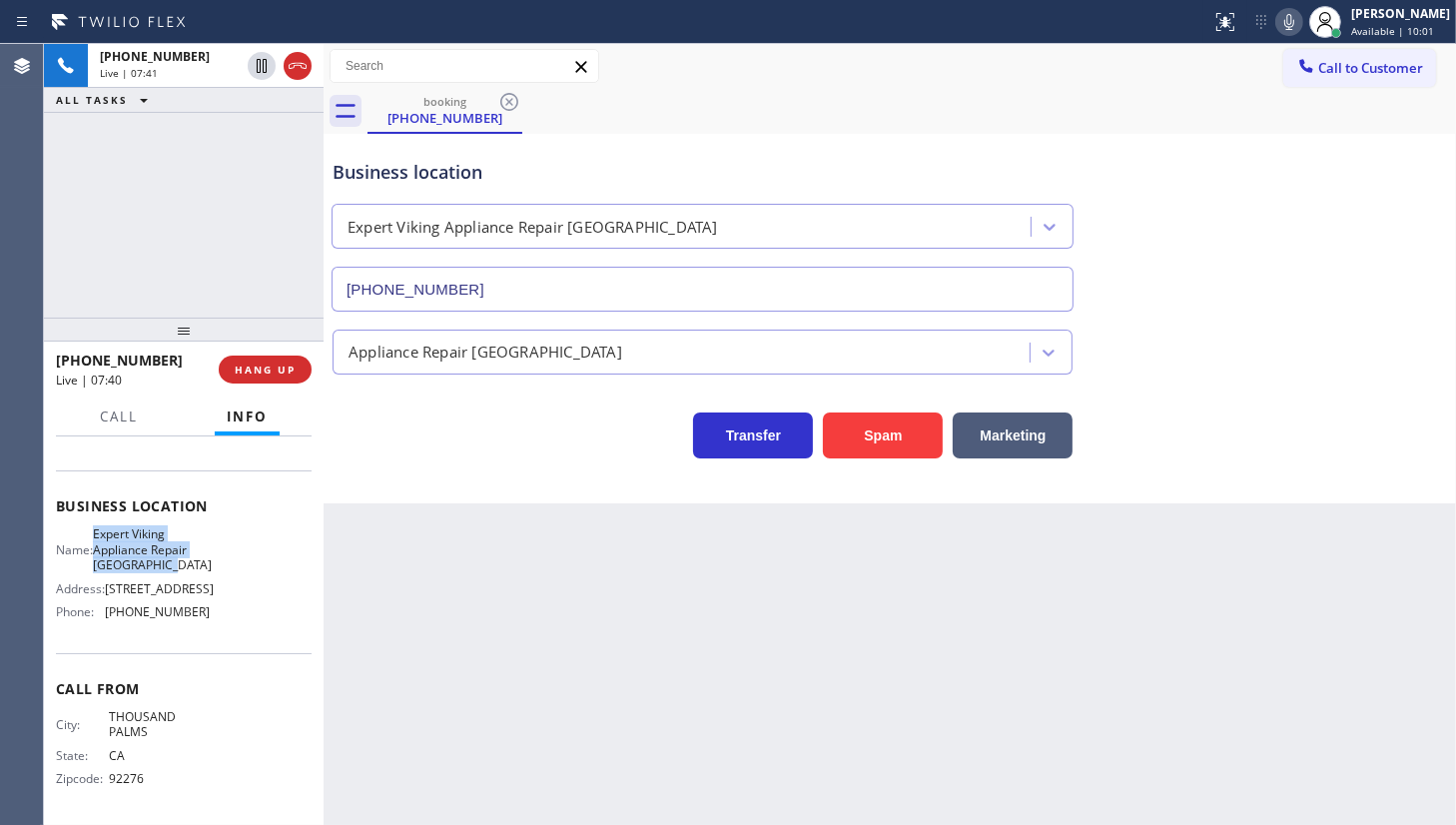 drag, startPoint x: 104, startPoint y: 516, endPoint x: 199, endPoint y: 558, distance: 103.87011 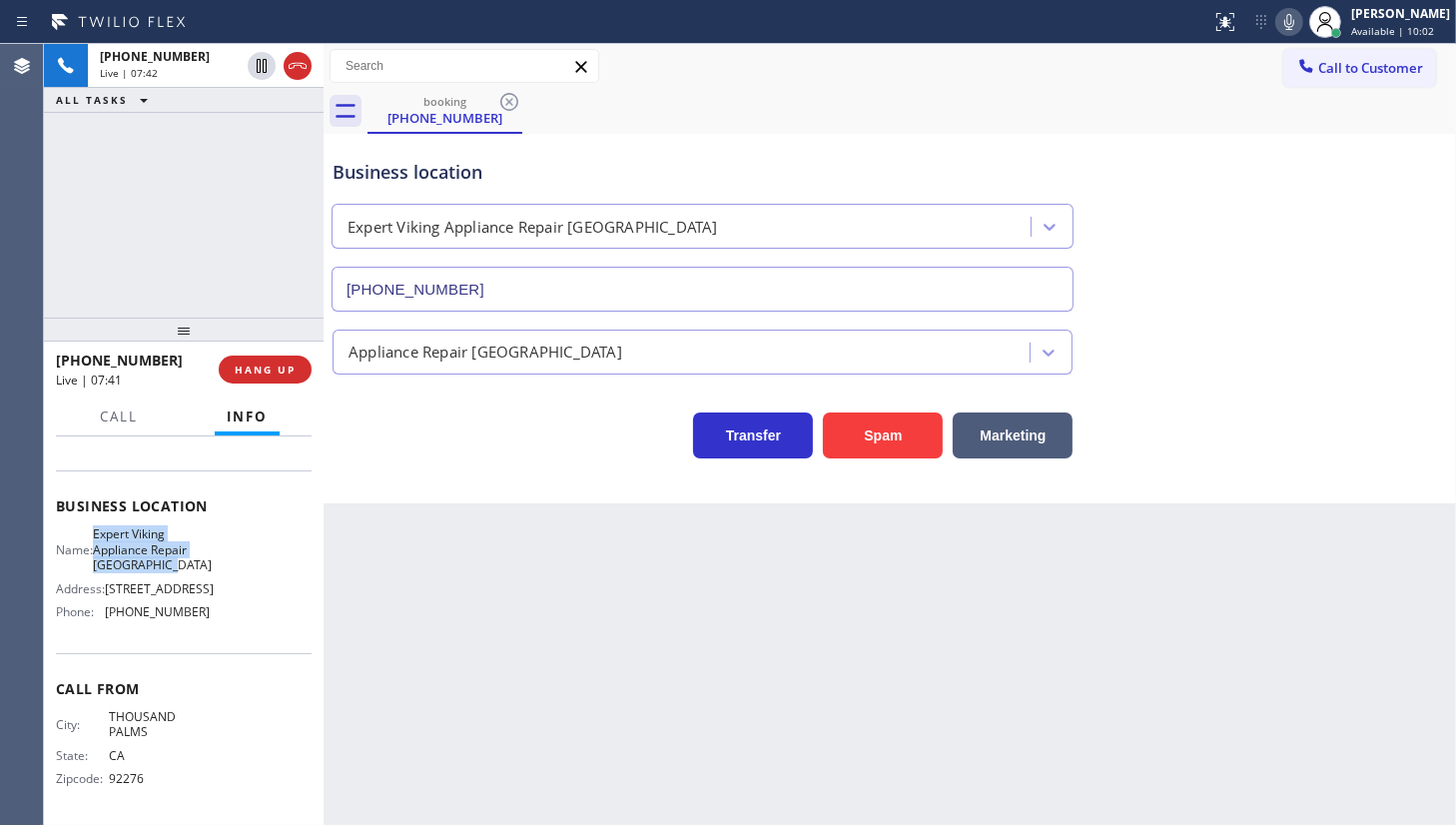 copy on "Expert Viking Appliance Repair Palm Springs" 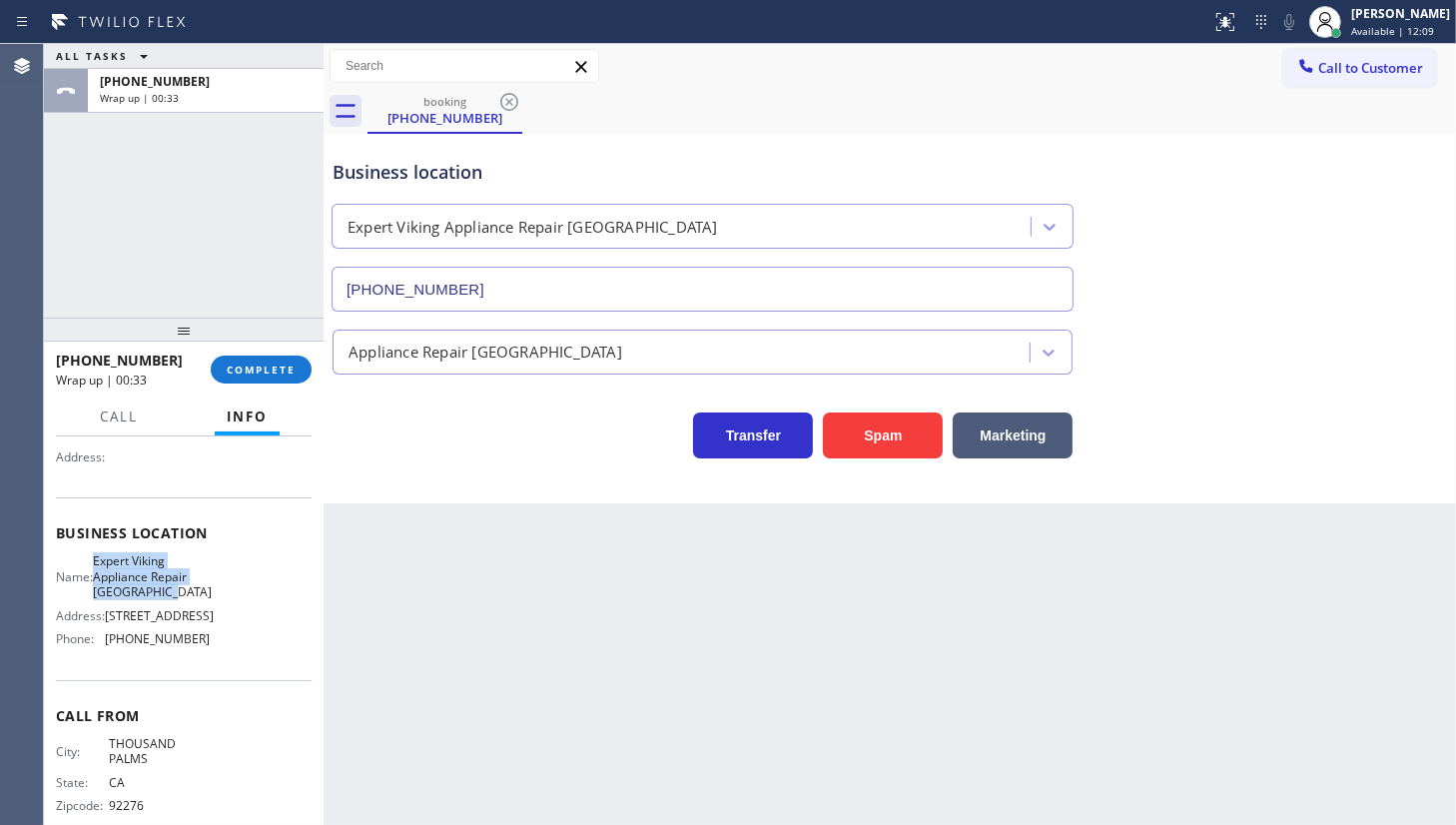 scroll, scrollTop: 236, scrollLeft: 0, axis: vertical 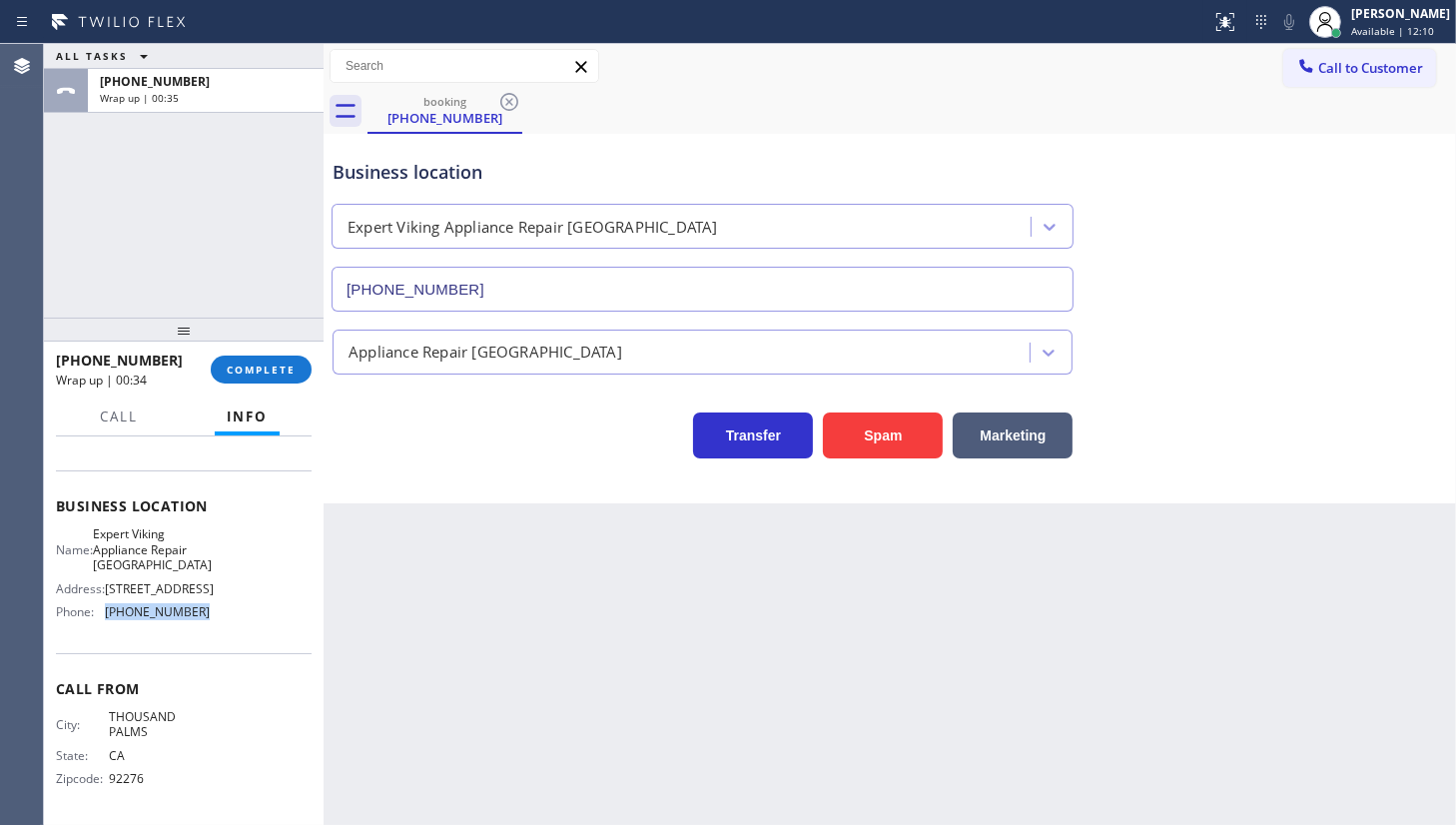 drag, startPoint x: 109, startPoint y: 623, endPoint x: 207, endPoint y: 637, distance: 98.99495 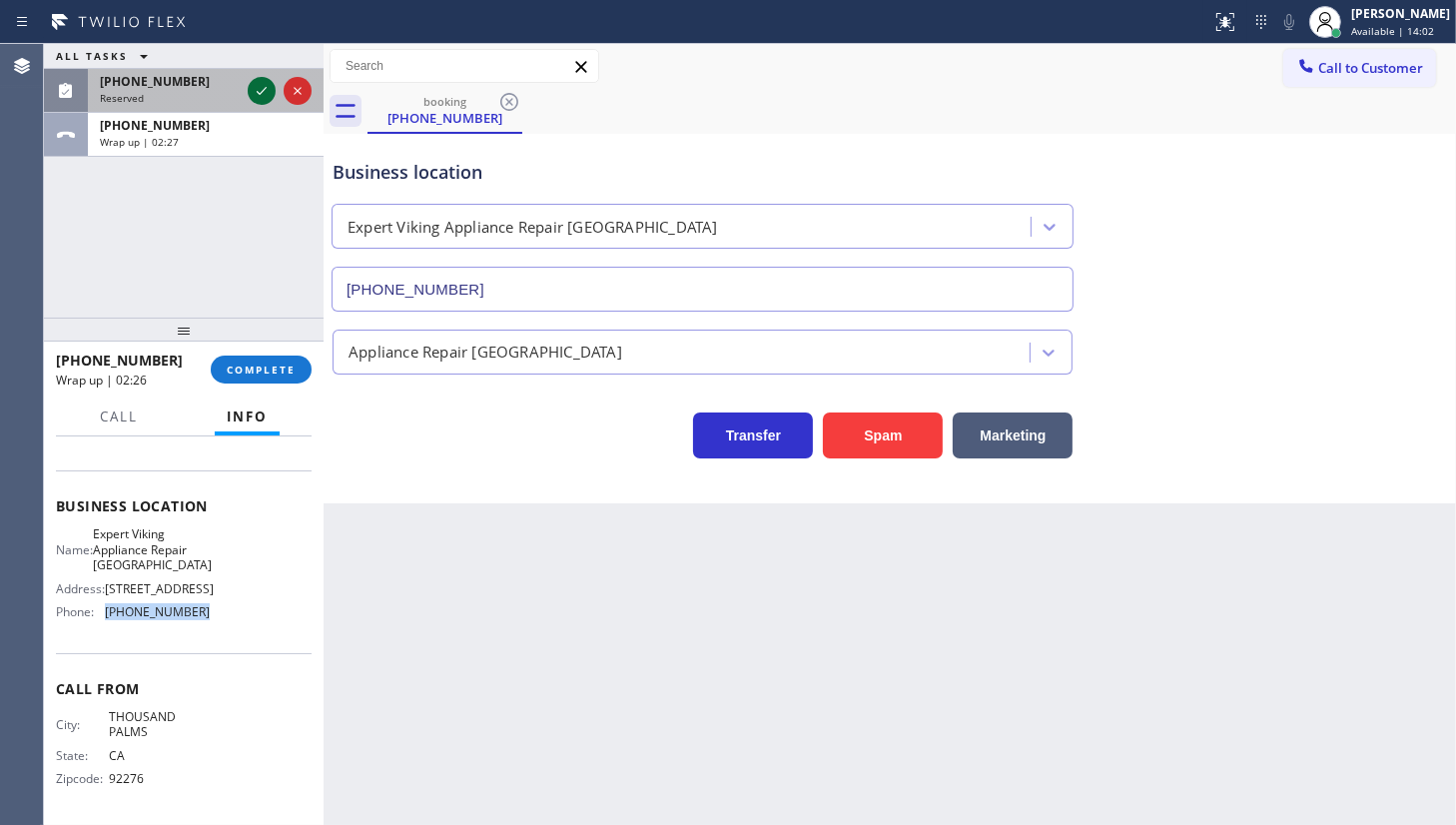 click 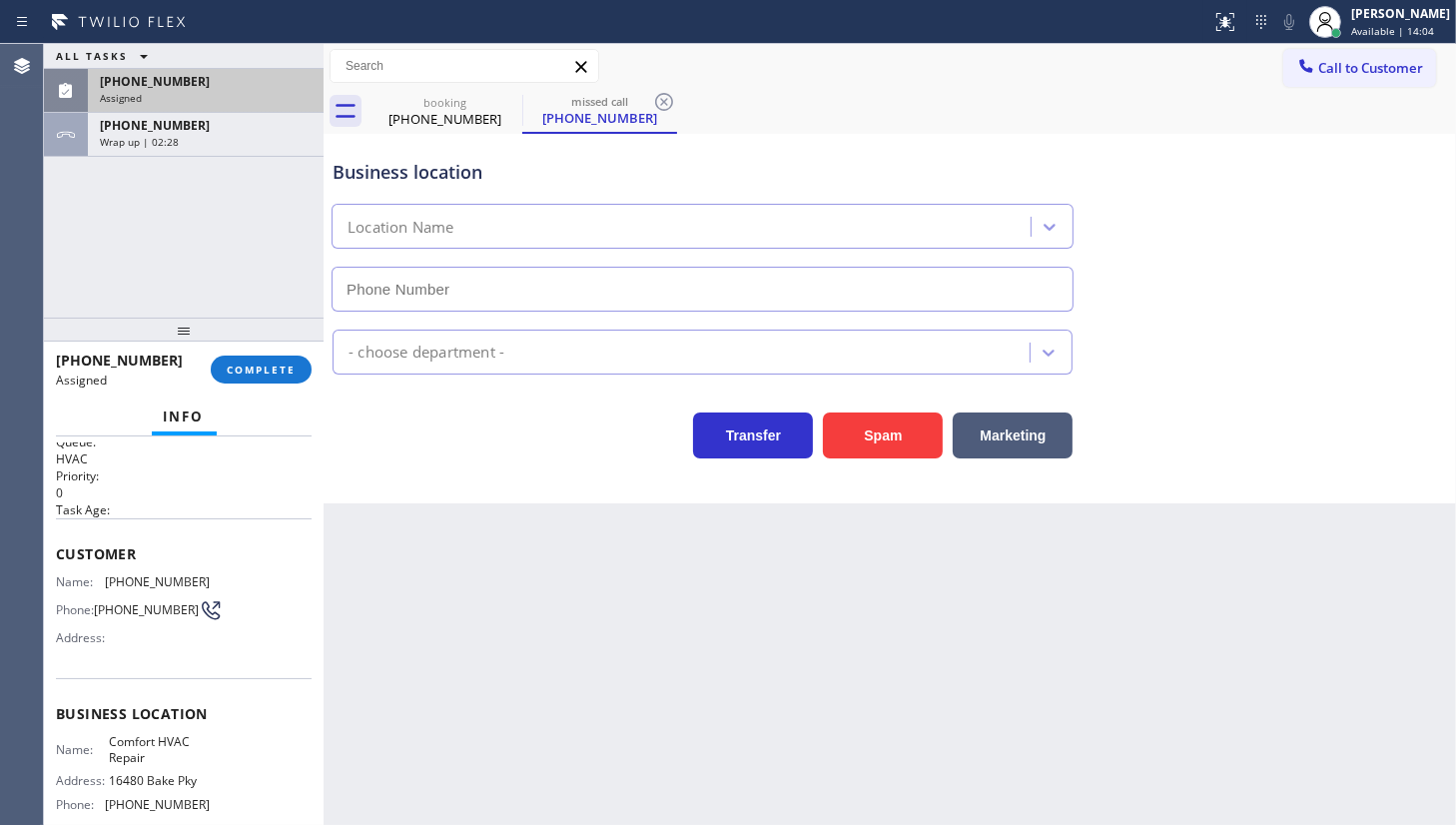type on "(657) 220-7961" 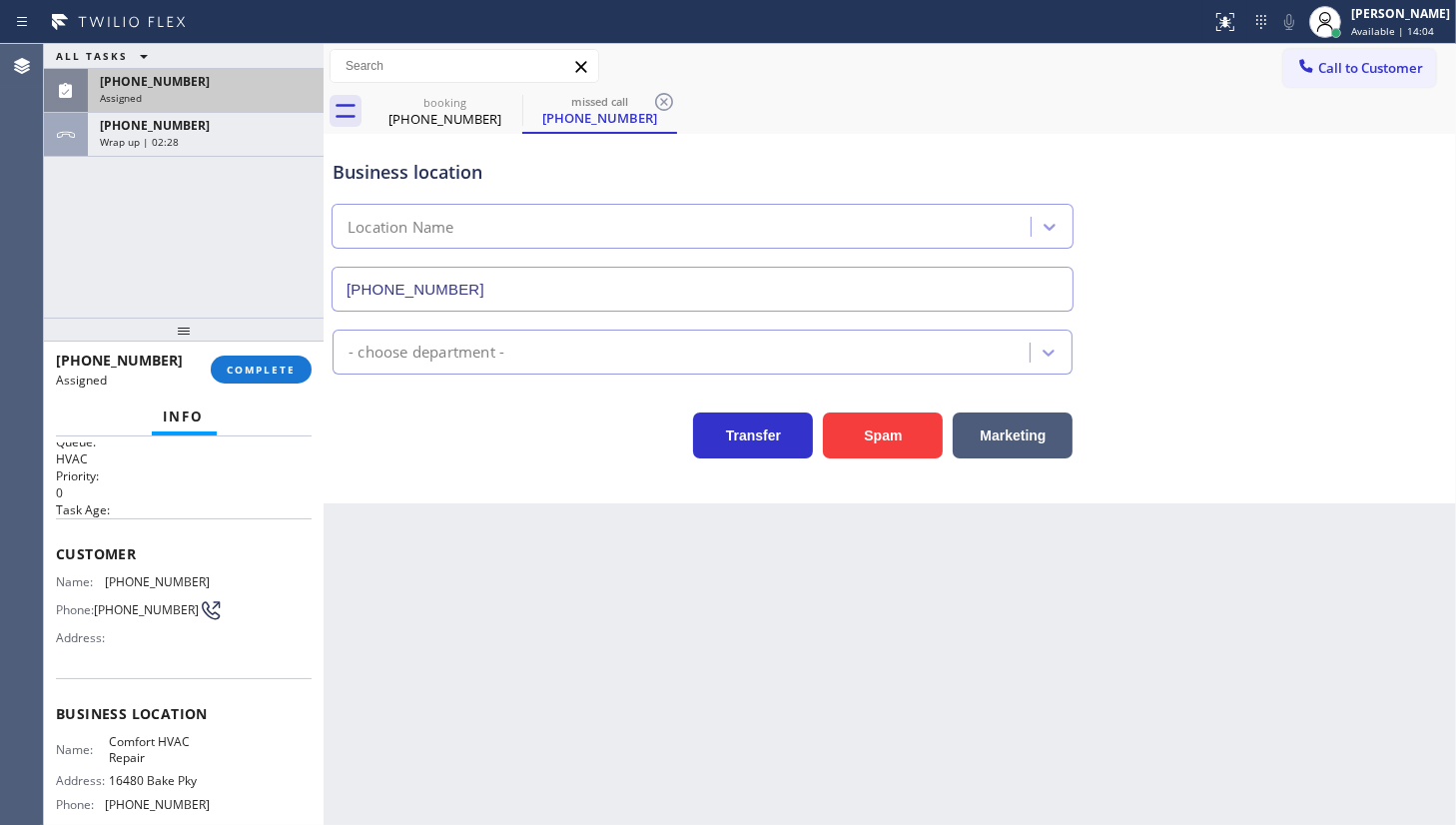 scroll, scrollTop: 24, scrollLeft: 0, axis: vertical 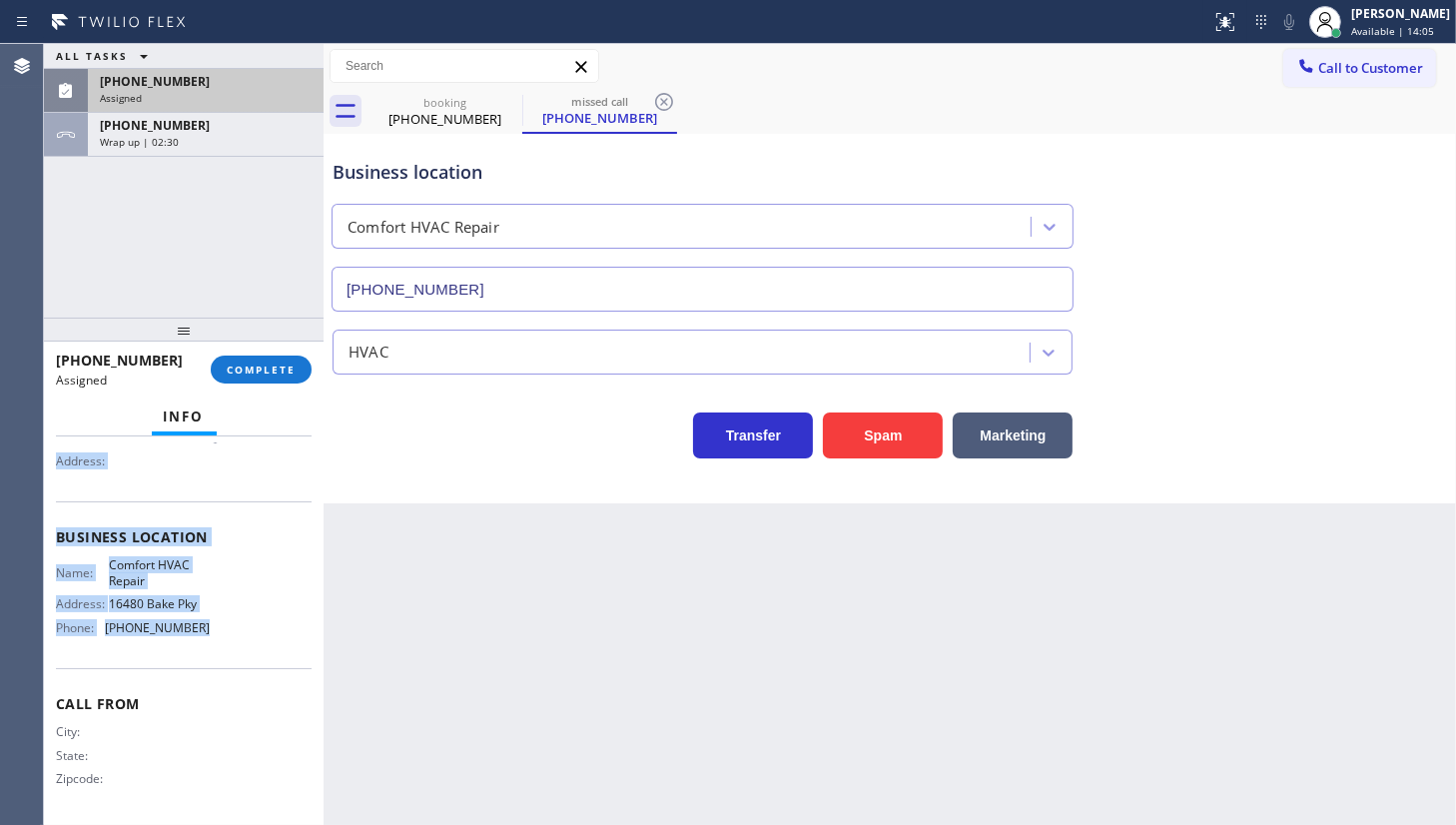 drag, startPoint x: 47, startPoint y: 546, endPoint x: 251, endPoint y: 636, distance: 222.97085 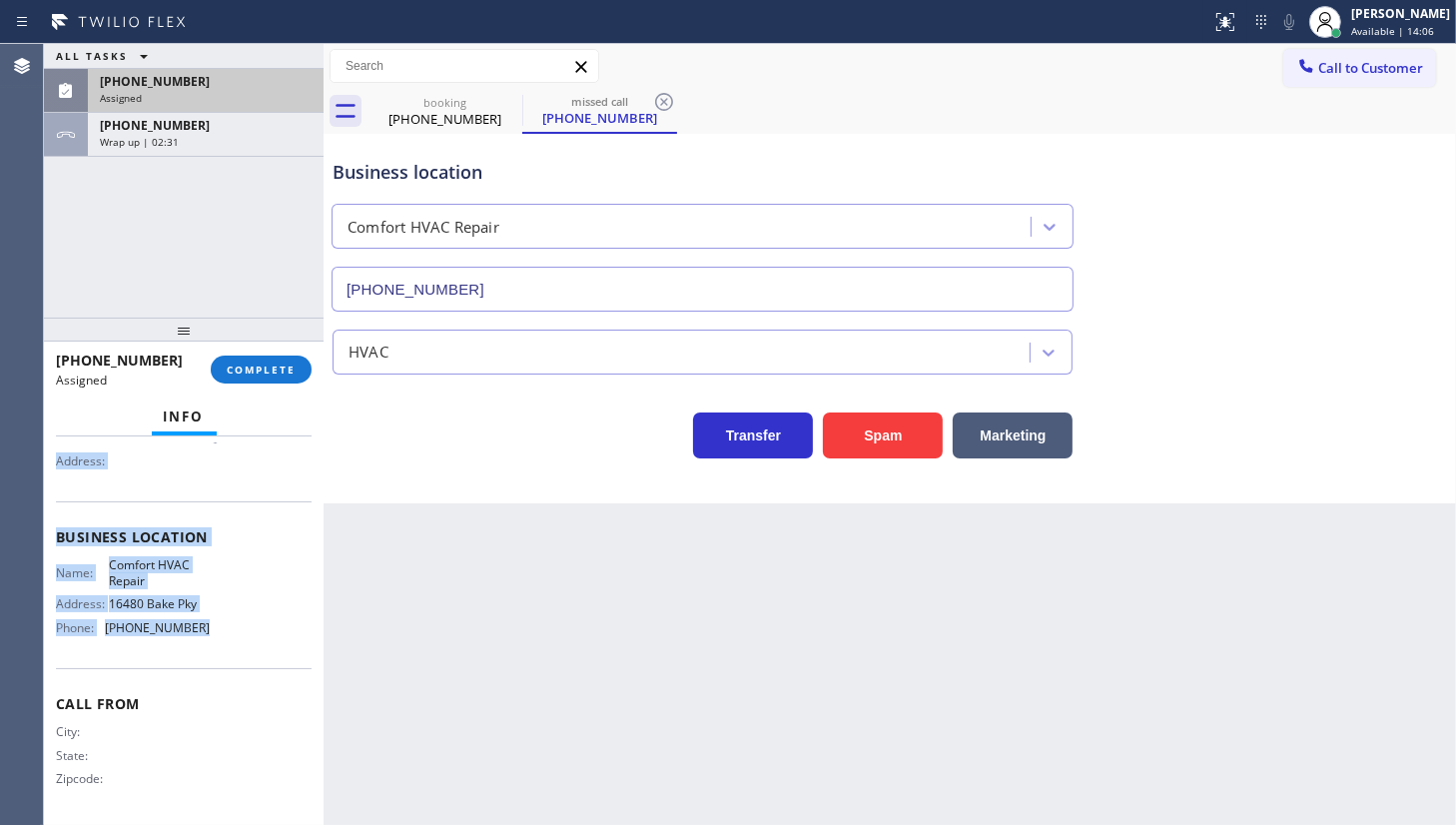 copy on "Customer Name: (657) 375-9341 Phone: (657) 375-9341 Address: Business location Name: Comfort HVAC Repair Address: 16480 Bake Pky  Phone: (657) 220-7961" 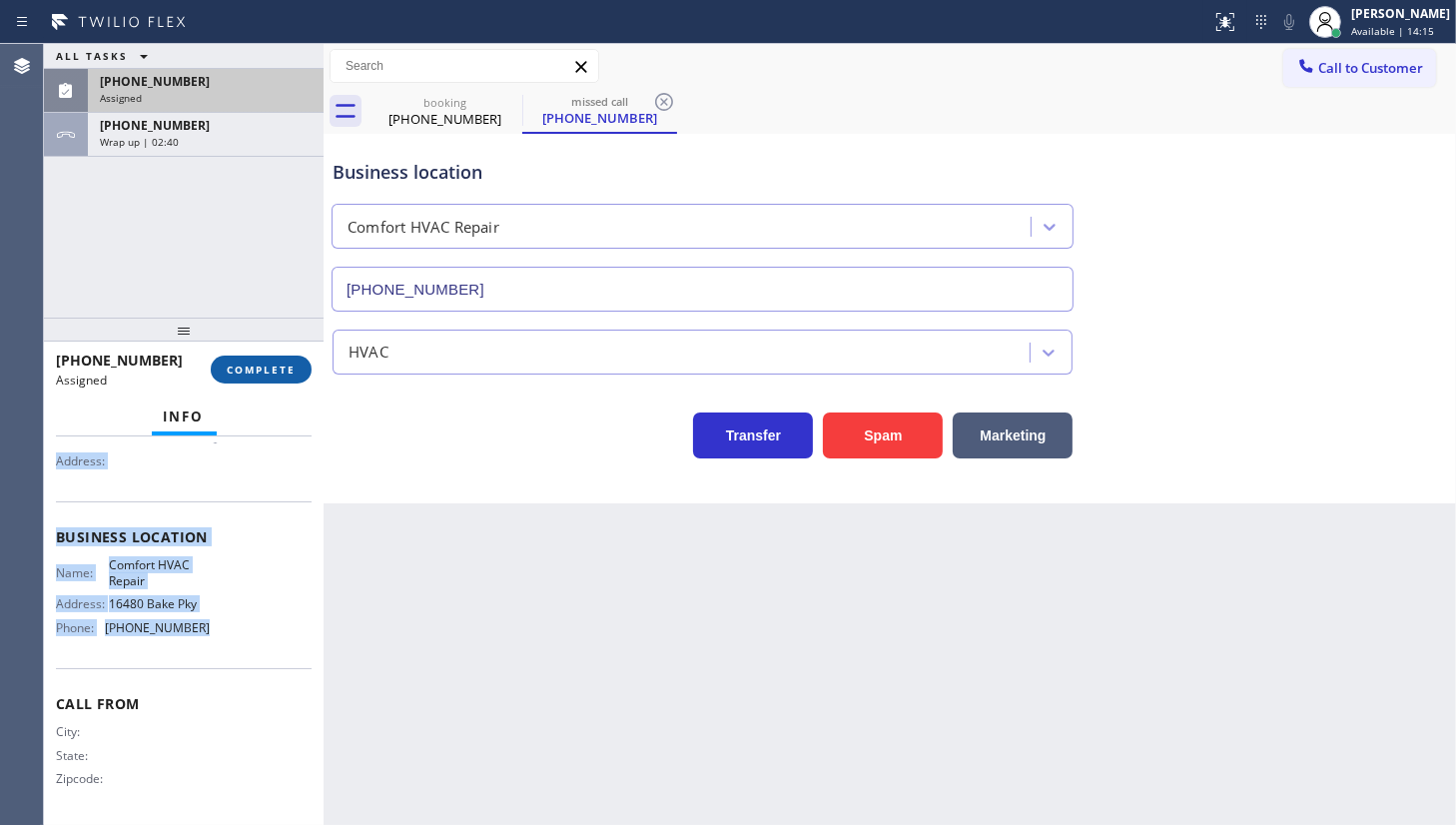 click on "COMPLETE" at bounding box center (261, 370) 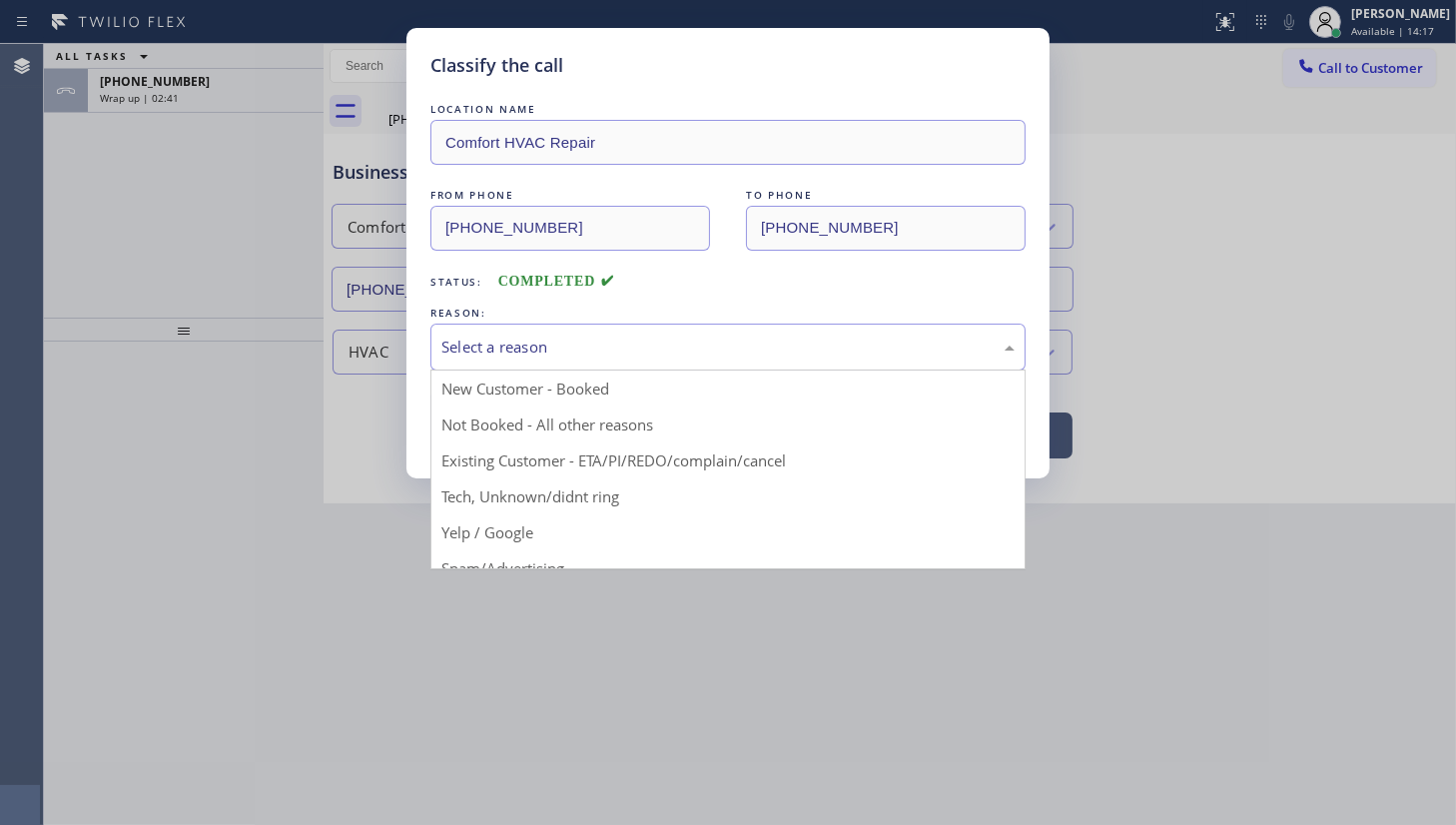 click on "Select a reason" at bounding box center (728, 347) 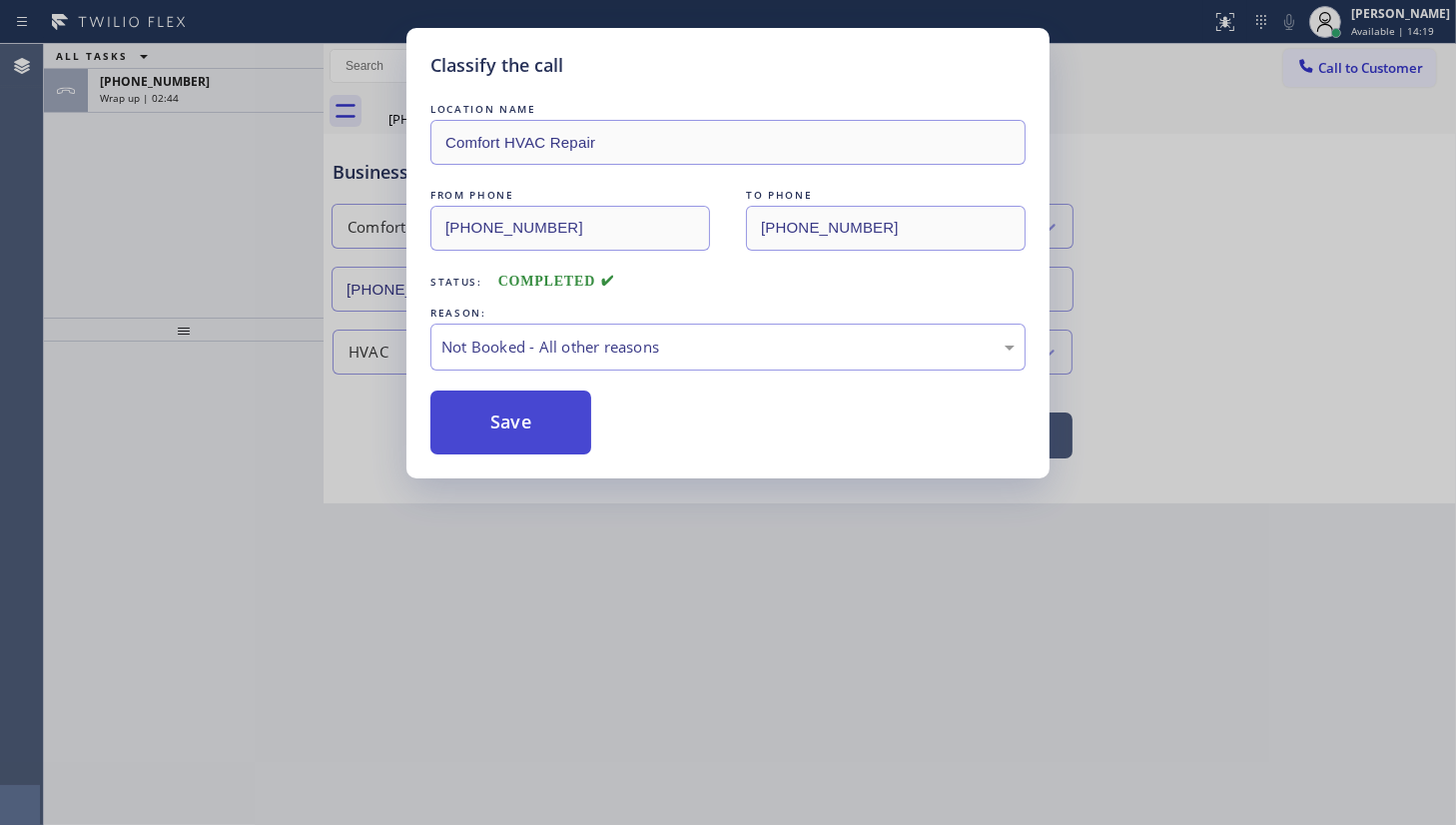 click on "Save" at bounding box center (510, 422) 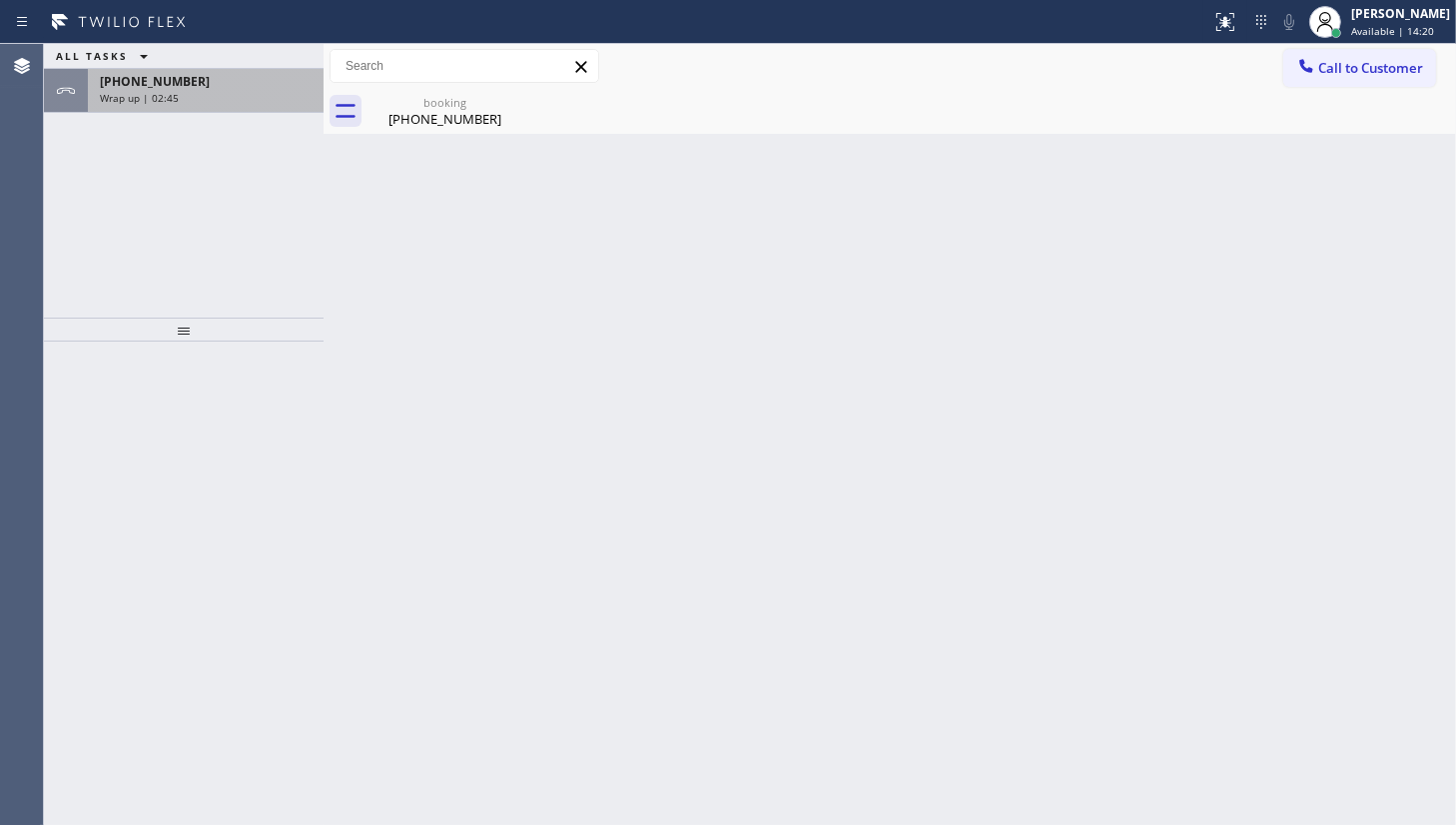 click on "Wrap up | 02:45" at bounding box center (206, 98) 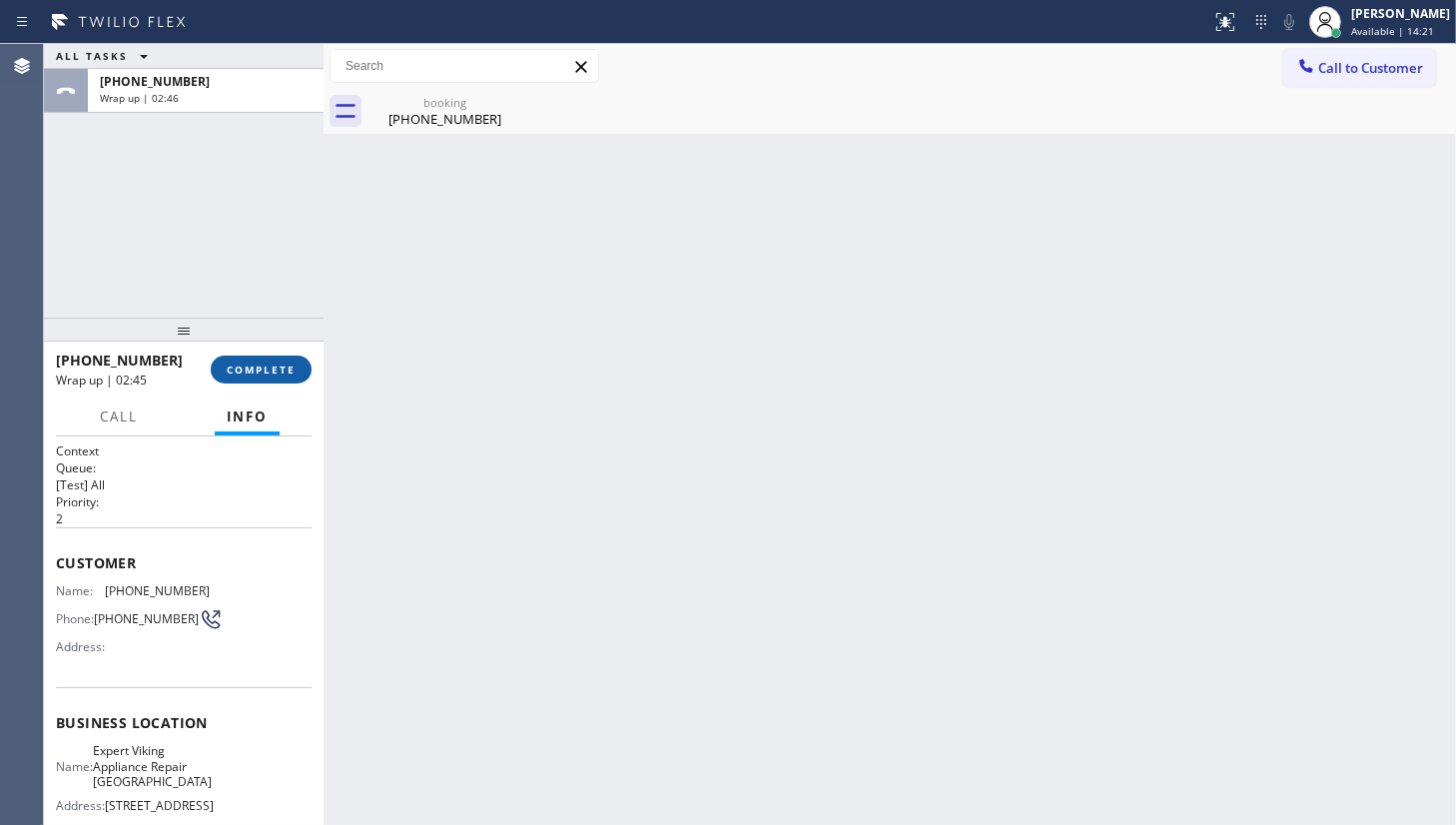 click on "COMPLETE" at bounding box center [261, 370] 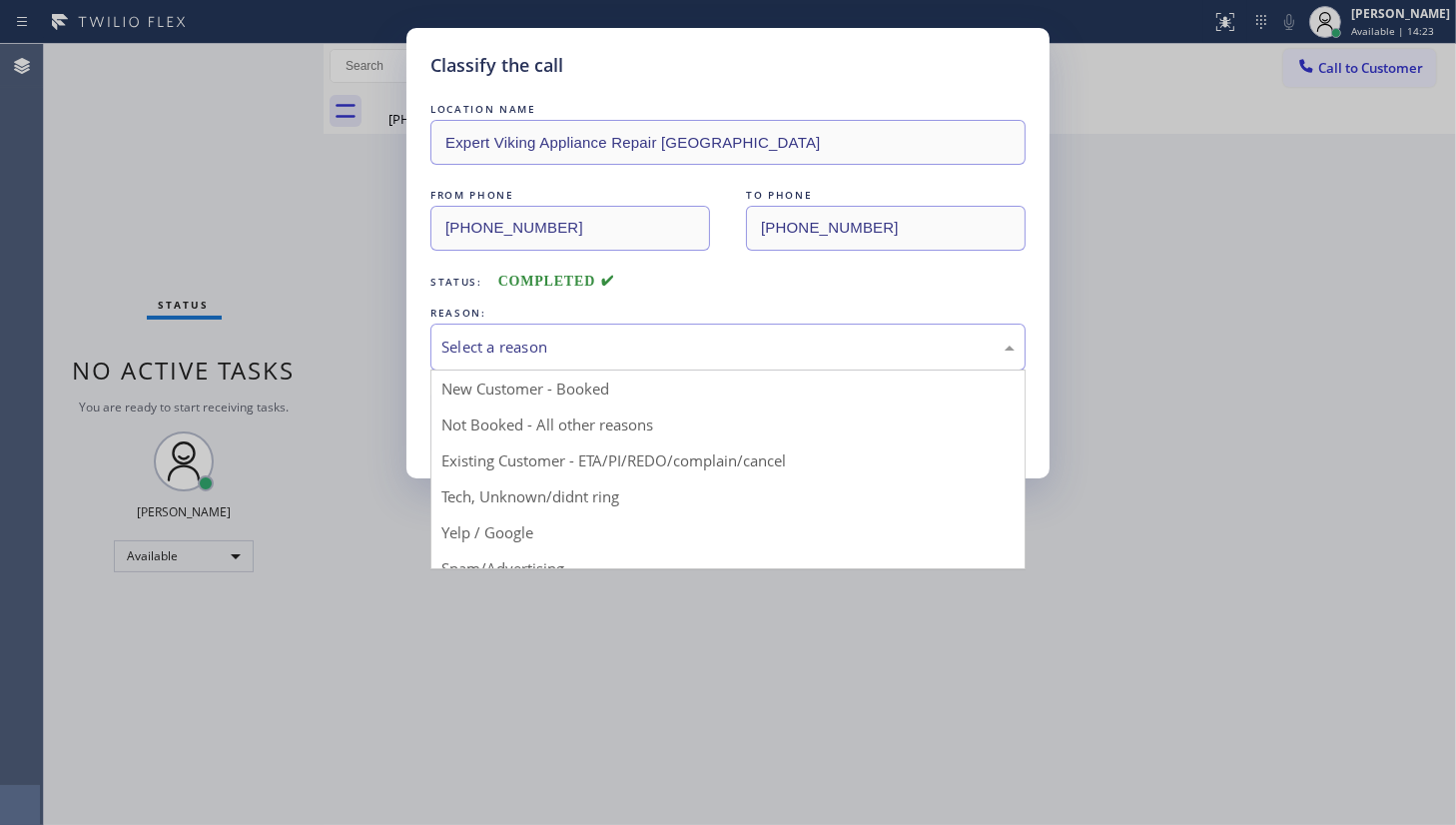 click on "Select a reason" at bounding box center (728, 347) 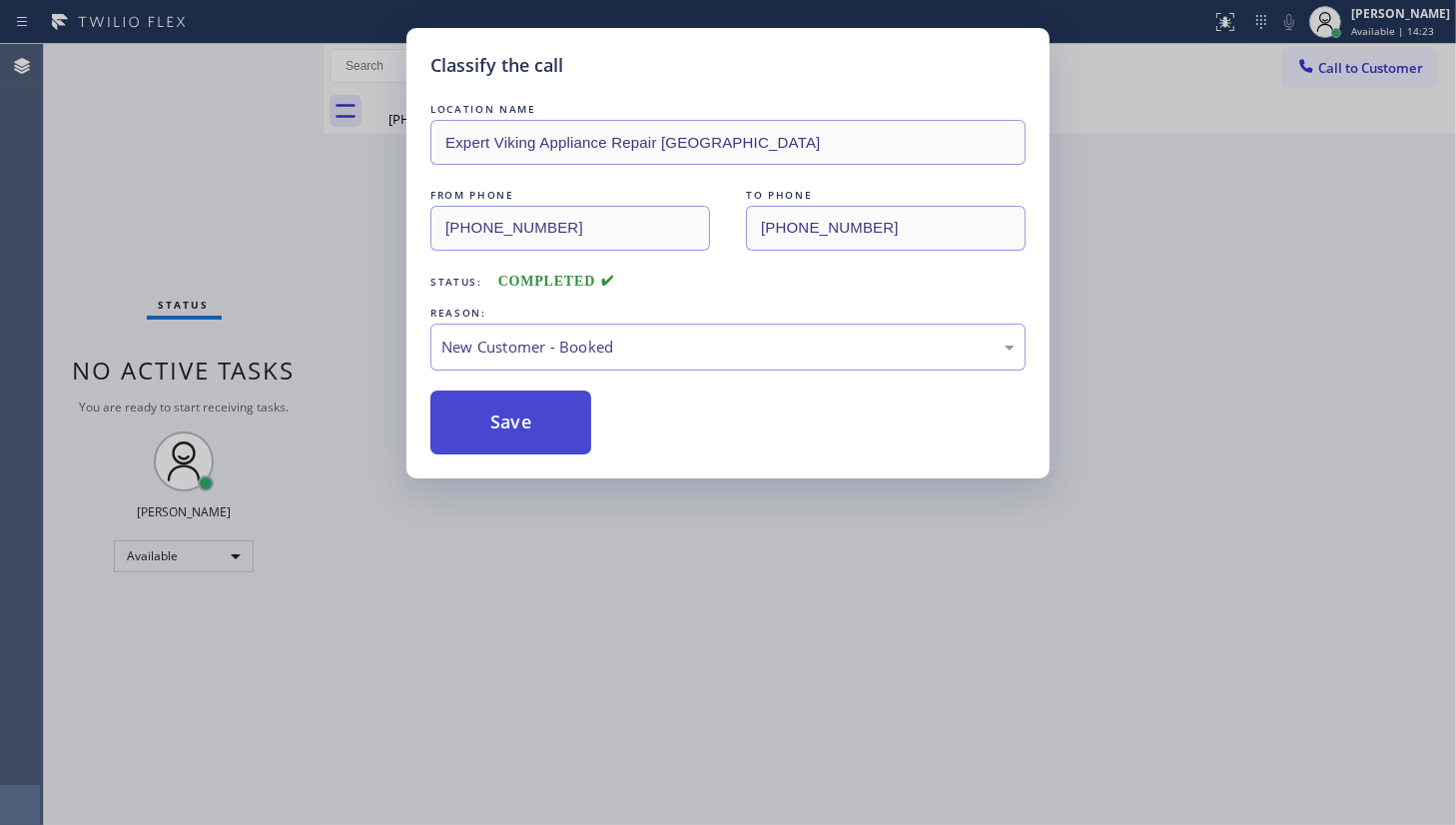 click on "Save" at bounding box center [510, 422] 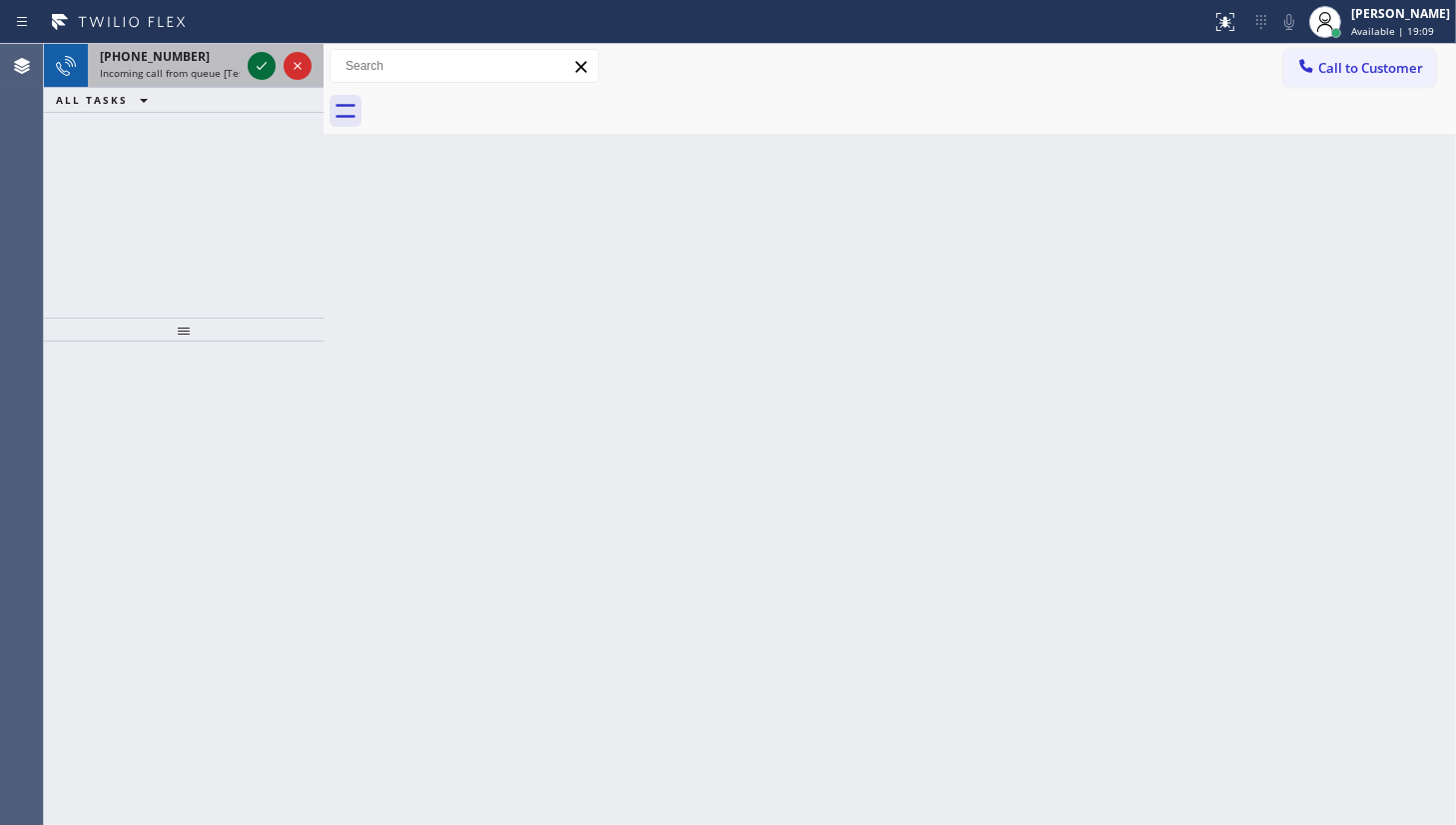 click 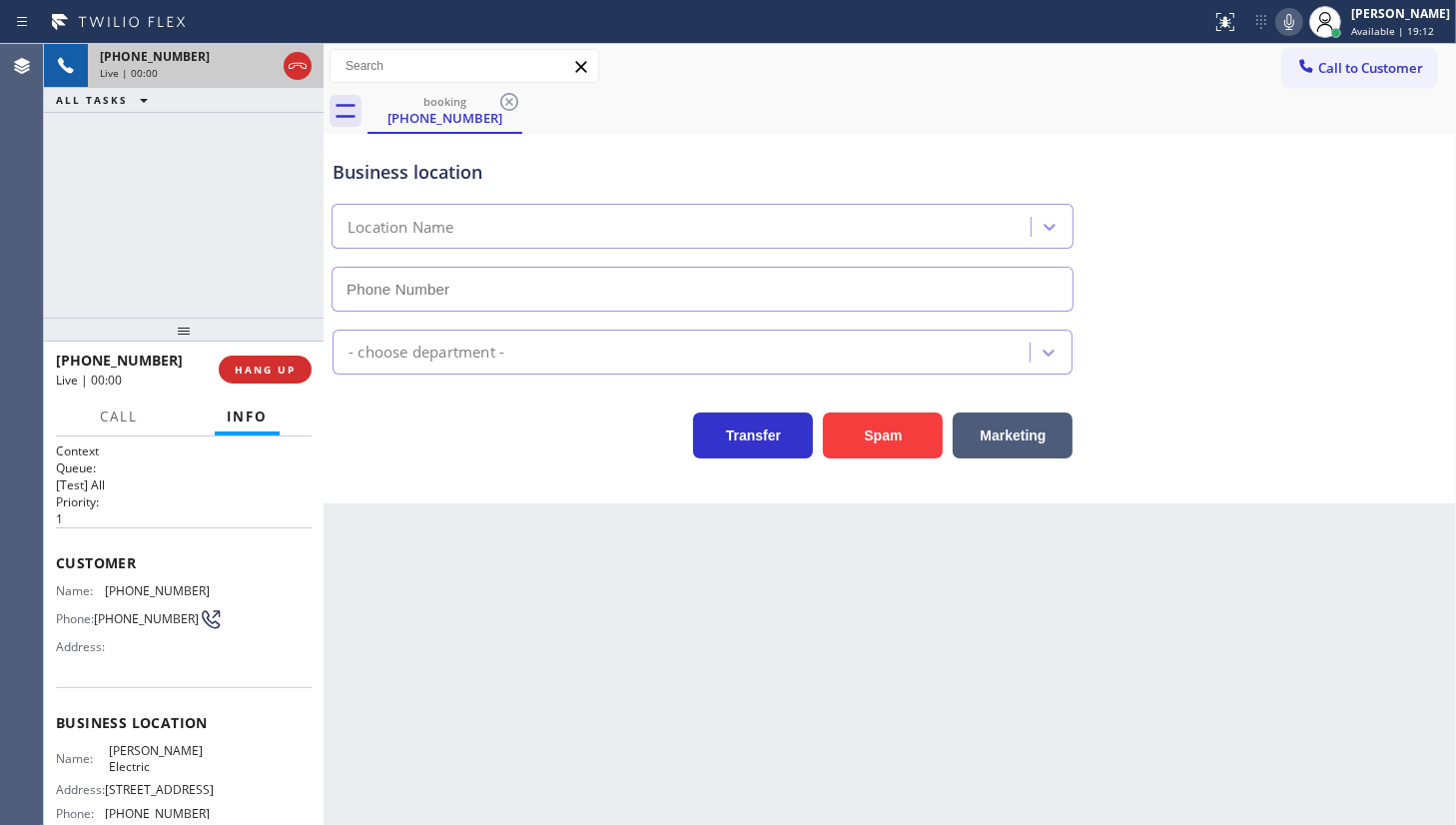 type on "(954) 738-7814" 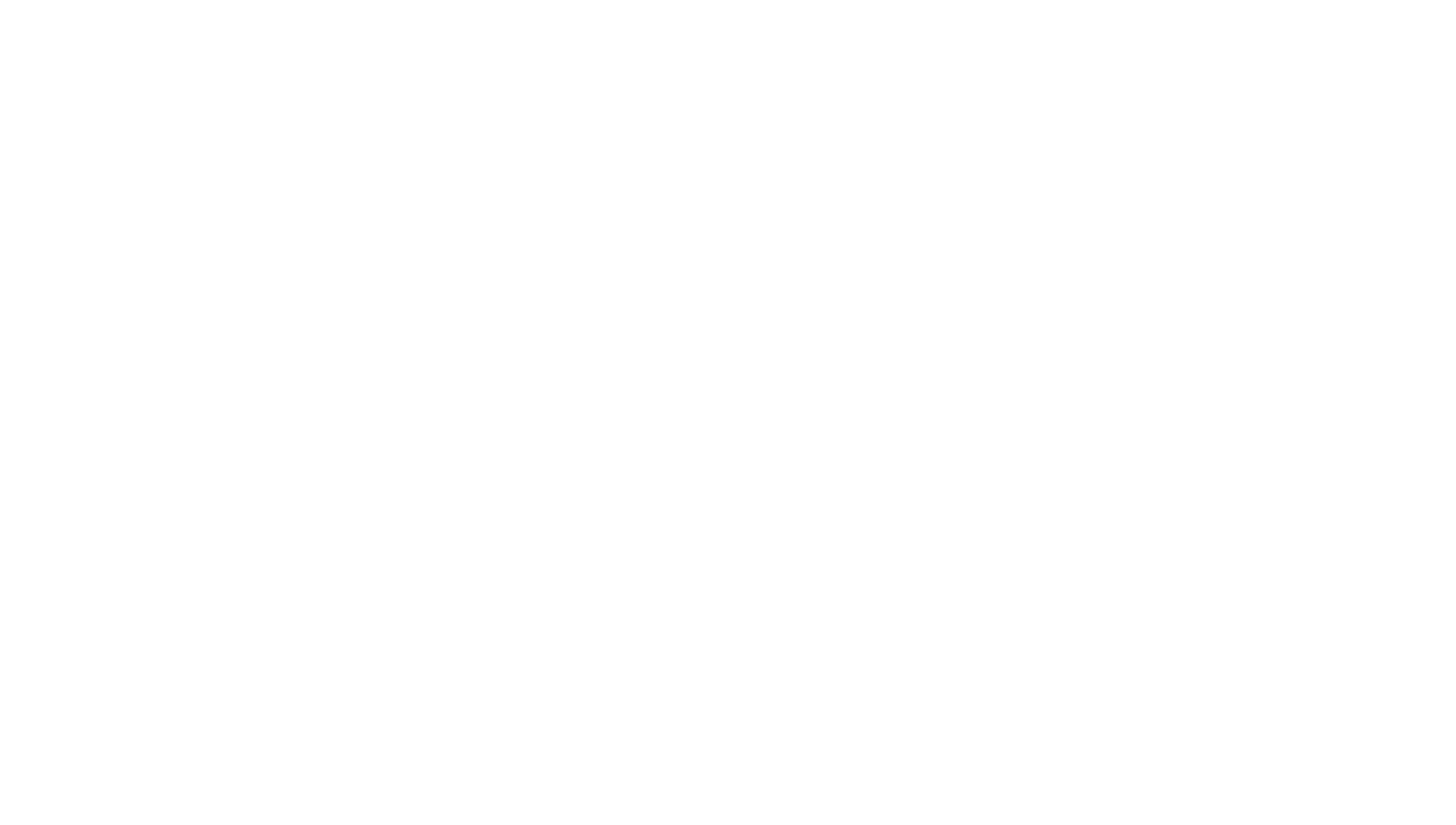 scroll, scrollTop: 0, scrollLeft: 0, axis: both 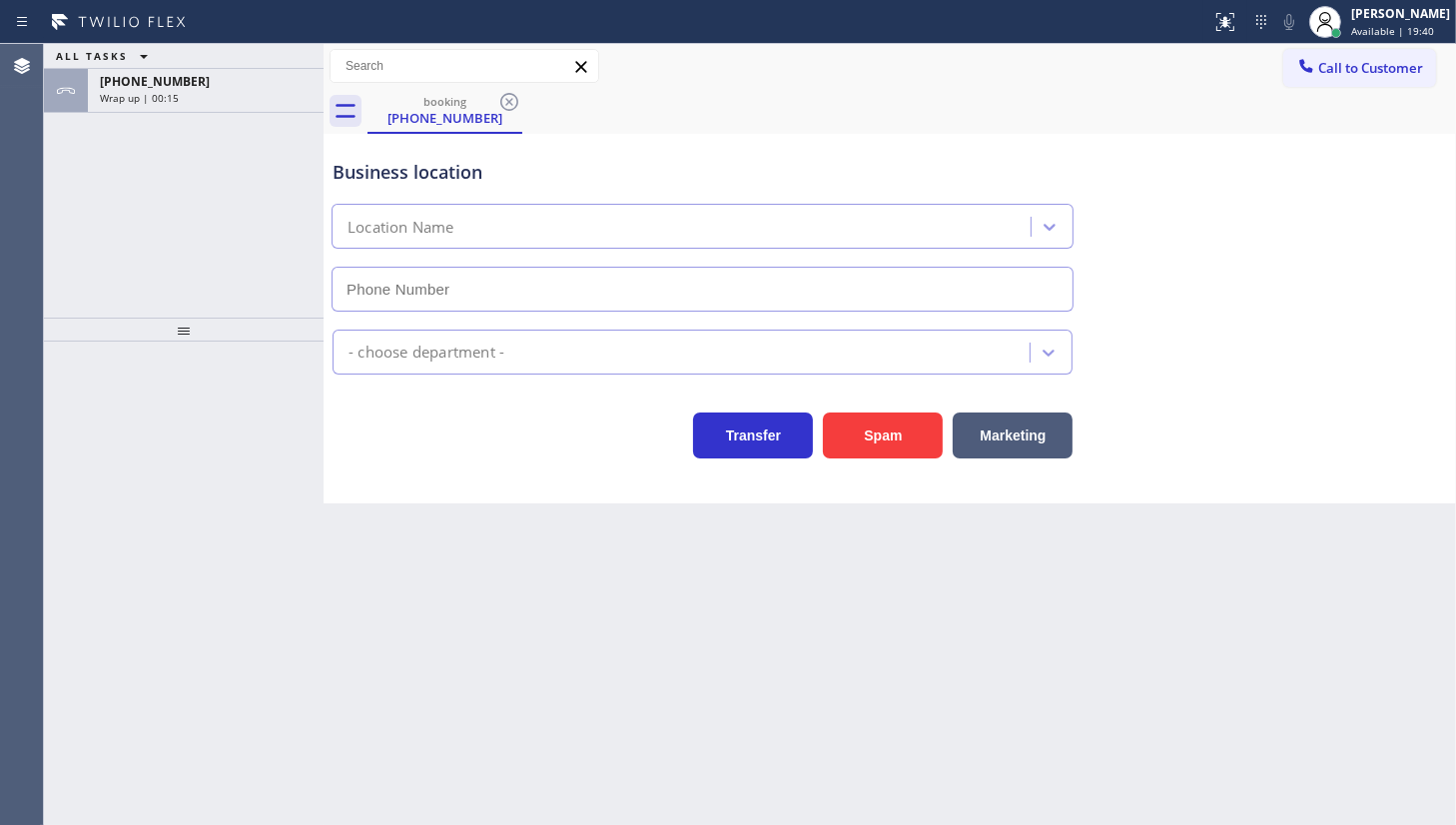 type on "[PHONE_NUMBER]" 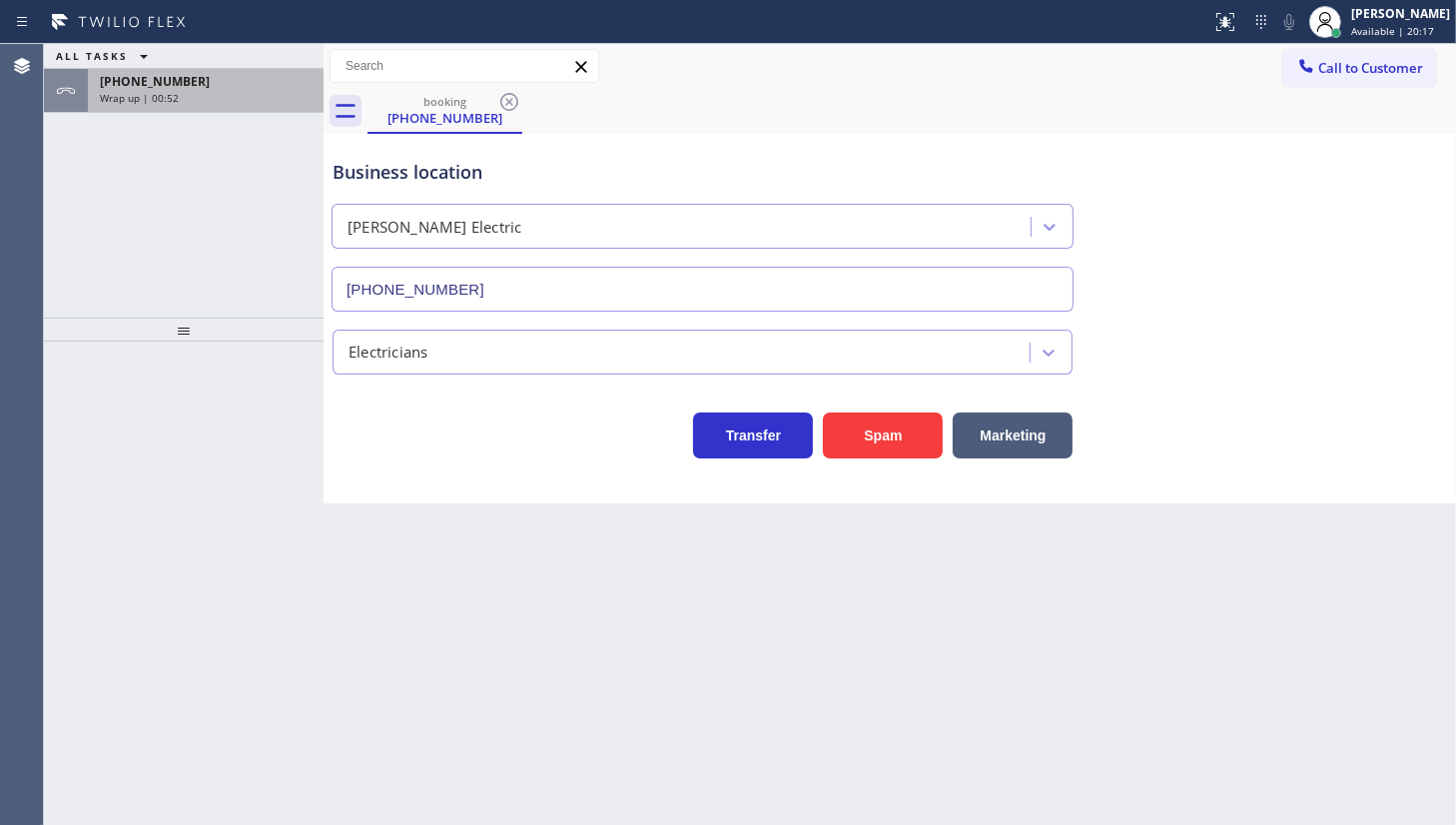 click on "+17865025480 Wrap up | 00:52" at bounding box center (202, 91) 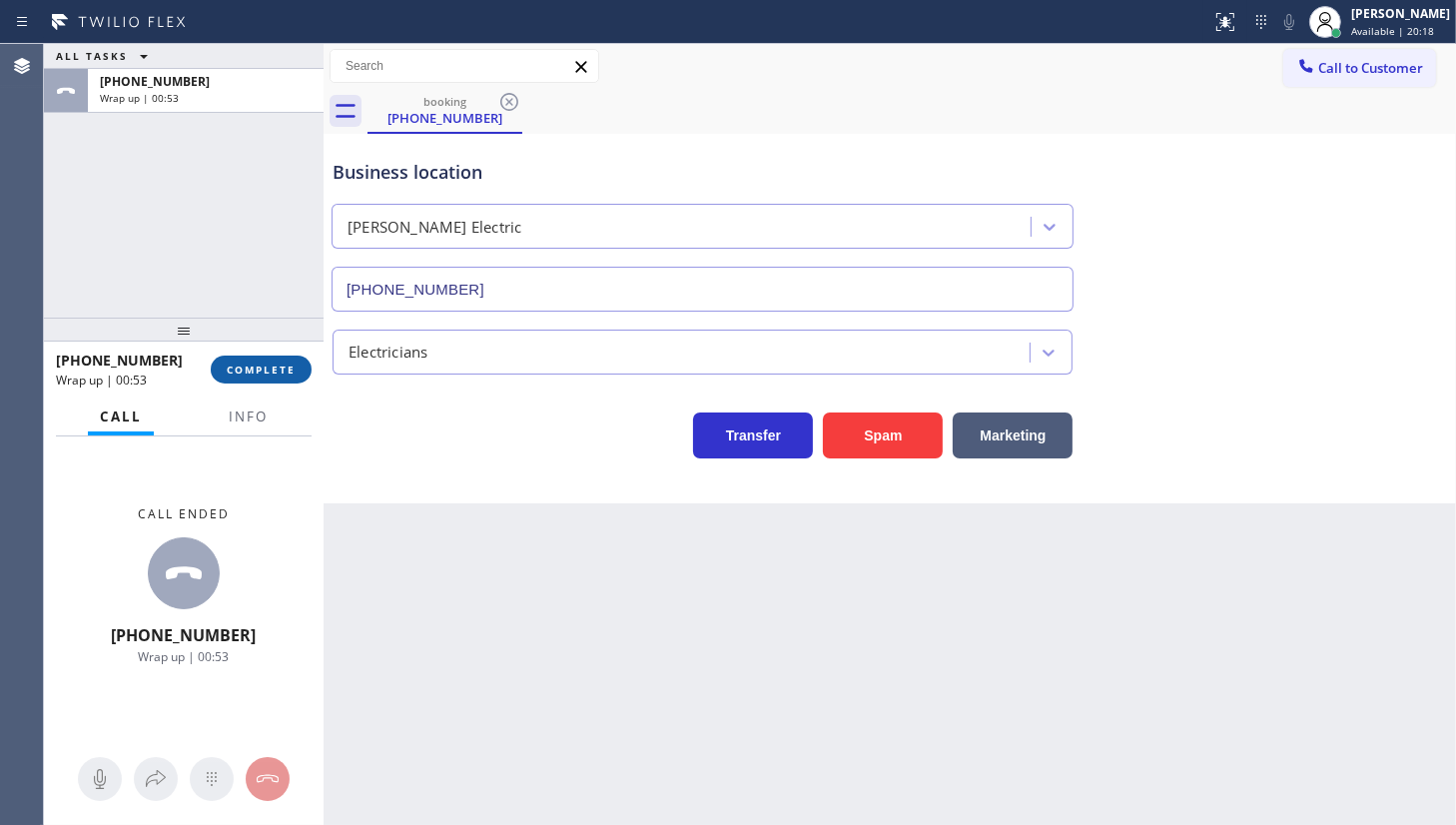 click on "COMPLETE" at bounding box center (261, 370) 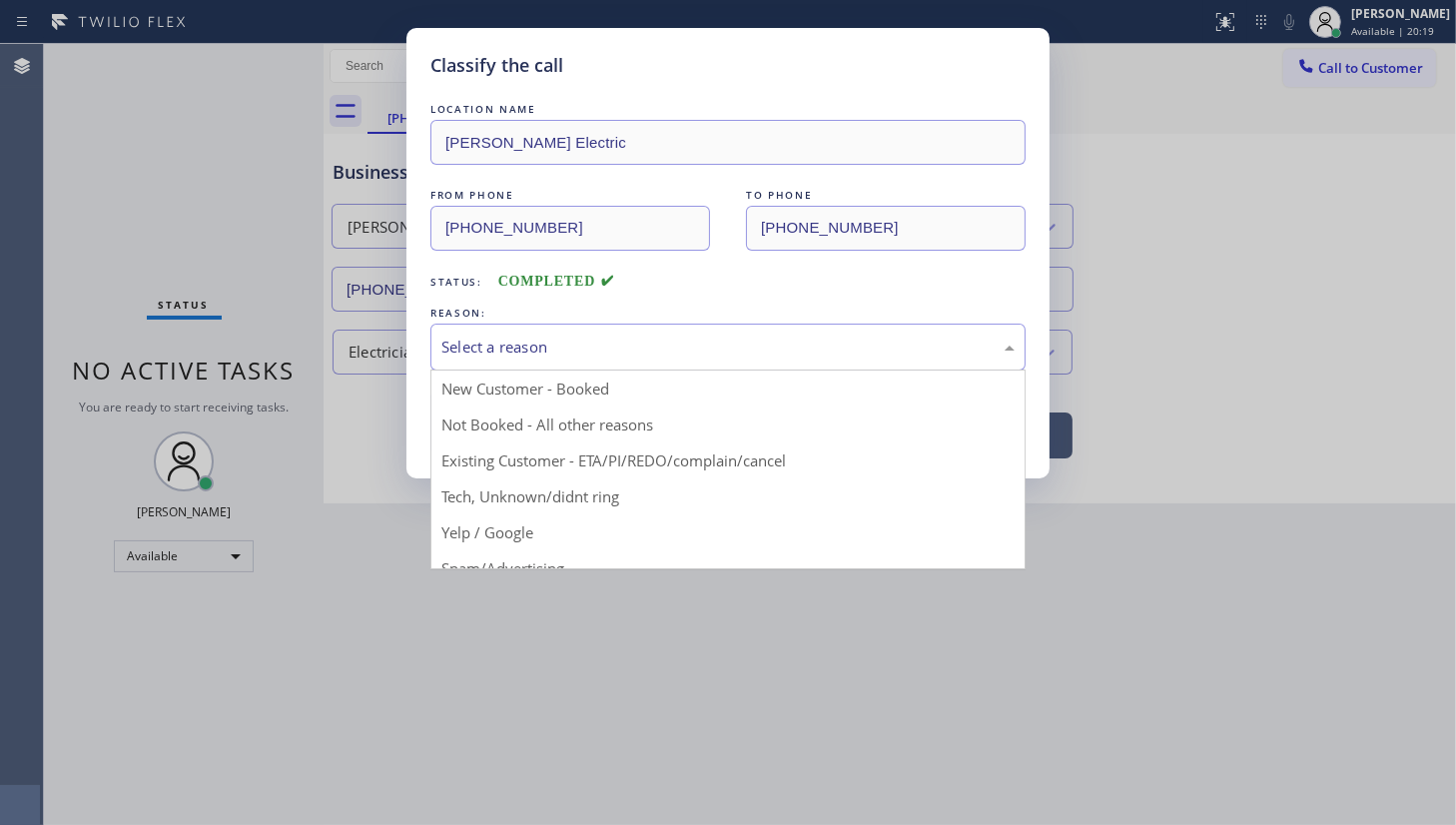 click on "Select a reason" at bounding box center [728, 347] 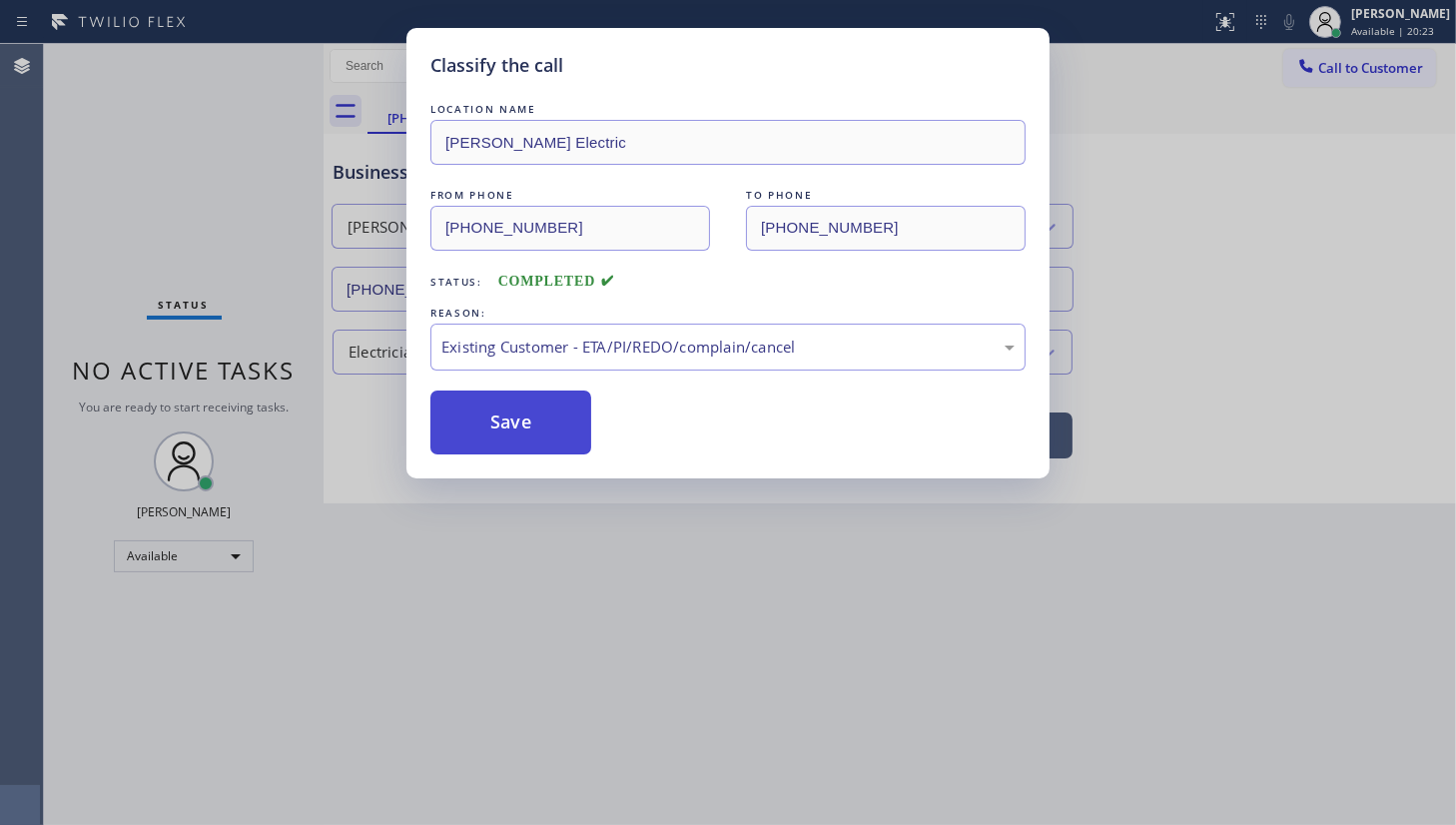 click on "Save" at bounding box center [510, 422] 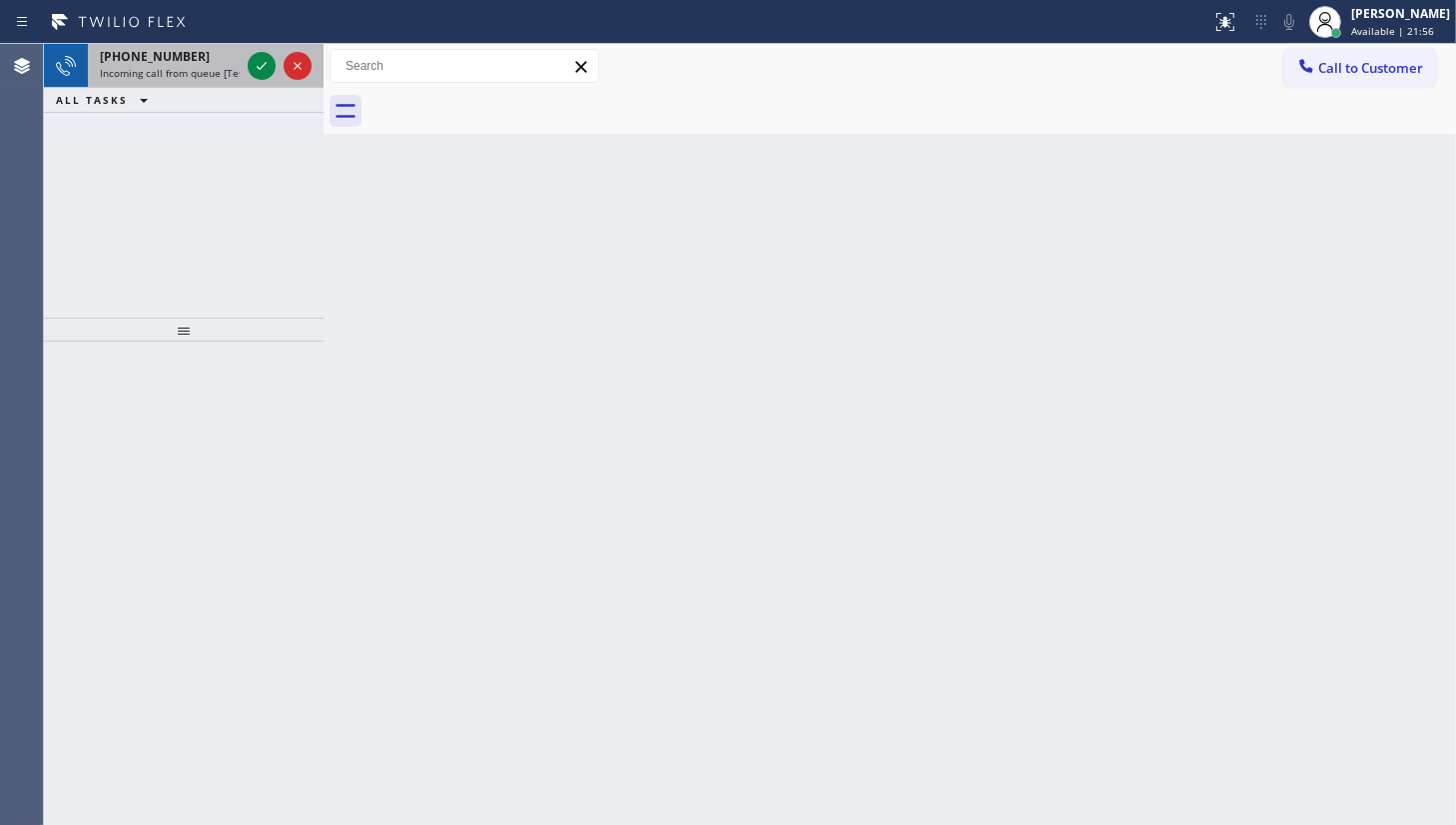 click on "Incoming call from queue [Test] All" at bounding box center [183, 73] 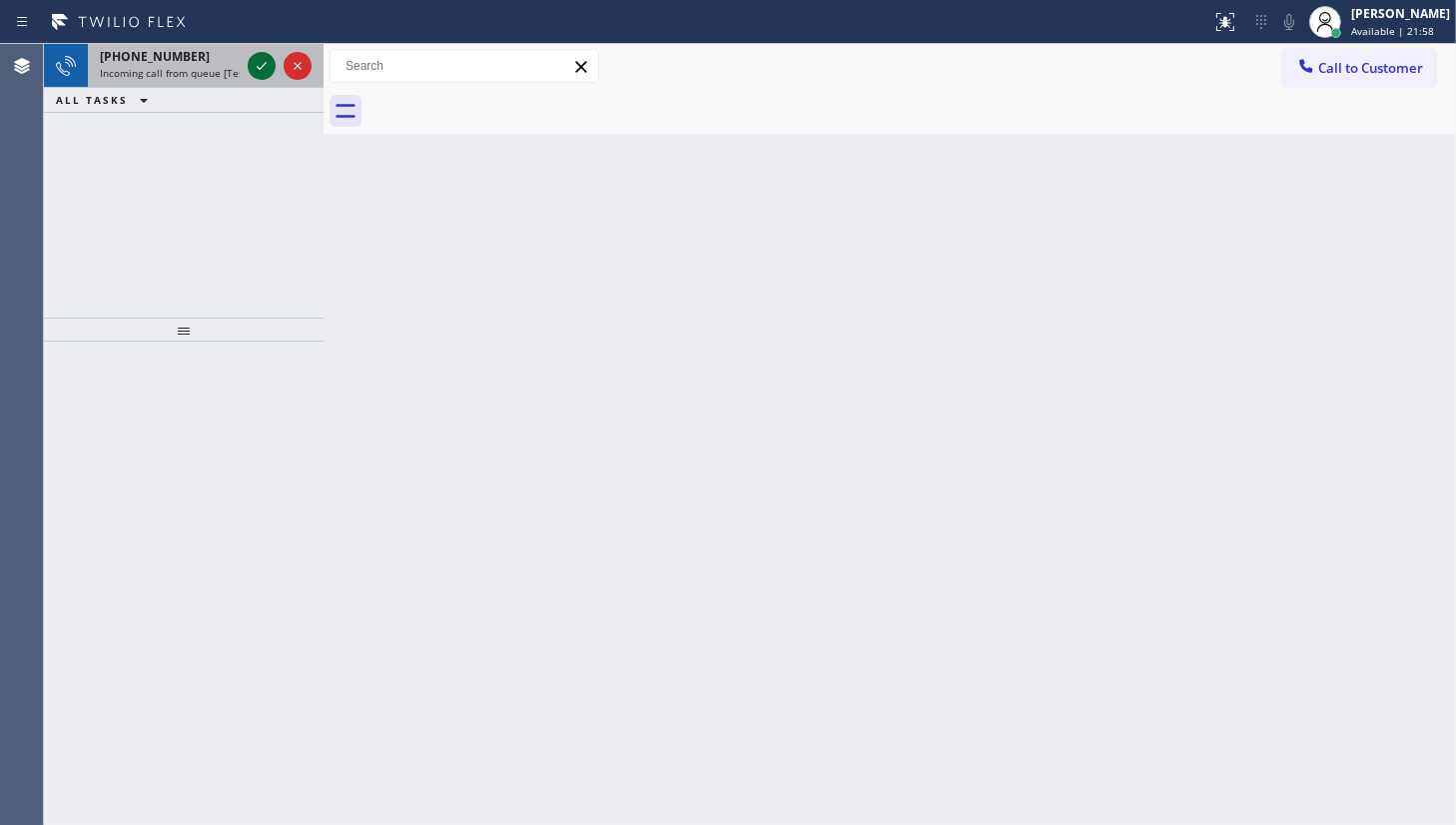 click 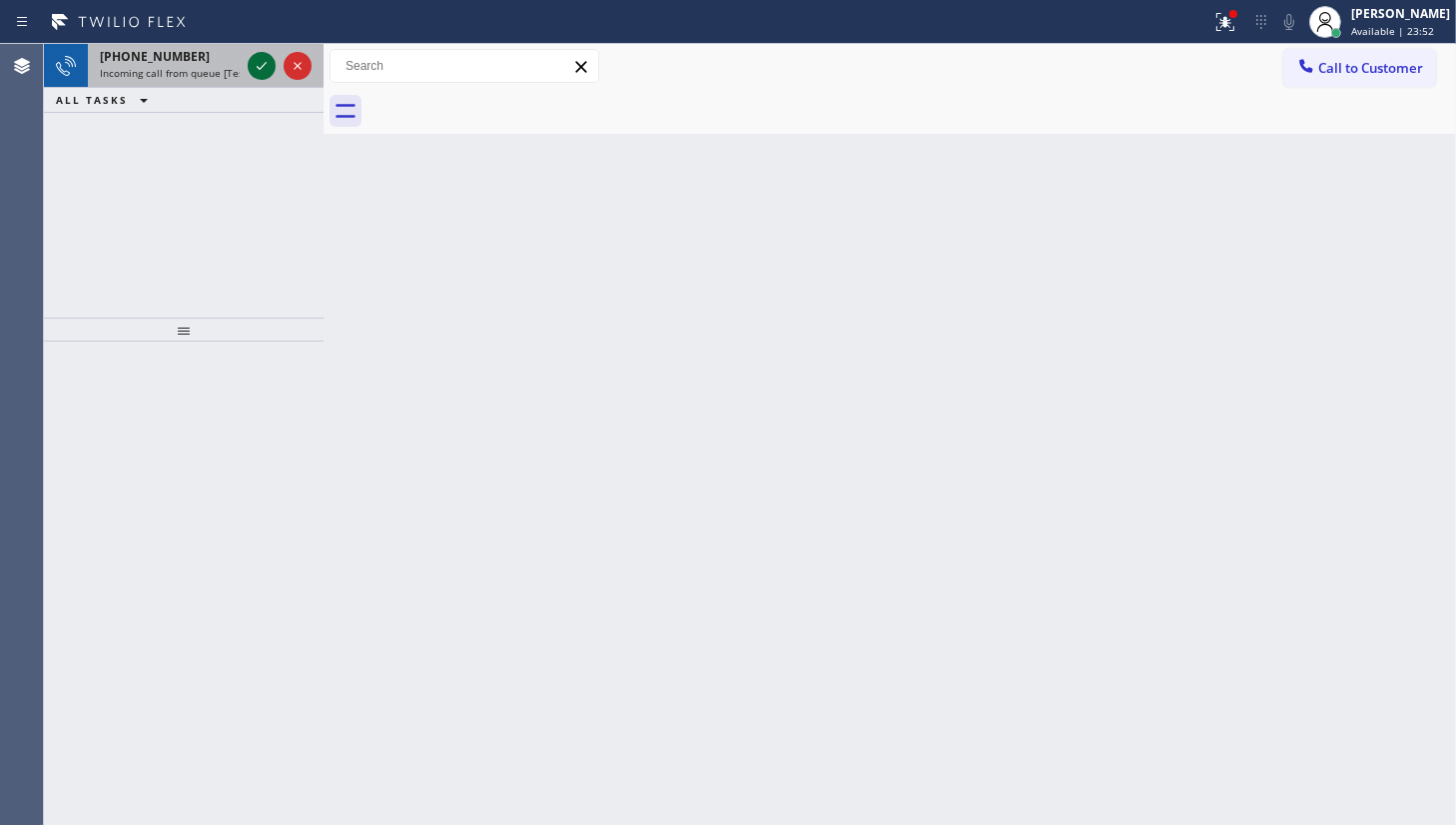 click 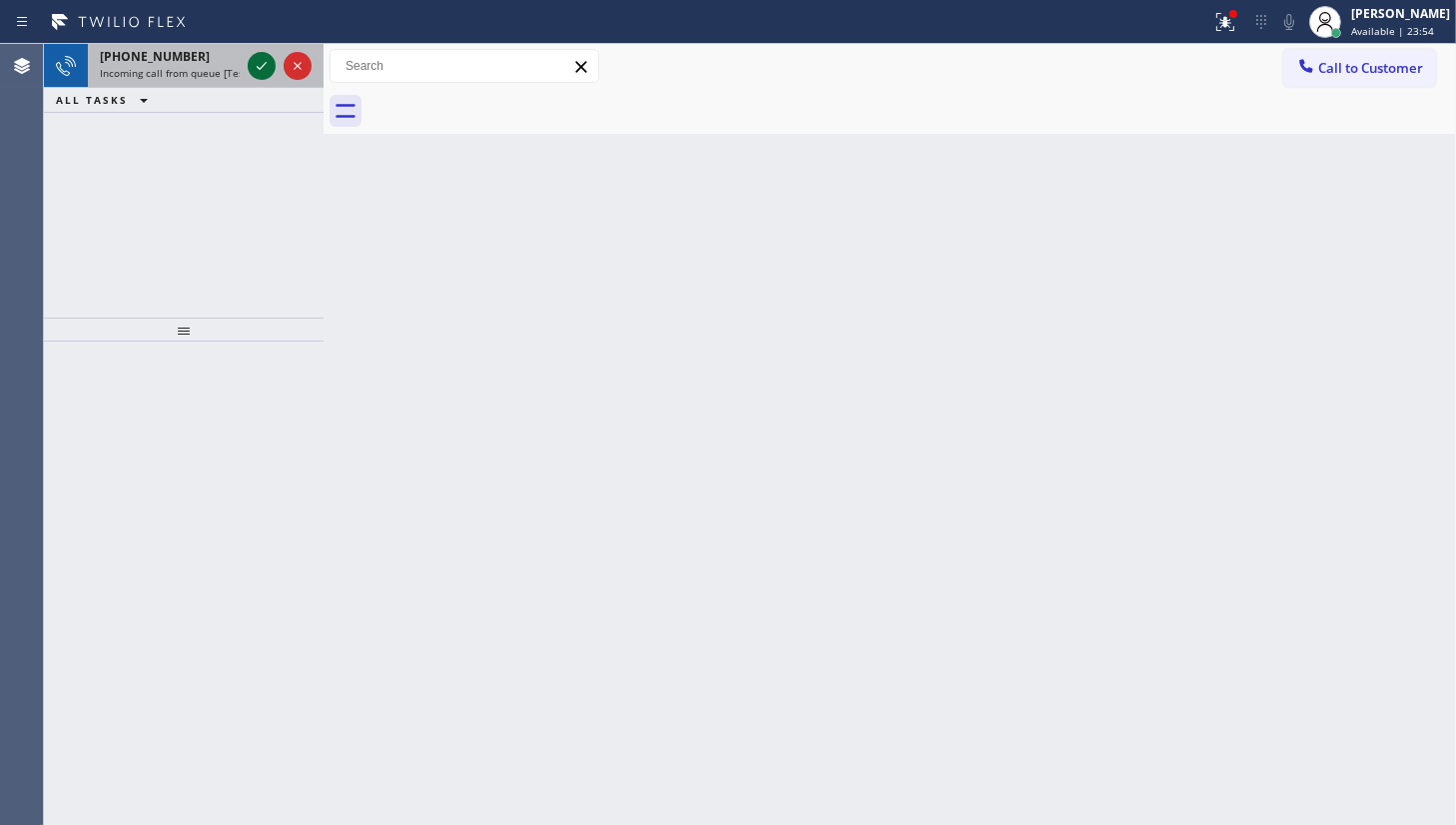 click 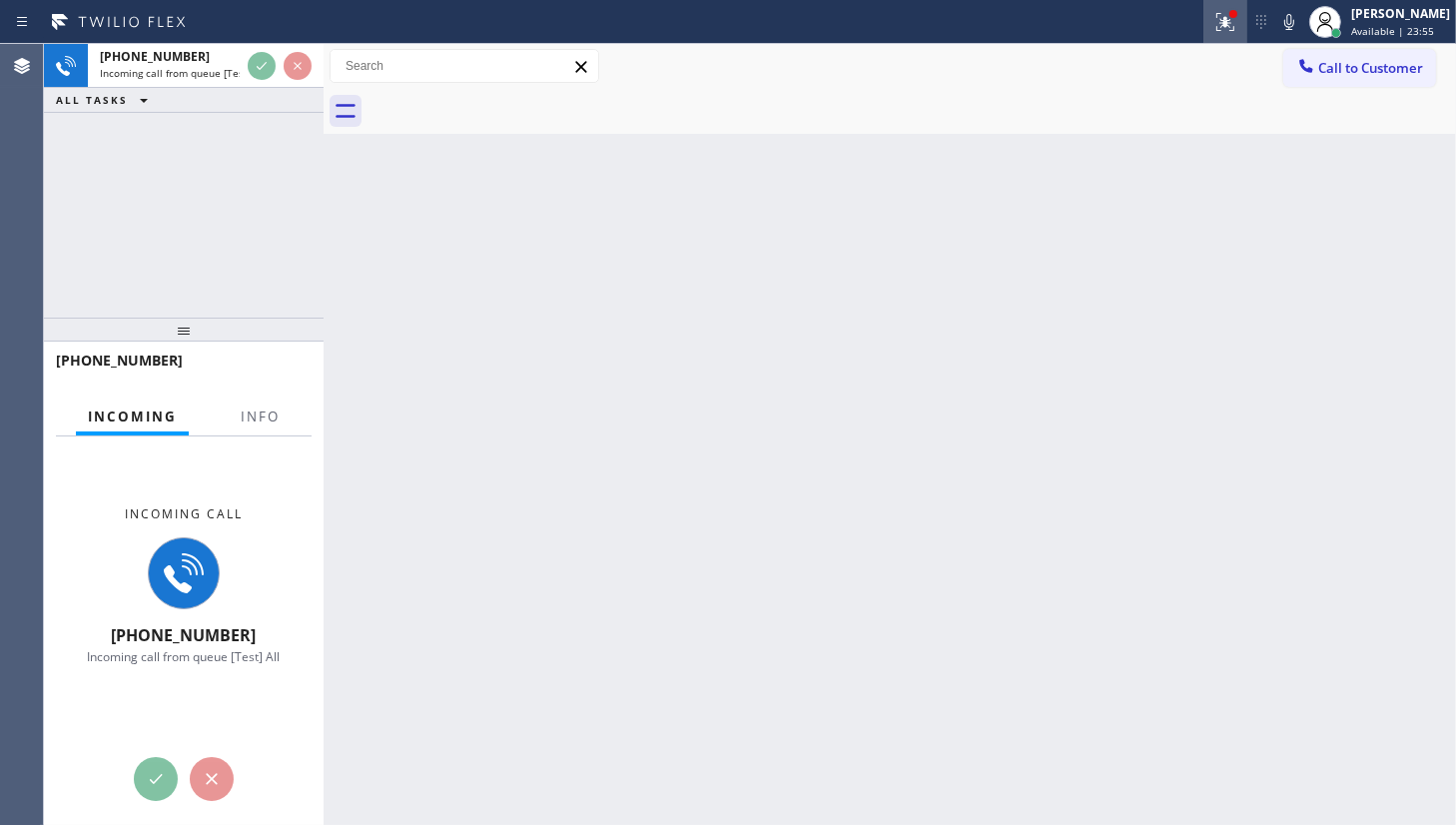 click 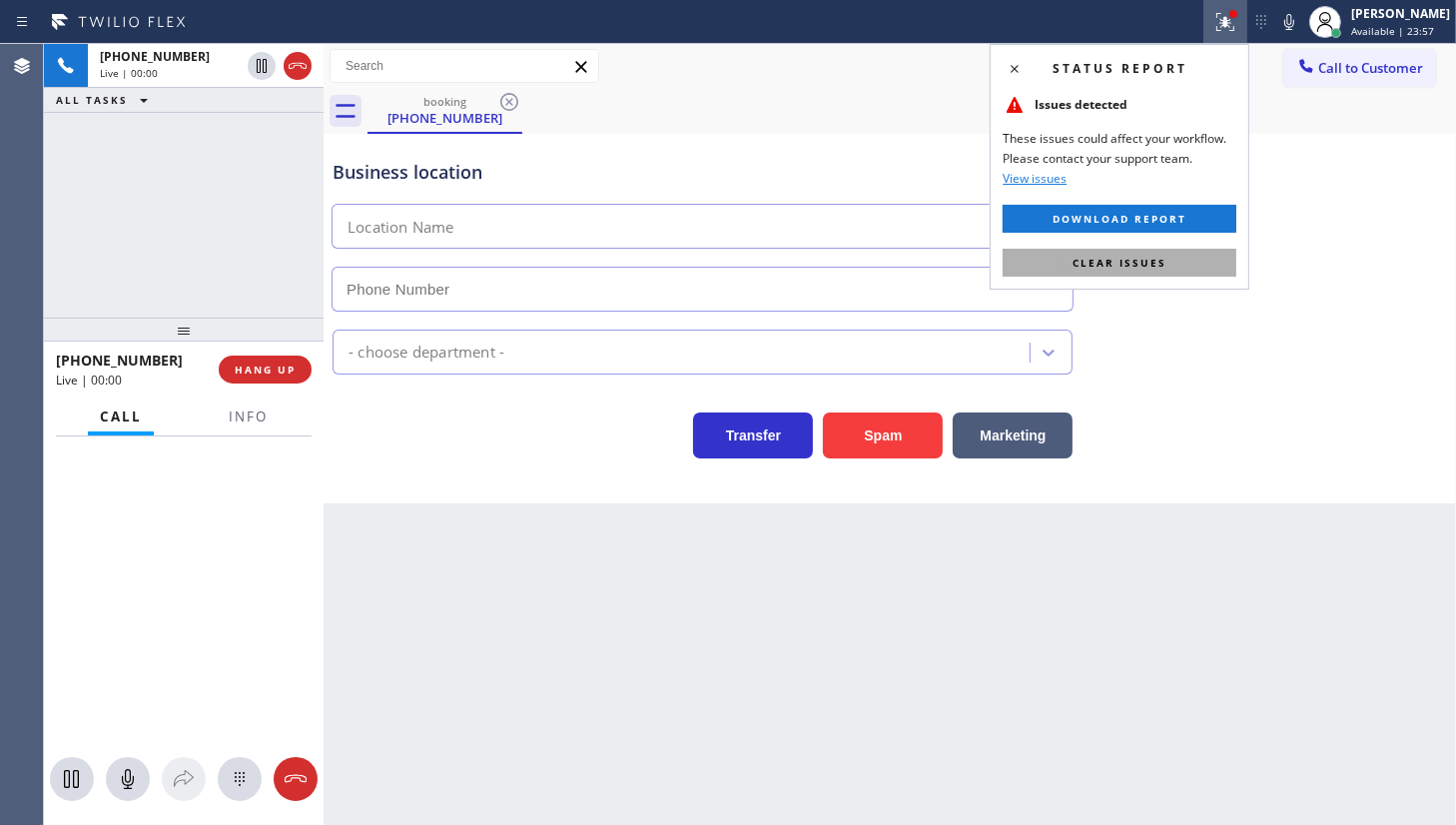 type on "(708) 998-5526" 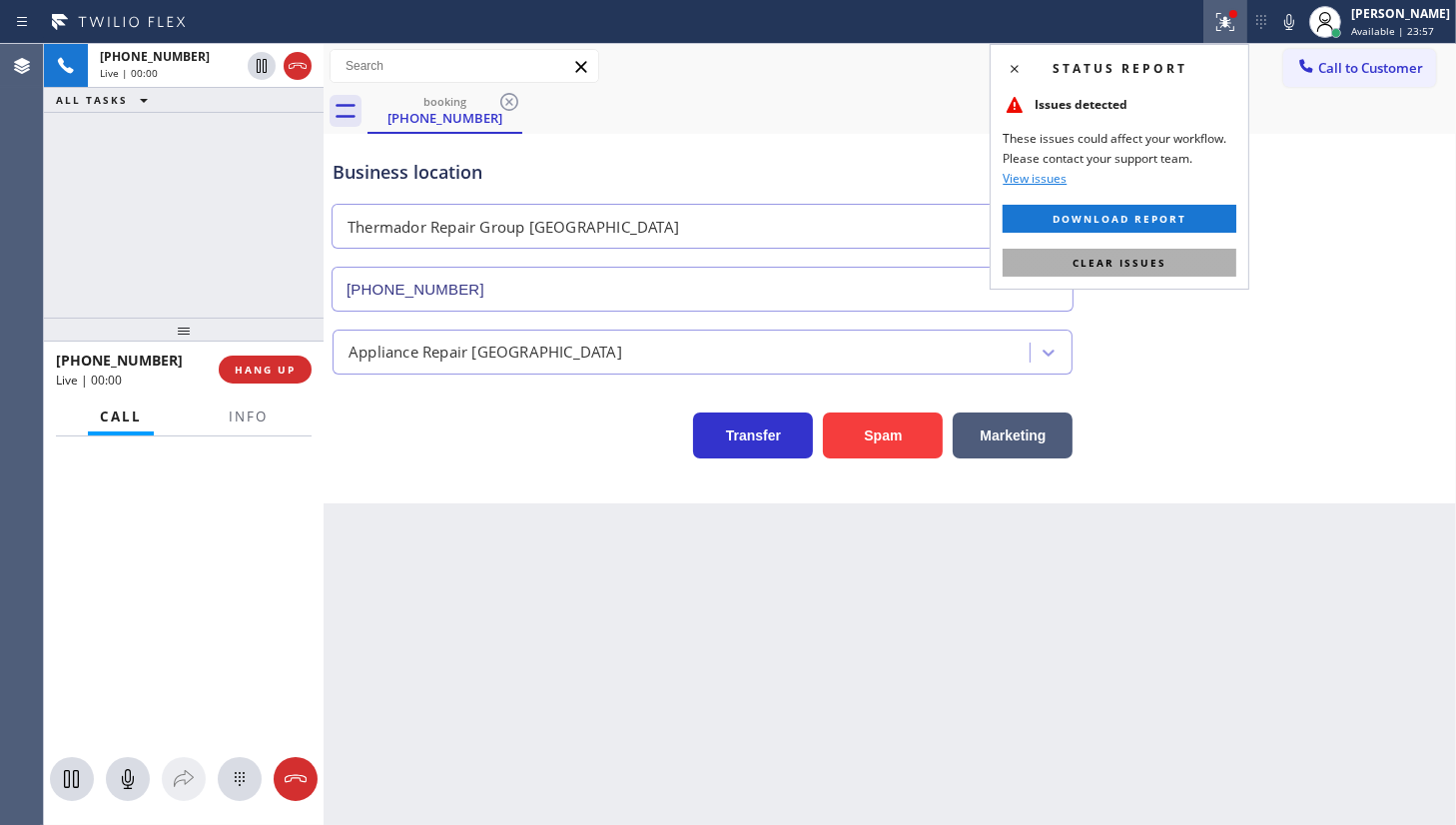 click on "Clear issues" at bounding box center (1119, 263) 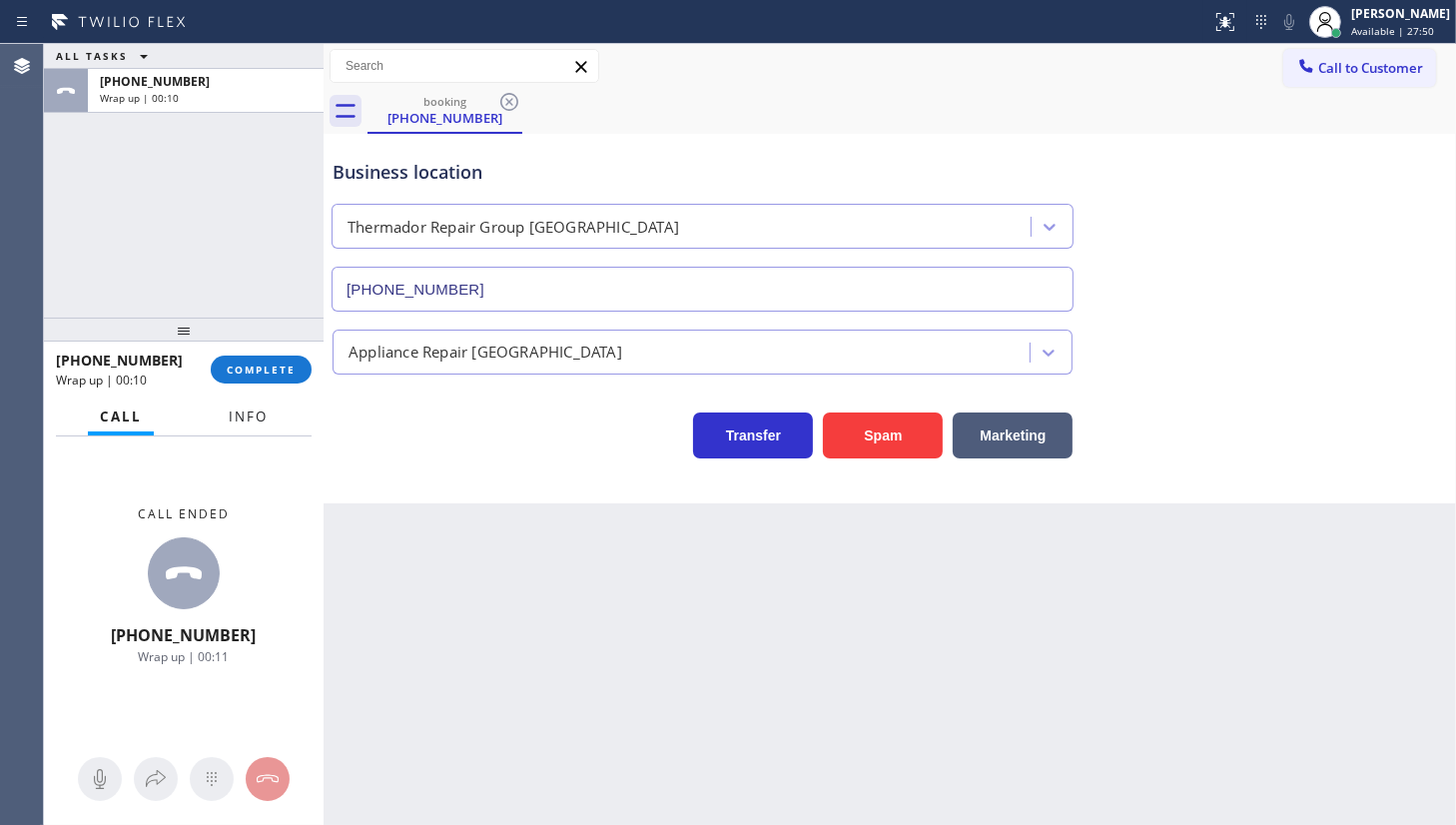 click on "Info" at bounding box center (248, 416) 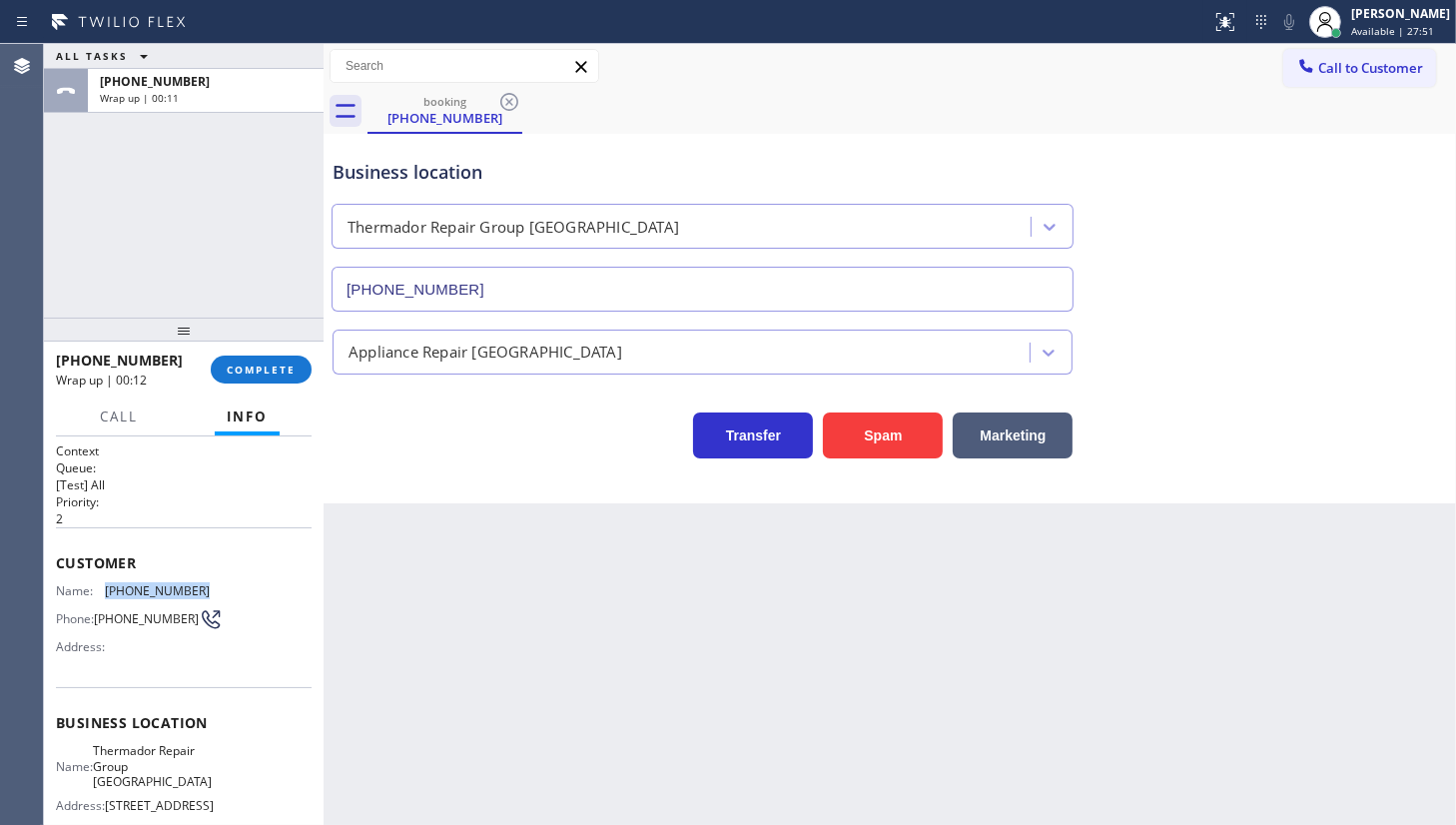 drag, startPoint x: 108, startPoint y: 588, endPoint x: 211, endPoint y: 595, distance: 103.23759 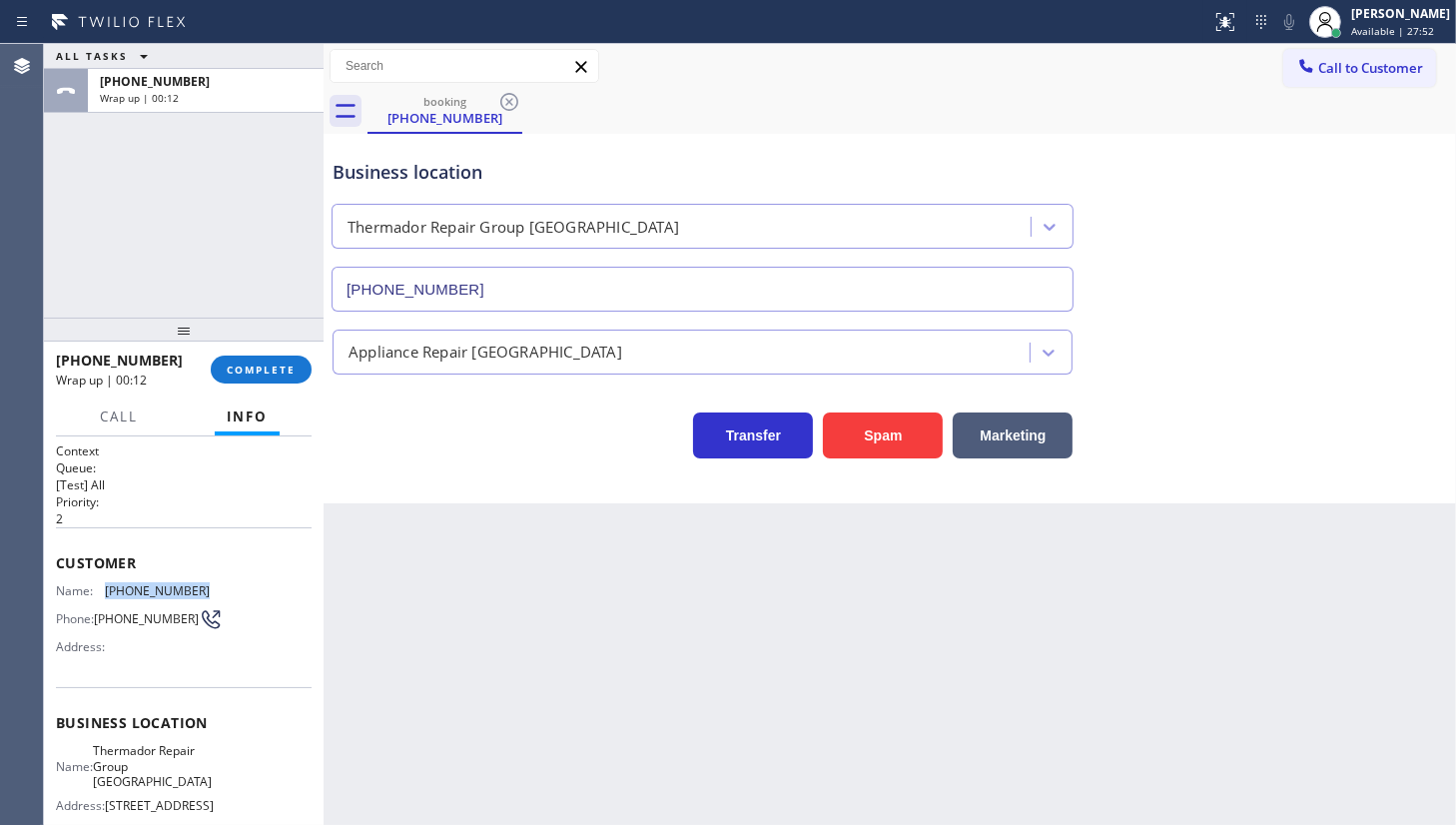copy on "(312) 805-5264" 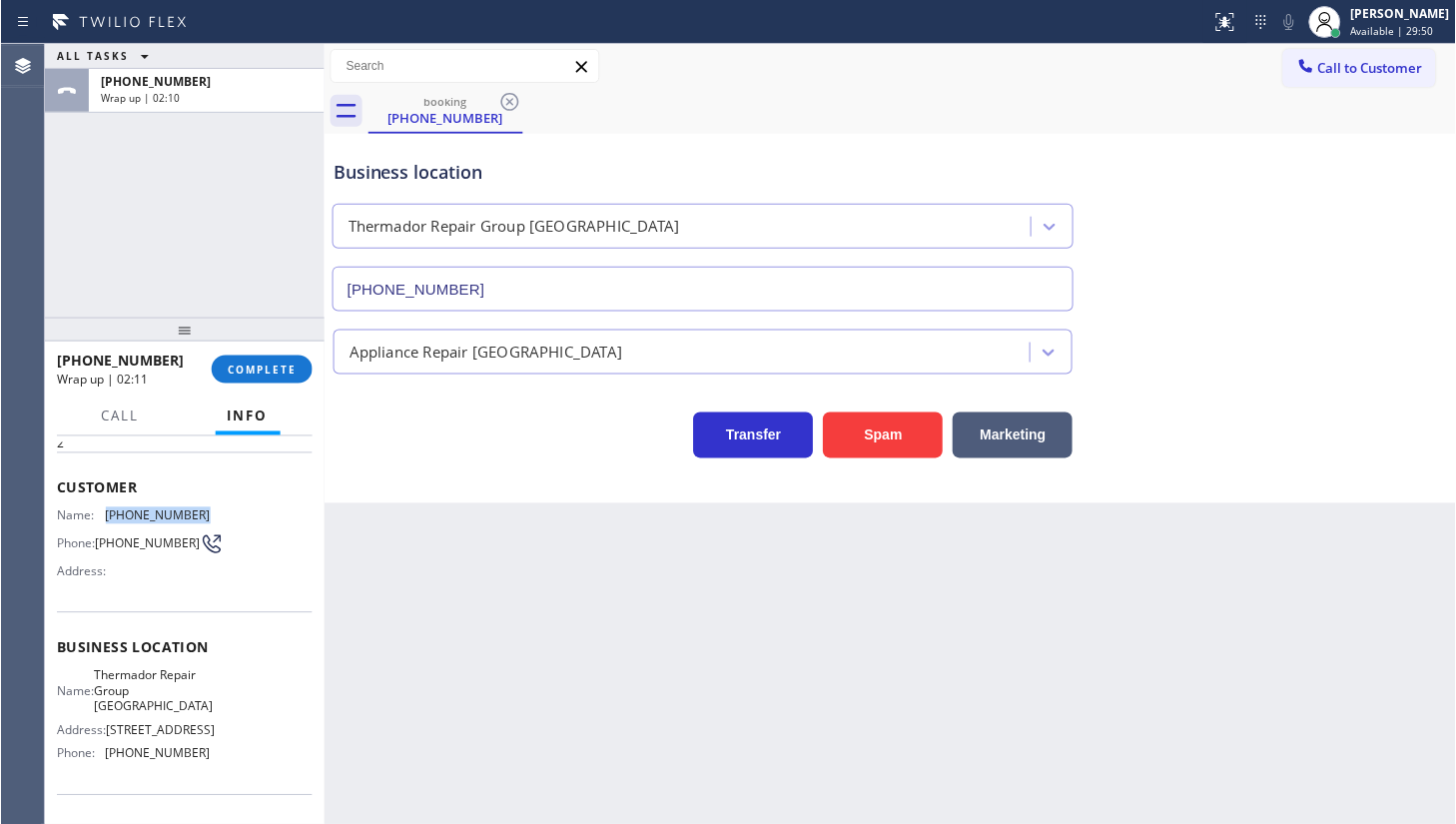 scroll, scrollTop: 236, scrollLeft: 0, axis: vertical 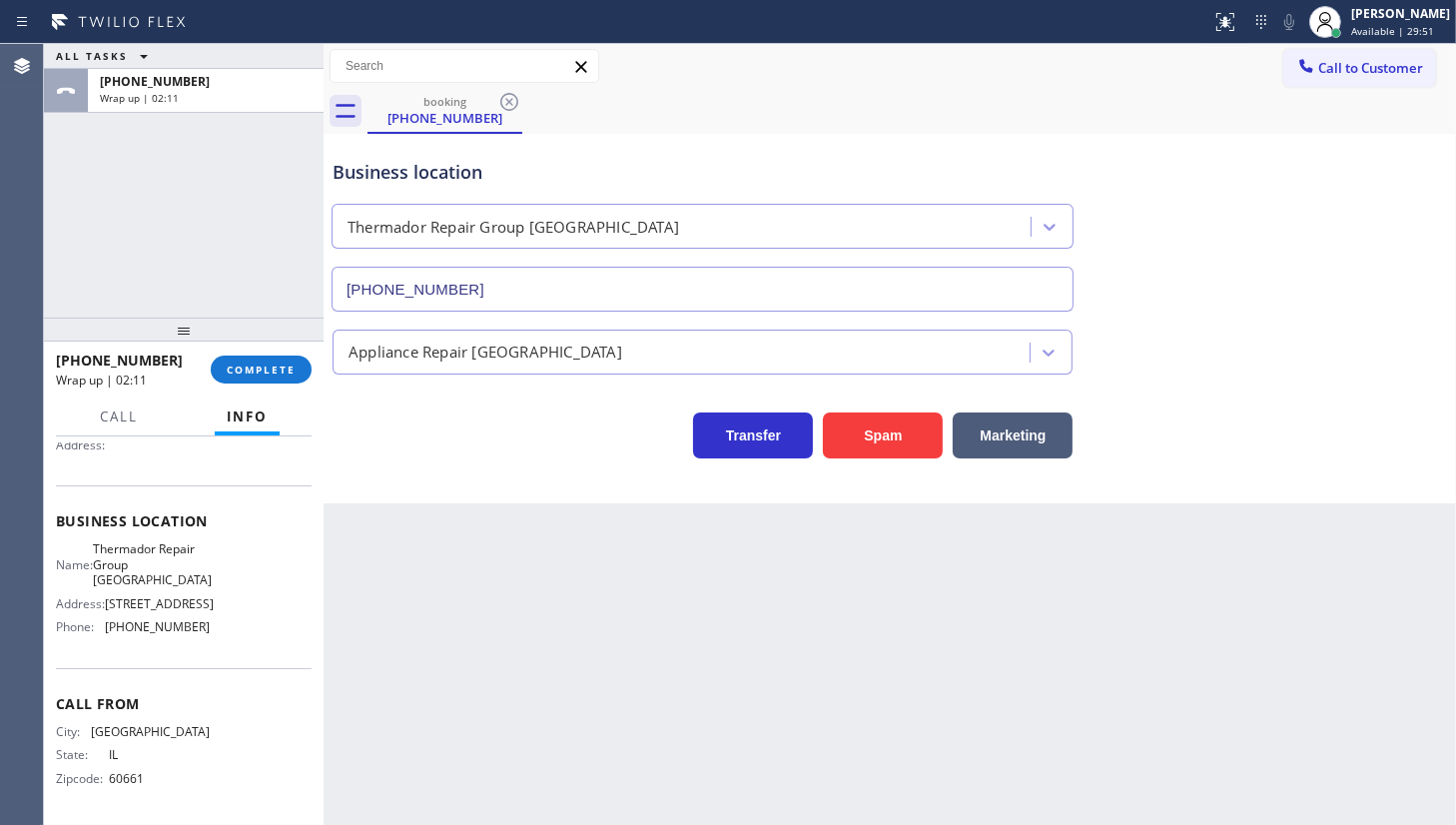 drag, startPoint x: 103, startPoint y: 630, endPoint x: 260, endPoint y: 637, distance: 157.15597 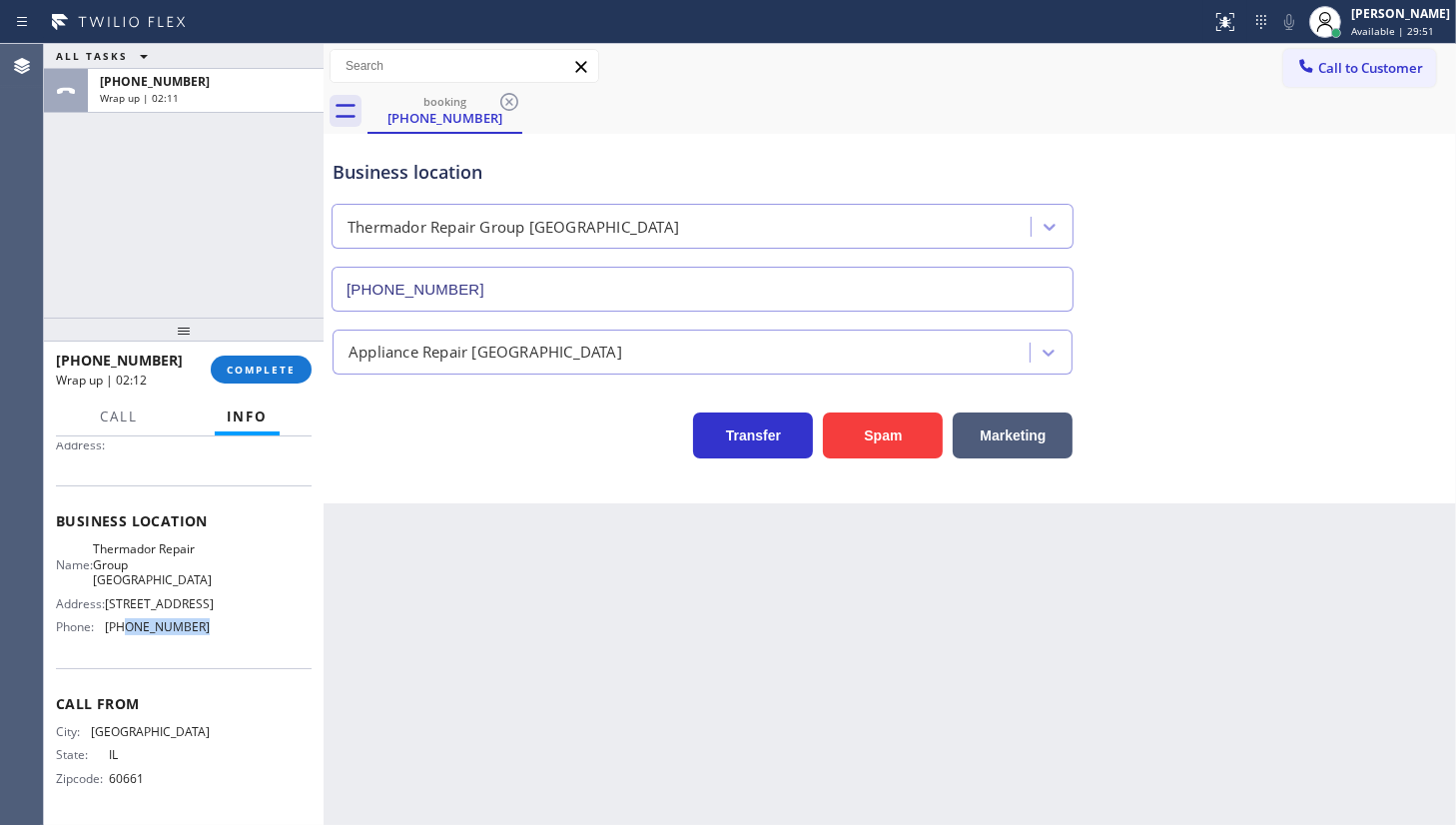 click on "Name: Thermador Repair Group Oak Park Address: 1142 W Chicago Ave, Chicago, IL 60642  Phone: (708) 998-5526" at bounding box center [184, 591] 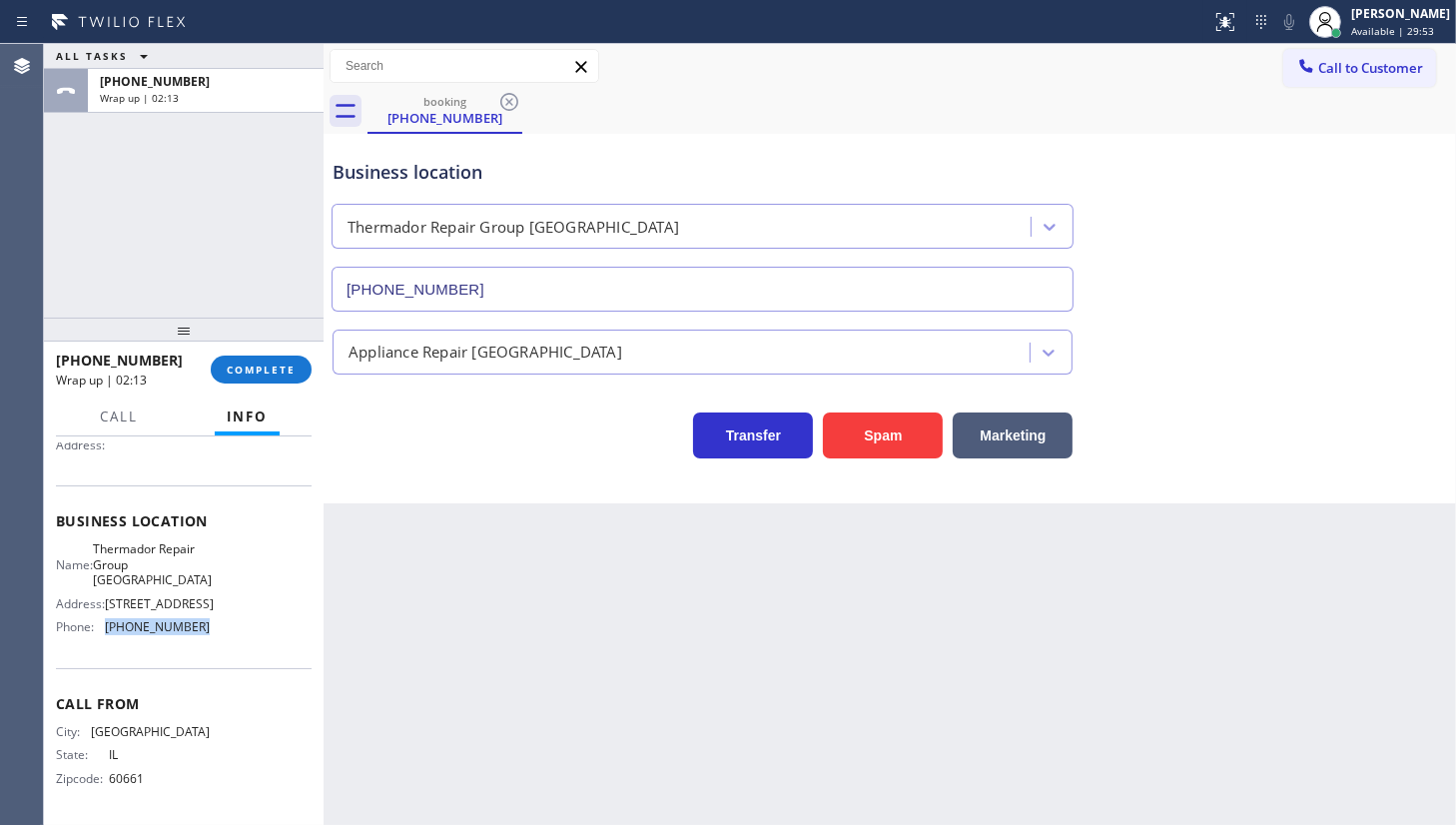 drag, startPoint x: 103, startPoint y: 620, endPoint x: 226, endPoint y: 634, distance: 123.79418 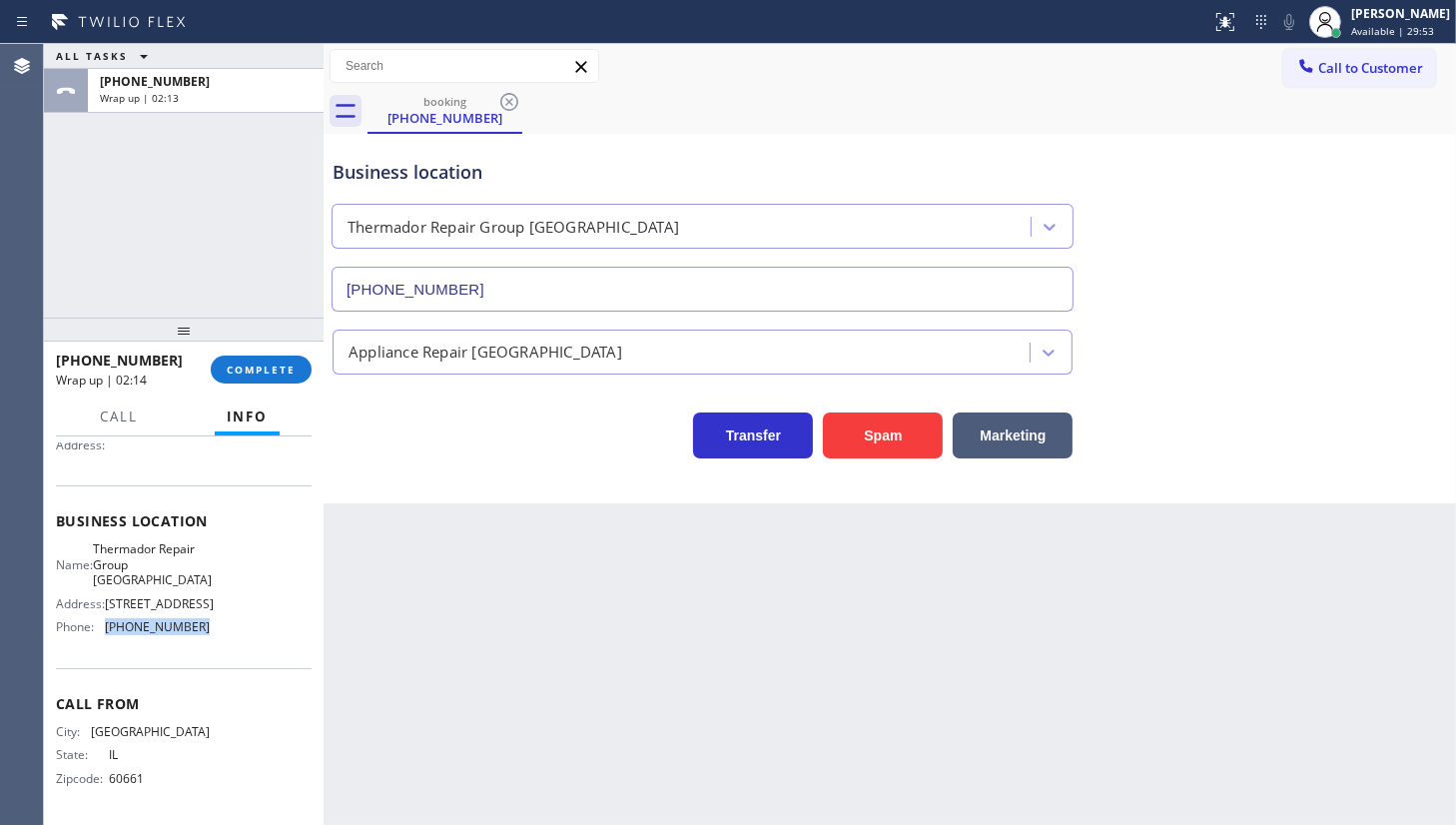 copy on "(708) 998-5526" 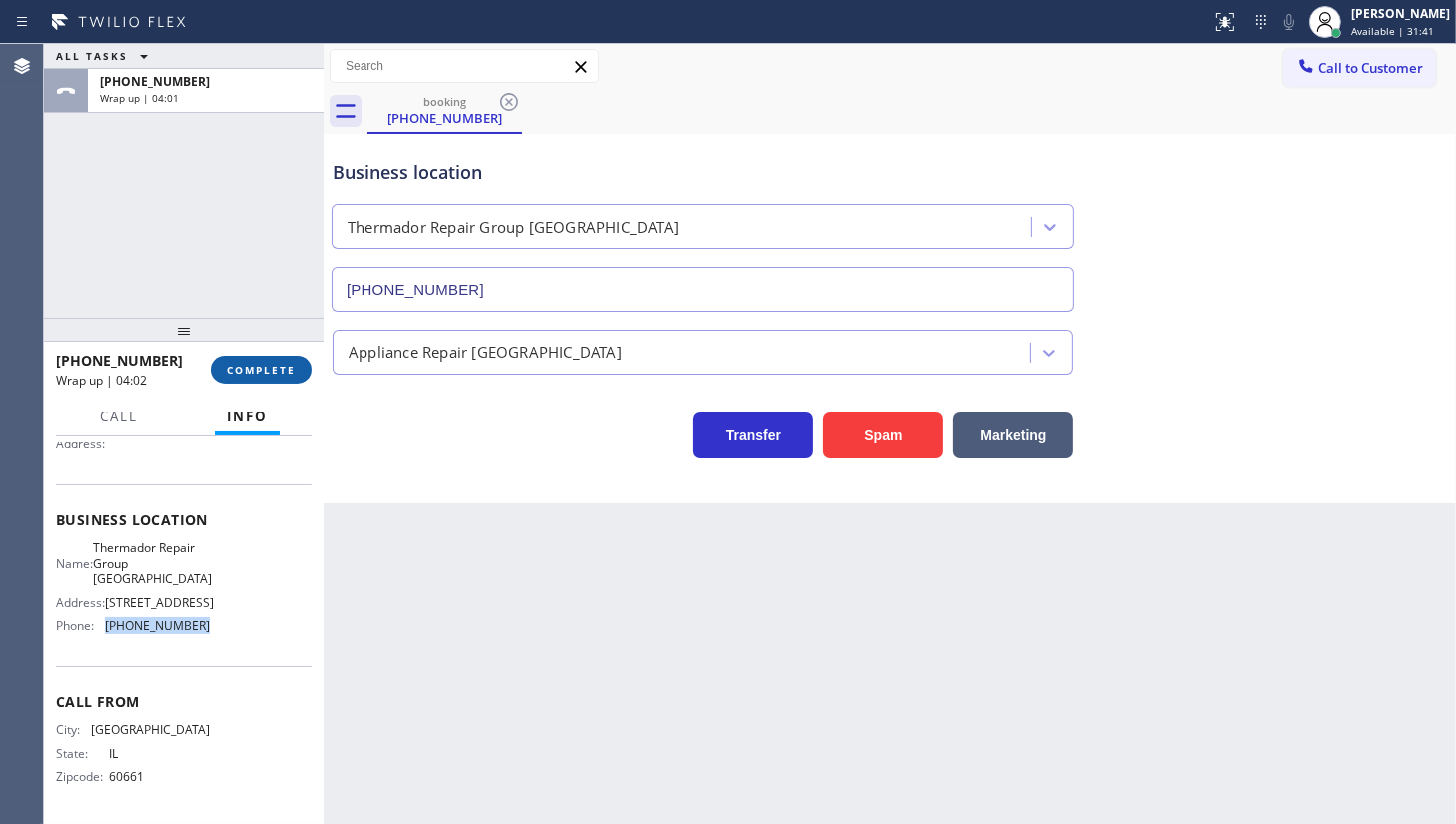click on "COMPLETE" at bounding box center (261, 370) 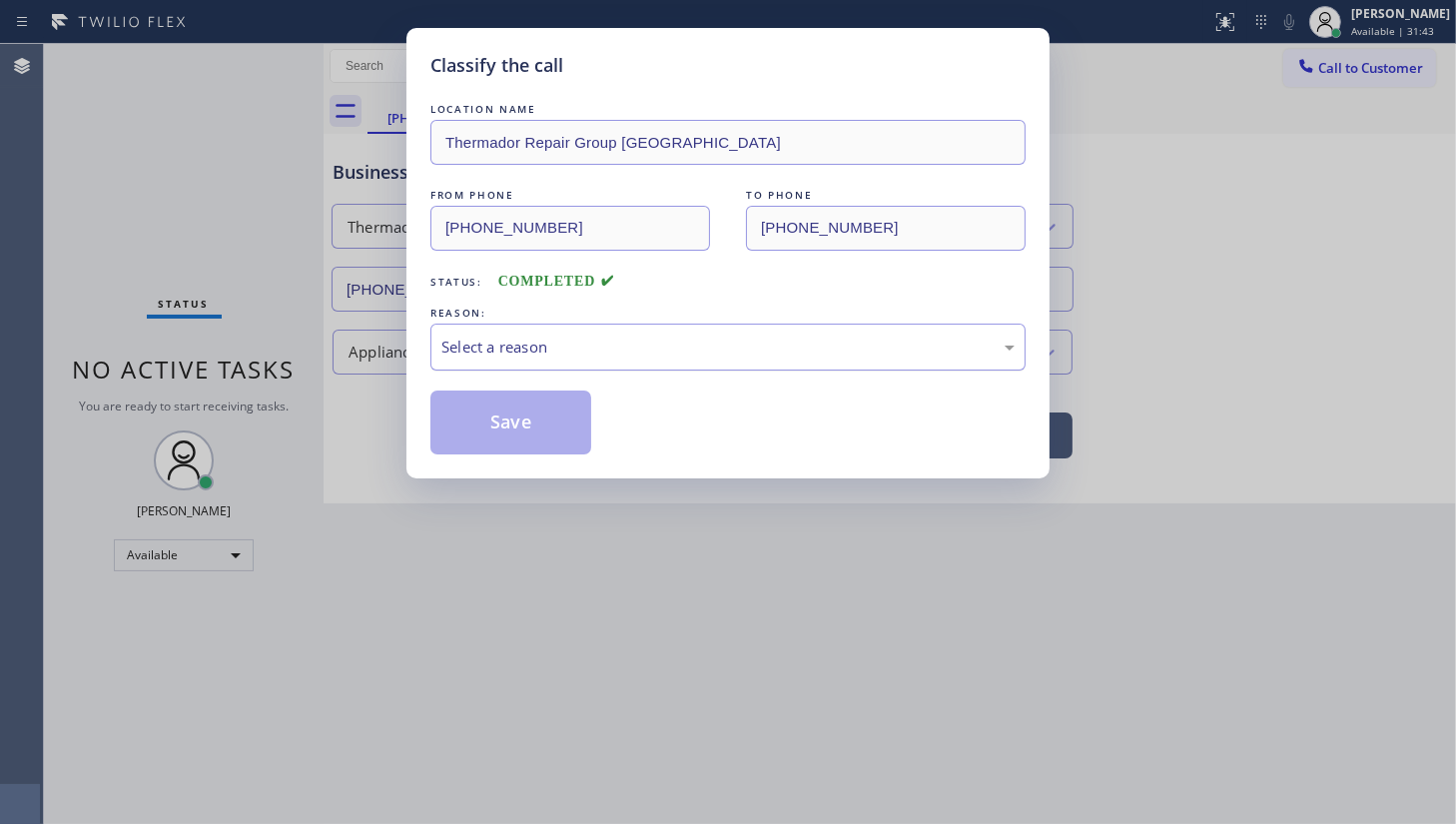 click on "Select a reason" at bounding box center [728, 347] 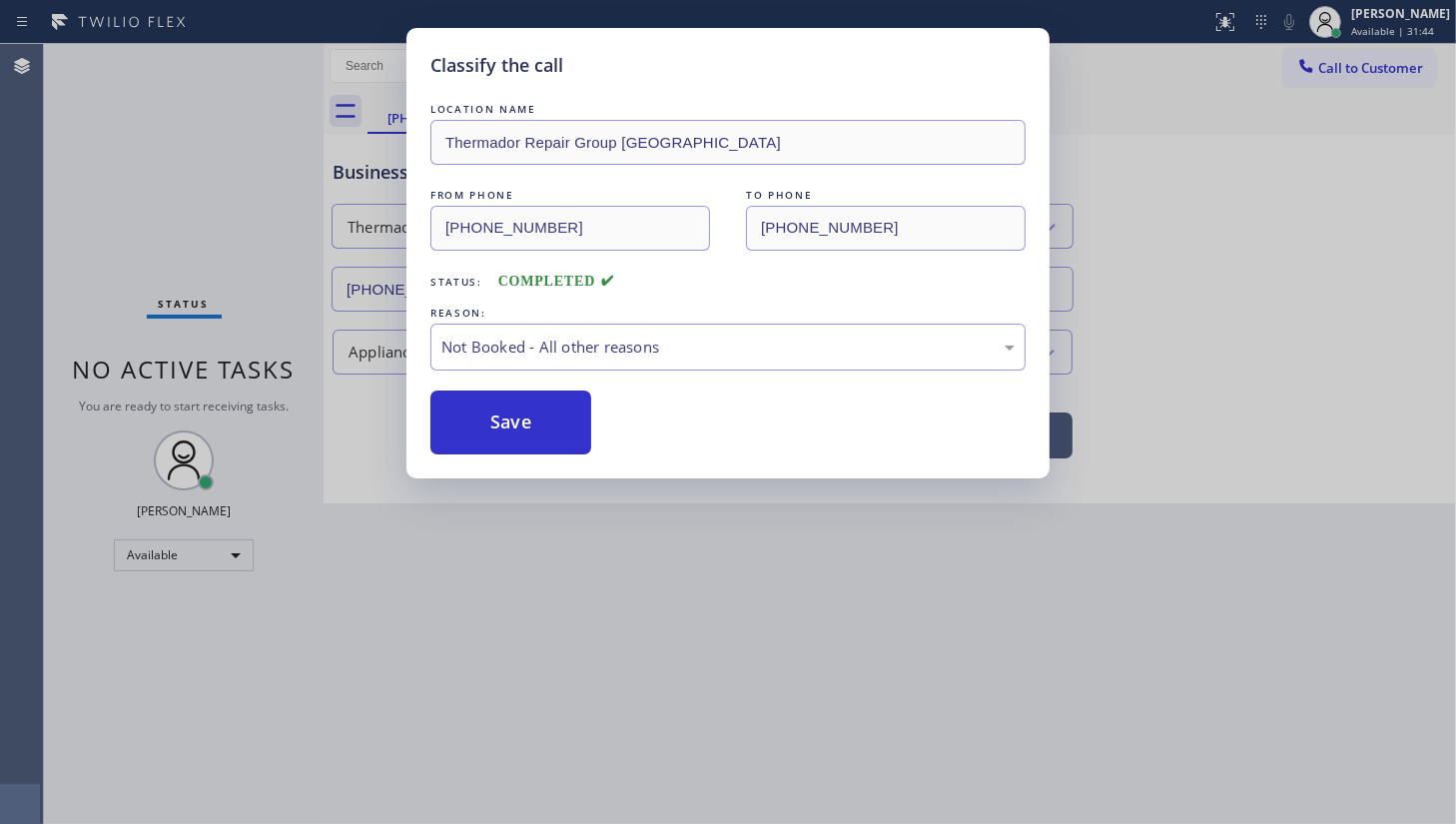 click on "Save" at bounding box center [510, 422] 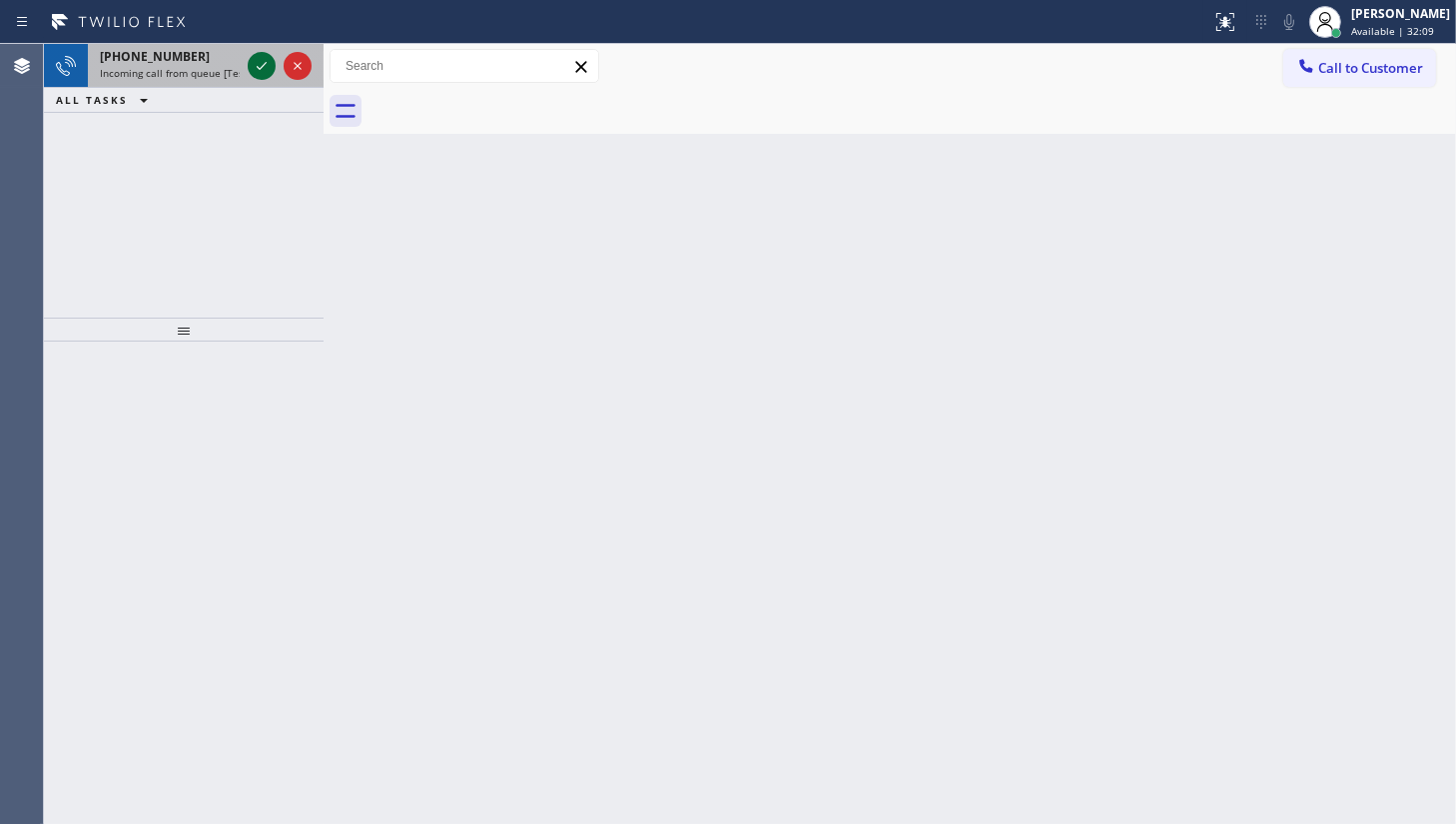 click at bounding box center [280, 66] 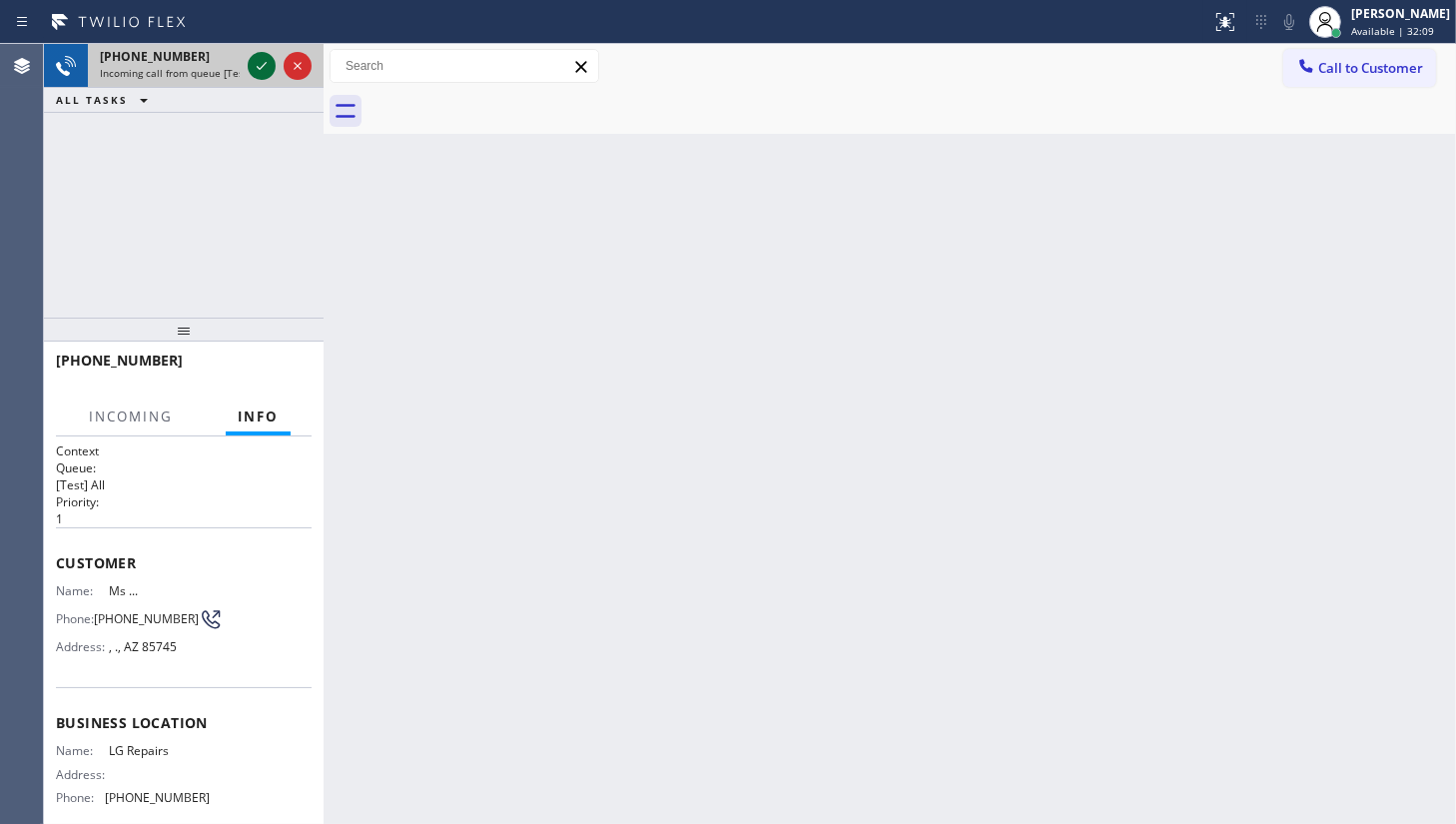 click 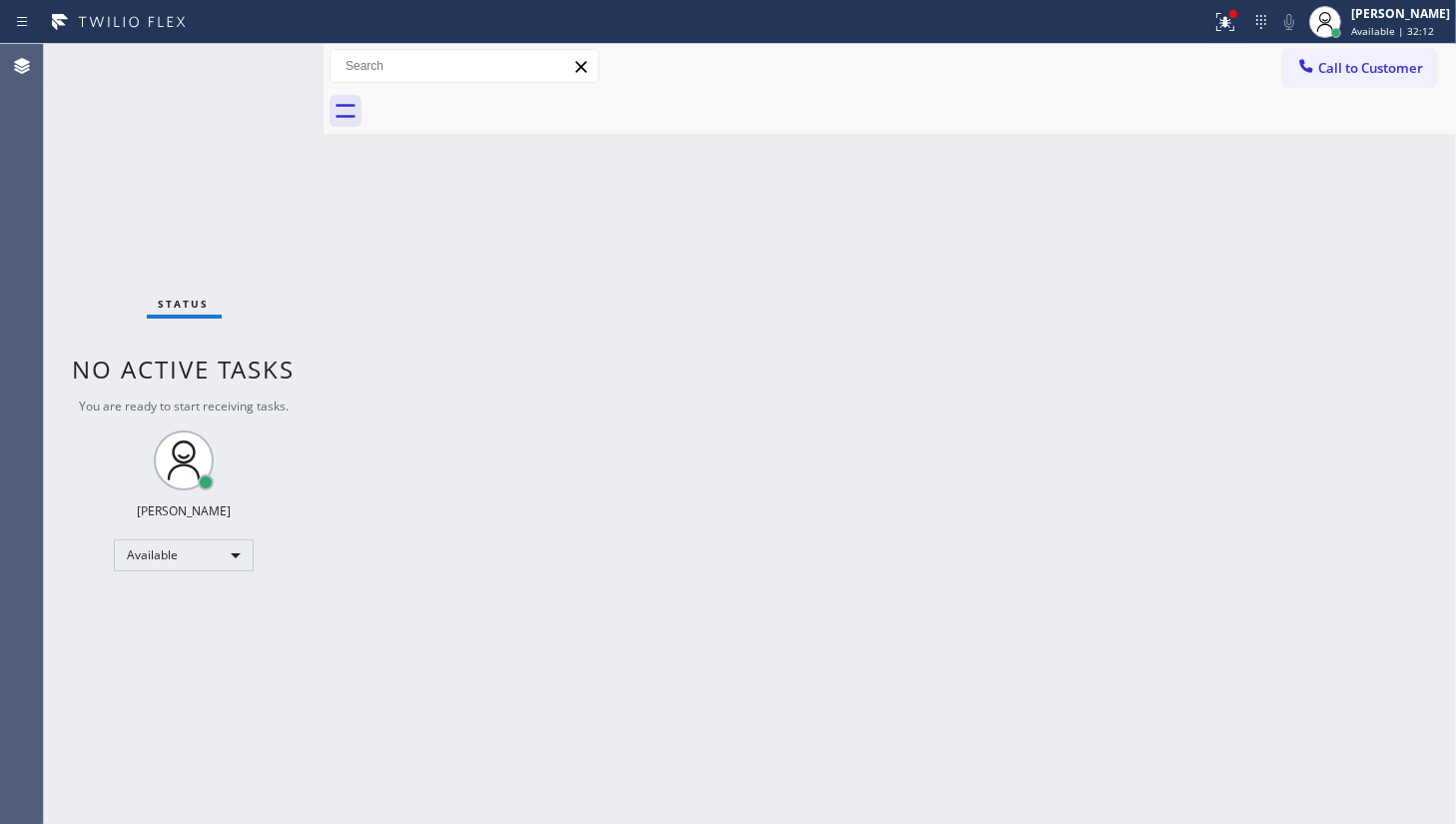 click on "Status   No active tasks     You are ready to start receiving tasks.   JENIZA ALCAYDE Available" at bounding box center (184, 433) 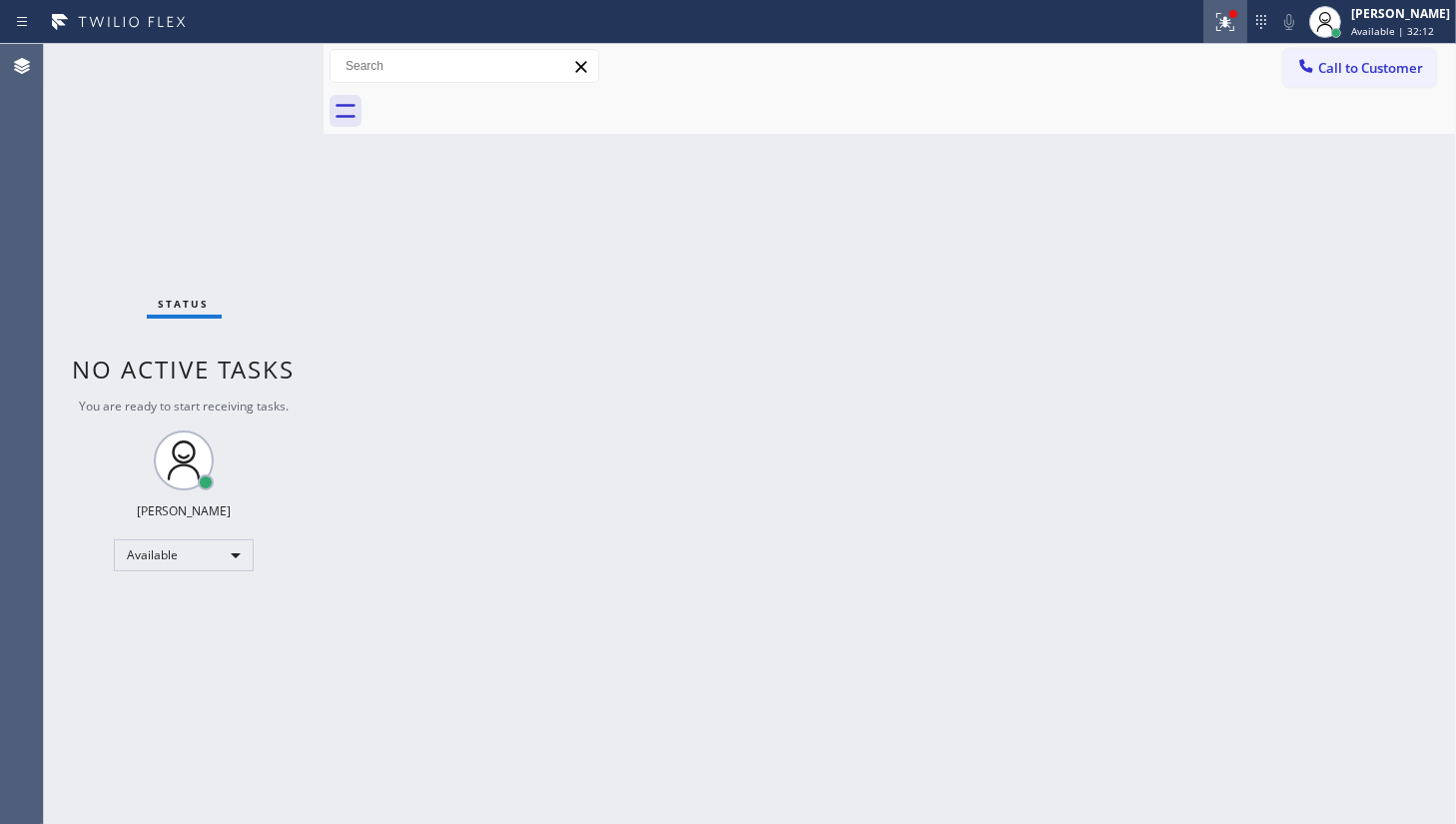 click 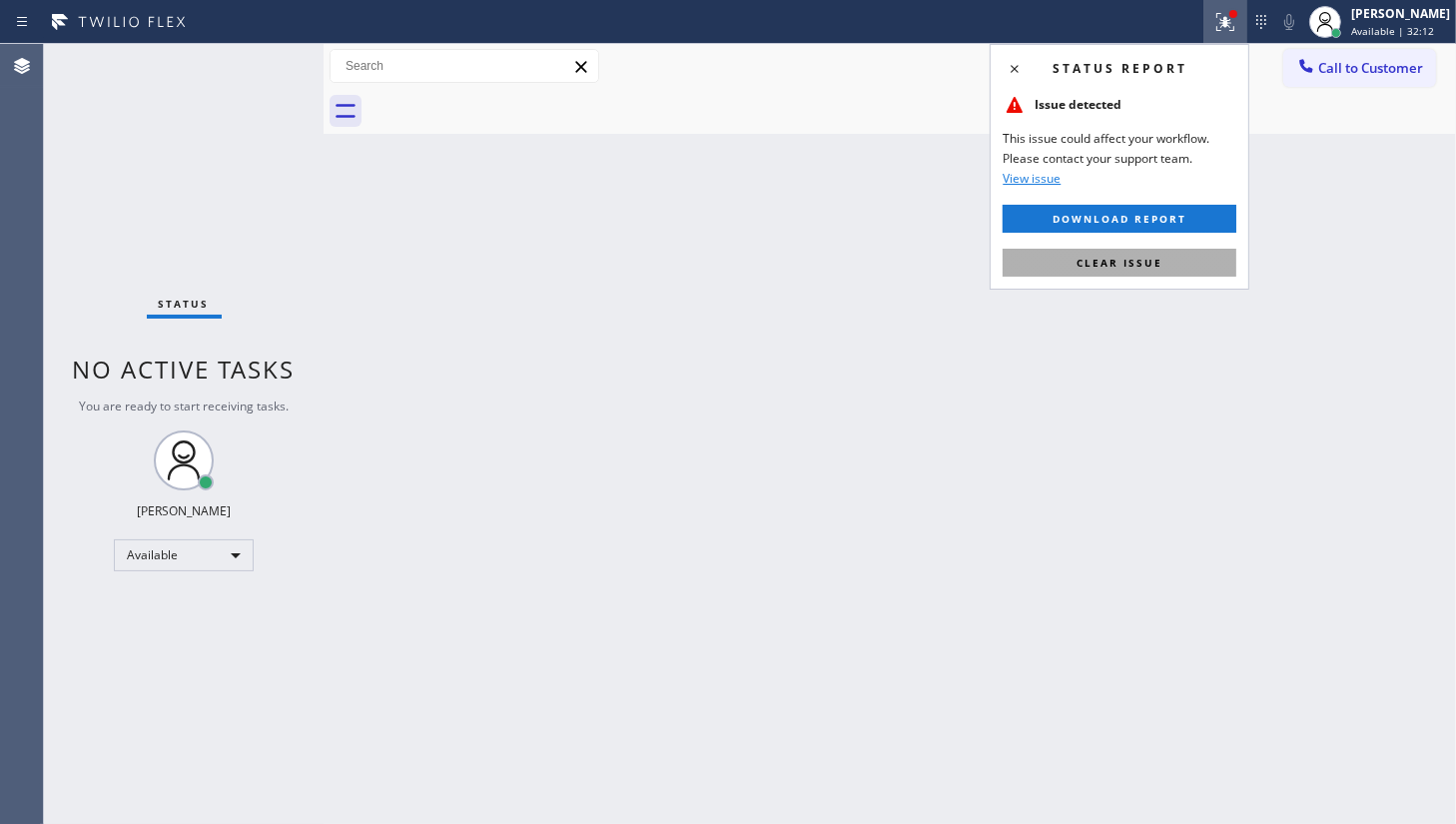 click on "Clear issue" at bounding box center (1119, 263) 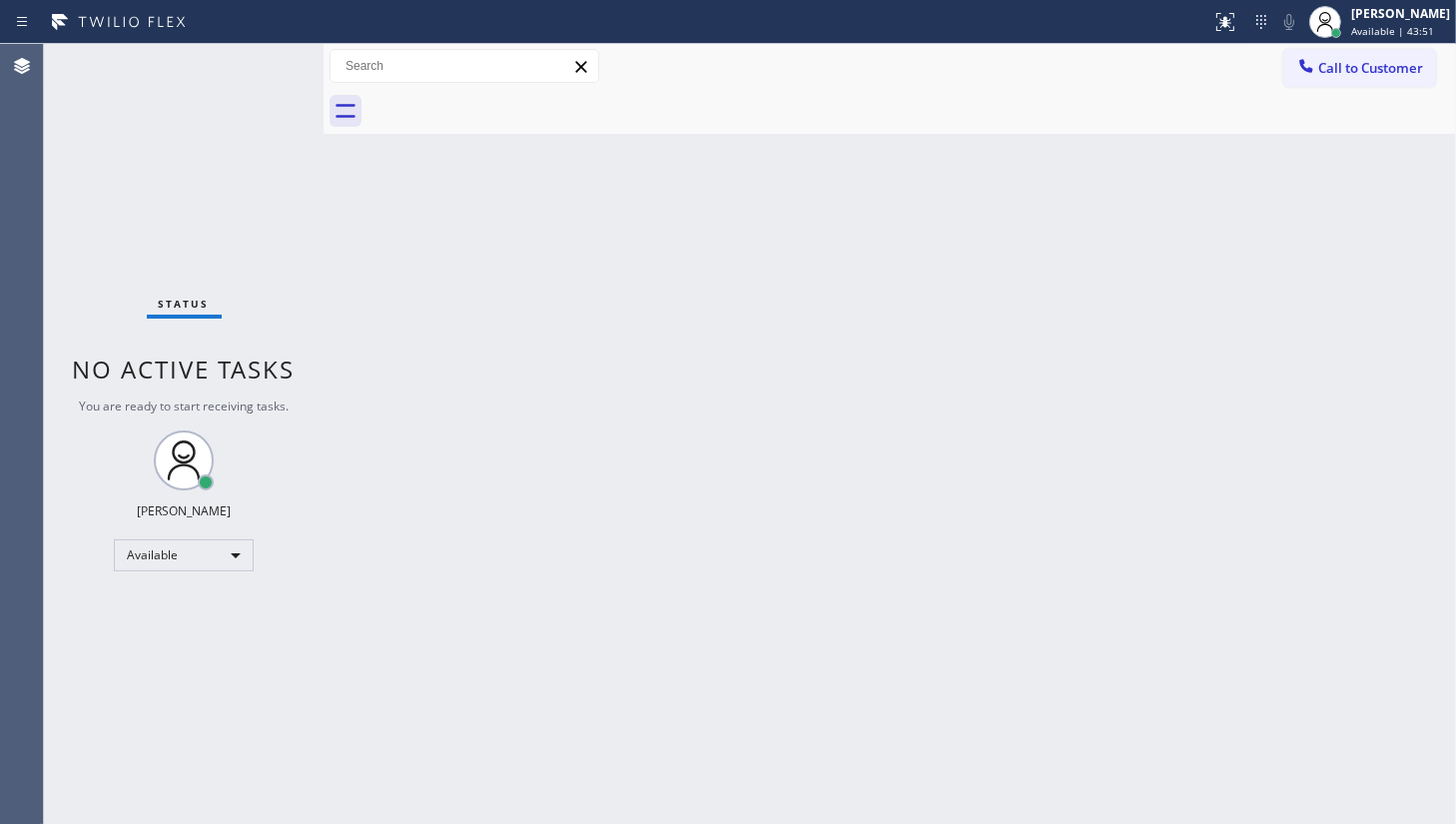 click on "Back to Dashboard Change Sender ID Customers Technicians Select a contact Outbound call Technician Search Technician Your caller id phone number Your caller id phone number Call Technician info Name   Phone none Address none Change Sender ID HVAC +18559994417 5 Star Appliance +18557314952 Appliance Repair +18554611149 Plumbing +18889090120 Air Duct Cleaning +18006865038  Electricians +18005688664 Cancel Change Check personal SMS Reset Change No tabs Call to Customer Outbound call Location Search location Your caller id phone number Customer number Call Outbound call Technician Search Technician Your caller id phone number Your caller id phone number Call" at bounding box center [890, 433] 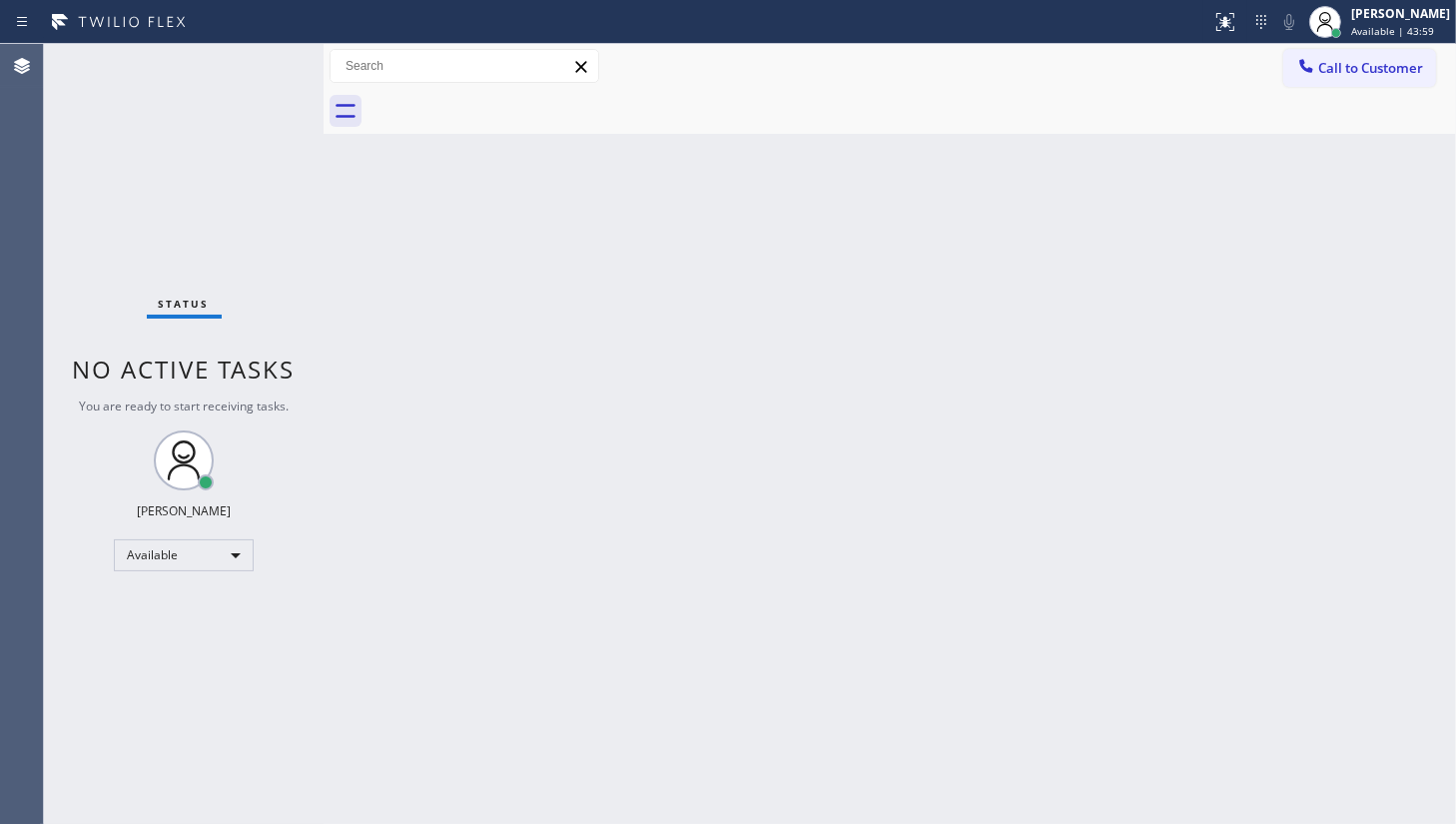 drag, startPoint x: 1074, startPoint y: 490, endPoint x: 1069, endPoint y: 477, distance: 13.928388 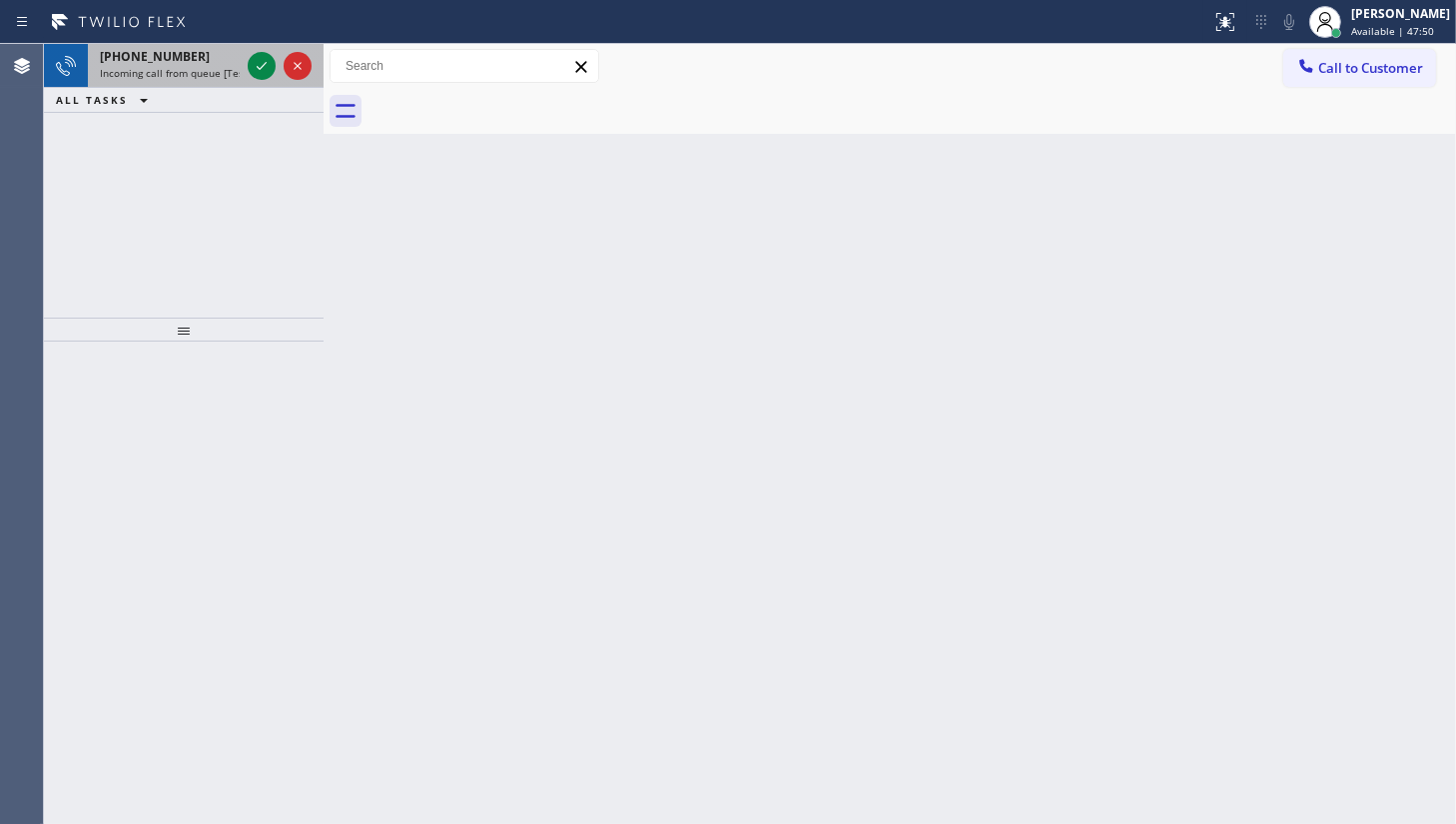 click at bounding box center (280, 66) 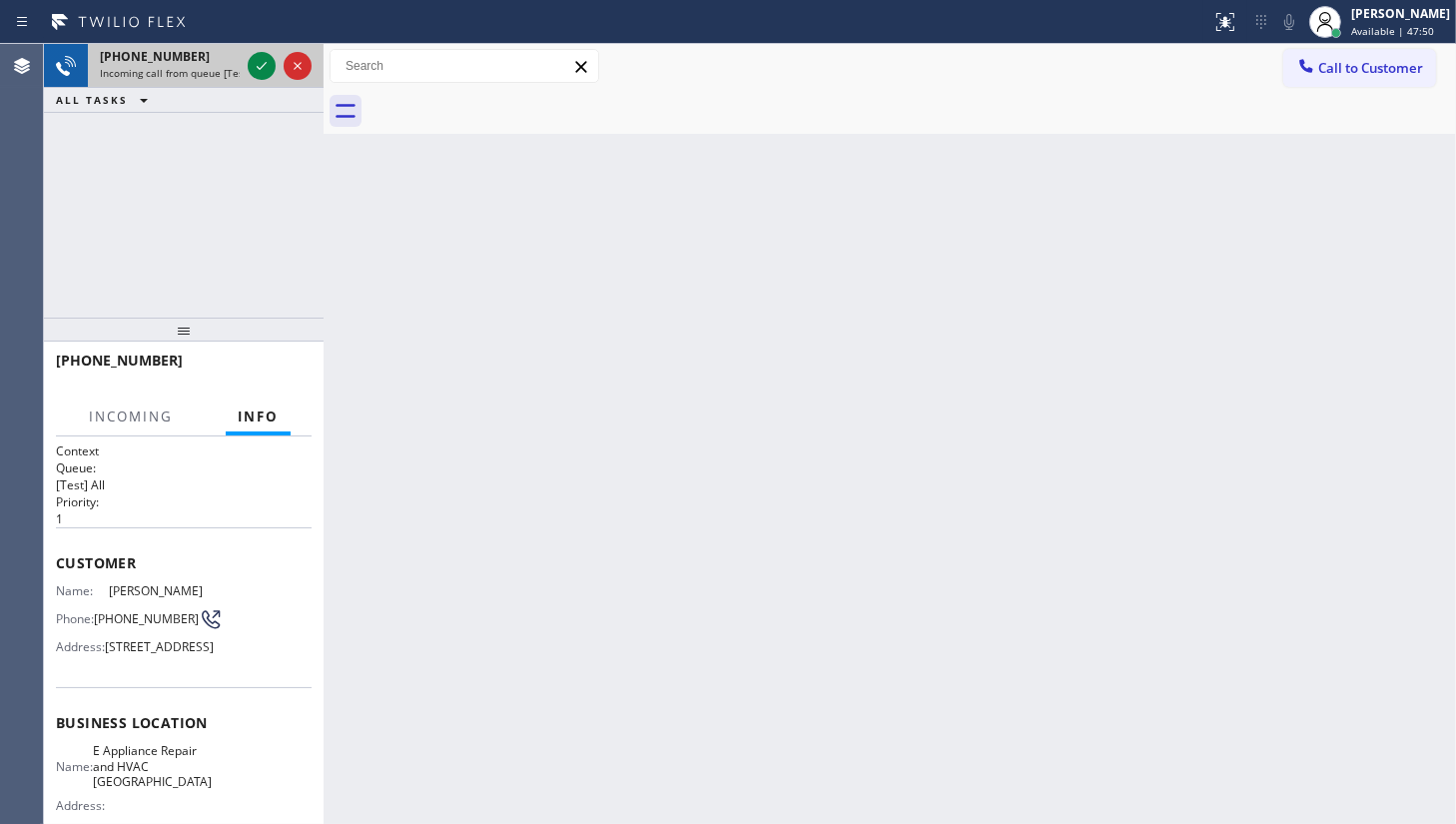 click on "Incoming call from queue [Test] All" at bounding box center (183, 73) 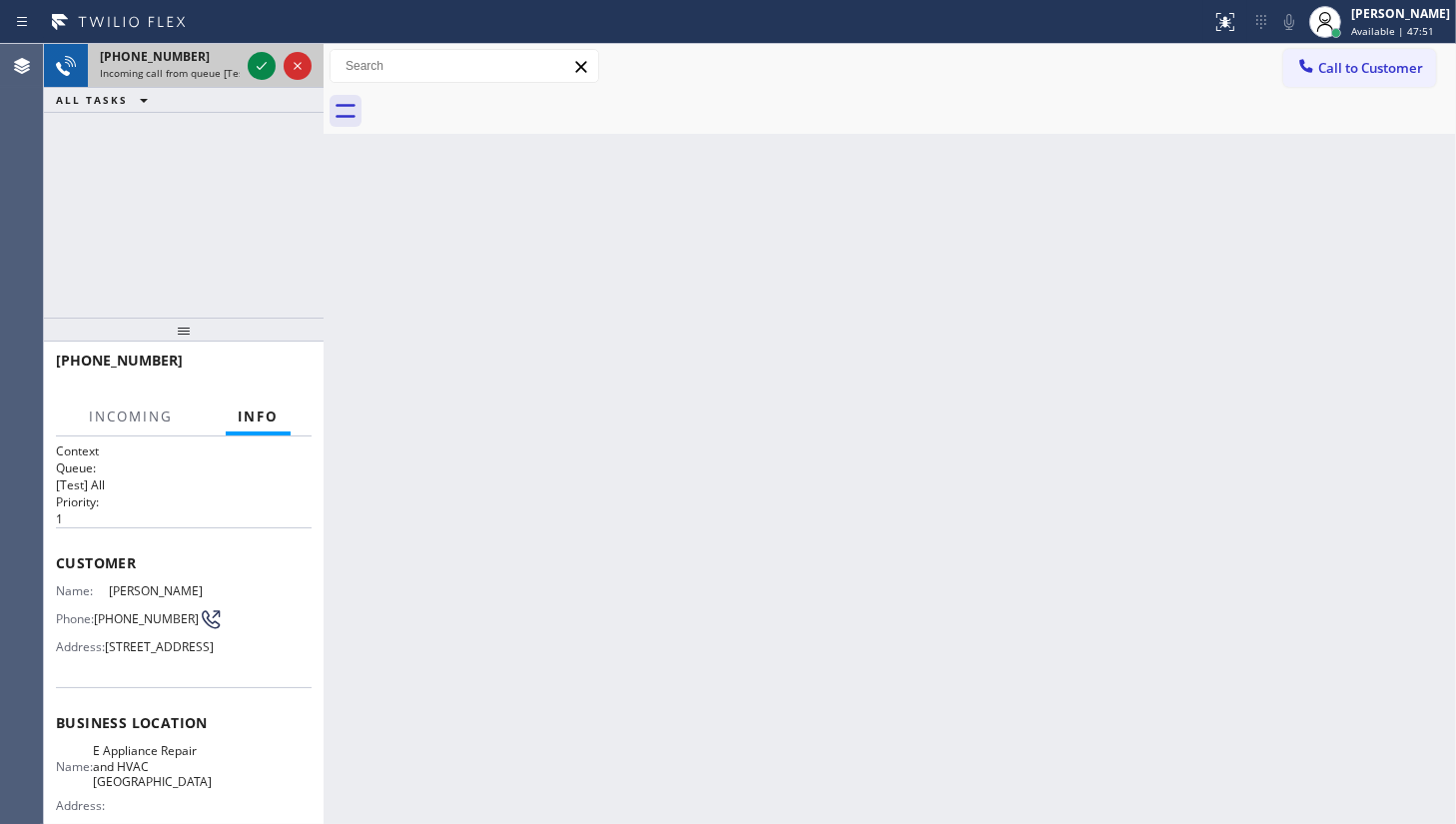click at bounding box center (280, 66) 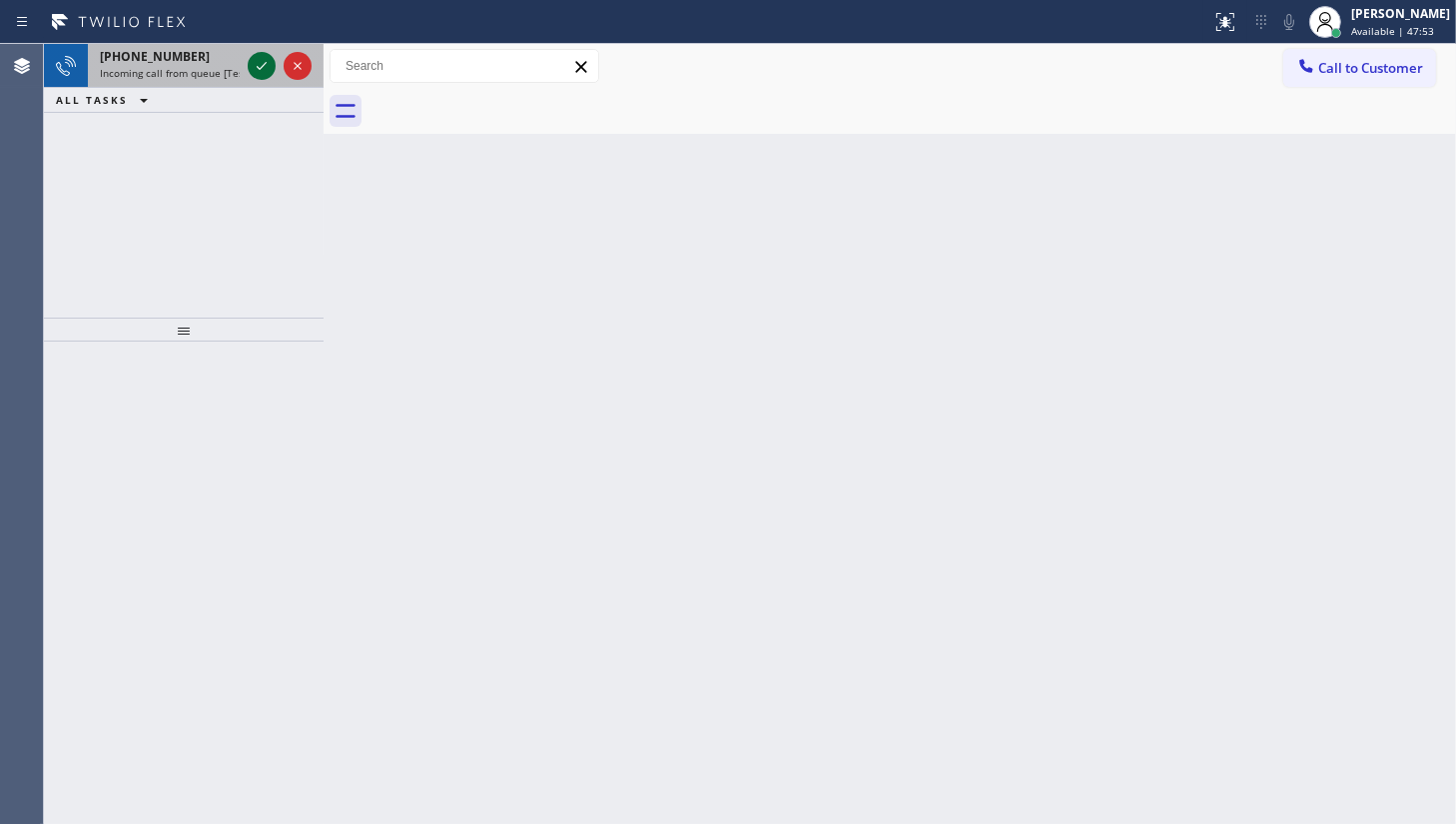 click 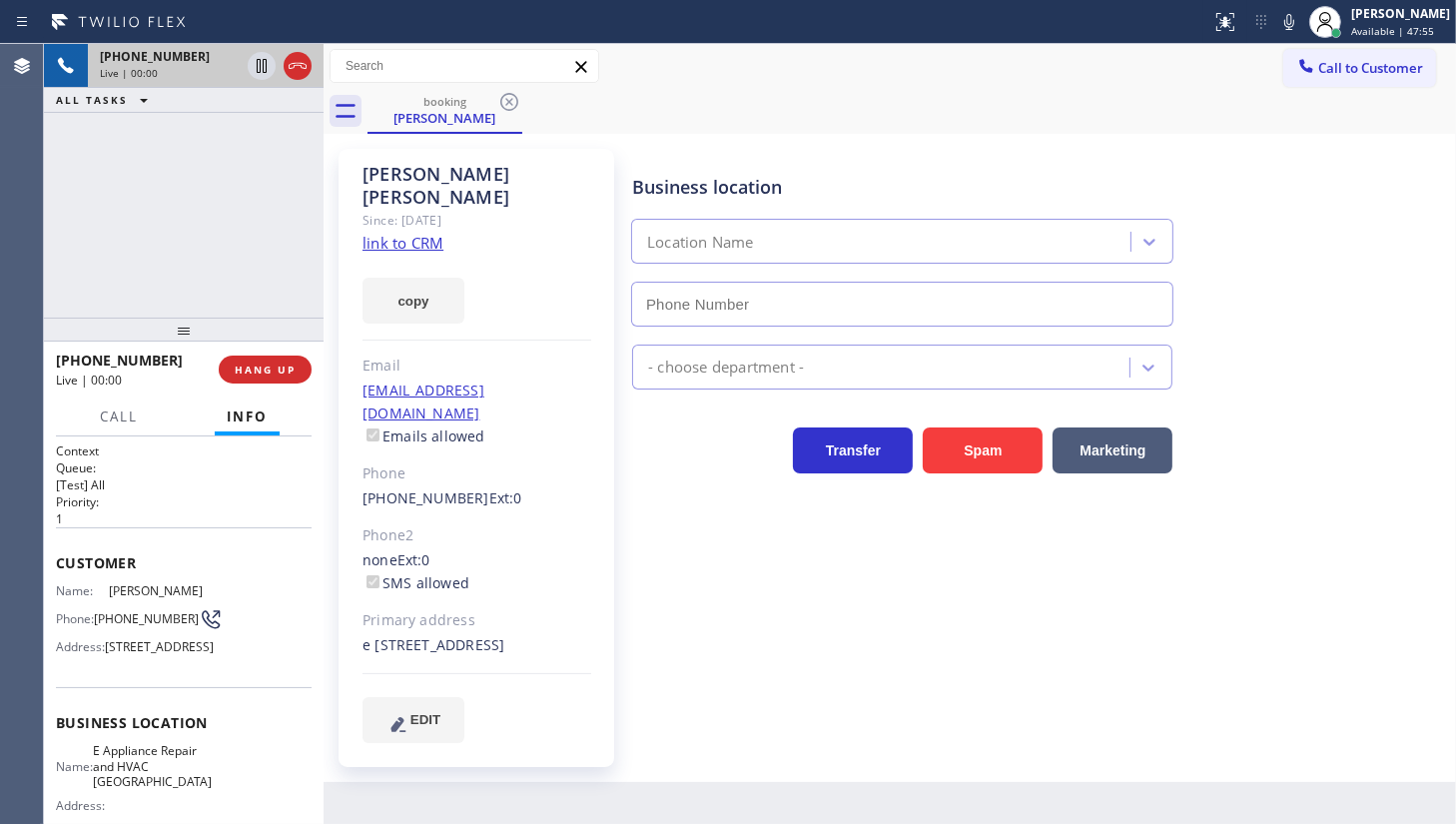 type on "(206) 466-3717" 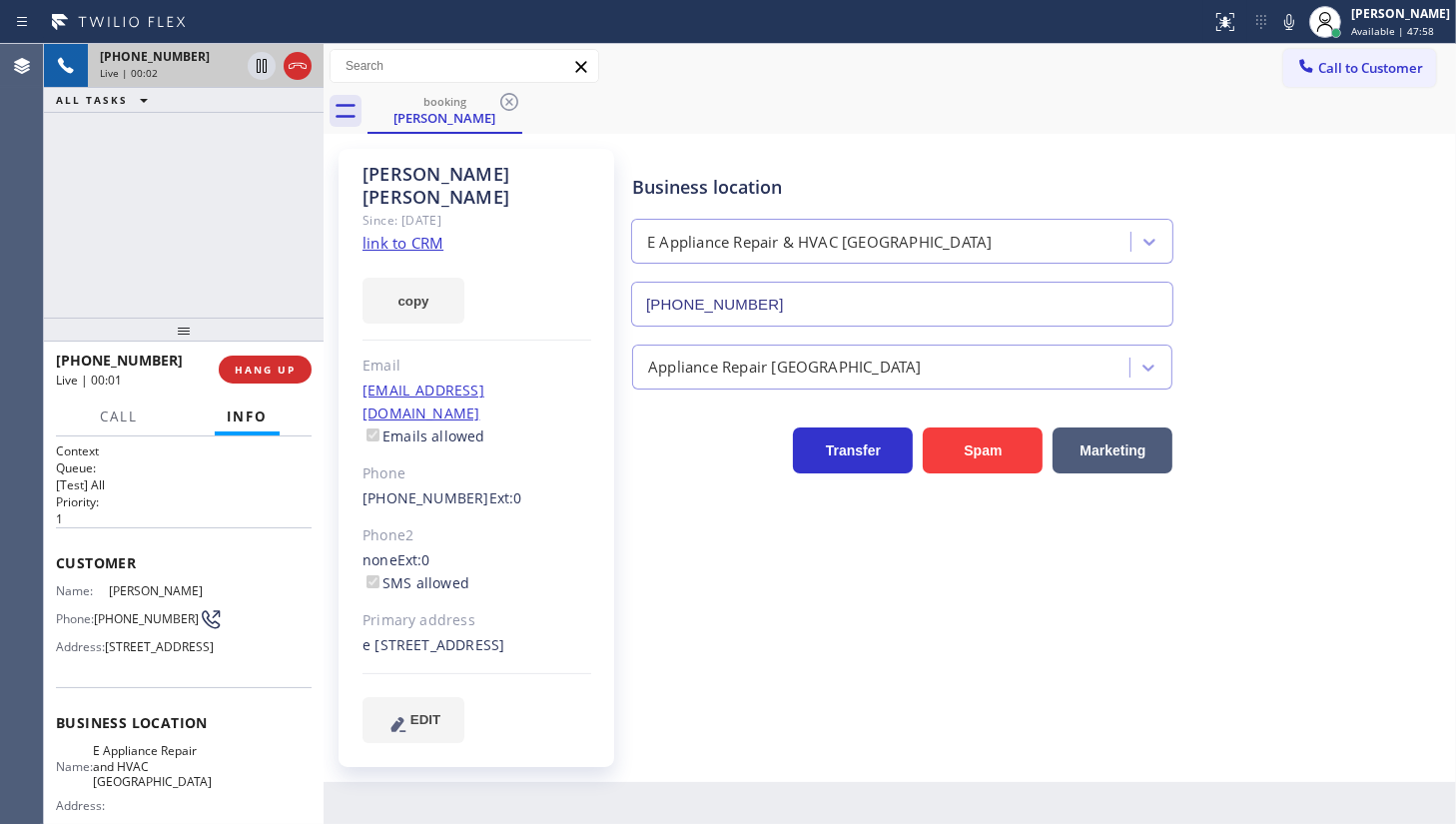 click on "link to CRM" 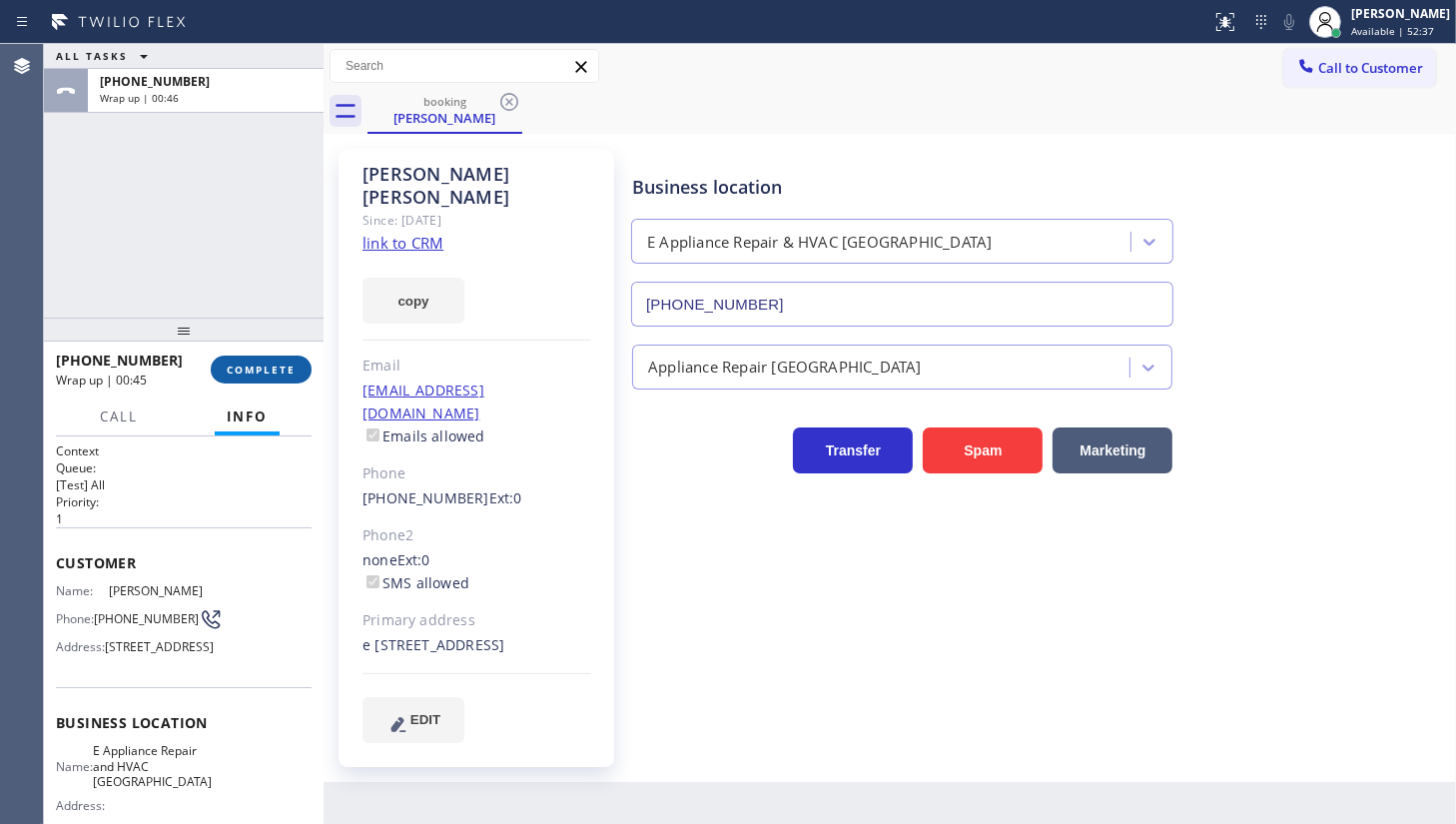 click on "+14255331802 Wrap up | 00:45 COMPLETE" at bounding box center (184, 370) 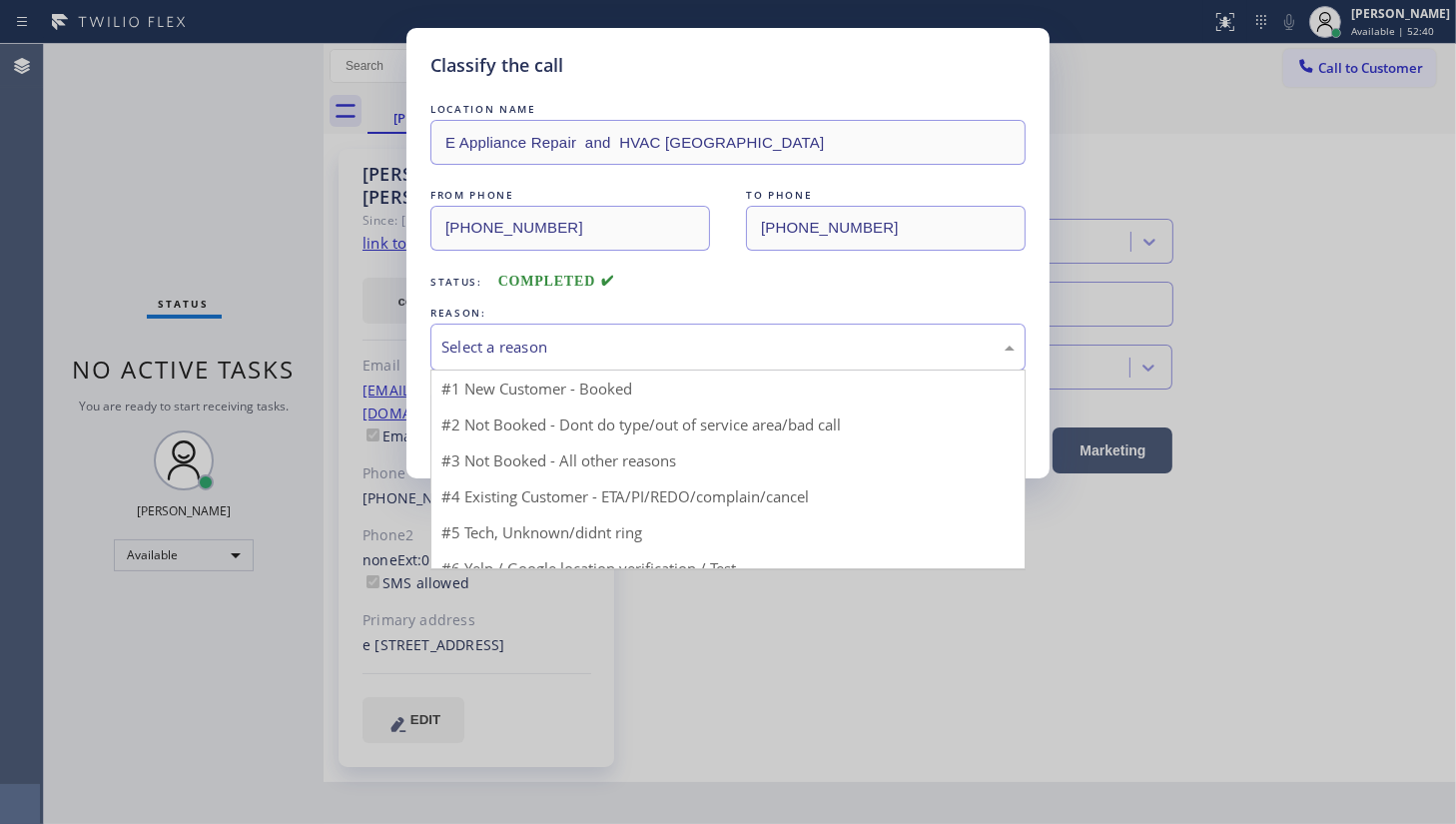 click on "Select a reason" at bounding box center (728, 347) 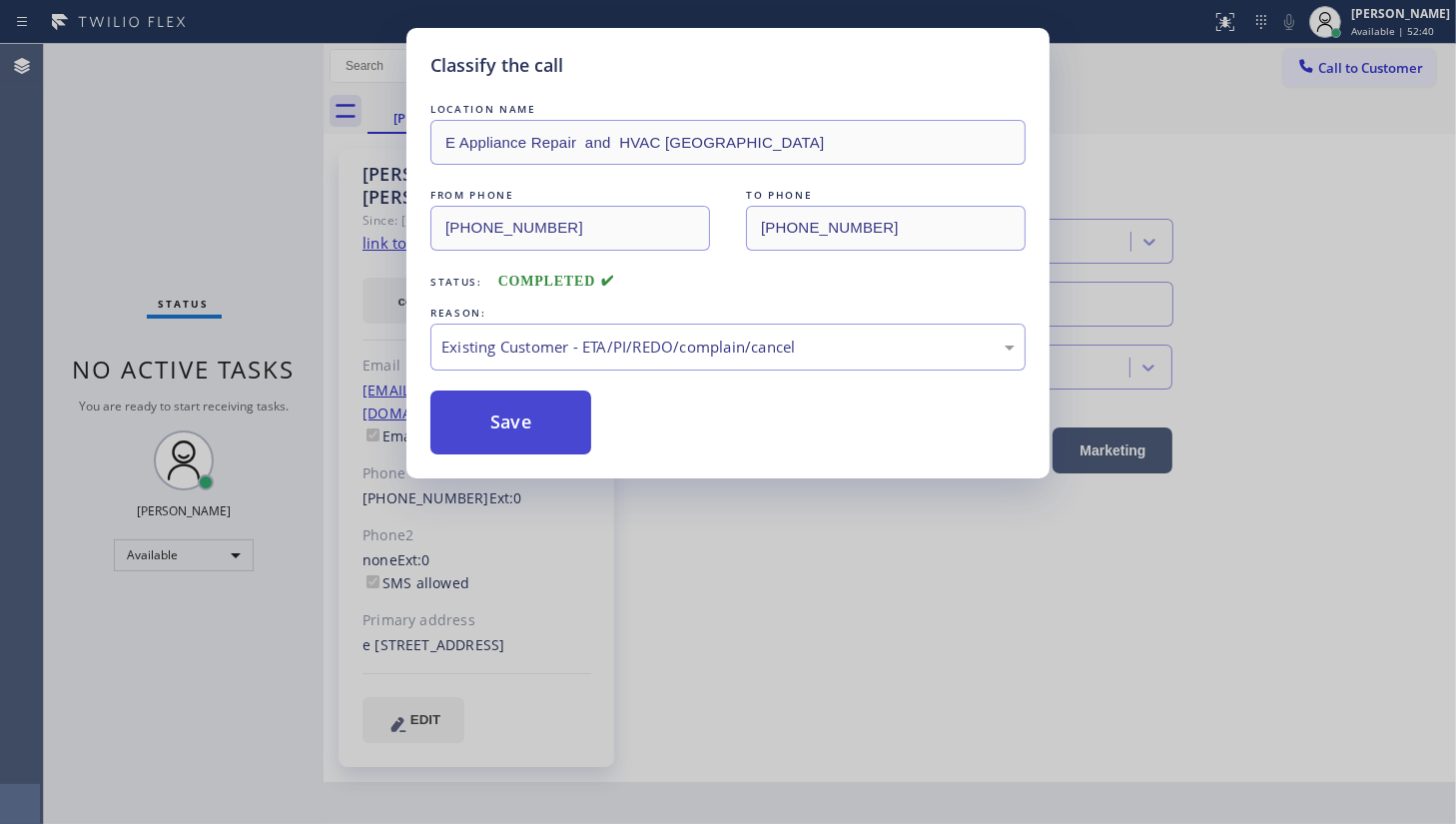 click on "Save" at bounding box center [510, 422] 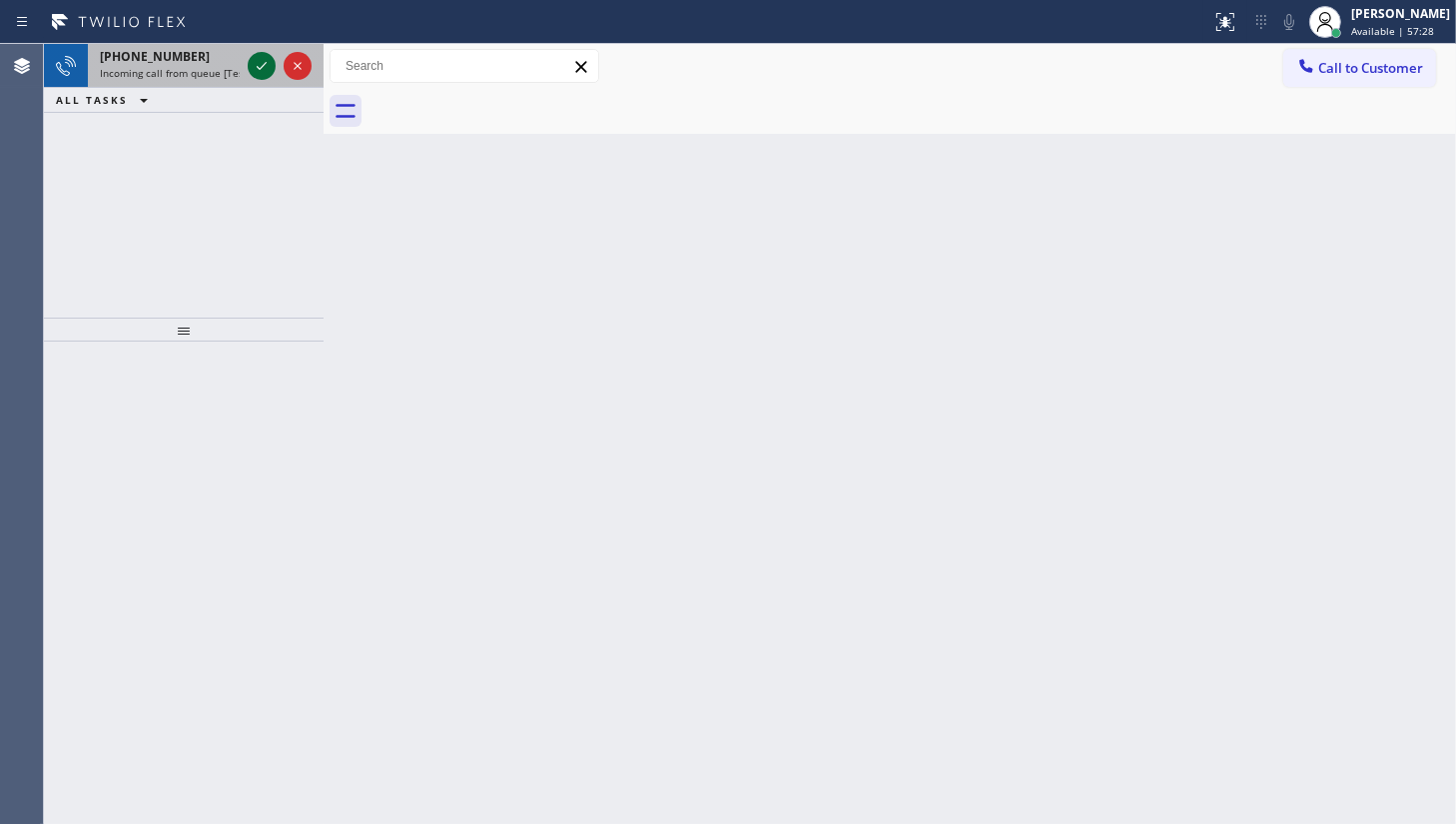 click 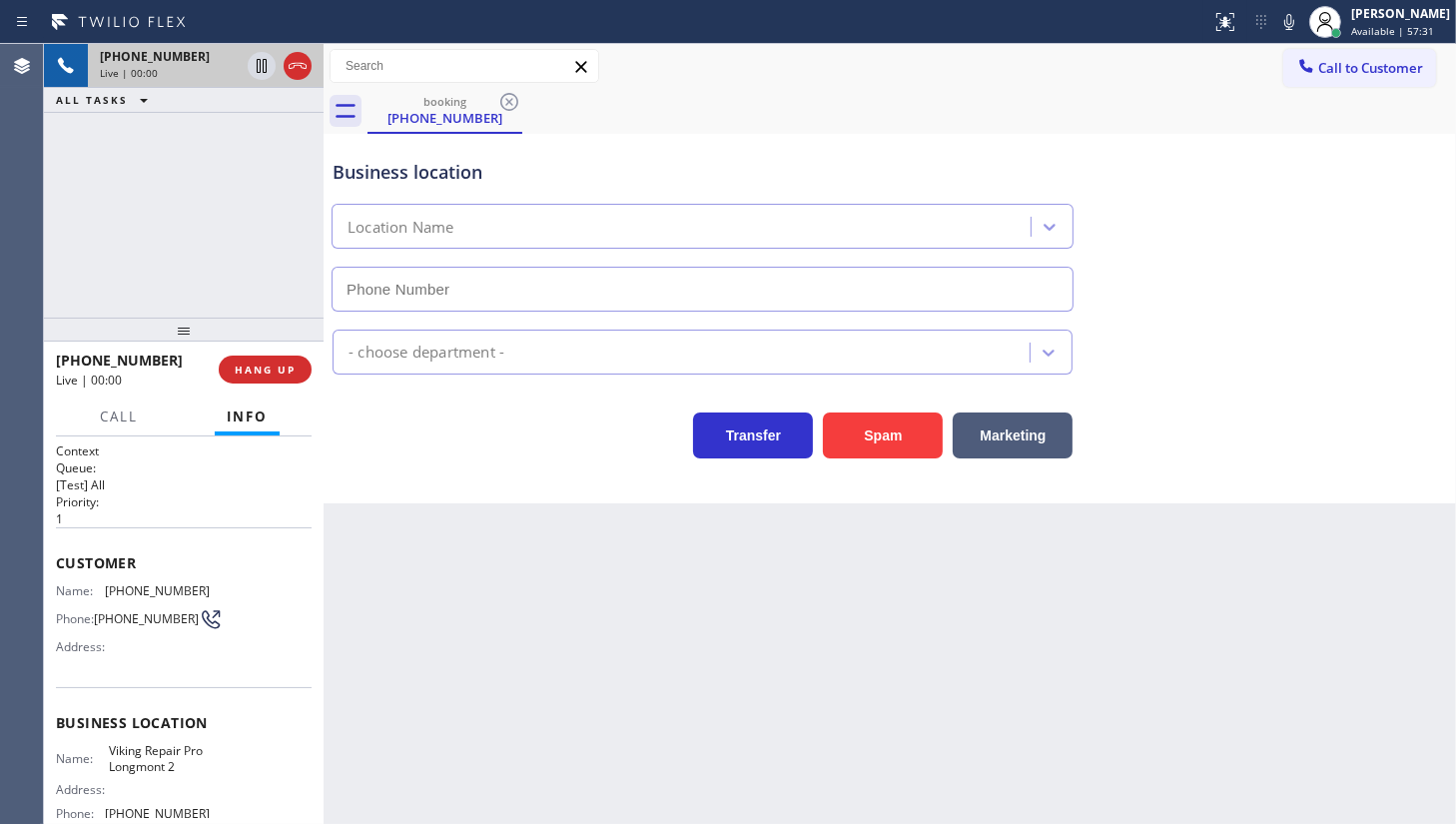 type on "(720) 637-1164" 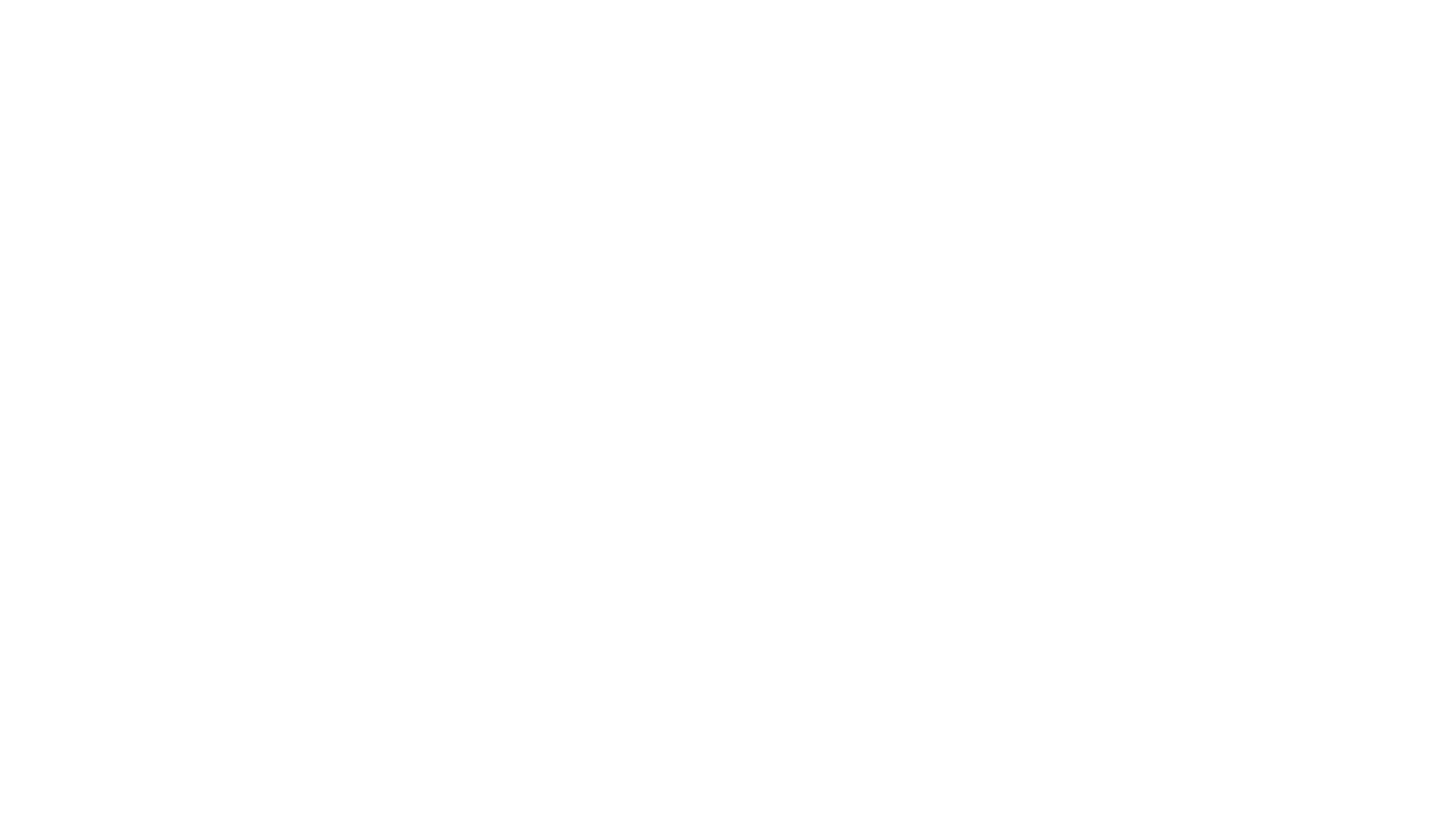 scroll, scrollTop: 0, scrollLeft: 0, axis: both 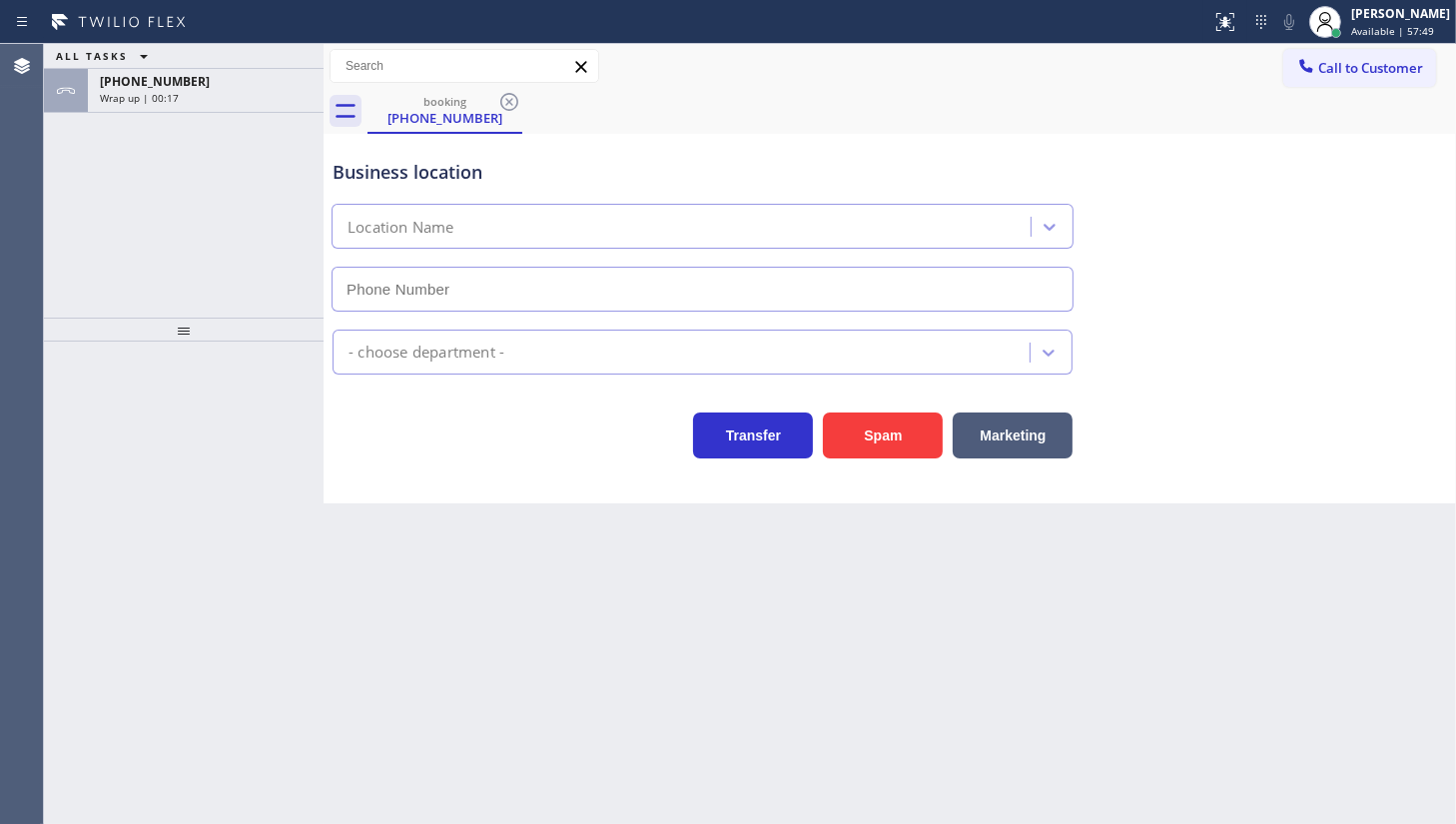 type on "[PHONE_NUMBER]" 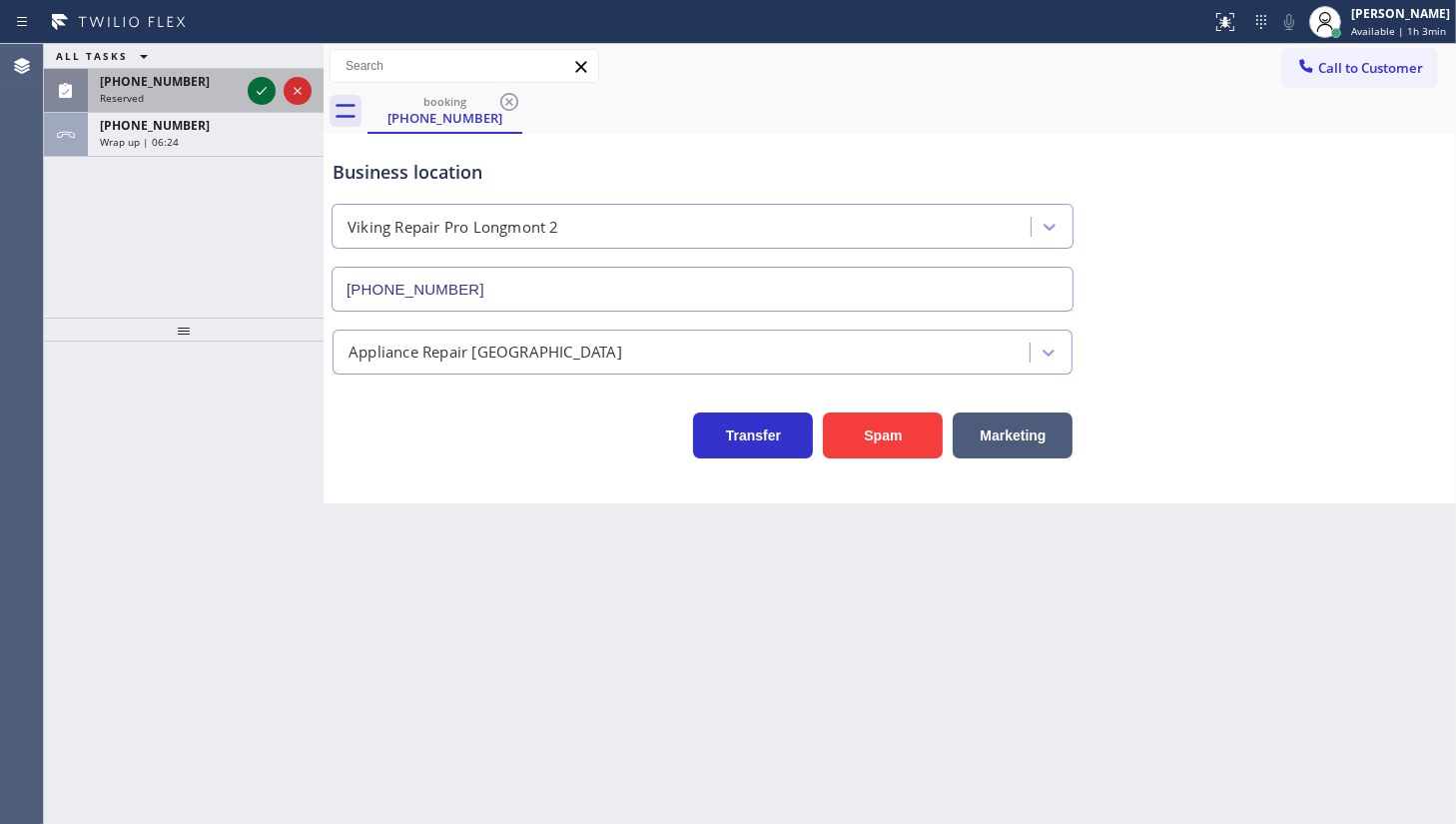 click 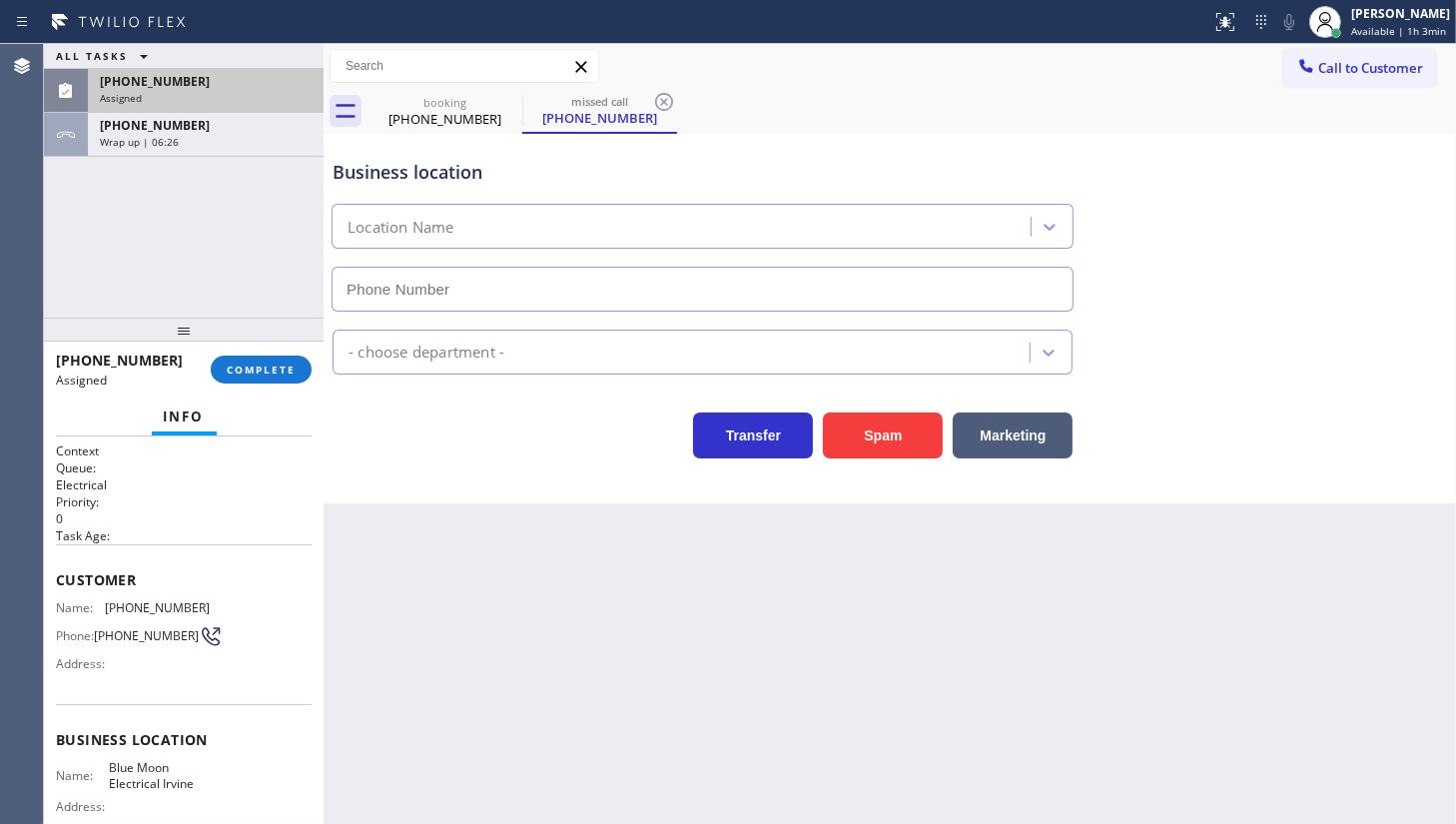 type on "(949) 438-5263" 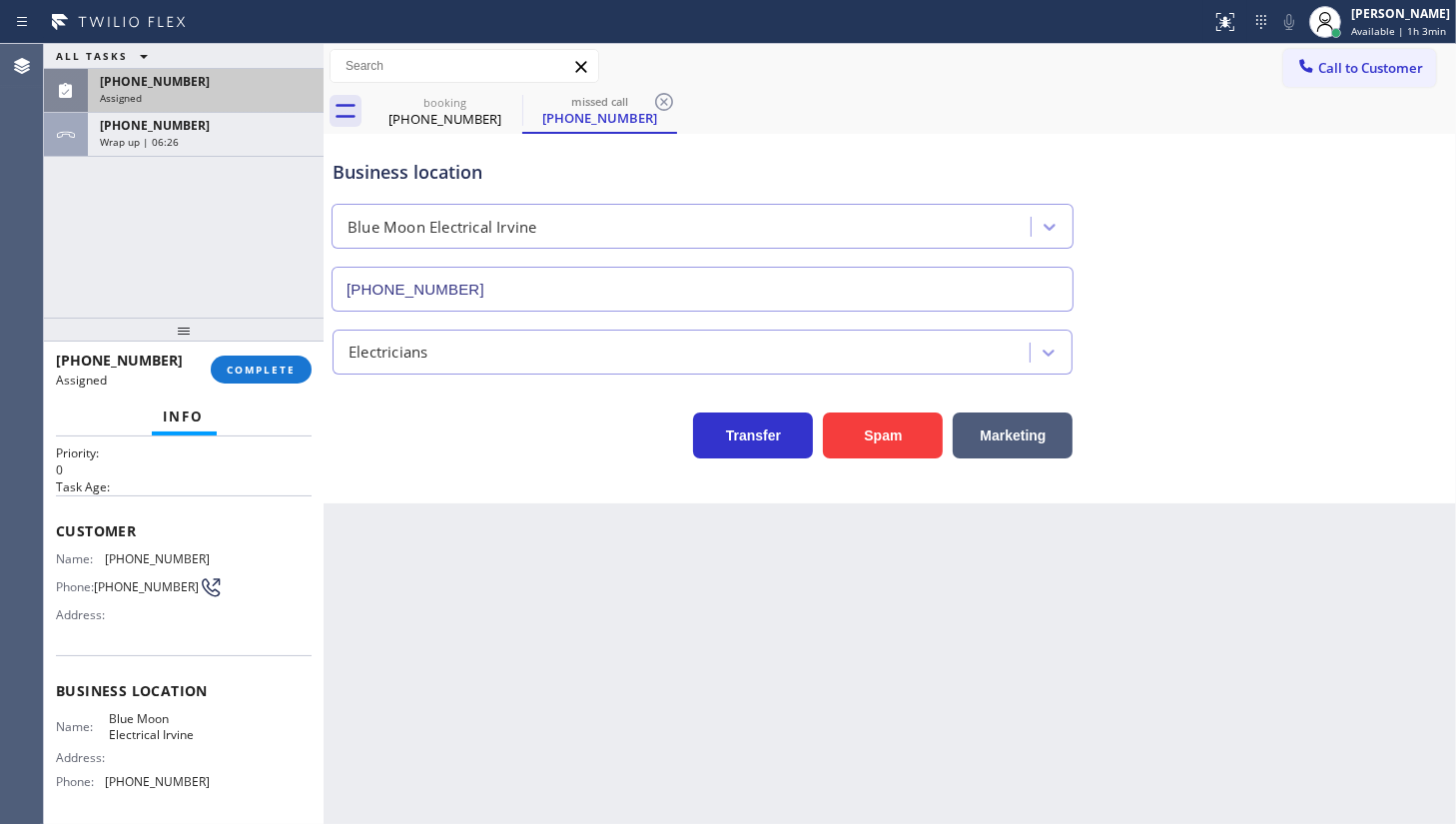 scroll, scrollTop: 90, scrollLeft: 0, axis: vertical 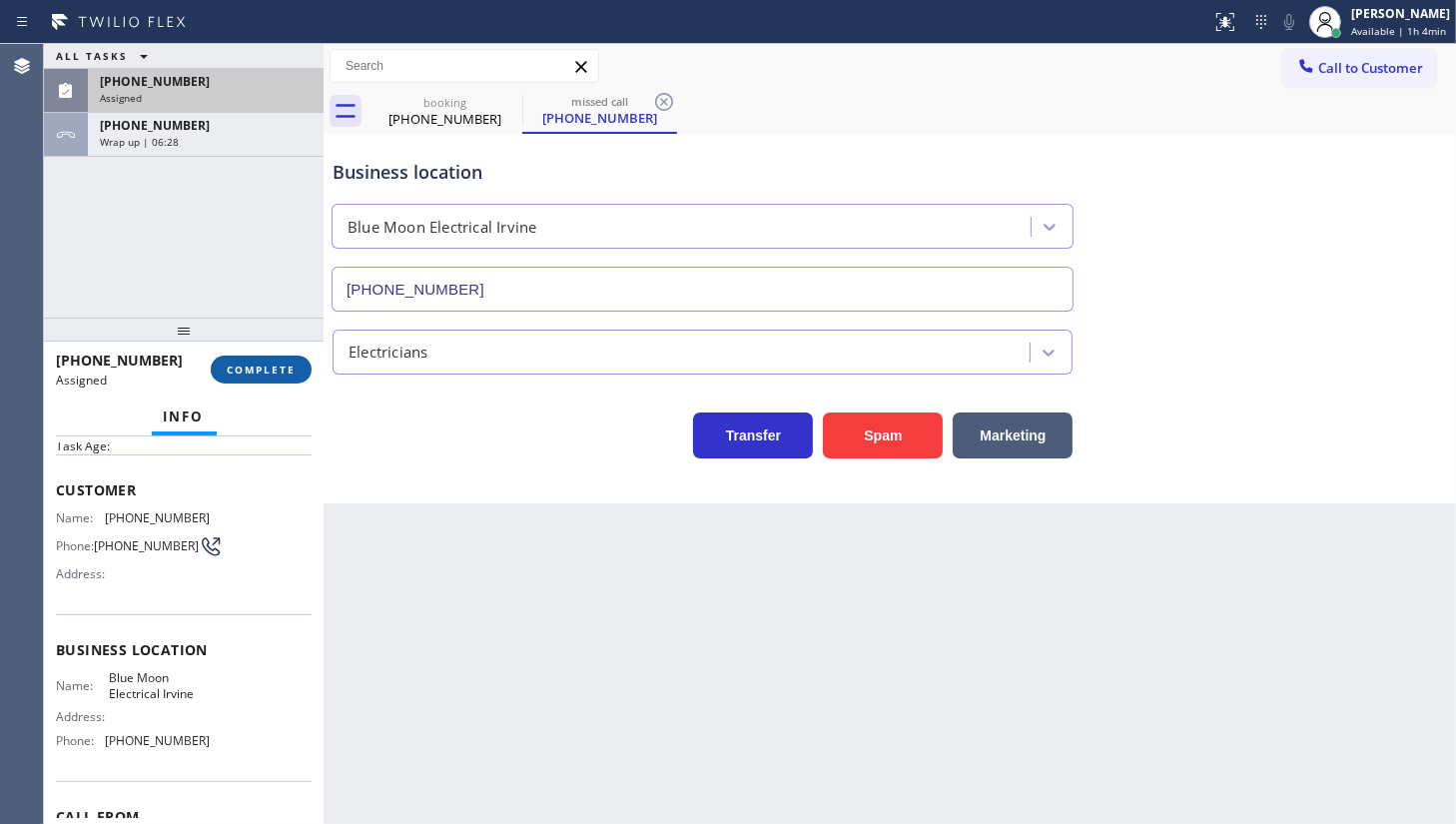 click on "COMPLETE" at bounding box center [261, 370] 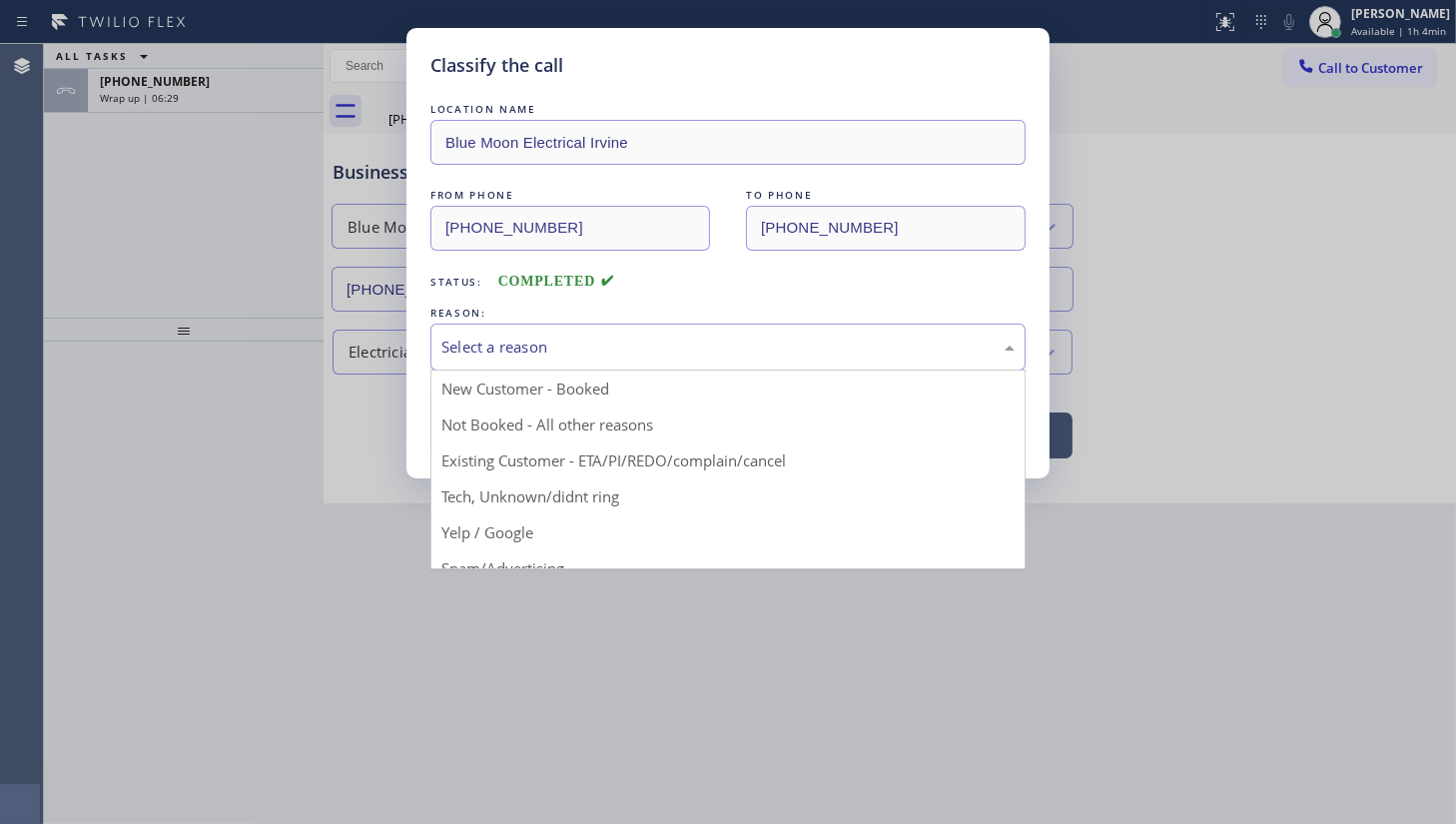 click on "Select a reason" at bounding box center [728, 347] 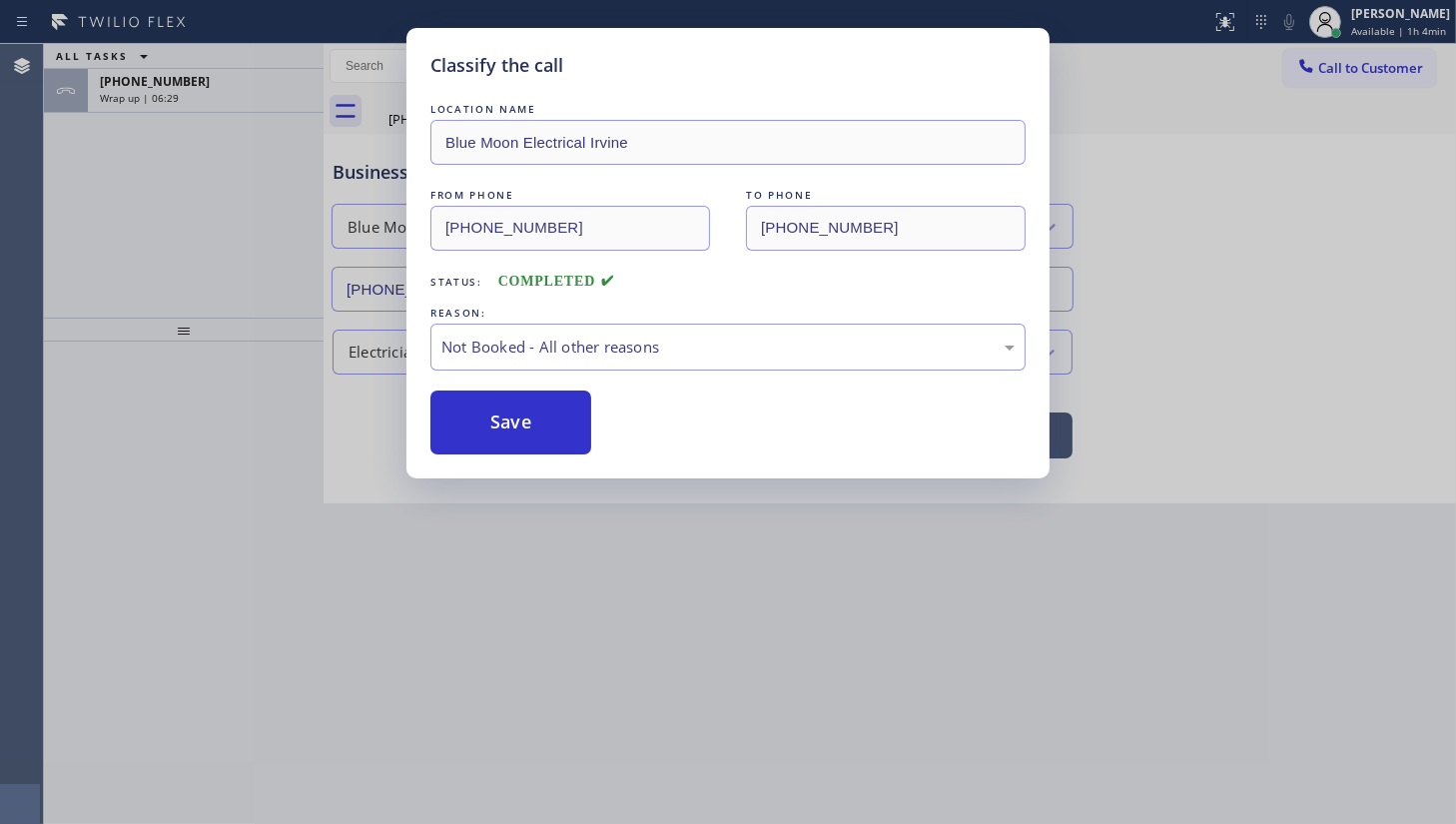 click on "Save" at bounding box center [510, 422] 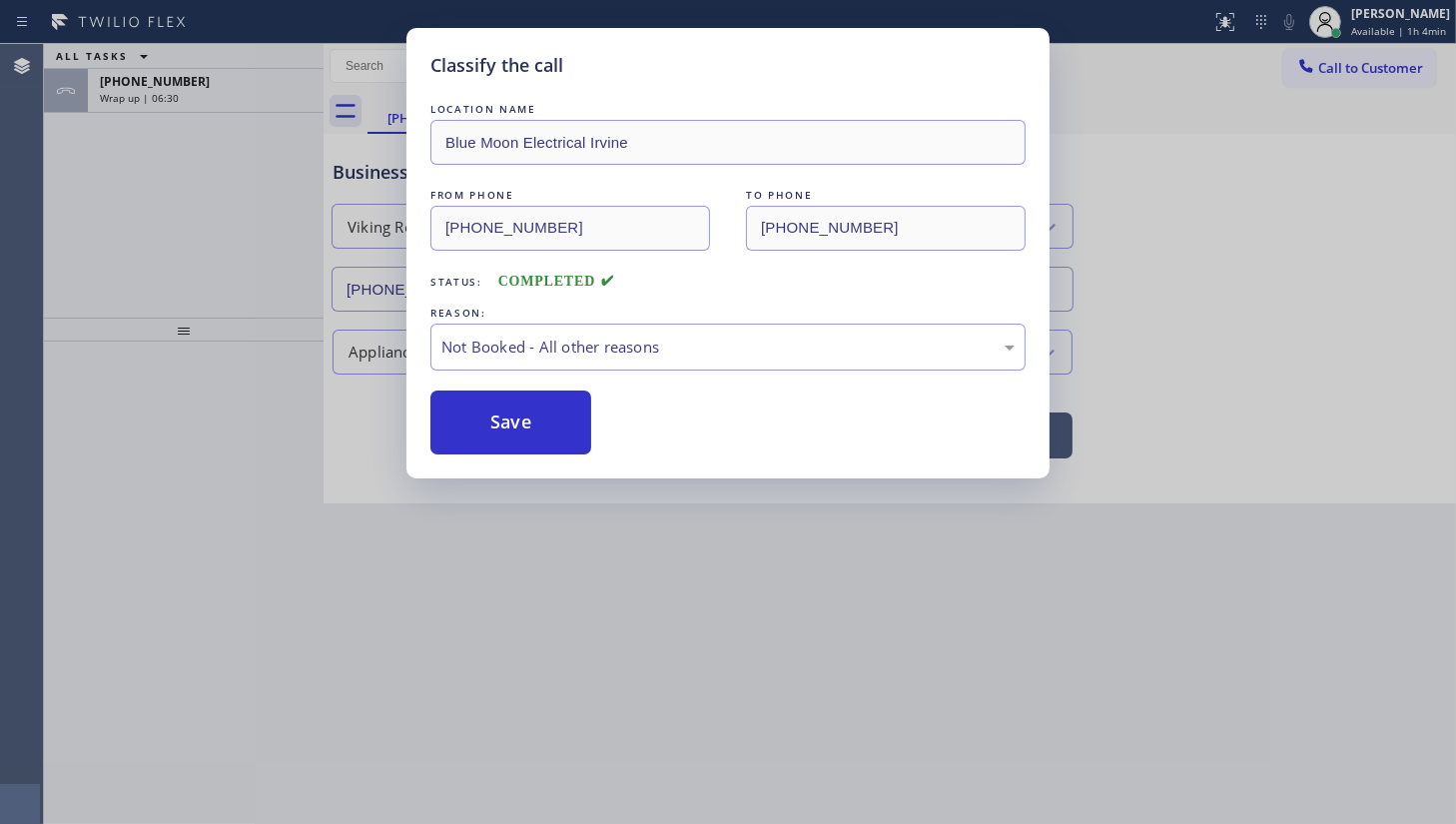 click on "Classify the call LOCATION NAME Blue Moon Electrical Irvine FROM PHONE (310) 883-5723 TO PHONE (949) 438-5263 Status: COMPLETED REASON: Not Booked - All other reasons Save ALL TASKS ALL TASKS ACTIVE TASKS TASKS IN WRAP UP +13039818972 Wrap up | 06:30 Transfer Back to Dashboard Change Sender ID Customers Technicians Select a contact Outbound call Technician Search Technician Your caller id phone number Your caller id phone number Call Technician info Name   Phone none Address none Change Sender ID HVAC +18559994417 5 Star Appliance +18557314952 Appliance Repair +18554611149 Plumbing +18889090120 Air Duct Cleaning +18006865038  Electricians +18005688664 Cancel Change Check personal SMS Reset Change booking (303) 981-8972 Call to Customer Outbound call Location Search location Your caller id phone number Customer number Call Outbound call Technician Search Technician Your caller id phone number Your caller id phone number Call booking (303) 981-8972 Business location Viking Repair Pro Longmont 2 (720) 637-1164" at bounding box center [750, 433] 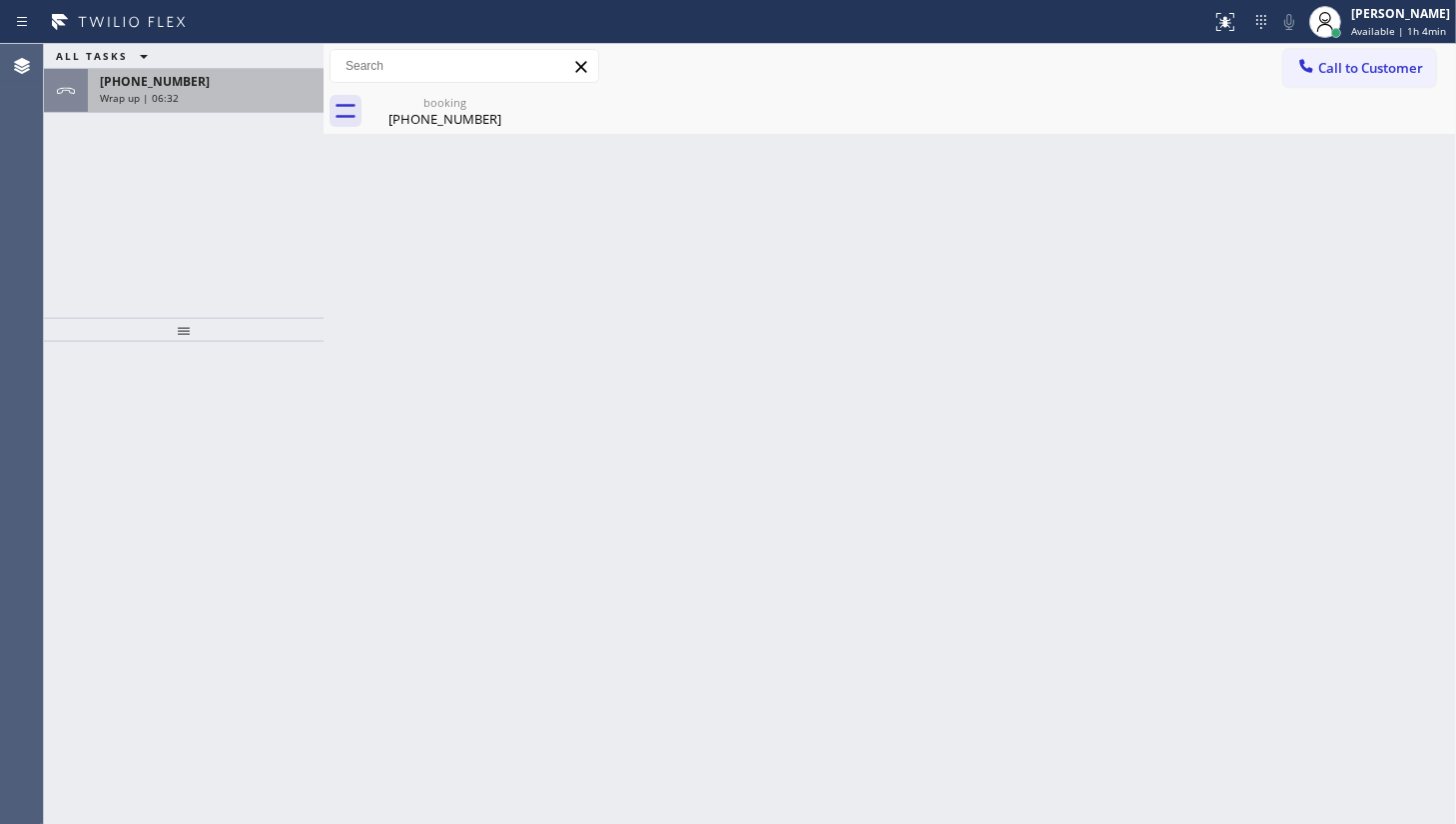 click on "Wrap up | 06:32" at bounding box center [206, 98] 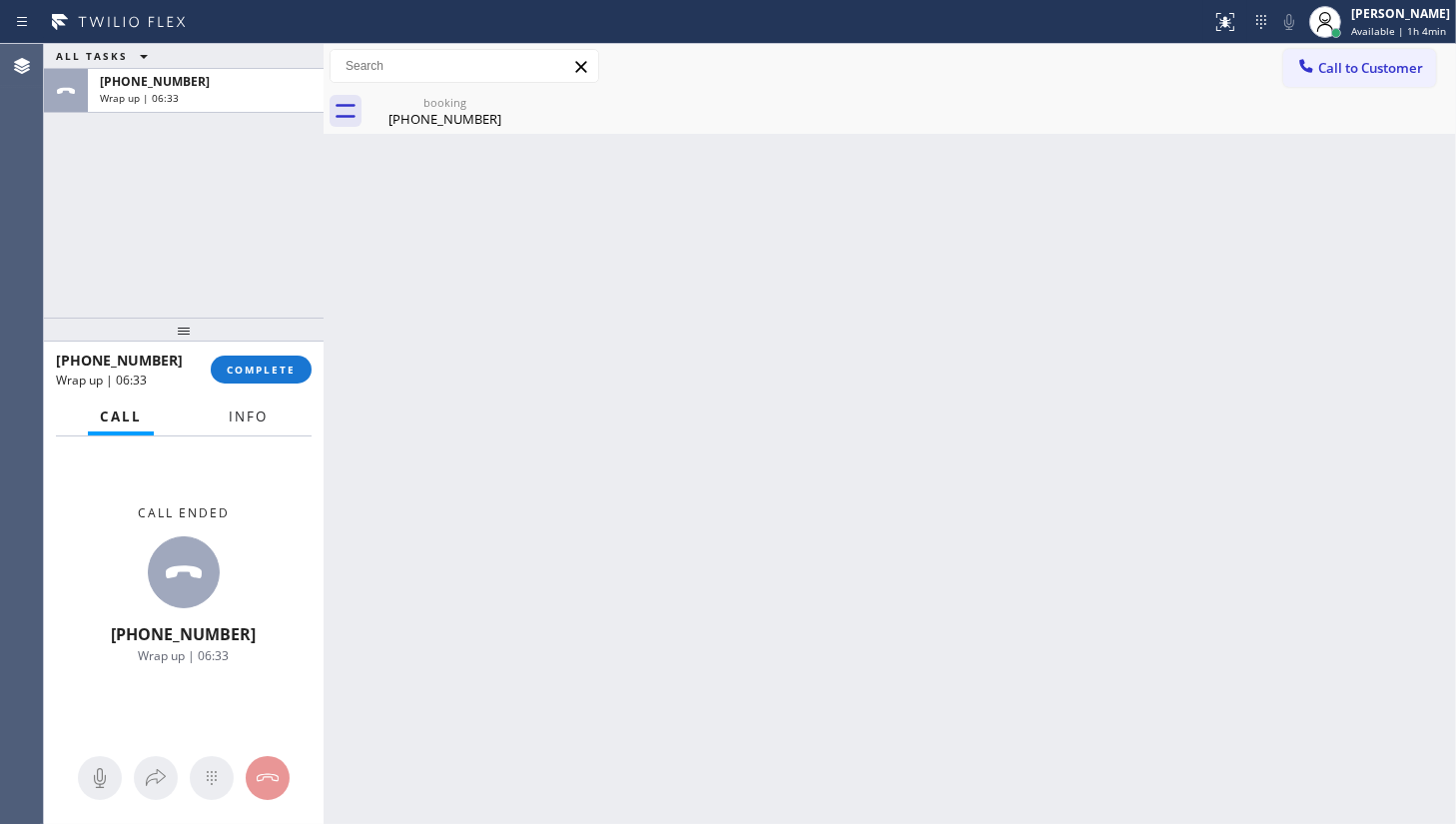 click on "Info" at bounding box center [248, 416] 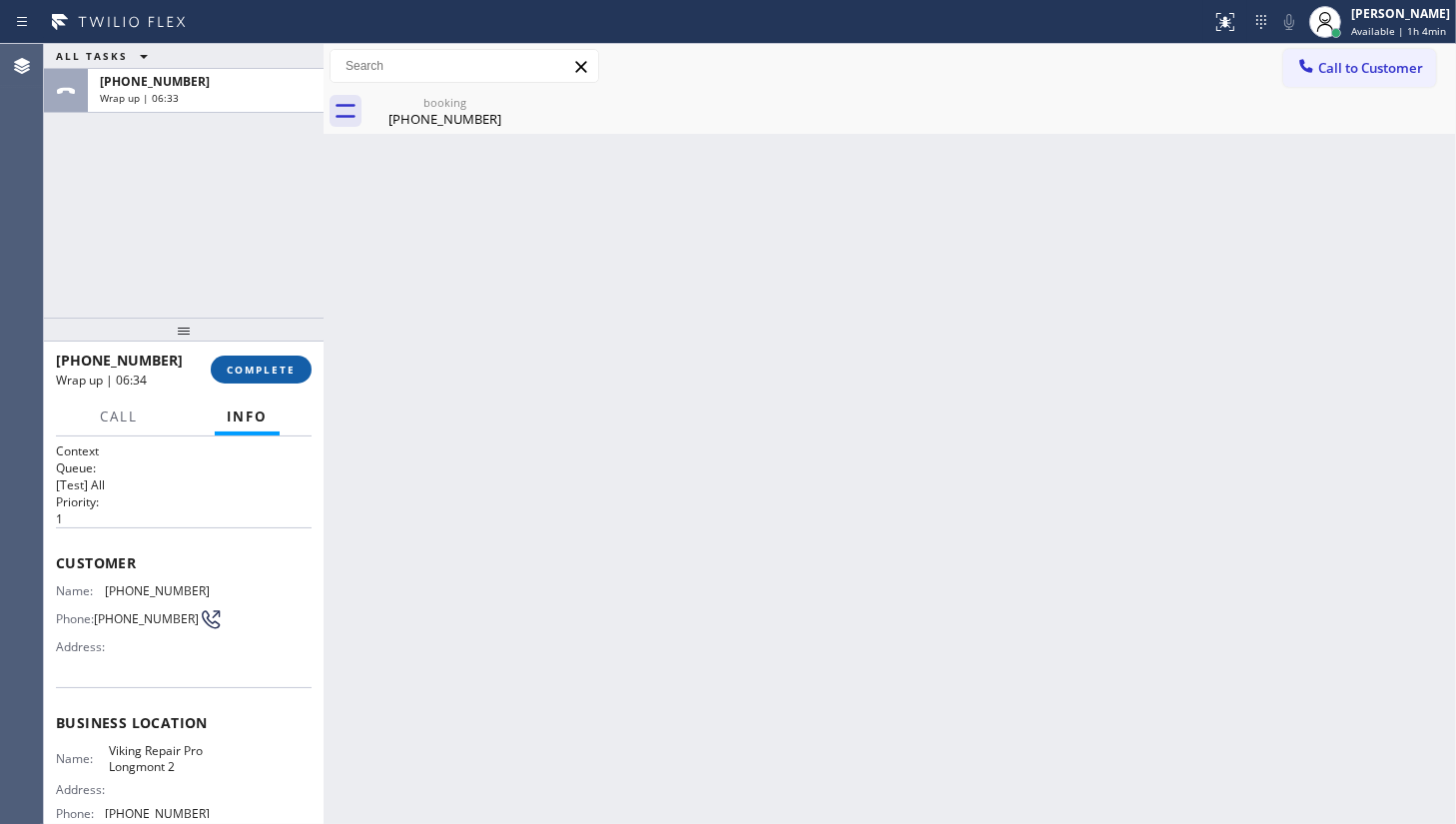 click on "COMPLETE" at bounding box center [261, 370] 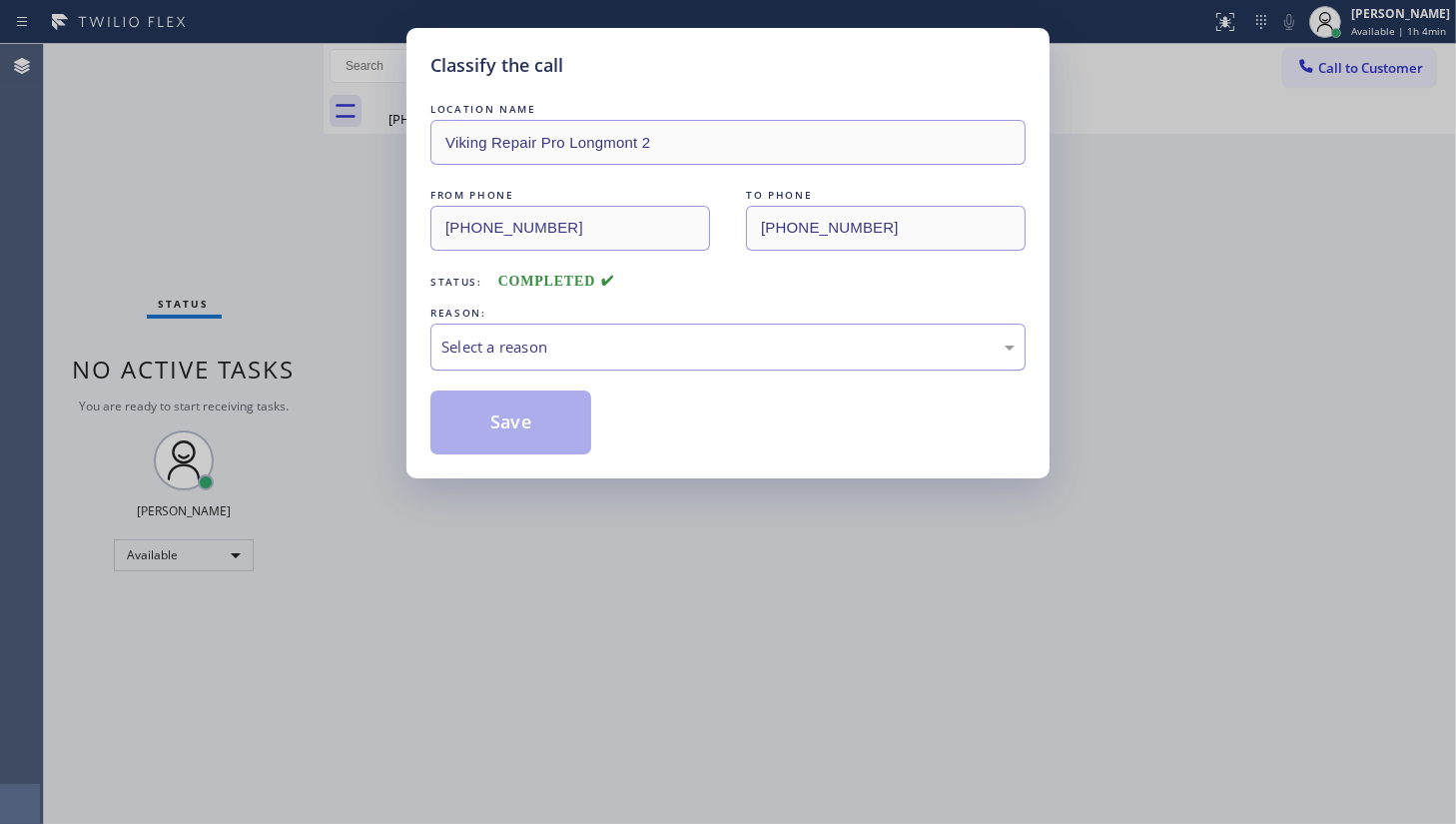 click on "Select a reason" at bounding box center [728, 347] 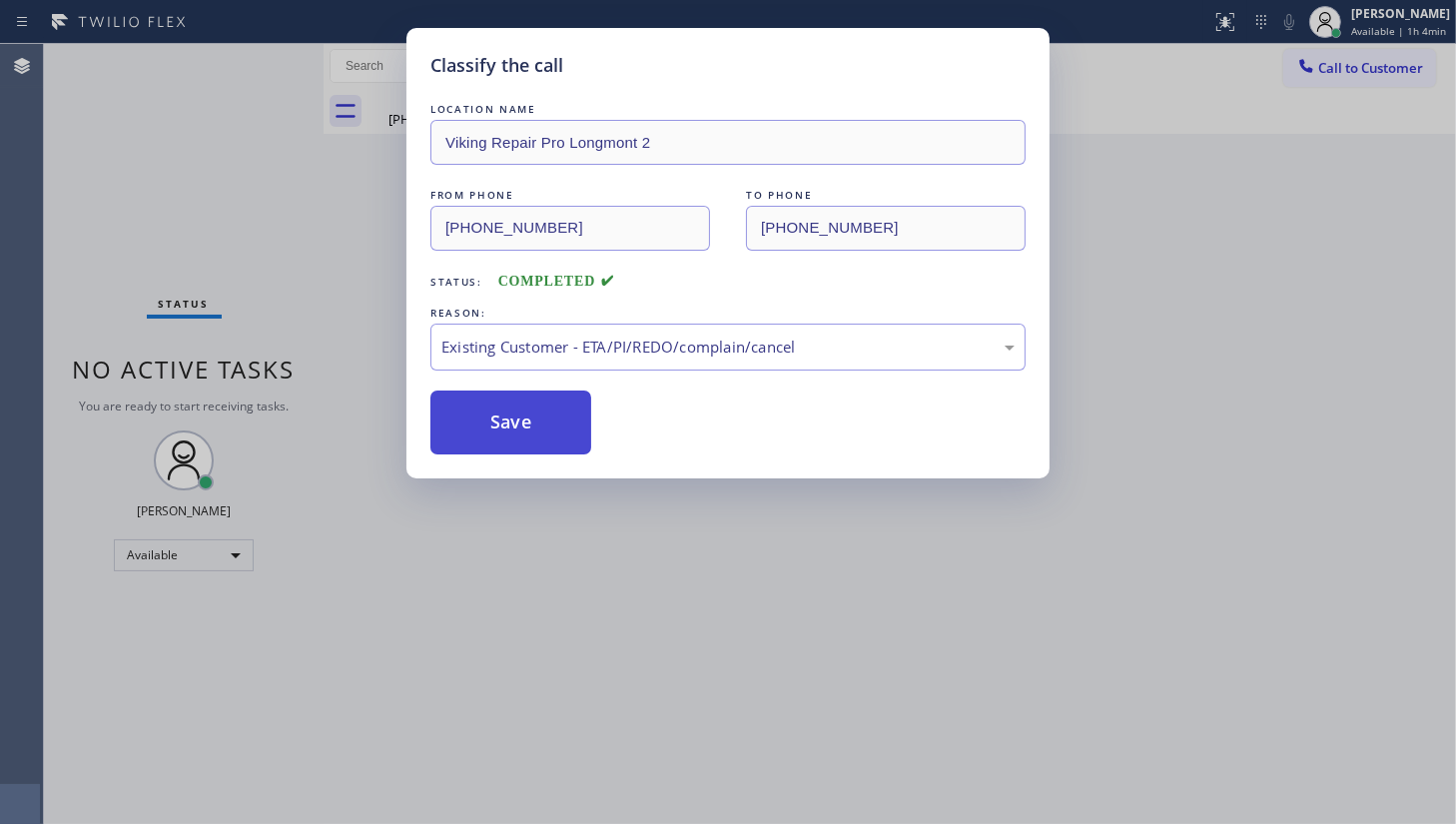 click on "Save" at bounding box center (510, 422) 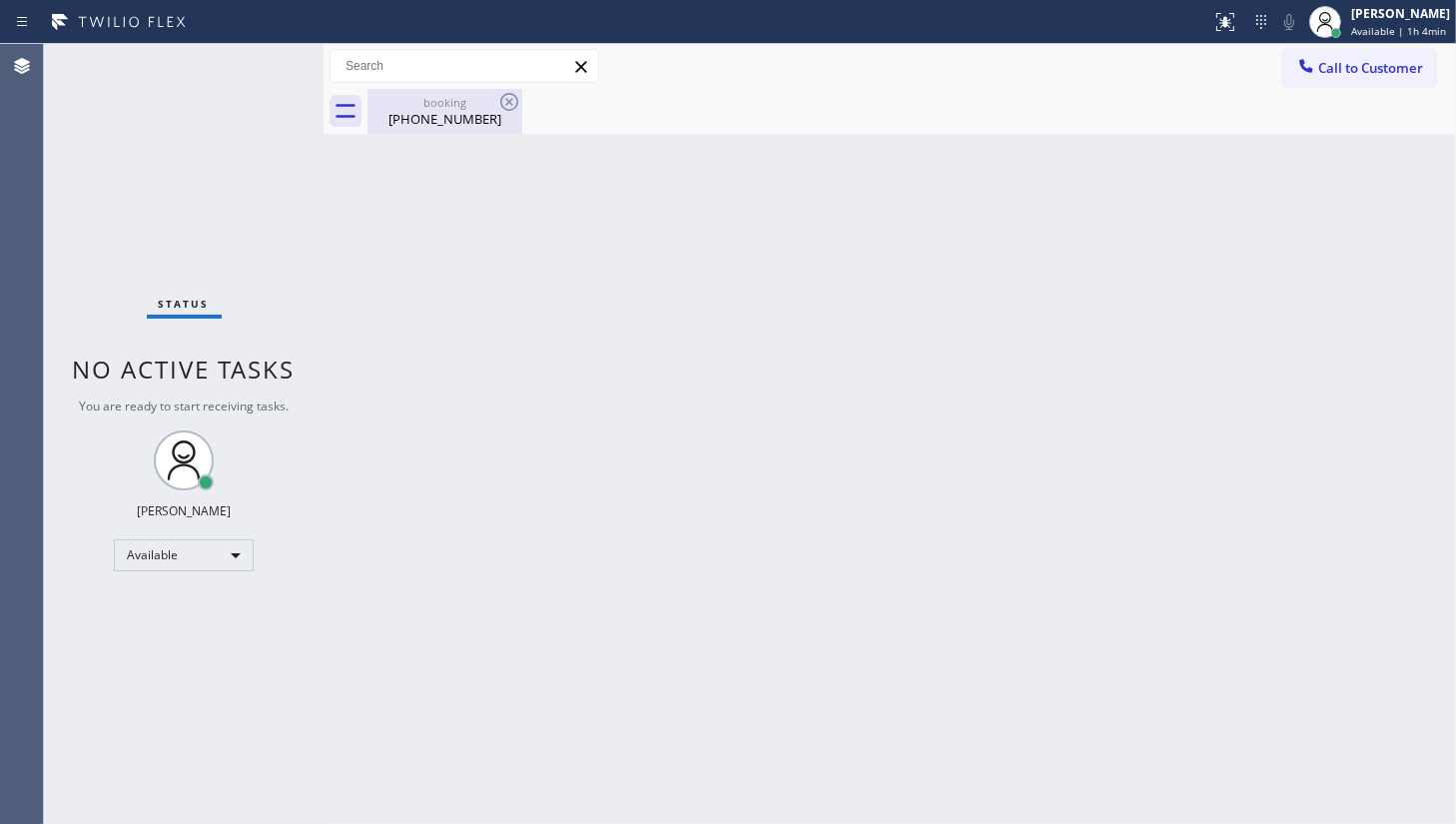 click on "(303) 981-8972" at bounding box center (444, 119) 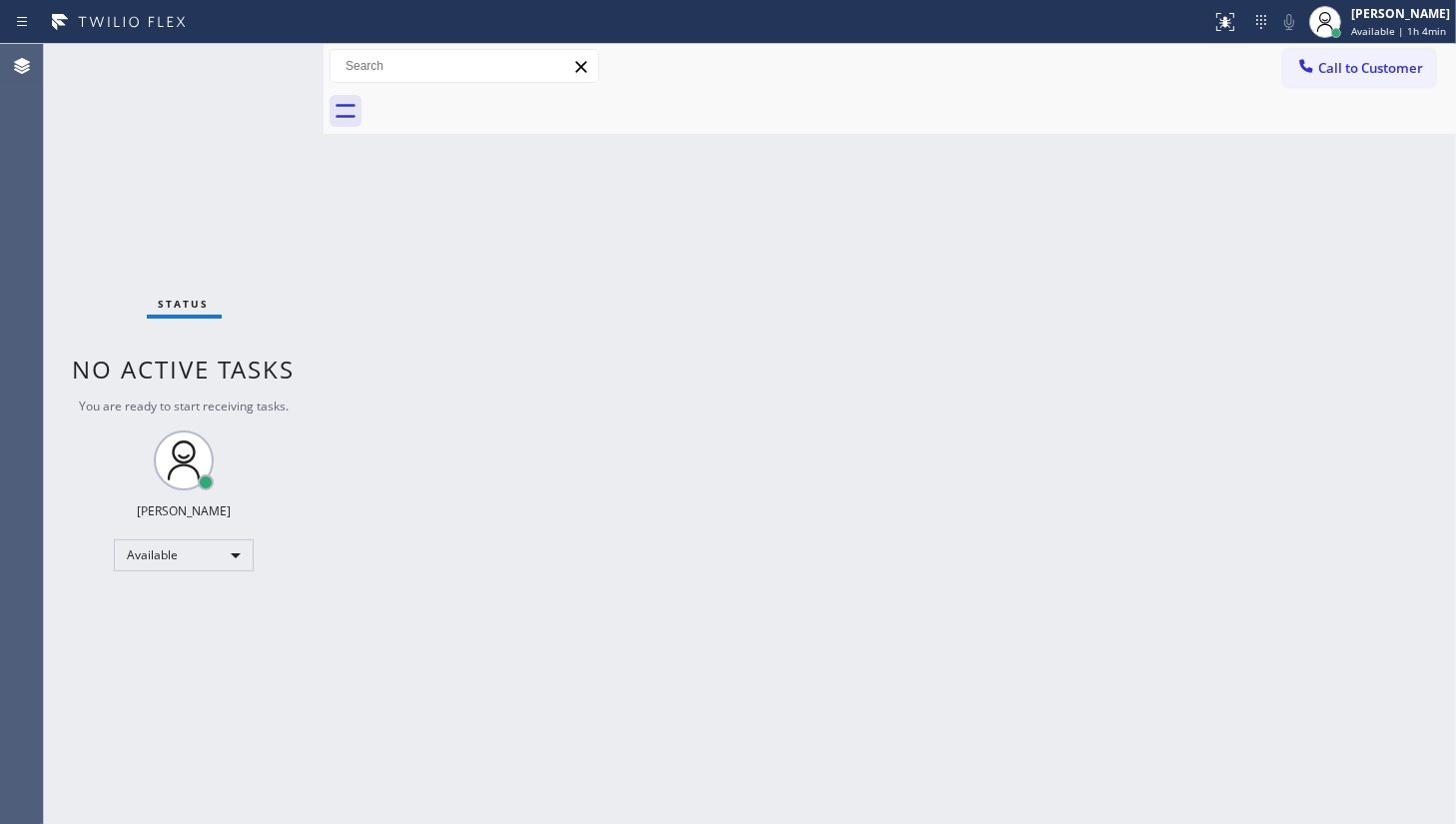 click at bounding box center (912, 111) 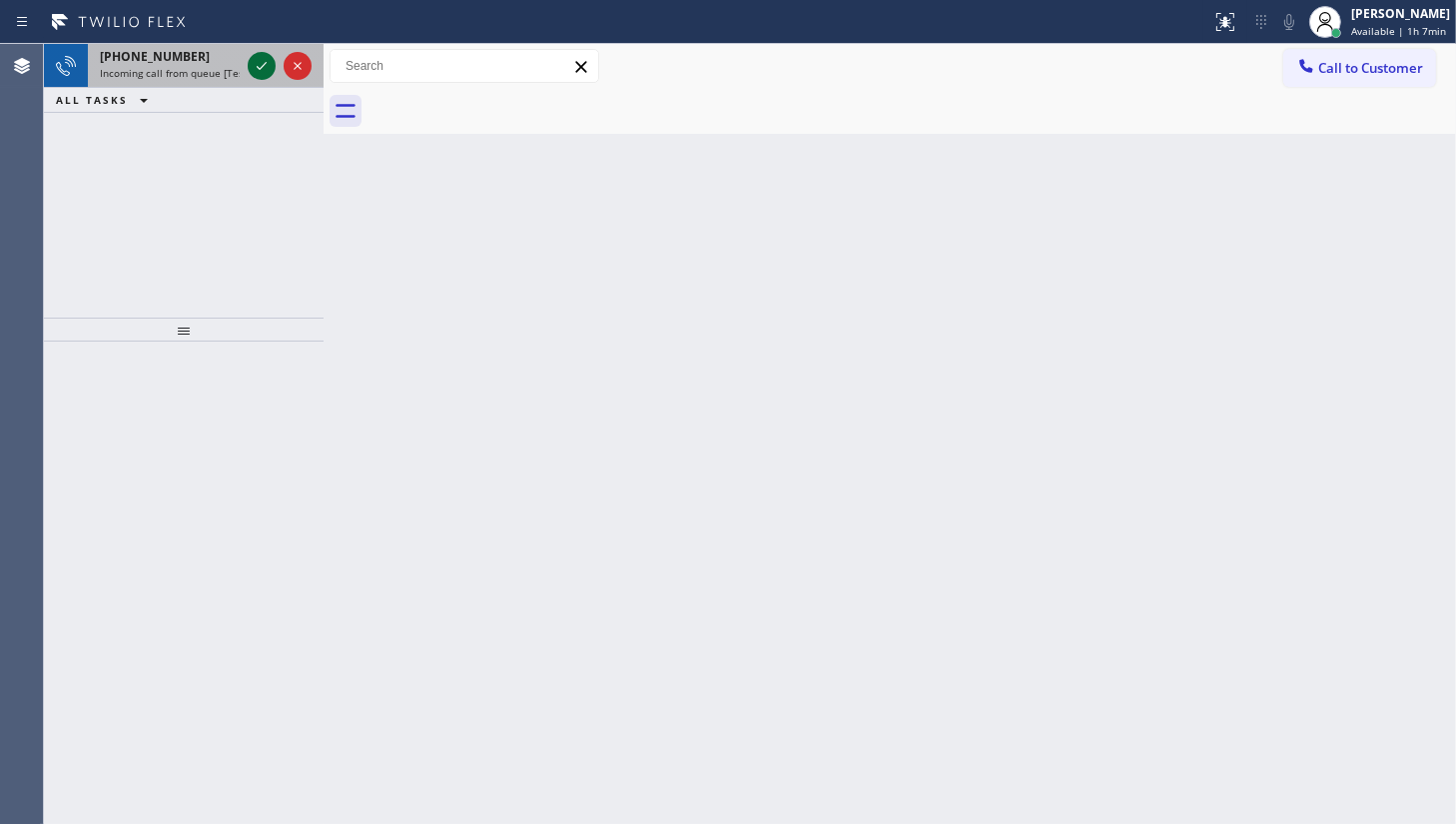 click 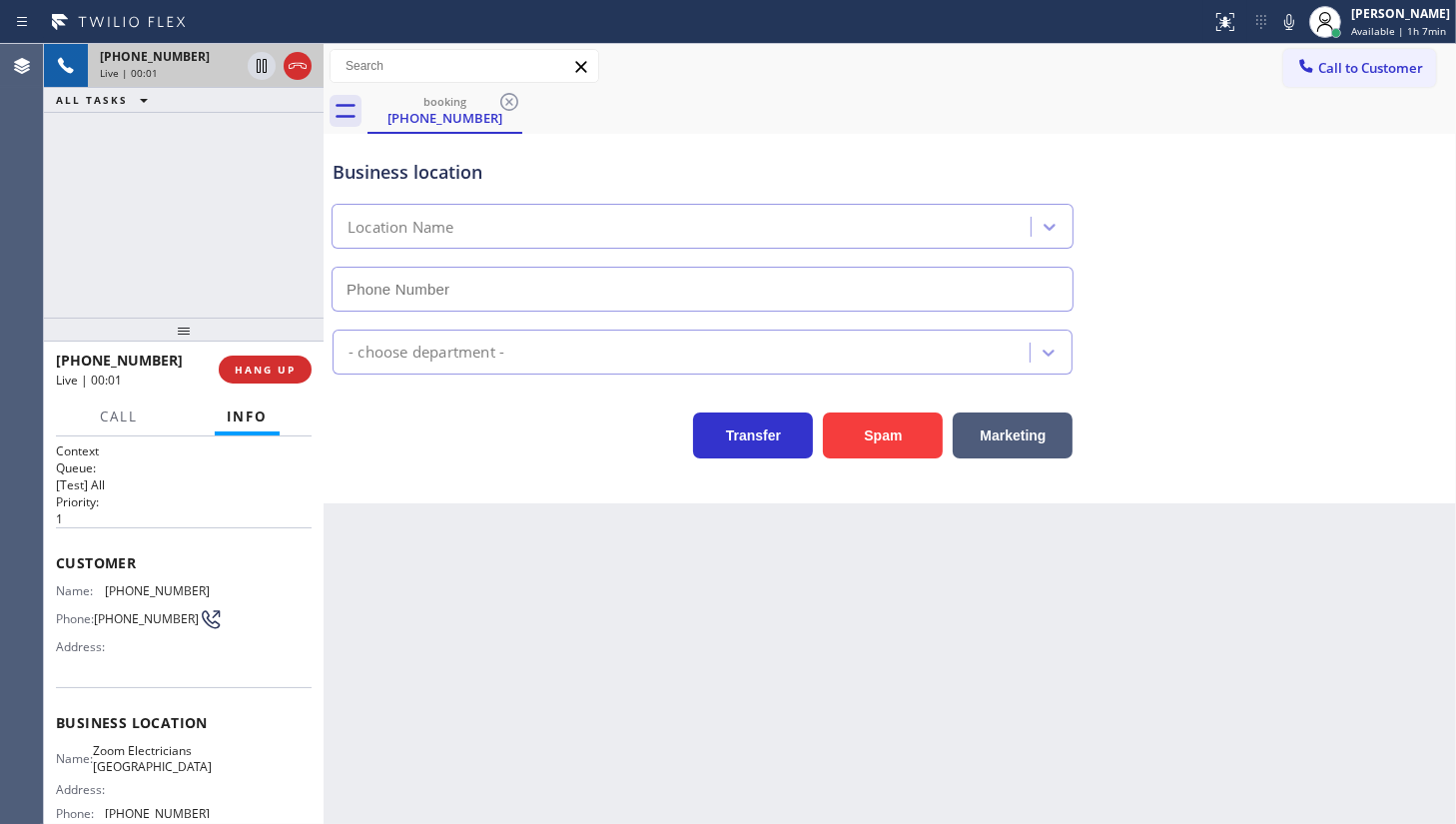 click 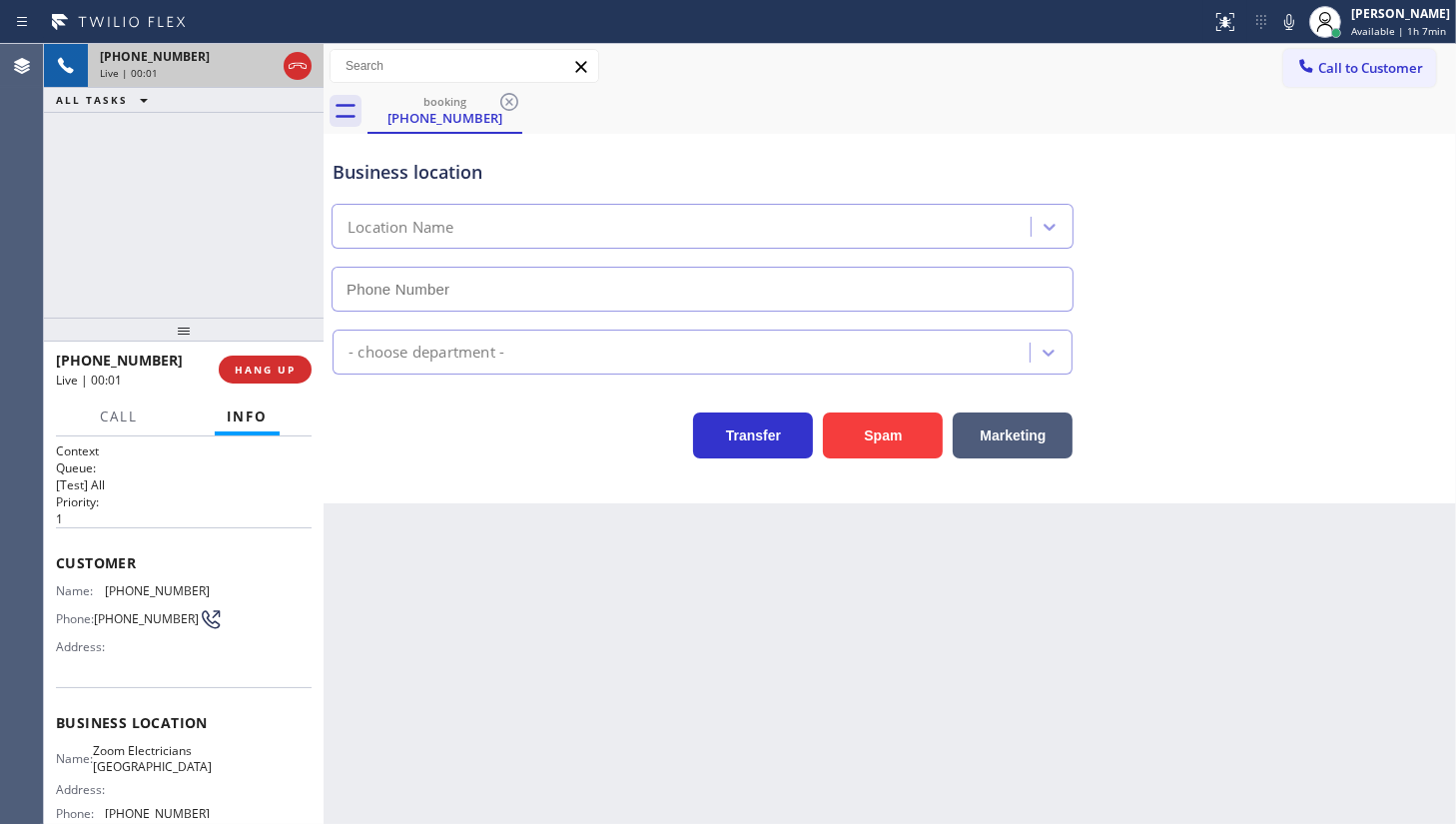 type on "(415) 727-8840" 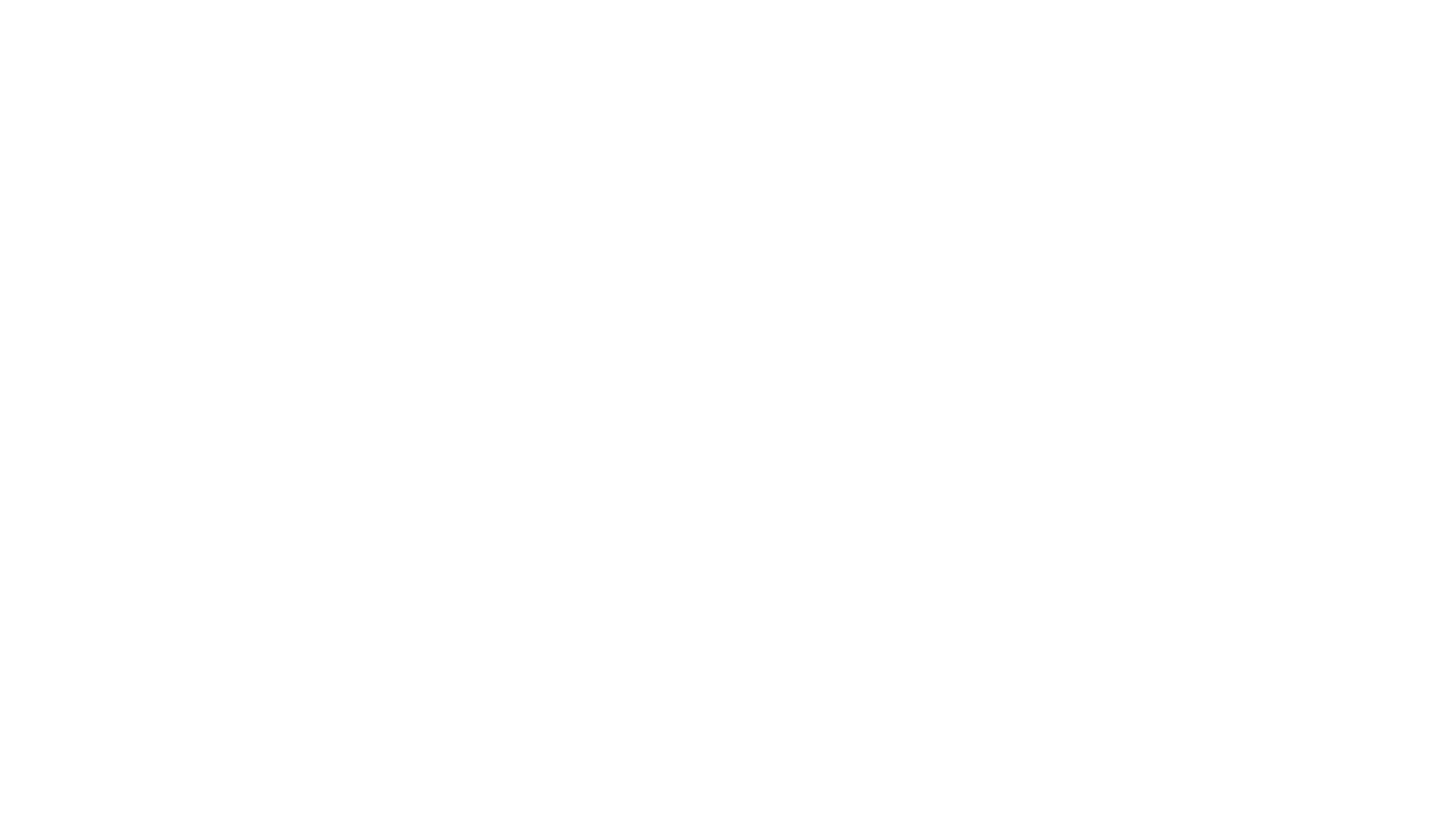 scroll, scrollTop: 0, scrollLeft: 0, axis: both 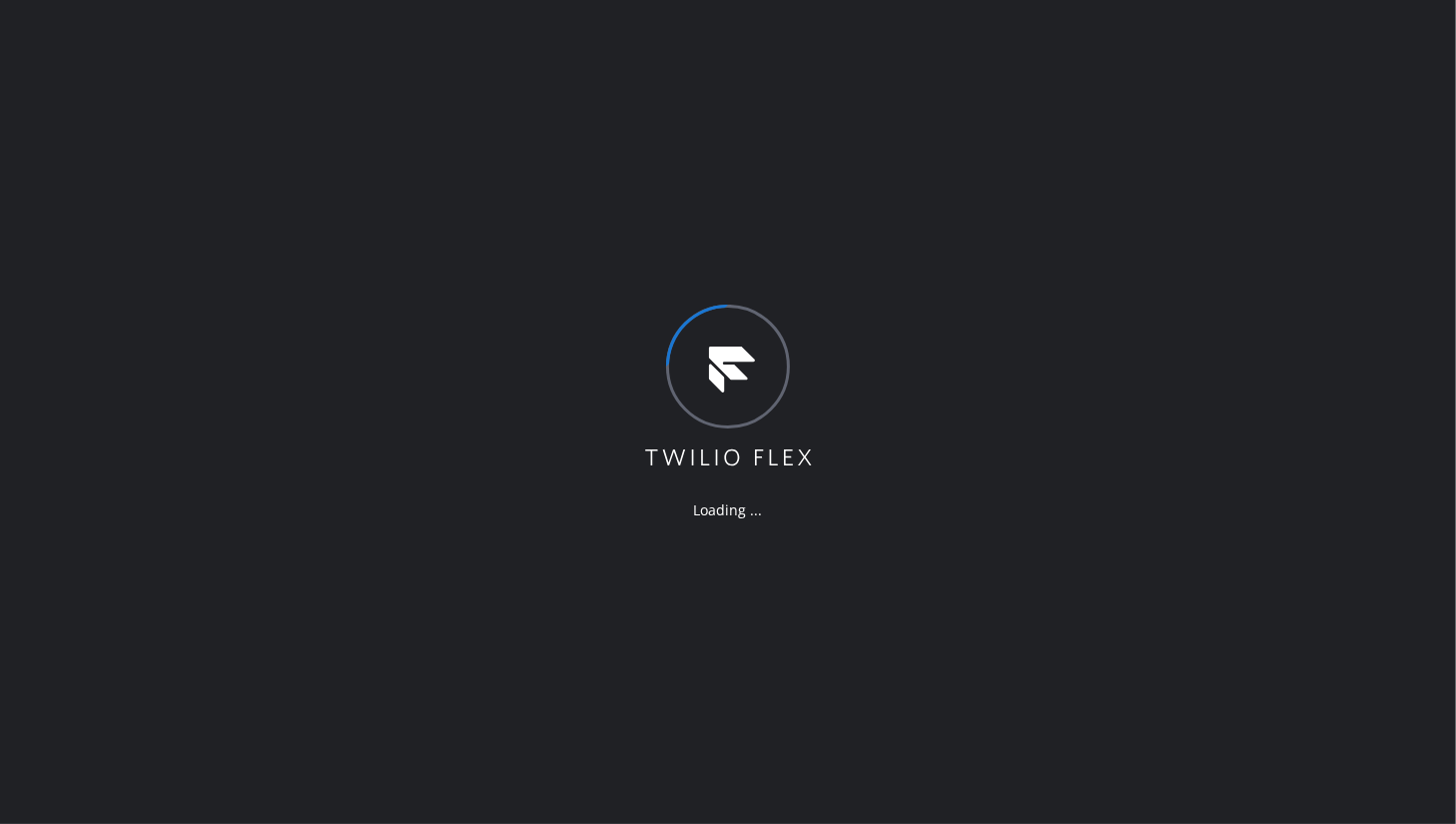 click on "Loading ..." at bounding box center (728, 412) 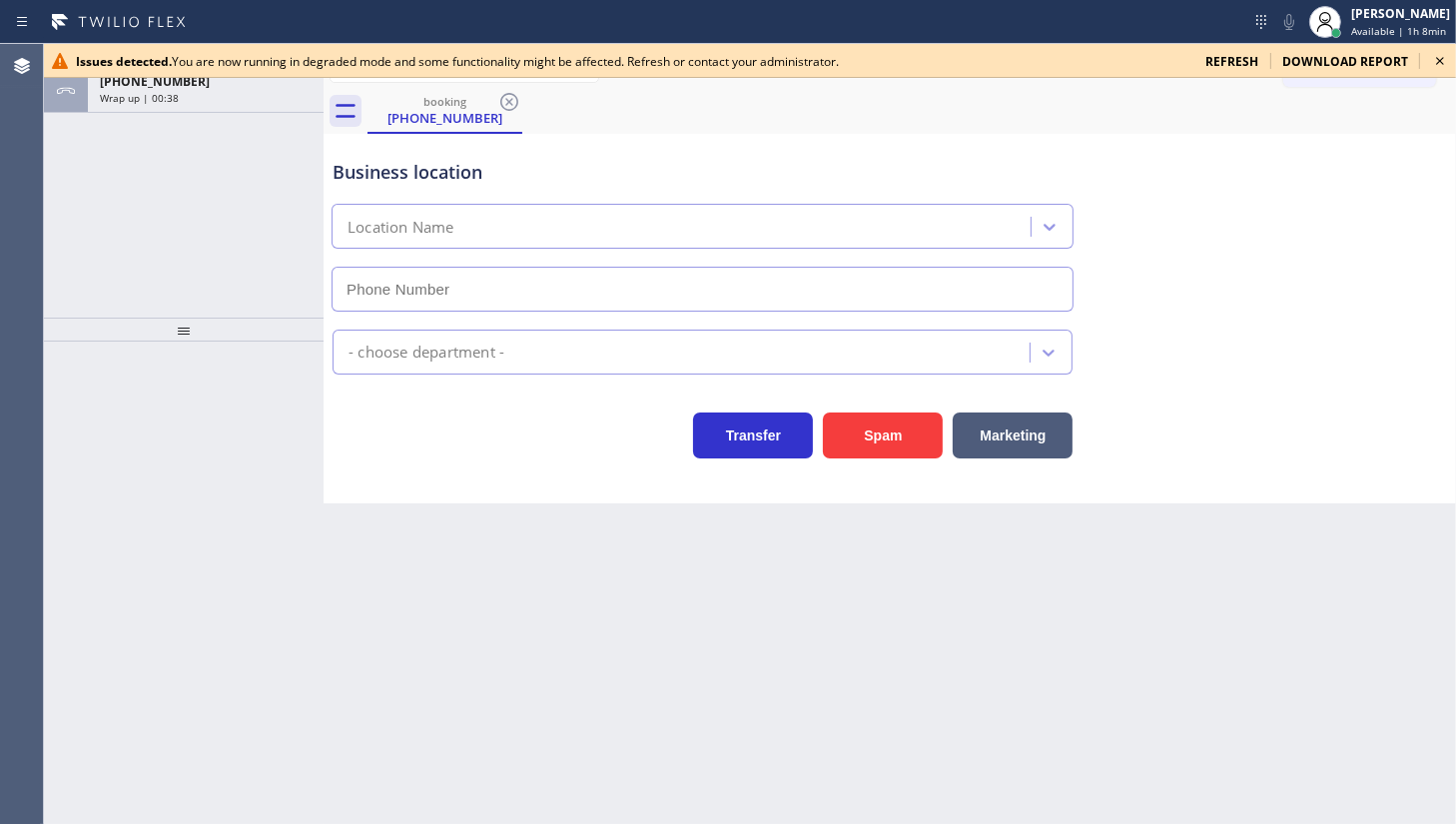 type on "[PHONE_NUMBER]" 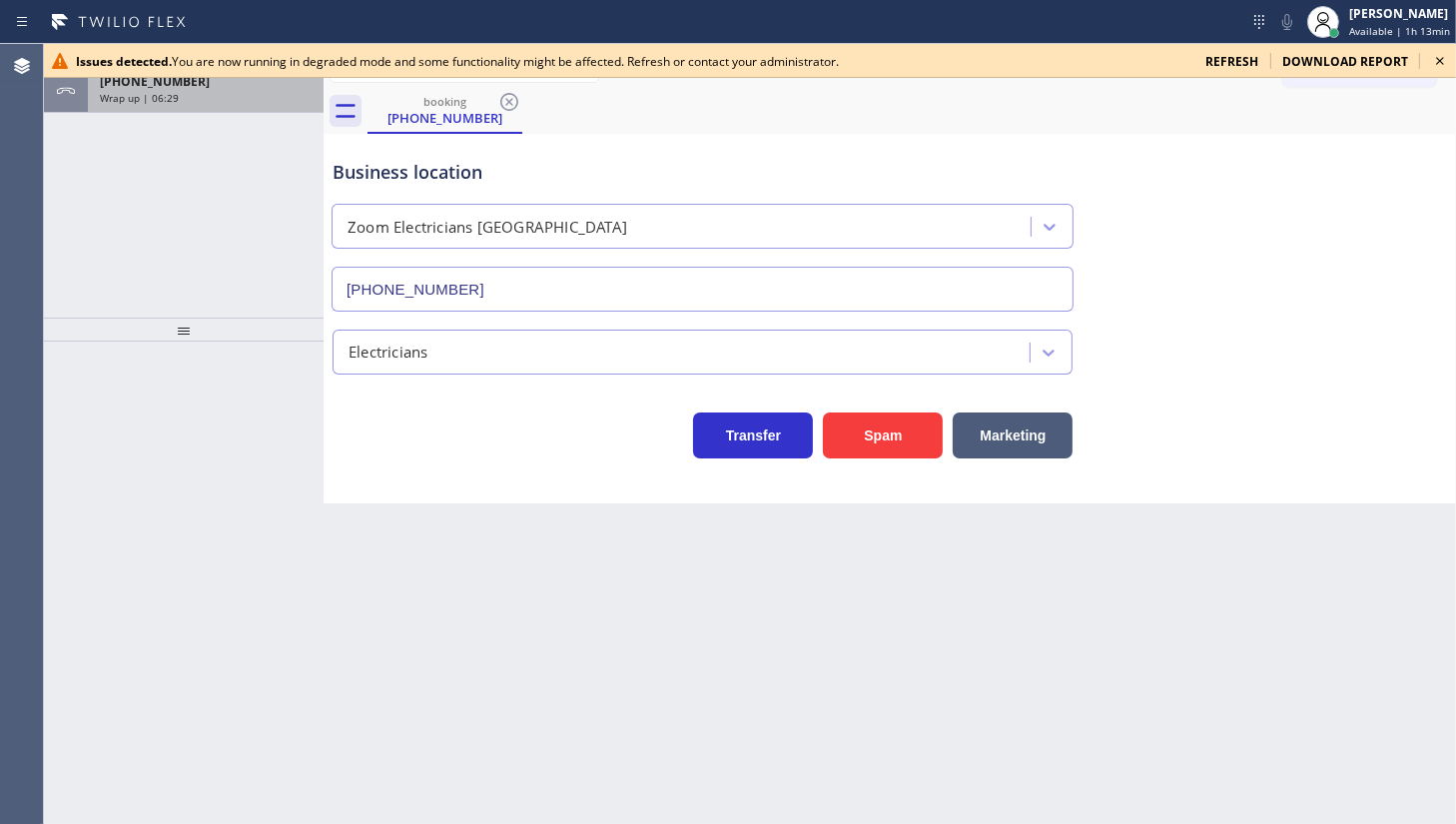 click on "[PHONE_NUMBER]" at bounding box center [155, 81] 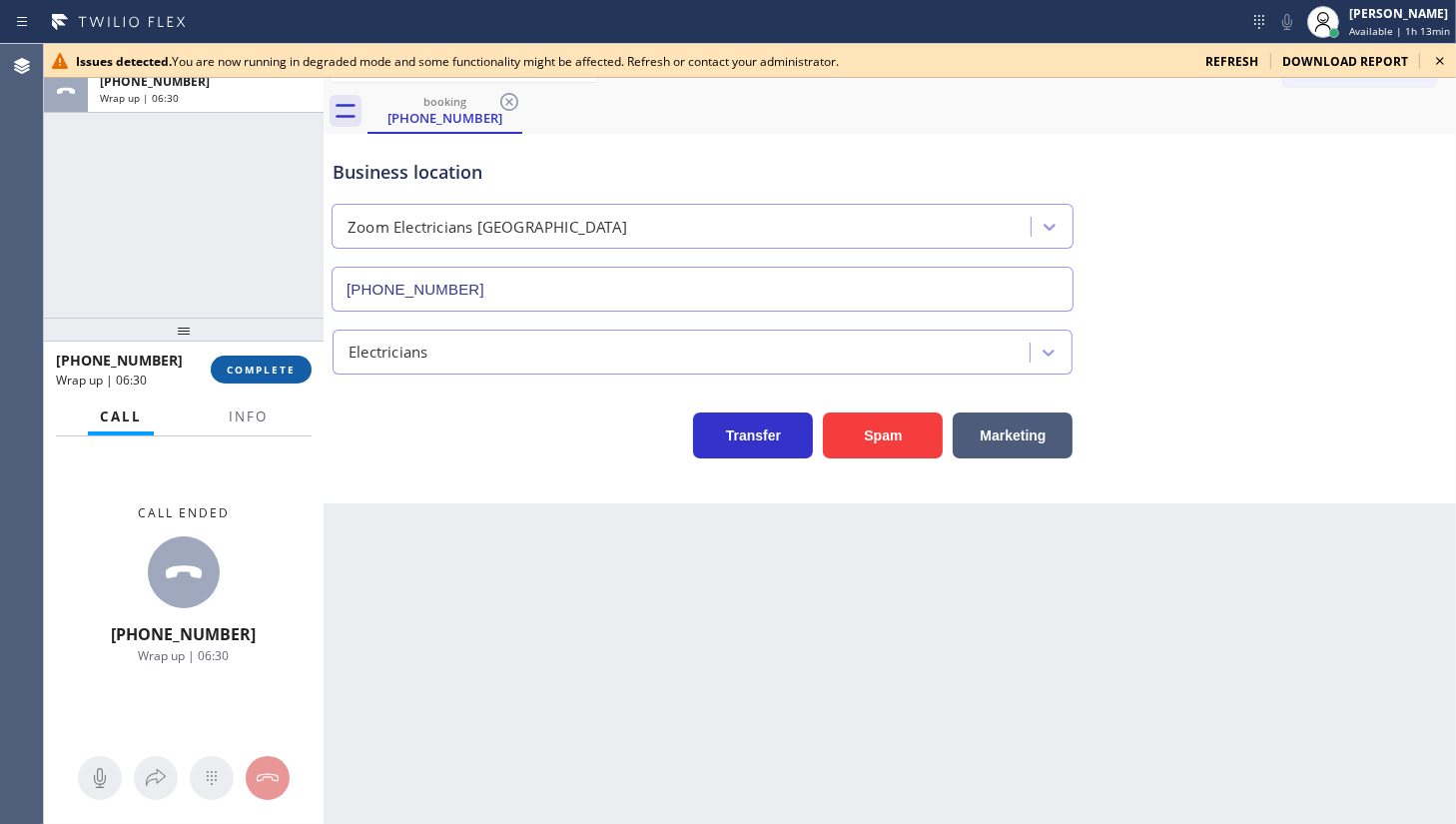 click on "COMPLETE" at bounding box center [261, 370] 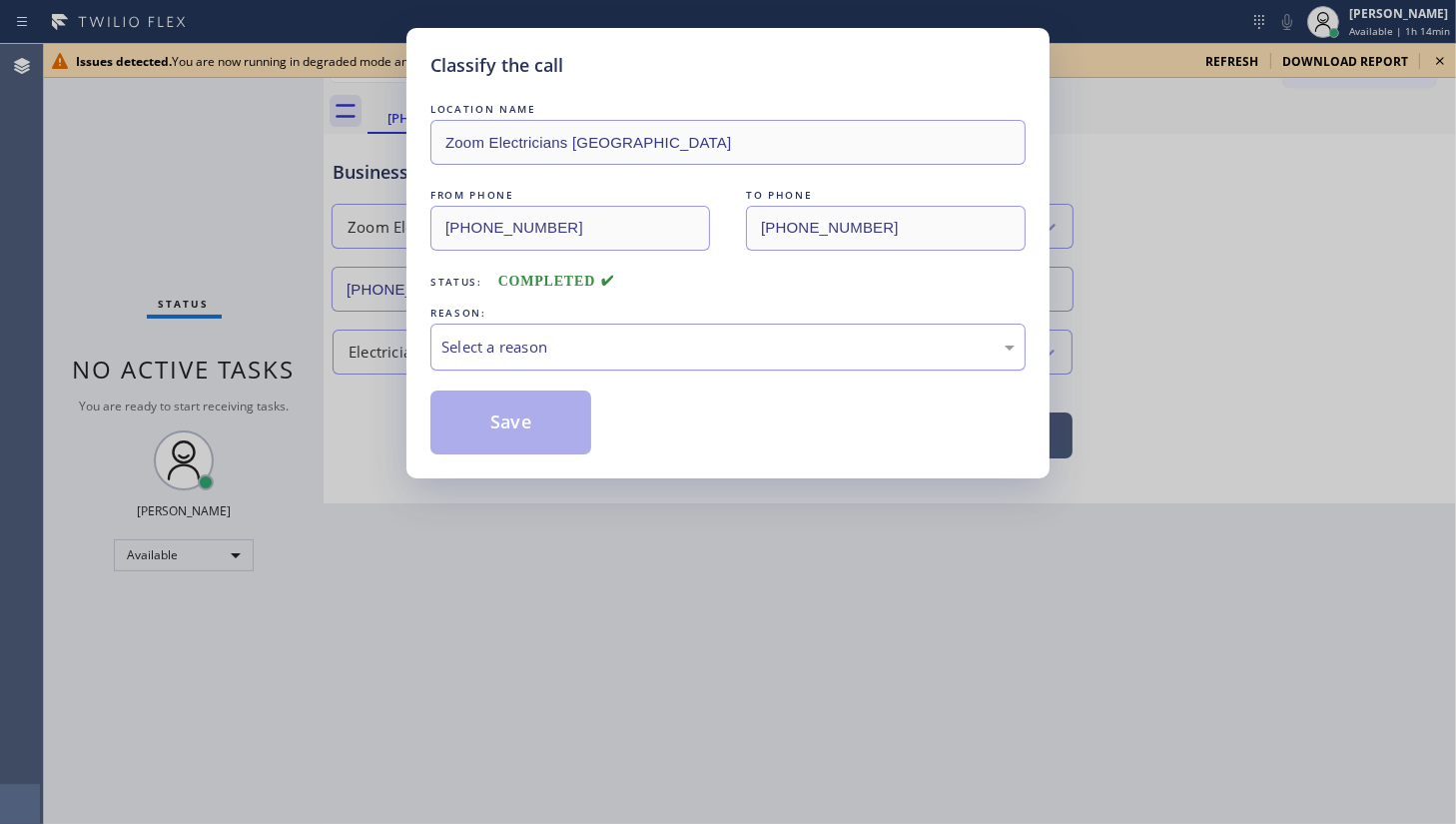 click on "Select a reason" at bounding box center (728, 347) 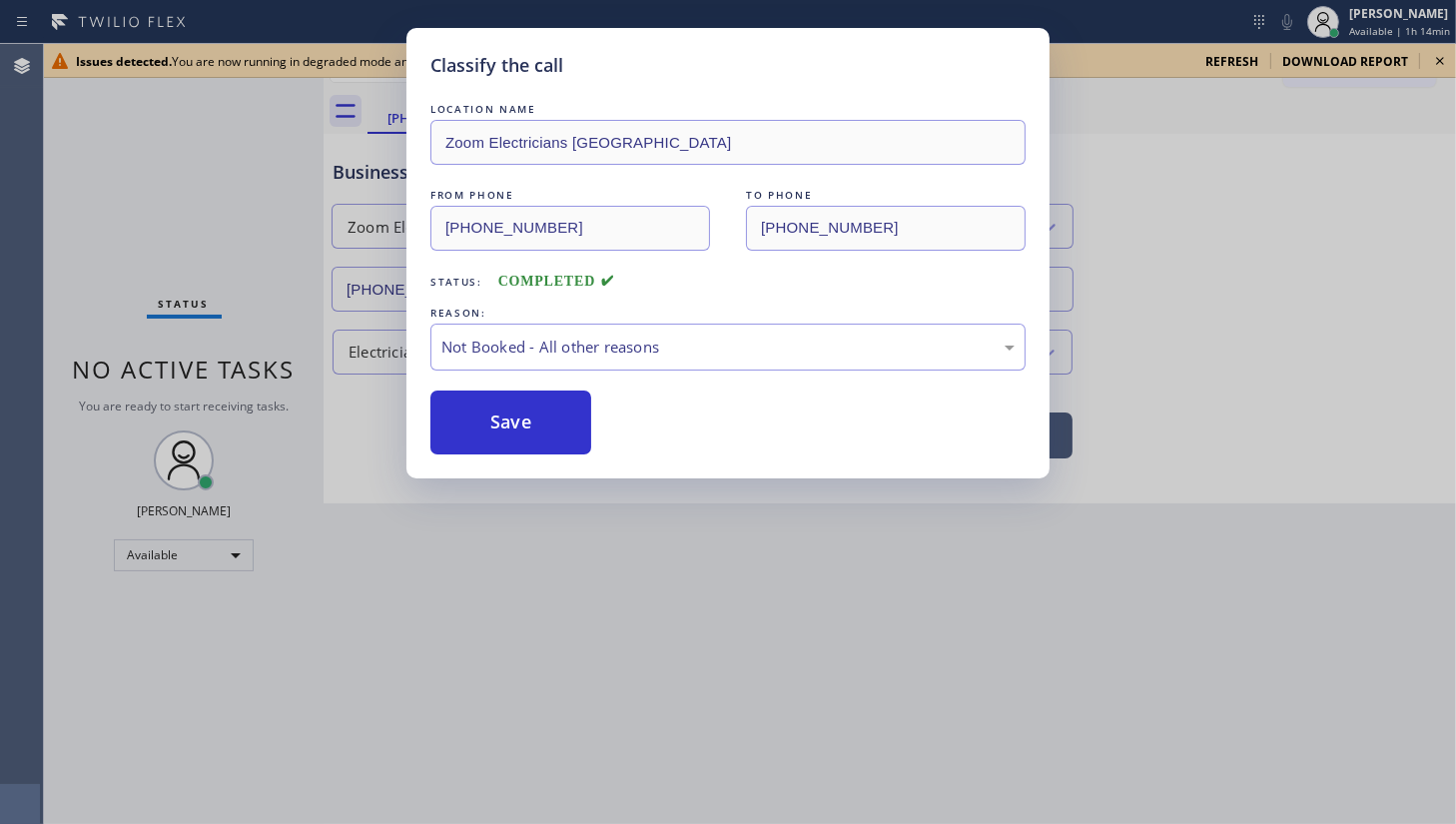 click on "Save" at bounding box center [510, 422] 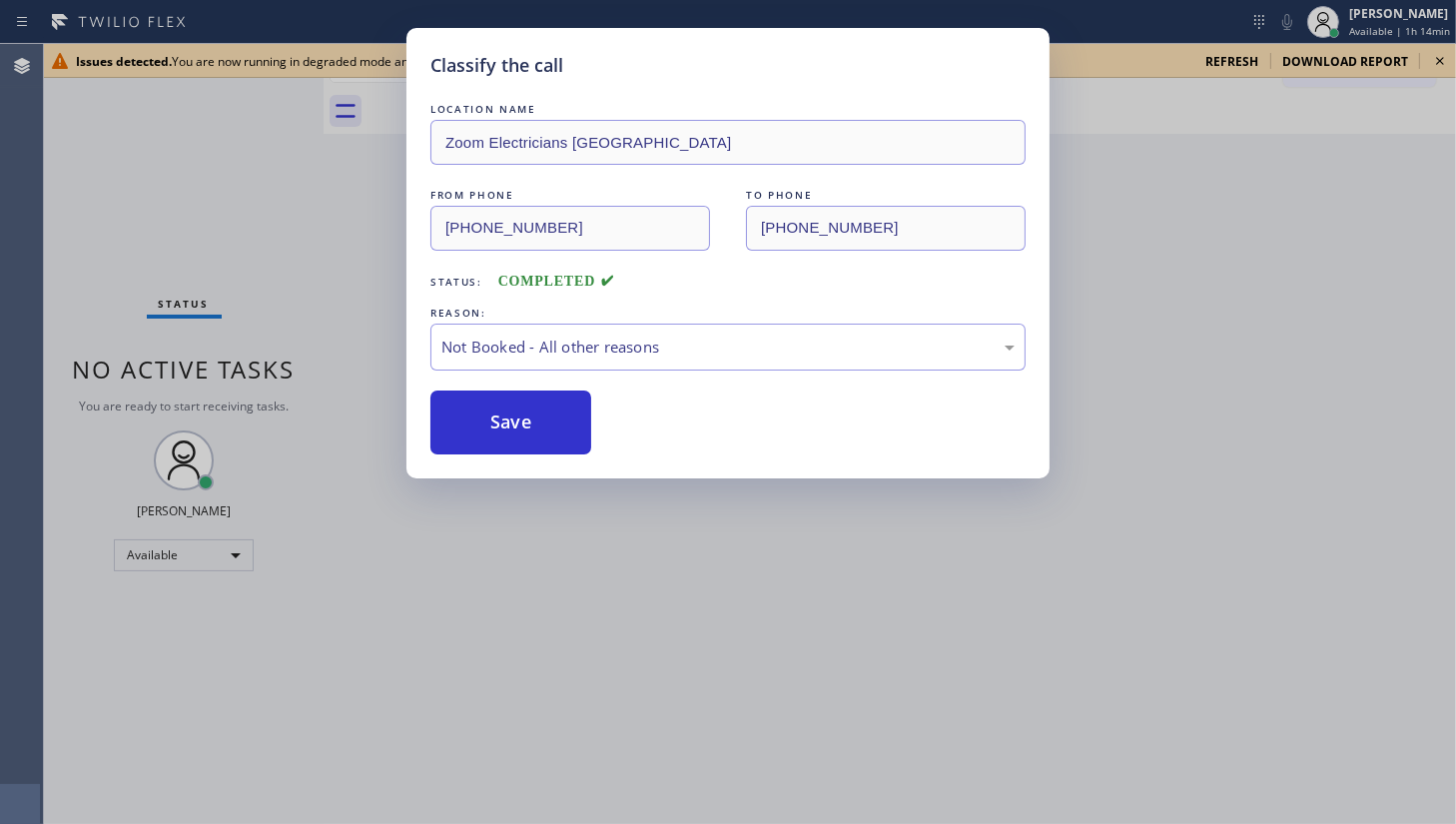 click on "Classify the call LOCATION NAME Zoom Electricians San Francisco FROM PHONE (410) 952-9305 TO PHONE (415) 727-8840 Status: COMPLETED REASON: Not Booked - All other reasons Save" at bounding box center [728, 412] 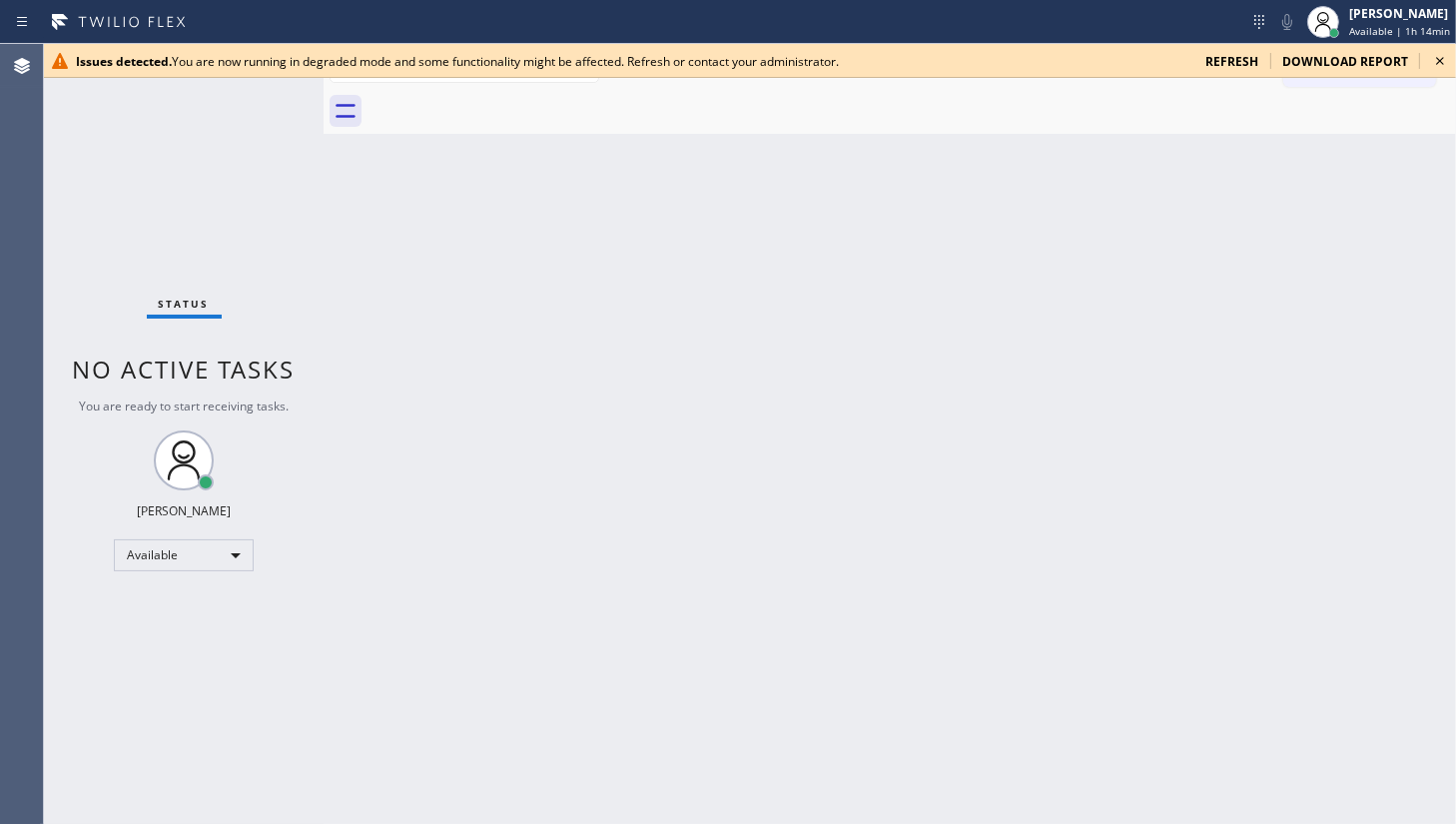 click on "Issues detected.  You are now running in degraded mode and some functionality might be affected. Refresh or contact your administrator. refresh download report" at bounding box center (750, 61) 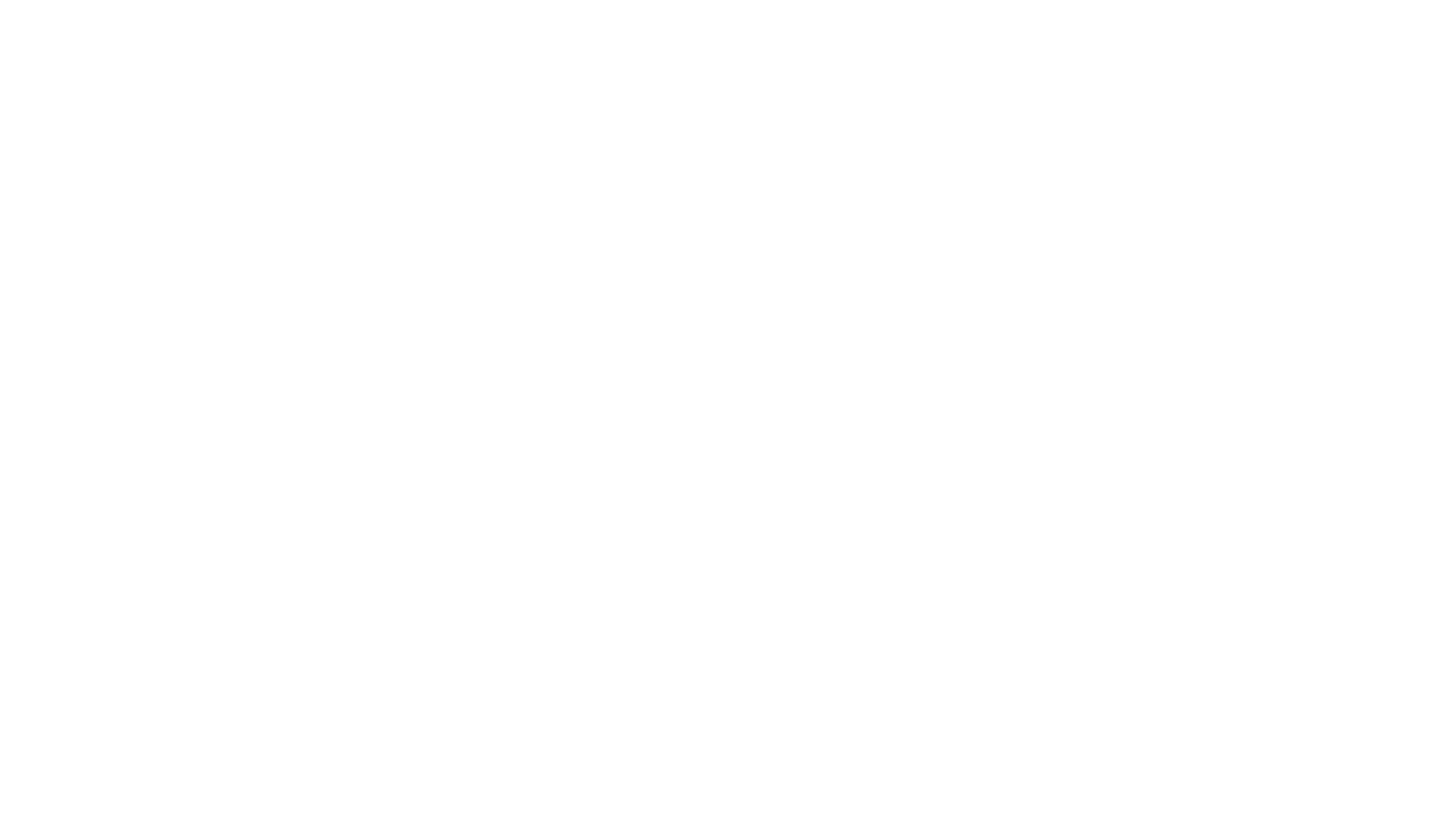 scroll, scrollTop: 0, scrollLeft: 0, axis: both 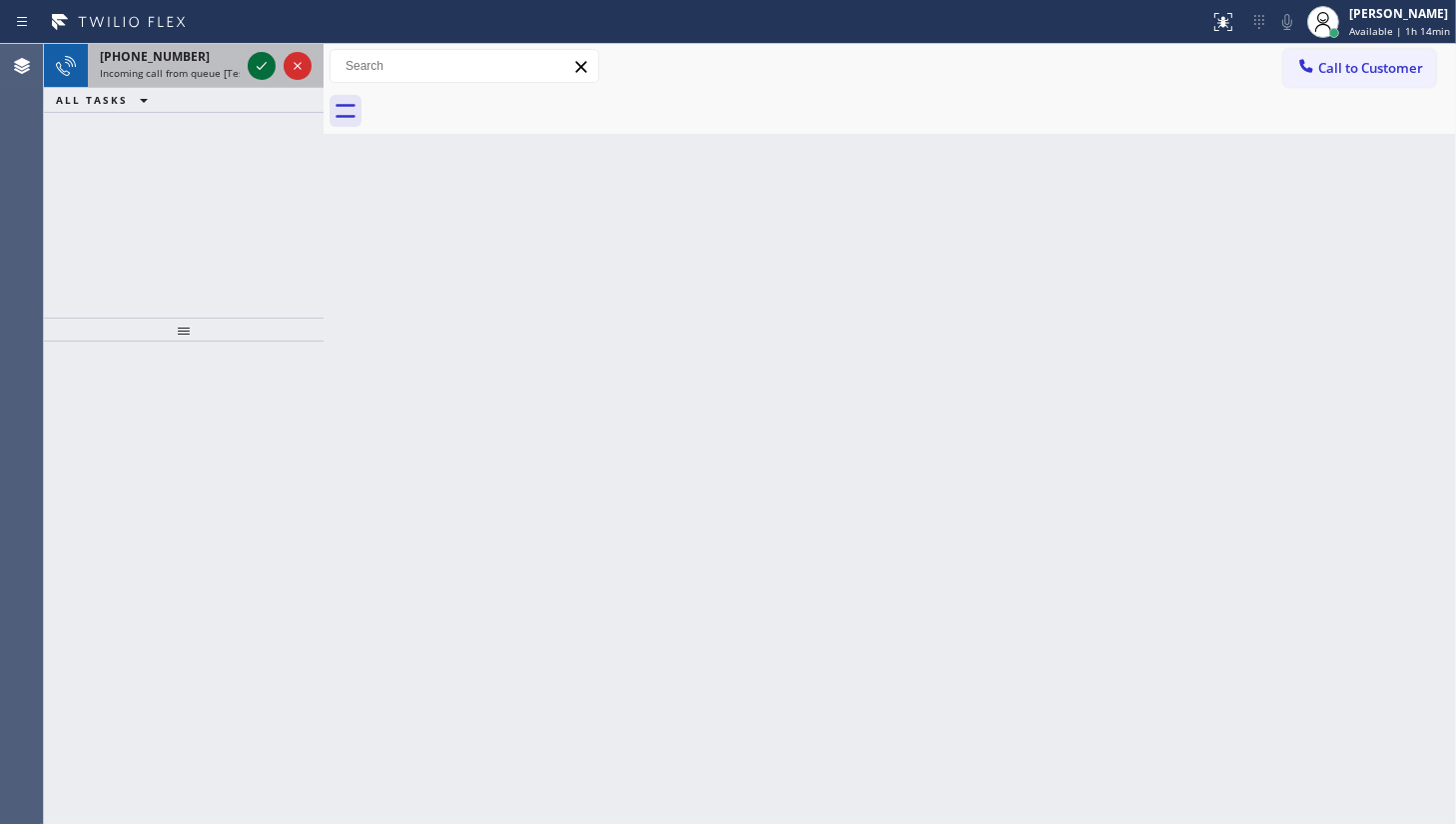 click 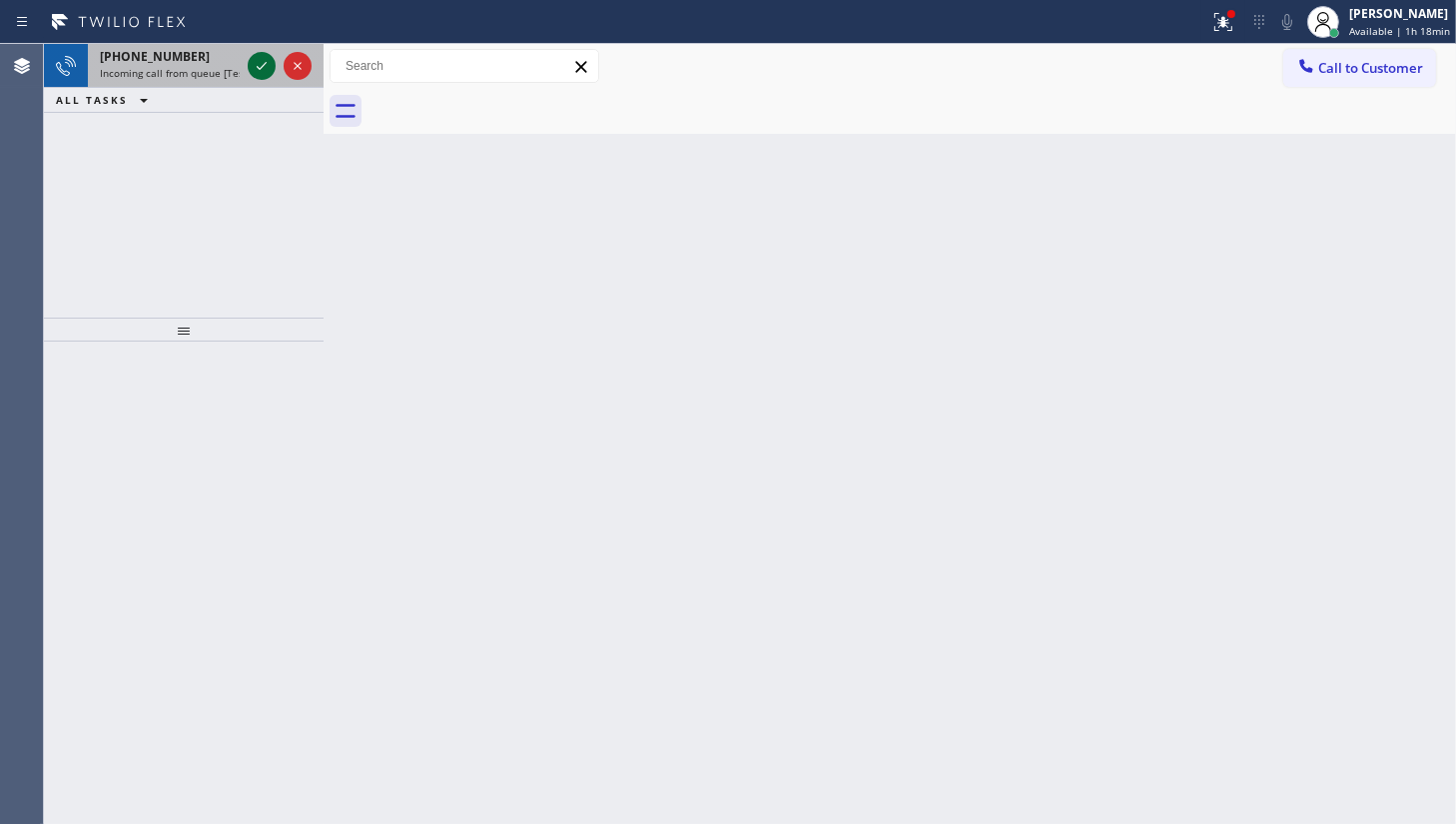 click 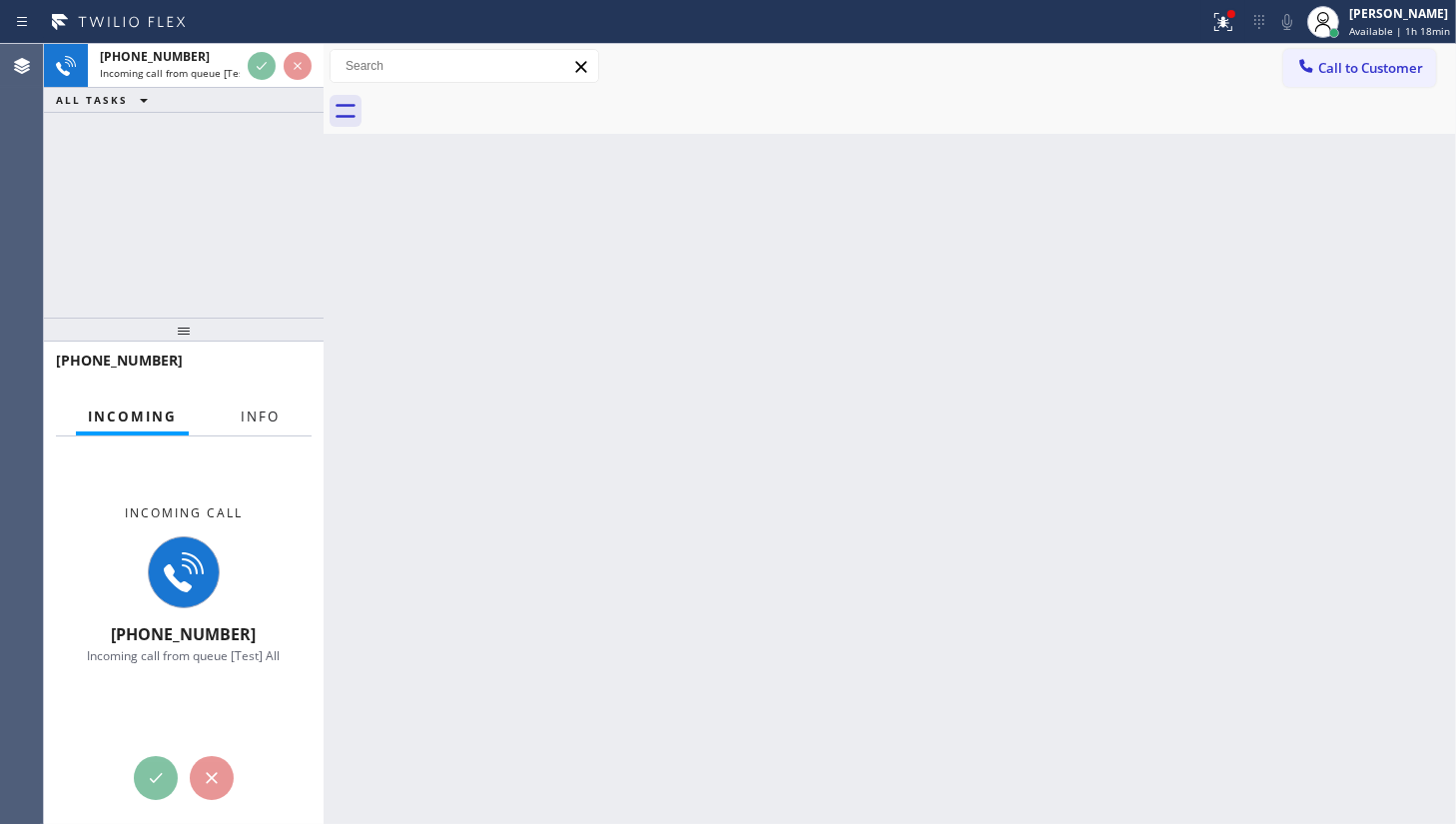 click on "Info" at bounding box center (260, 416) 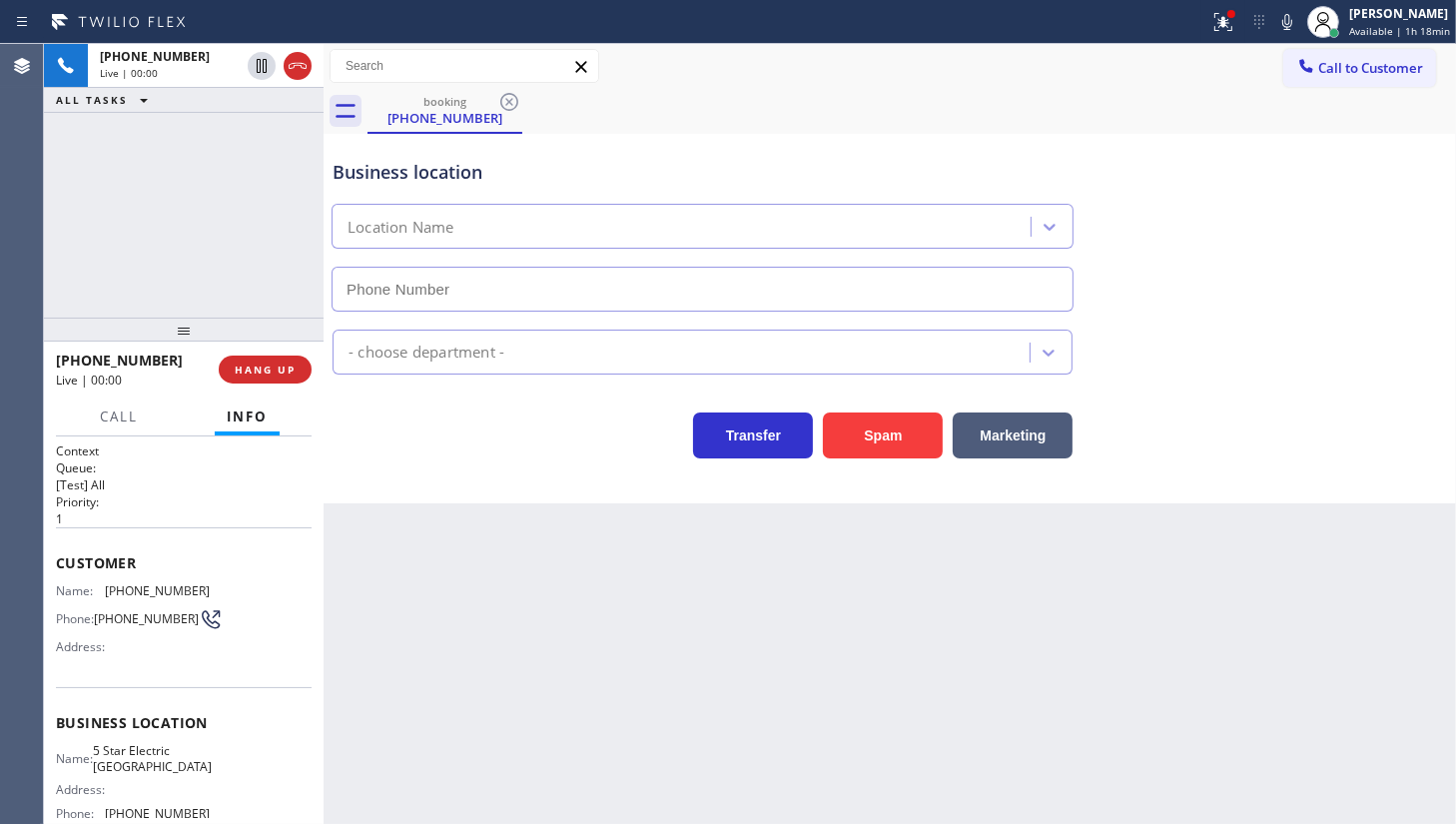 type on "[PHONE_NUMBER]" 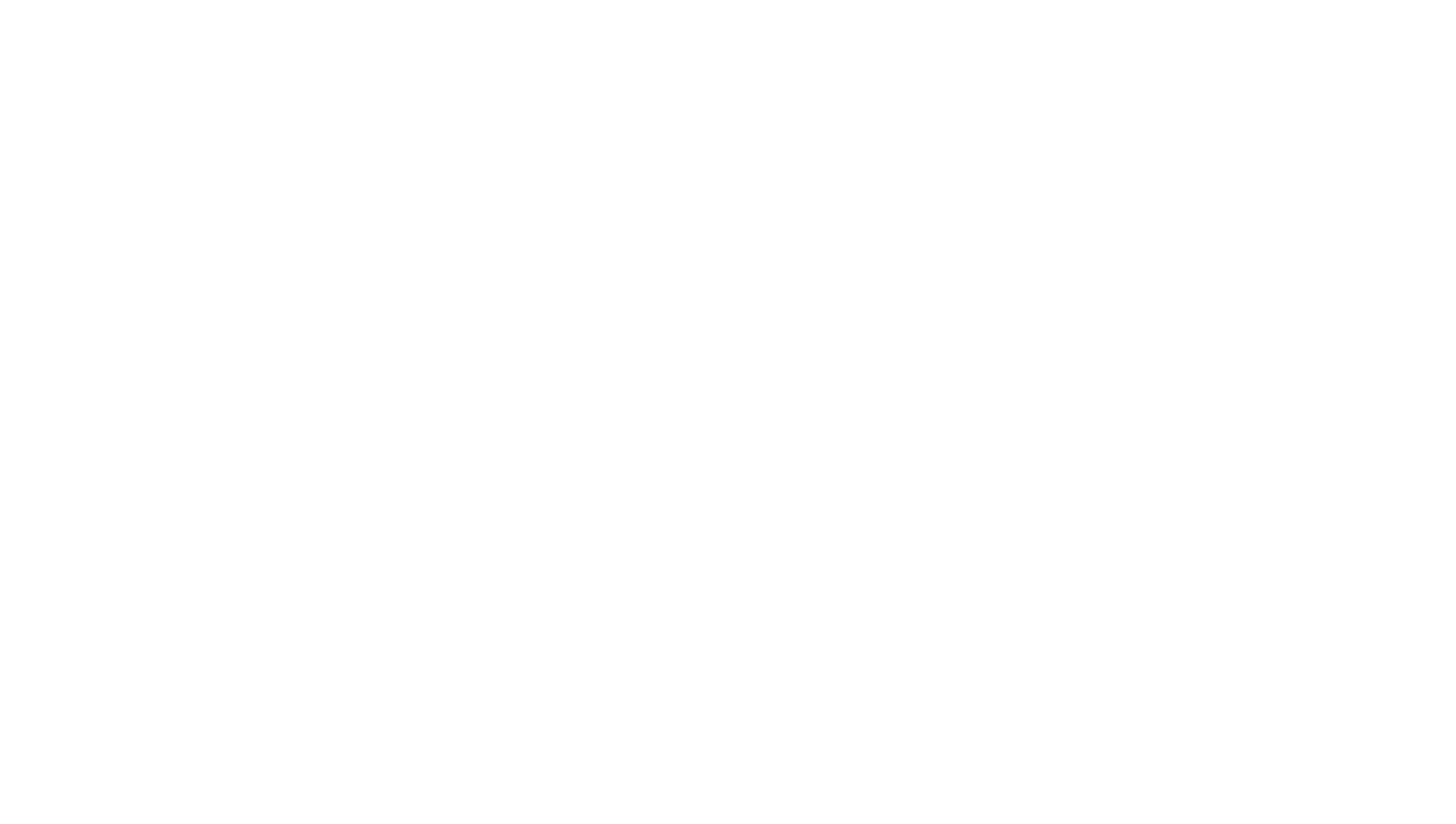 scroll, scrollTop: 0, scrollLeft: 0, axis: both 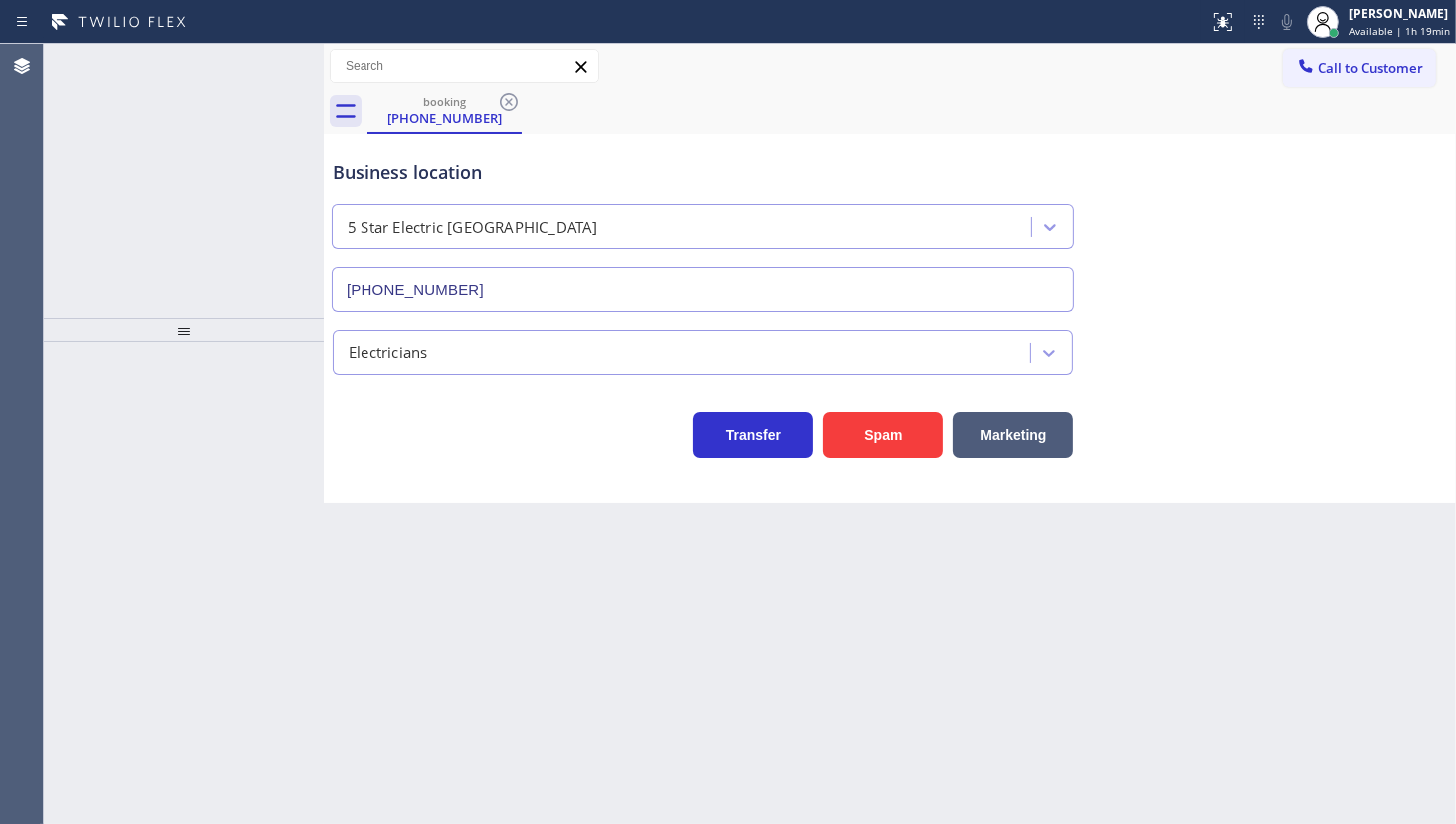 type on "[PHONE_NUMBER]" 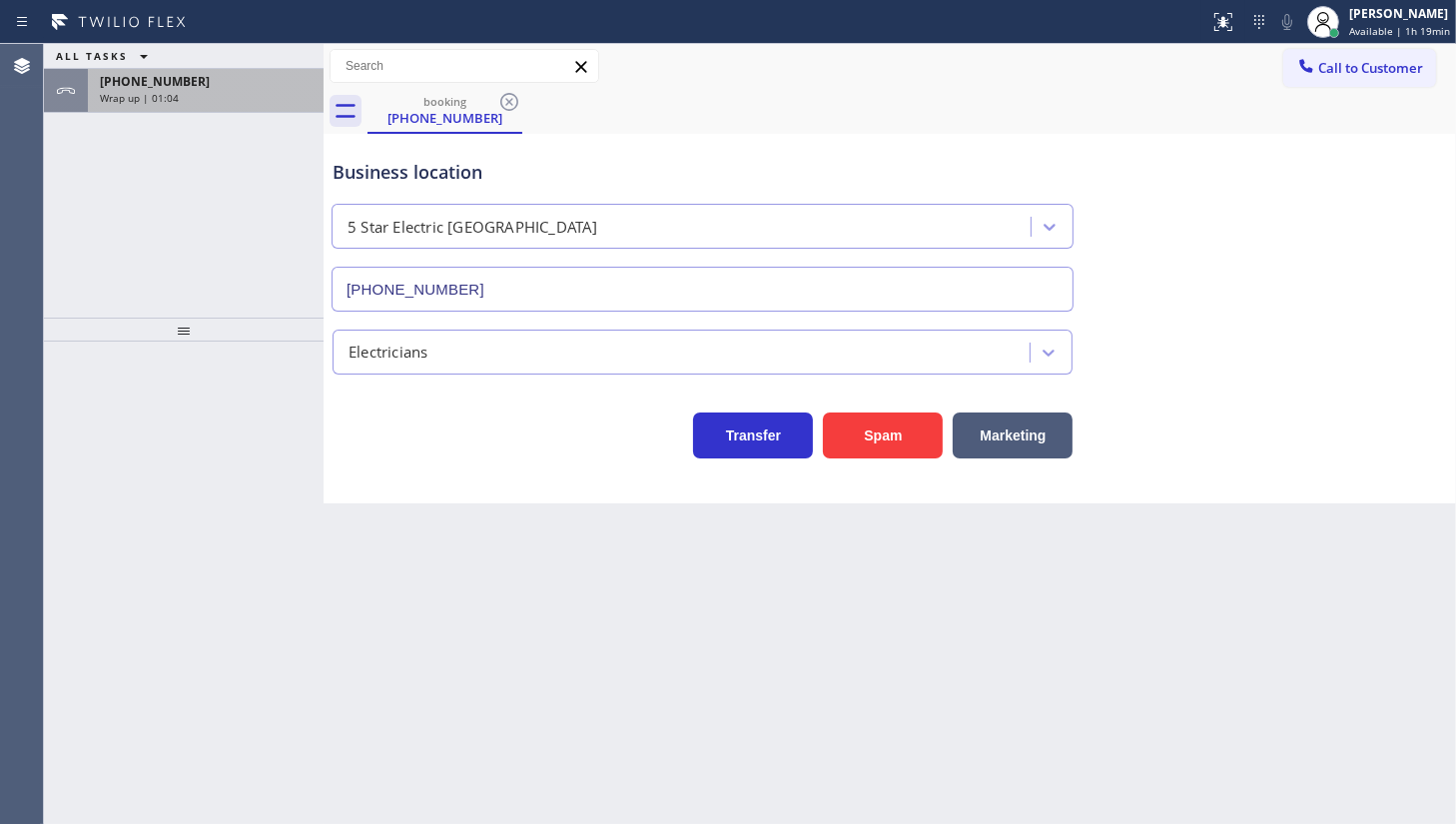 click on "[PHONE_NUMBER]" at bounding box center [155, 81] 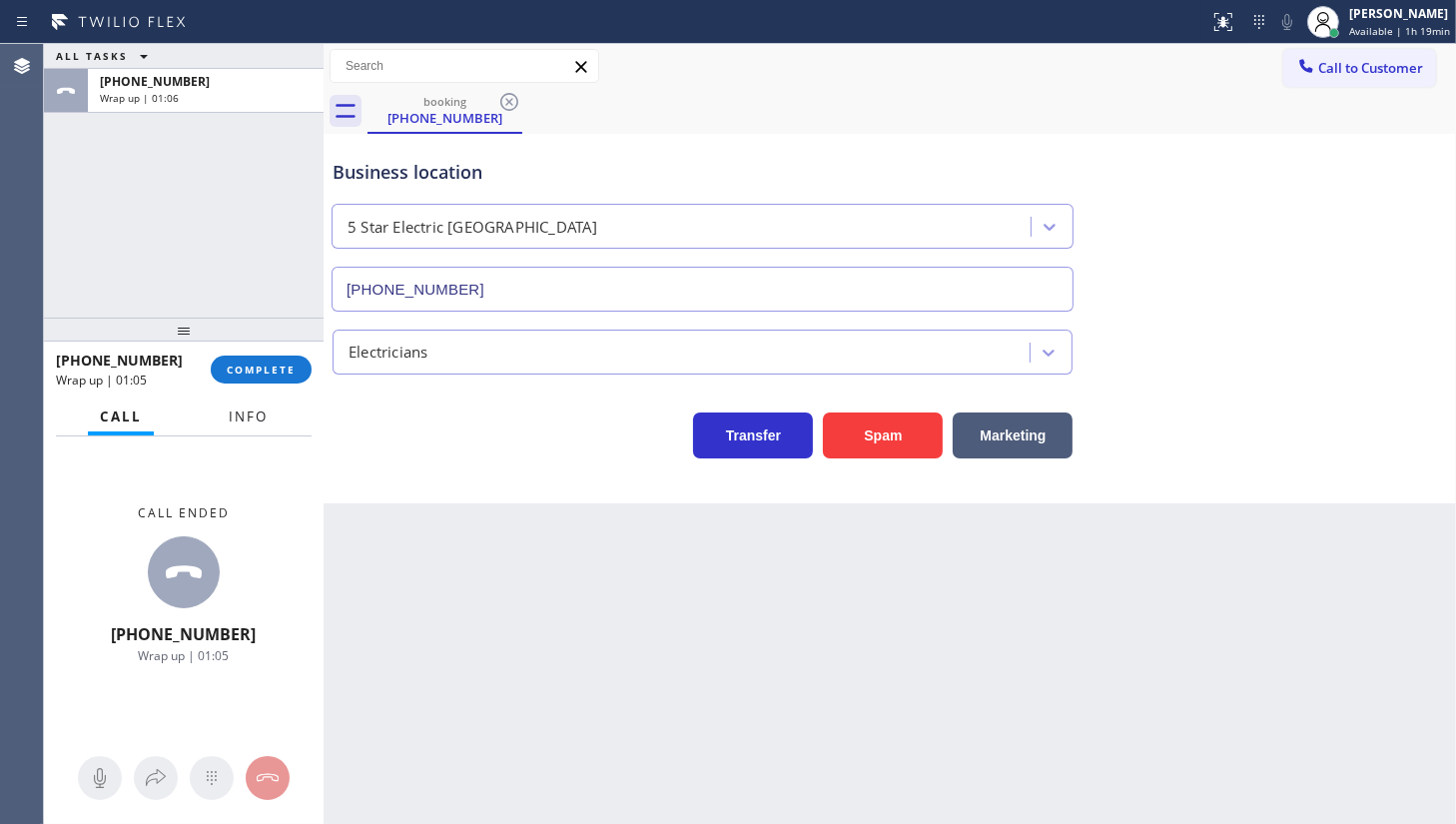 click on "Info" at bounding box center (248, 416) 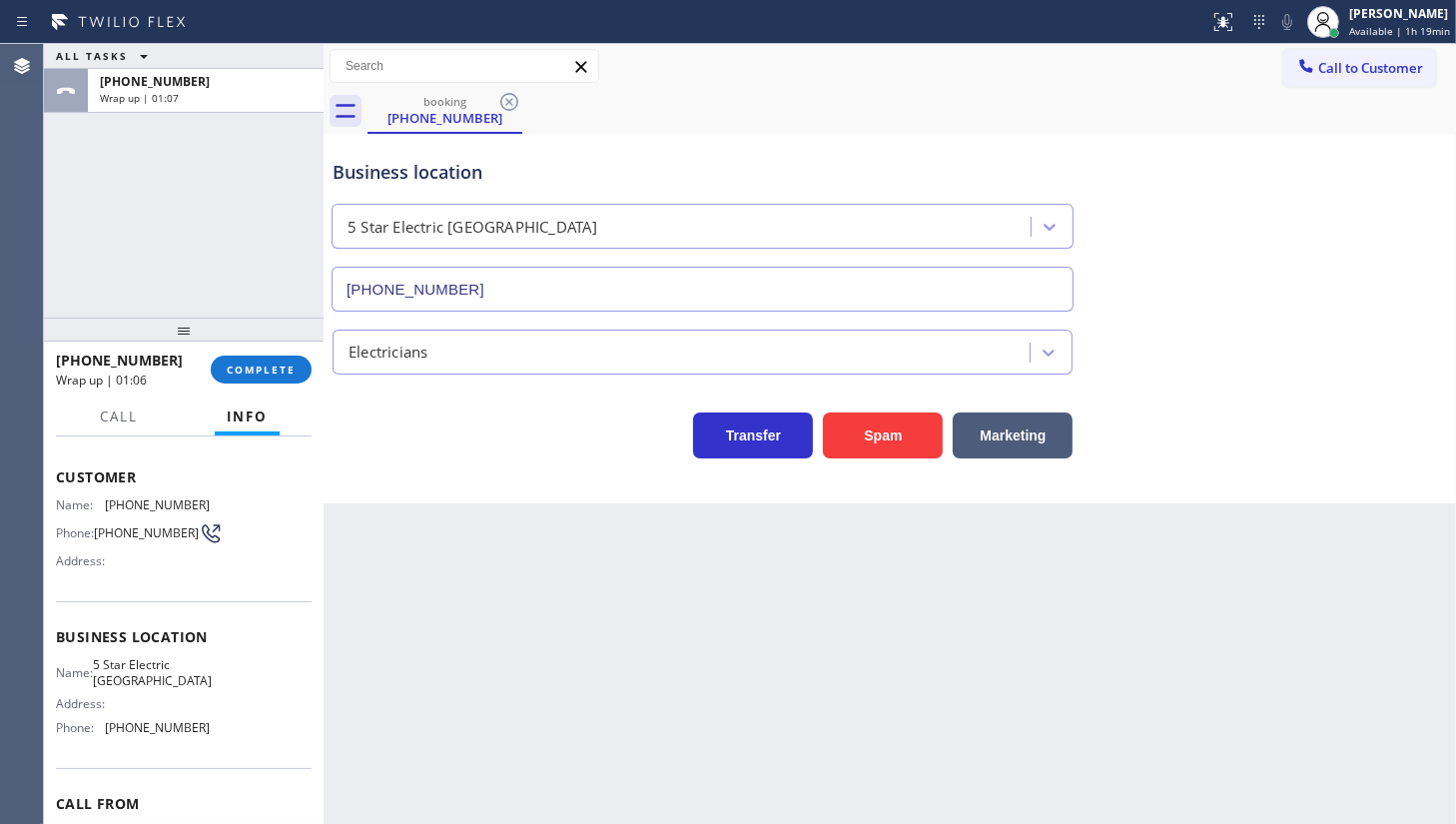 scroll, scrollTop: 190, scrollLeft: 0, axis: vertical 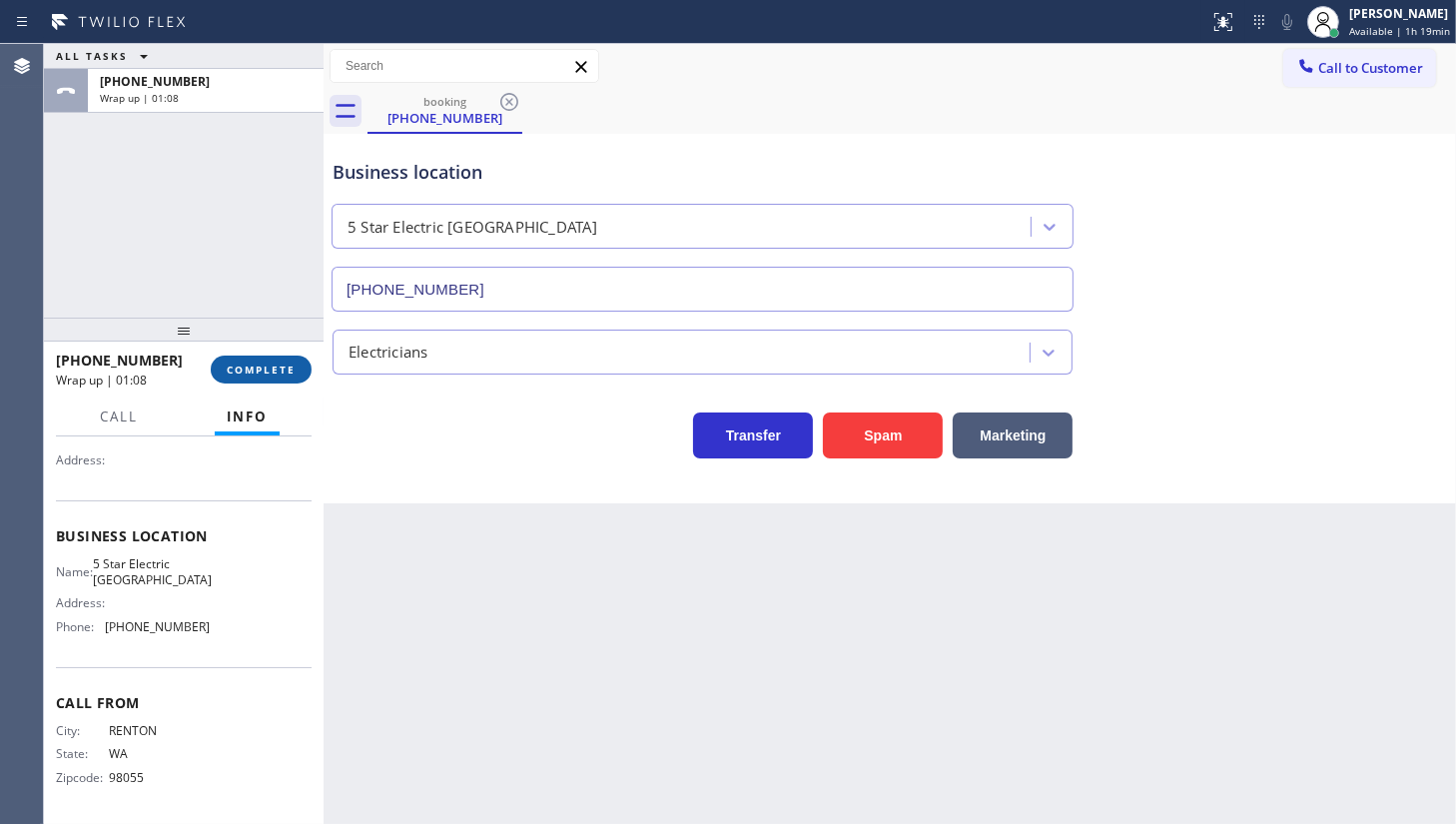 click on "COMPLETE" at bounding box center (261, 370) 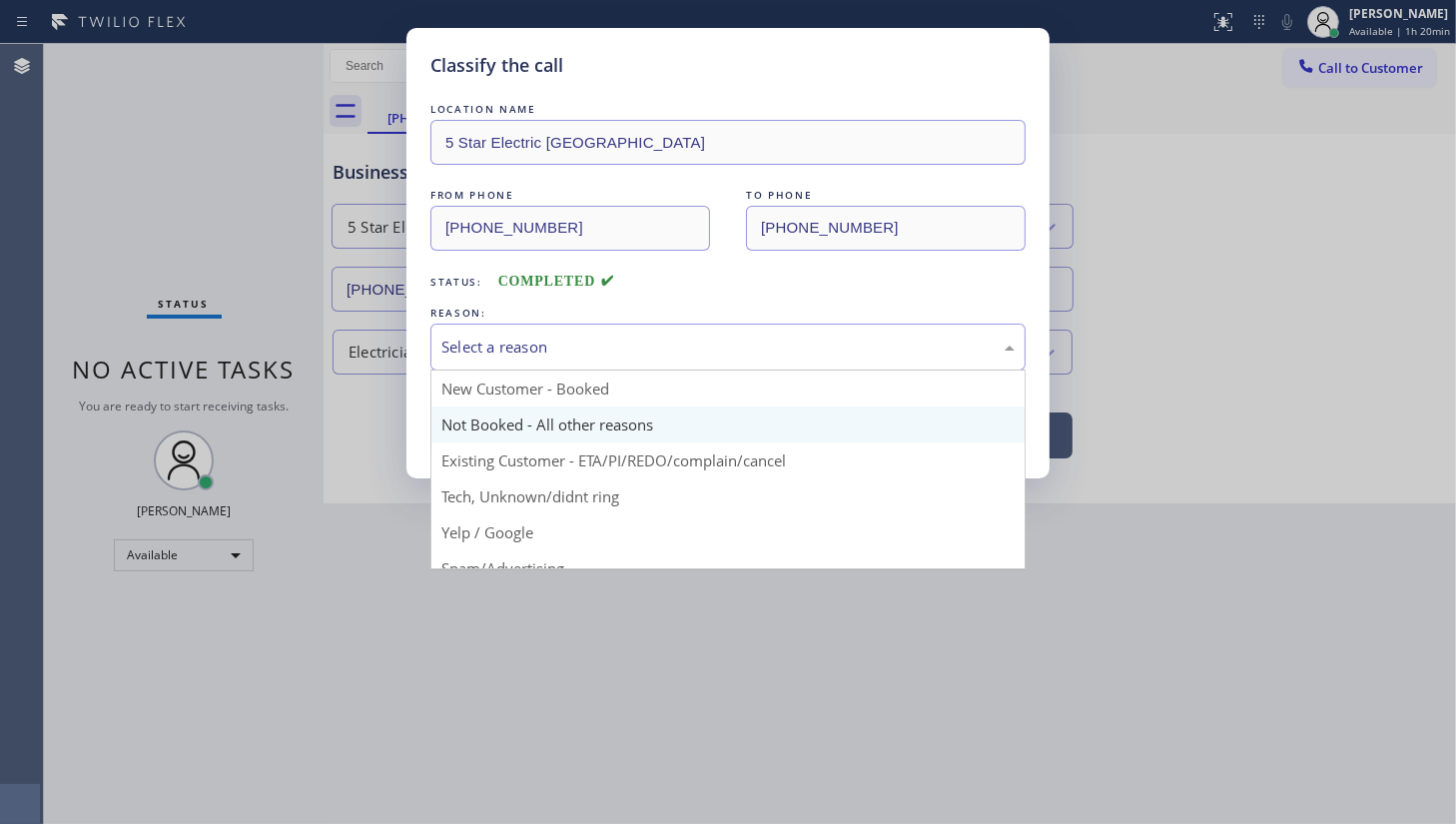 drag, startPoint x: 626, startPoint y: 349, endPoint x: 557, endPoint y: 418, distance: 97.58074 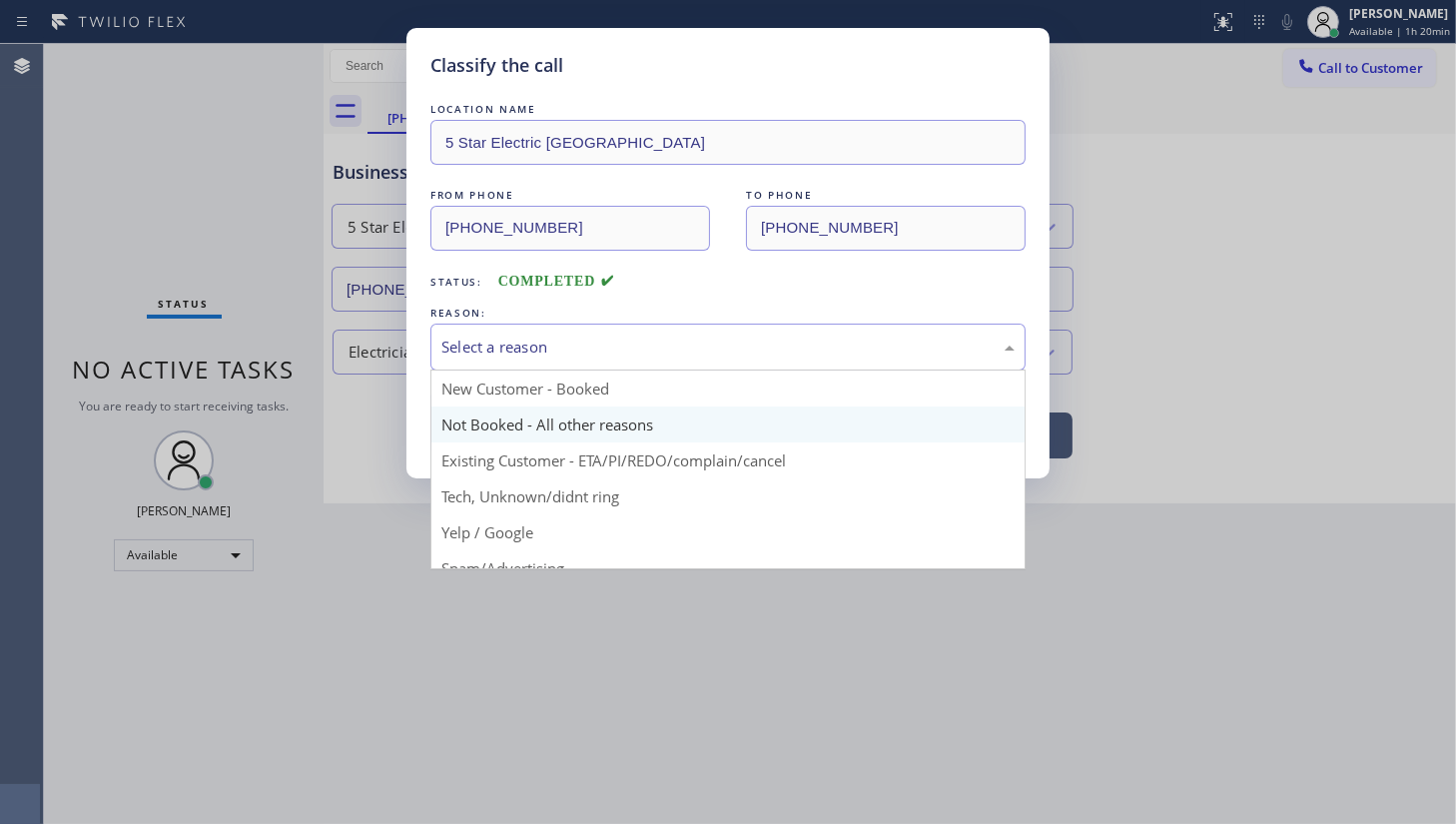 click on "Select a reason" at bounding box center [728, 347] 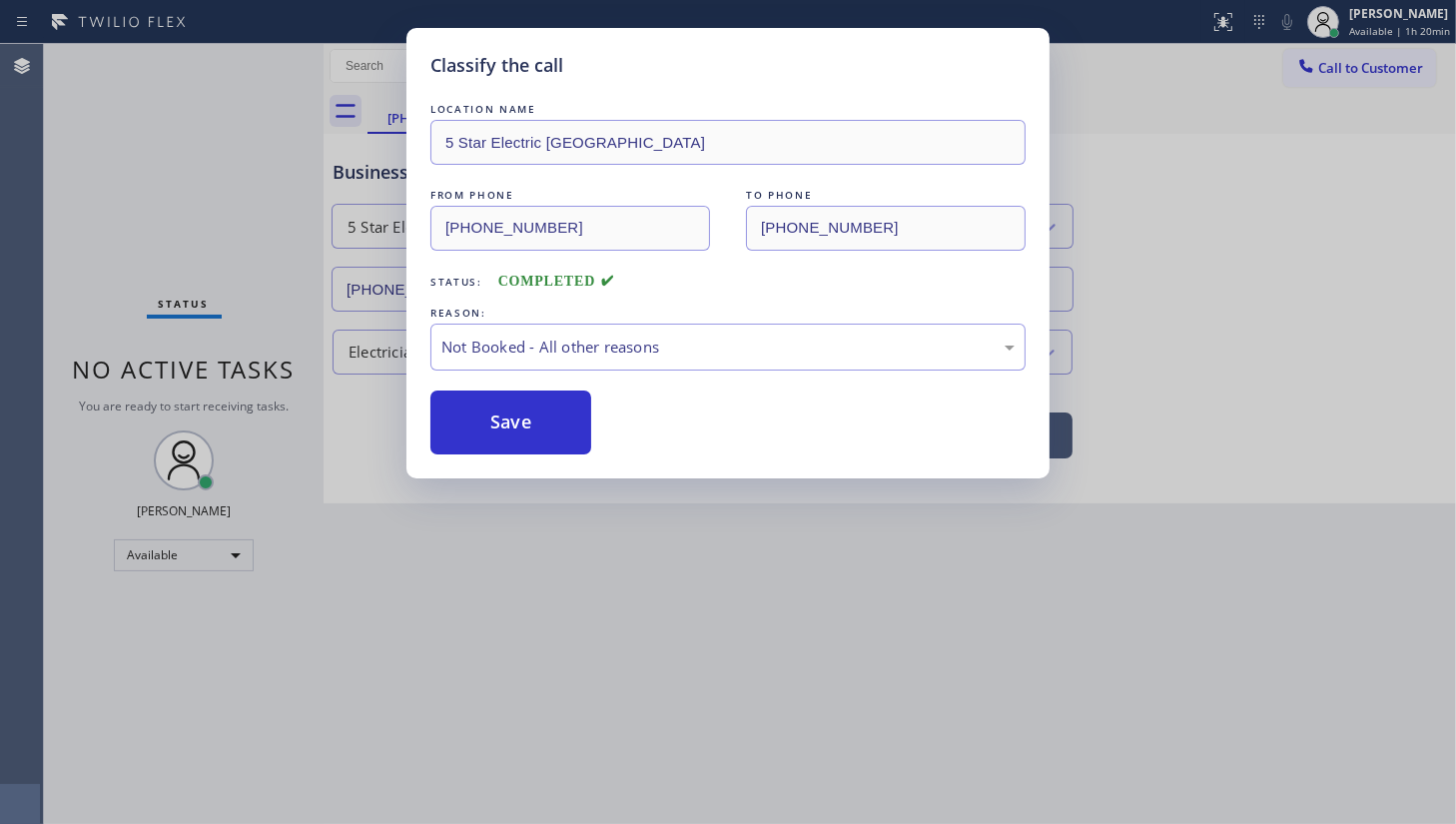 click on "Save" at bounding box center (510, 422) 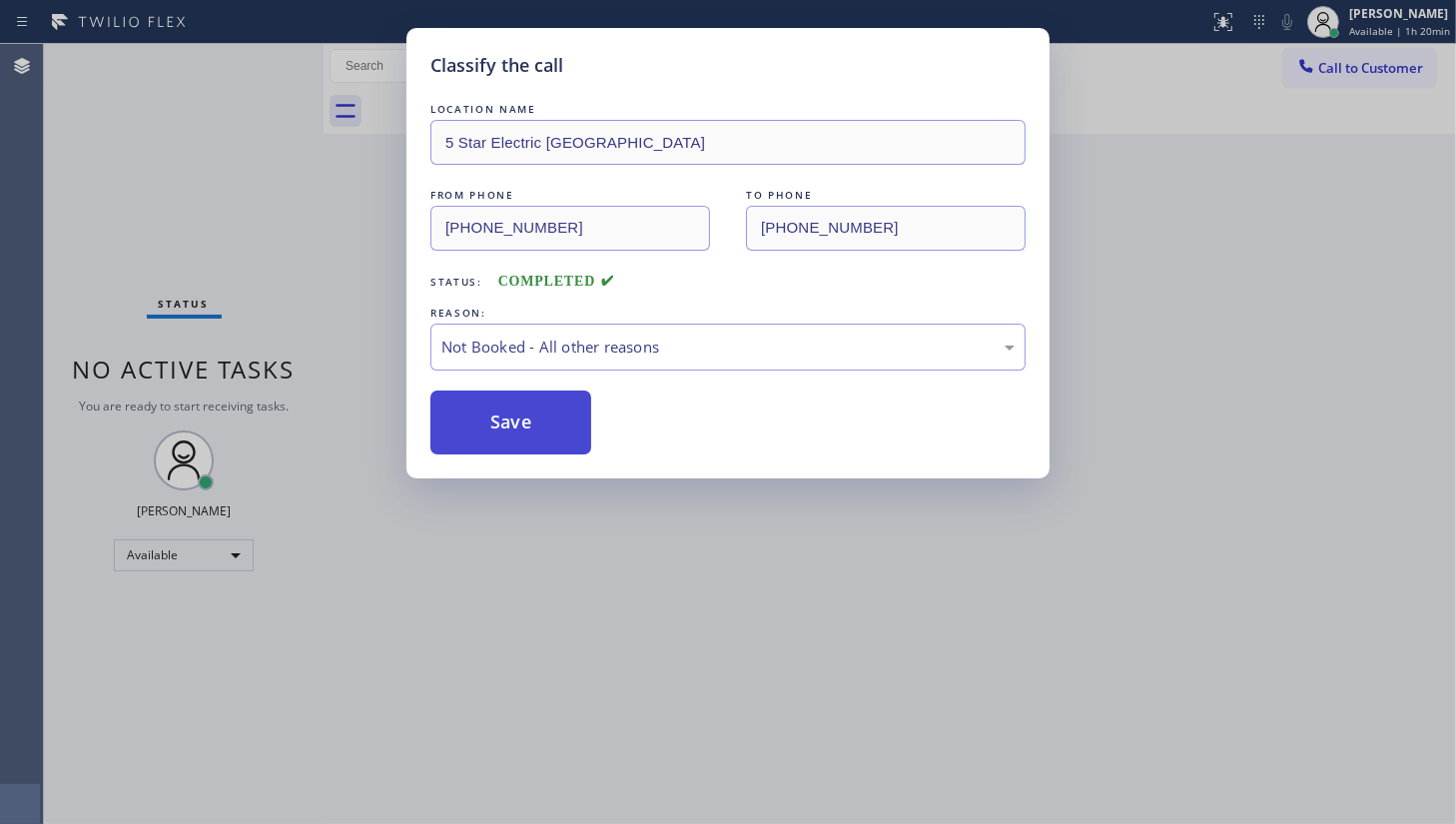 click on "Save" at bounding box center [510, 422] 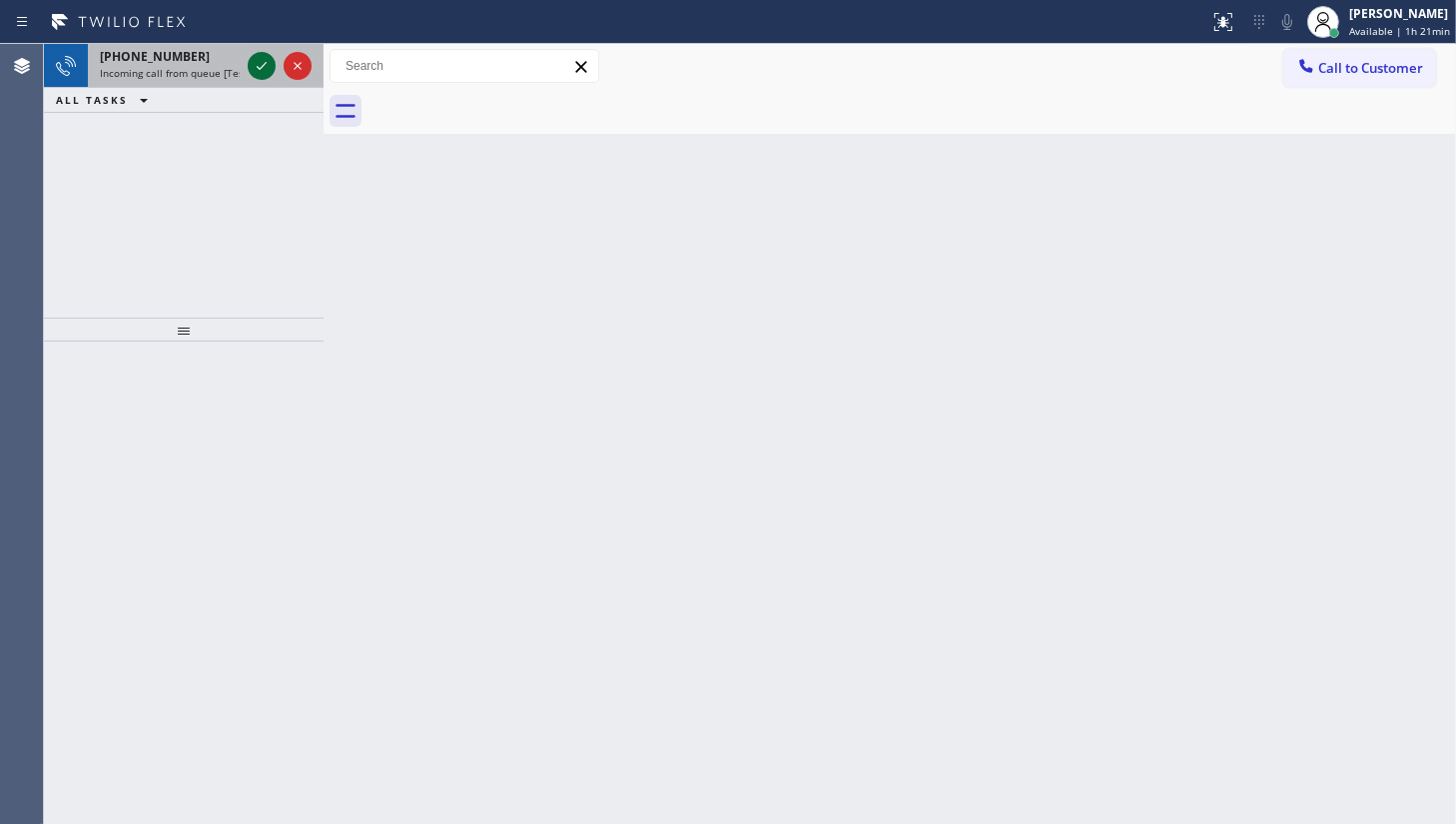 drag, startPoint x: 250, startPoint y: 84, endPoint x: 249, endPoint y: 70, distance: 14.035669 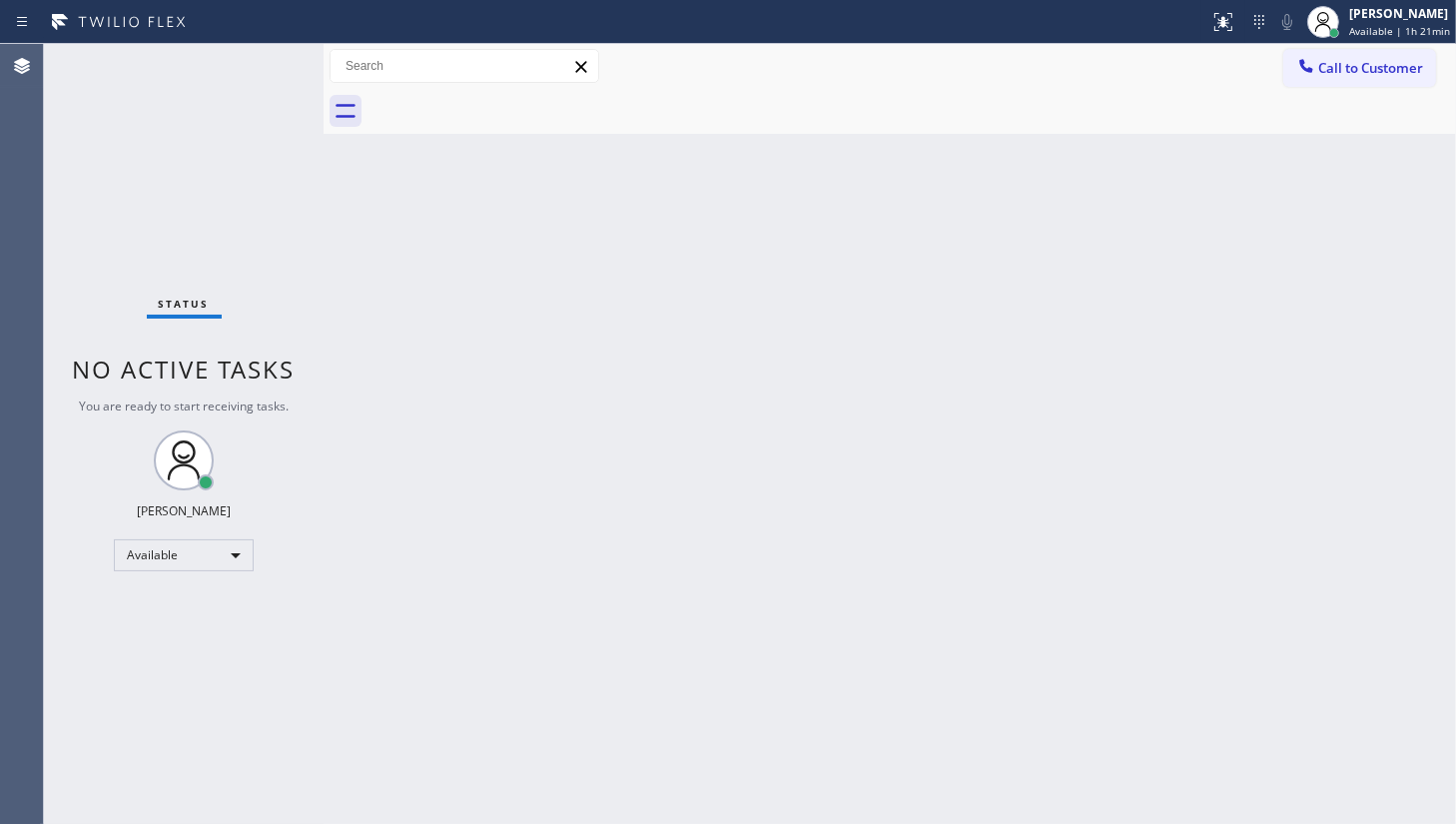 click on "Status   No active tasks     You are ready to start receiving tasks.   JENIZA ALCAYDE Available" at bounding box center [184, 433] 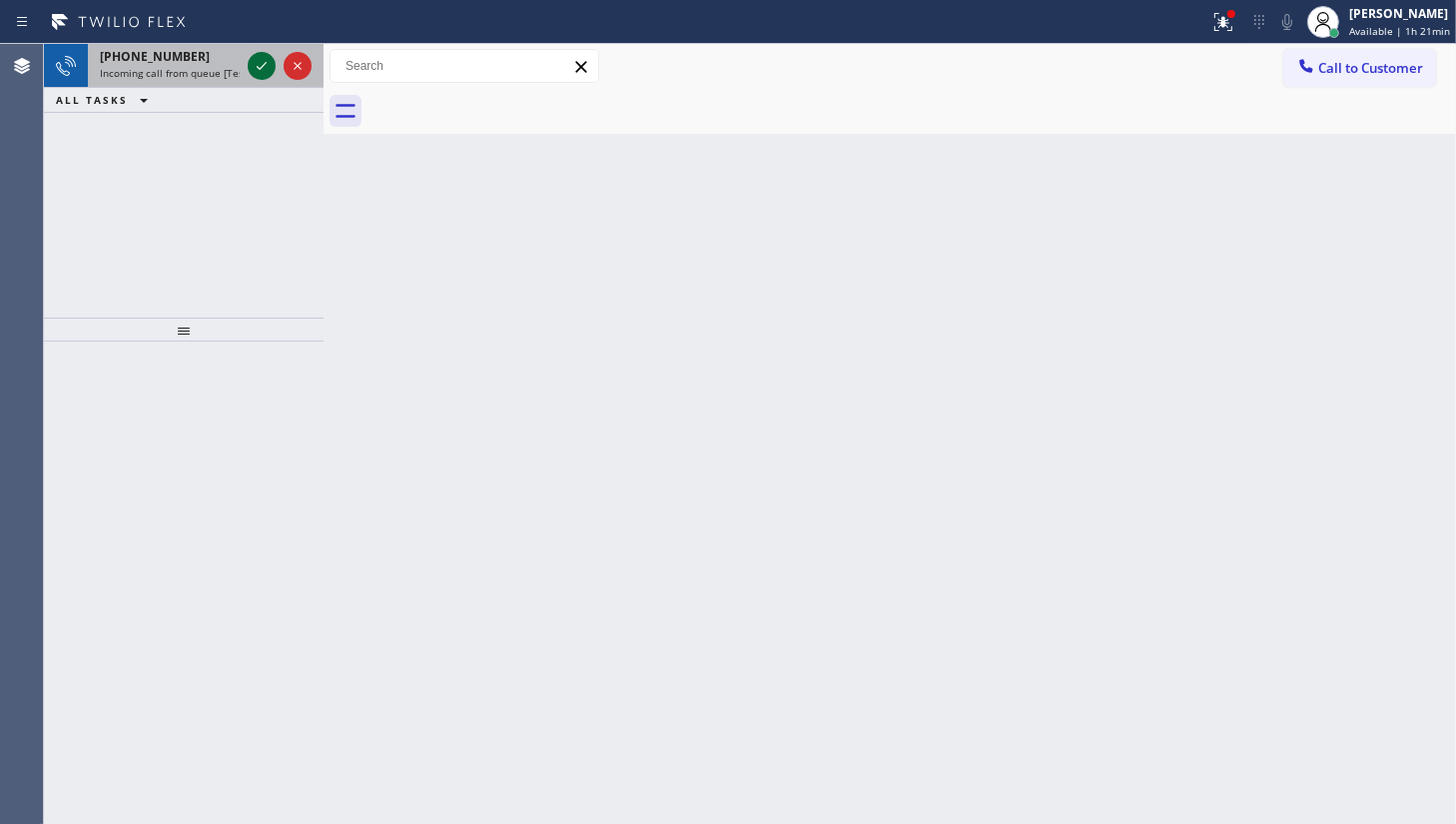 click at bounding box center [262, 66] 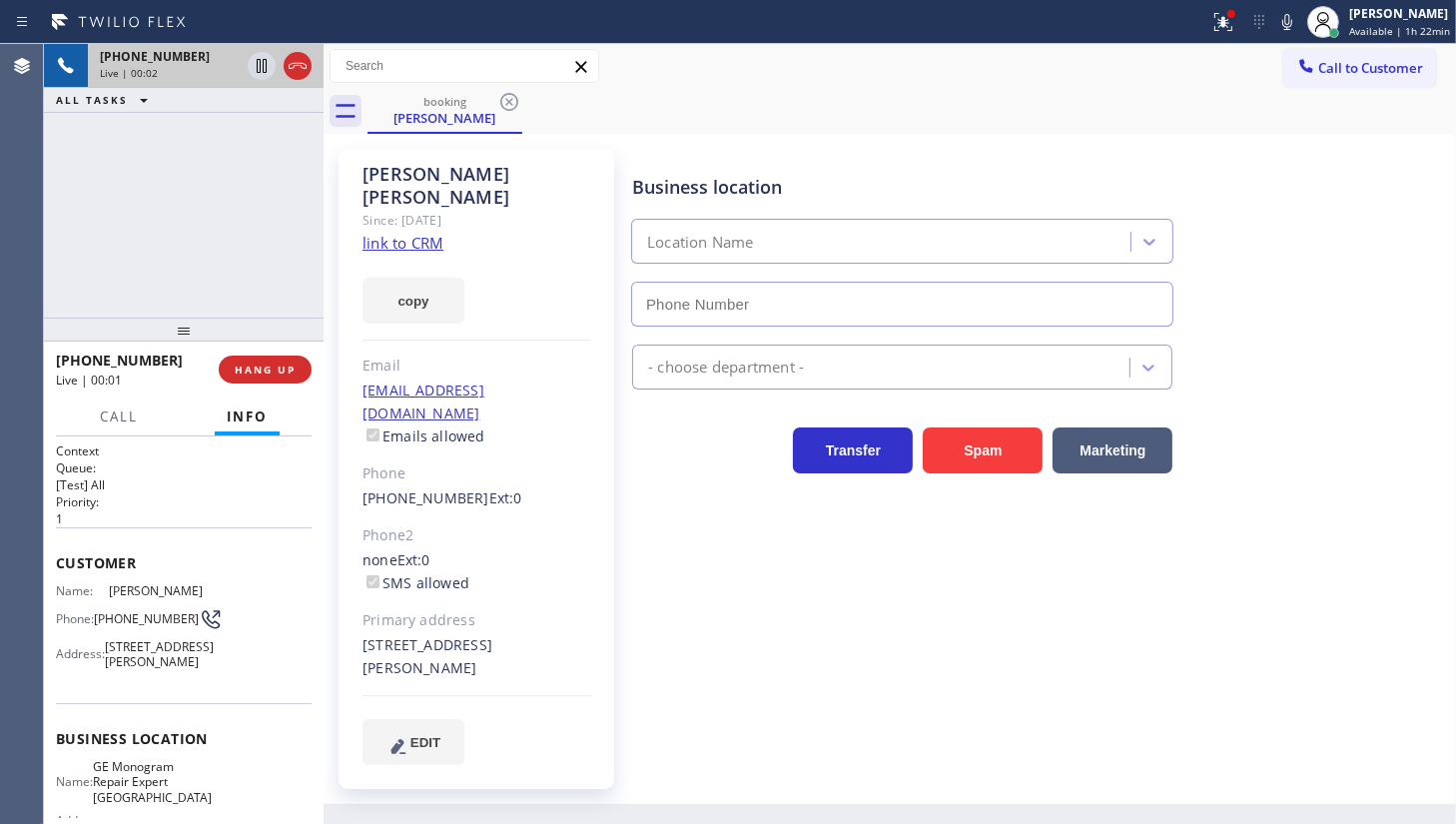 type on "[PHONE_NUMBER]" 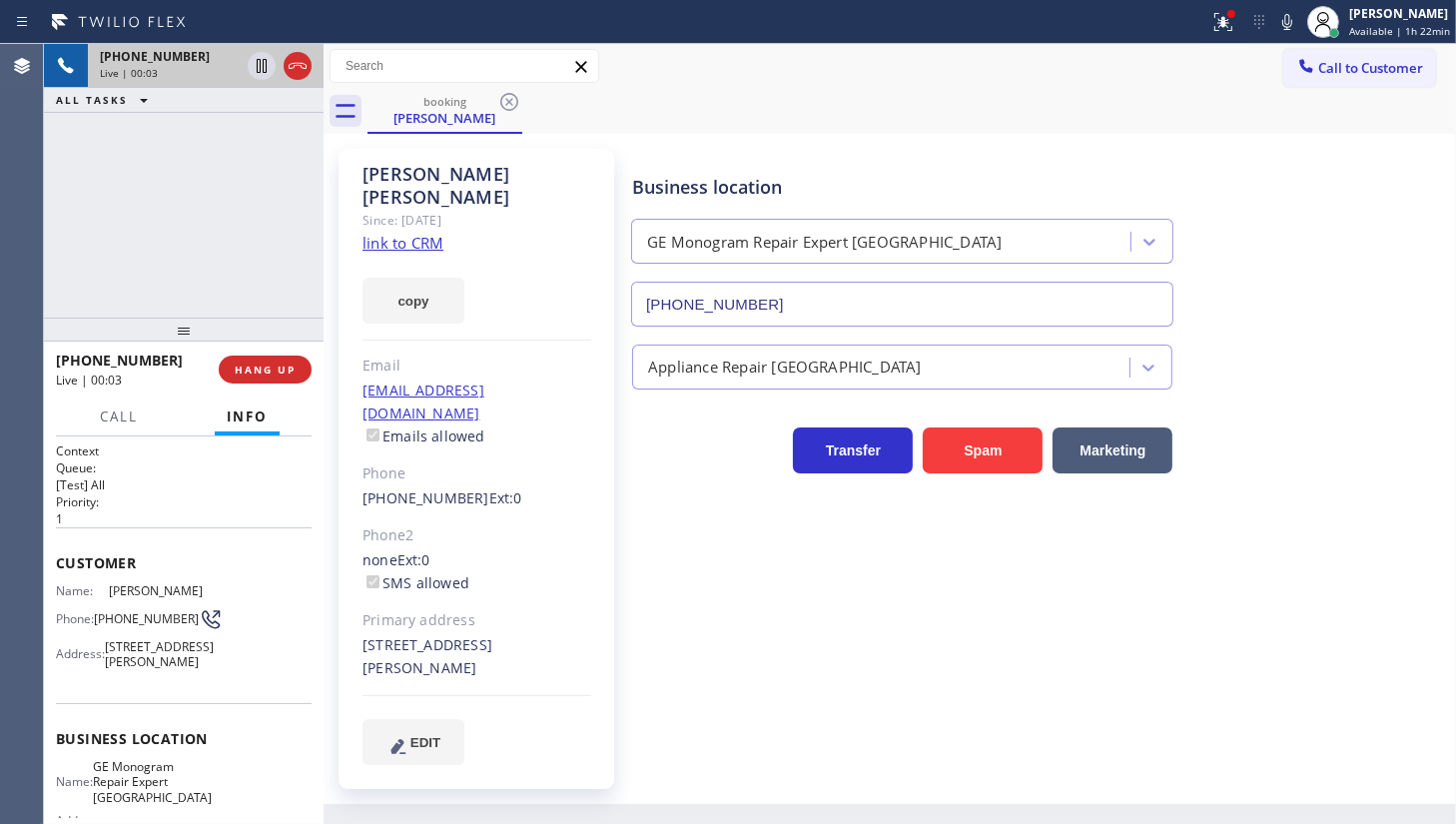 click on "link to CRM" 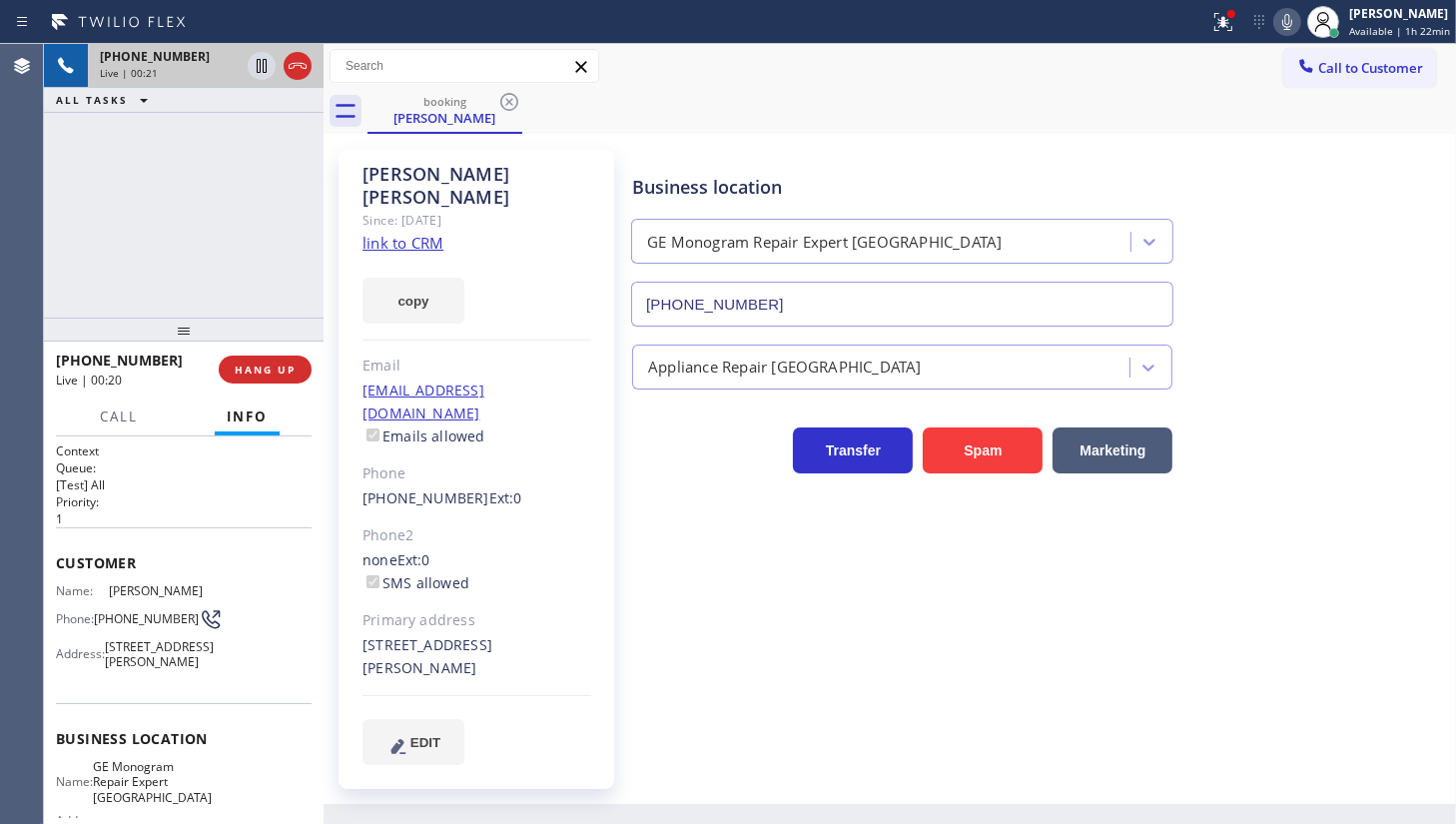 click 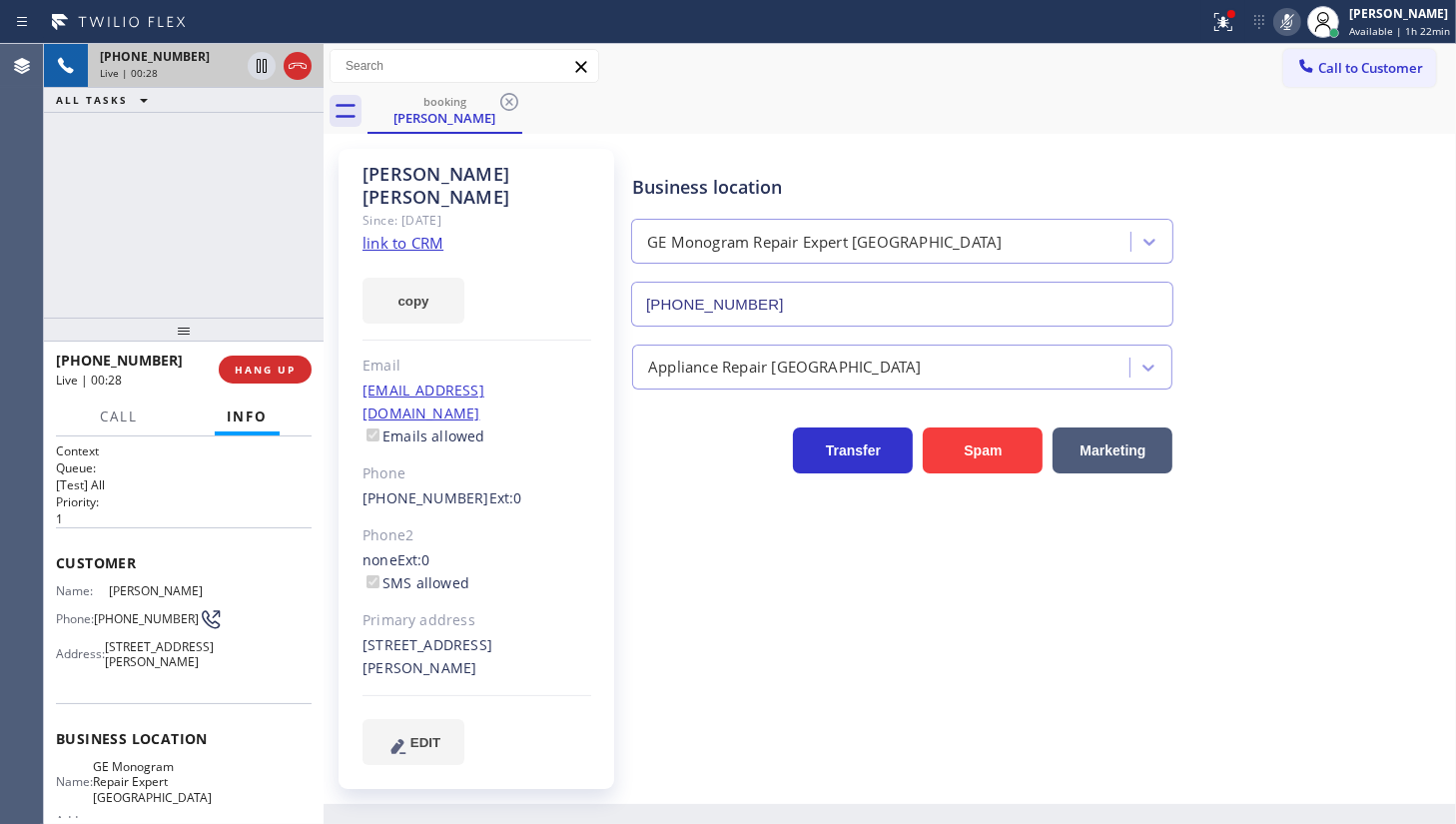 click 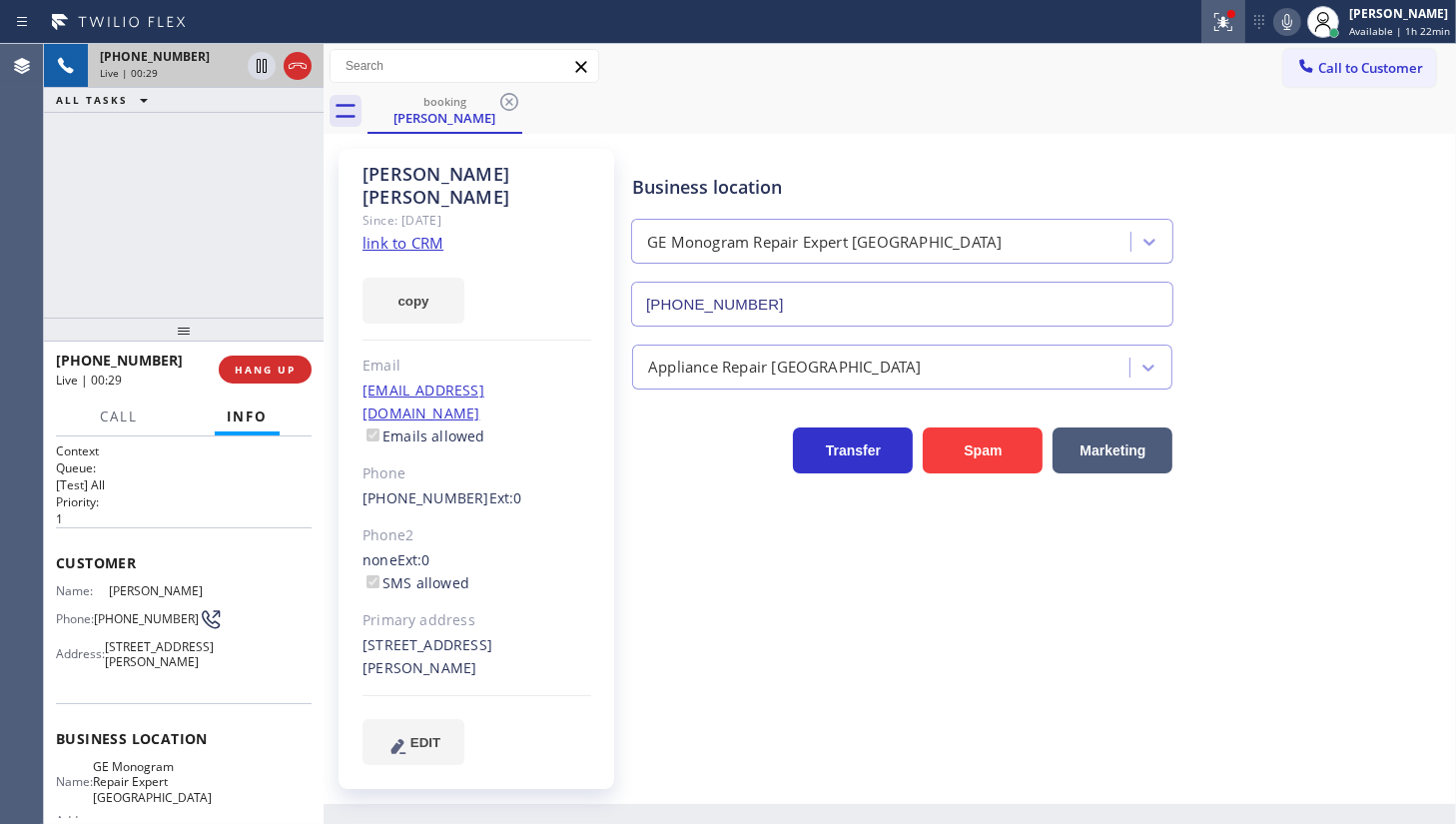 click 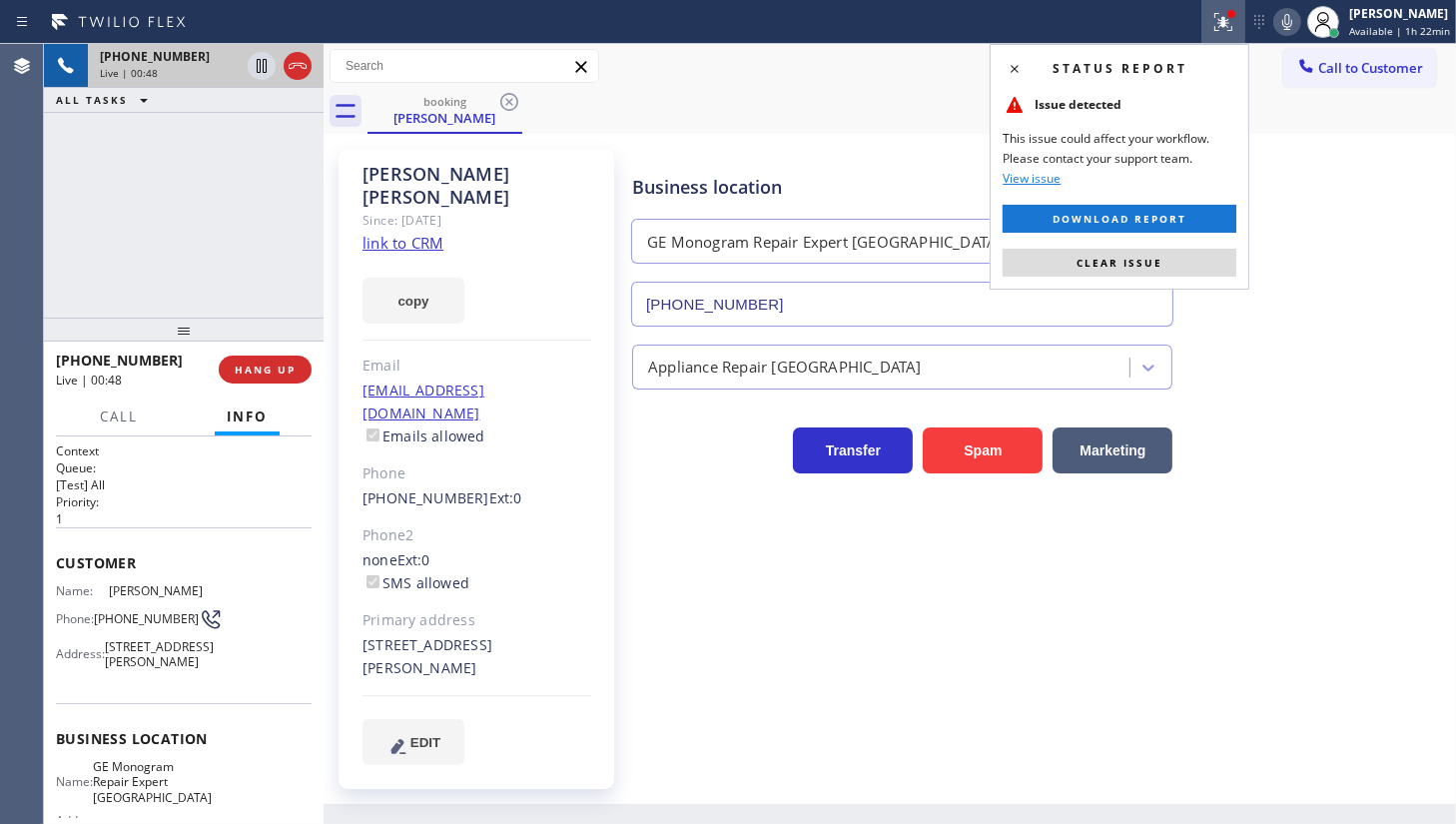 click 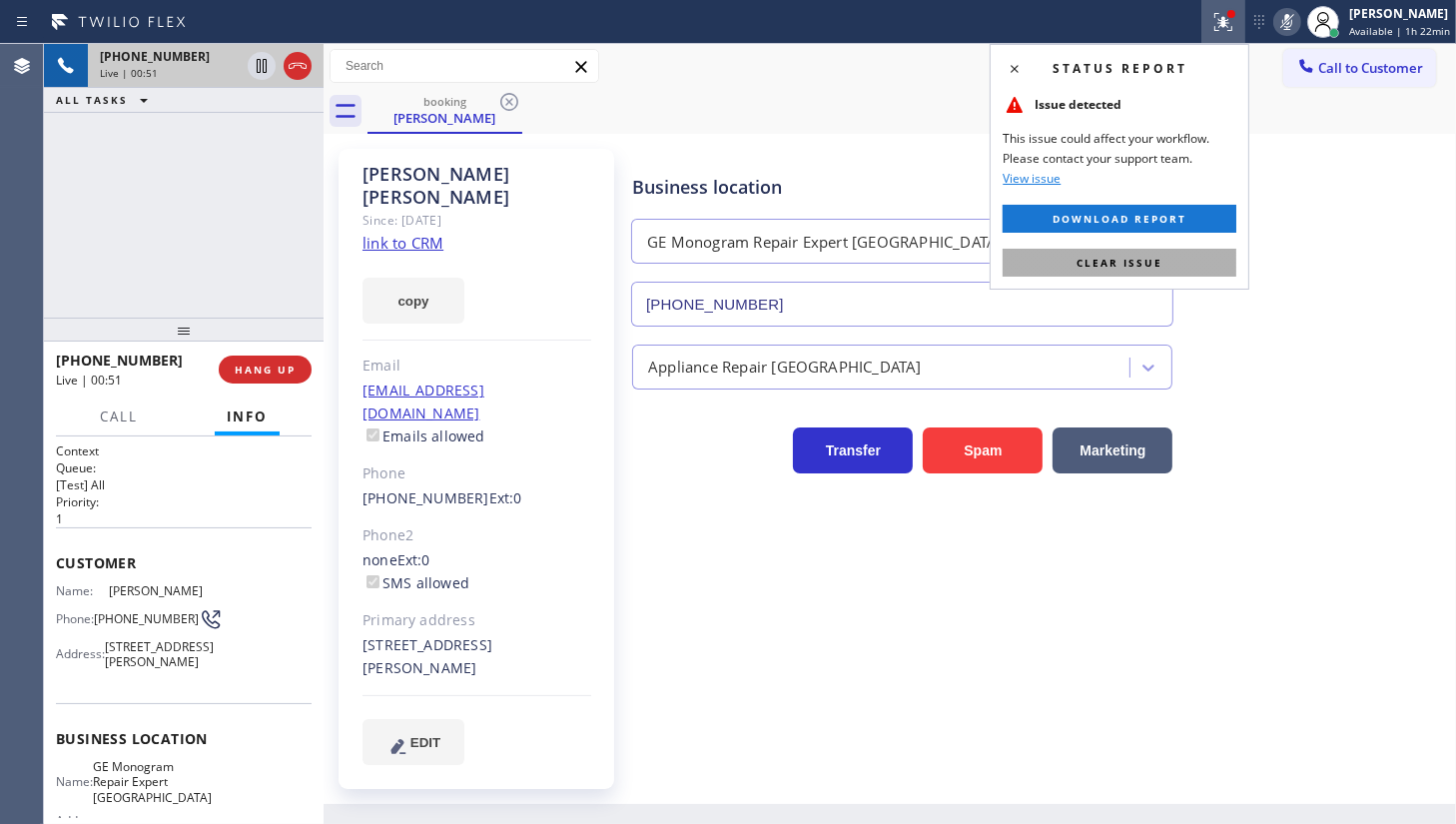 click on "Clear issue" at bounding box center (1119, 263) 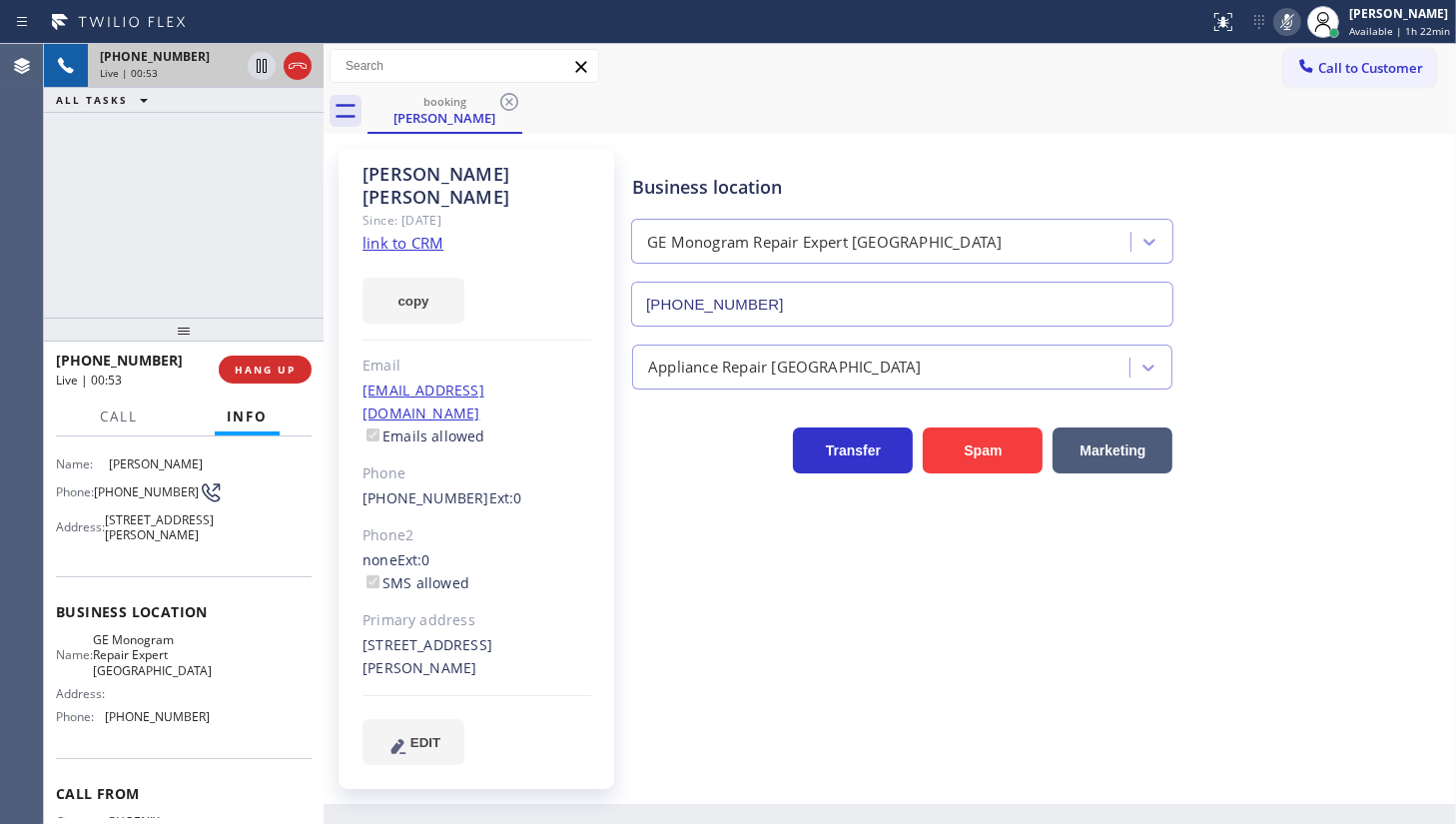 scroll, scrollTop: 252, scrollLeft: 0, axis: vertical 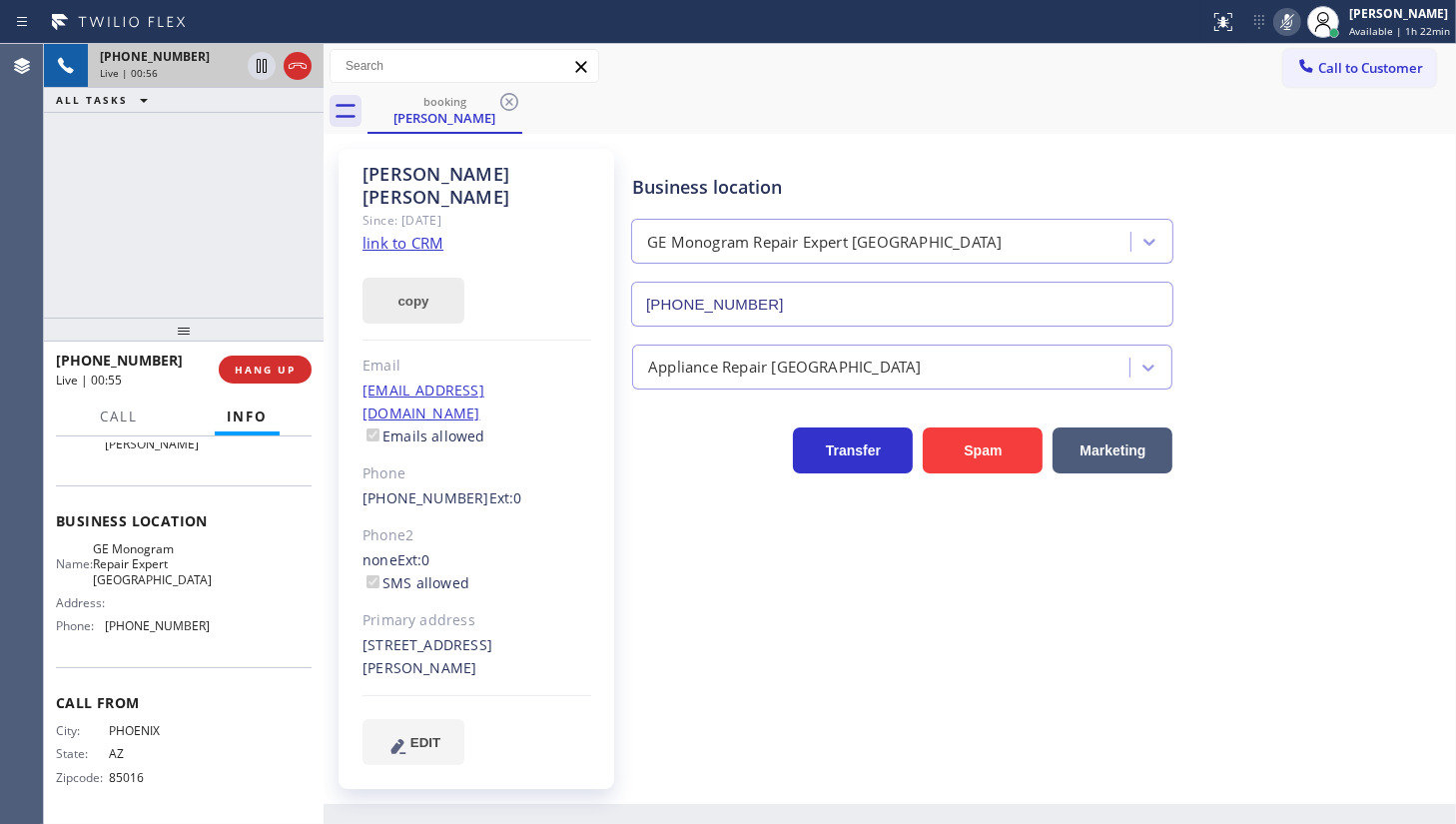 click on "copy" at bounding box center (413, 301) 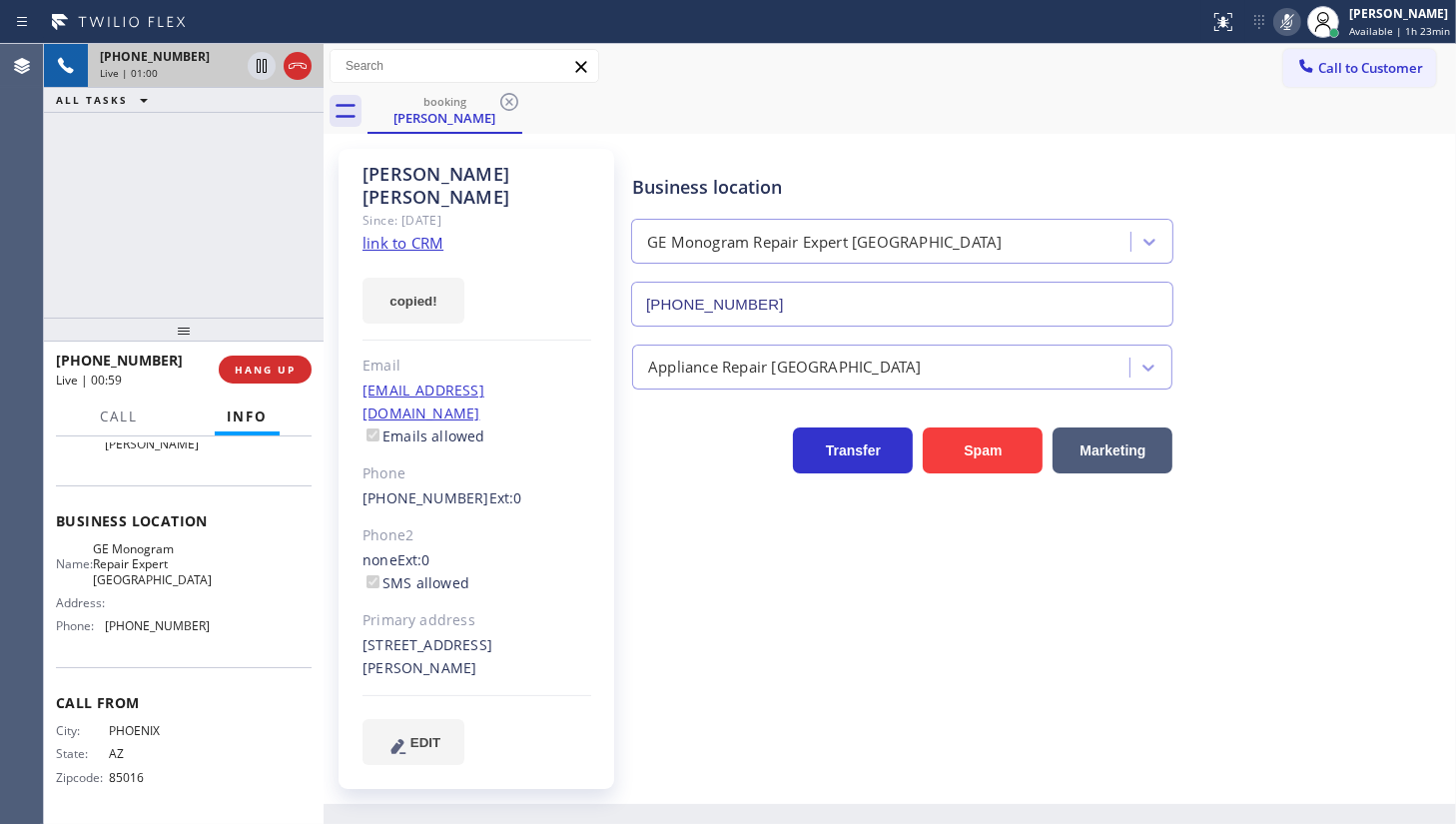 click 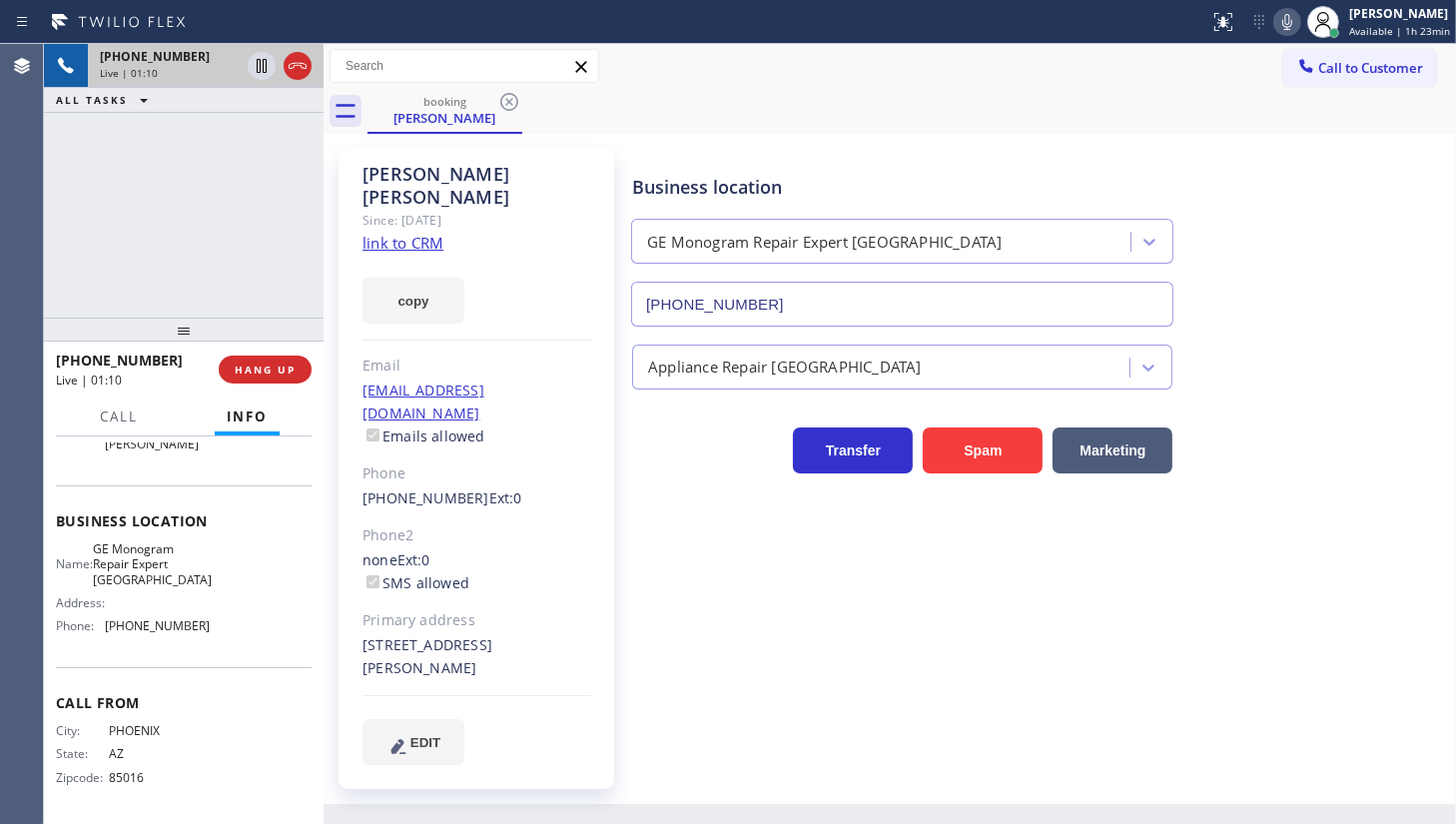 click on "+16025407768 Live | 01:10 ALL TASKS ALL TASKS ACTIVE TASKS TASKS IN WRAP UP" at bounding box center (184, 181) 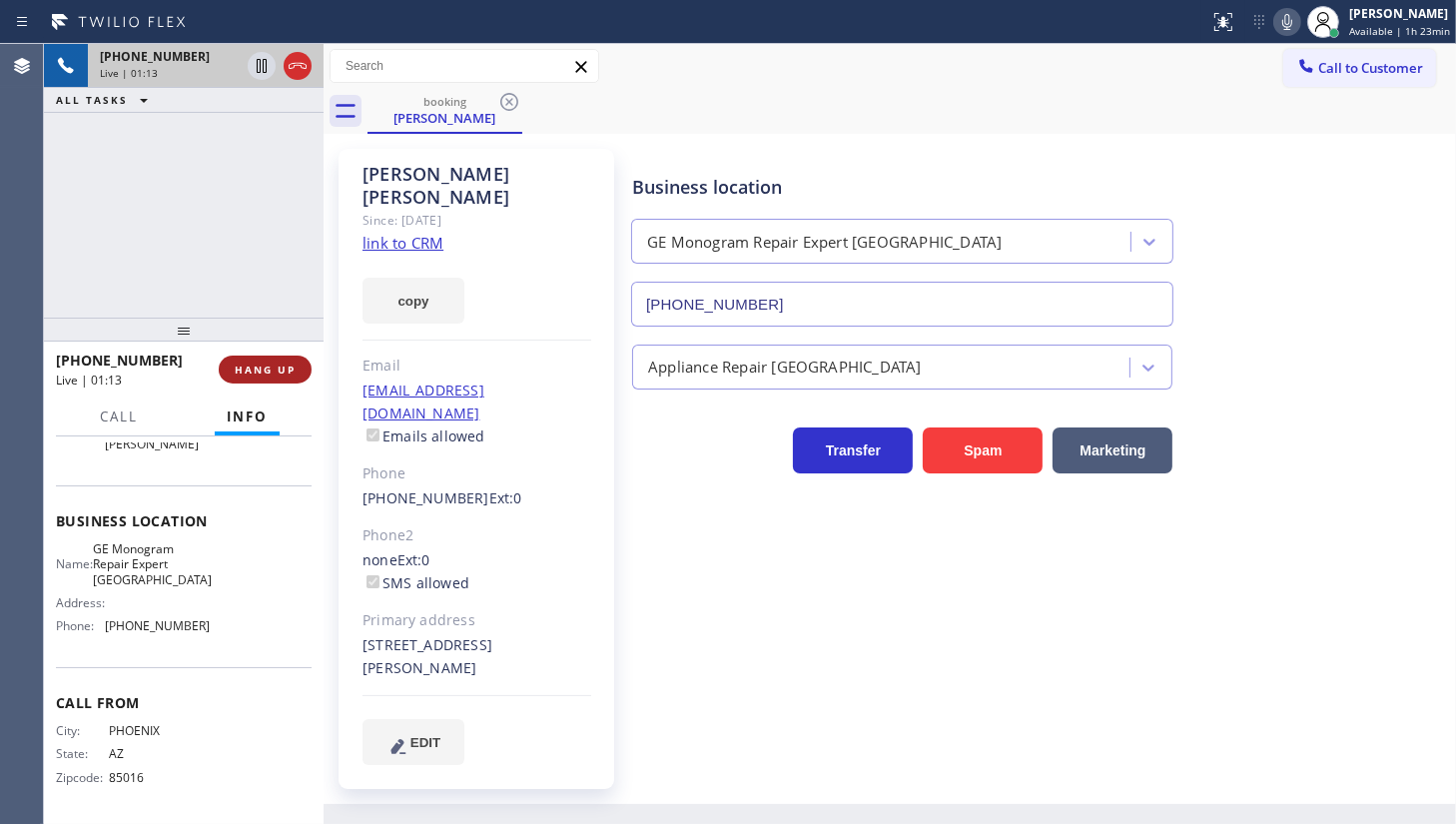 click on "HANG UP" at bounding box center (265, 370) 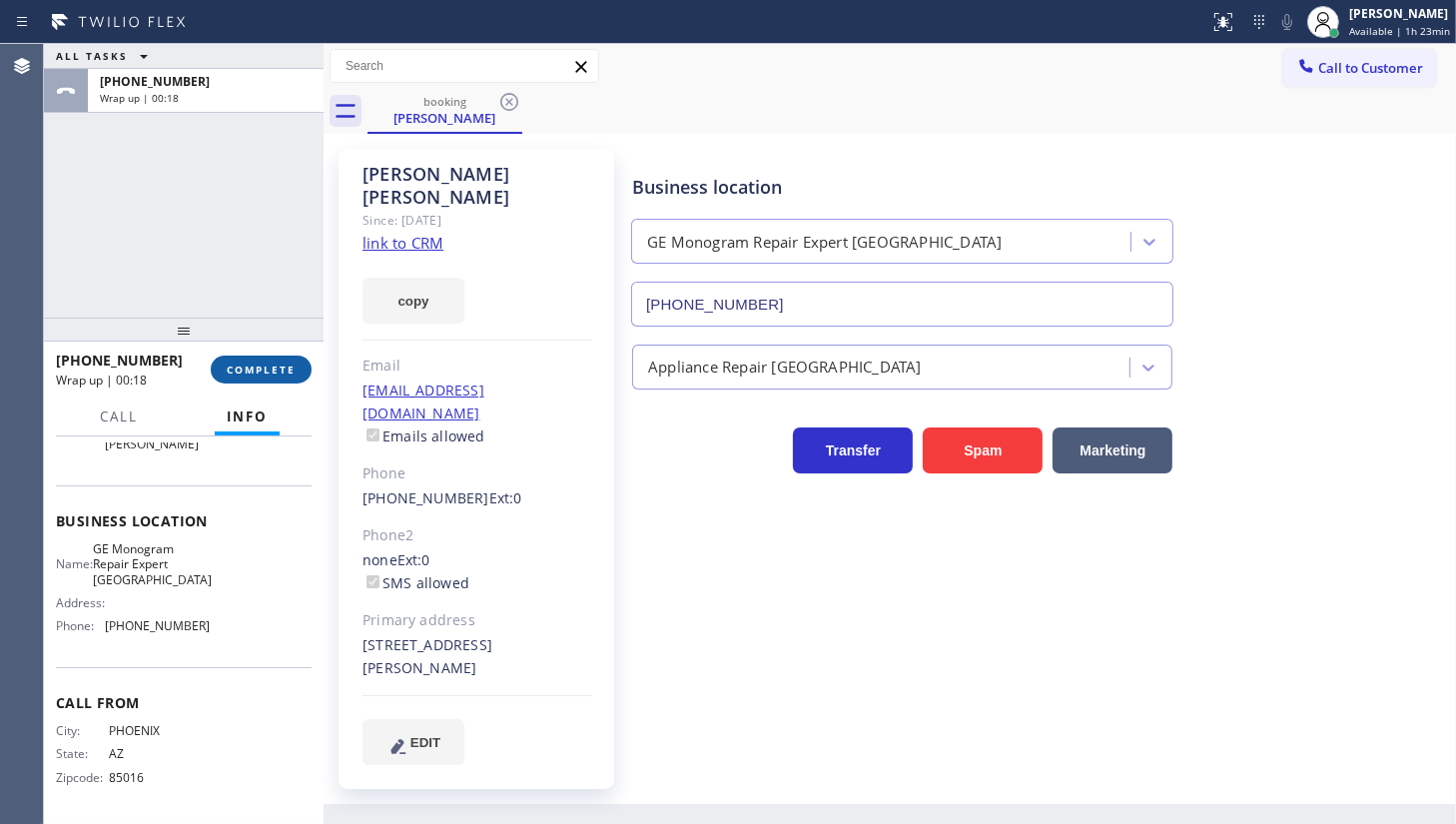 click on "COMPLETE" at bounding box center [261, 370] 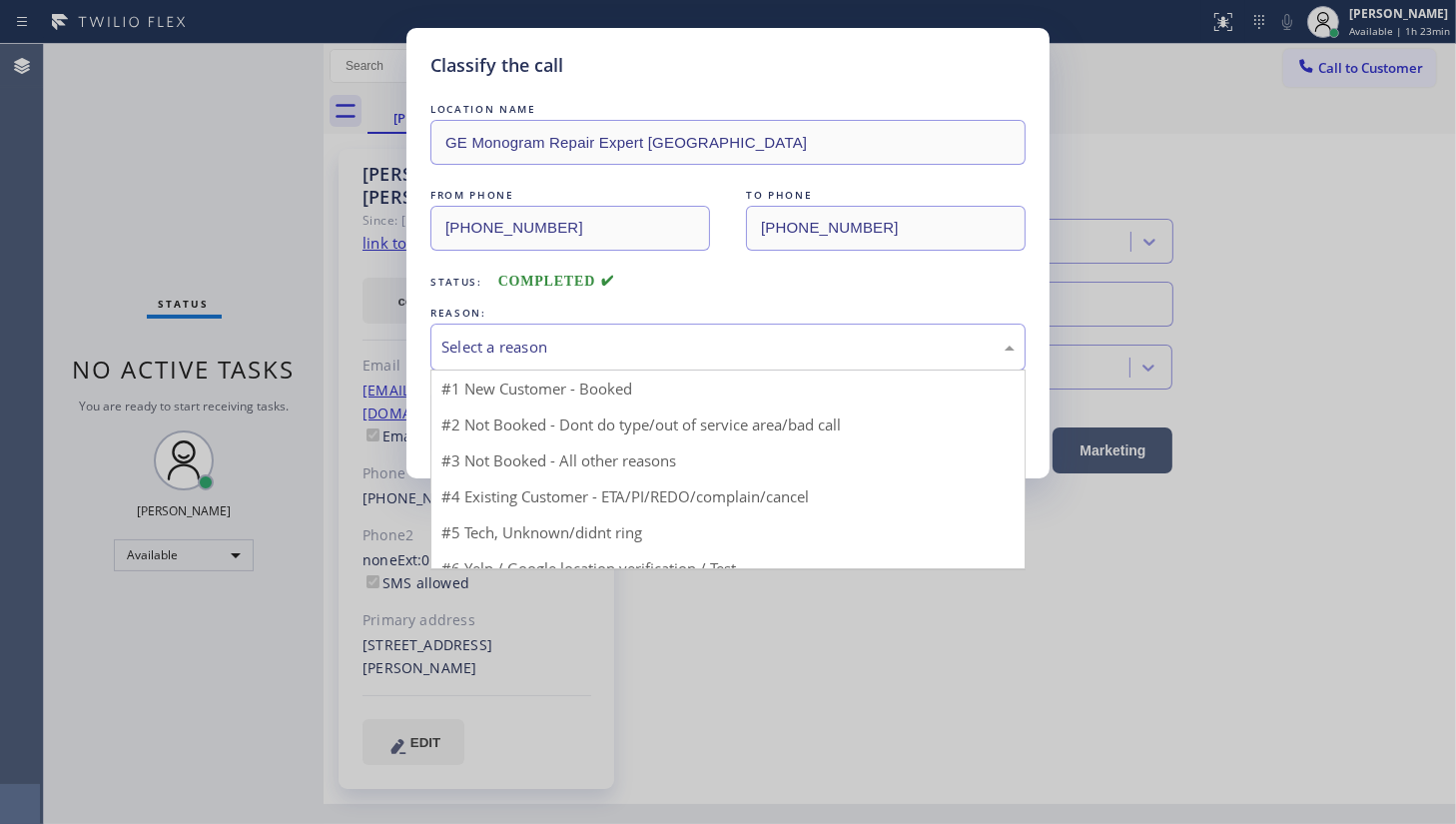 click on "Select a reason" at bounding box center [728, 347] 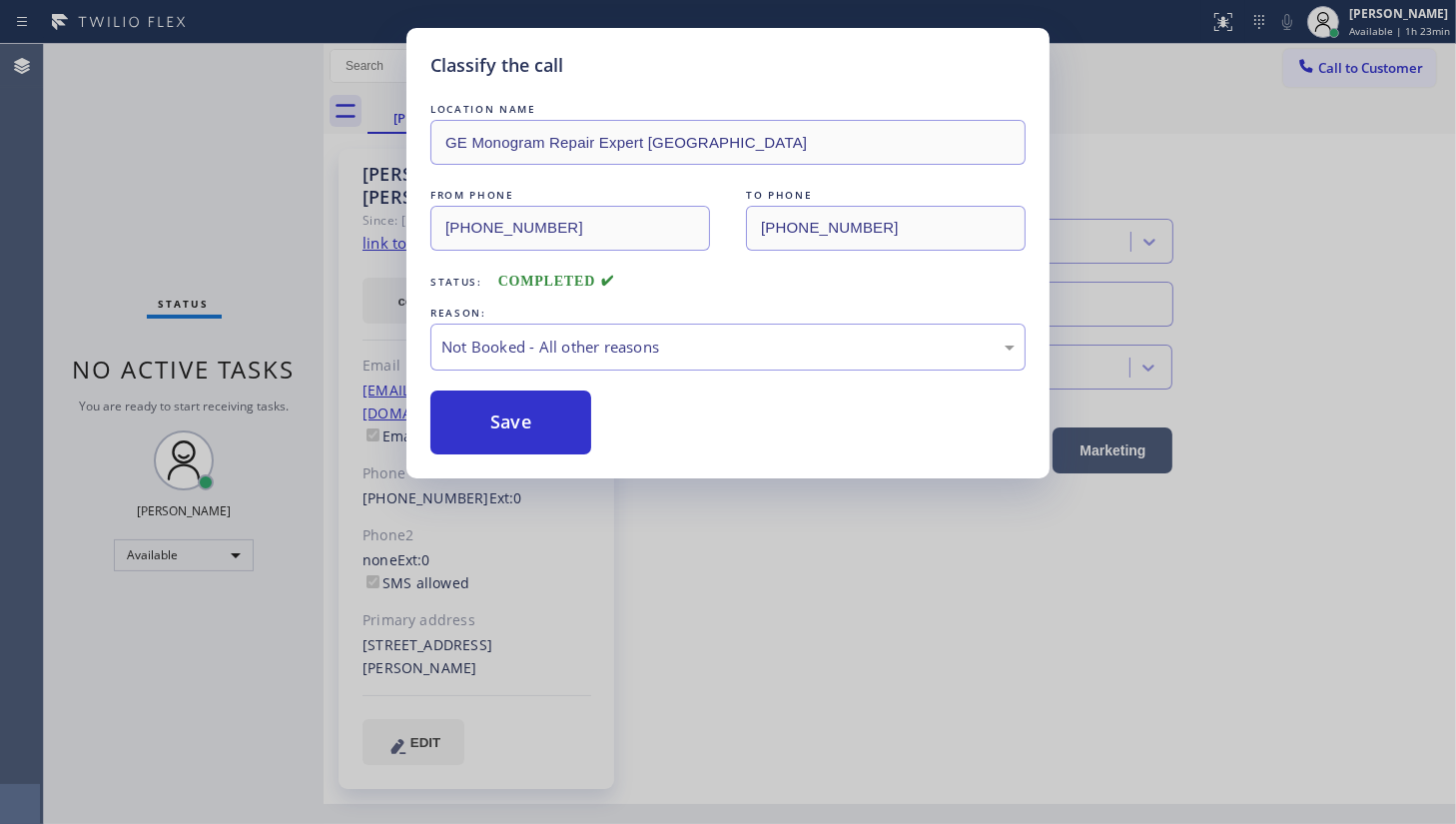 click on "Save" at bounding box center [510, 422] 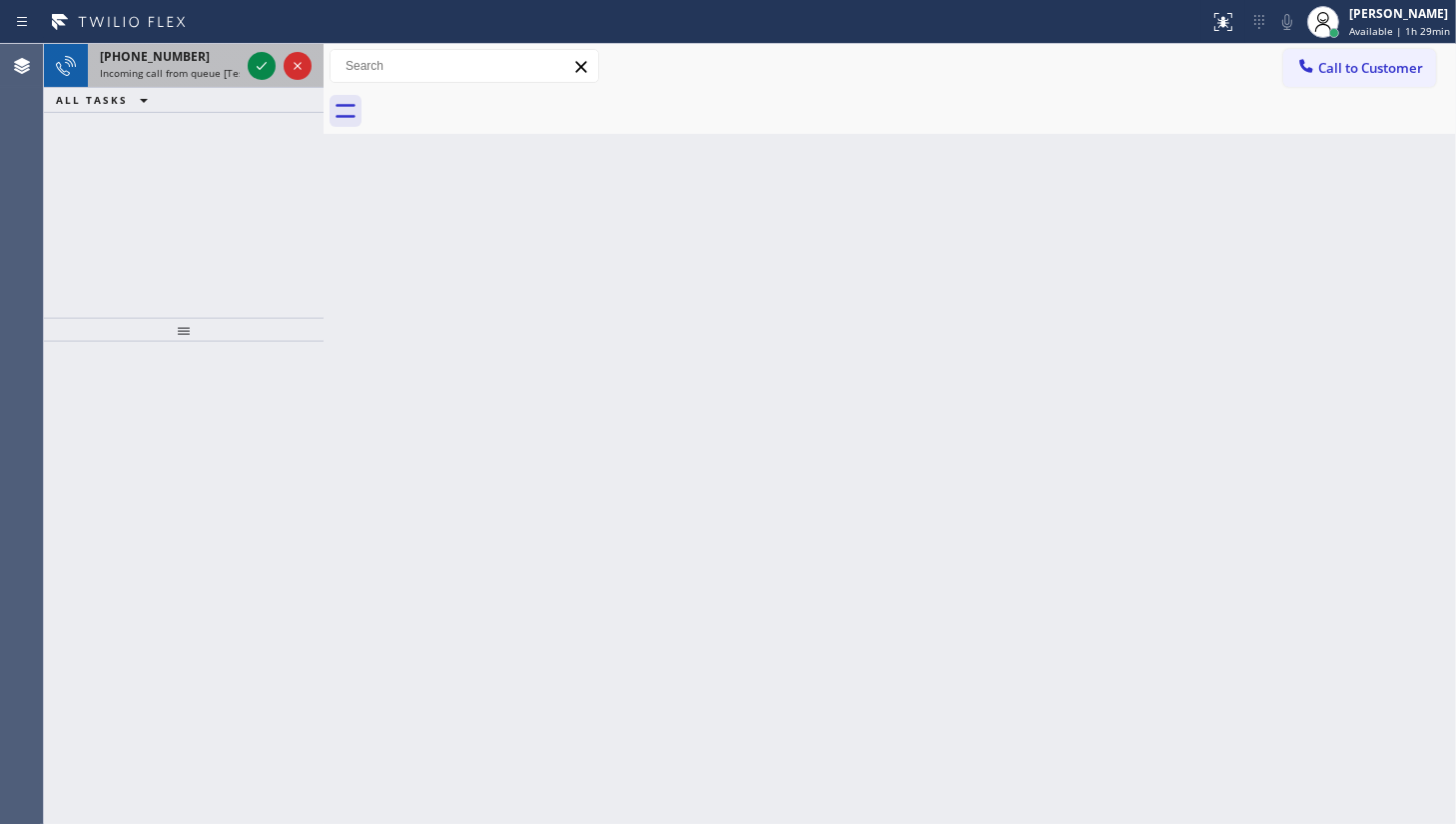 click on "+15415131637" at bounding box center [170, 56] 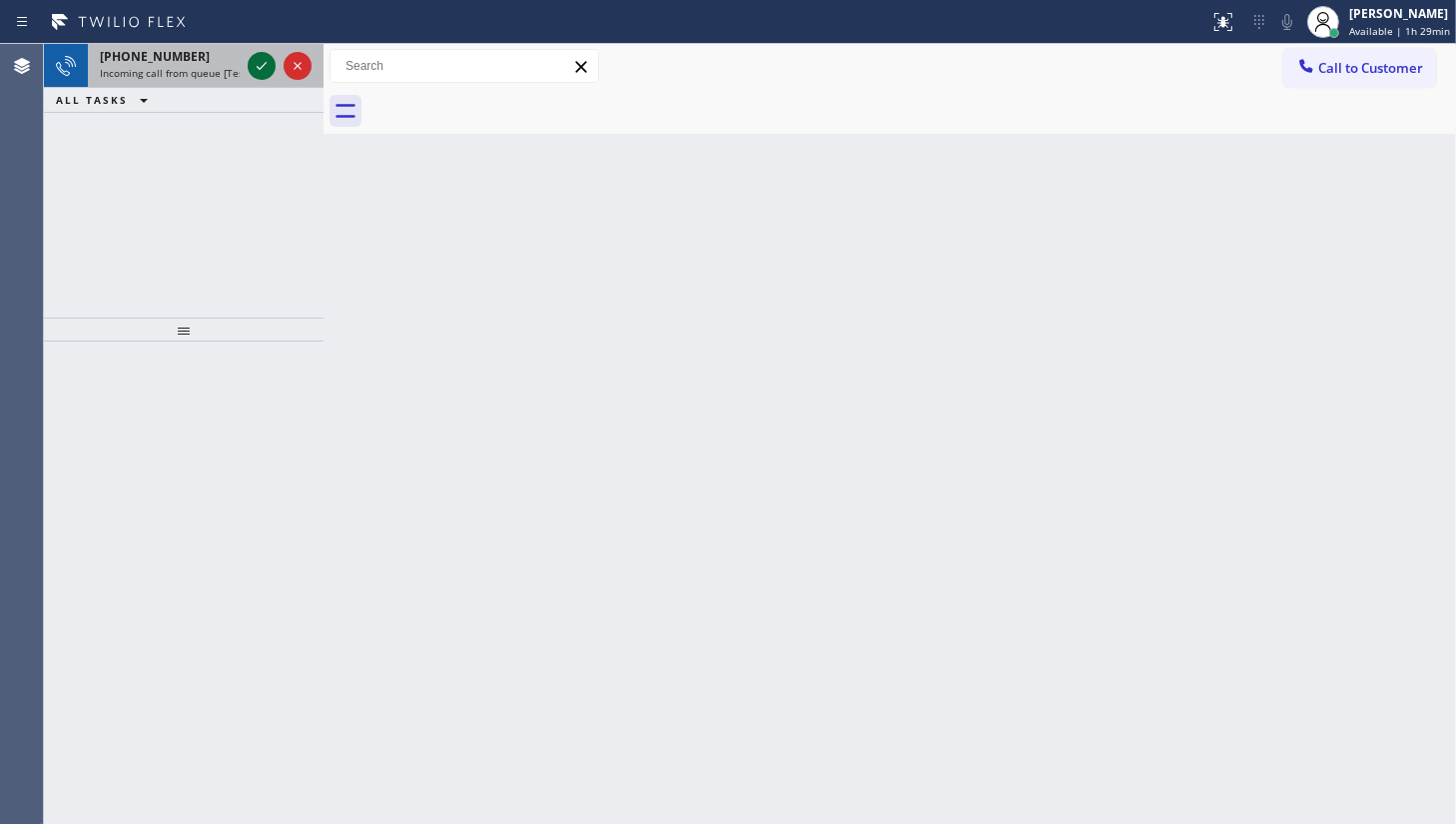 click 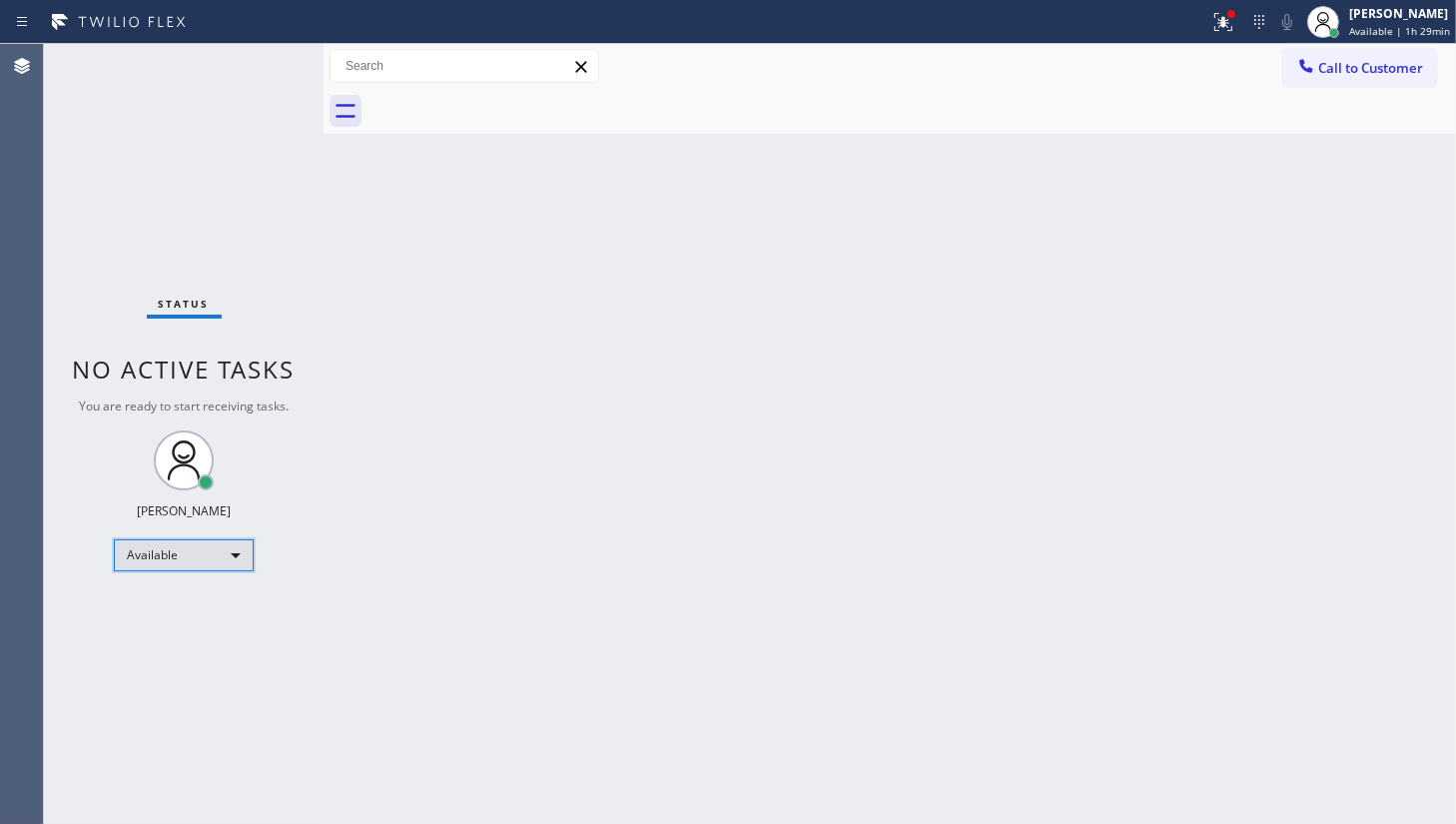 click on "Available" at bounding box center (184, 555) 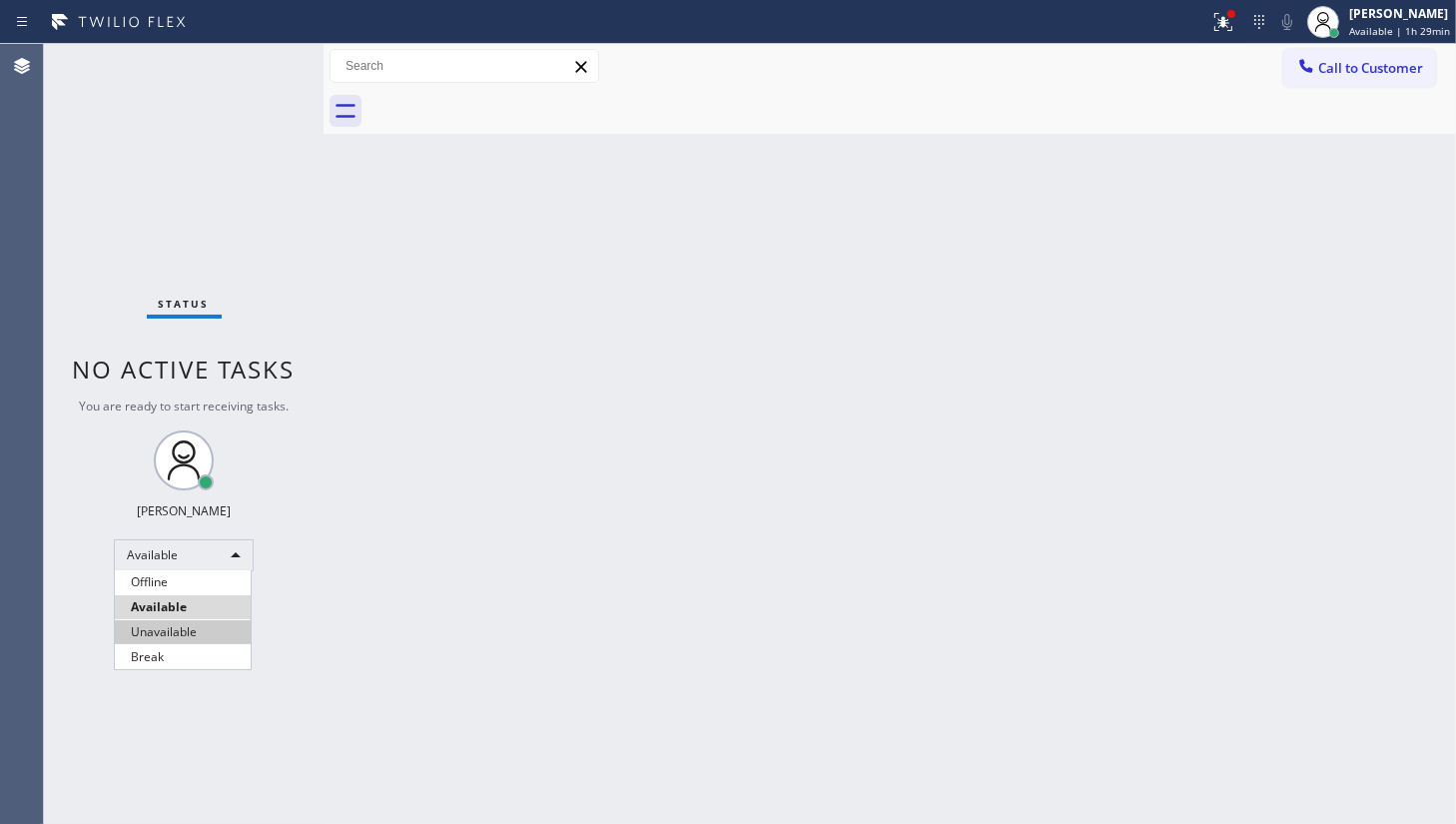 click on "Unavailable" at bounding box center (183, 632) 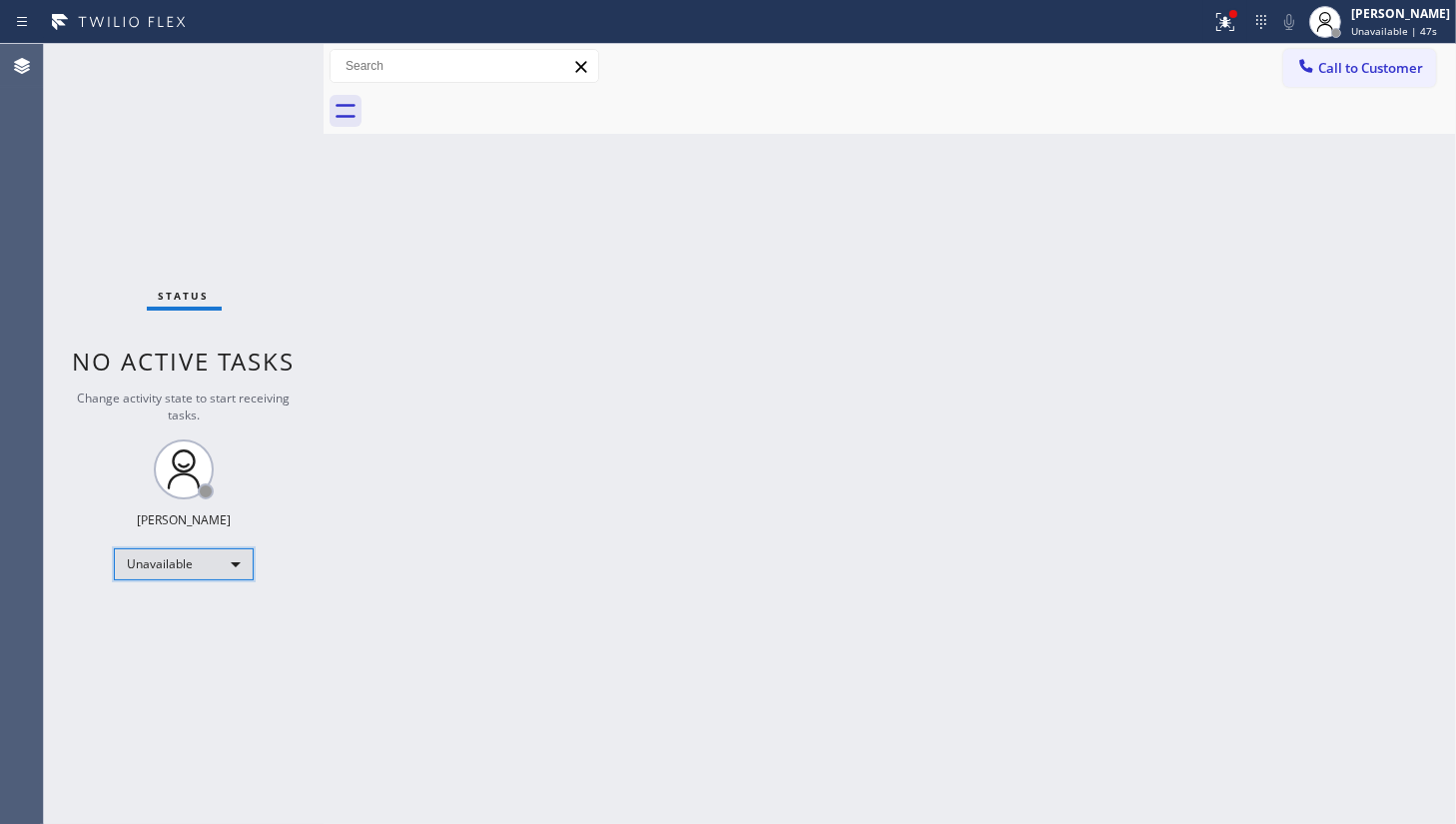 click on "Unavailable" at bounding box center (184, 564) 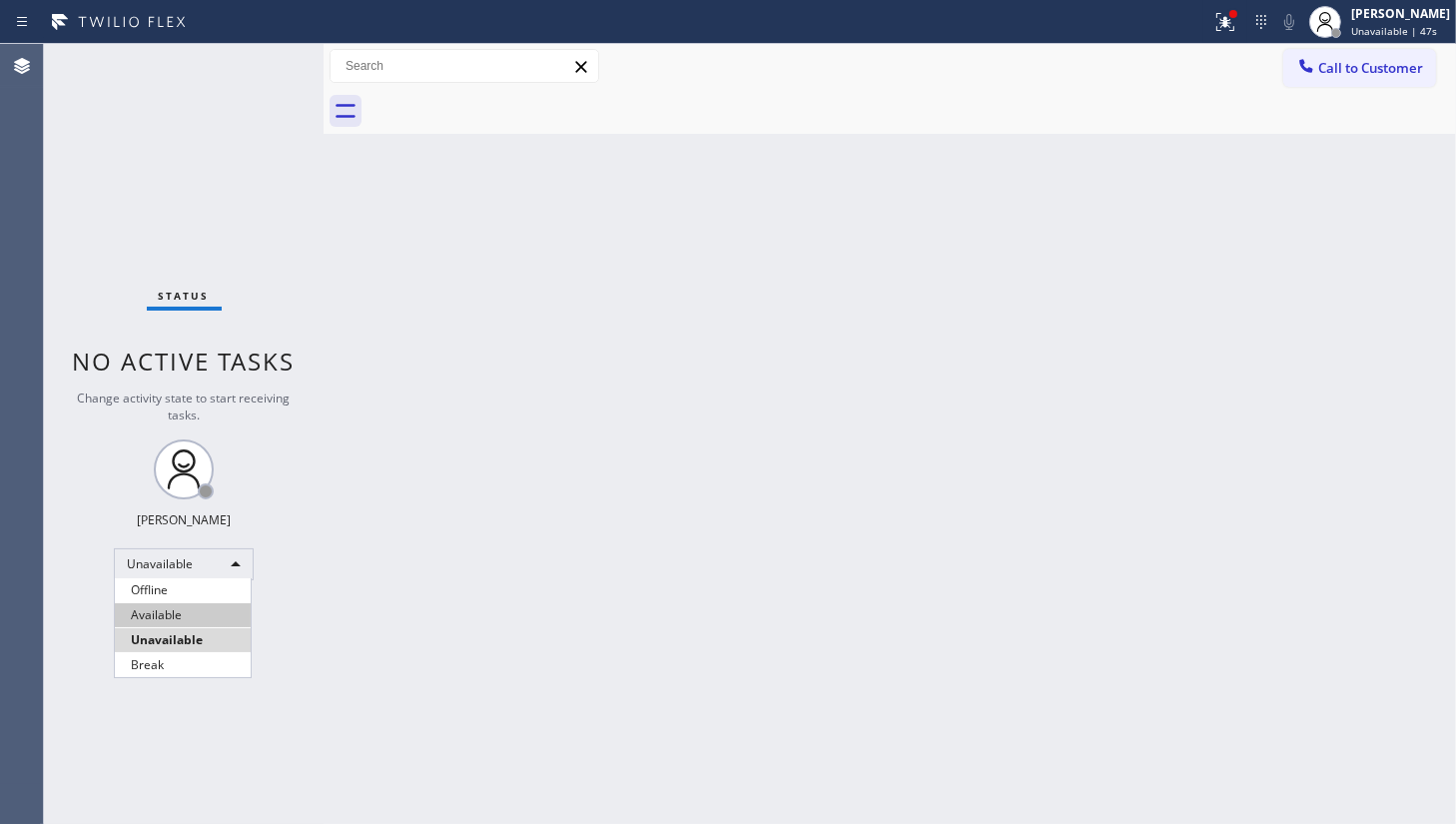click on "Available" at bounding box center [183, 615] 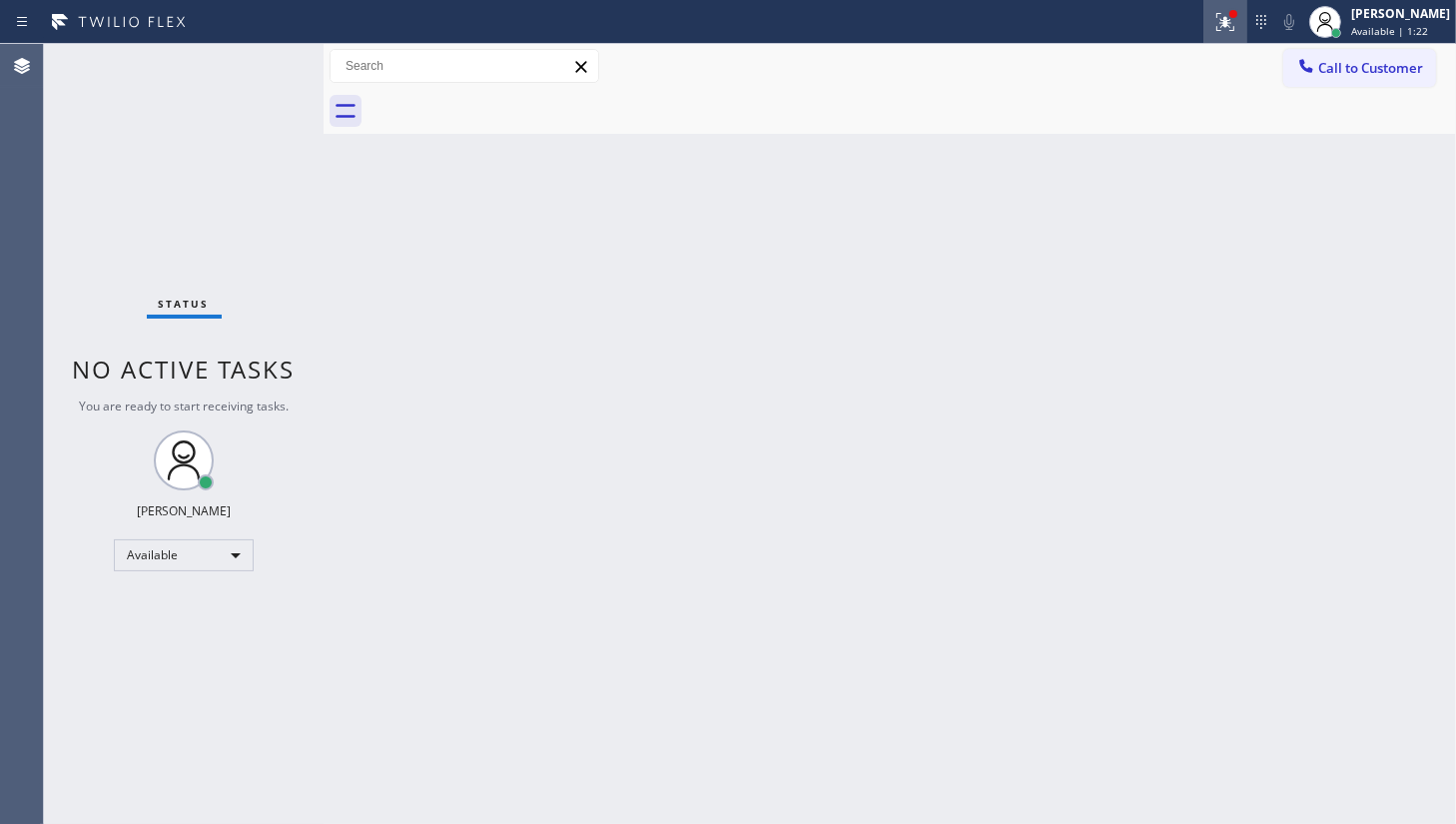 click 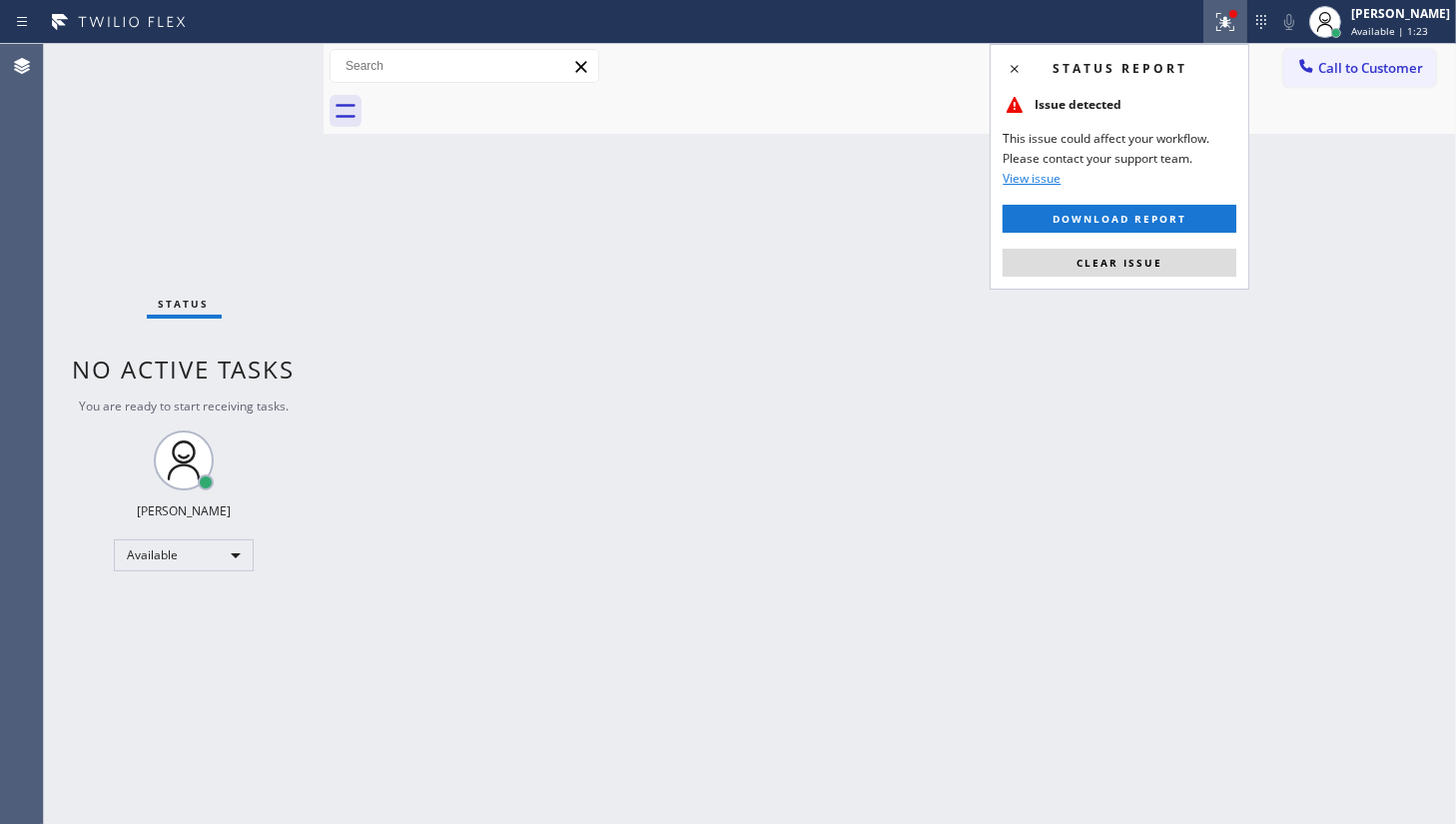 drag, startPoint x: 1193, startPoint y: 252, endPoint x: 1139, endPoint y: 311, distance: 79.98125 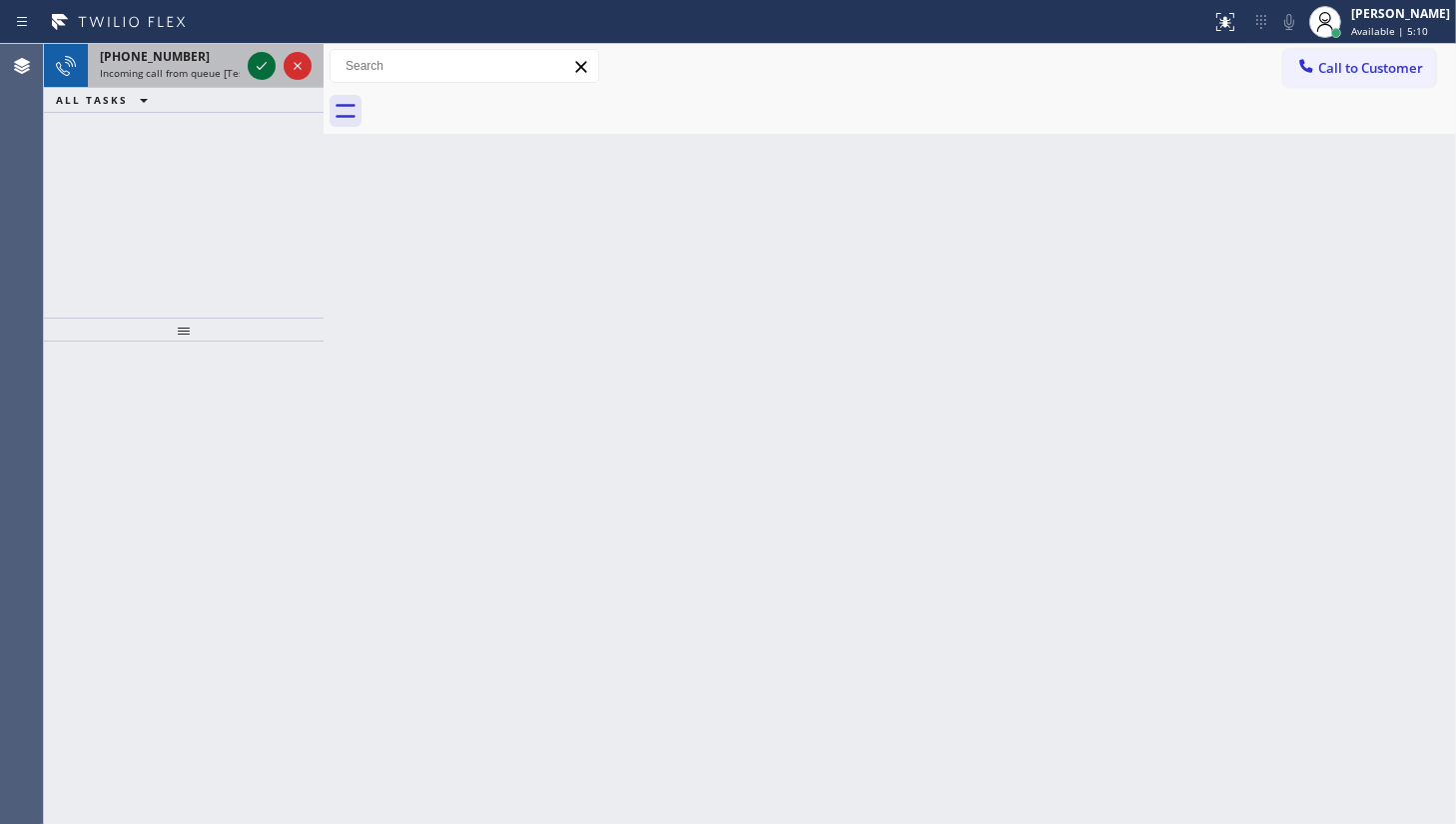 click 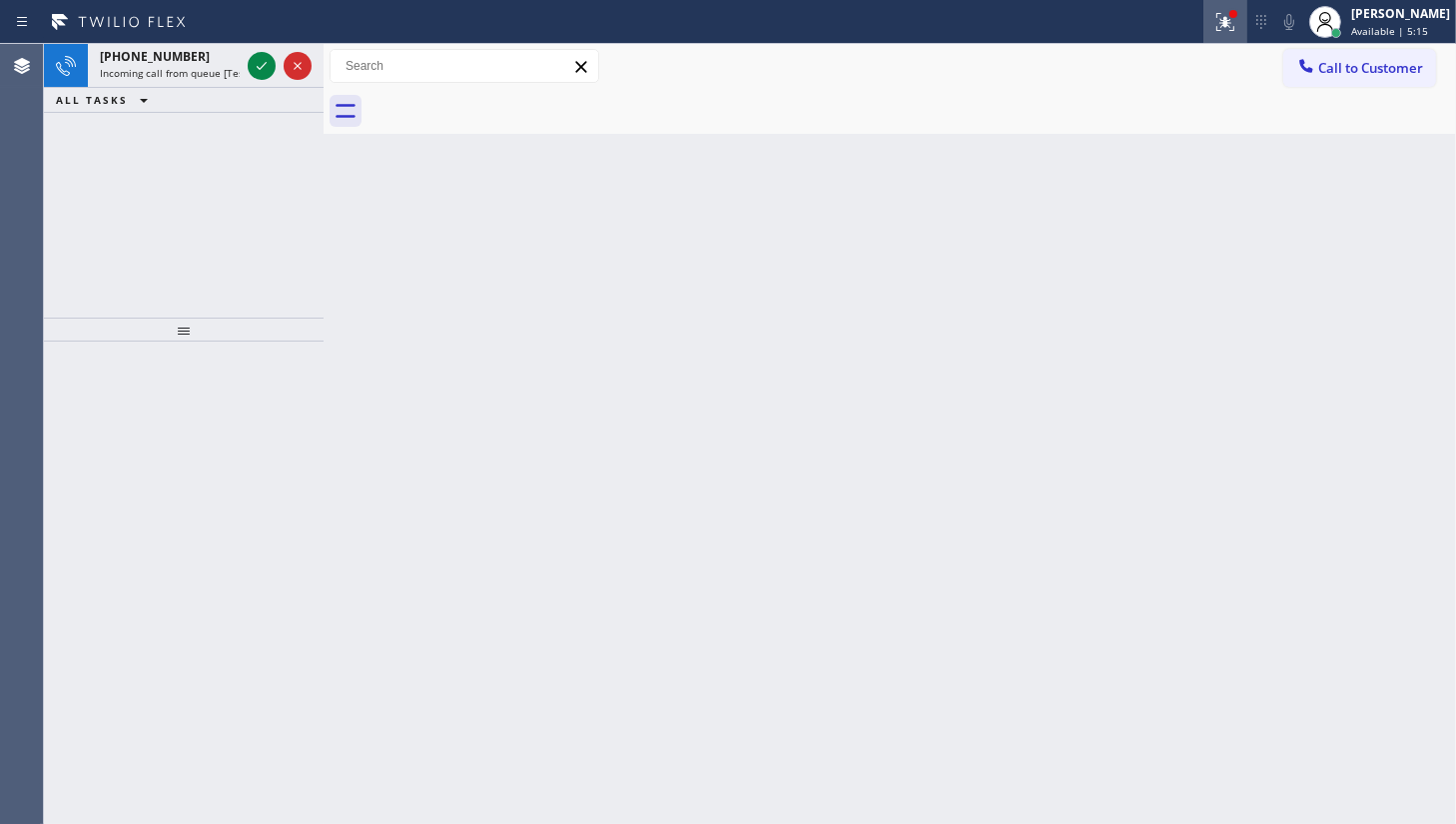 click at bounding box center [1225, 22] 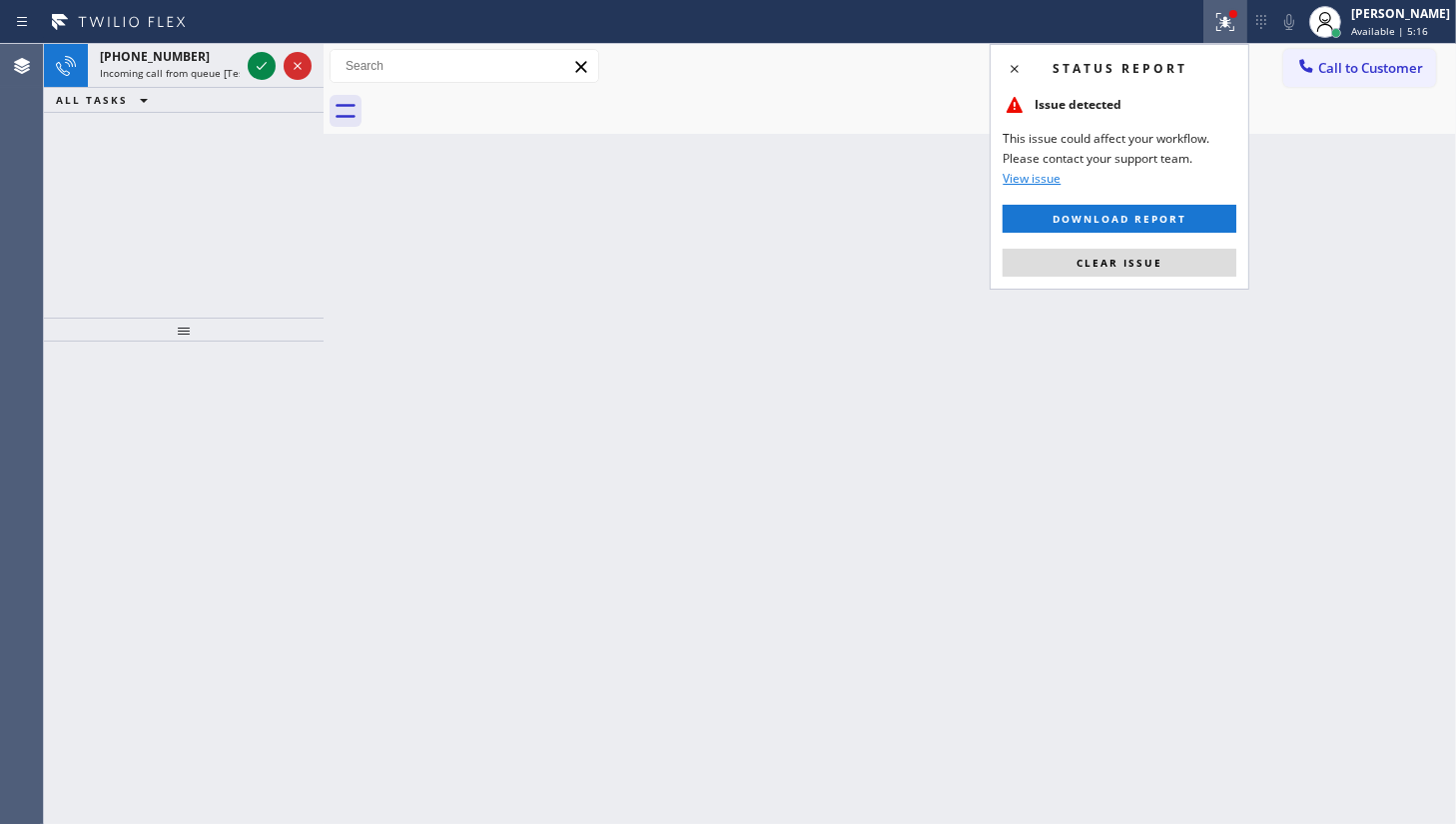 click on "Clear issue" at bounding box center (1119, 263) 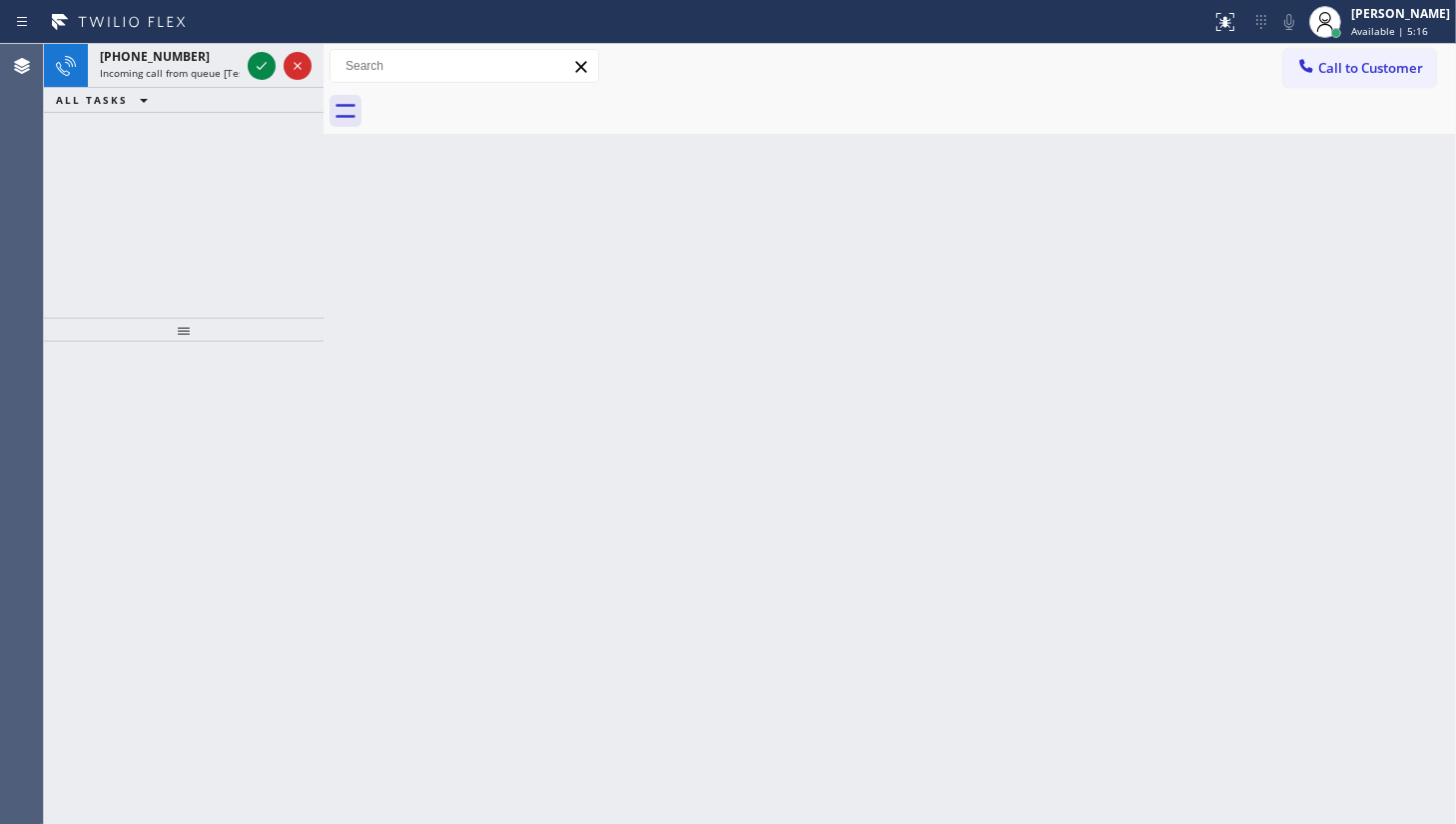 click on "Back to Dashboard Change Sender ID Customers Technicians Select a contact Outbound call Technician Search Technician Your caller id phone number Your caller id phone number Call Technician info Name   Phone none Address none Change Sender ID HVAC +18559994417 5 Star Appliance +18557314952 Appliance Repair +18554611149 Plumbing +18889090120 Air Duct Cleaning +18006865038  Electricians +18005688664 Cancel Change Check personal SMS Reset Change No tabs Call to Customer Outbound call Location Search location Your caller id phone number Customer number Call Outbound call Technician Search Technician Your caller id phone number Your caller id phone number Call" at bounding box center (890, 433) 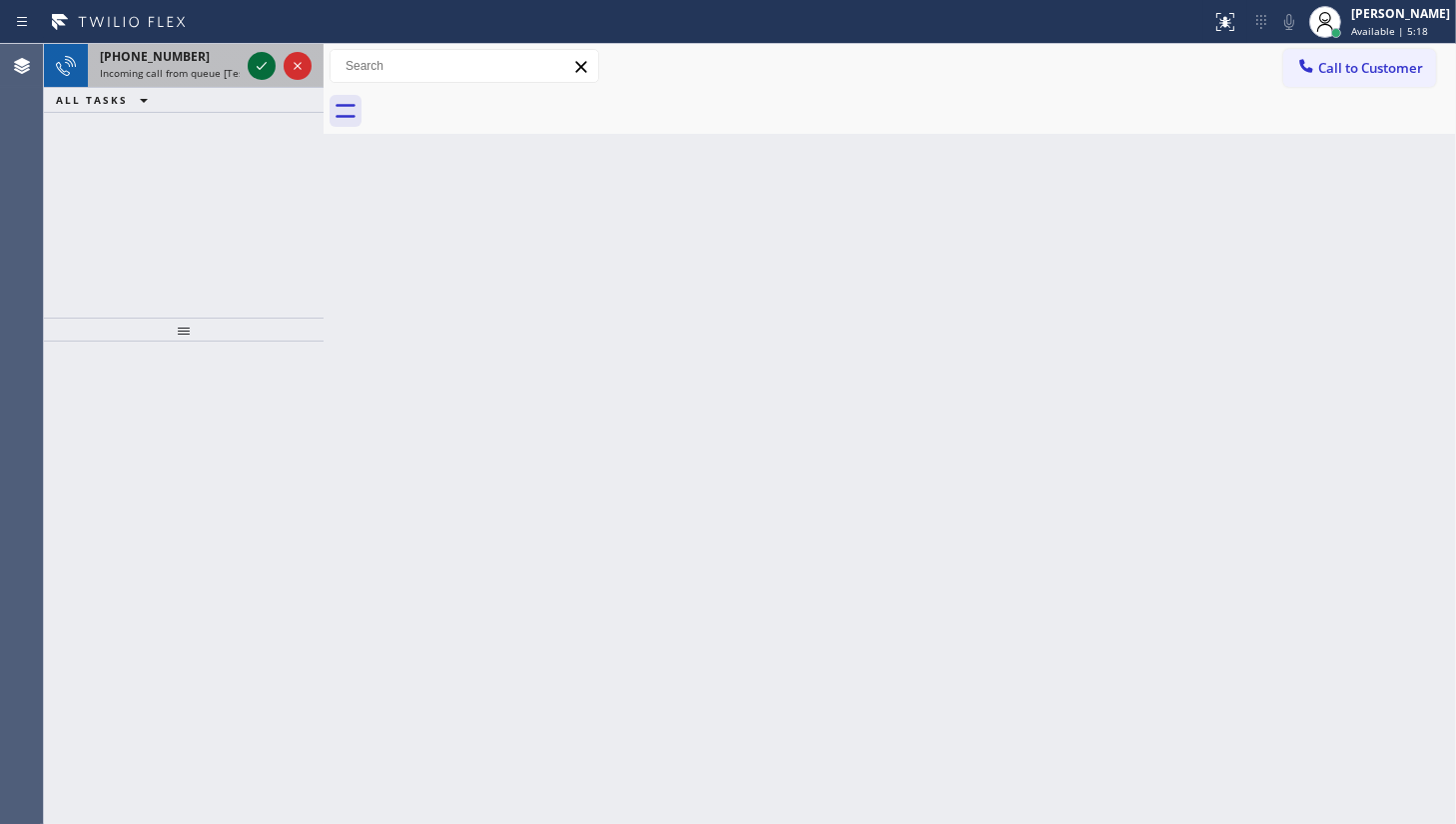 click 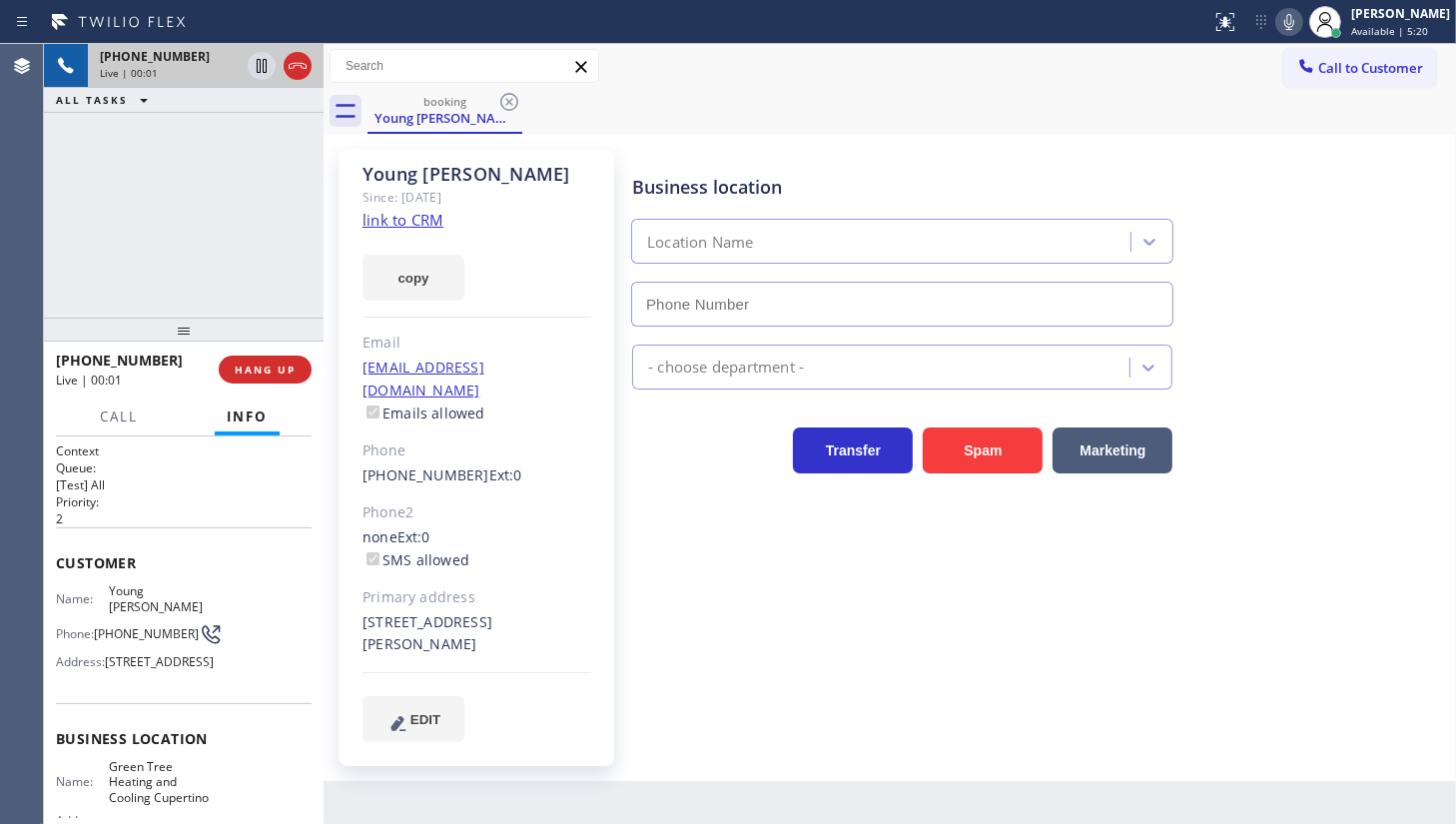 type on "(408) 676-2267" 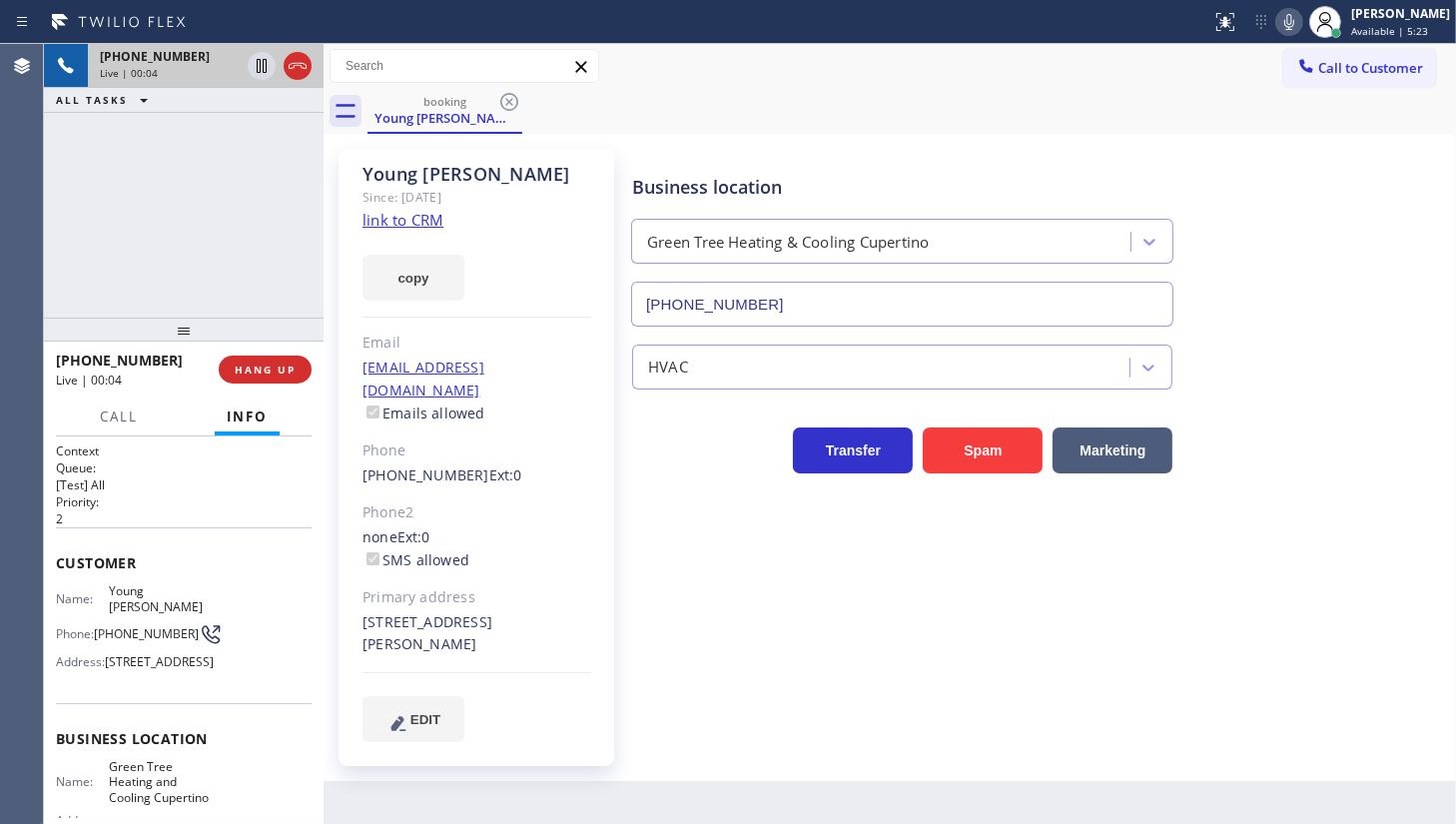 click on "link to CRM" 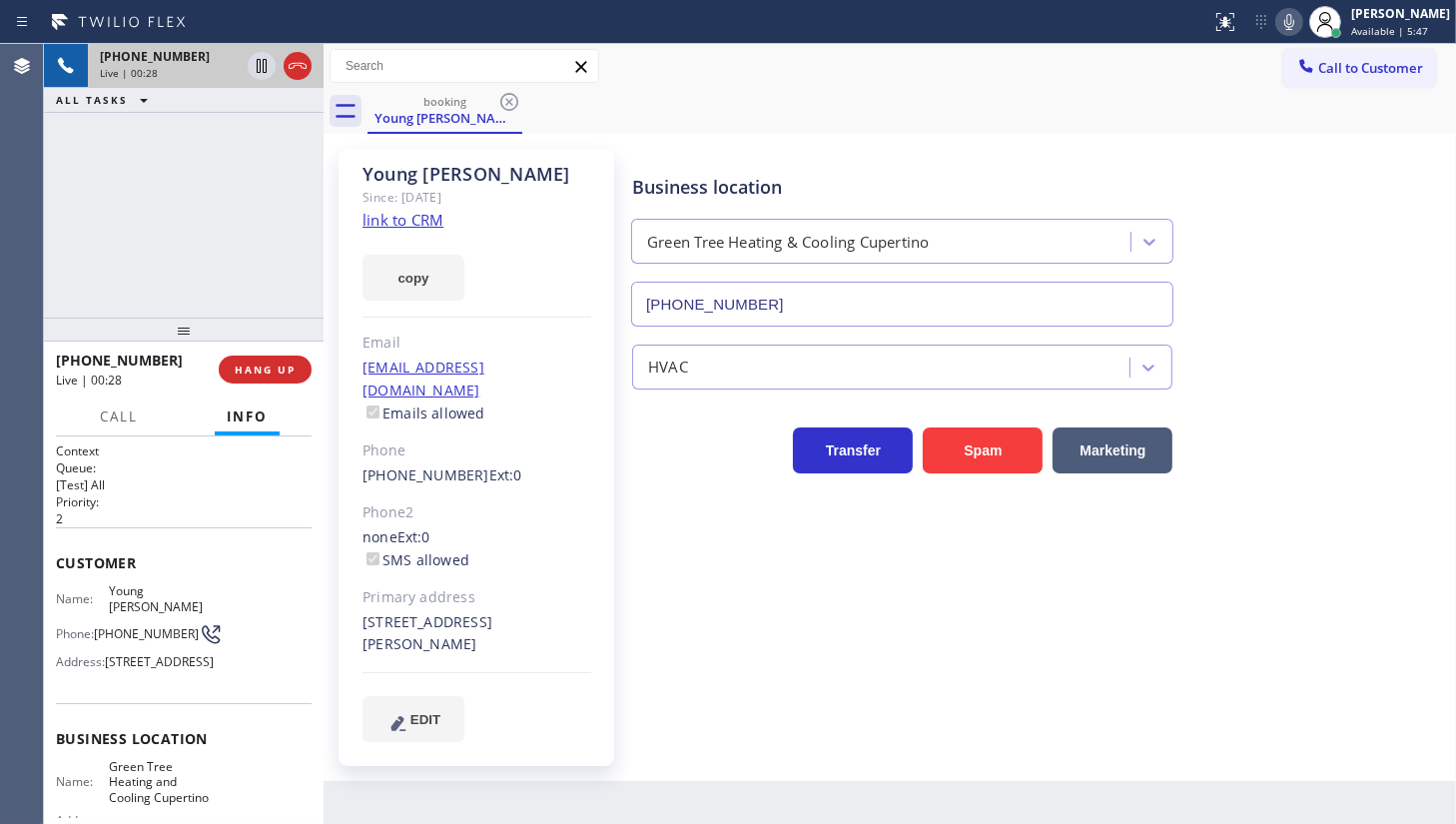 click 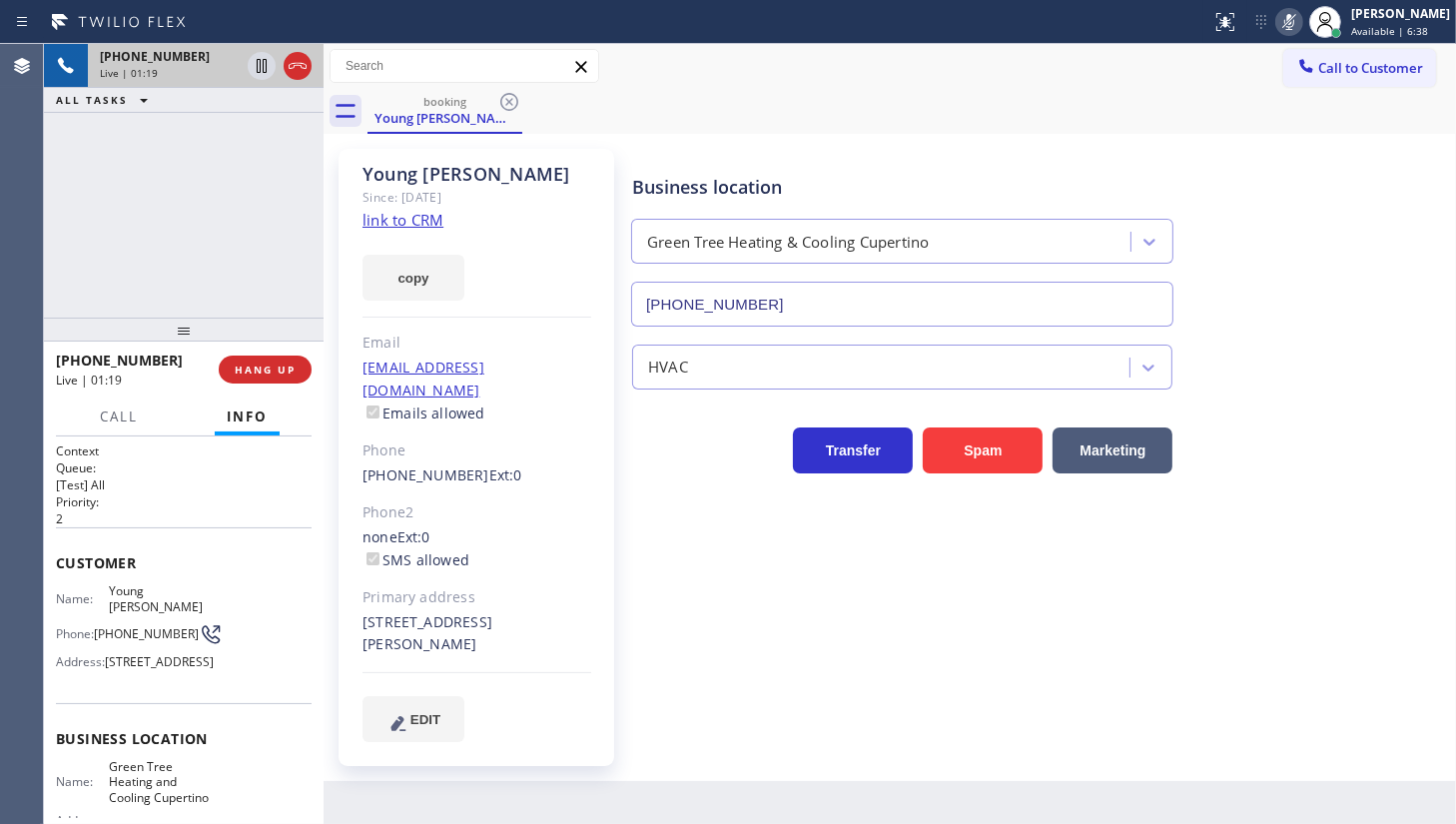 click on "+14083181392 Live | 01:19 ALL TASKS ALL TASKS ACTIVE TASKS TASKS IN WRAP UP" at bounding box center [184, 181] 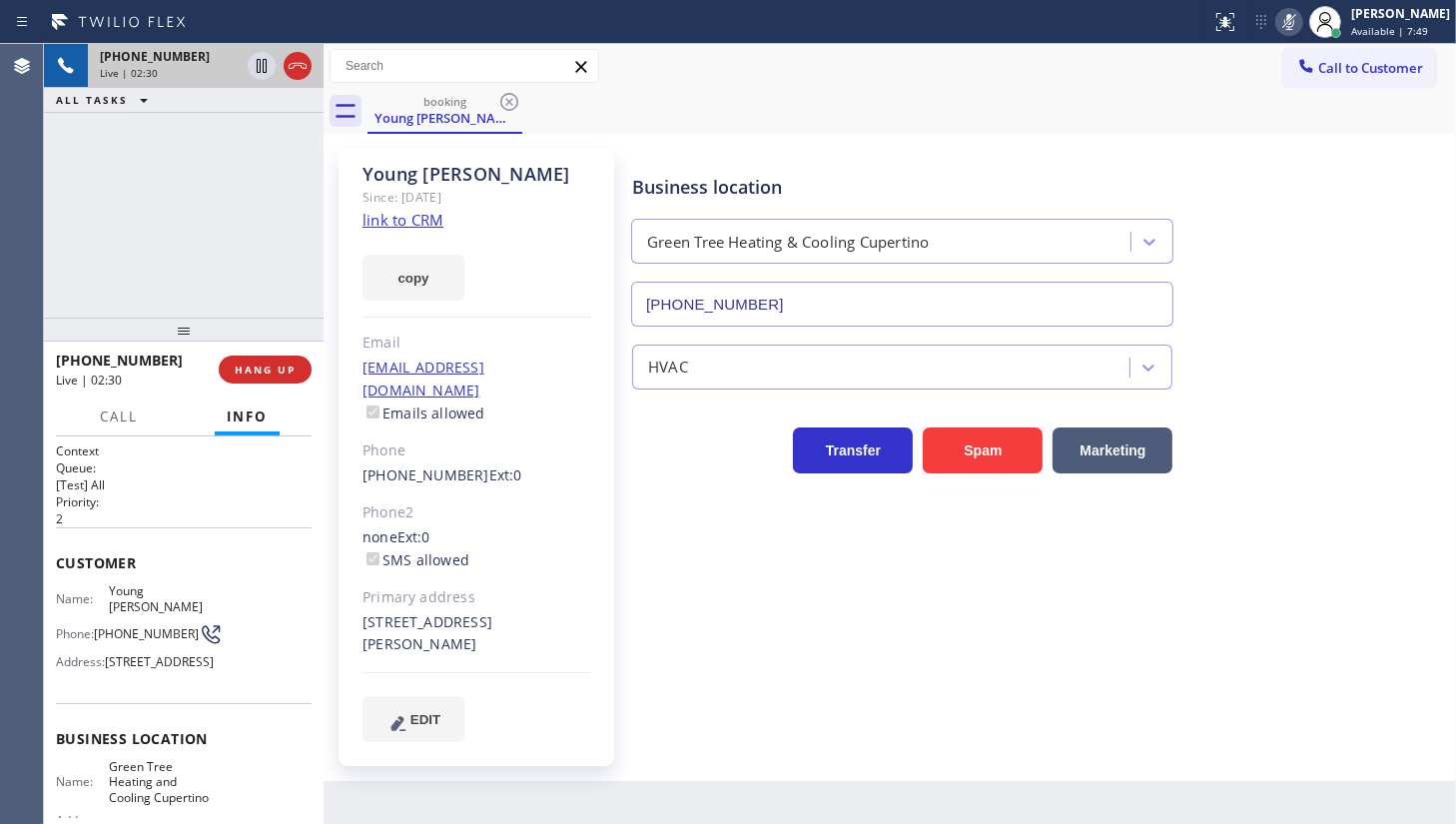 click 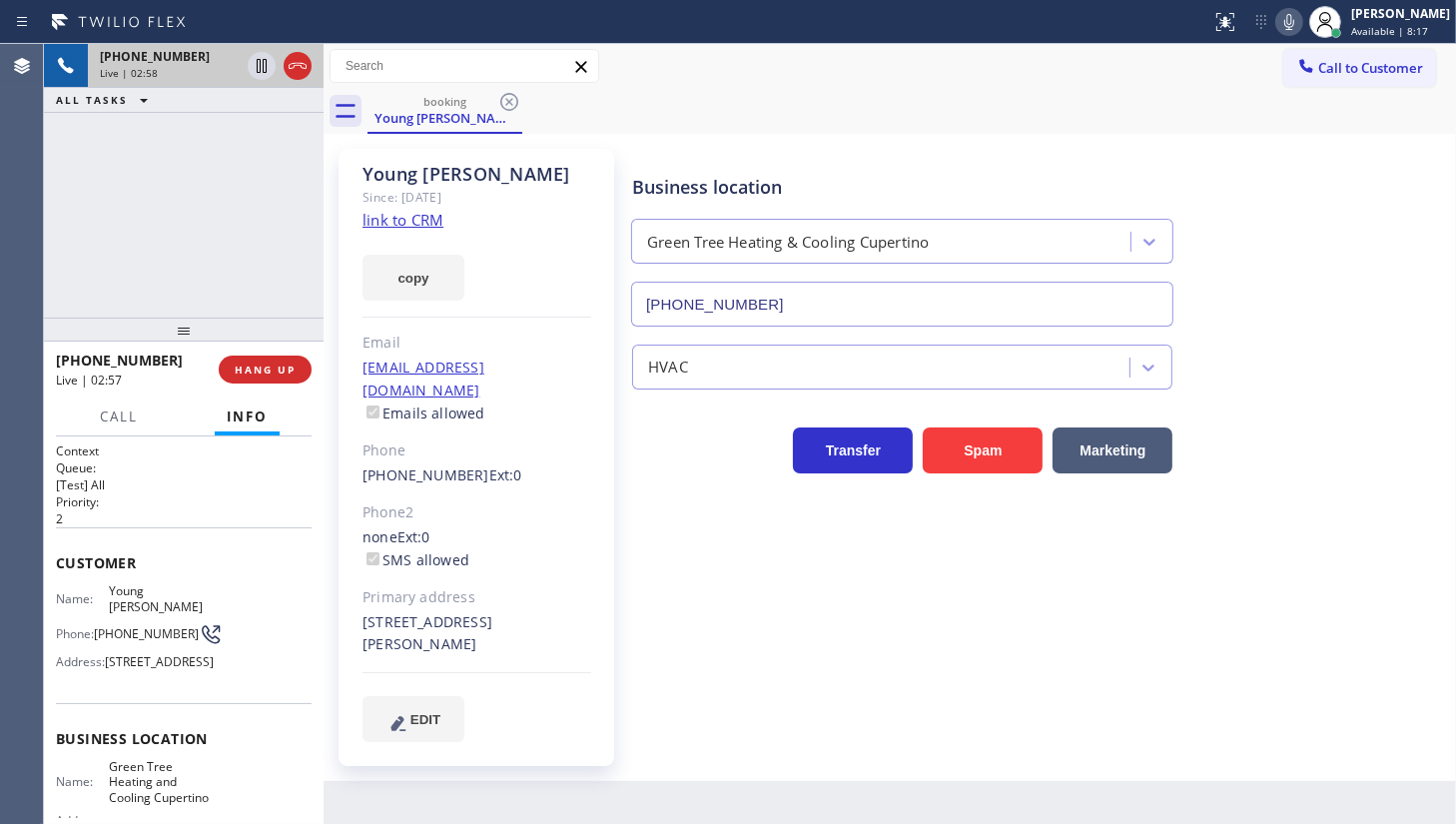 drag, startPoint x: 139, startPoint y: 210, endPoint x: 181, endPoint y: 14, distance: 200.4495 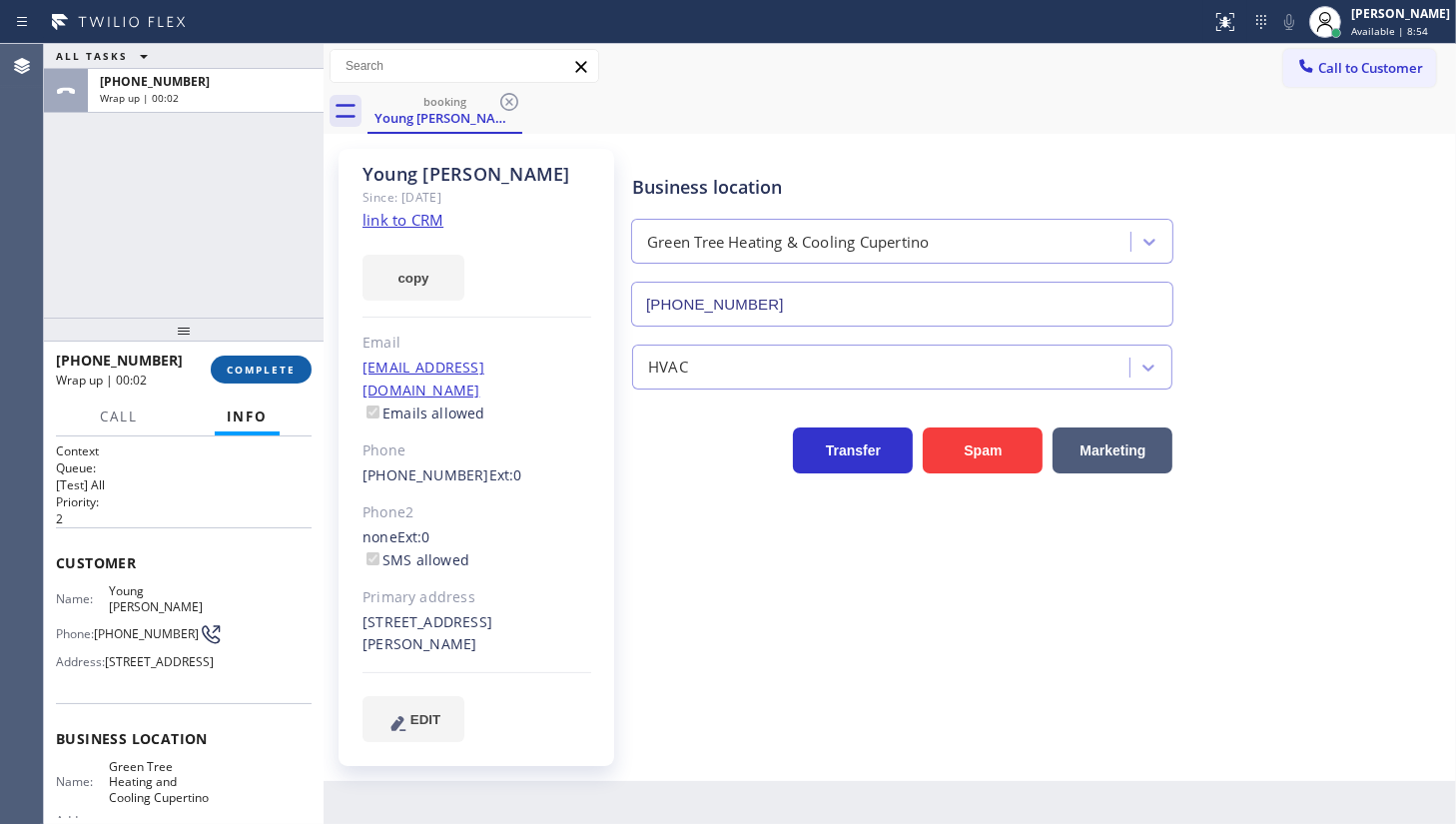 click on "COMPLETE" at bounding box center [261, 370] 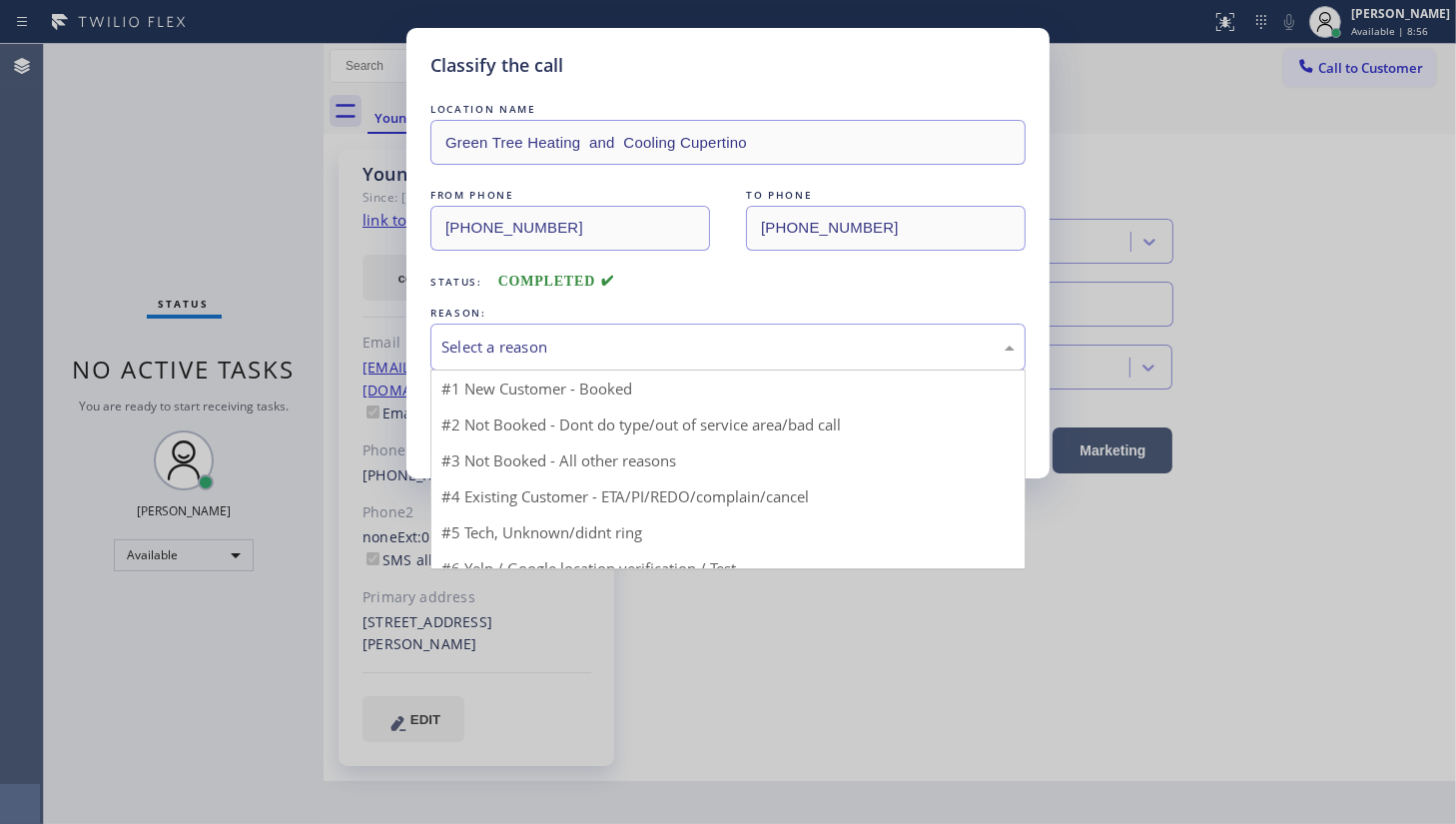 click on "Select a reason" at bounding box center [728, 347] 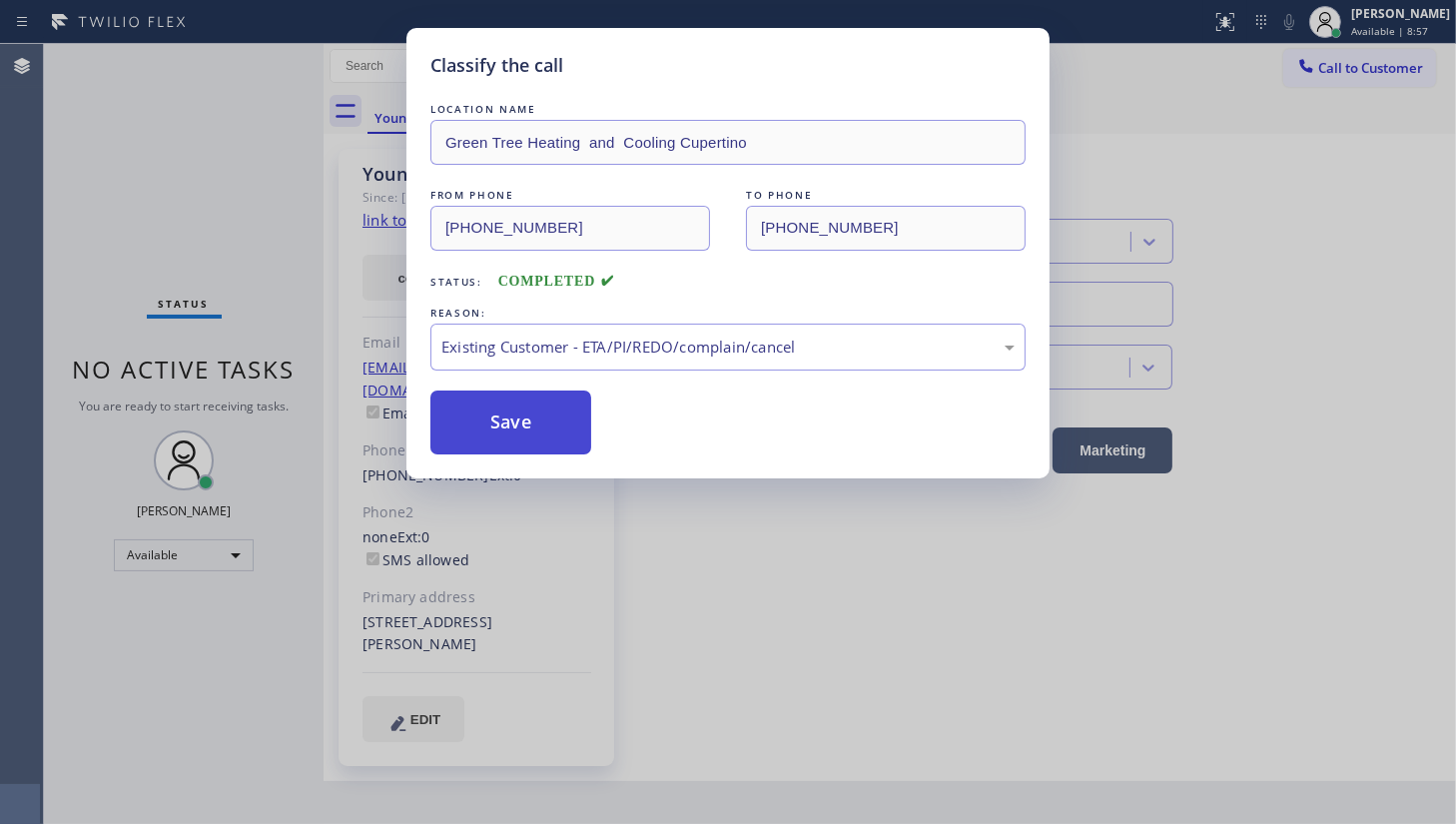 click on "Save" at bounding box center (510, 422) 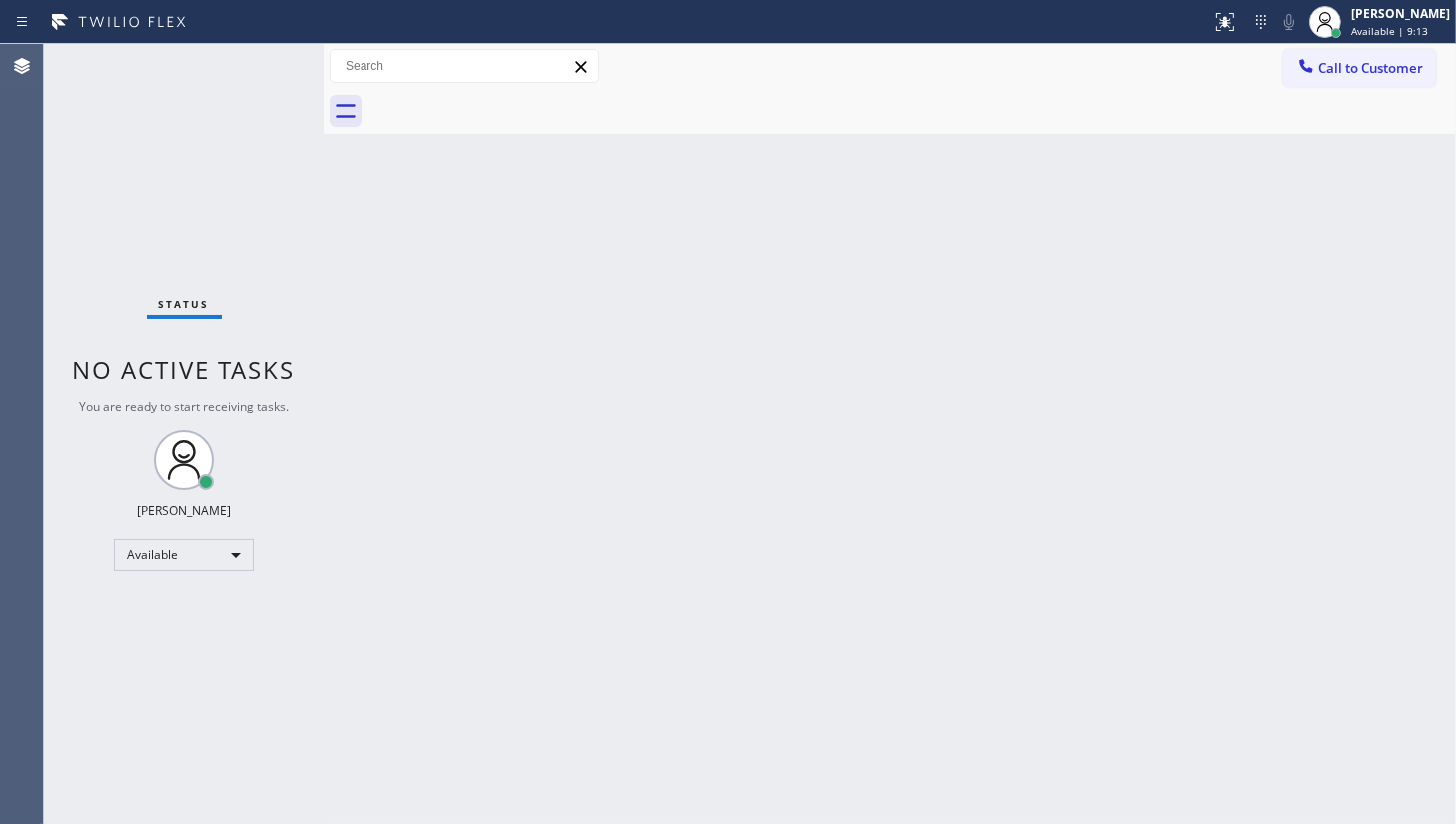 click on "Back to Dashboard Change Sender ID Customers Technicians Select a contact Outbound call Technician Search Technician Your caller id phone number Your caller id phone number Call Technician info Name   Phone none Address none Change Sender ID HVAC +18559994417 5 Star Appliance +18557314952 Appliance Repair +18554611149 Plumbing +18889090120 Air Duct Cleaning +18006865038  Electricians +18005688664 Cancel Change Check personal SMS Reset Change No tabs Call to Customer Outbound call Location Search location Your caller id phone number Customer number Call Outbound call Technician Search Technician Your caller id phone number Your caller id phone number Call" at bounding box center (890, 433) 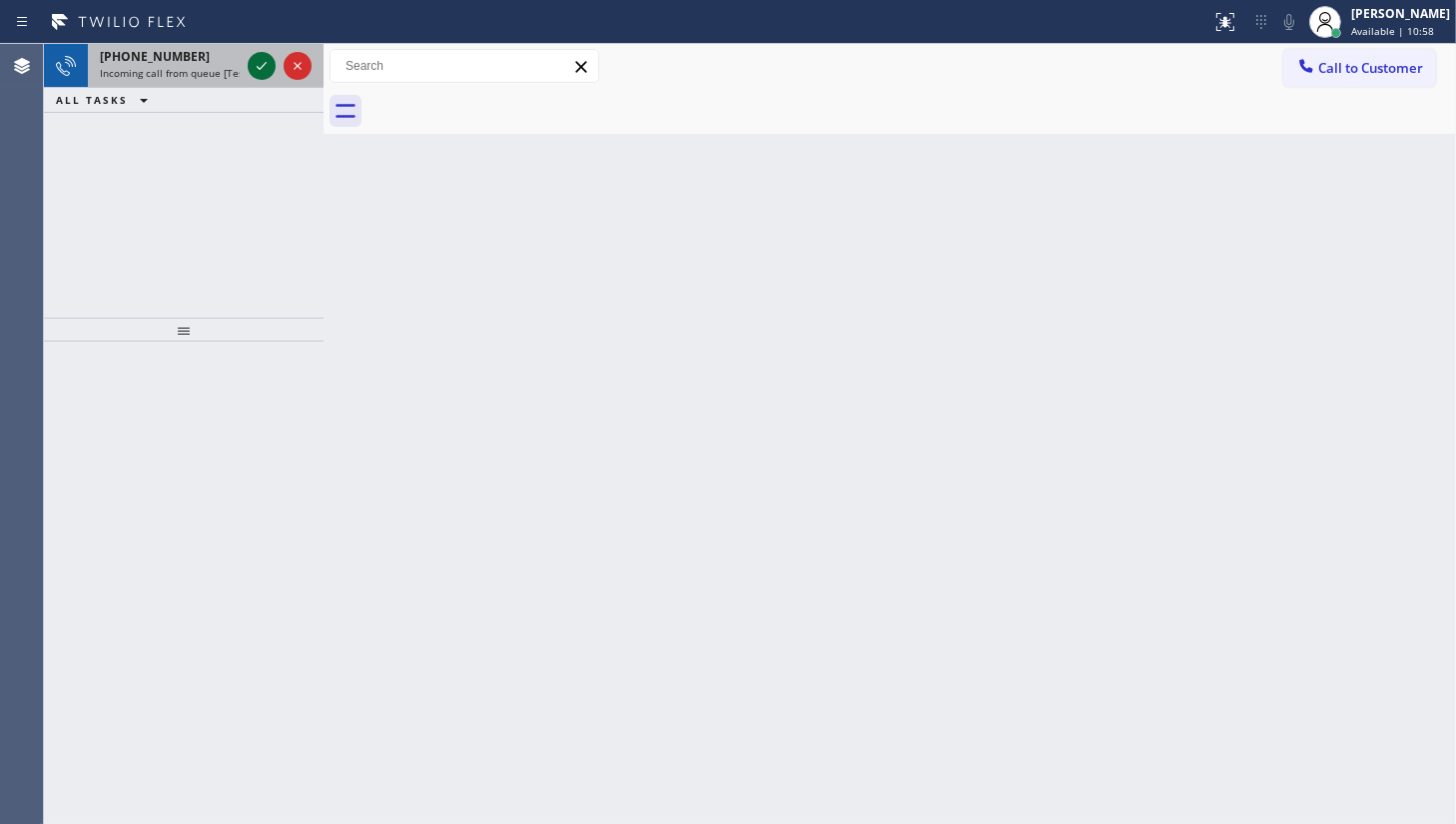 click 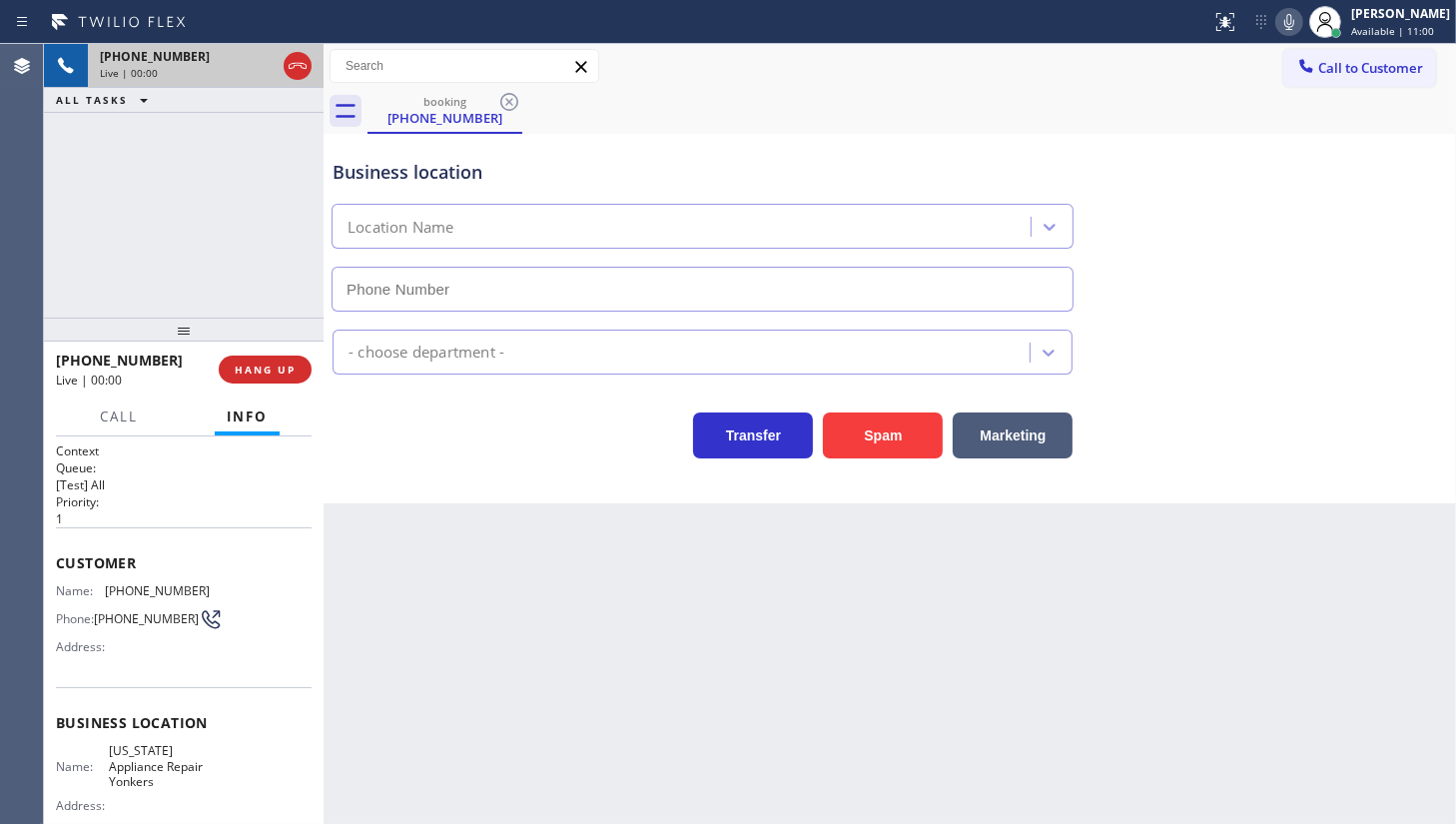 type on "(914) 873-0795" 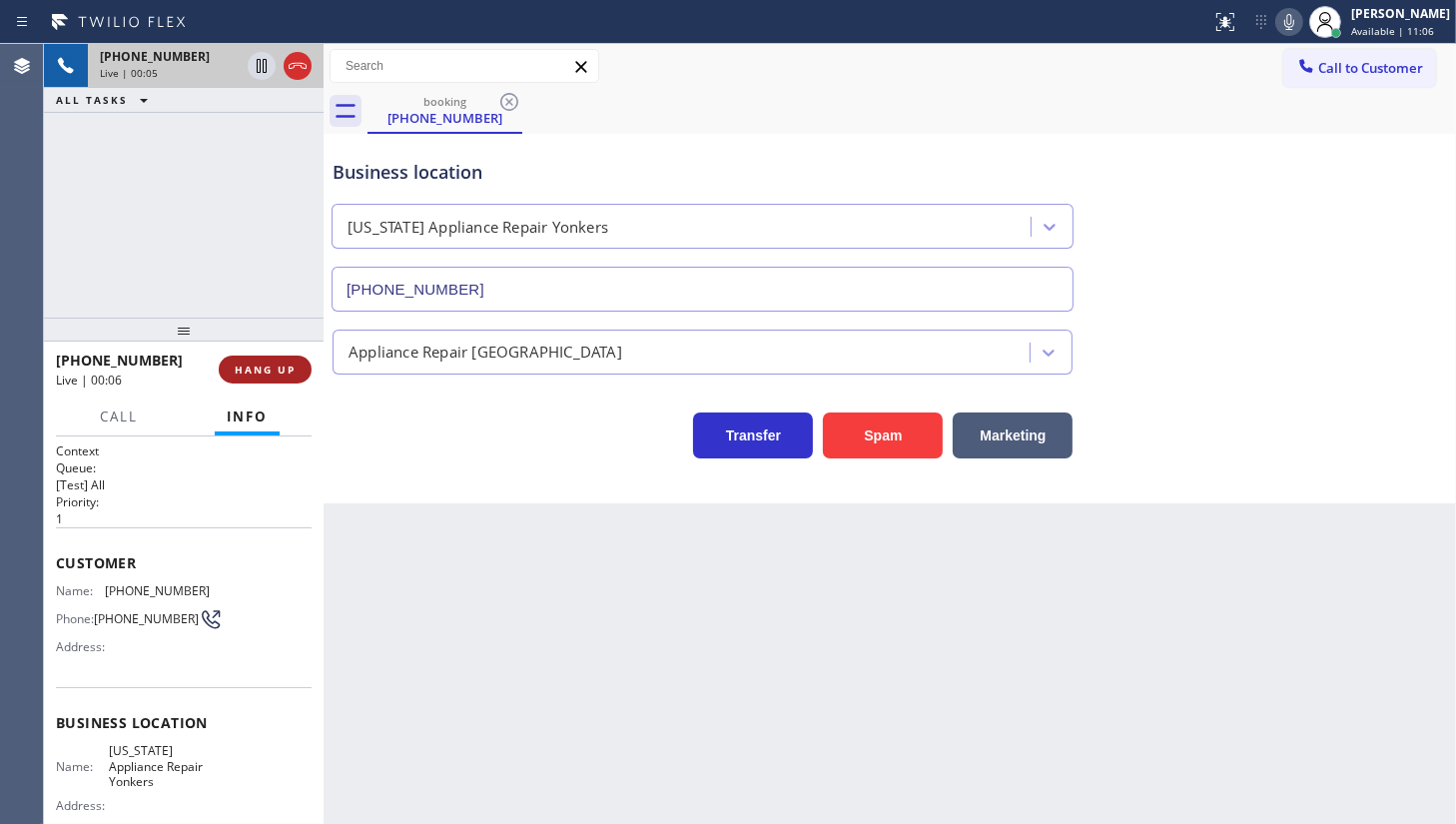 click on "HANG UP" at bounding box center [265, 370] 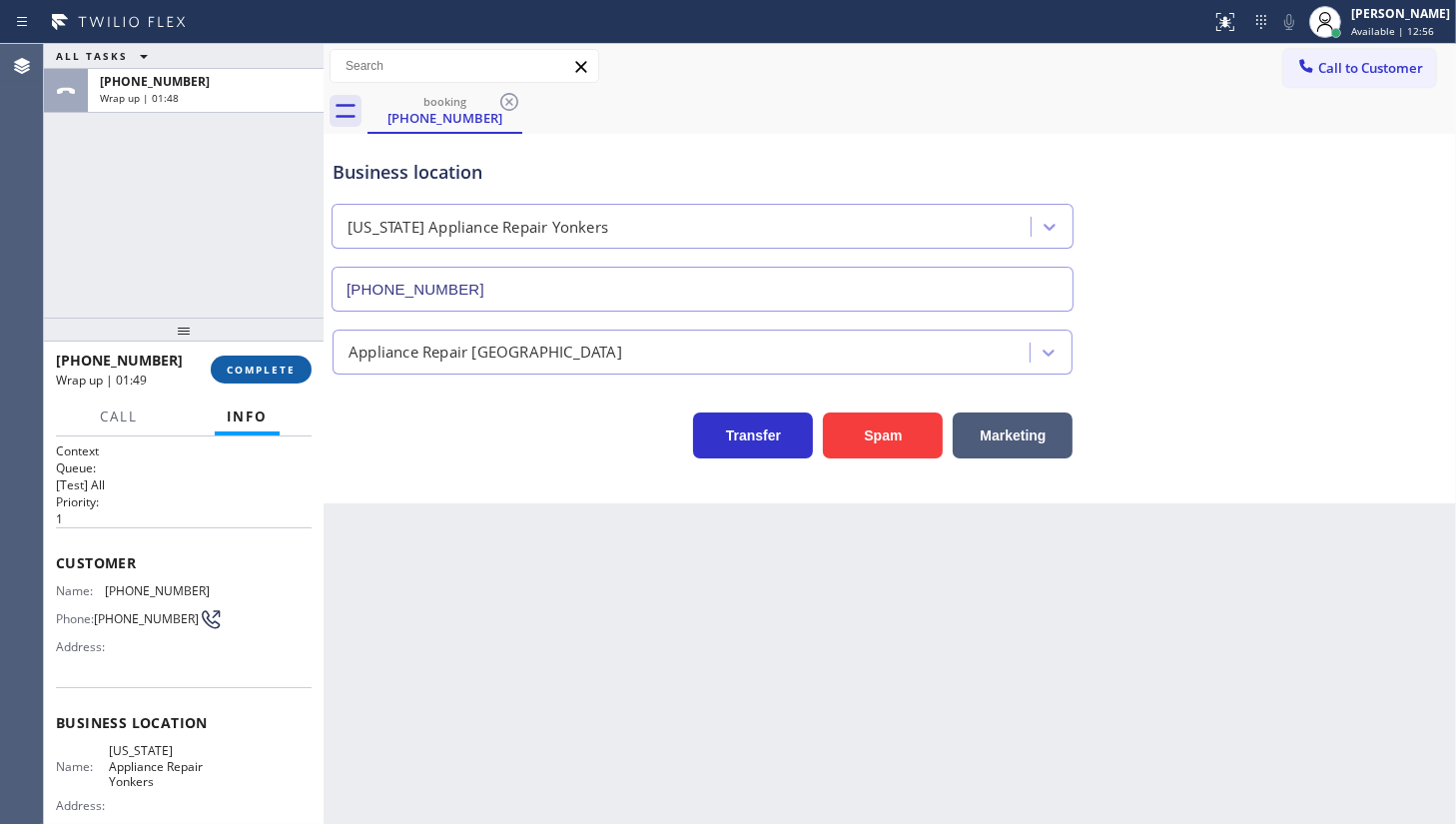 click on "COMPLETE" at bounding box center [261, 370] 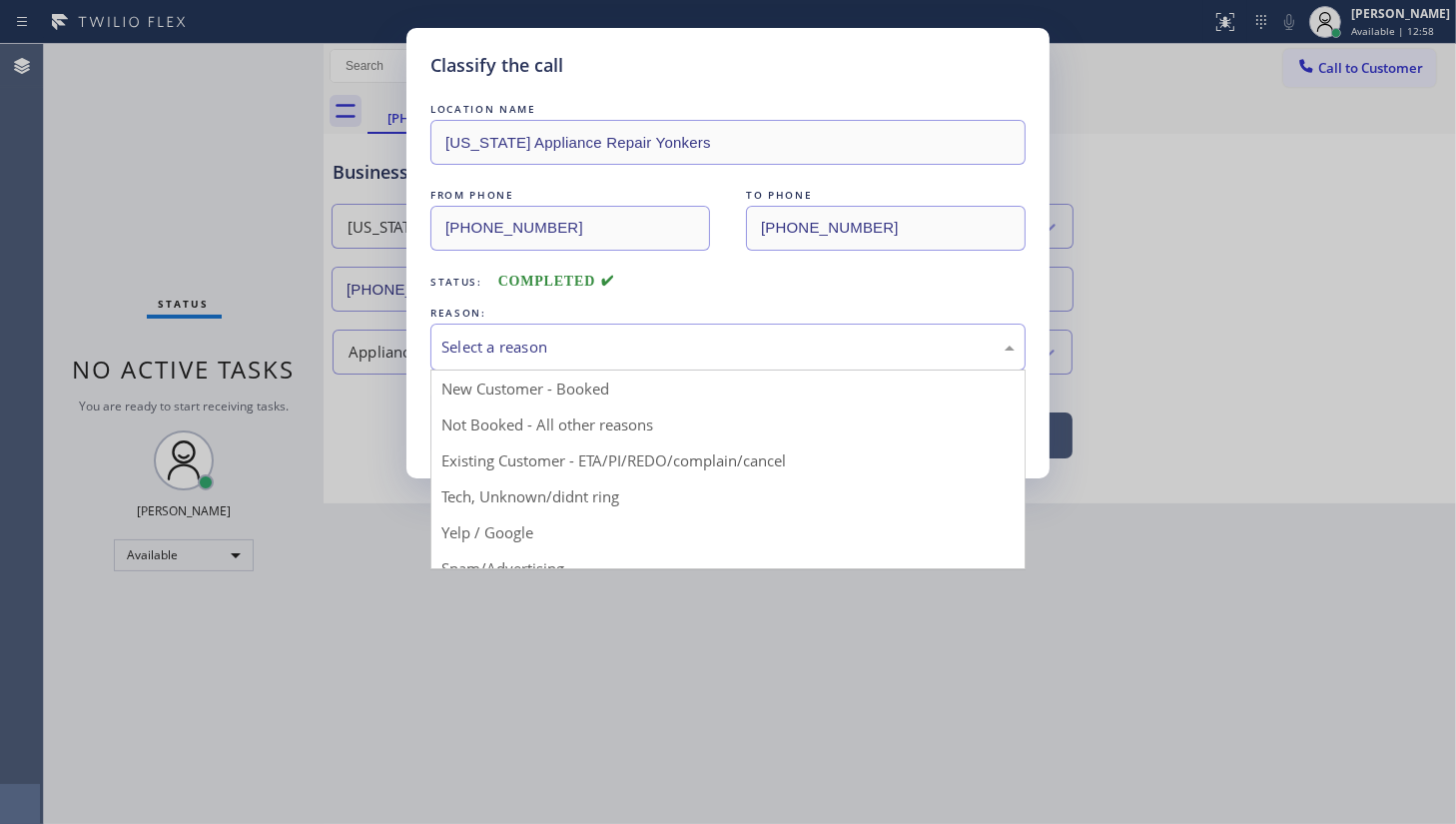 click on "Select a reason" at bounding box center (728, 347) 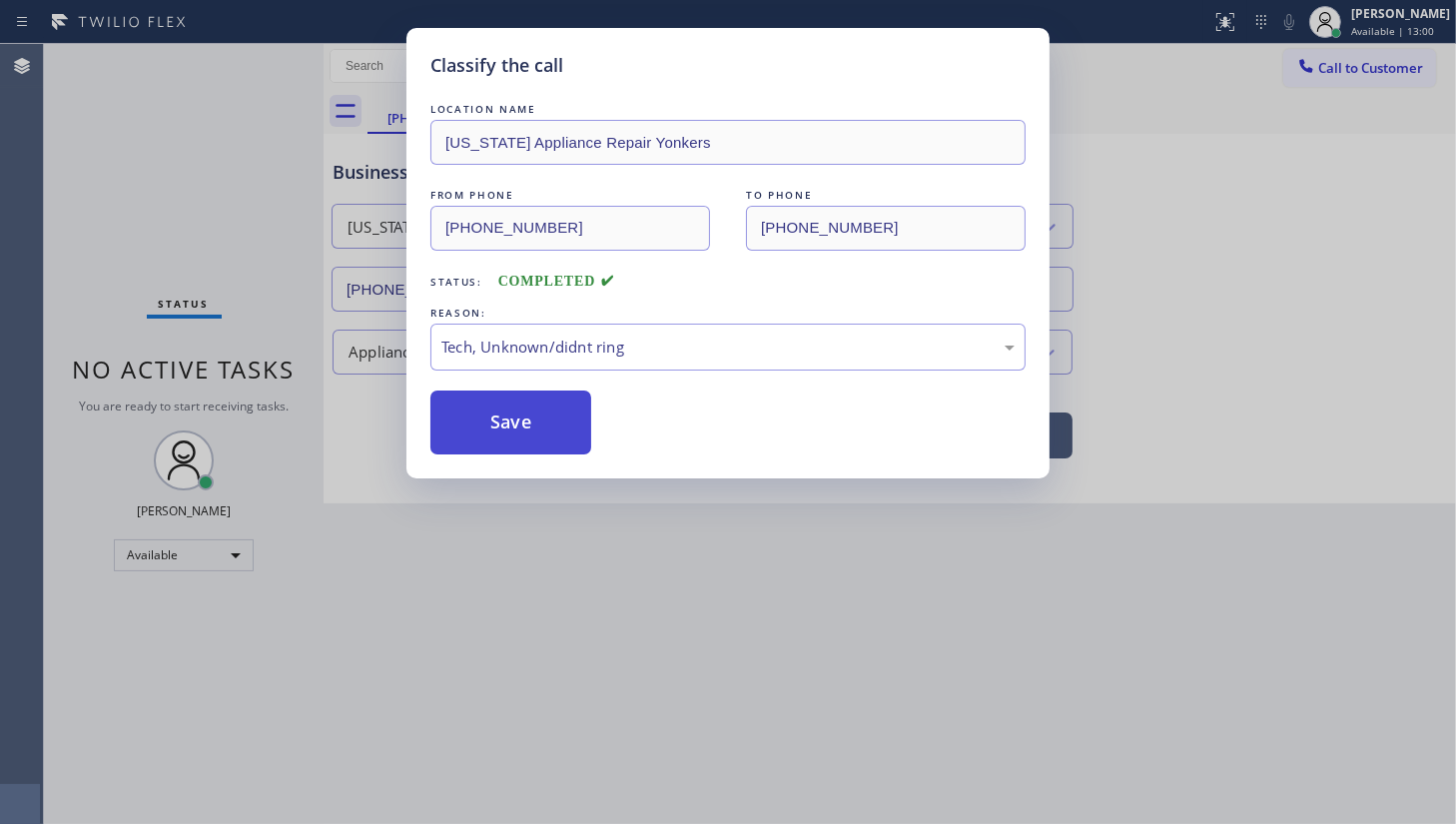 click on "Save" at bounding box center [510, 422] 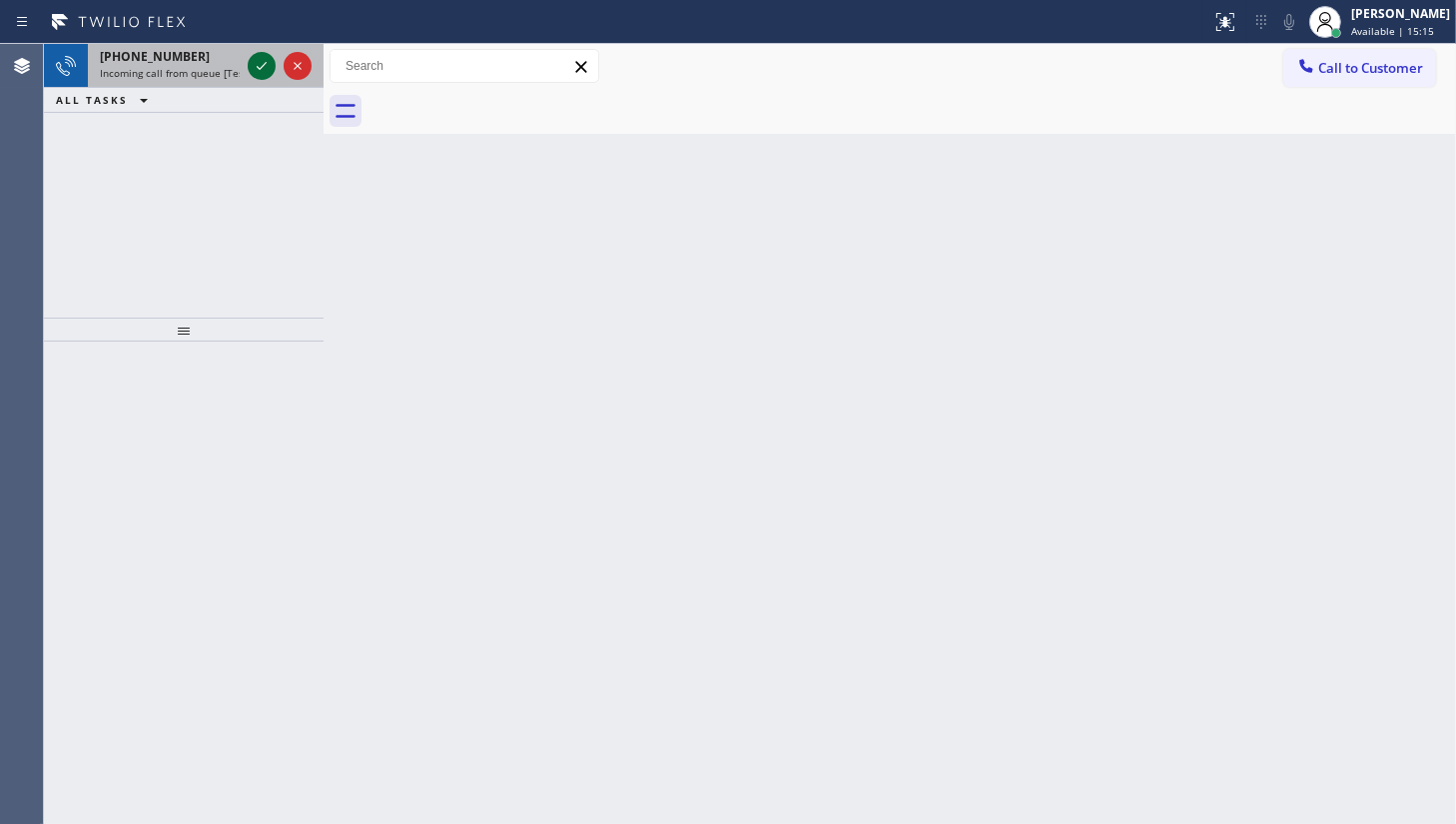click 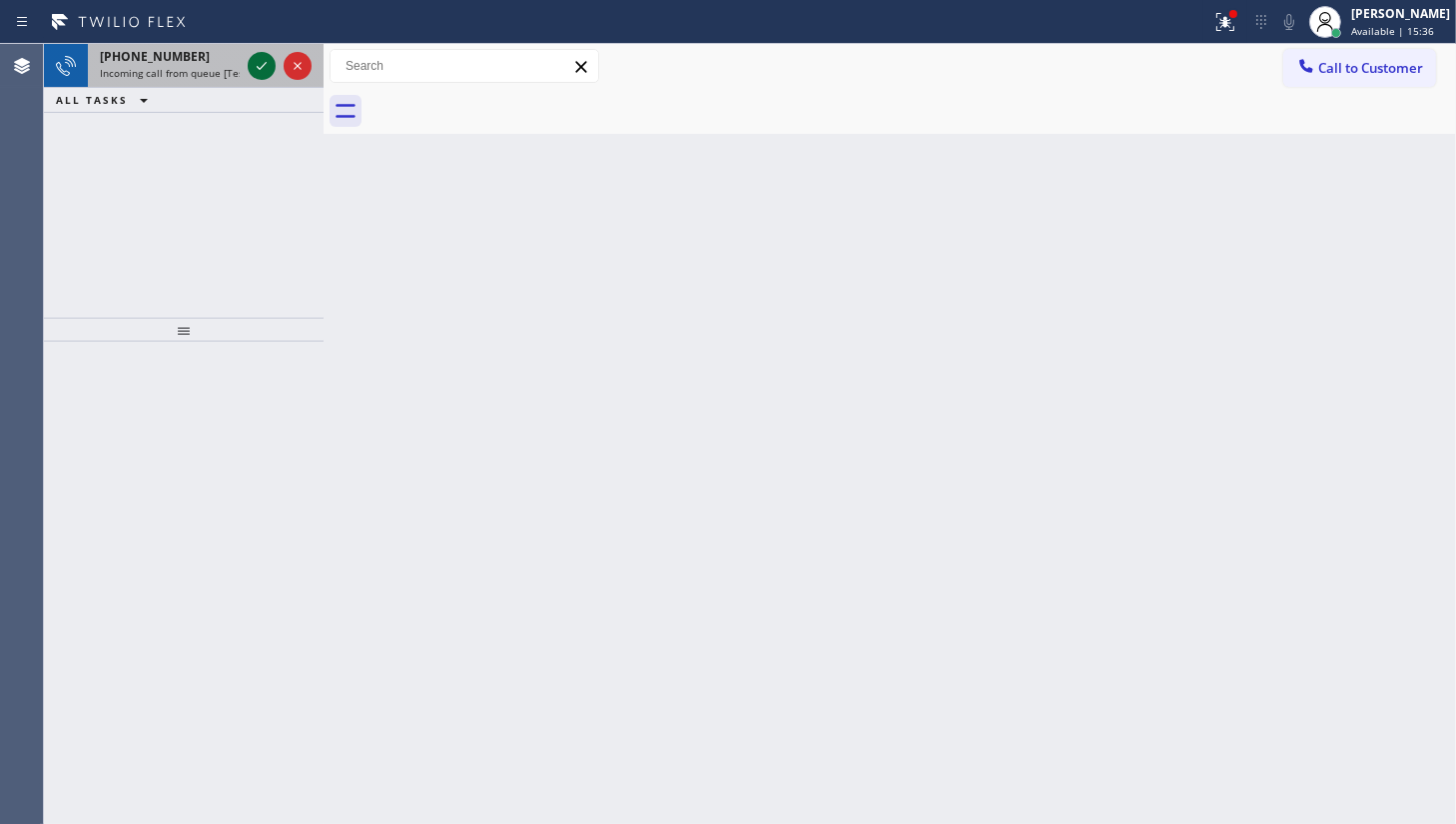 click 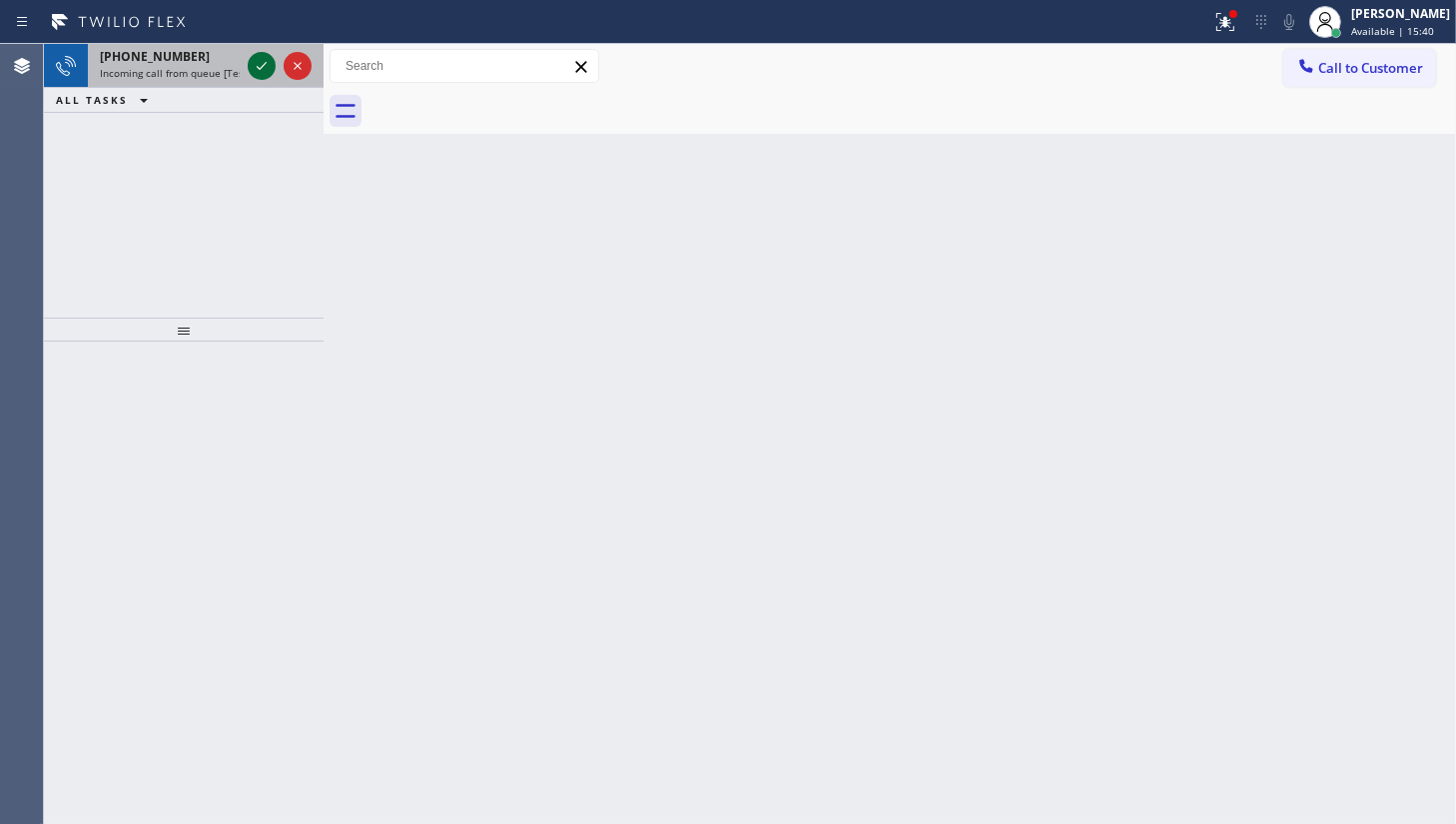 click 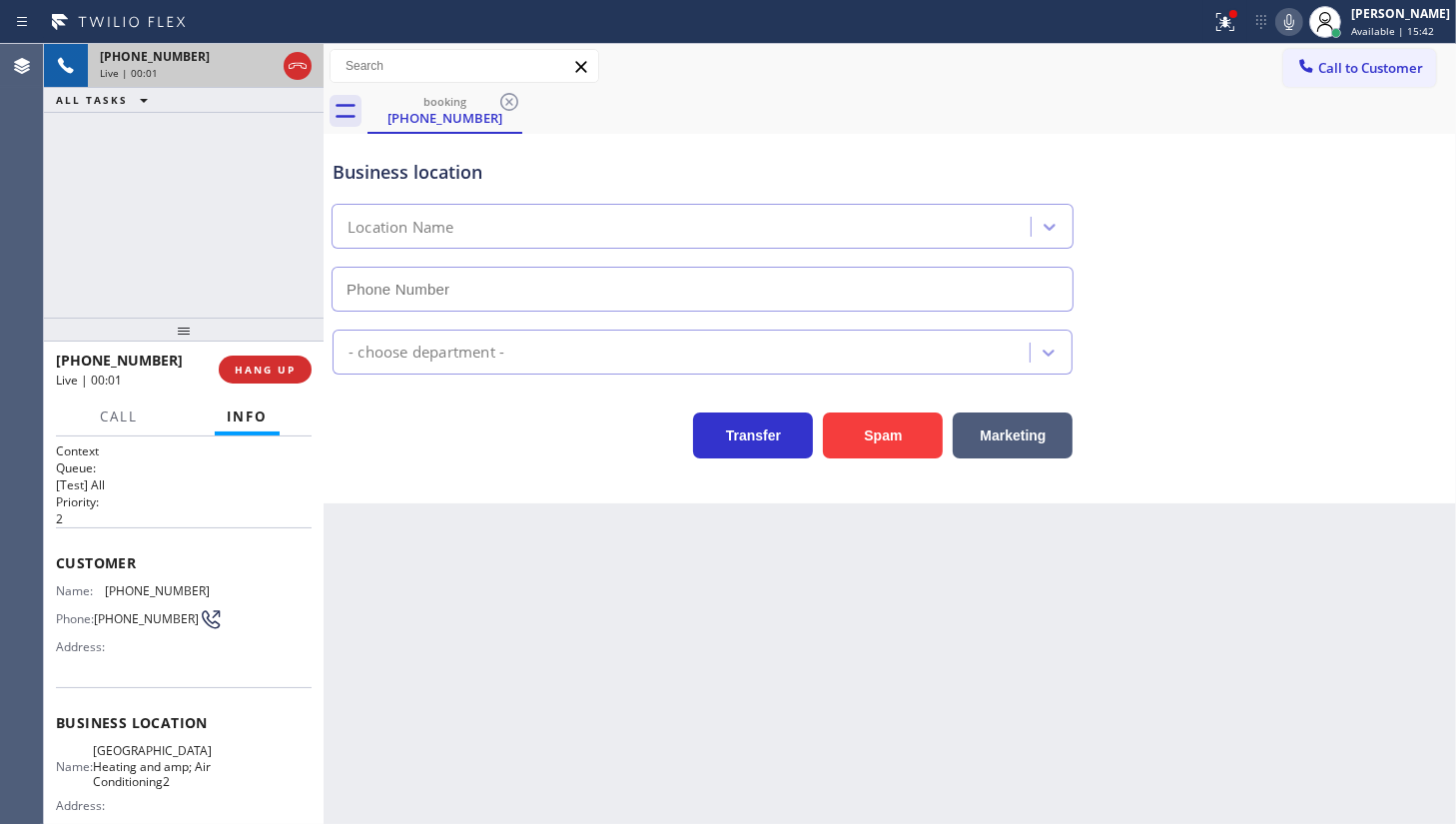 type on "(805) 491-9182" 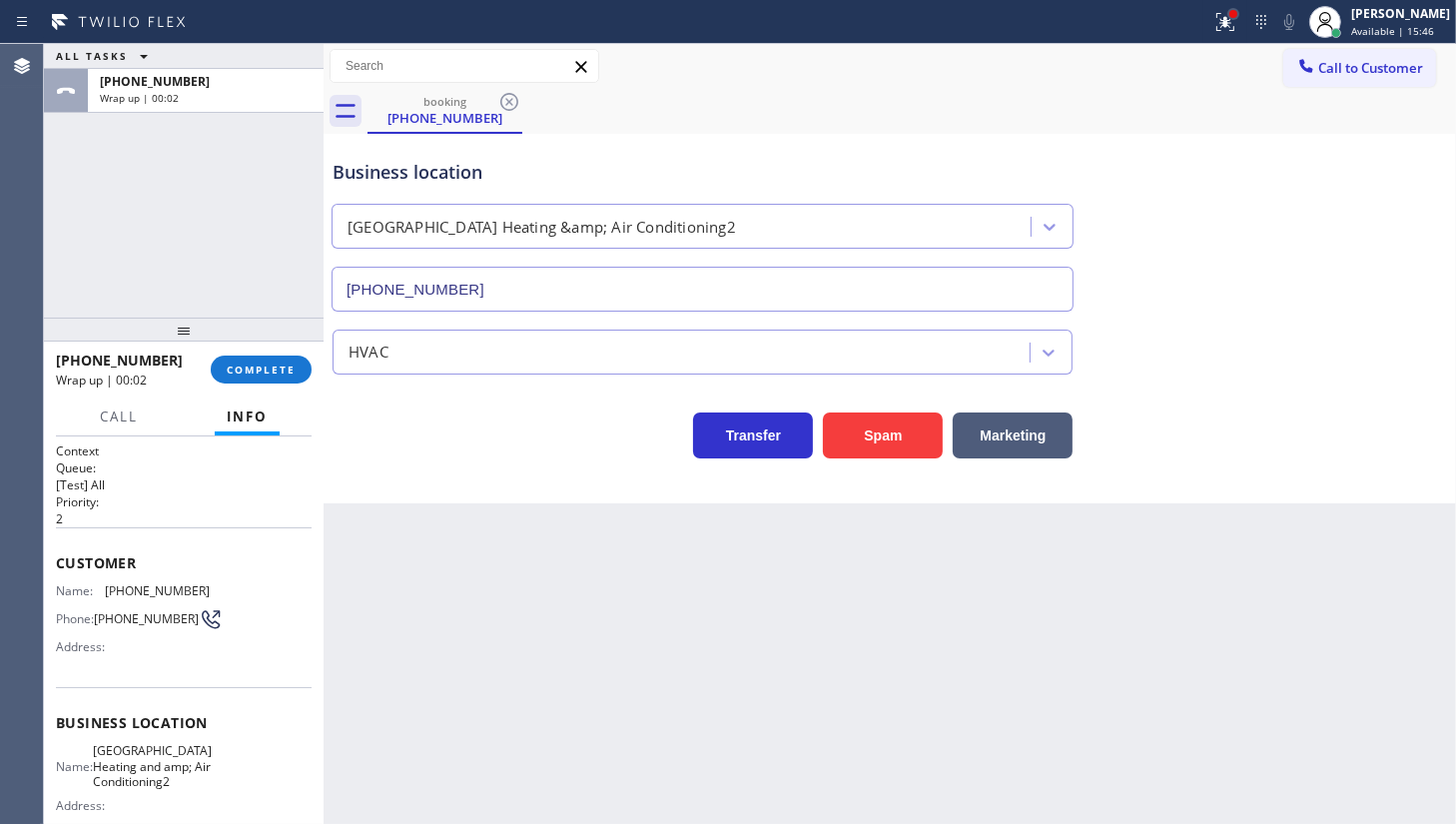 click at bounding box center [1233, 14] 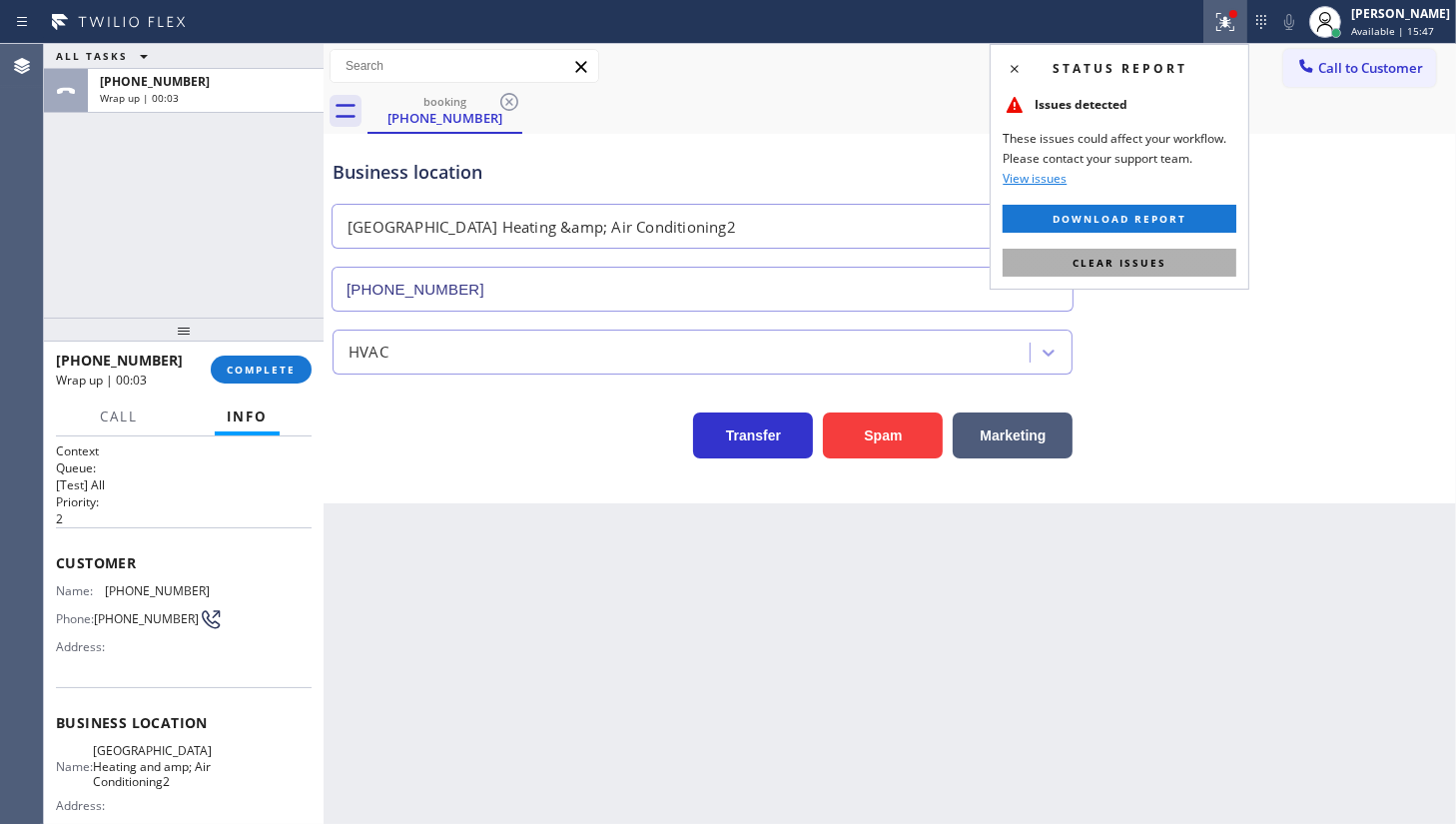 click on "Clear issues" at bounding box center [1119, 263] 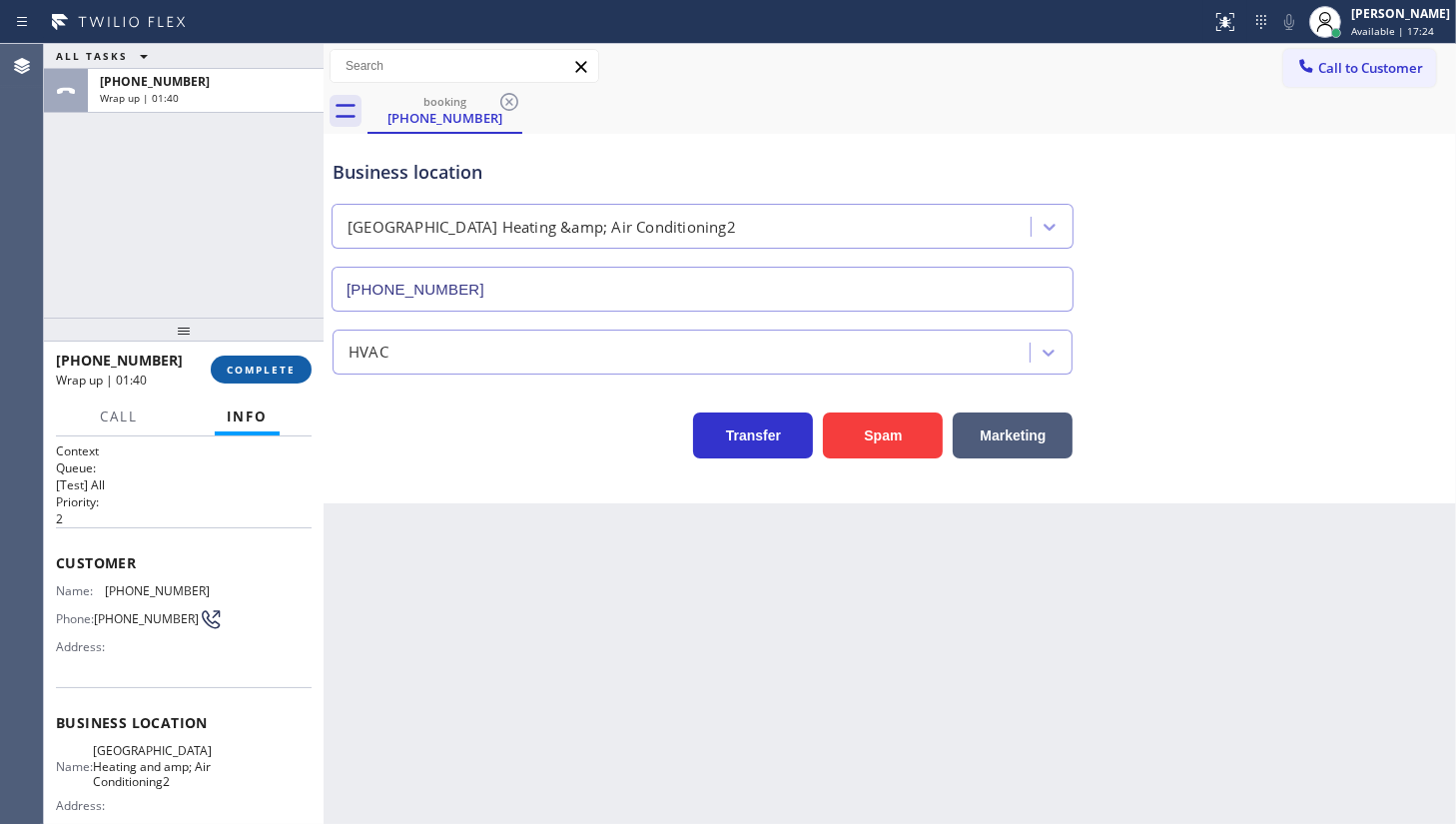 click on "COMPLETE" at bounding box center (261, 370) 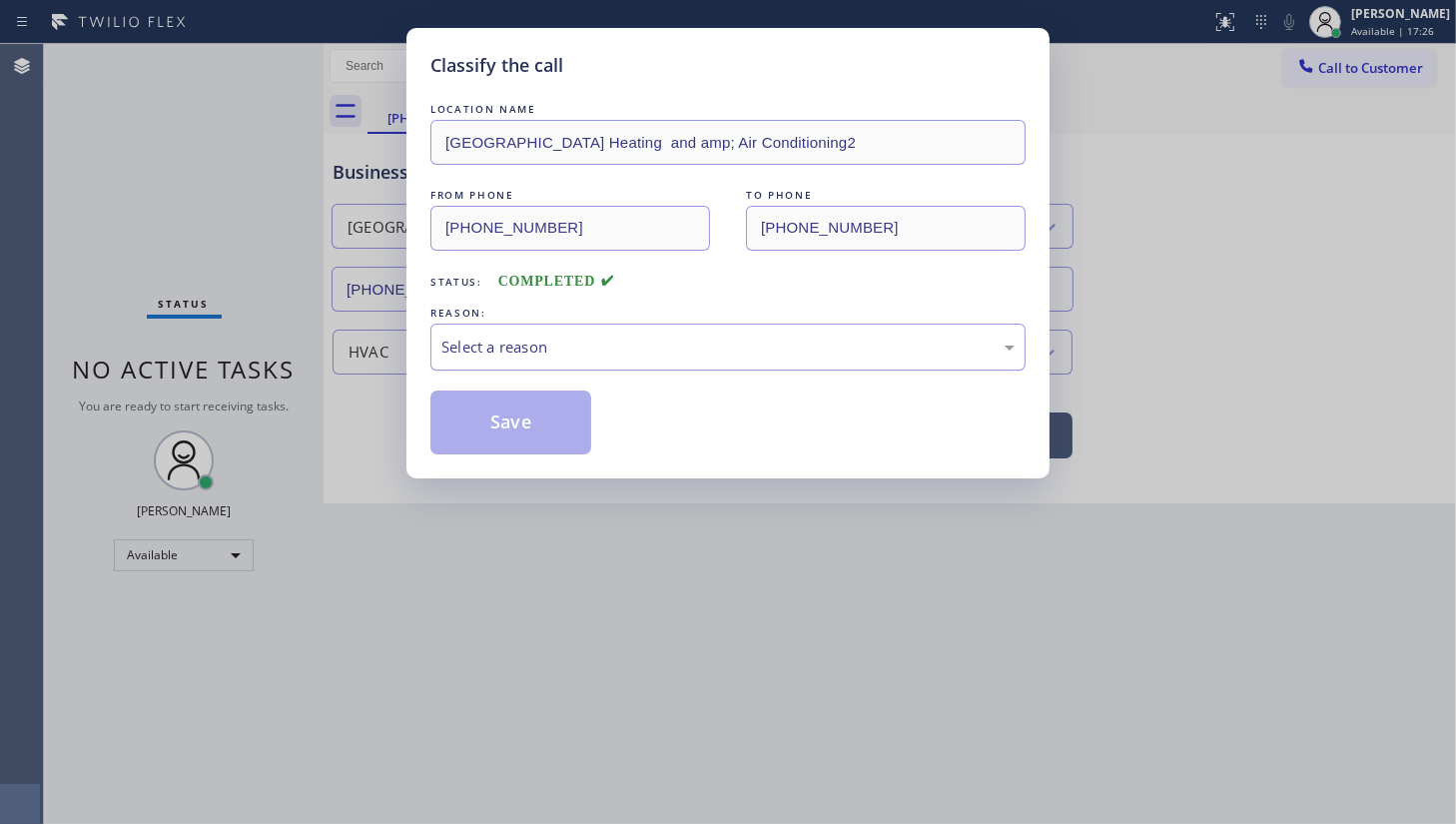 click on "Select a reason" at bounding box center [728, 347] 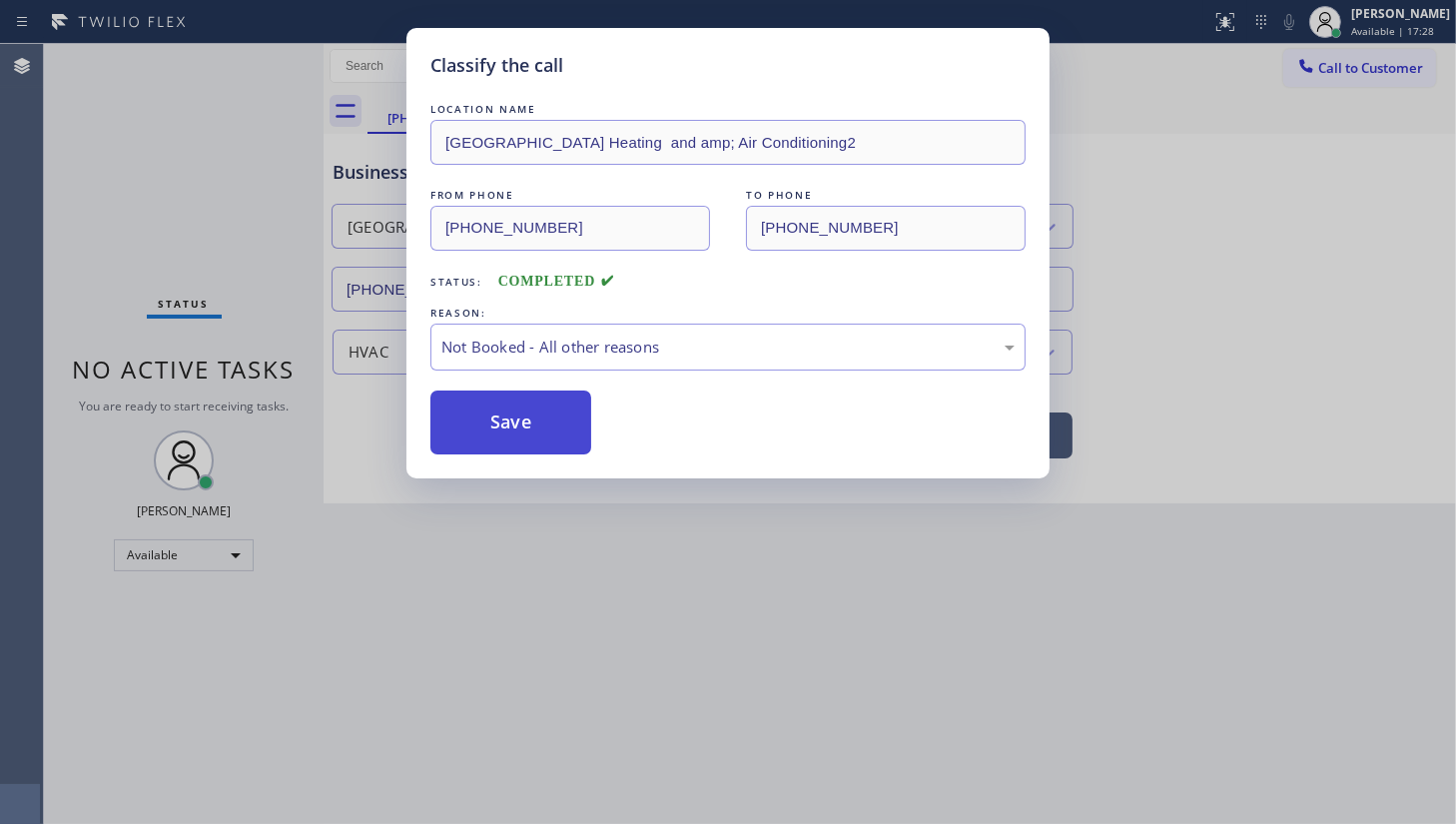 click on "Save" at bounding box center (510, 422) 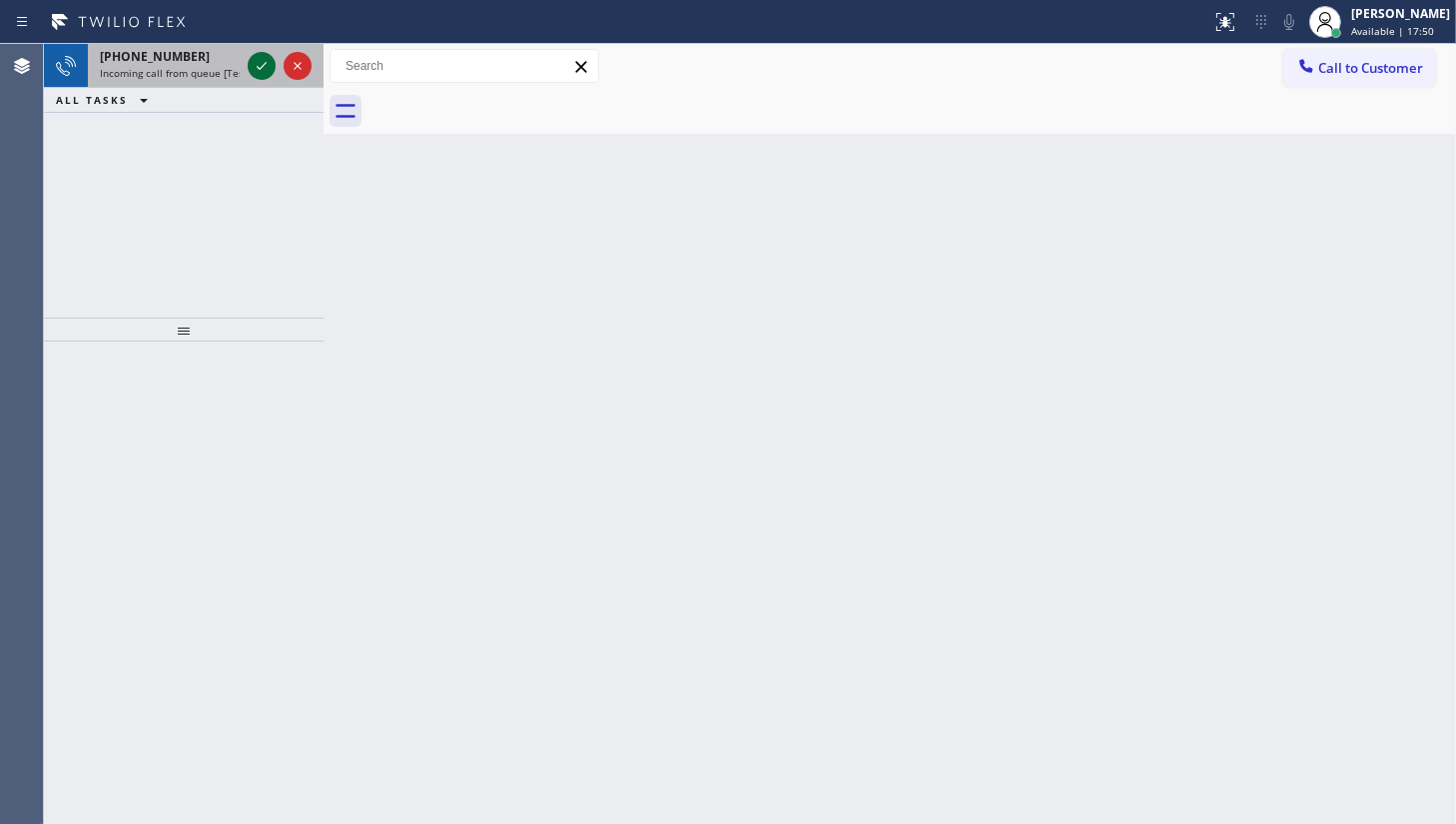 click 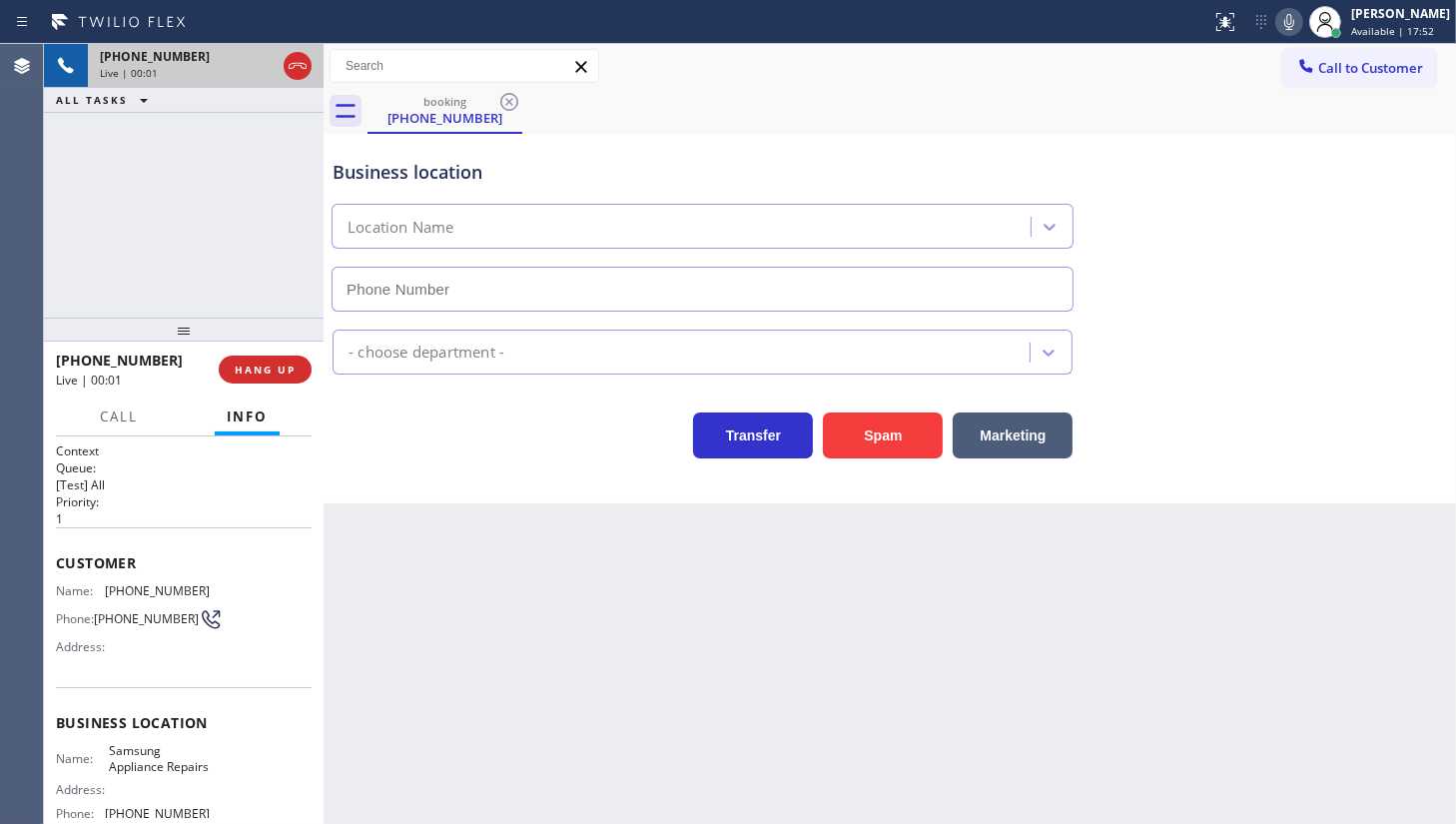 type on "(855) 976-5118" 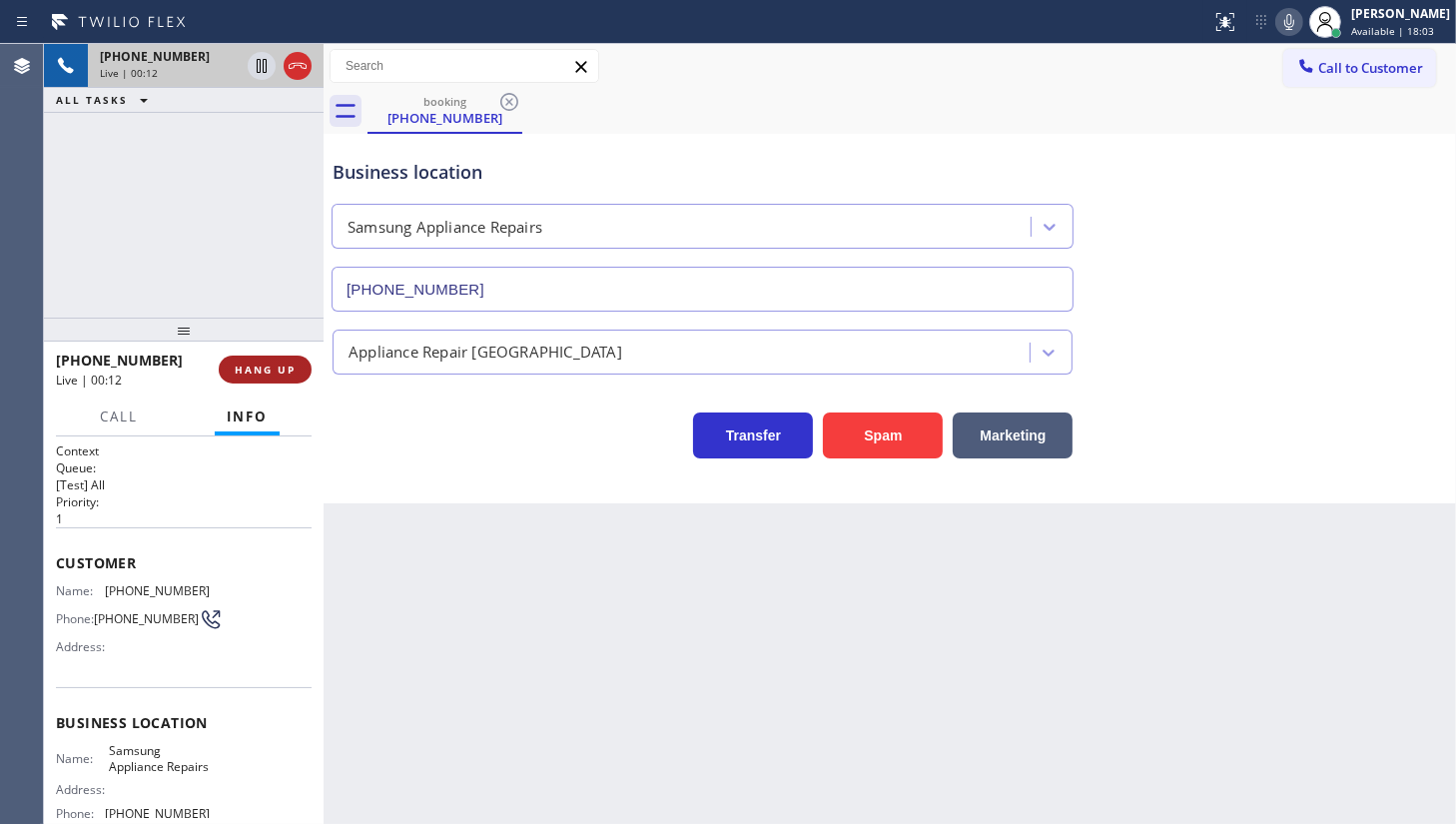 click on "HANG UP" at bounding box center (265, 370) 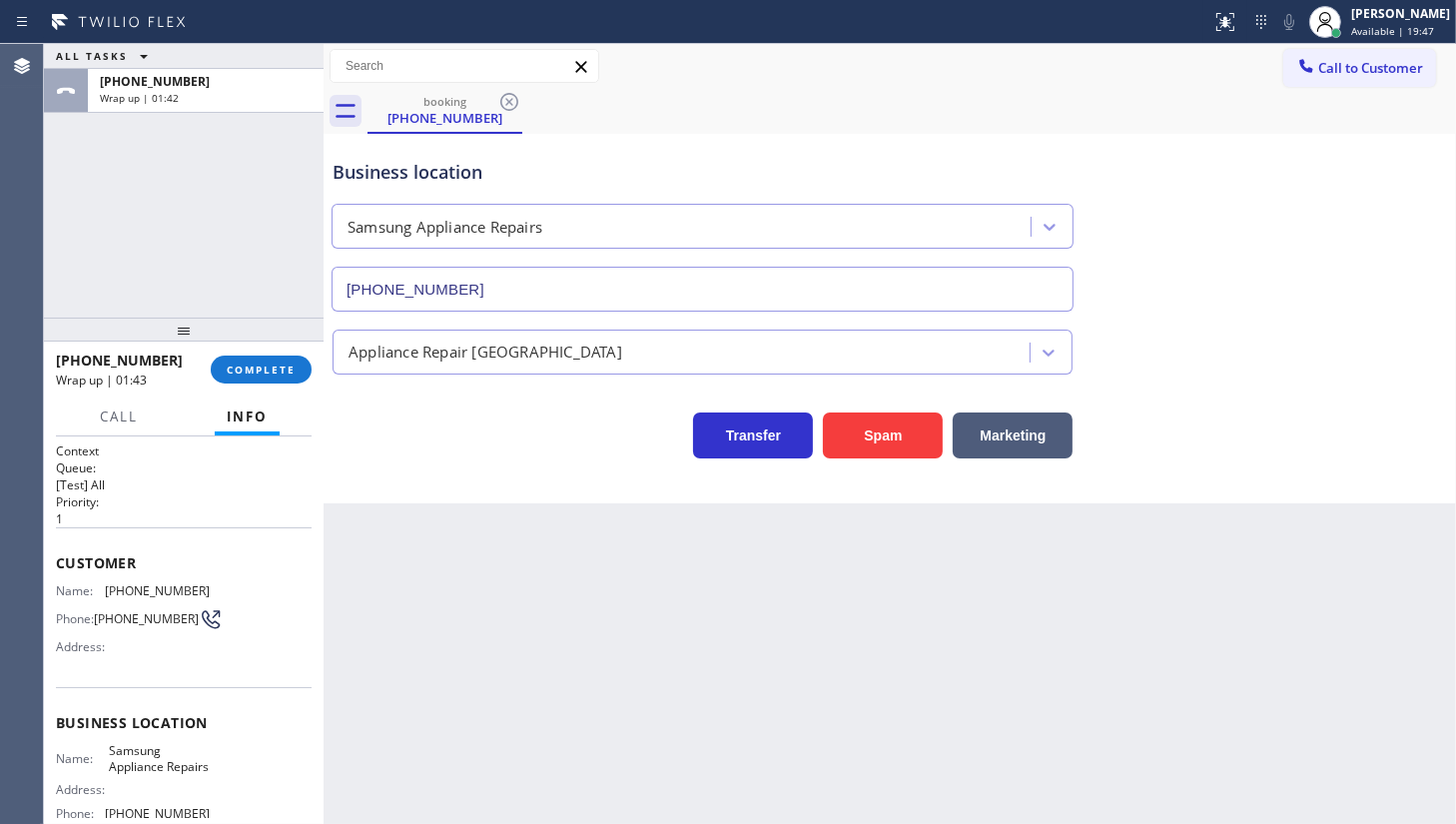 click on "+12532243920 Wrap up | 01:43 COMPLETE" at bounding box center (184, 370) 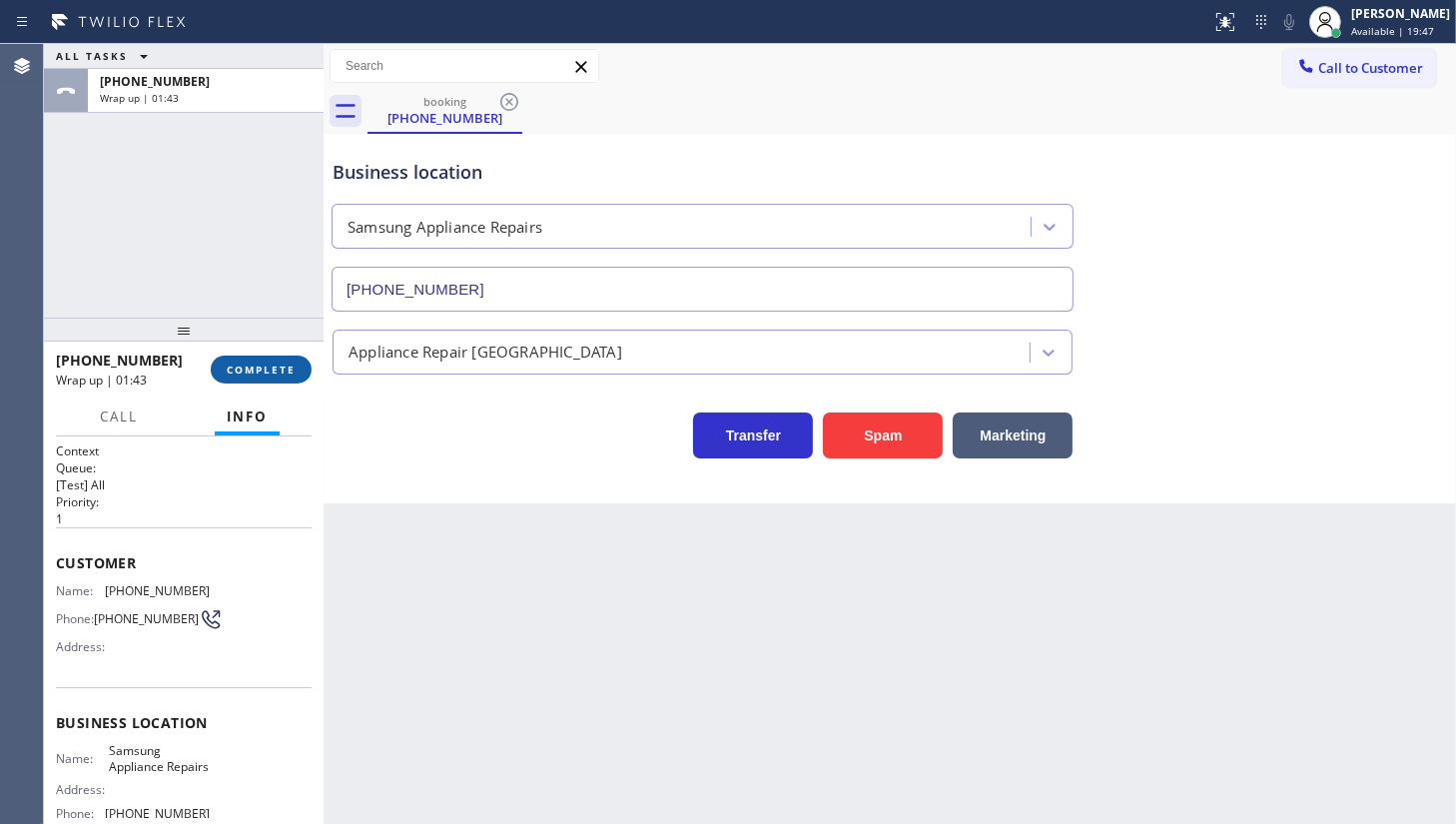 click on "COMPLETE" at bounding box center [261, 370] 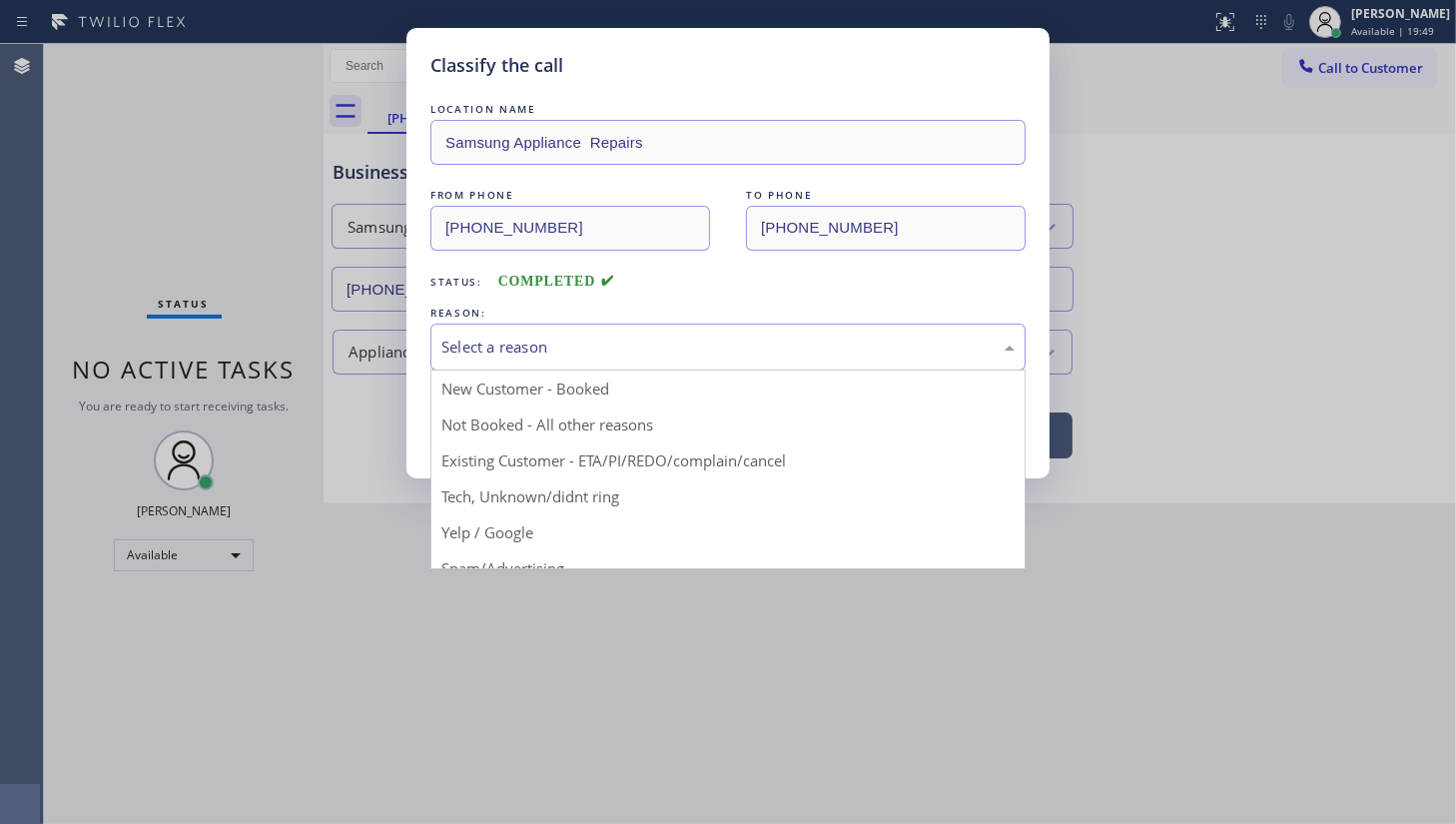 click on "Select a reason" at bounding box center (728, 347) 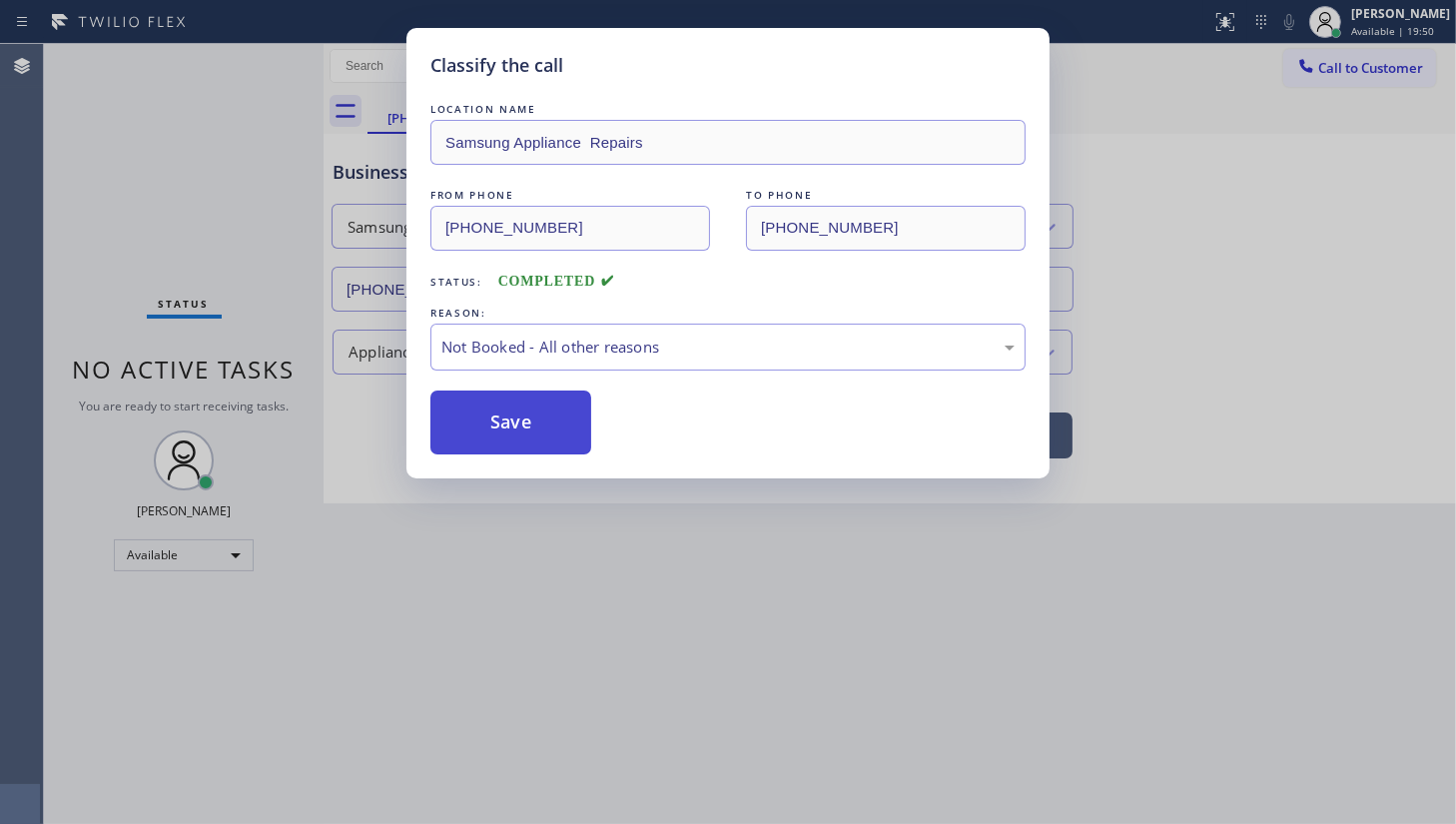 click on "Save" at bounding box center (510, 422) 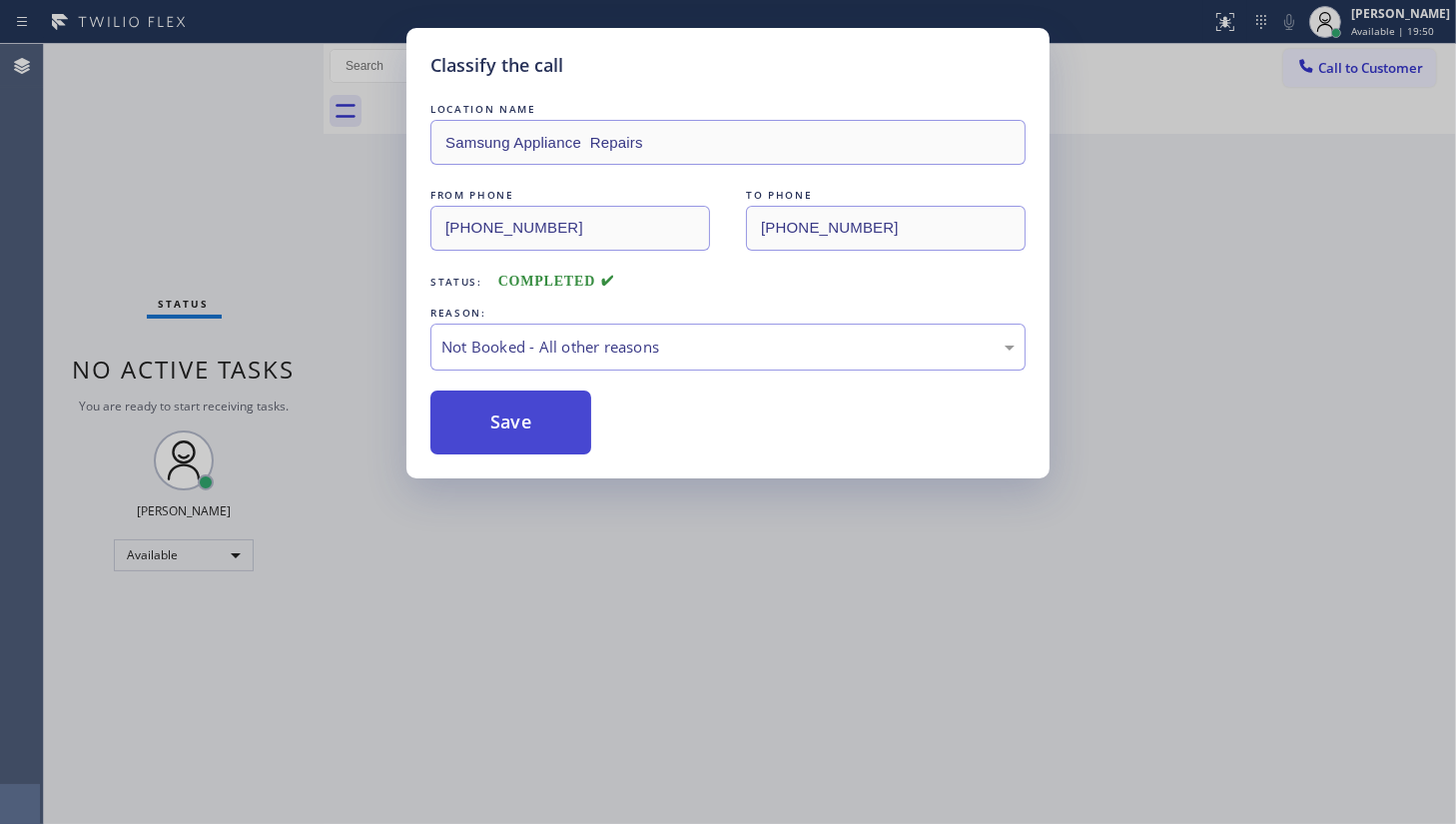 click on "Save" at bounding box center (510, 422) 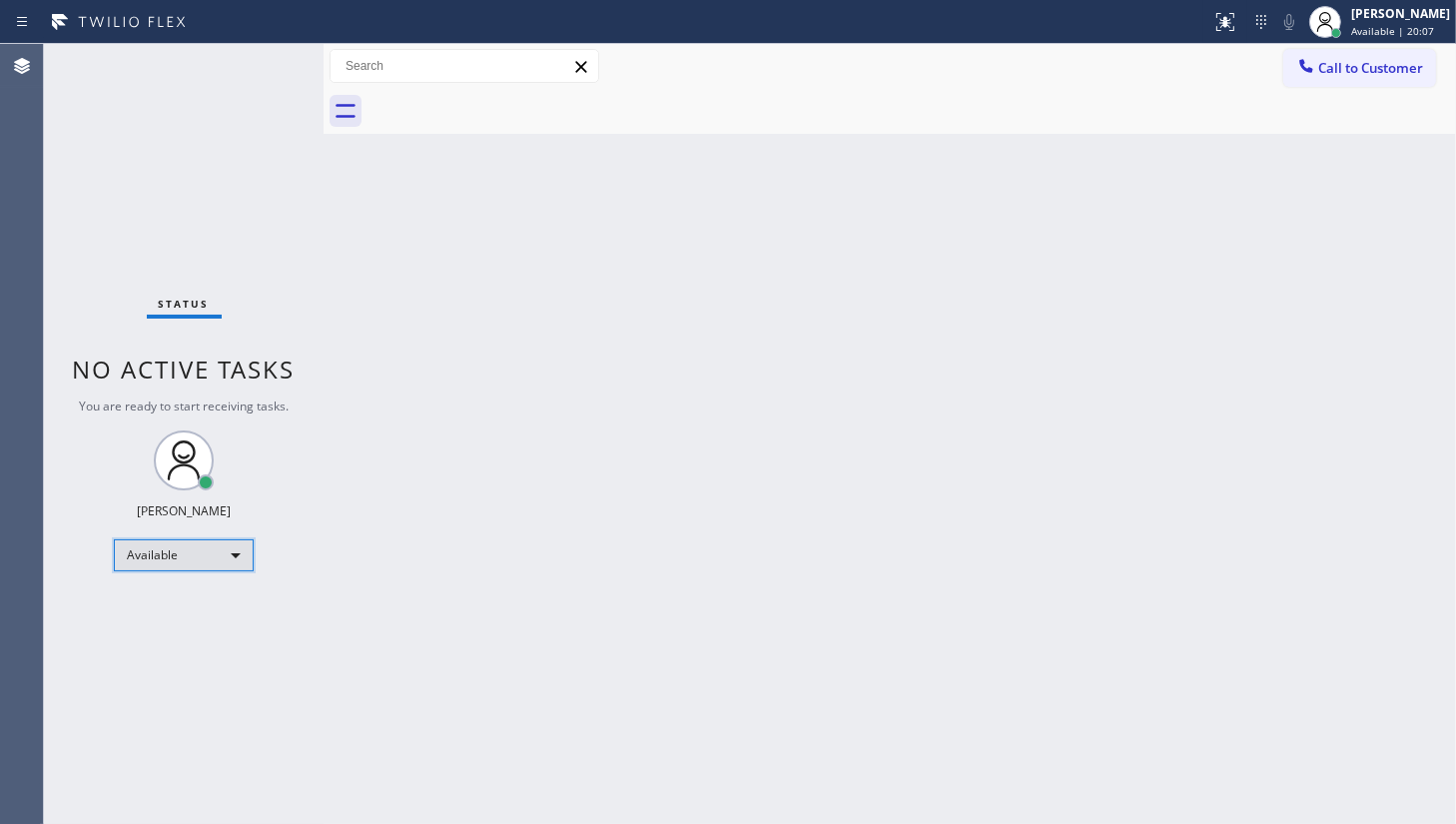 click on "Available" at bounding box center [184, 555] 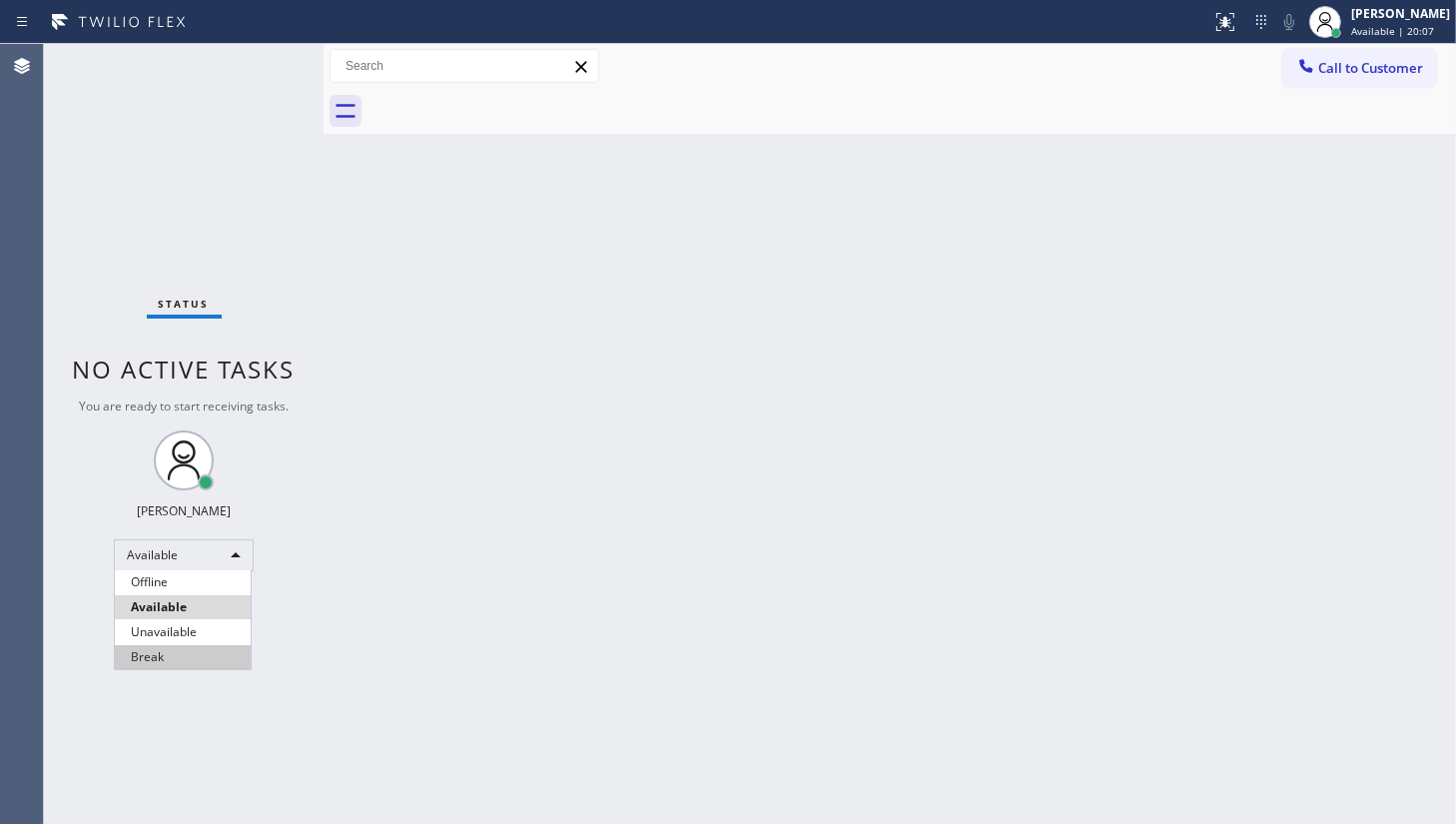 click on "Break" at bounding box center (183, 657) 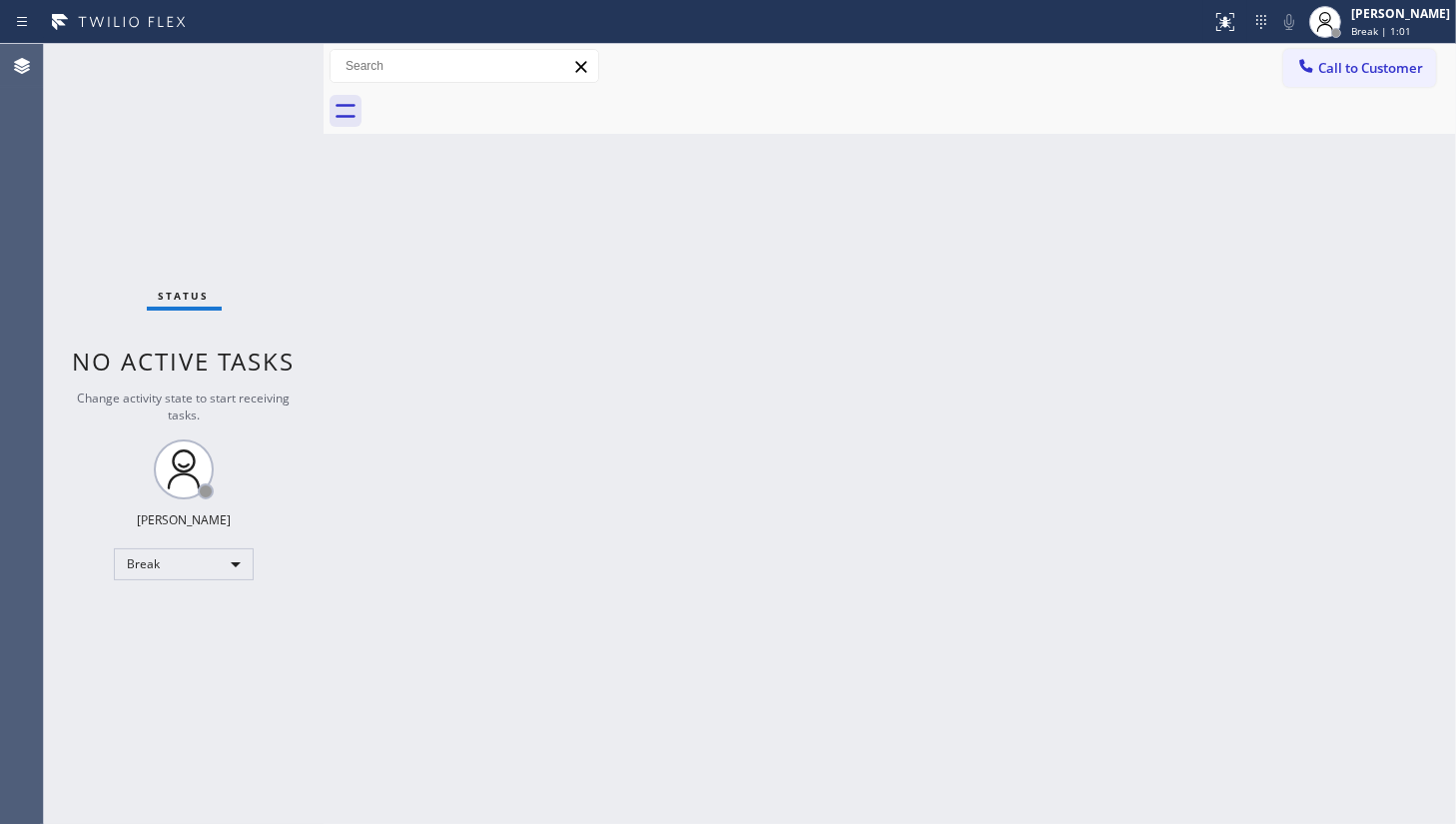 click on "Back to Dashboard Change Sender ID Customers Technicians Select a contact Outbound call Technician Search Technician Your caller id phone number Your caller id phone number Call Technician info Name   Phone none Address none Change Sender ID HVAC +18559994417 5 Star Appliance +18557314952 Appliance Repair +18554611149 Plumbing +18889090120 Air Duct Cleaning +18006865038  Electricians +18005688664 Cancel Change Check personal SMS Reset Change No tabs Call to Customer Outbound call Location Search location Your caller id phone number Customer number Call Outbound call Technician Search Technician Your caller id phone number Your caller id phone number Call" at bounding box center (890, 433) 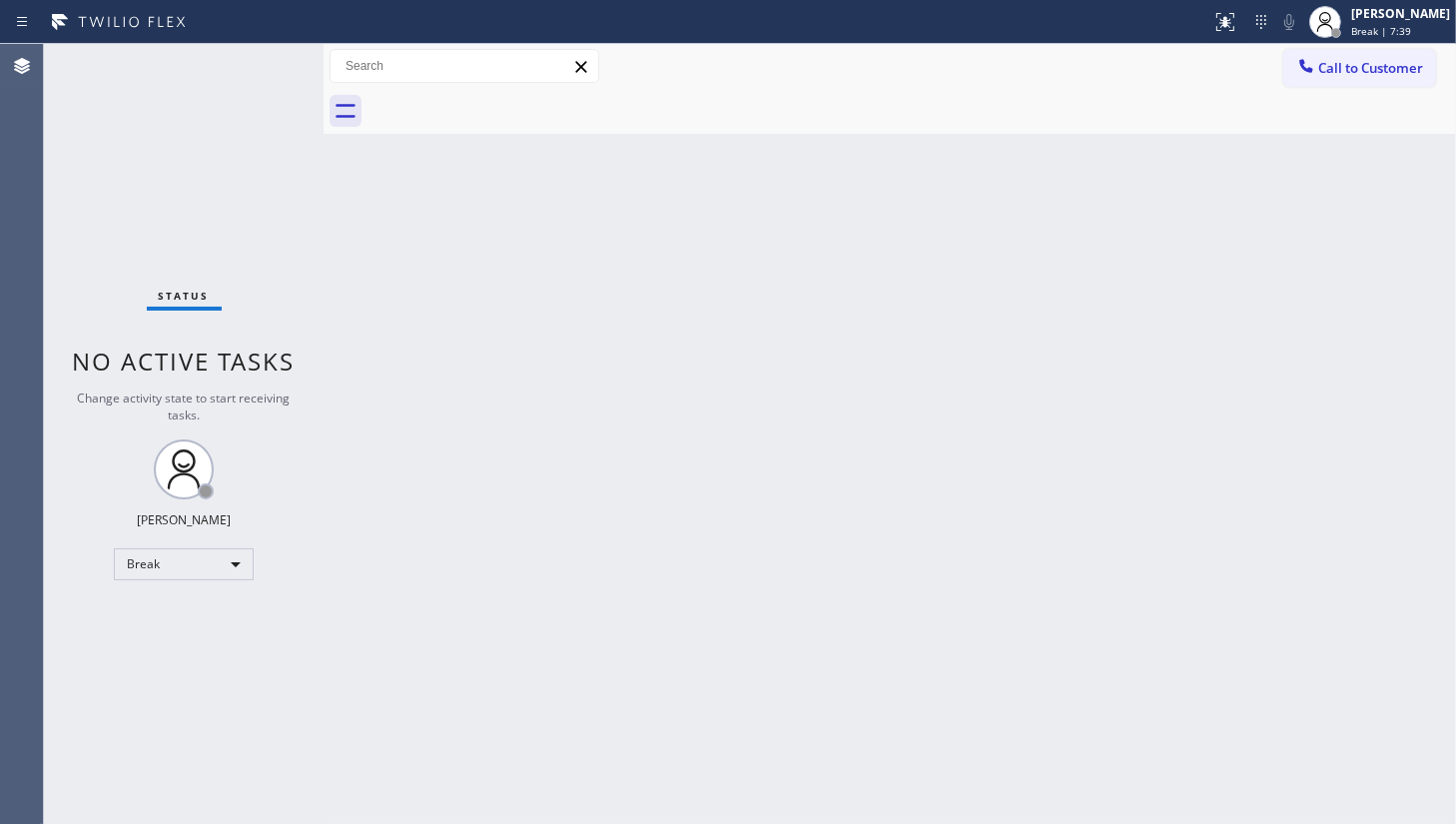 click on "Status   No active tasks     Change activity state to start receiving tasks.   JENIZA ALCAYDE Break" at bounding box center (184, 433) 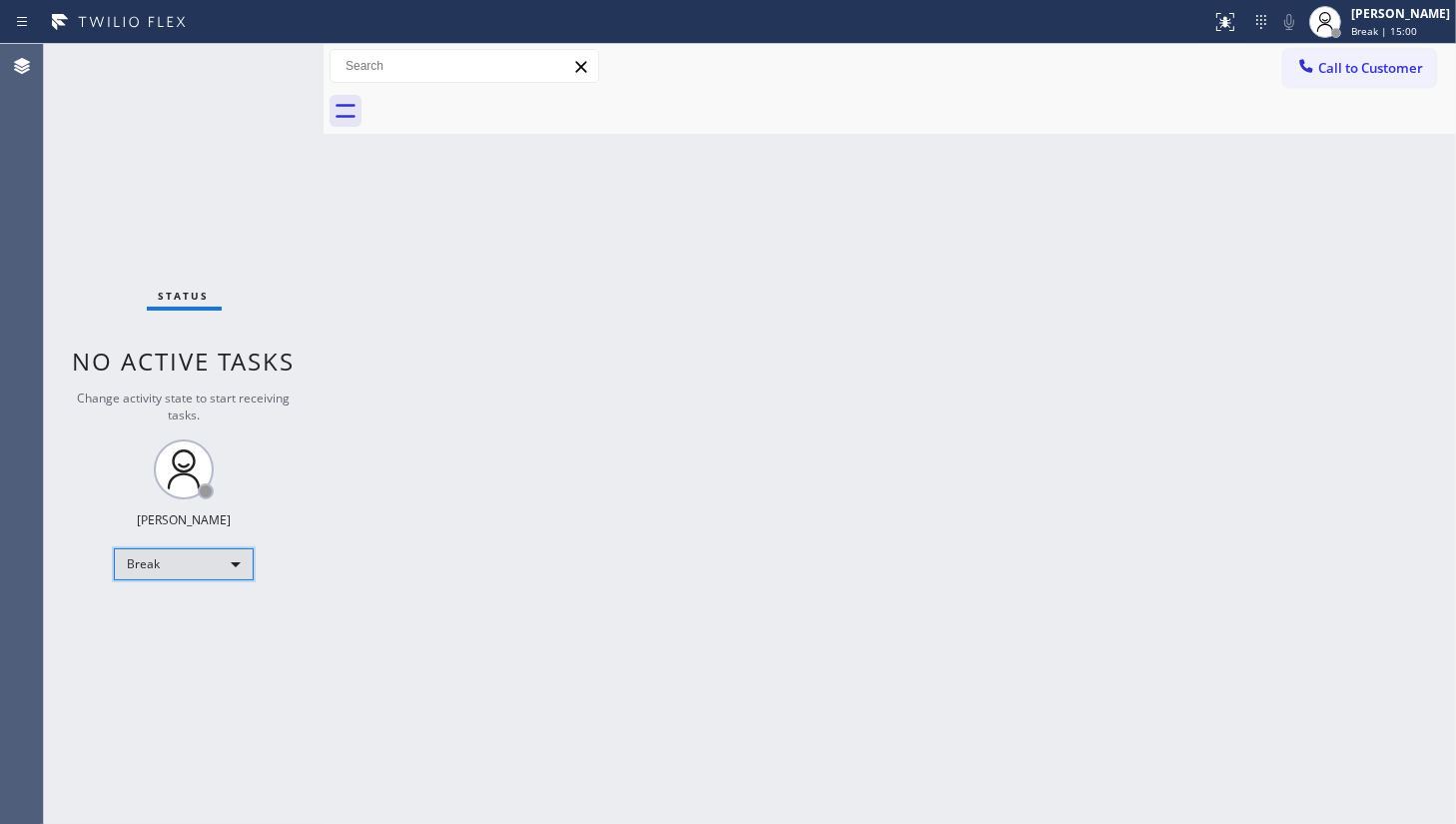 click on "Break" at bounding box center [184, 564] 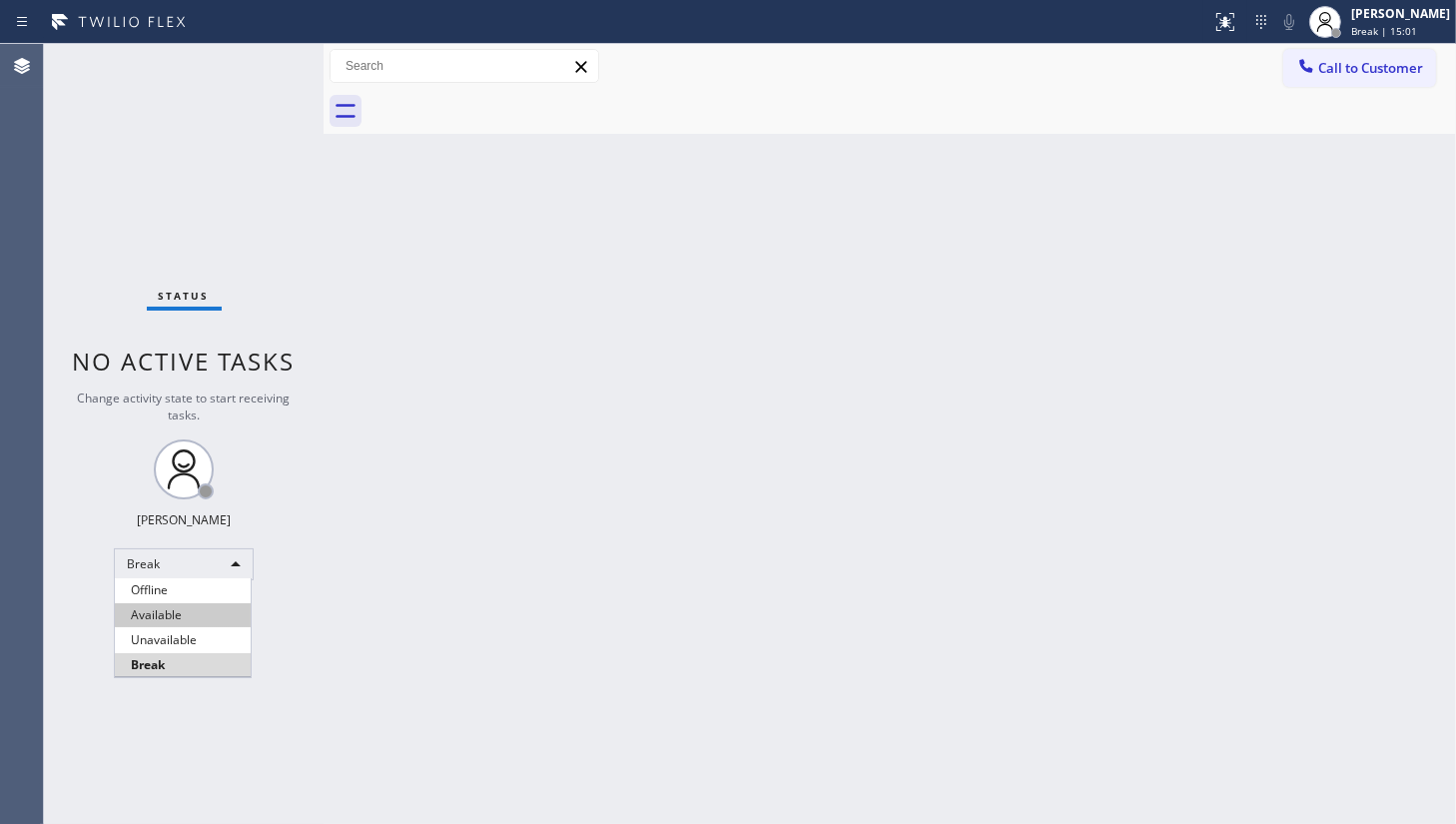 click on "Available" at bounding box center [183, 615] 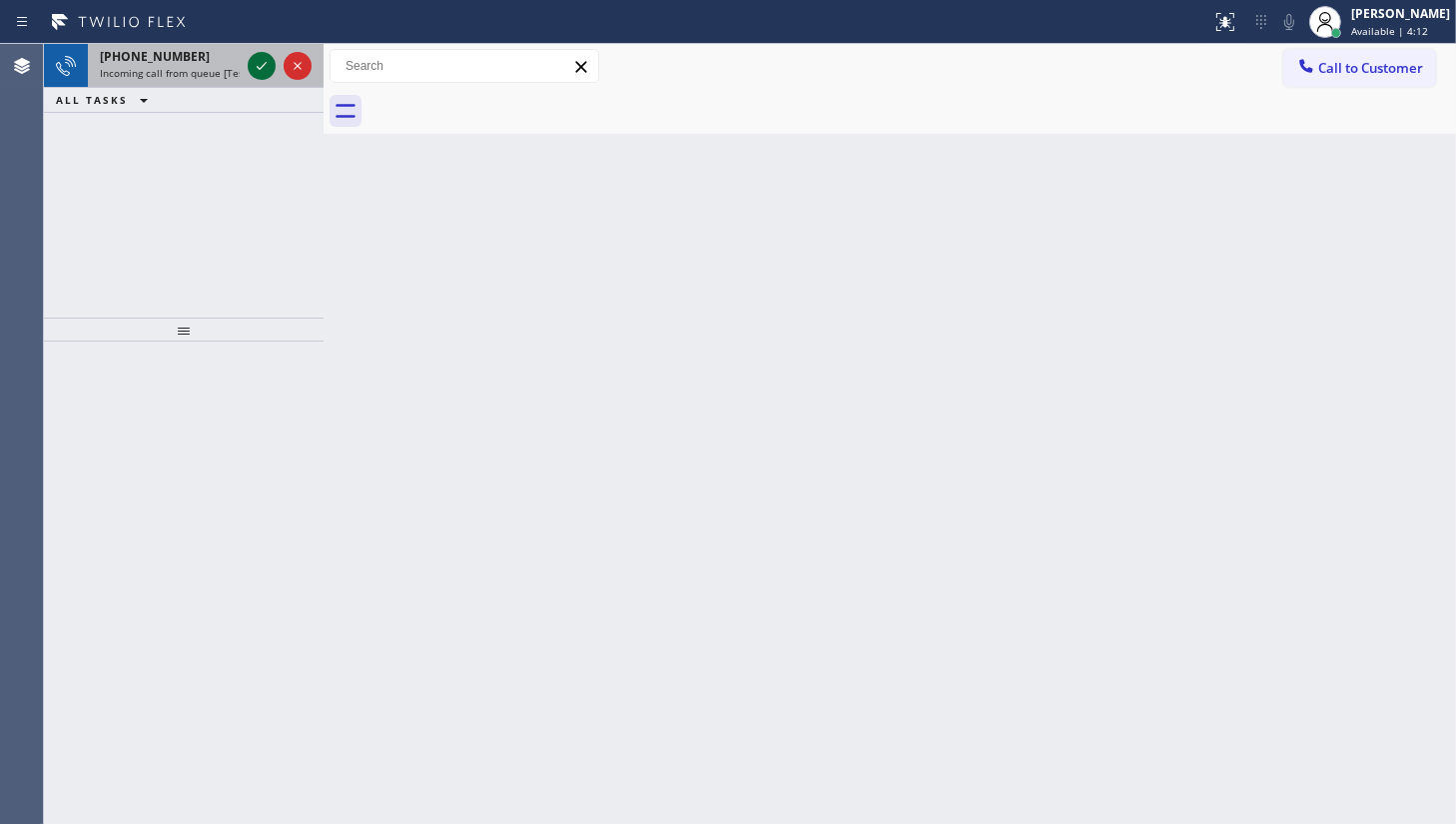 click 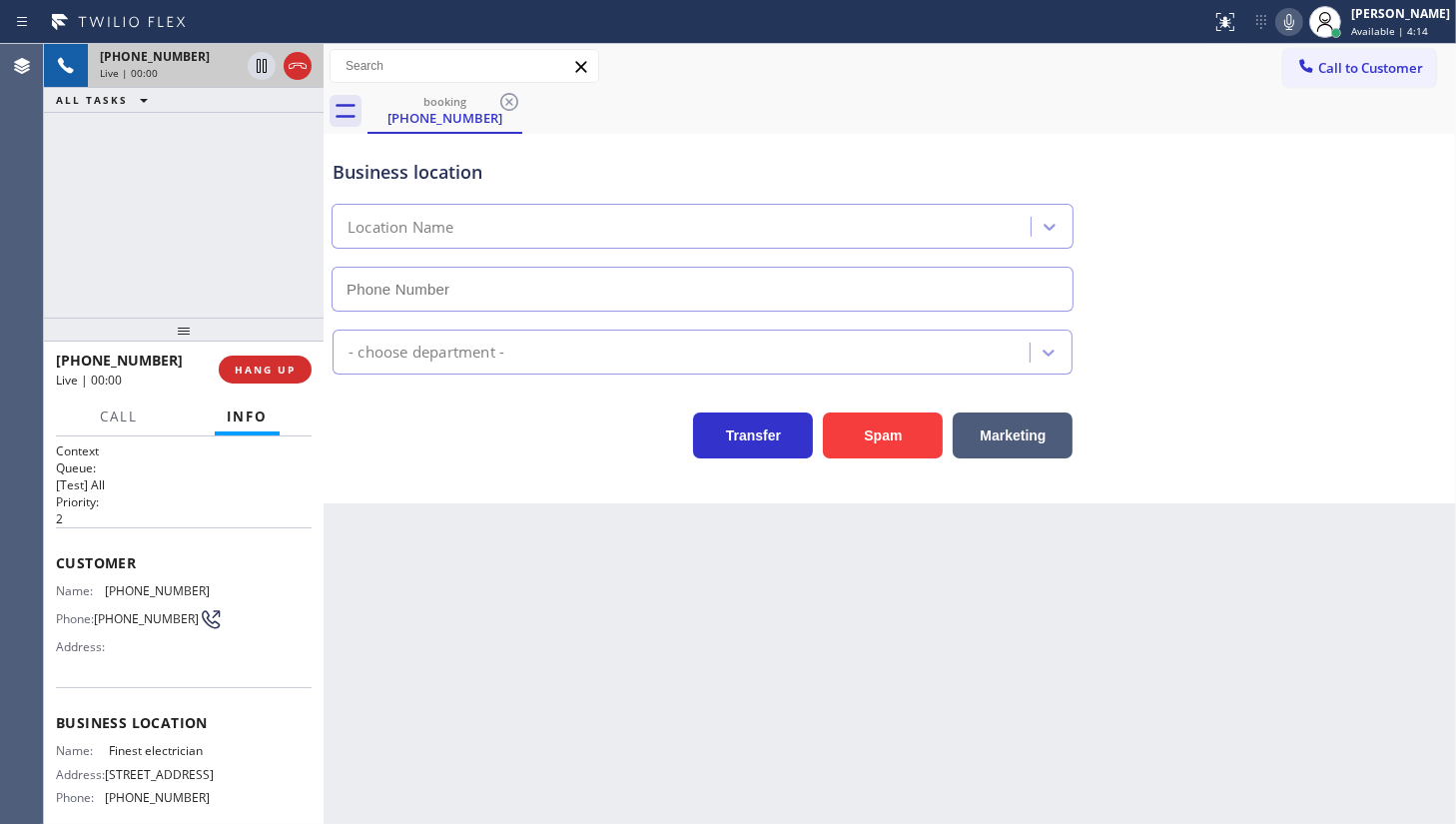 type on "(202) 875-6662" 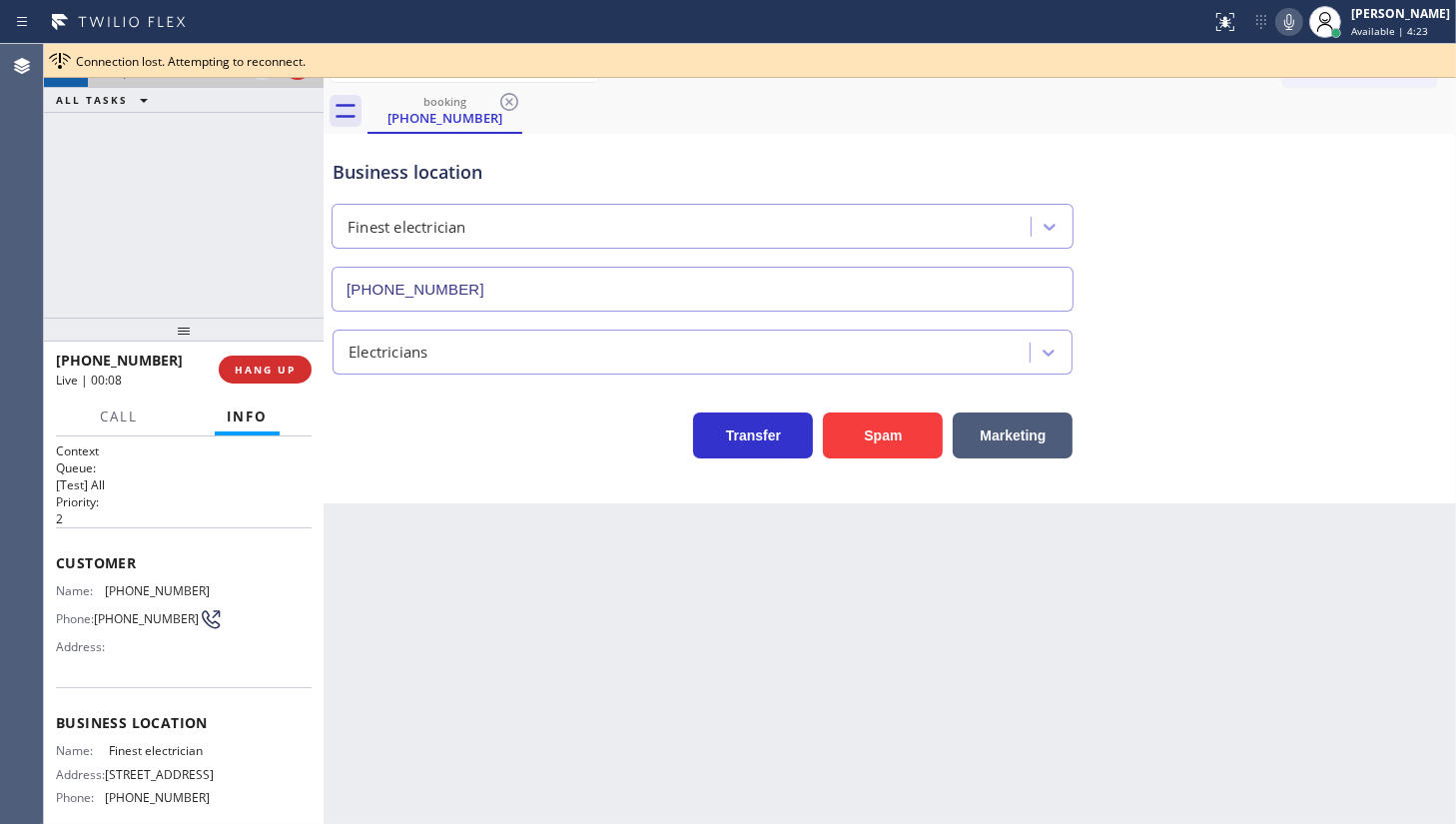 drag, startPoint x: 72, startPoint y: 227, endPoint x: 942, endPoint y: 80, distance: 882.3316 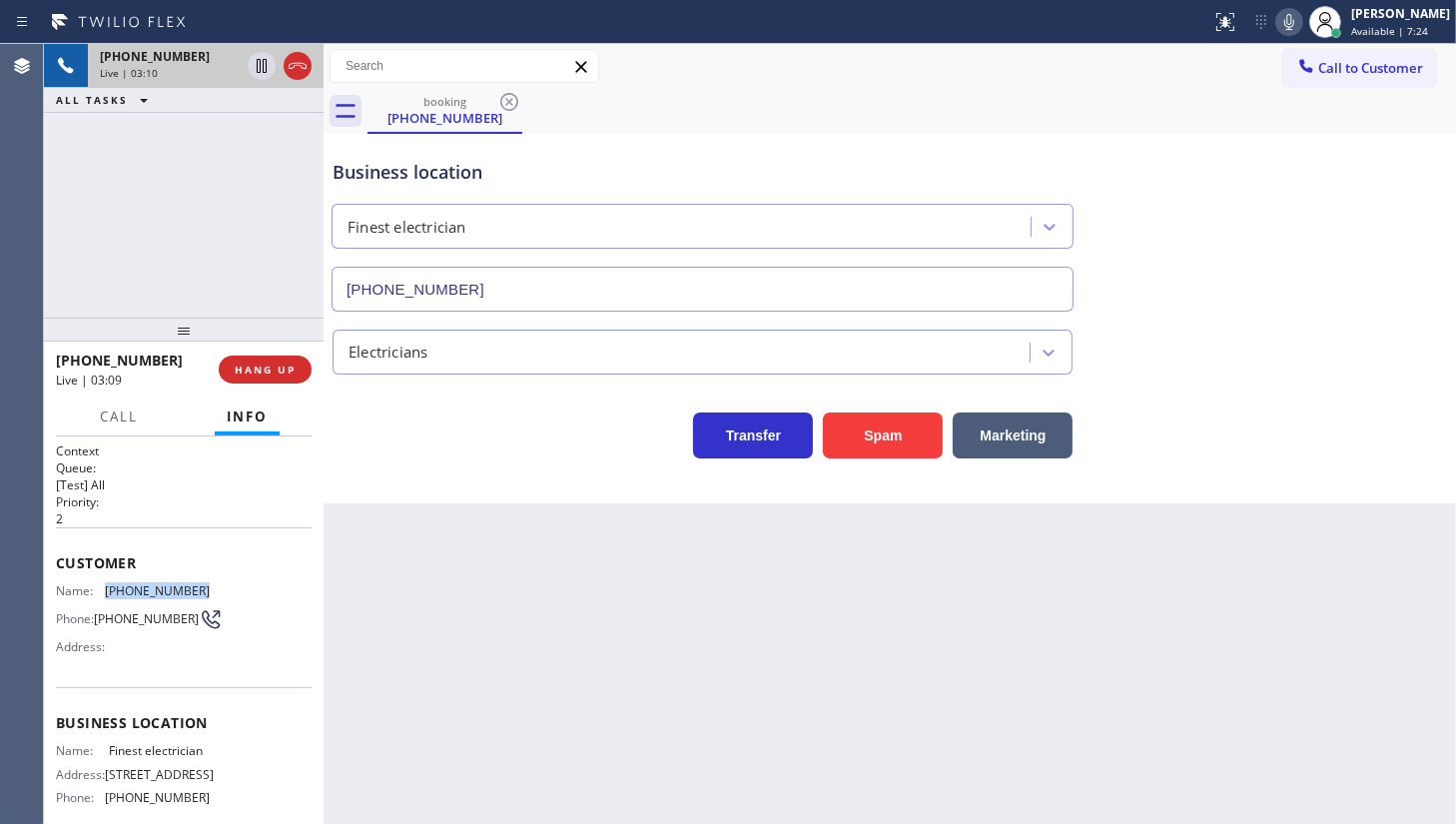 drag, startPoint x: 97, startPoint y: 583, endPoint x: 253, endPoint y: 594, distance: 156.38734 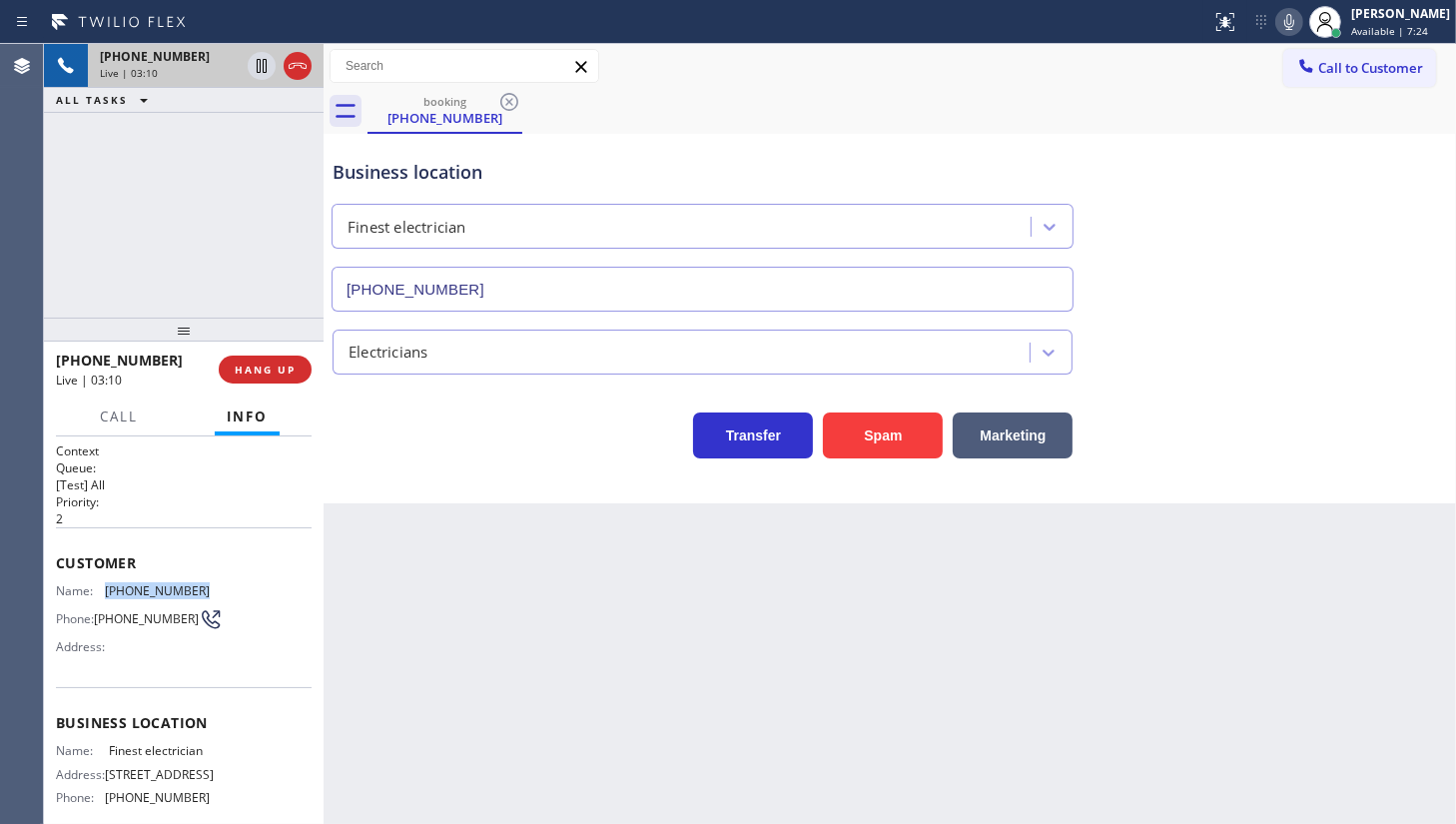 click on "Name: (202) 509-3739 Phone: (202) 509-3739 Address:" at bounding box center (184, 622) 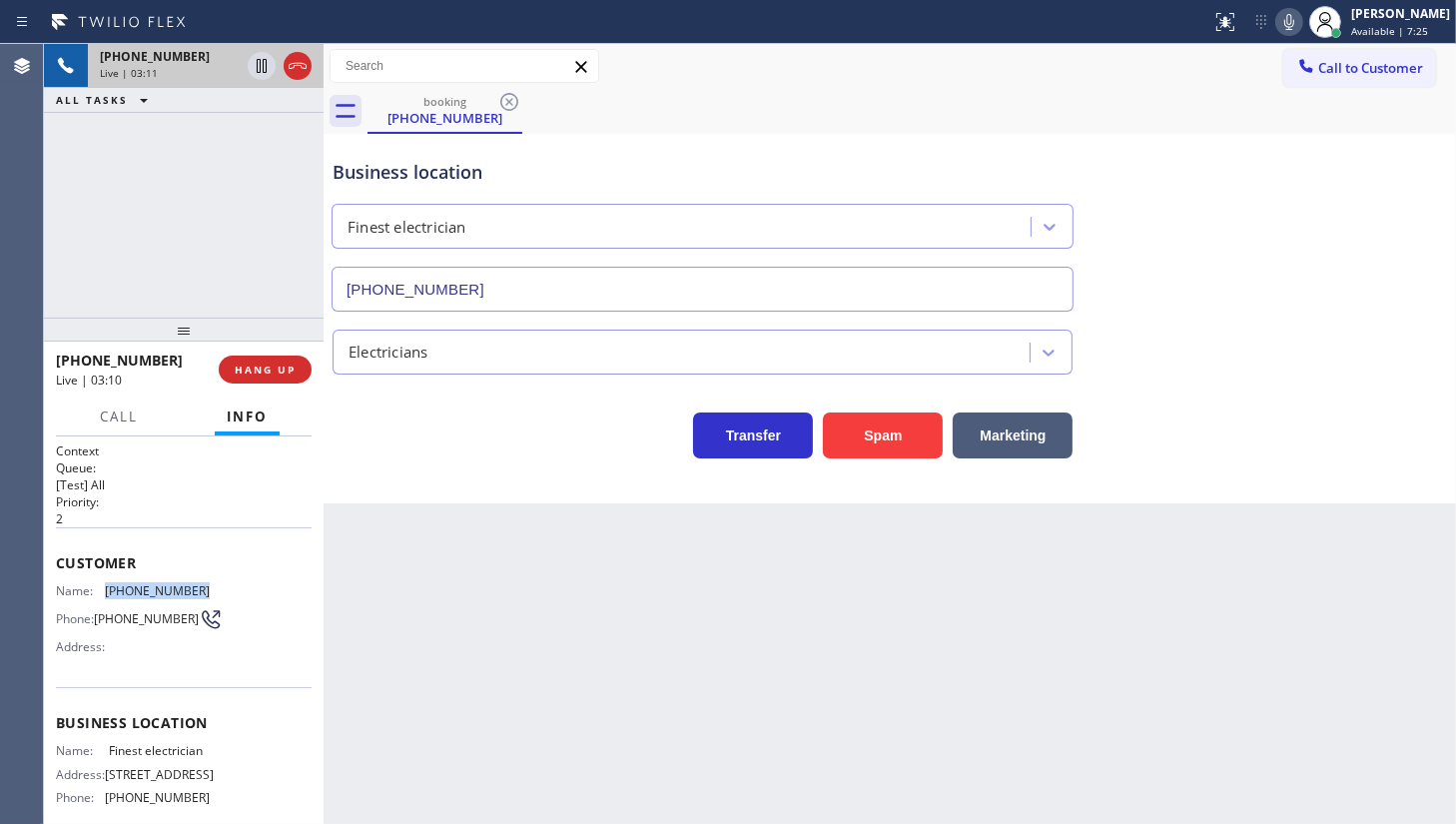 copy on "(202) 509-3739" 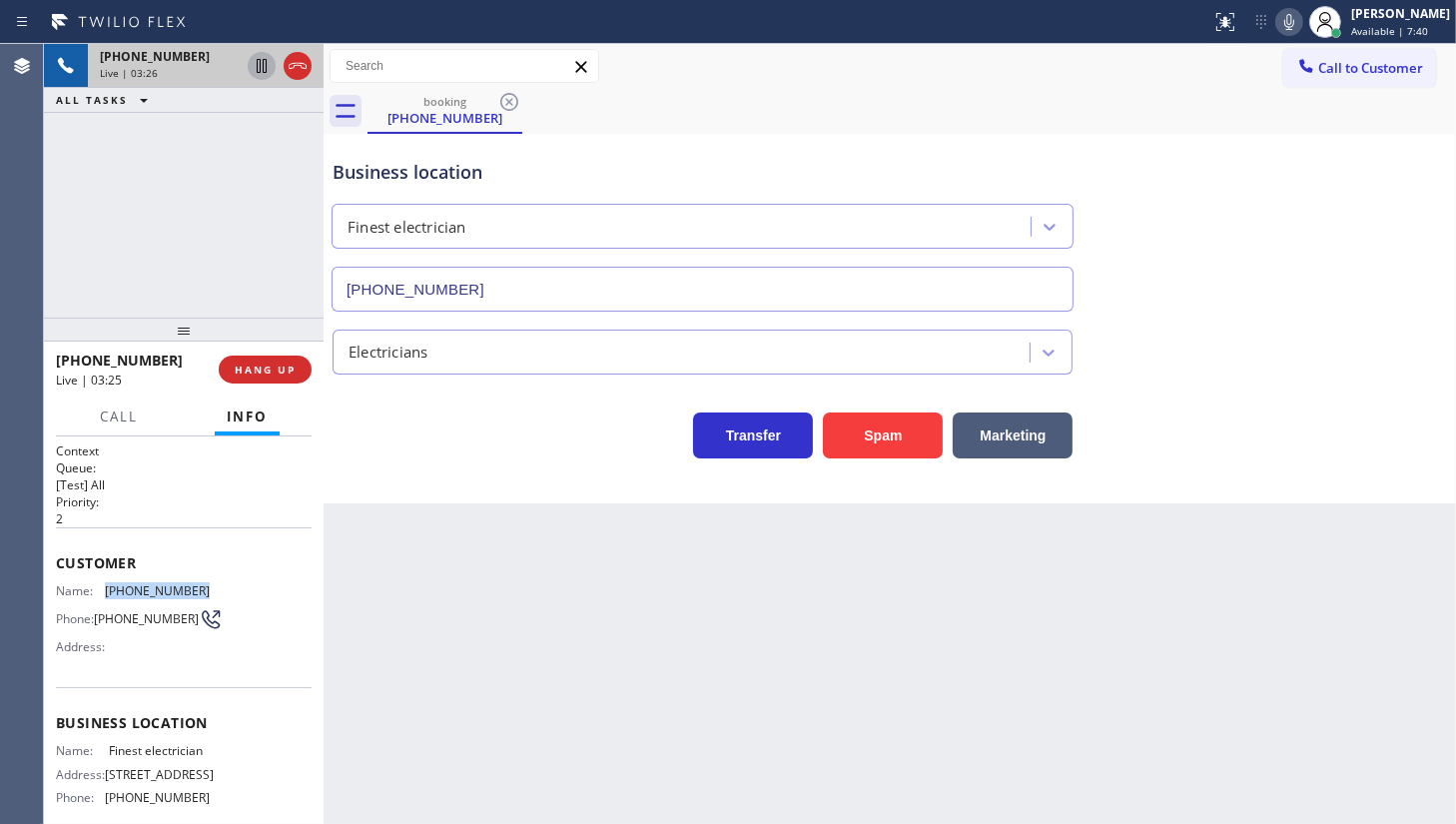 click 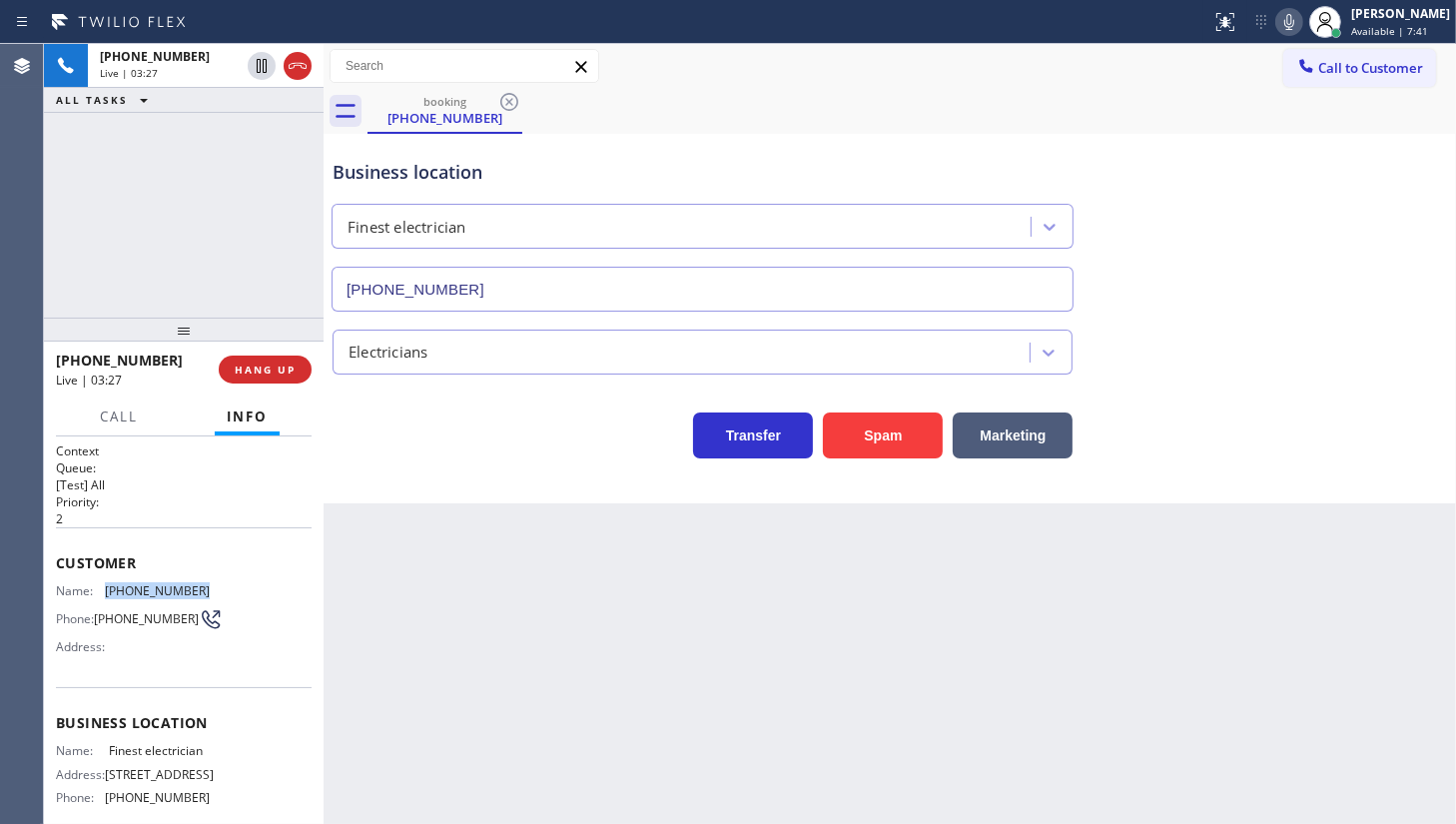 click 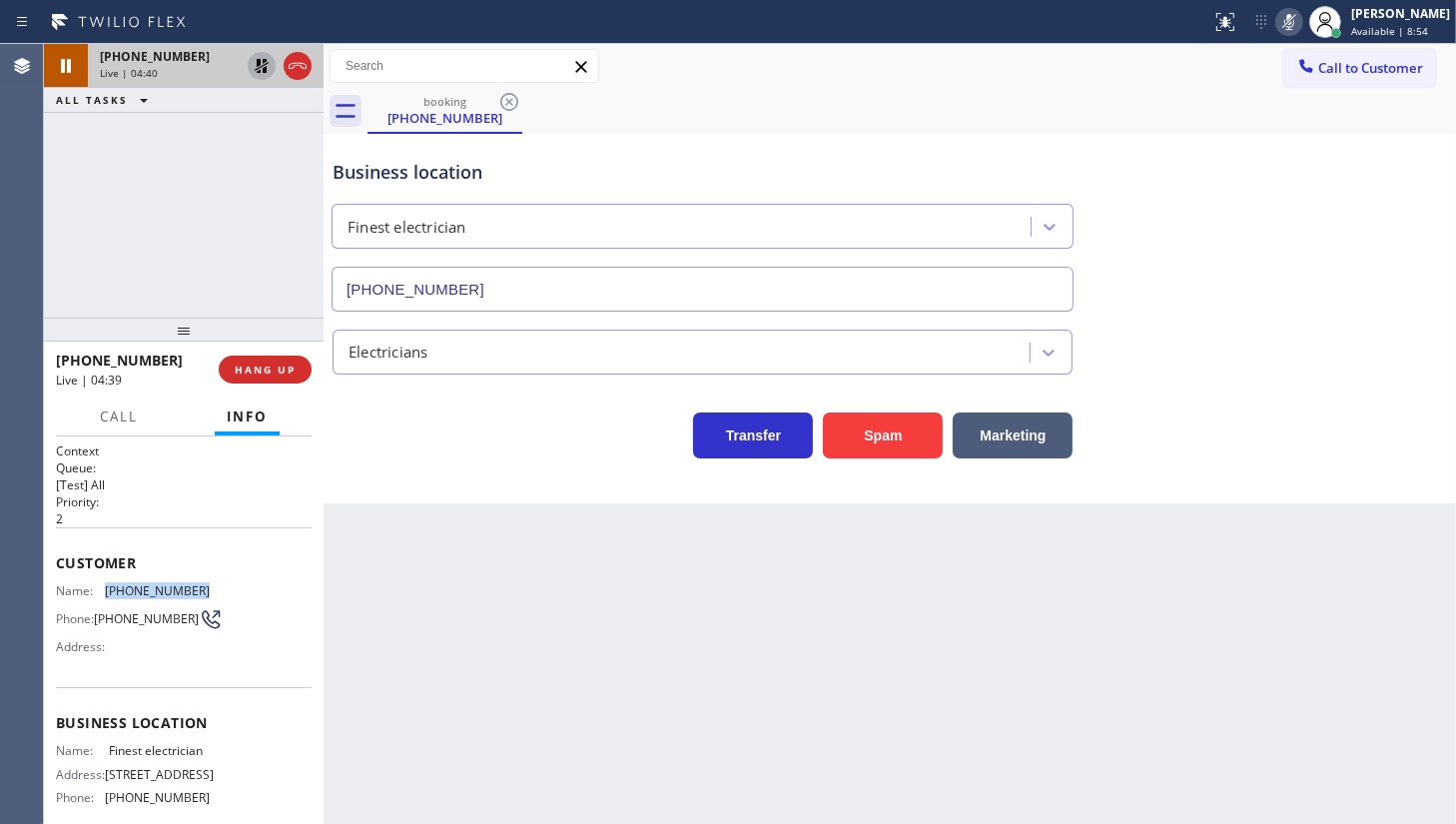 click 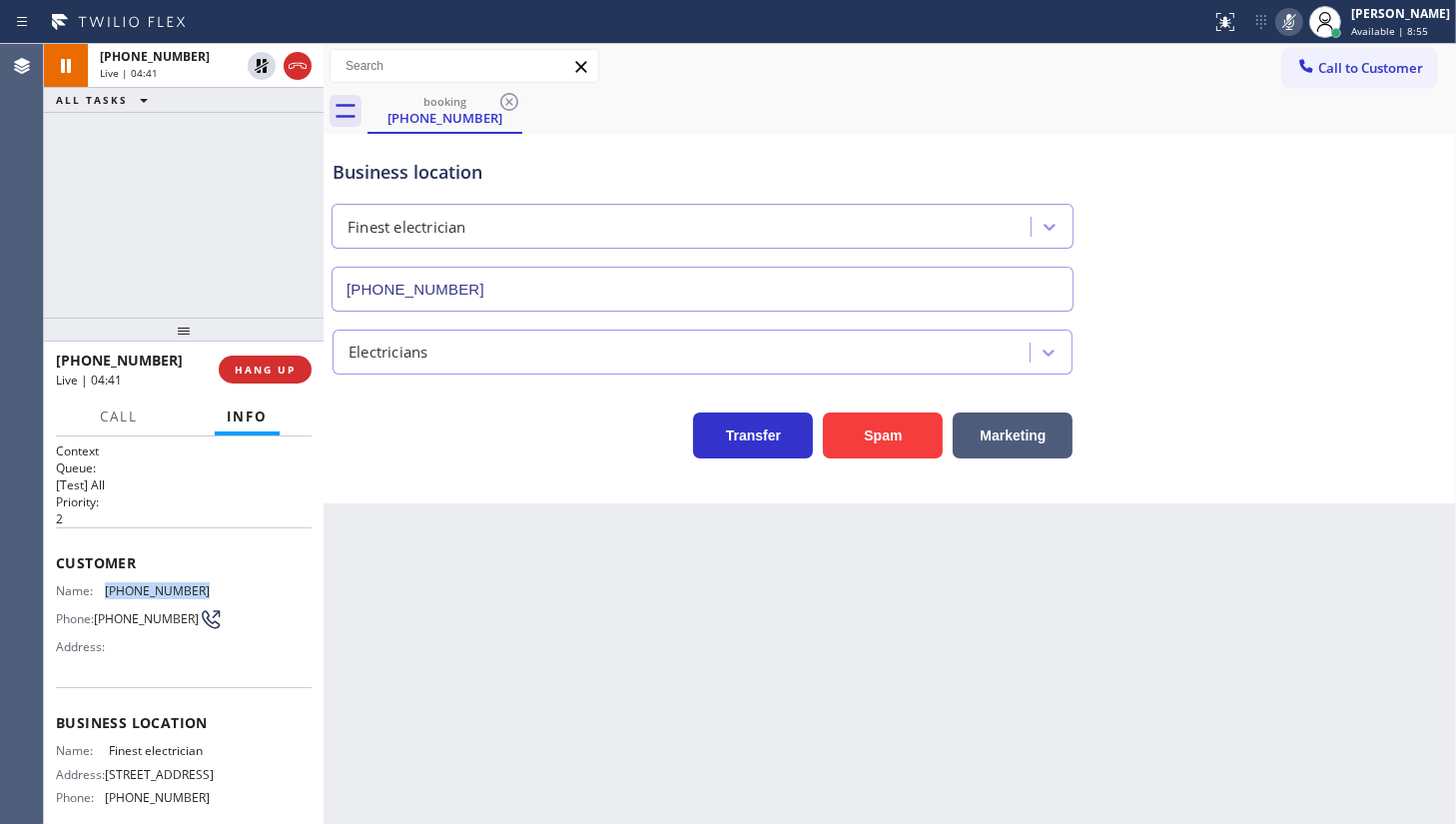 click 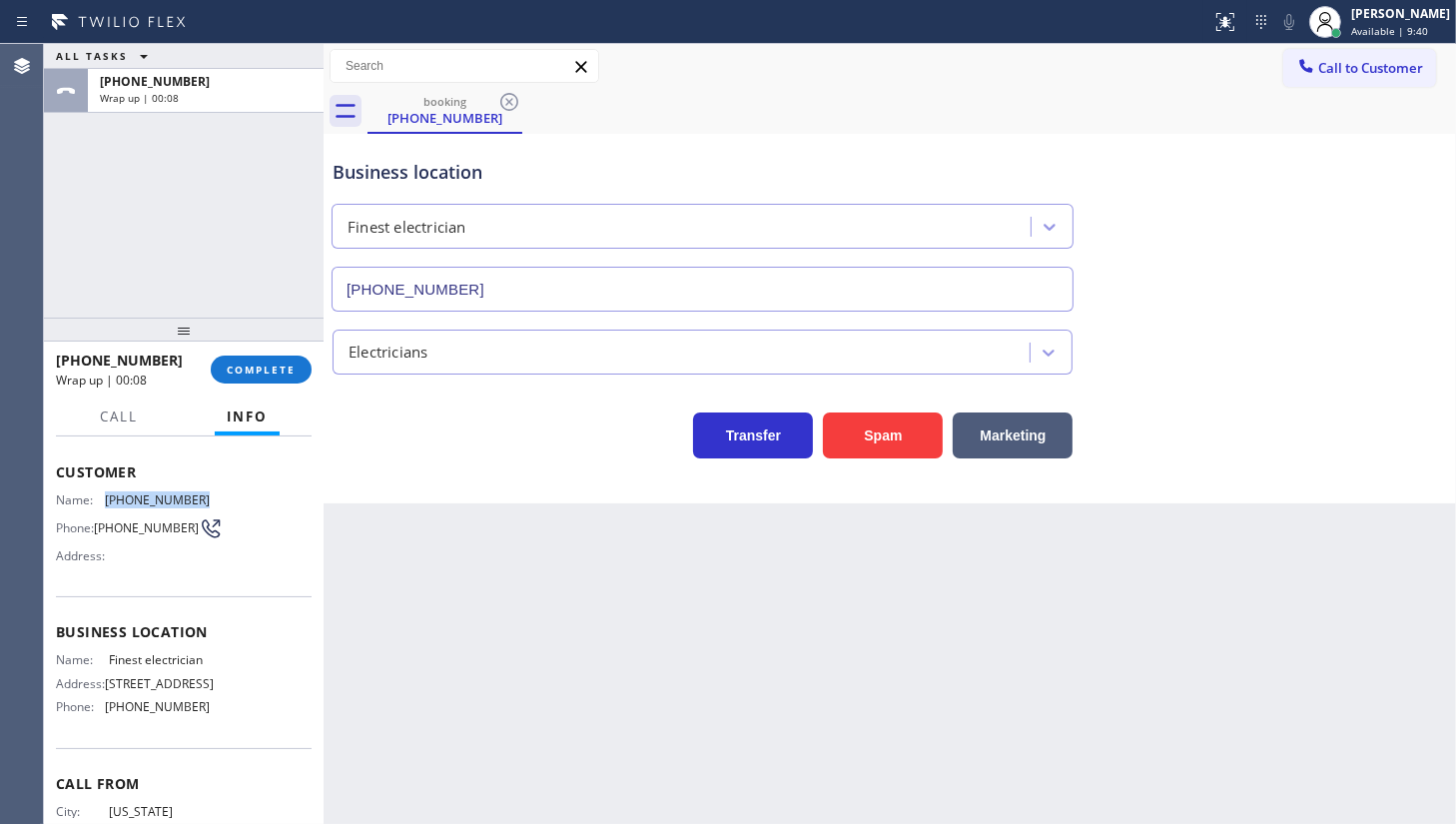 scroll, scrollTop: 175, scrollLeft: 0, axis: vertical 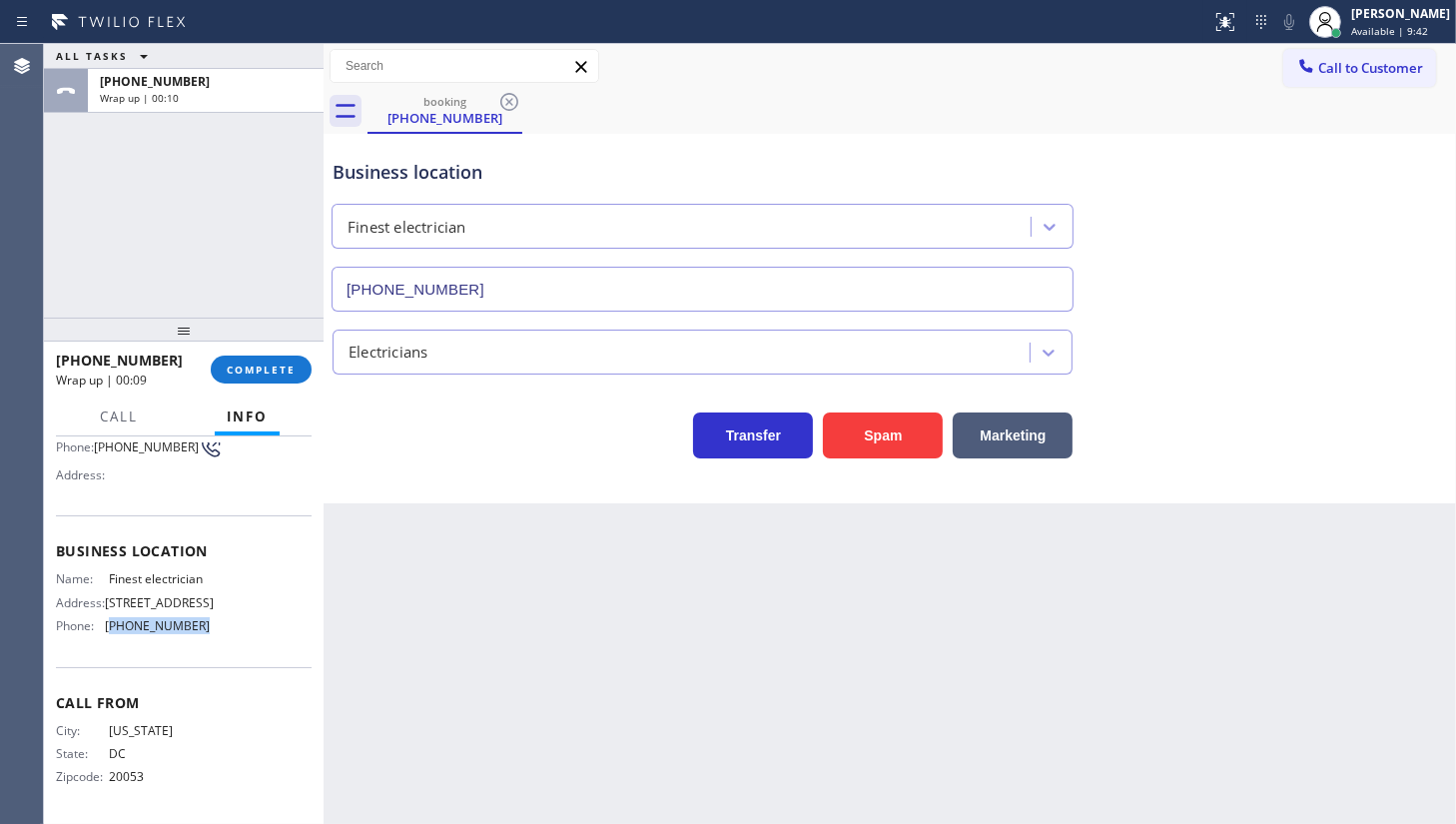 drag, startPoint x: 110, startPoint y: 627, endPoint x: 258, endPoint y: 635, distance: 148.21606 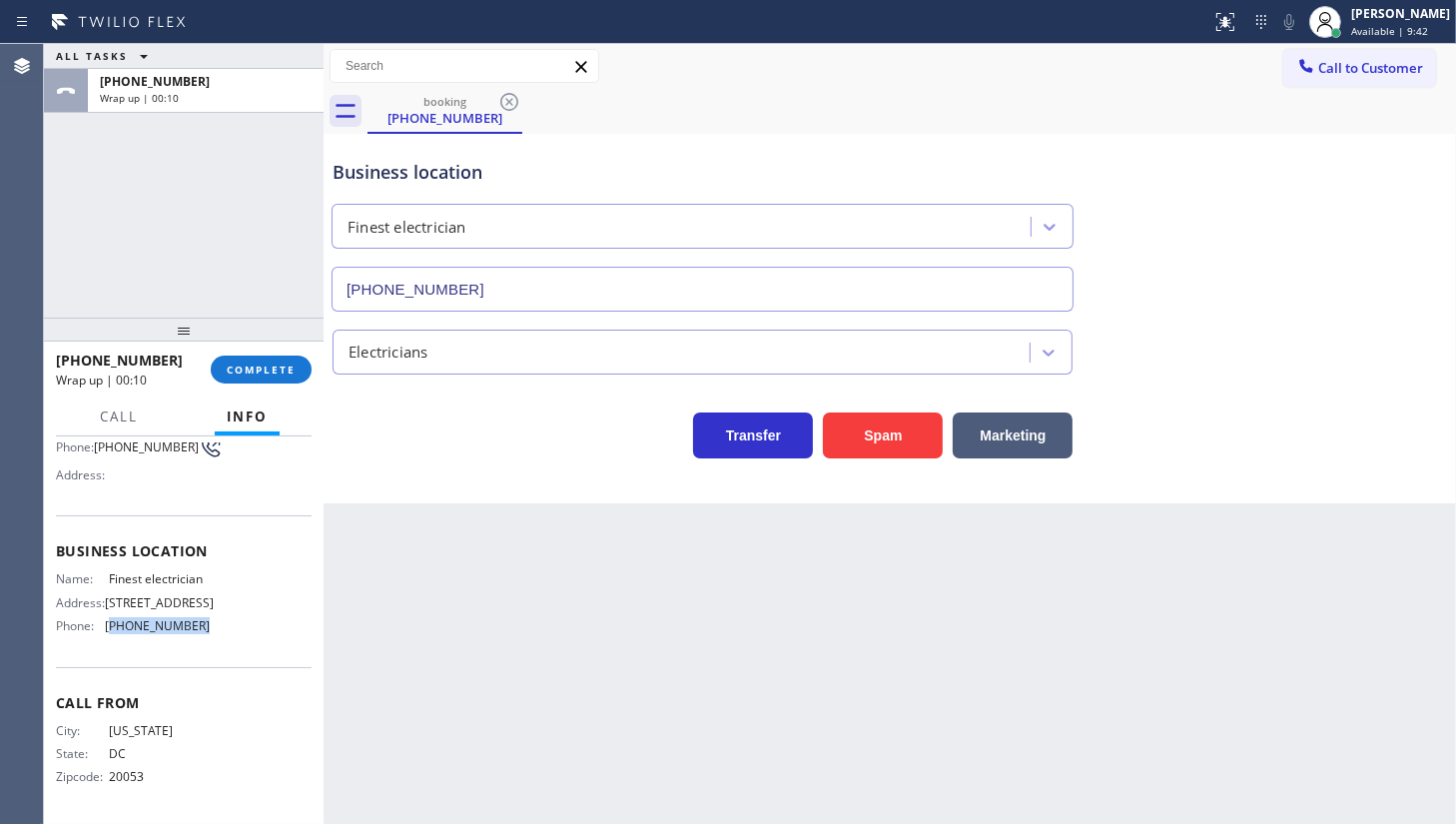 copy on "202) 875-6662" 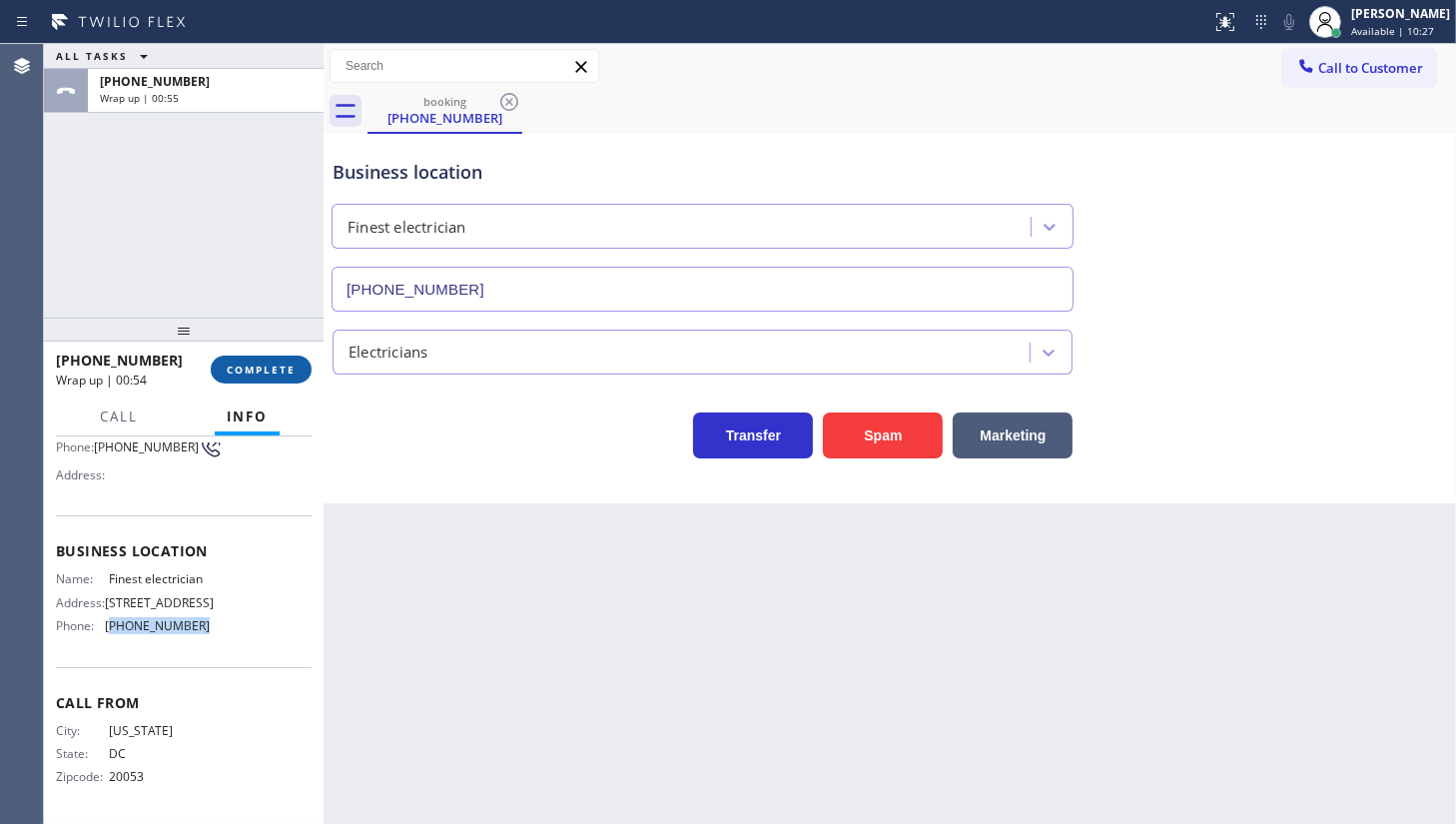 click on "COMPLETE" at bounding box center (261, 370) 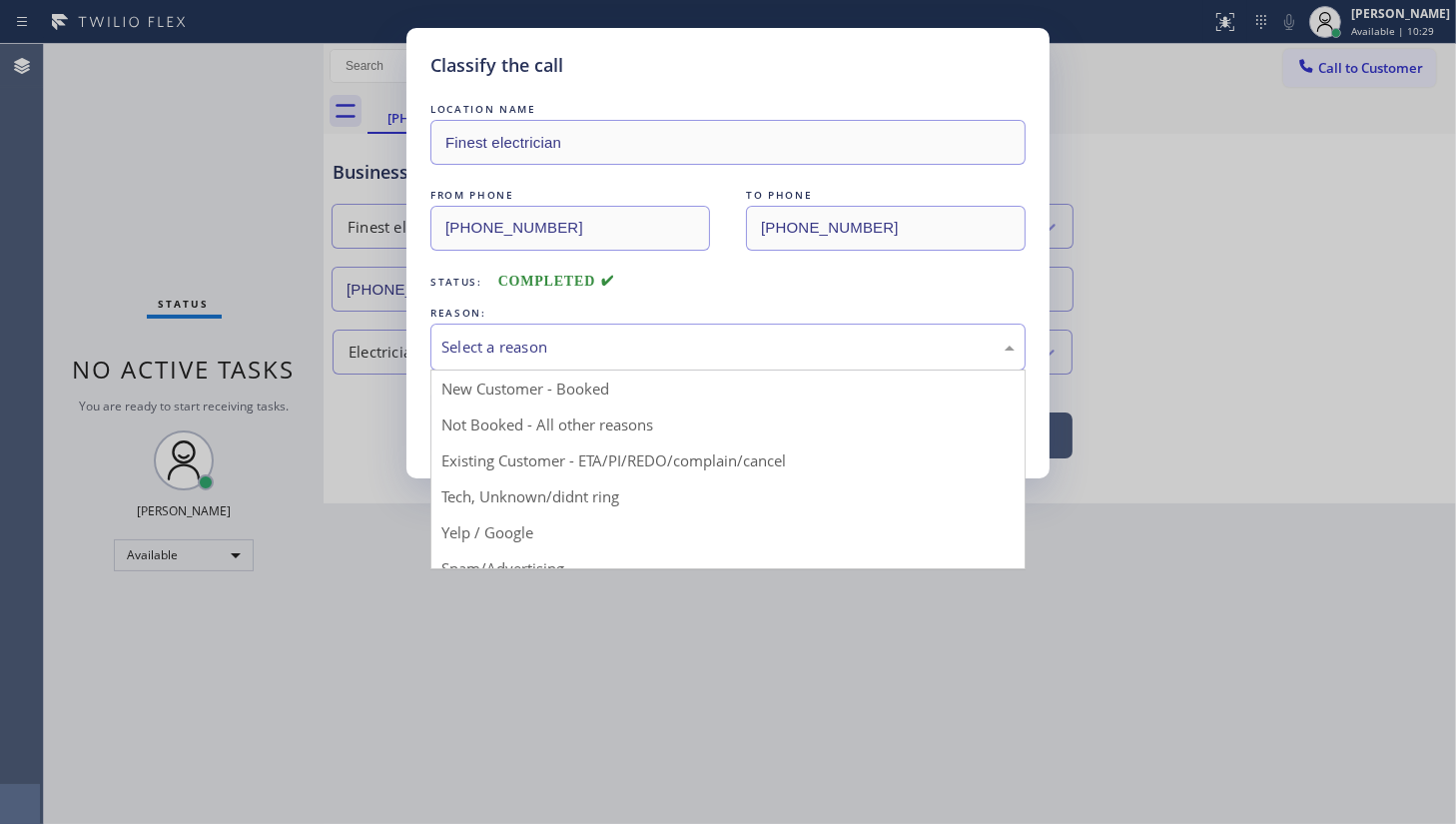 click on "Select a reason" at bounding box center (728, 347) 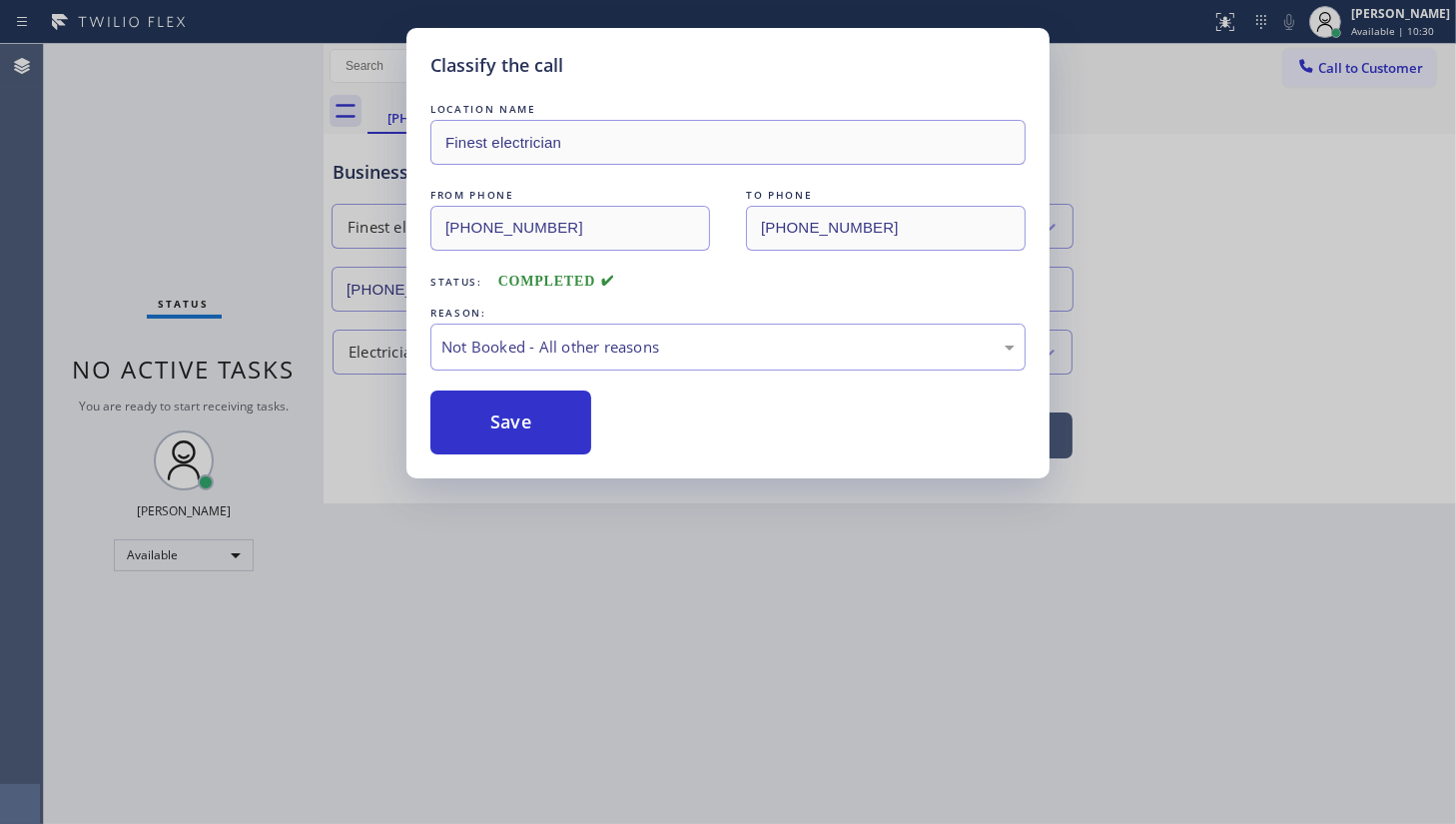 click on "Save" at bounding box center [510, 422] 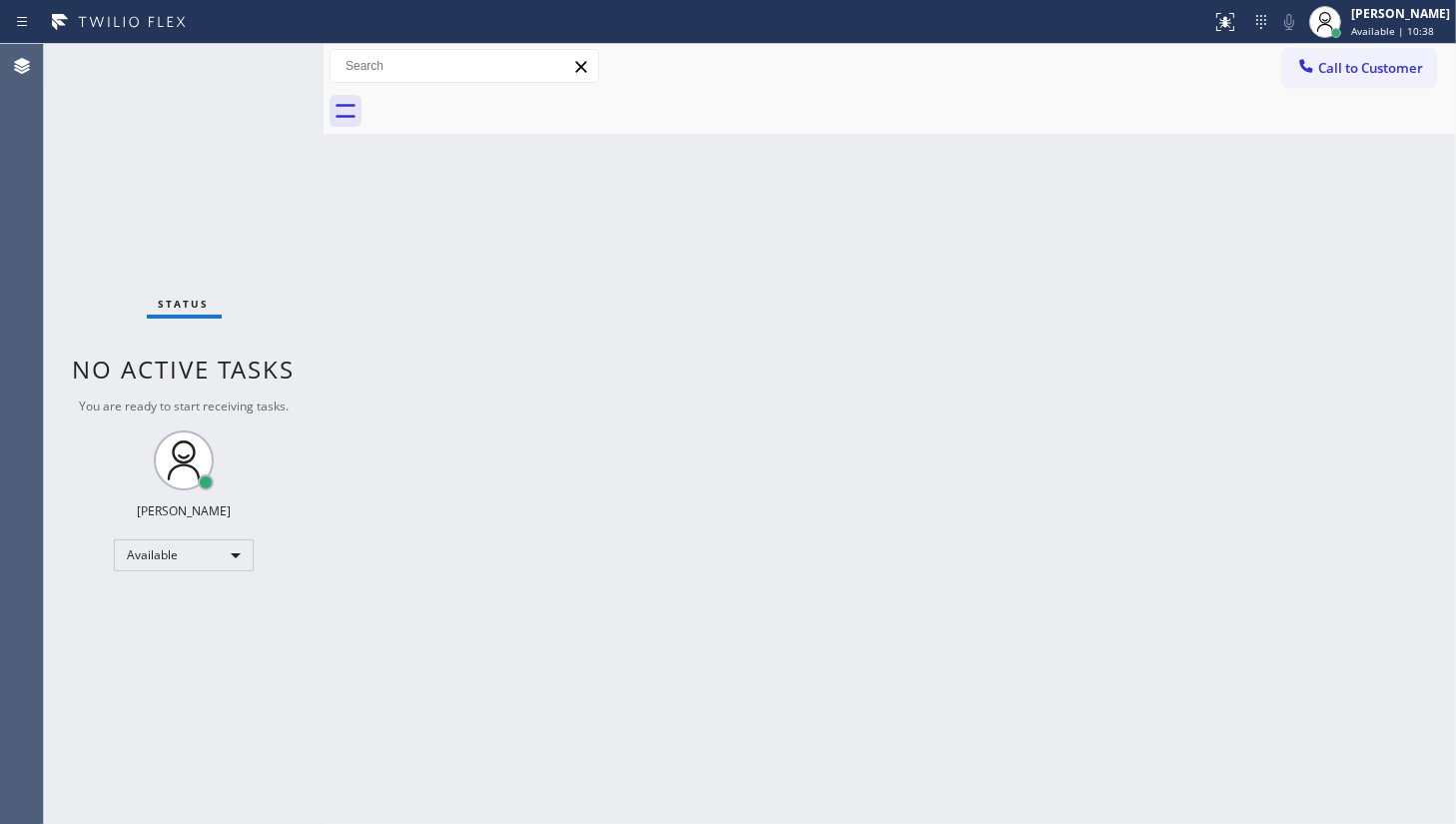drag, startPoint x: 655, startPoint y: 257, endPoint x: 1151, endPoint y: 169, distance: 503.74597 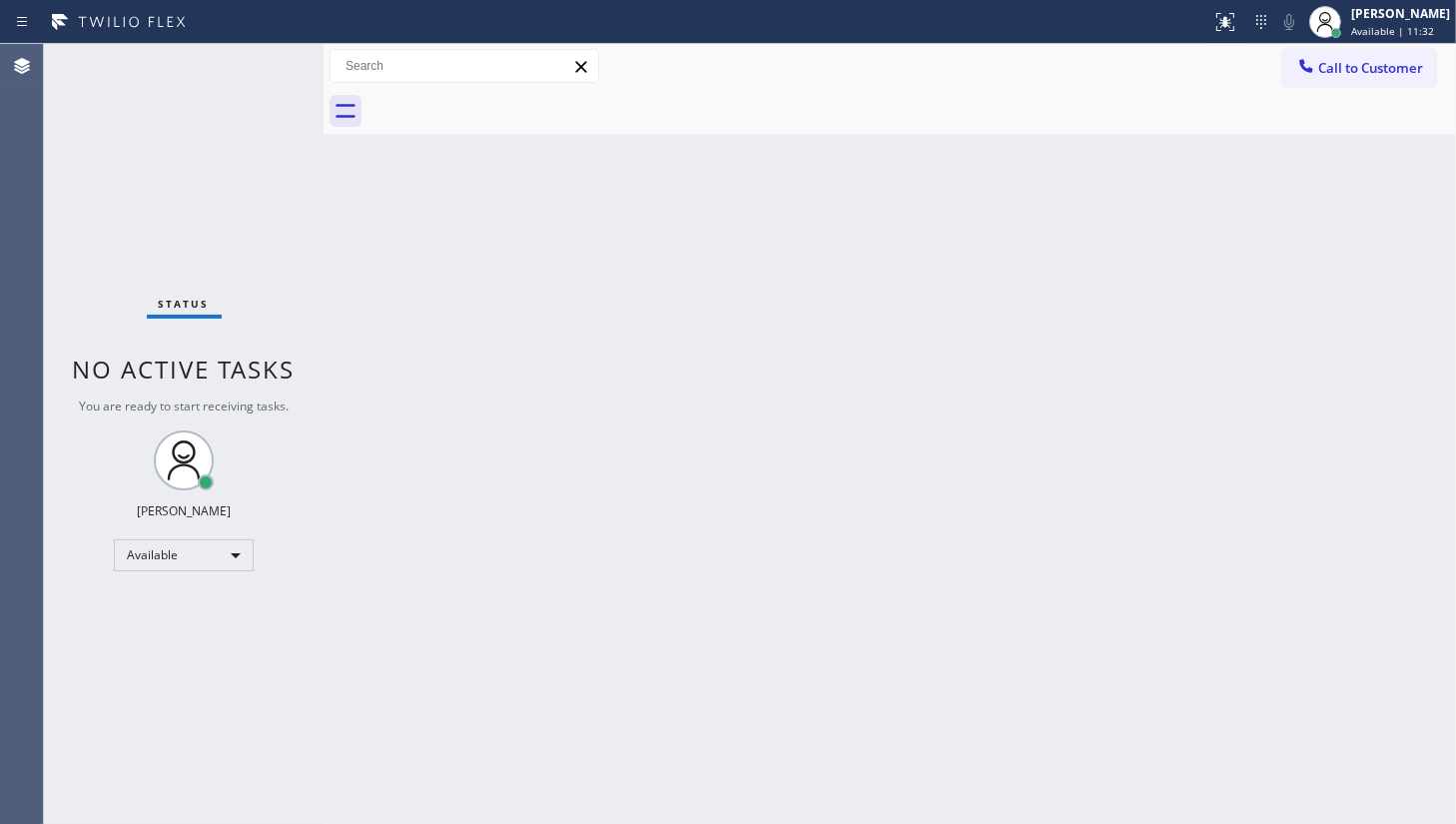 drag, startPoint x: 265, startPoint y: 70, endPoint x: 280, endPoint y: 111, distance: 43.65776 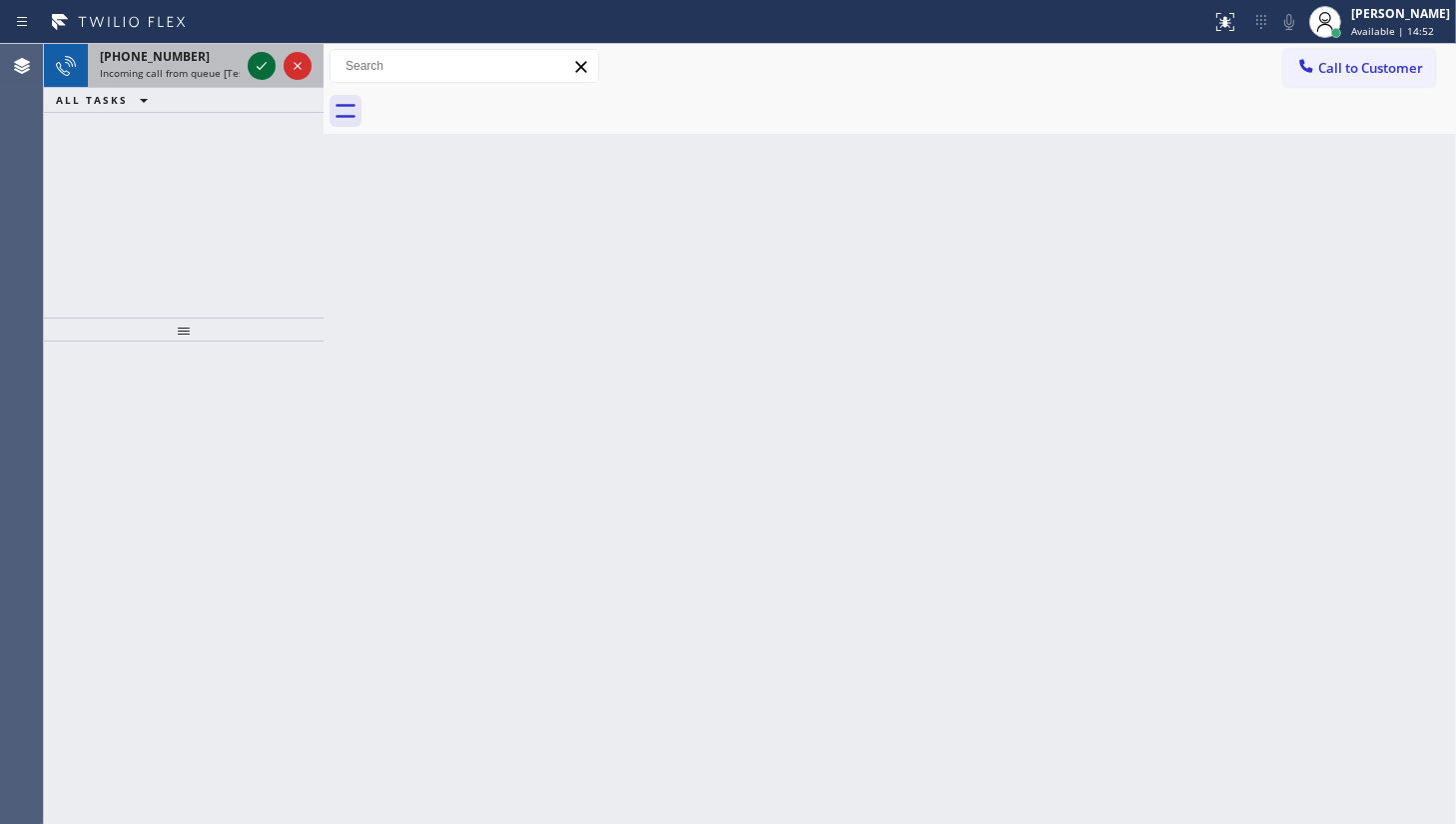 click 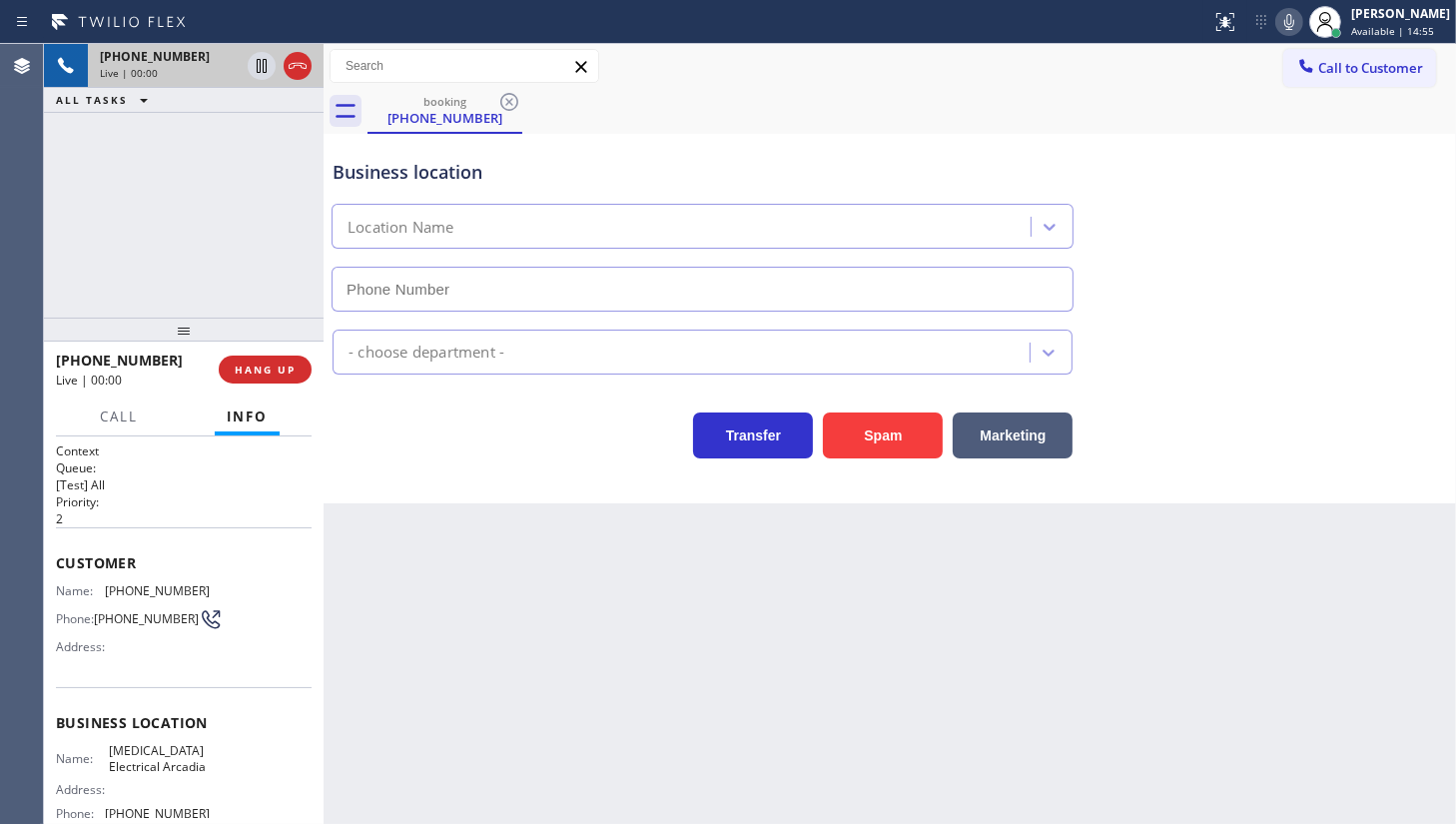 type on "(626) 714-2452" 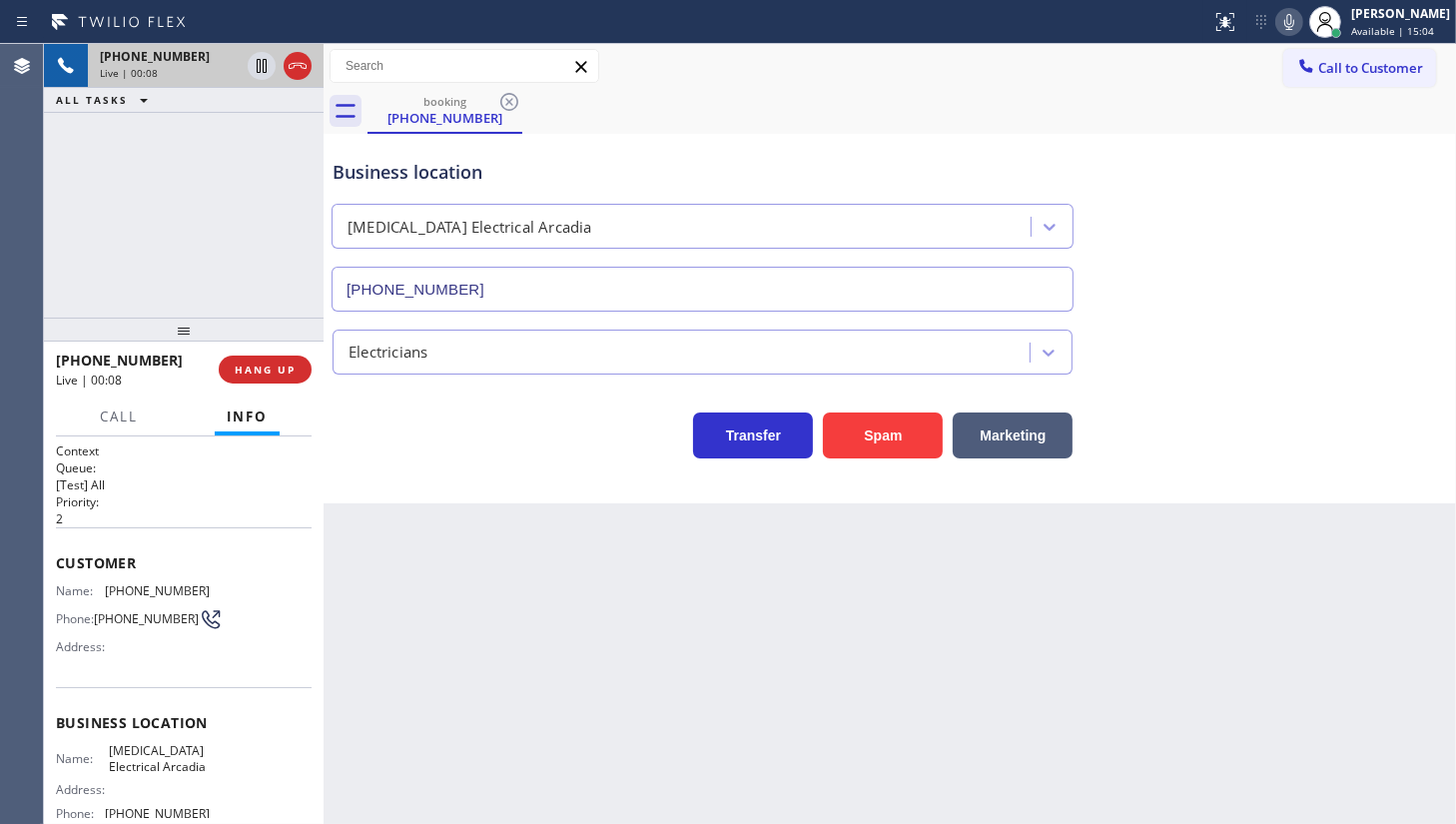 click on "Transfer Spam Marketing" at bounding box center (702, 430) 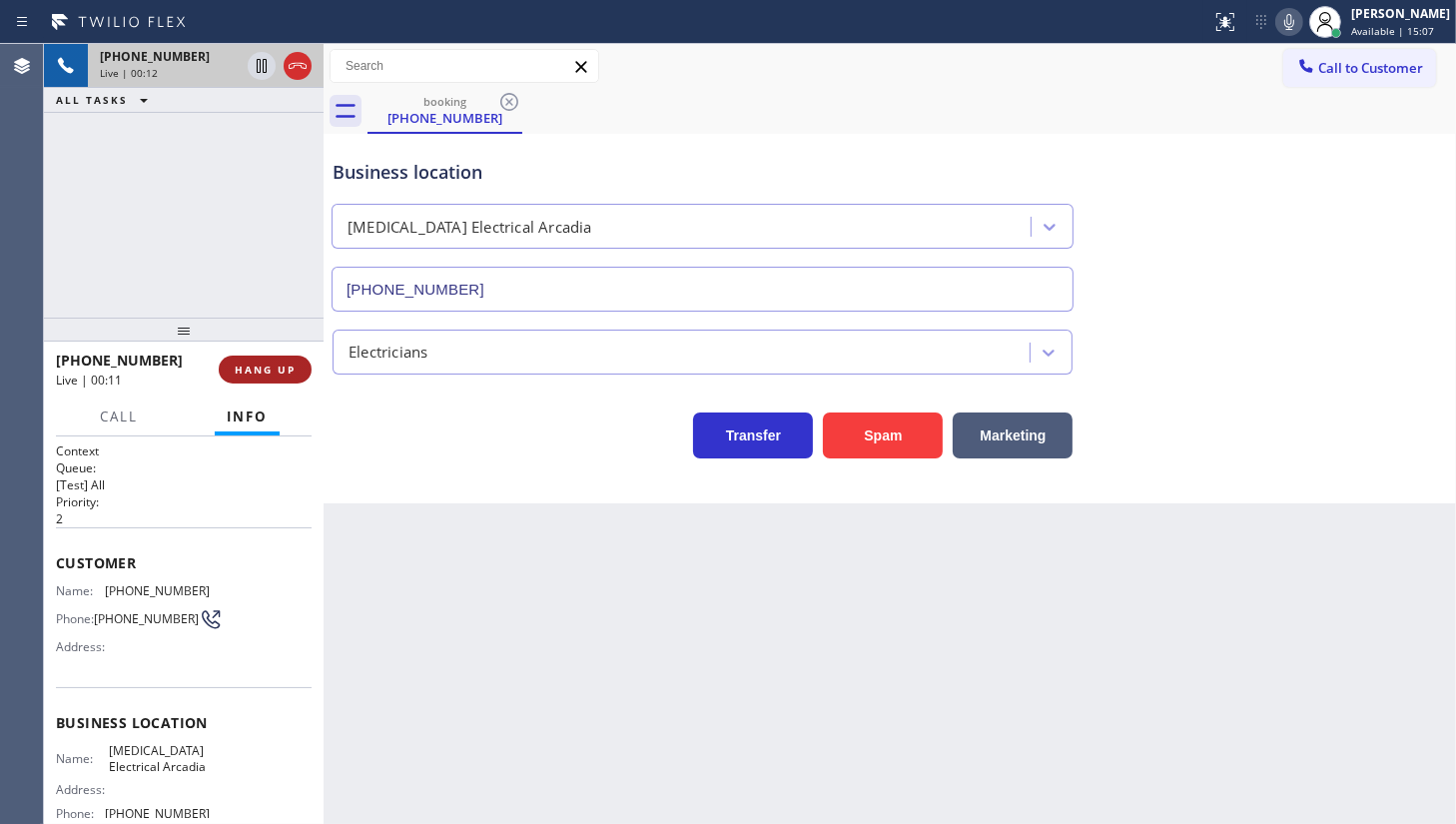 click on "HANG UP" at bounding box center [265, 370] 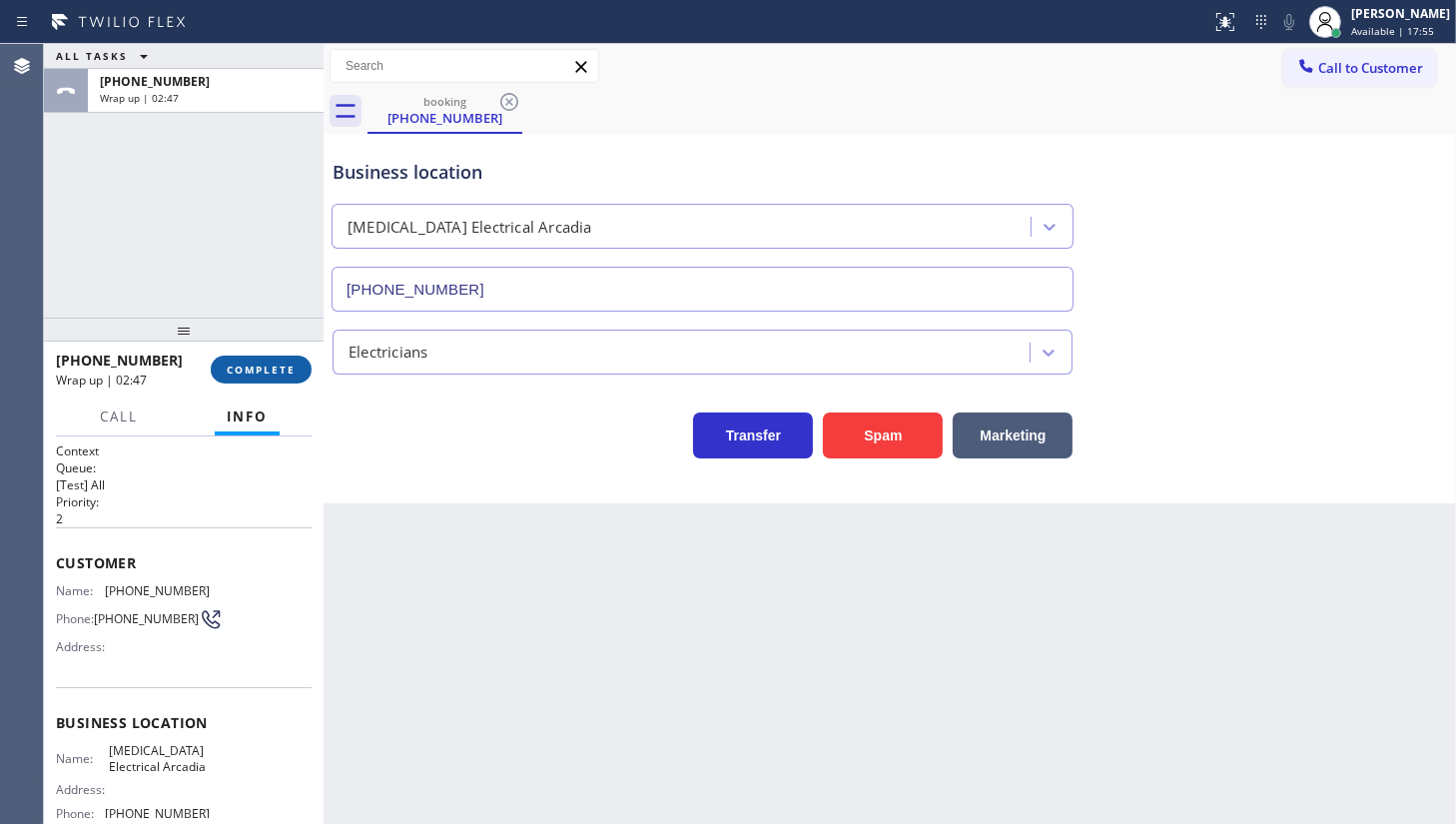 click on "COMPLETE" at bounding box center [261, 370] 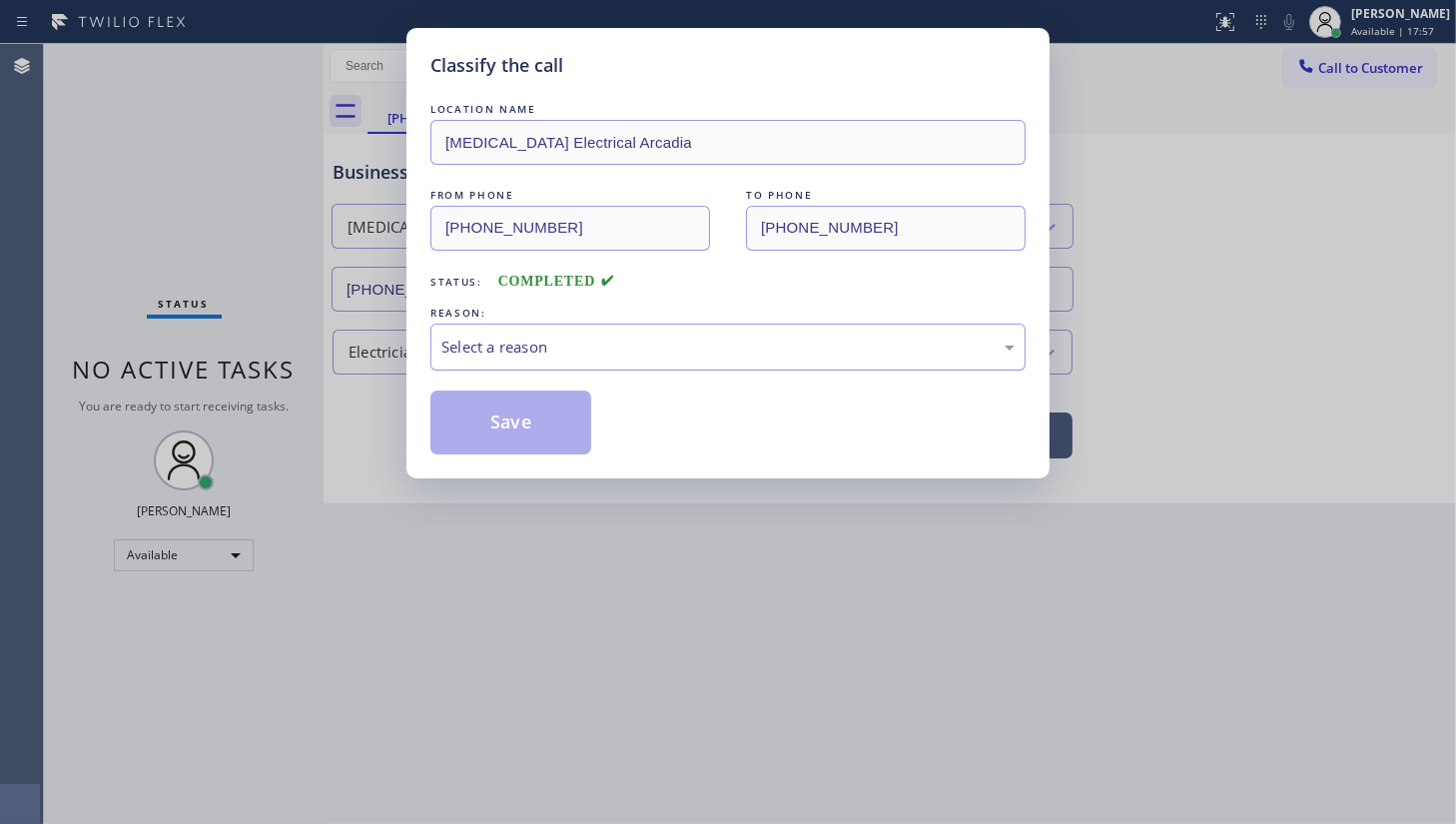 click on "Select a reason" at bounding box center (728, 347) 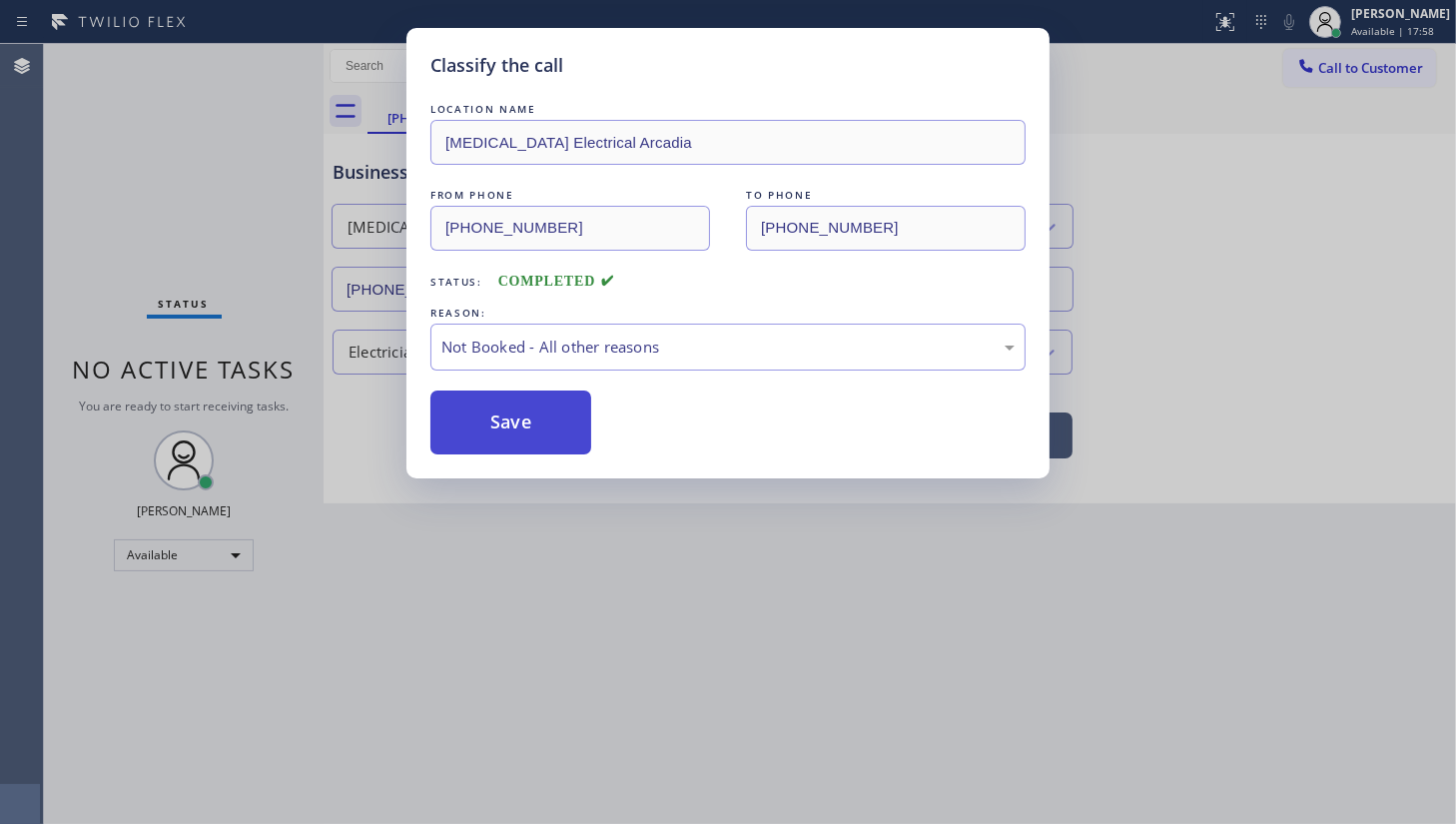 click on "Save" at bounding box center (510, 422) 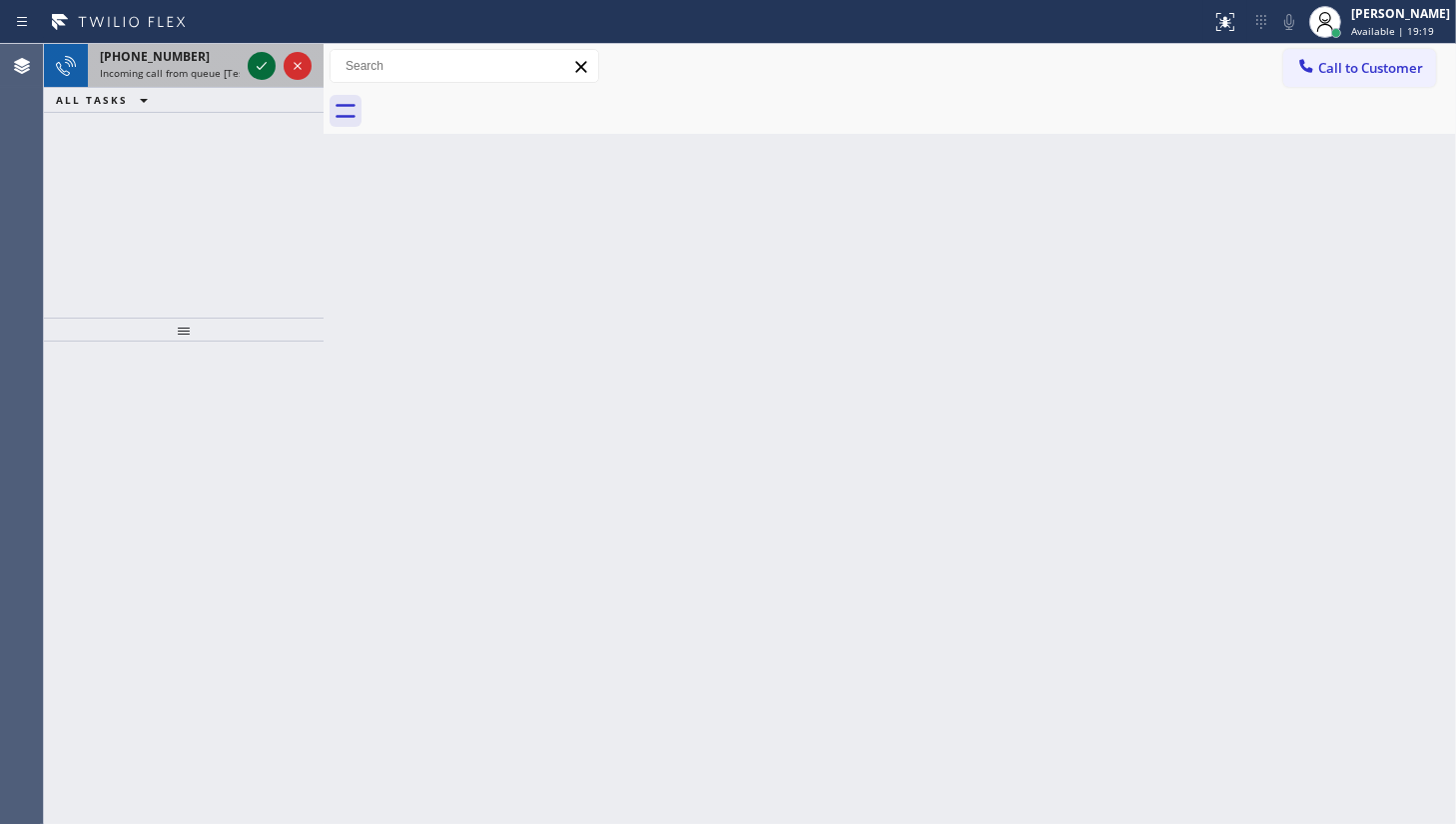 click 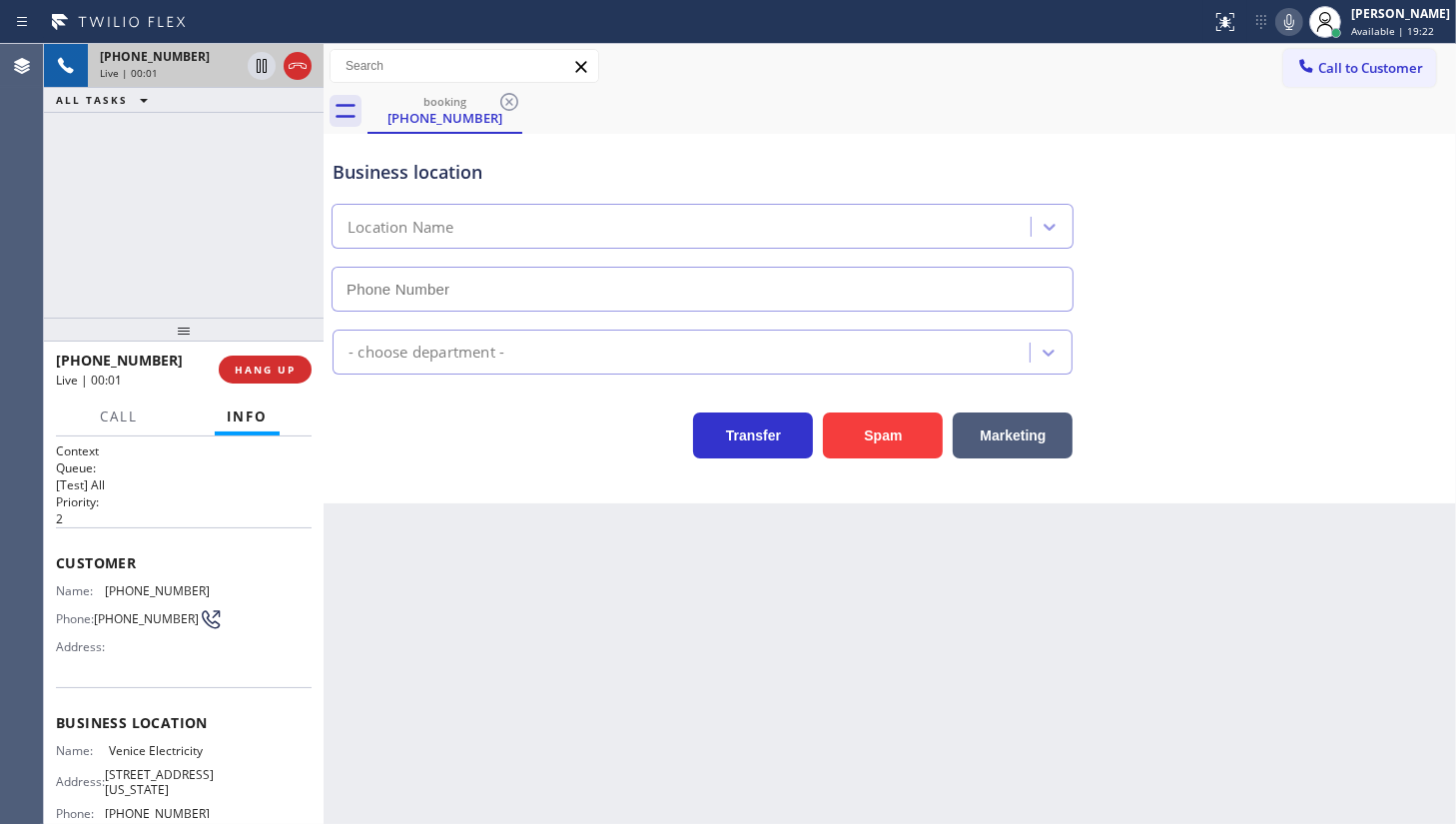type on "(310) 870-3041" 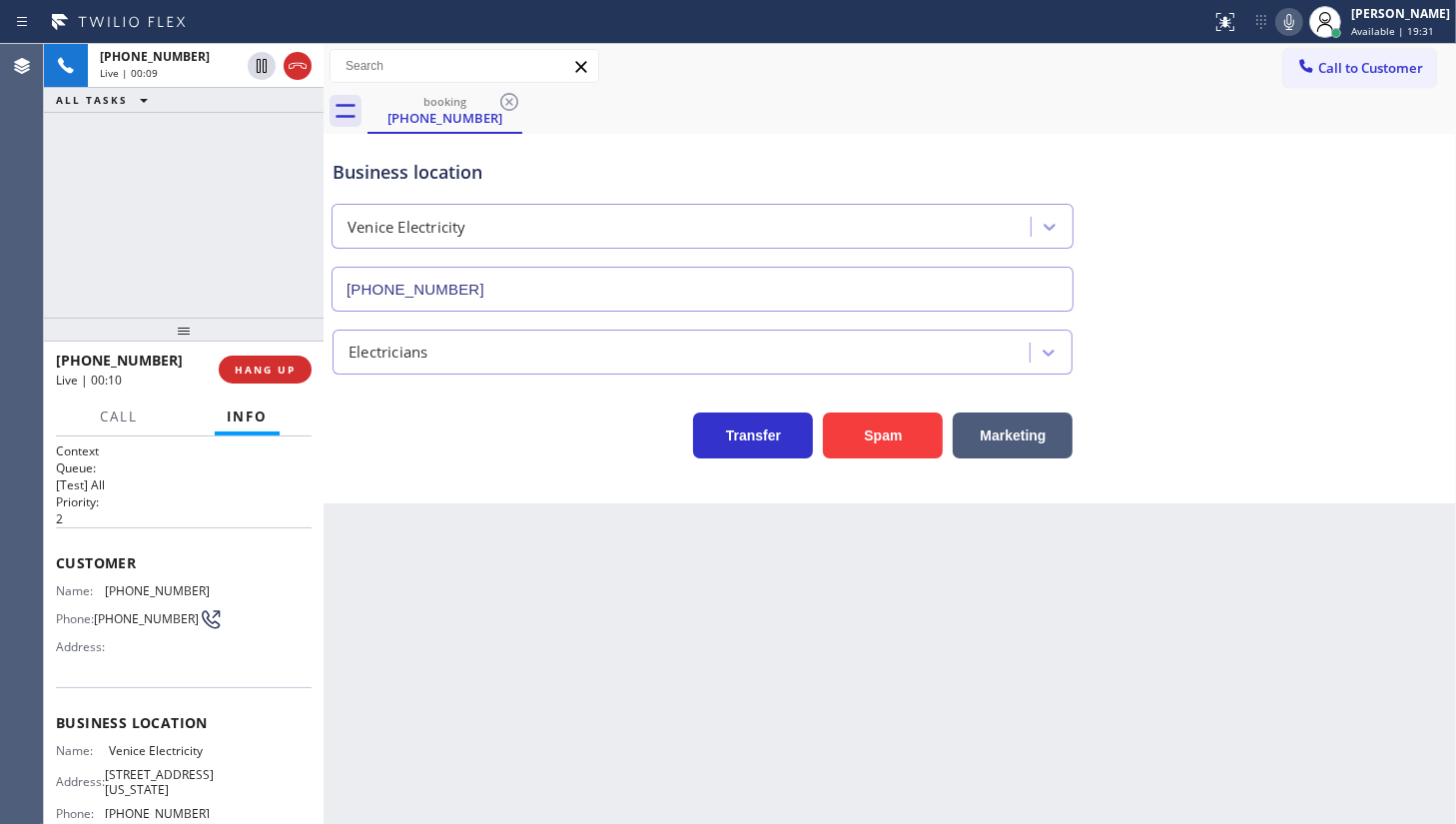 click on "Back to Dashboard Change Sender ID Customers Technicians Select a contact Outbound call Technician Search Technician Your caller id phone number Your caller id phone number Call Technician info Name   Phone none Address none Change Sender ID HVAC +18559994417 5 Star Appliance +18557314952 Appliance Repair +18554611149 Plumbing +18889090120 Air Duct Cleaning +18006865038  Electricians +18005688664 Cancel Change Check personal SMS Reset Change booking (562) 704-2656 Call to Customer Outbound call Location Search location Your caller id phone number Customer number Call Outbound call Technician Search Technician Your caller id phone number Your caller id phone number Call booking (562) 704-2656 Business location Venice Electricity (310) 870-3041 Electricians Transfer Spam Marketing" at bounding box center [890, 433] 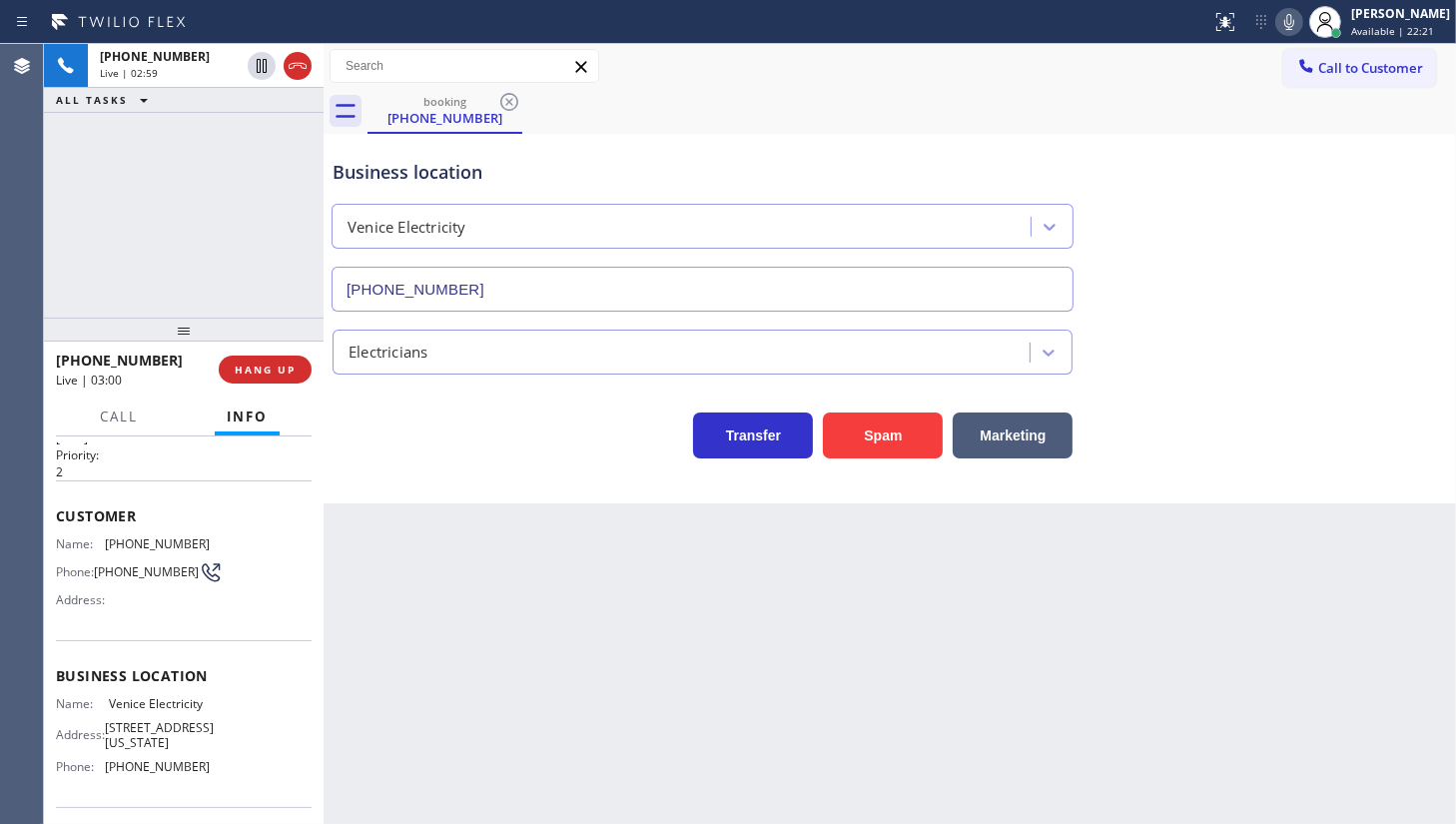 scroll, scrollTop: 90, scrollLeft: 0, axis: vertical 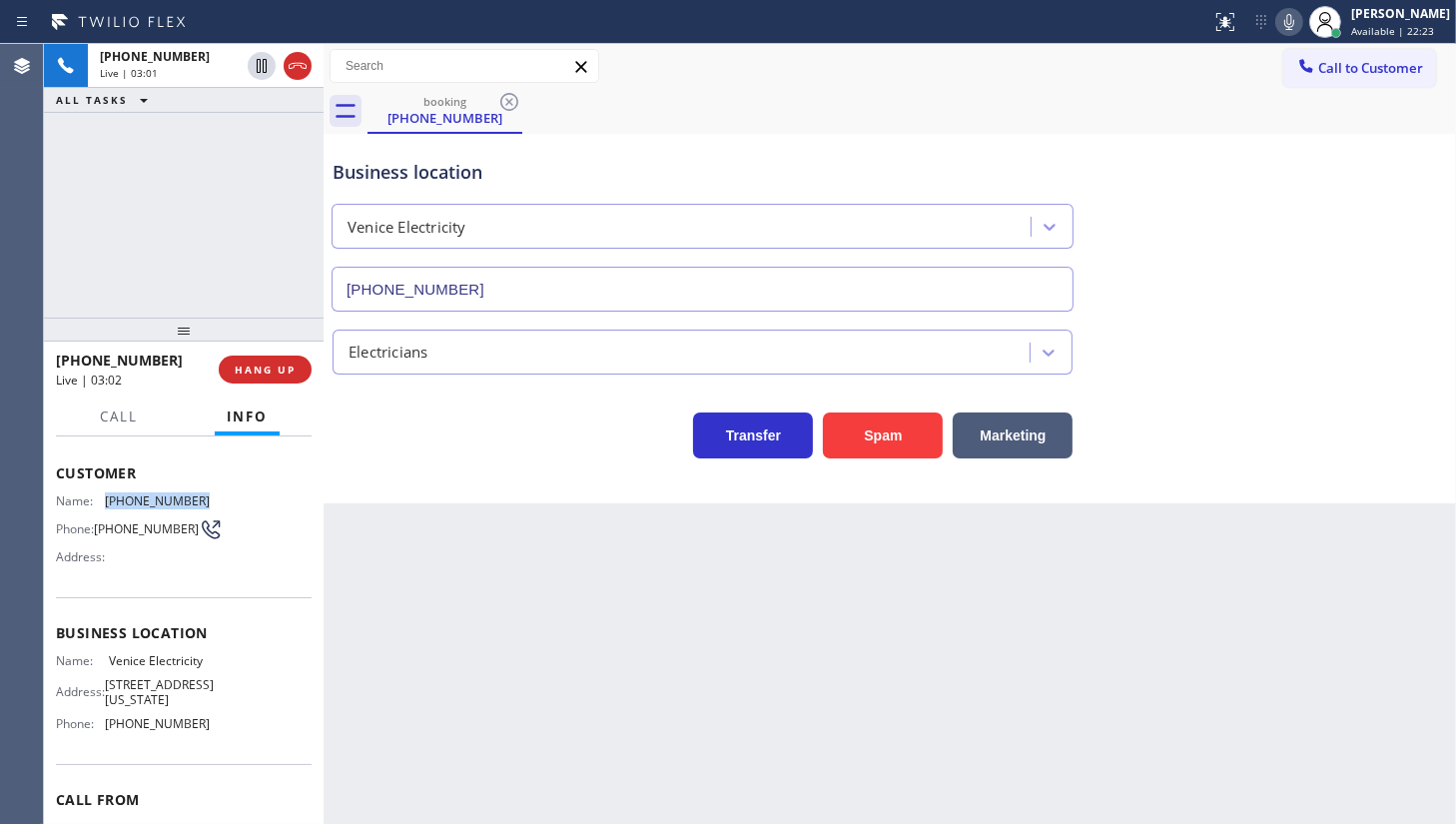 drag, startPoint x: 104, startPoint y: 496, endPoint x: 229, endPoint y: 498, distance: 125.016 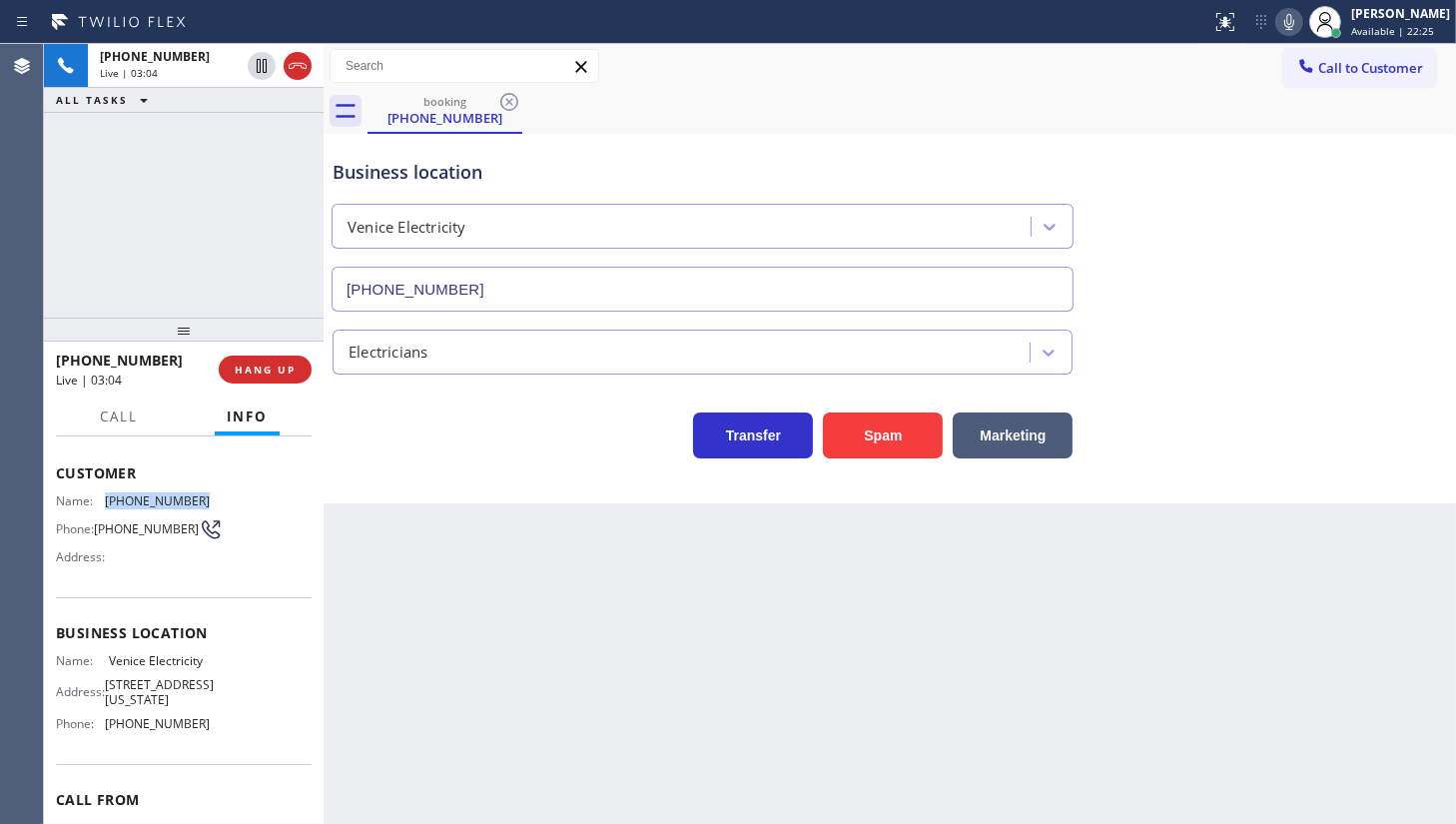 copy on "(562) 704-2656" 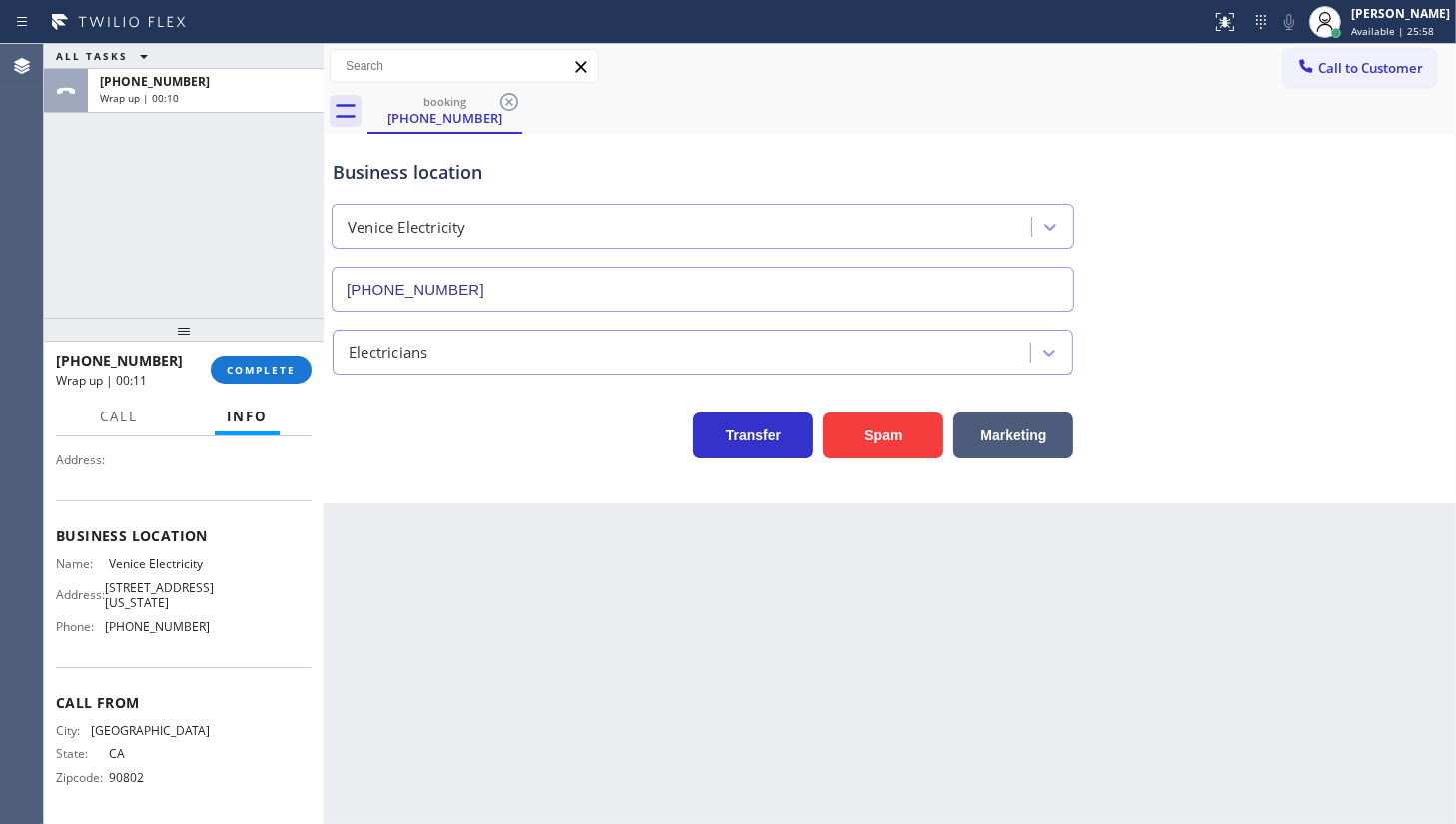 scroll, scrollTop: 206, scrollLeft: 0, axis: vertical 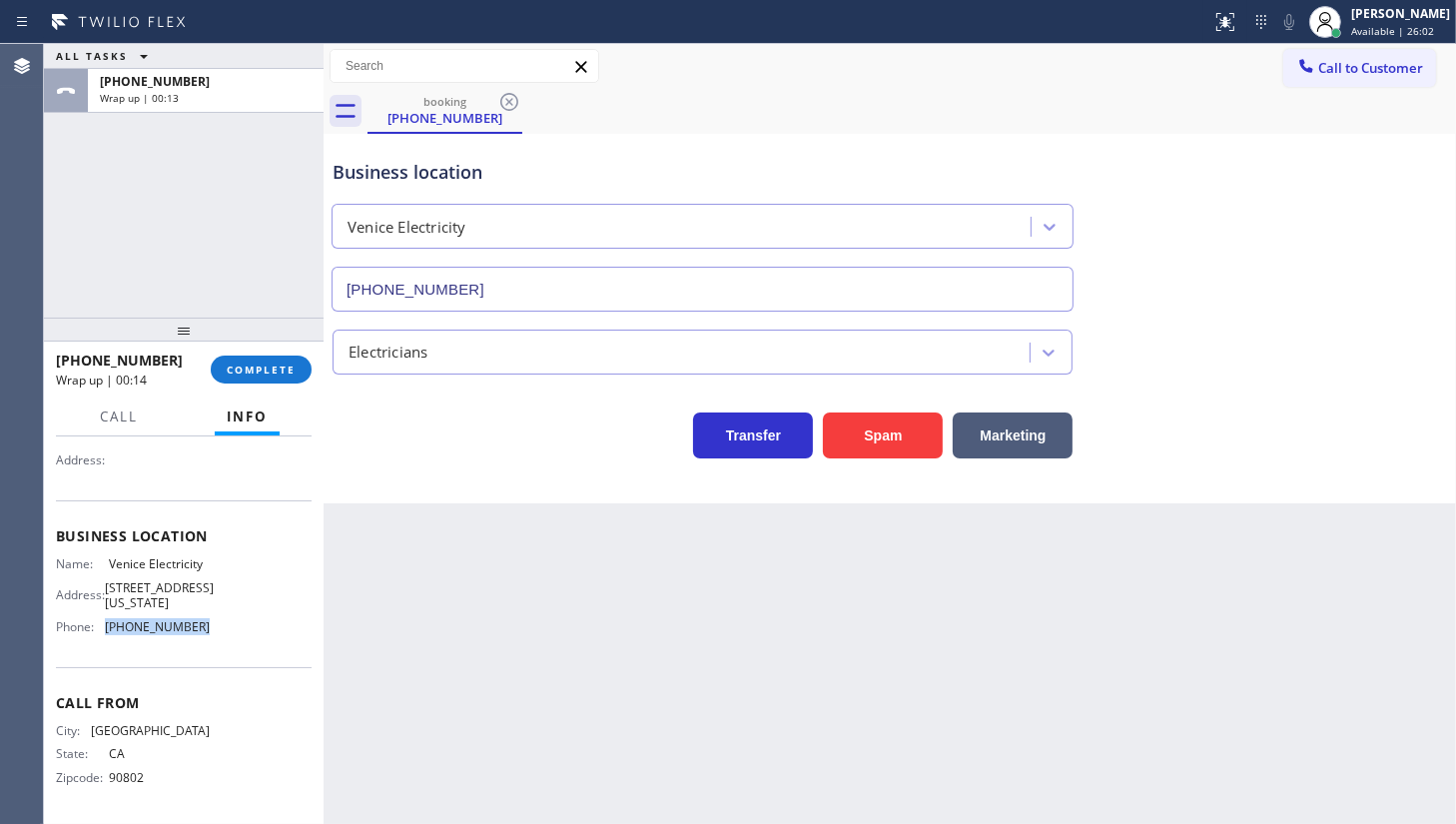 drag, startPoint x: 105, startPoint y: 629, endPoint x: 207, endPoint y: 636, distance: 102.239914 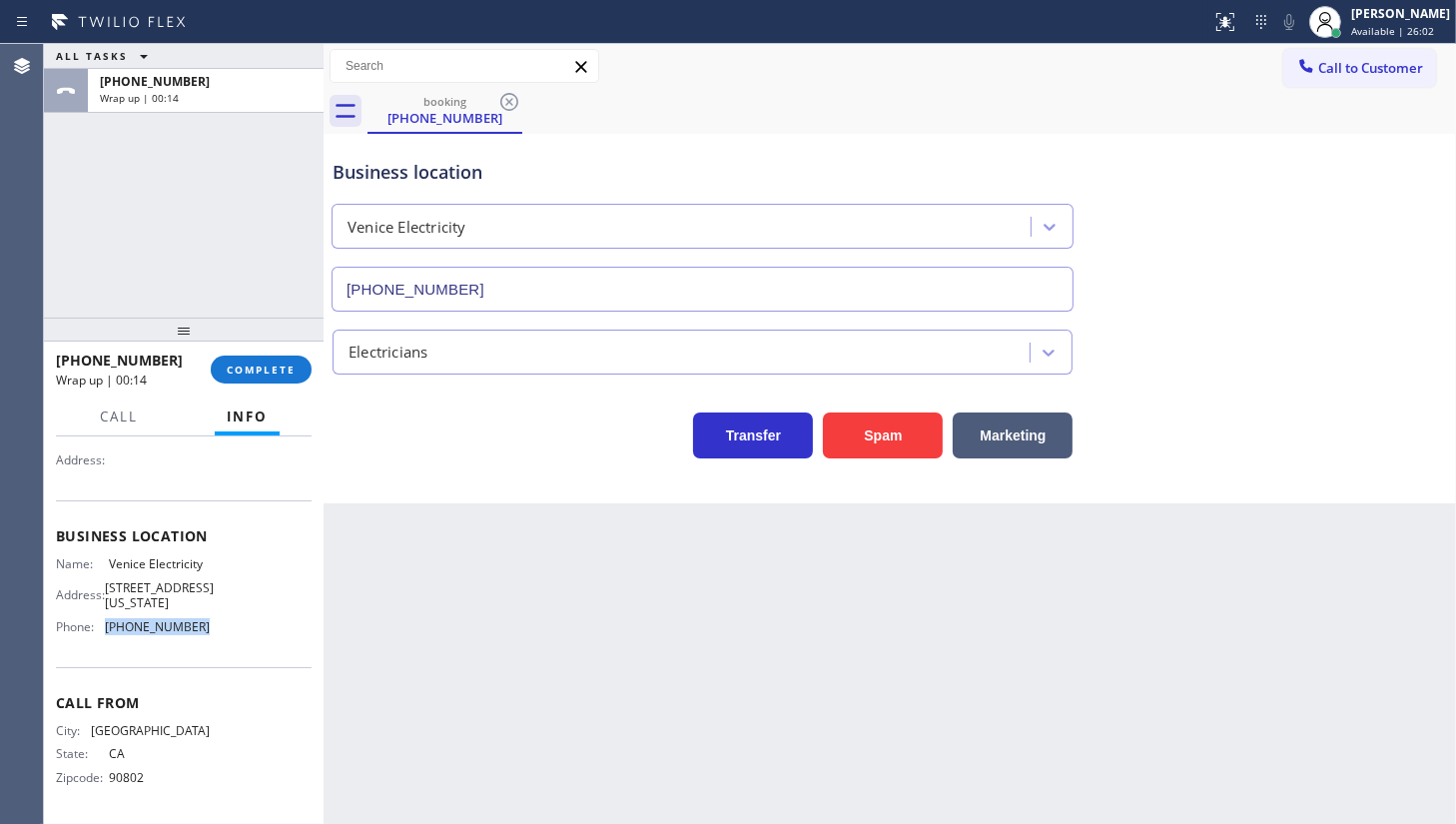 copy on "(310) 870-3041" 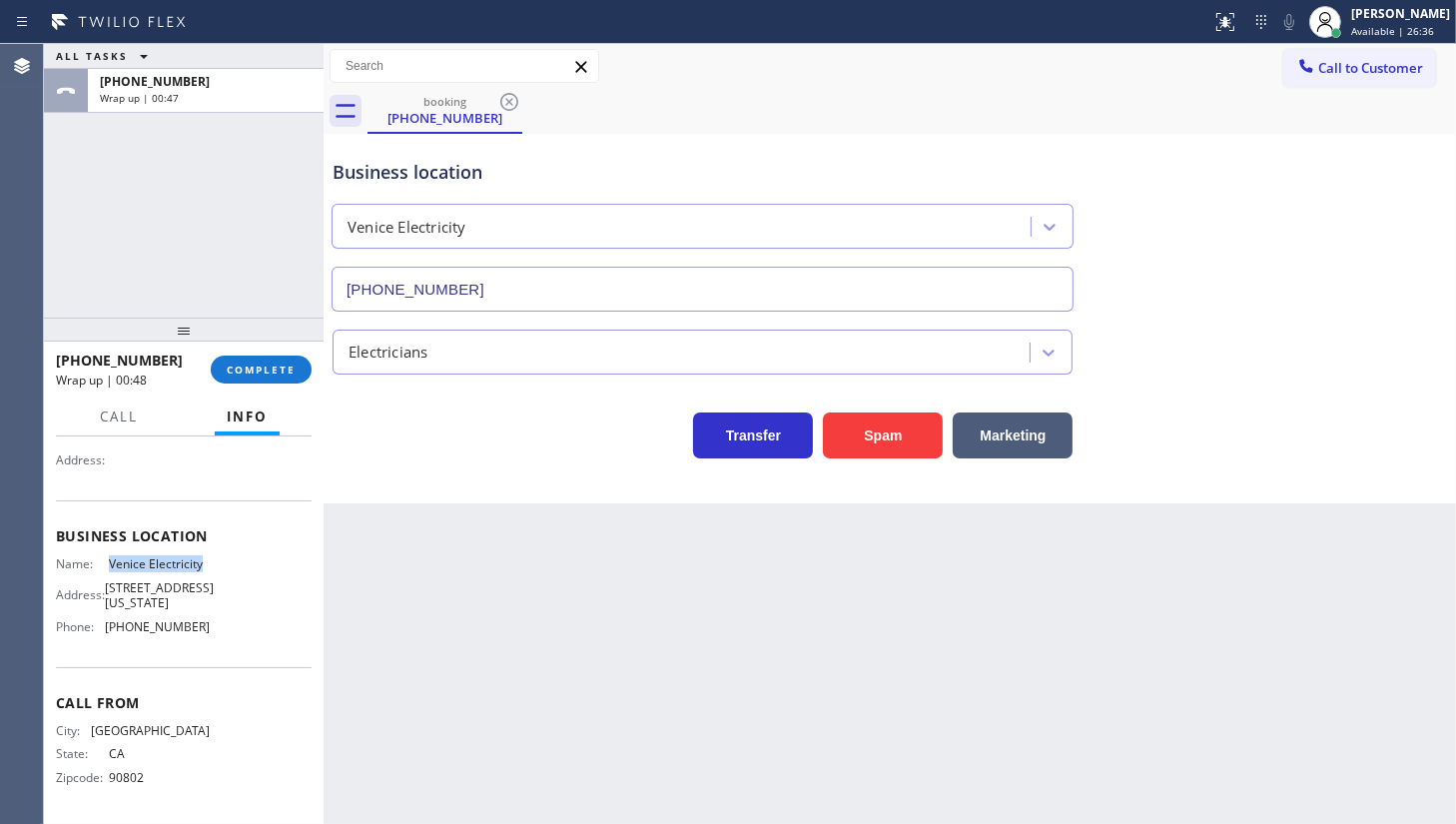 drag, startPoint x: 93, startPoint y: 543, endPoint x: 206, endPoint y: 551, distance: 113.28283 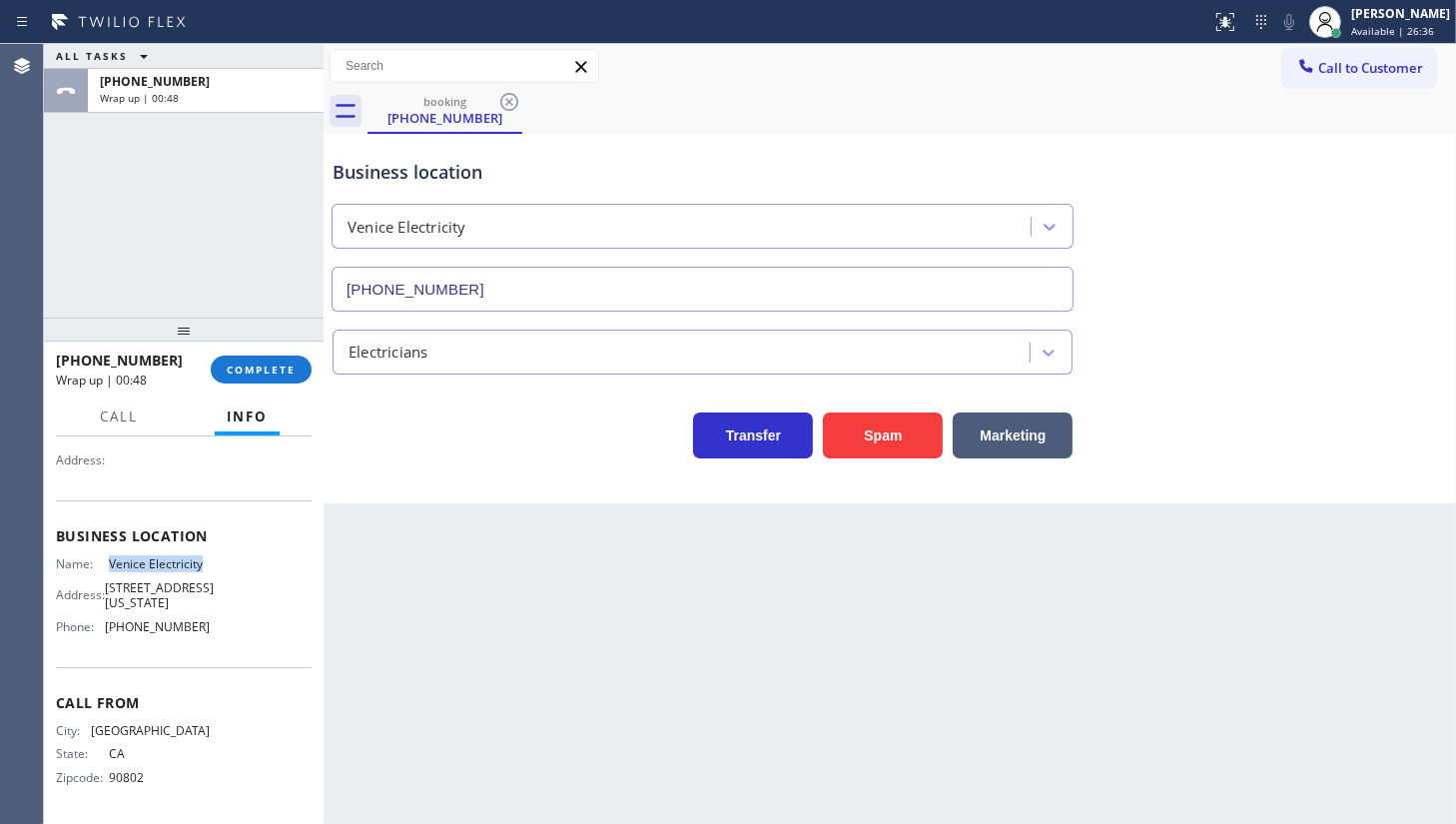copy on "Venice Electricity" 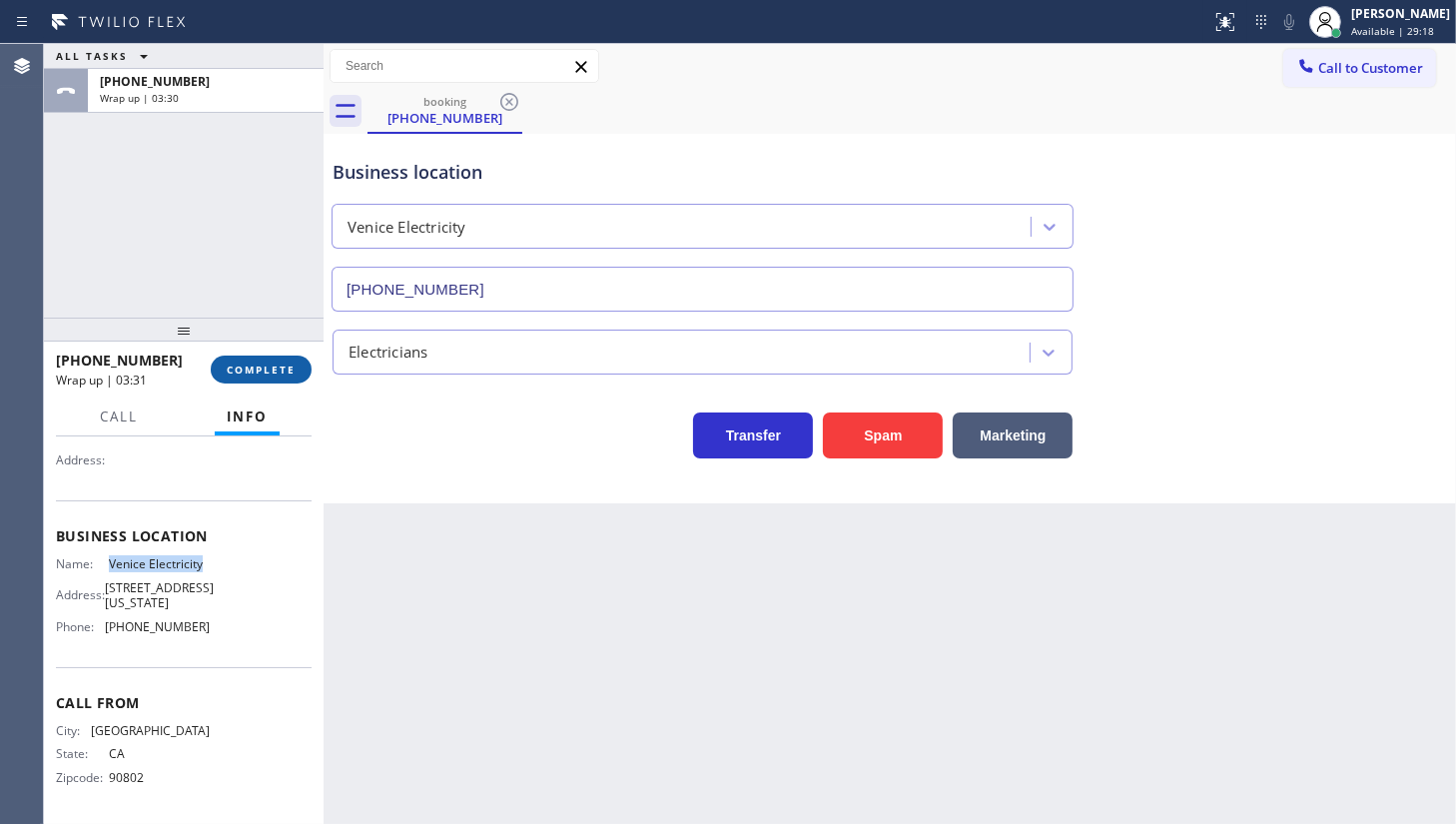 click on "COMPLETE" at bounding box center (261, 370) 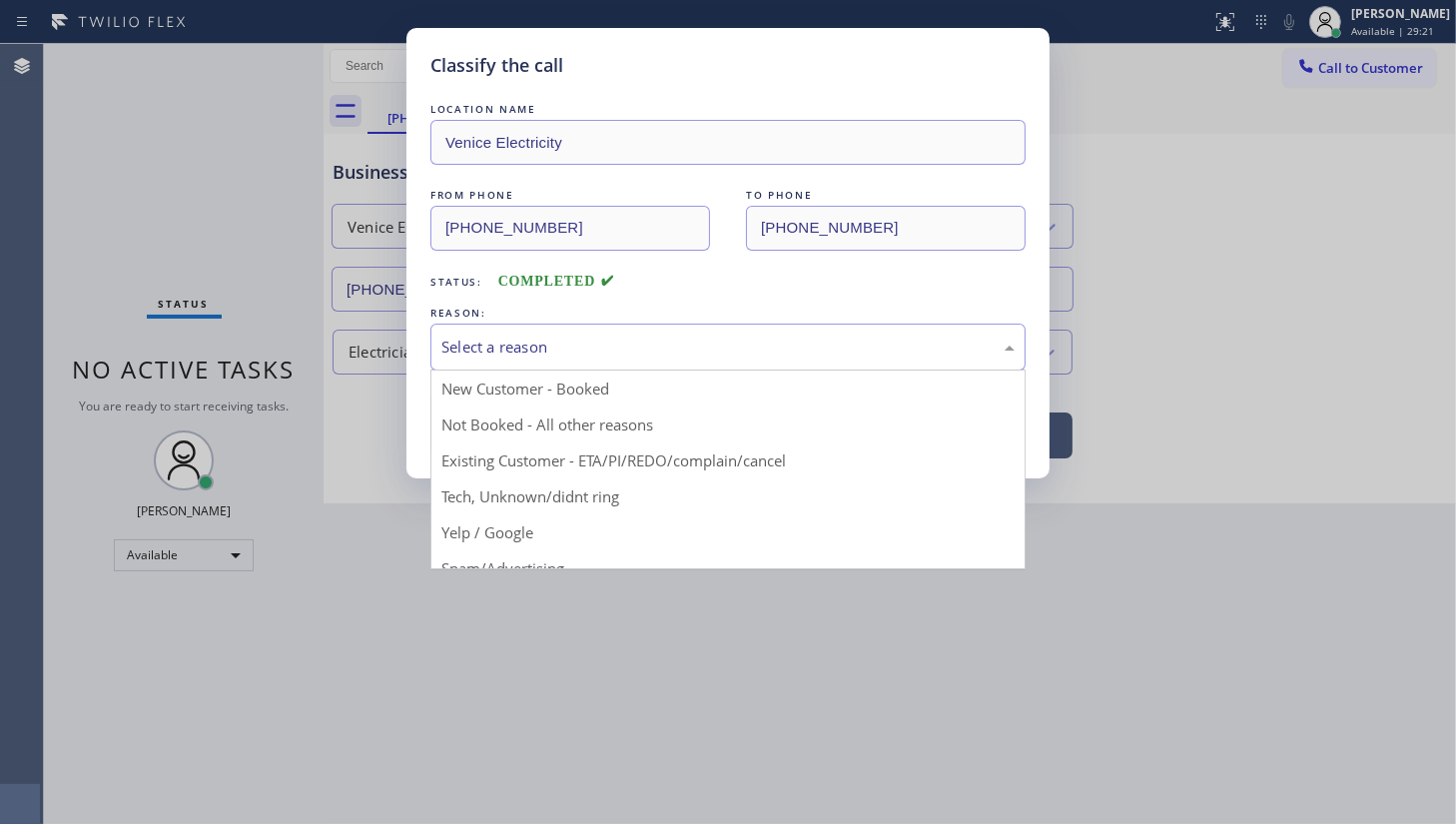 click on "Select a reason" at bounding box center (728, 347) 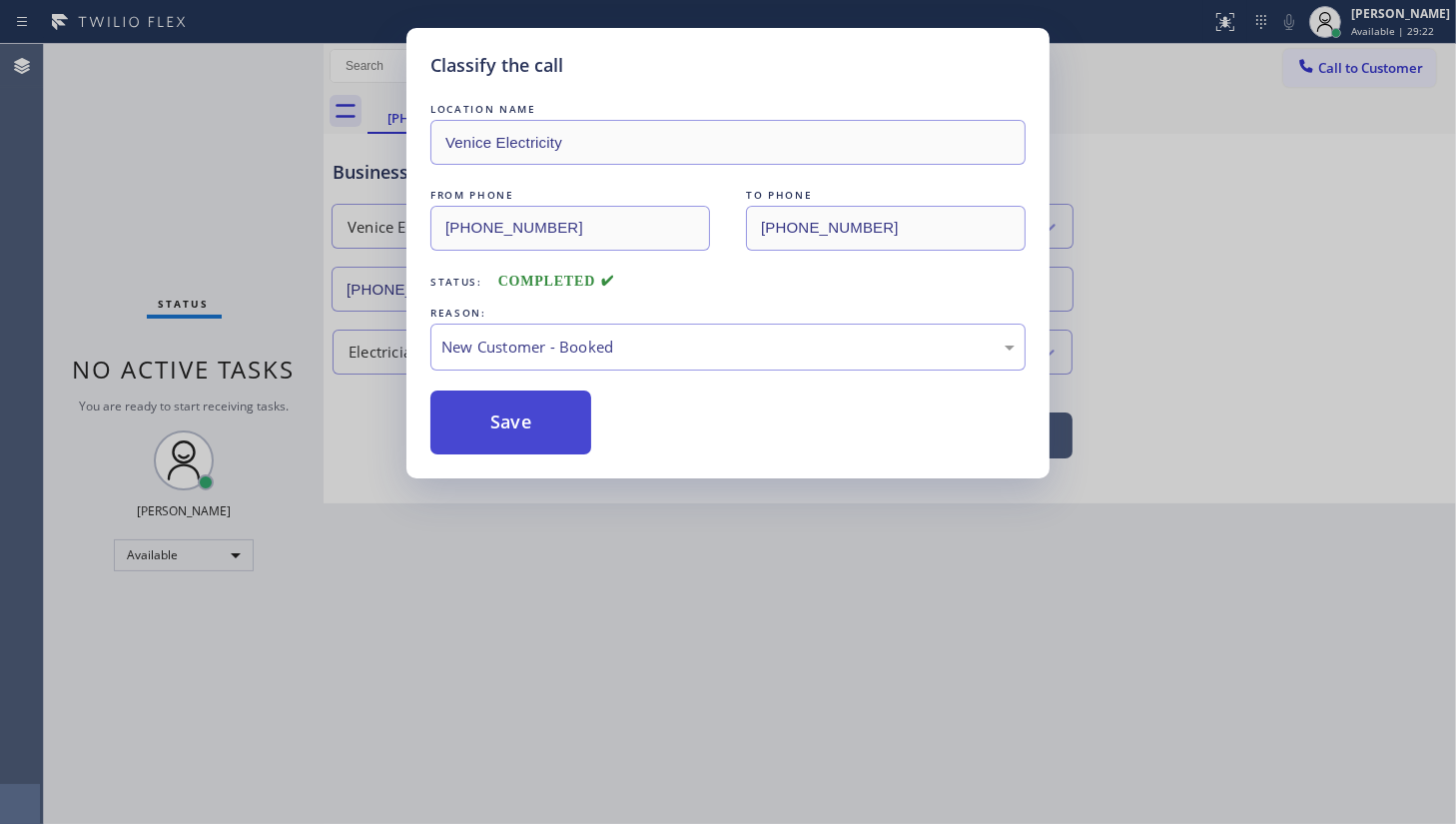 click on "Save" at bounding box center [510, 422] 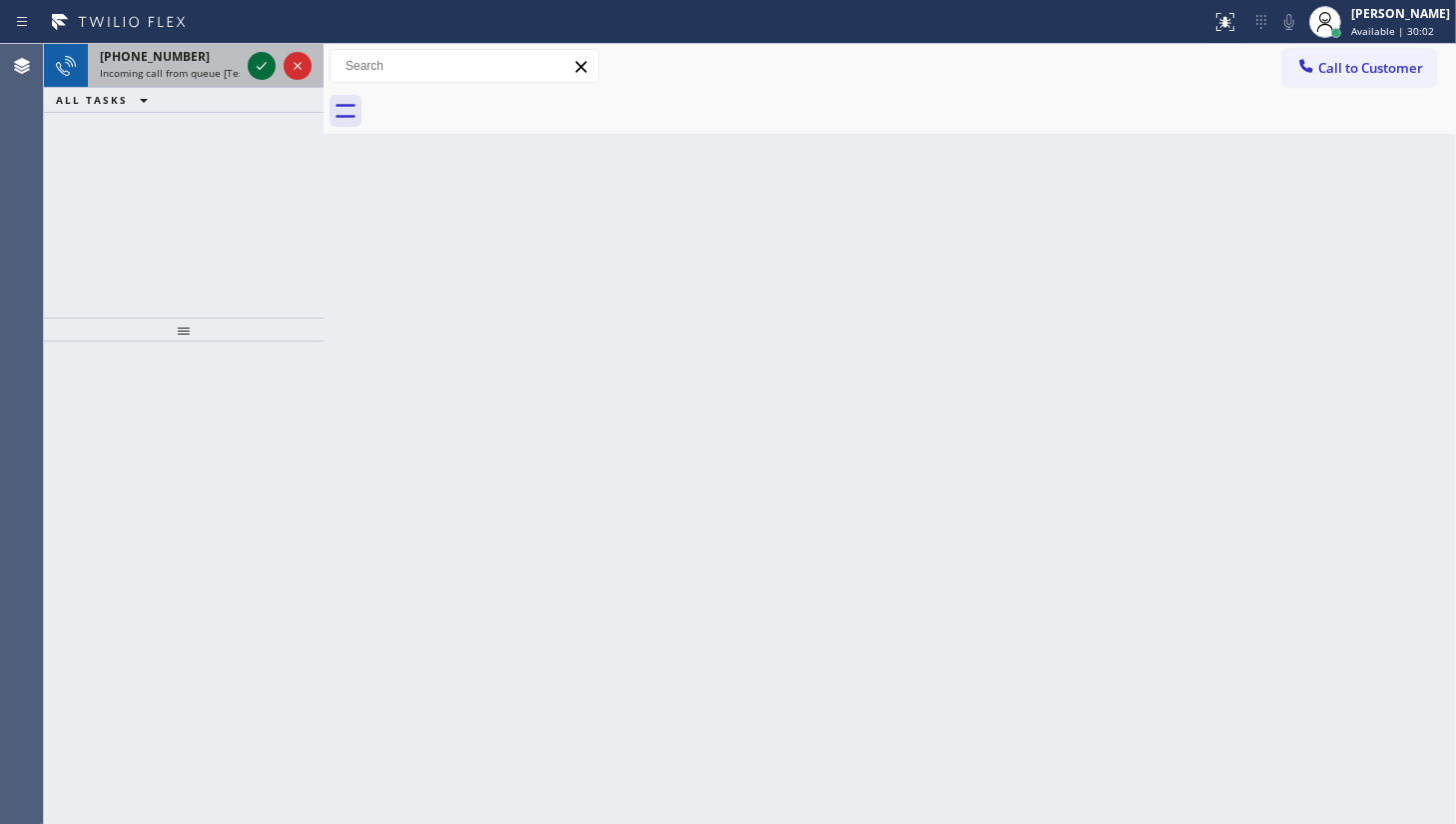 click 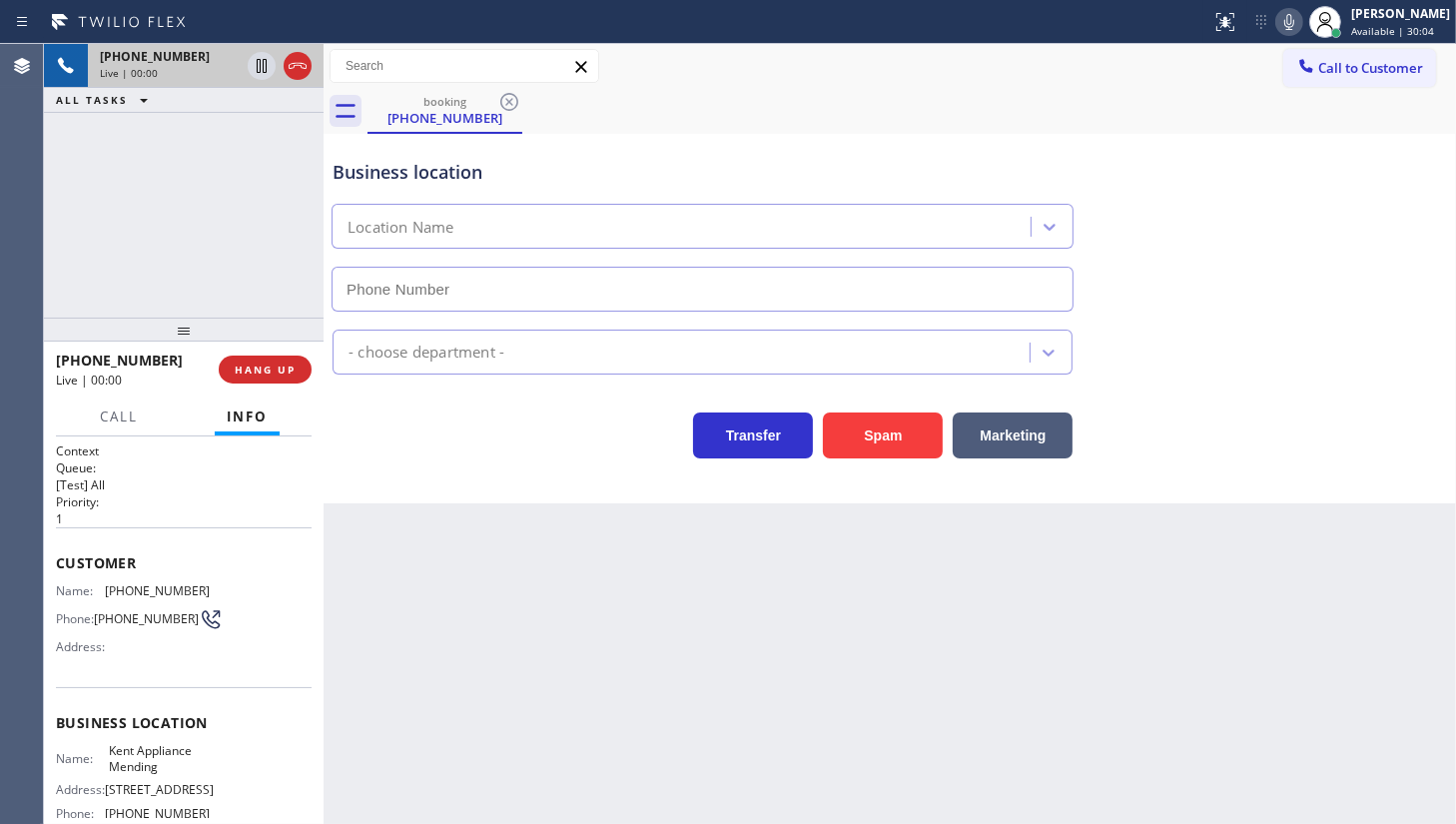 type on "(206) 202-1006" 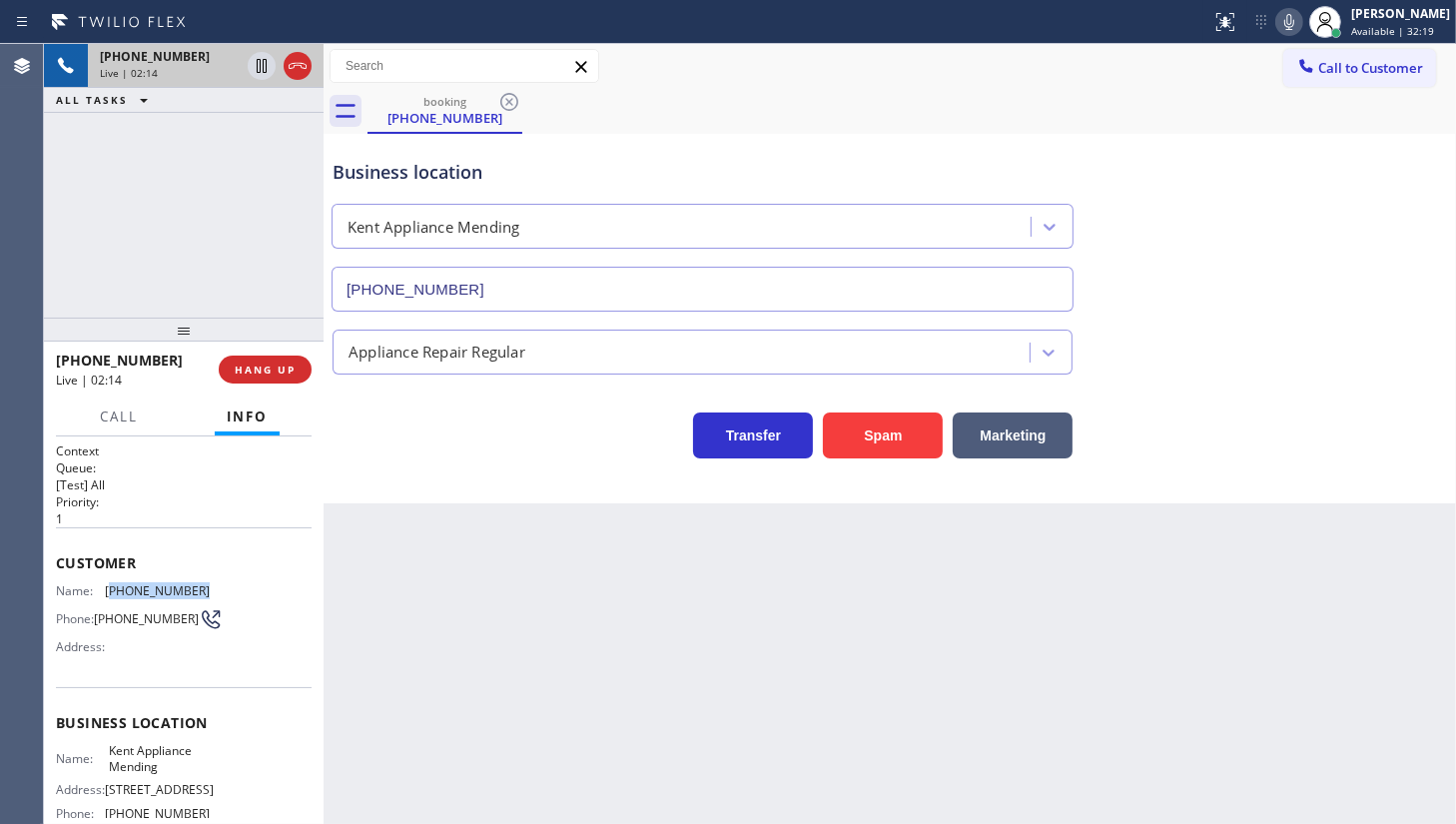 drag, startPoint x: 110, startPoint y: 584, endPoint x: 230, endPoint y: 575, distance: 120.33703 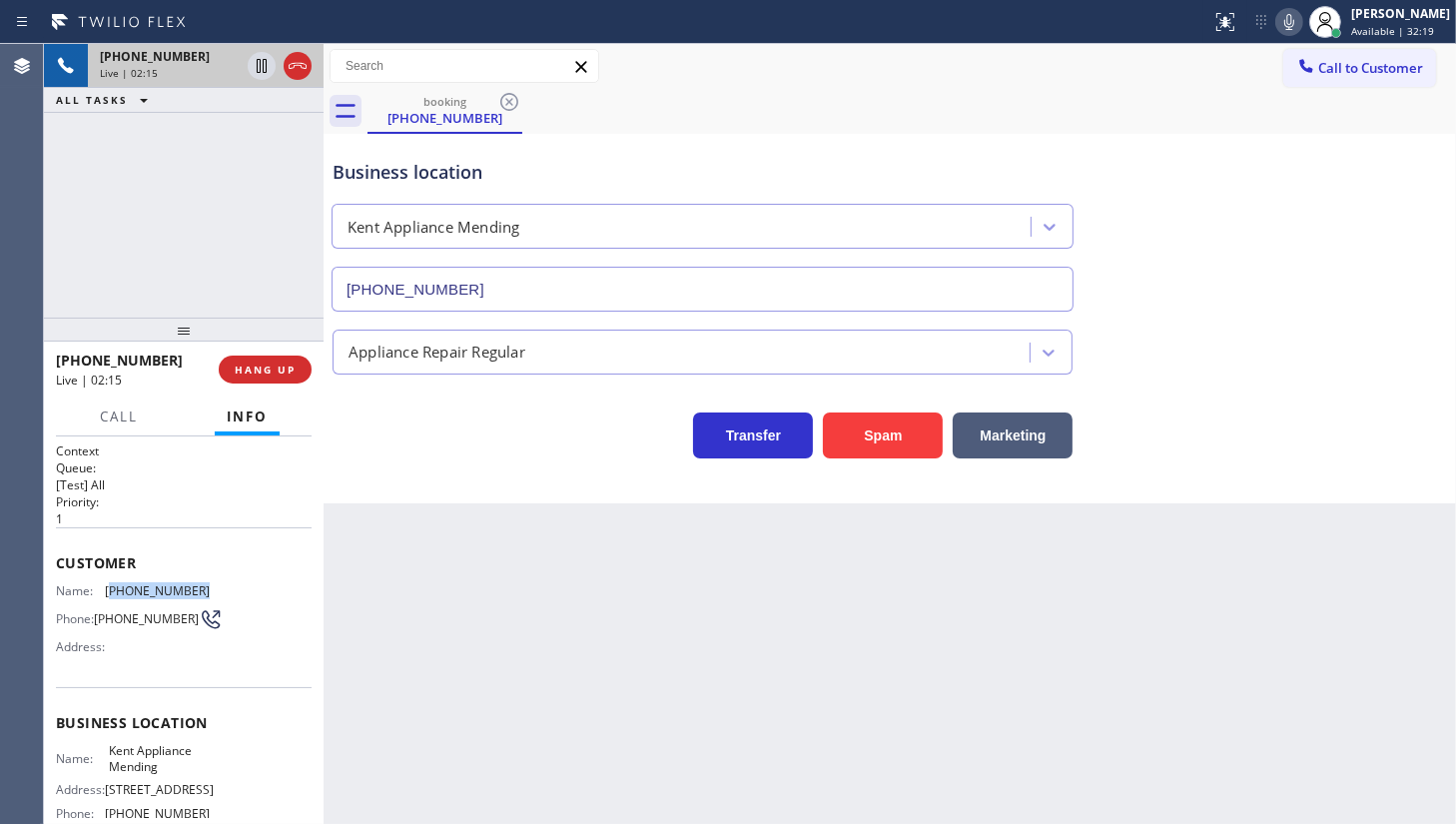 copy on "610) 360-1643" 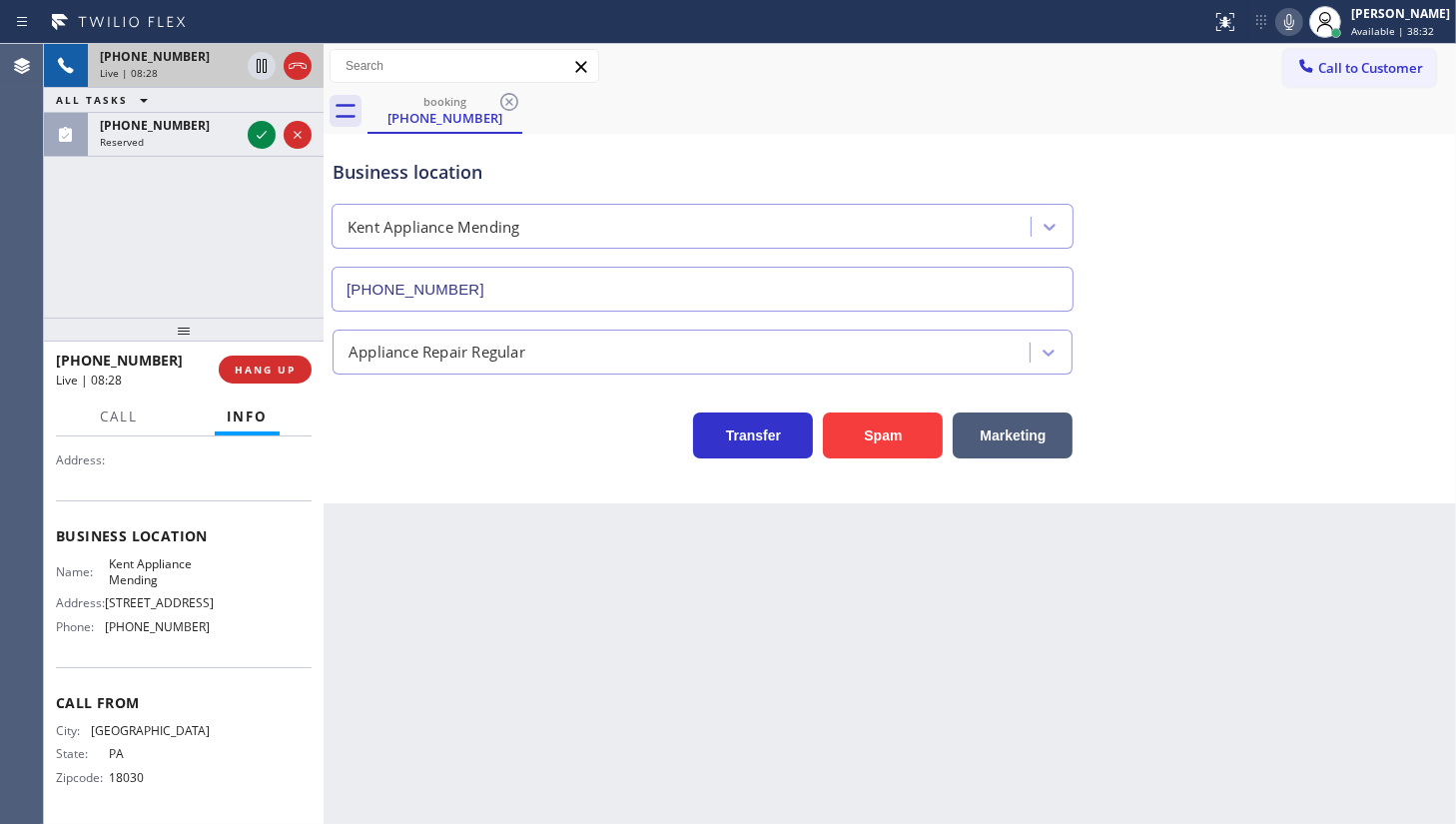 scroll, scrollTop: 206, scrollLeft: 0, axis: vertical 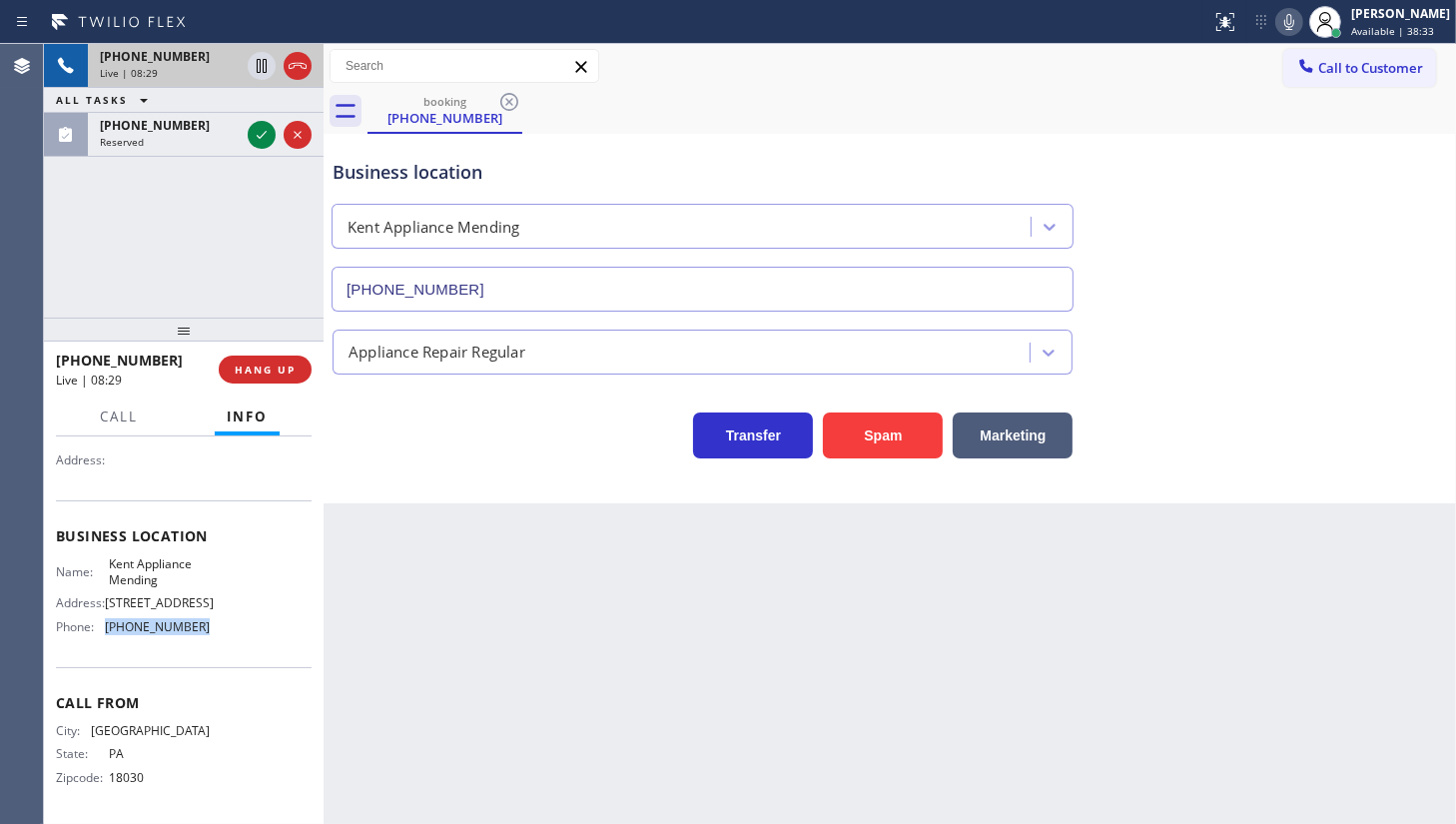 drag, startPoint x: 98, startPoint y: 620, endPoint x: 212, endPoint y: 633, distance: 114.73883 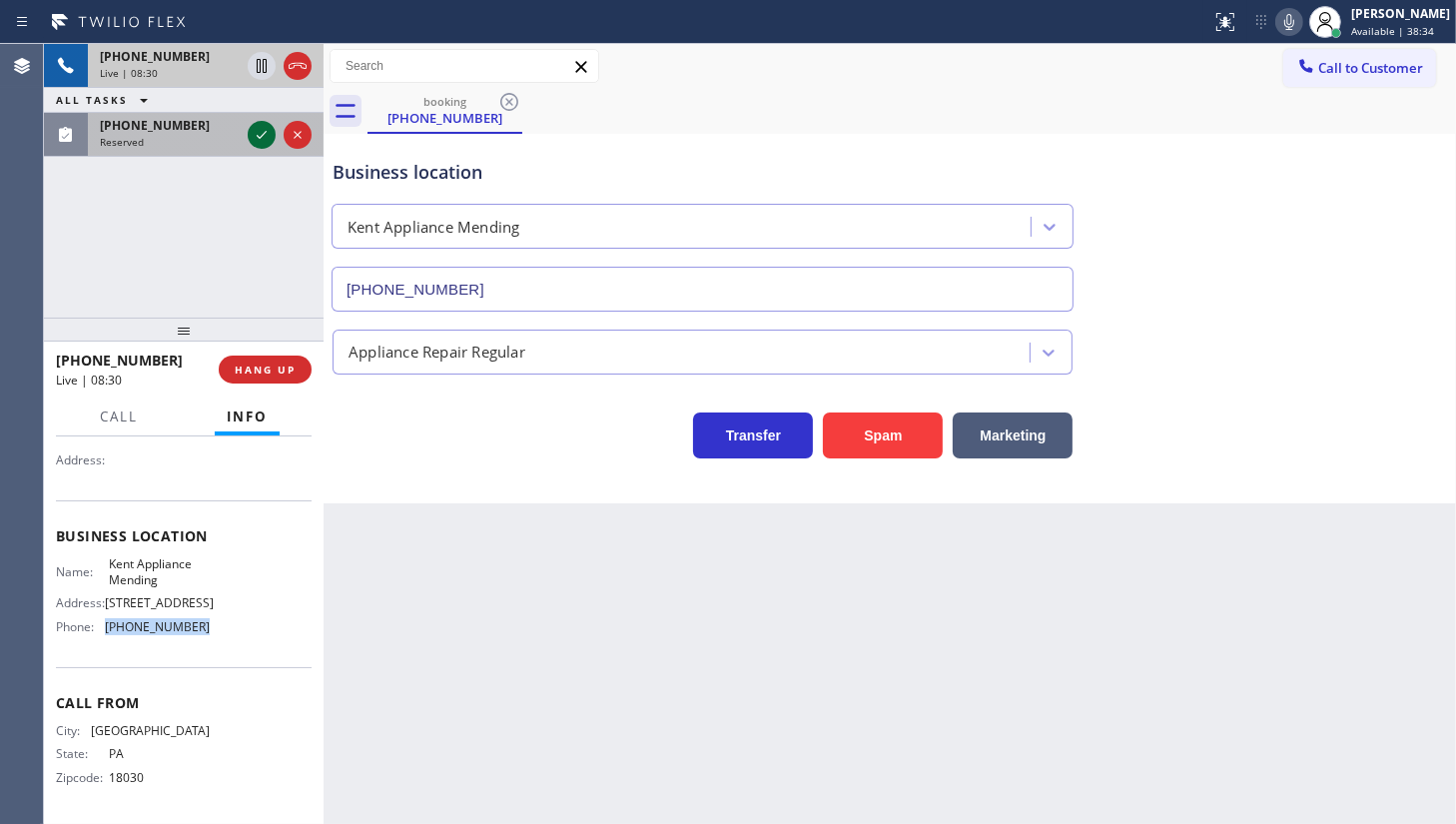 click 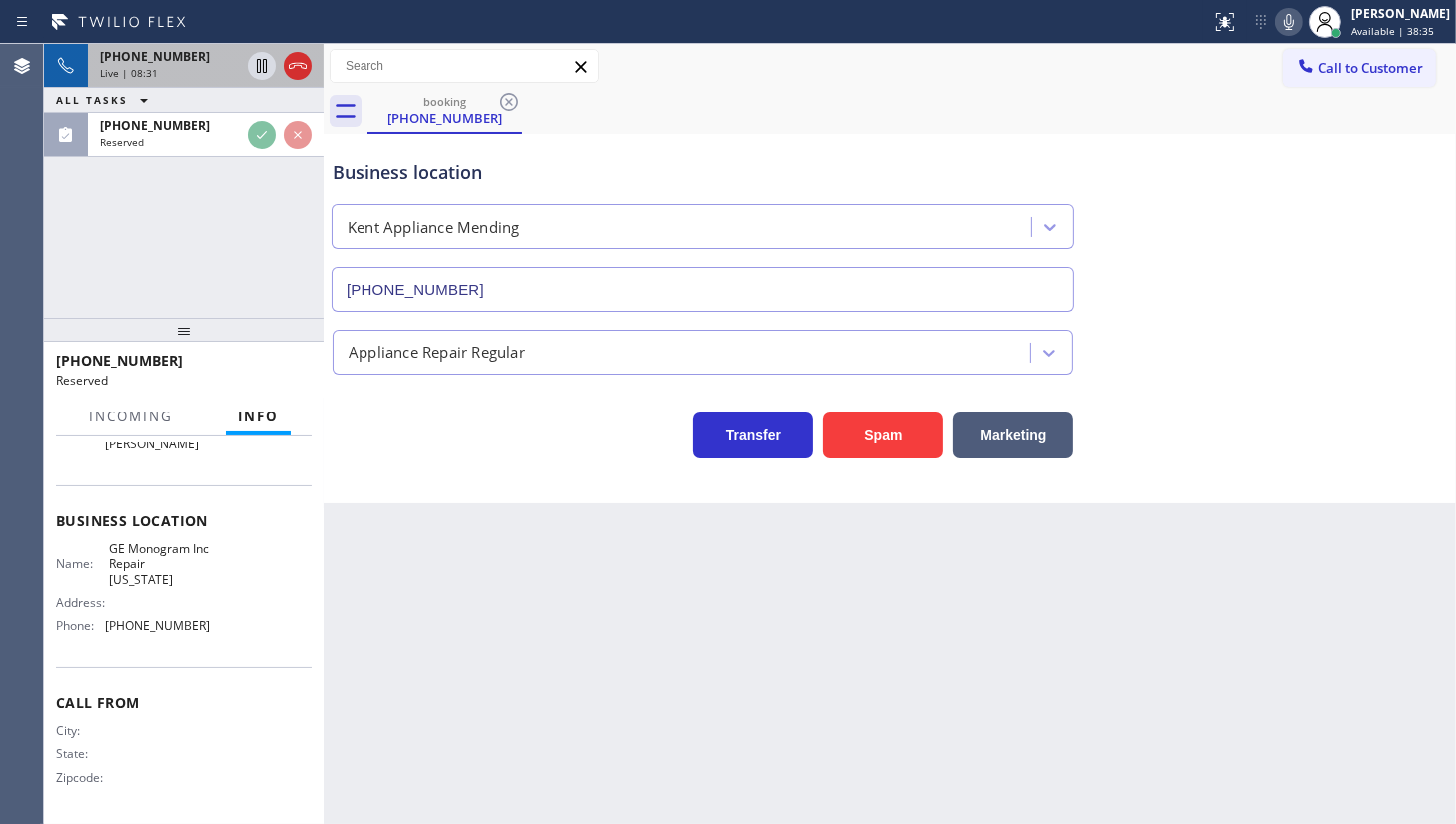 scroll, scrollTop: 253, scrollLeft: 0, axis: vertical 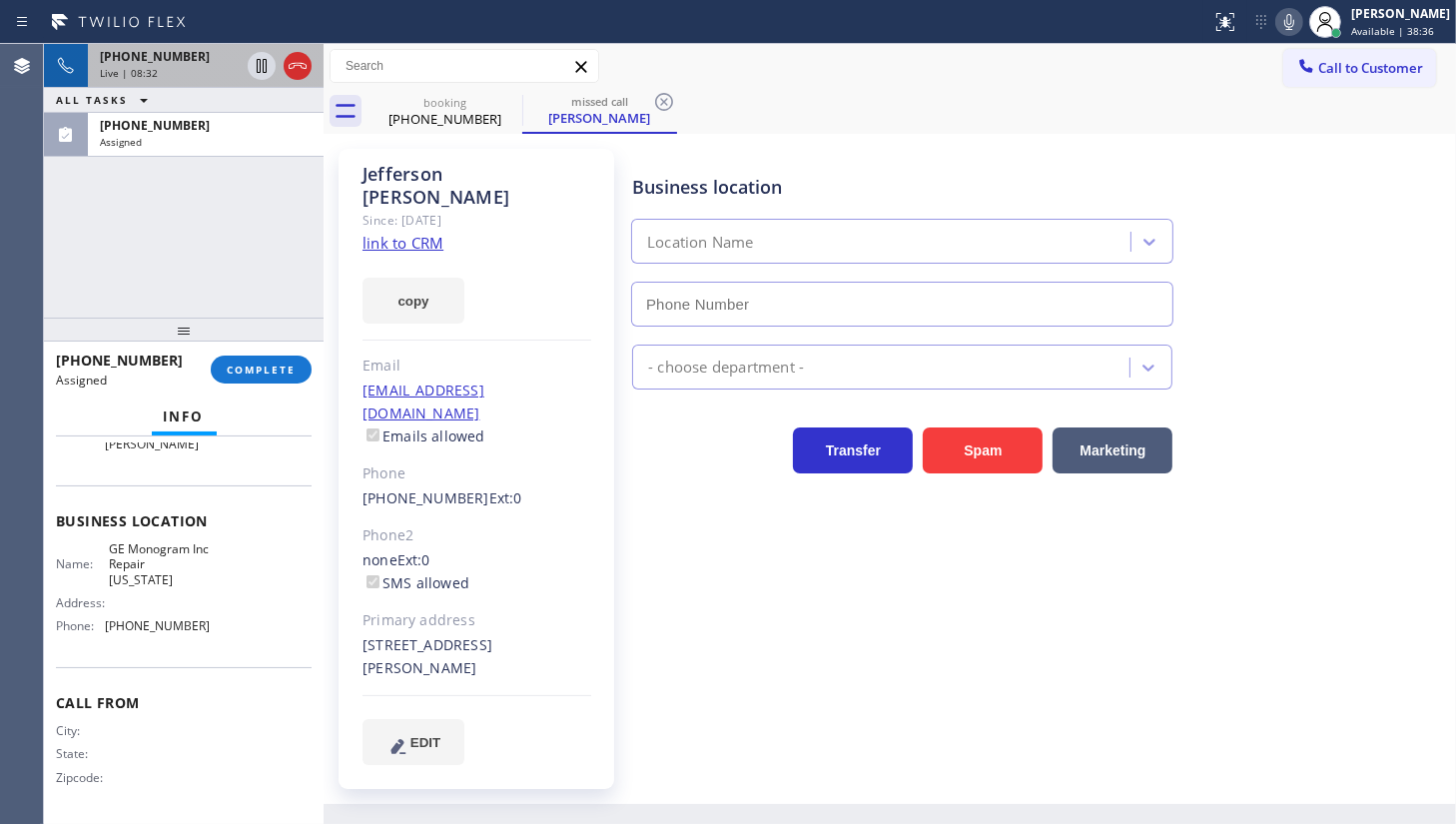 type on "(332) 456-0495" 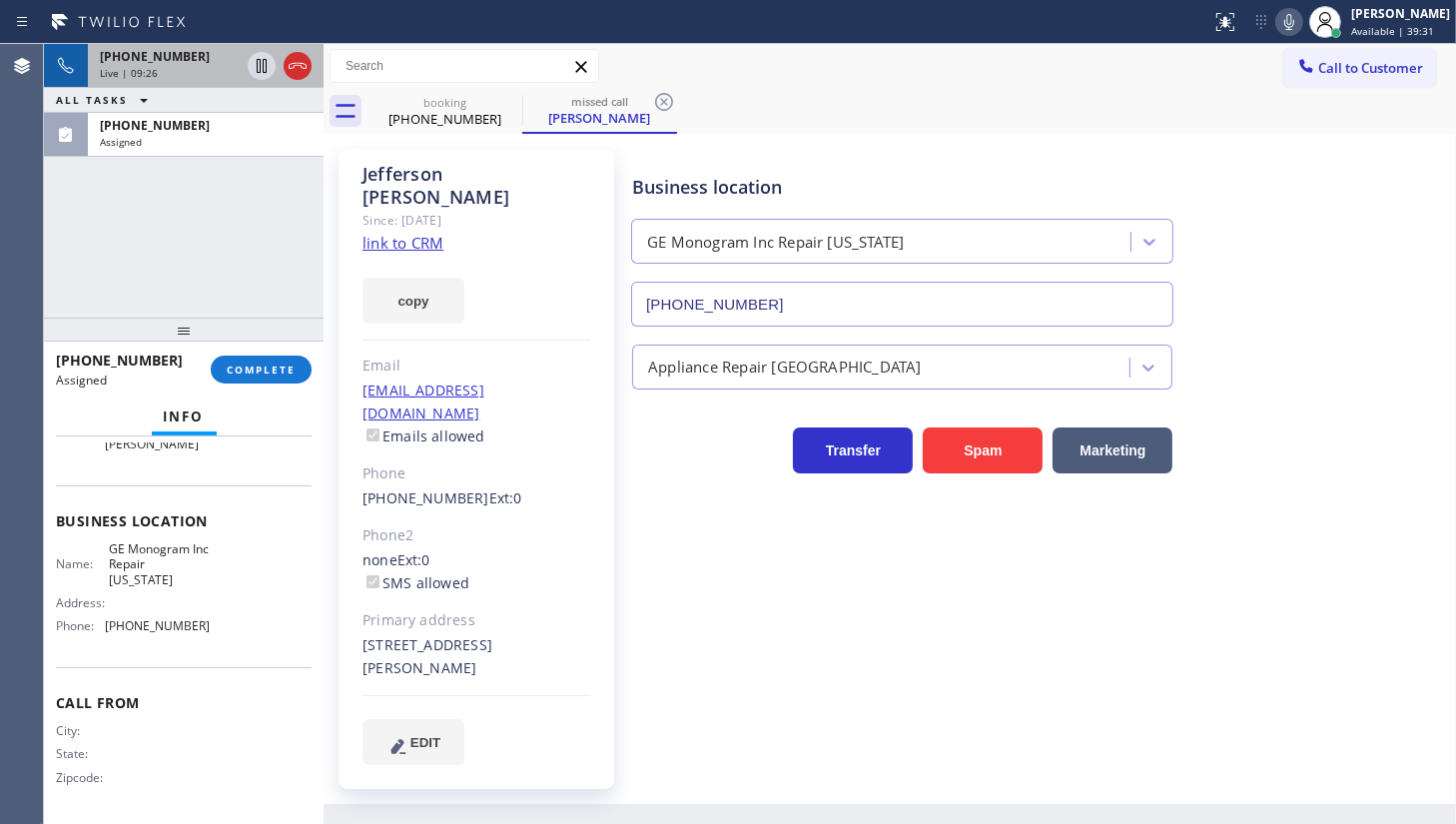 scroll, scrollTop: 270, scrollLeft: 0, axis: vertical 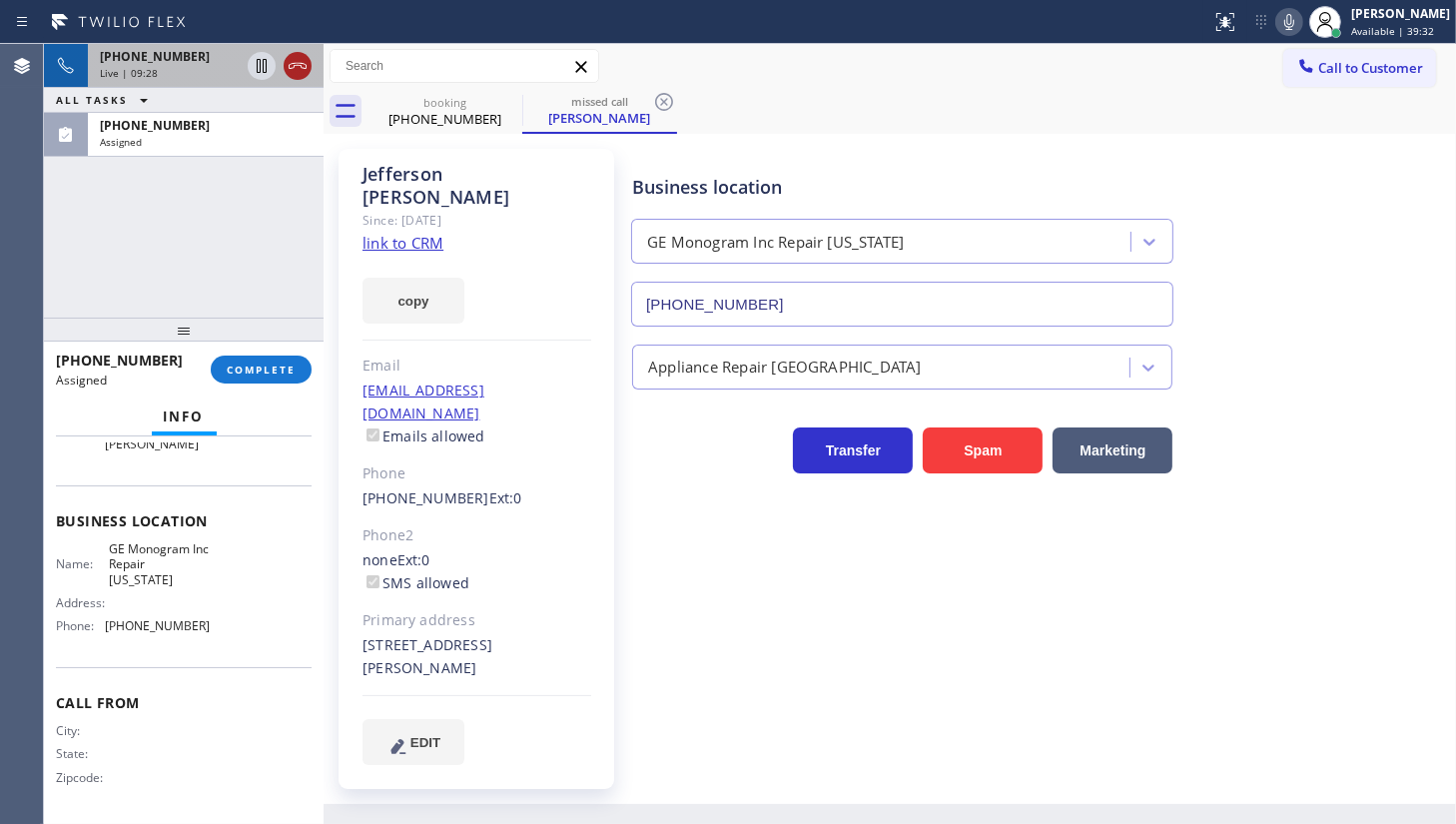 click 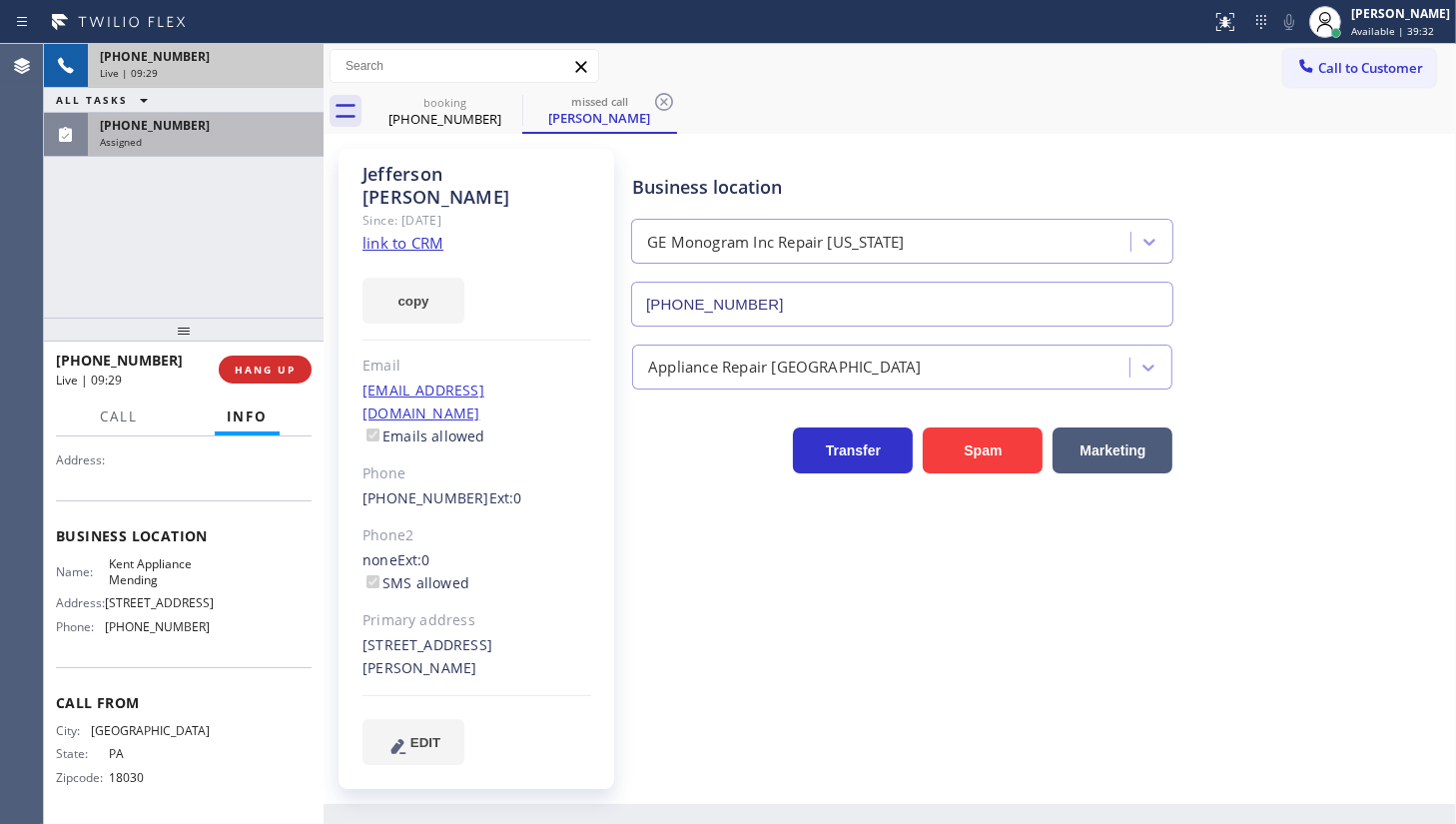scroll, scrollTop: 206, scrollLeft: 0, axis: vertical 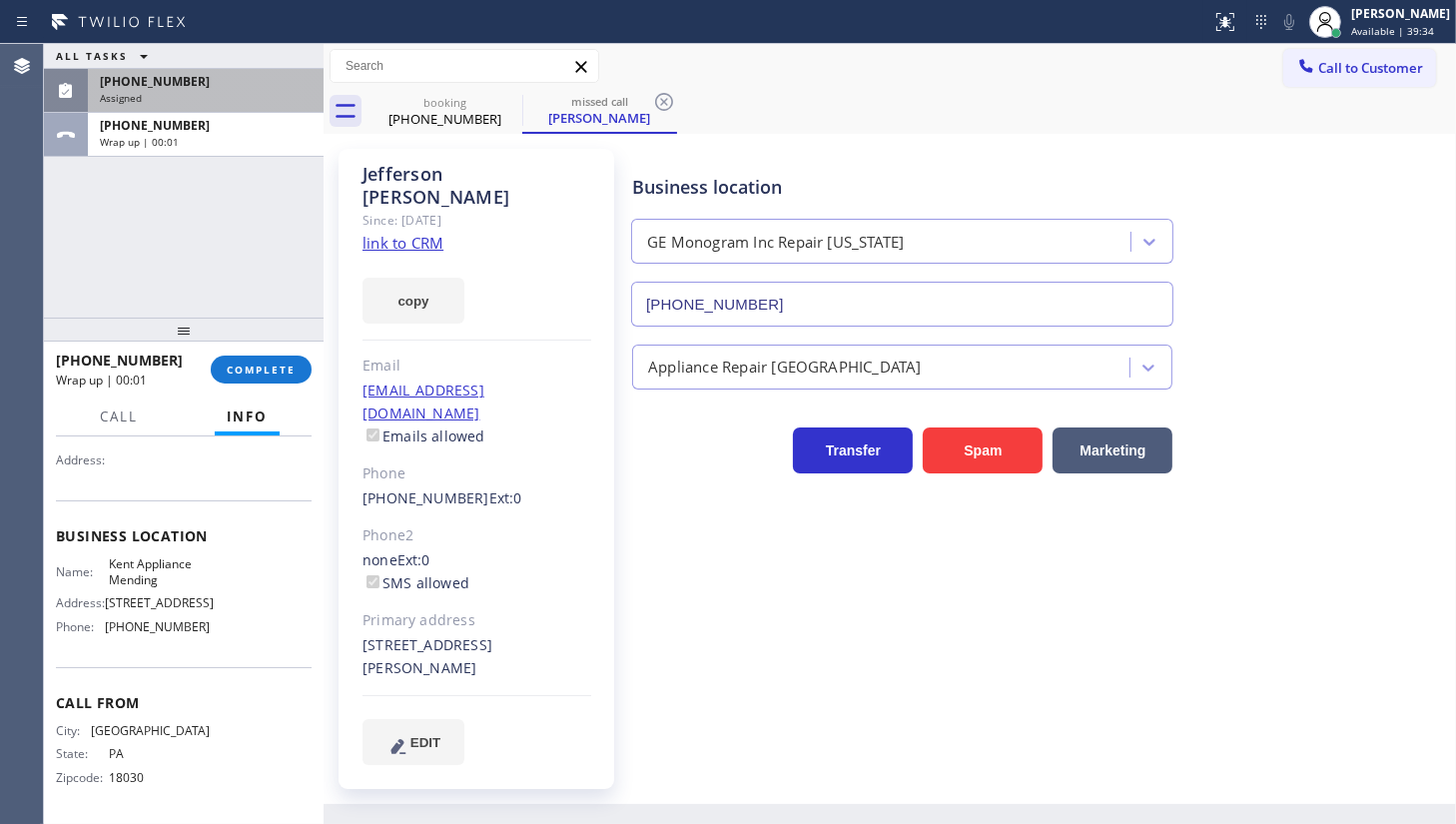 click on "(929) 426-3293" at bounding box center [155, 81] 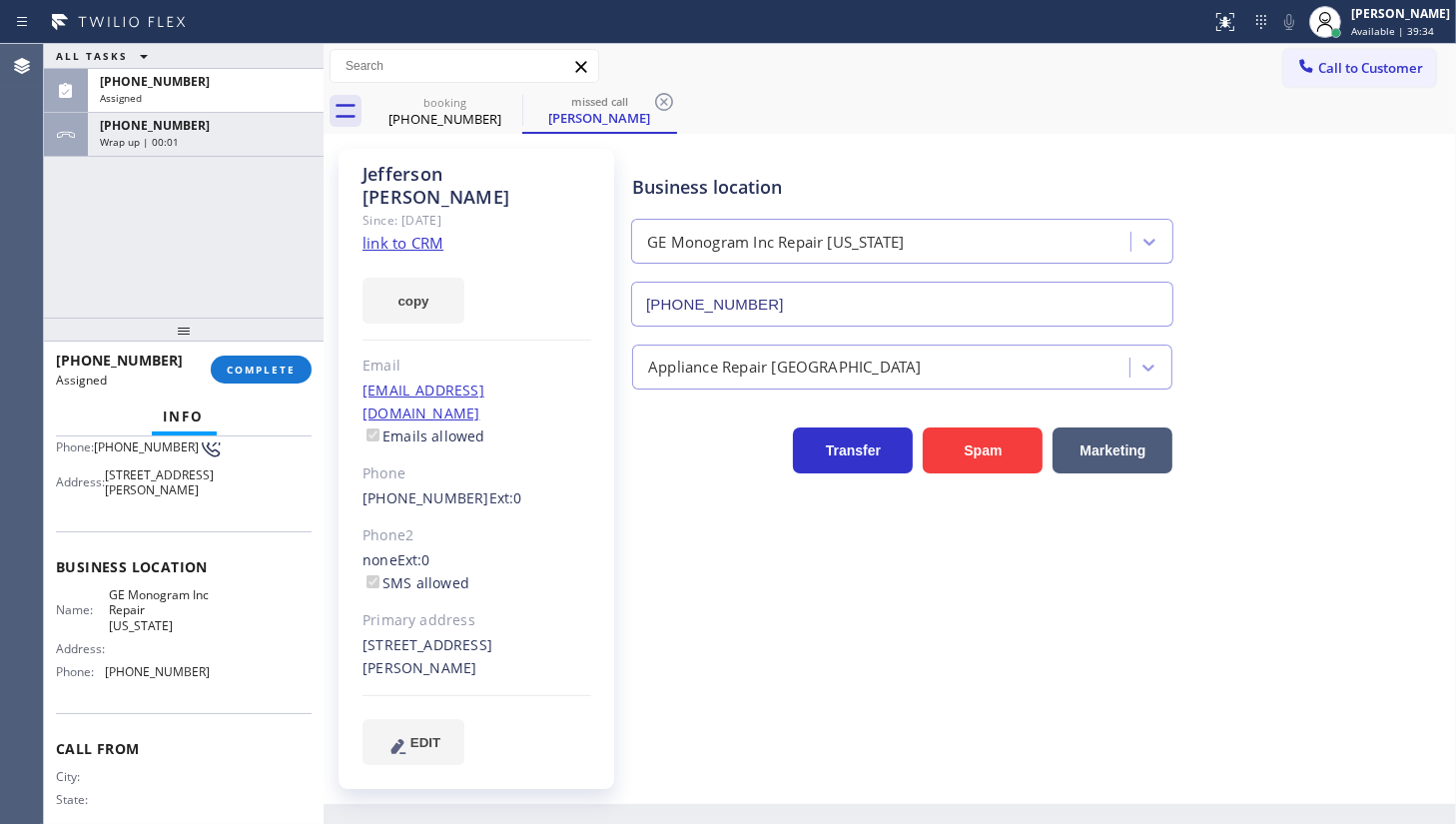 scroll, scrollTop: 270, scrollLeft: 0, axis: vertical 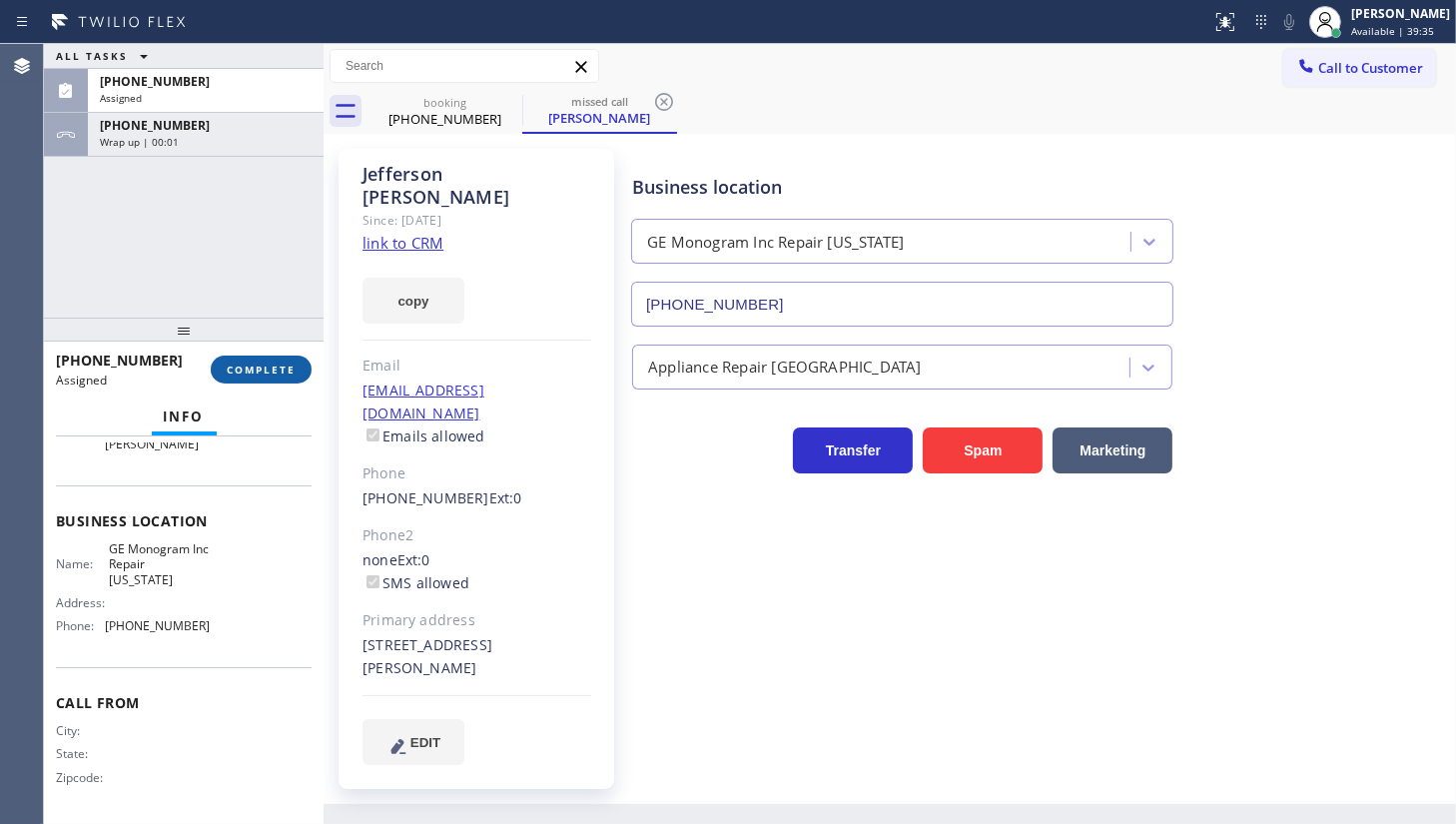 click on "COMPLETE" at bounding box center (261, 370) 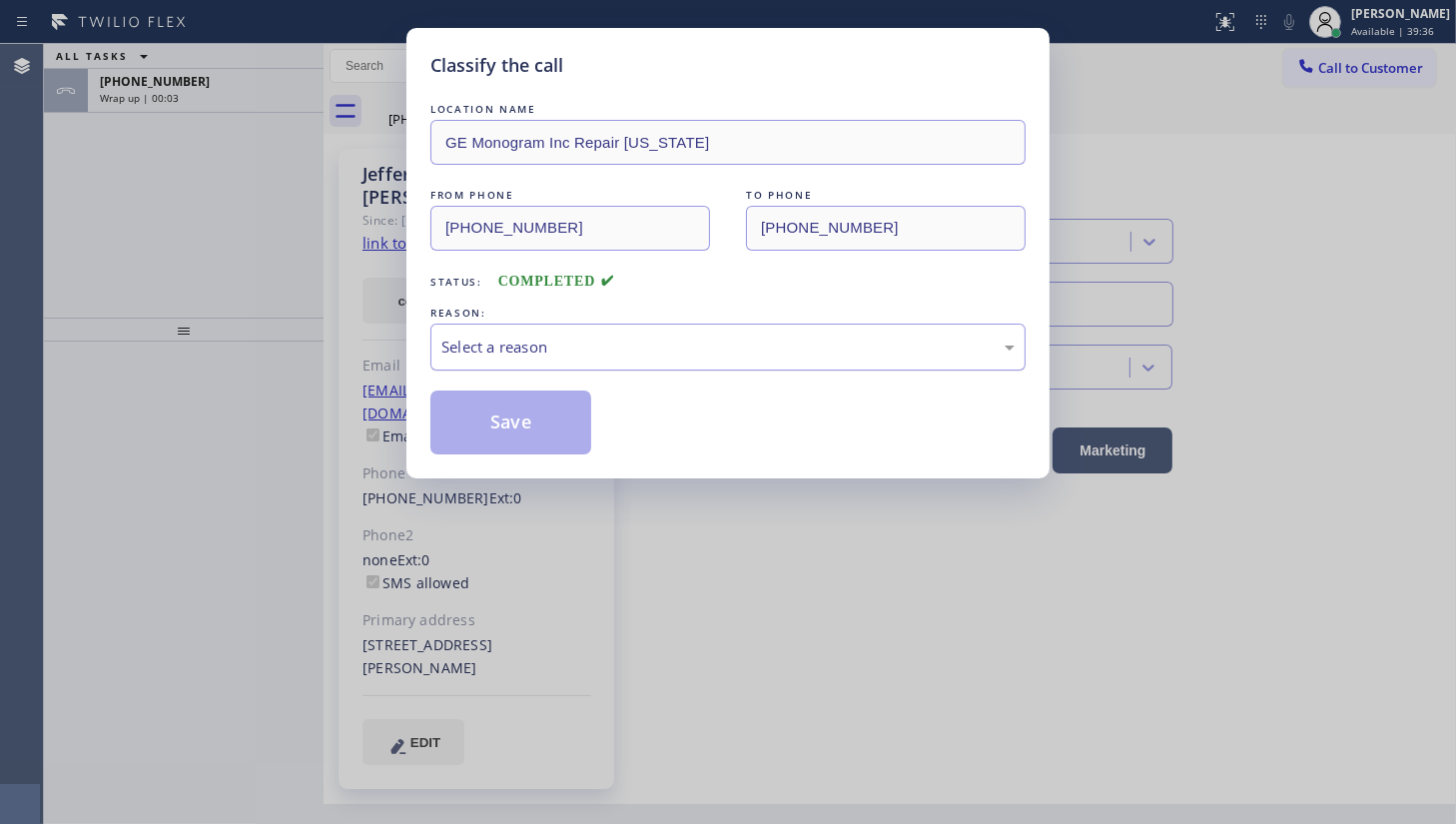 click on "Select a reason" at bounding box center [728, 347] 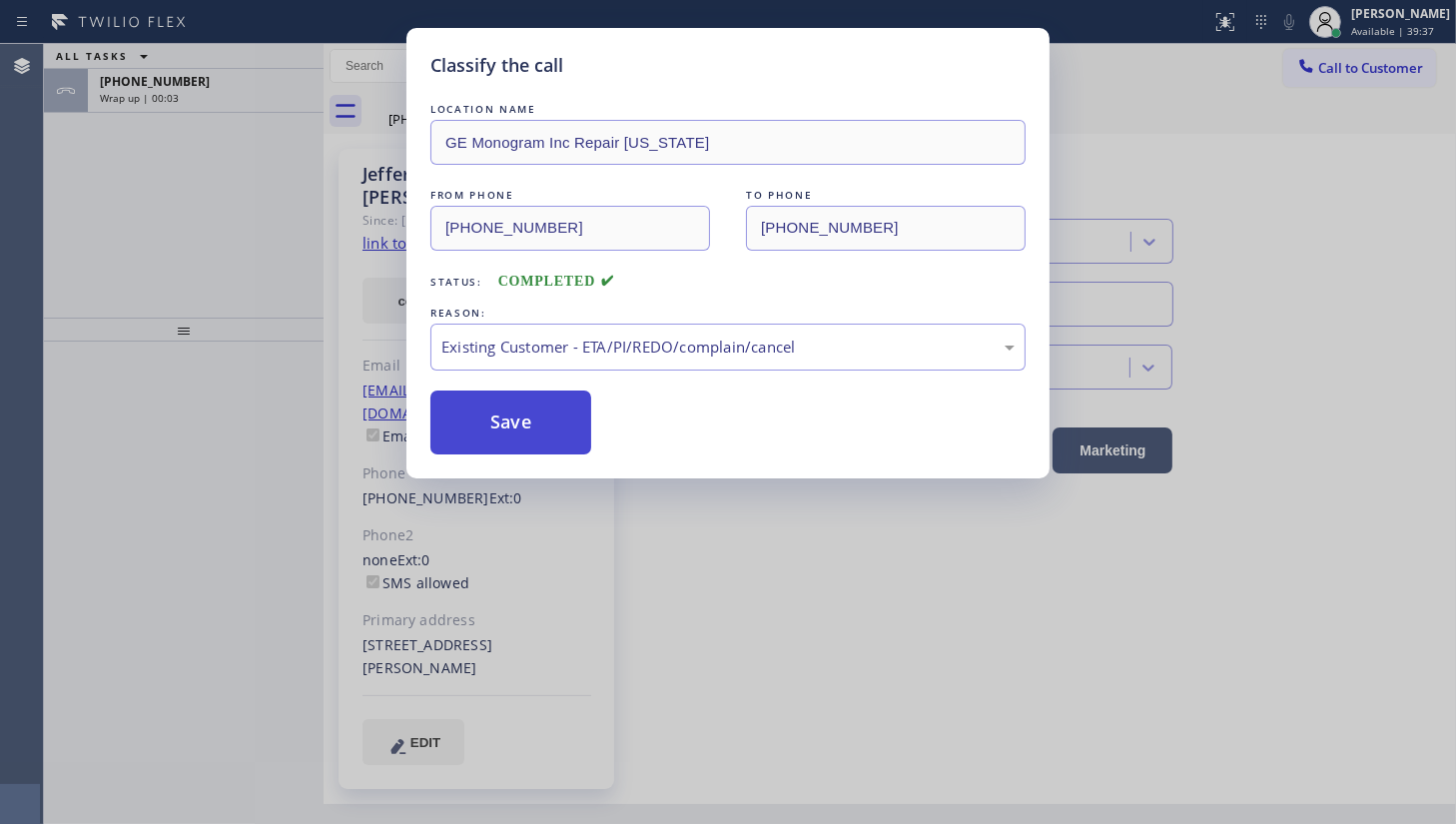 click on "Save" at bounding box center (510, 422) 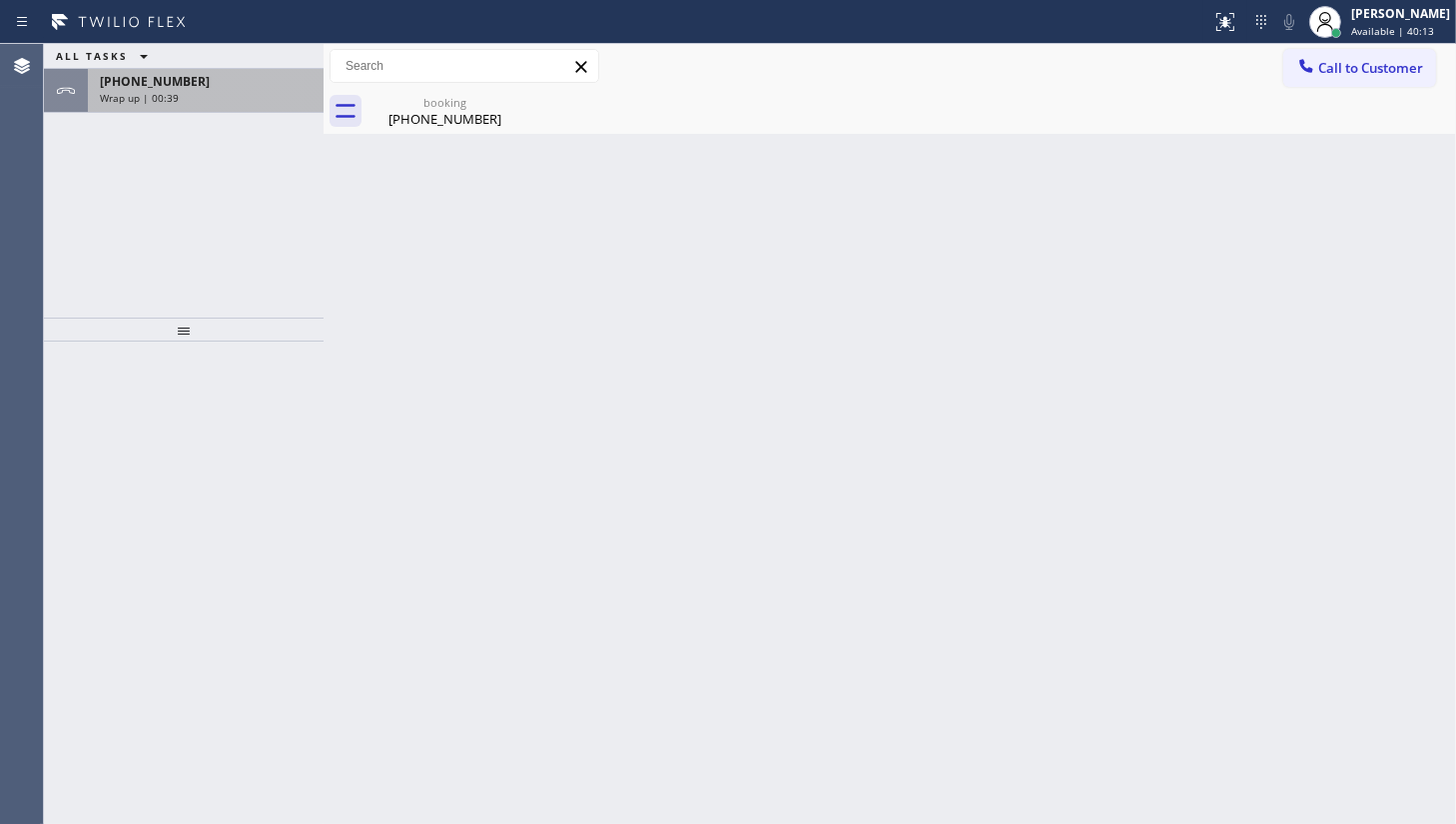 click on "+16103601643" at bounding box center (206, 81) 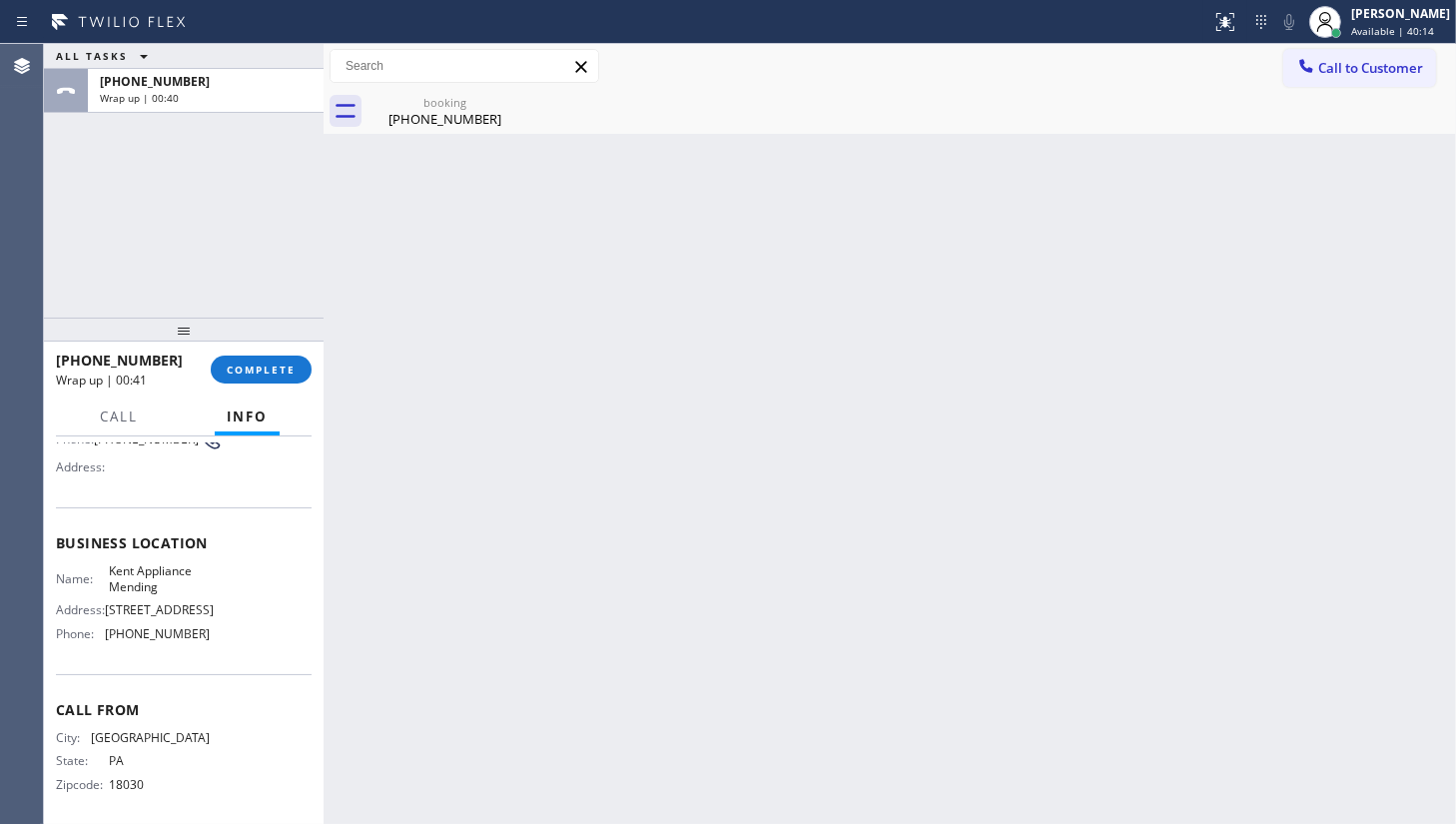 scroll, scrollTop: 181, scrollLeft: 0, axis: vertical 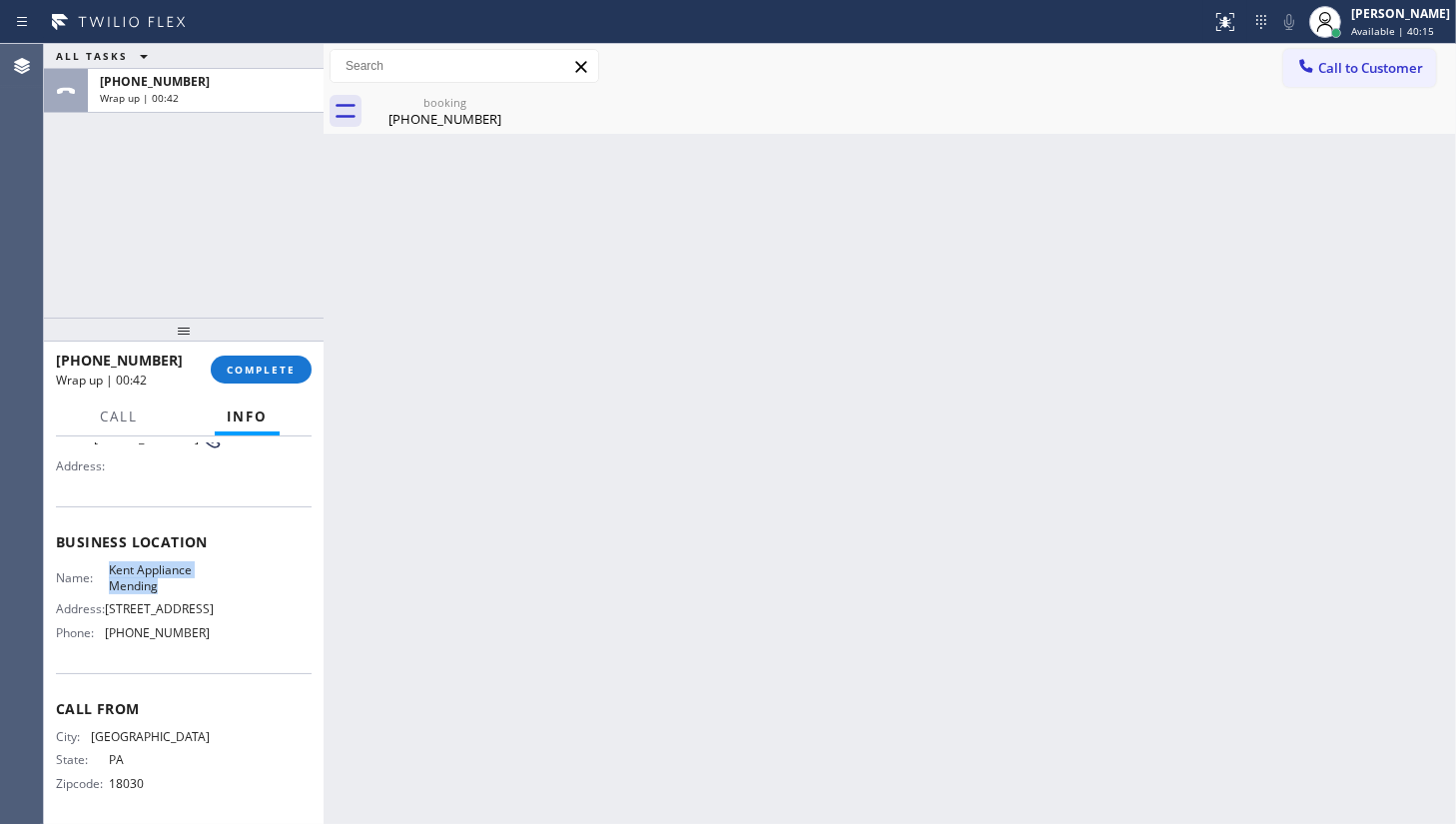 drag, startPoint x: 99, startPoint y: 572, endPoint x: 181, endPoint y: 586, distance: 83.18654 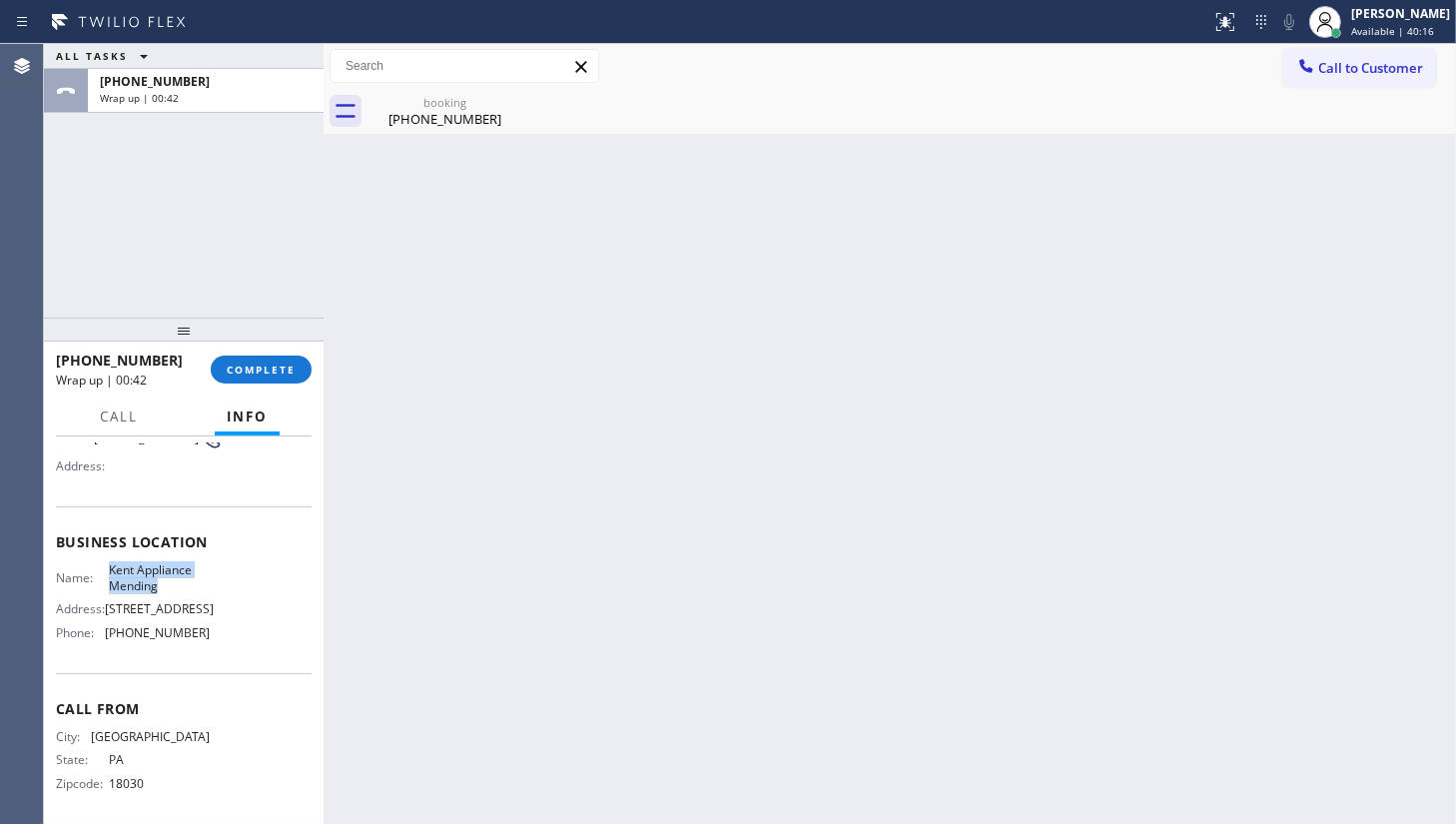 copy on "Kent Appliance Mending" 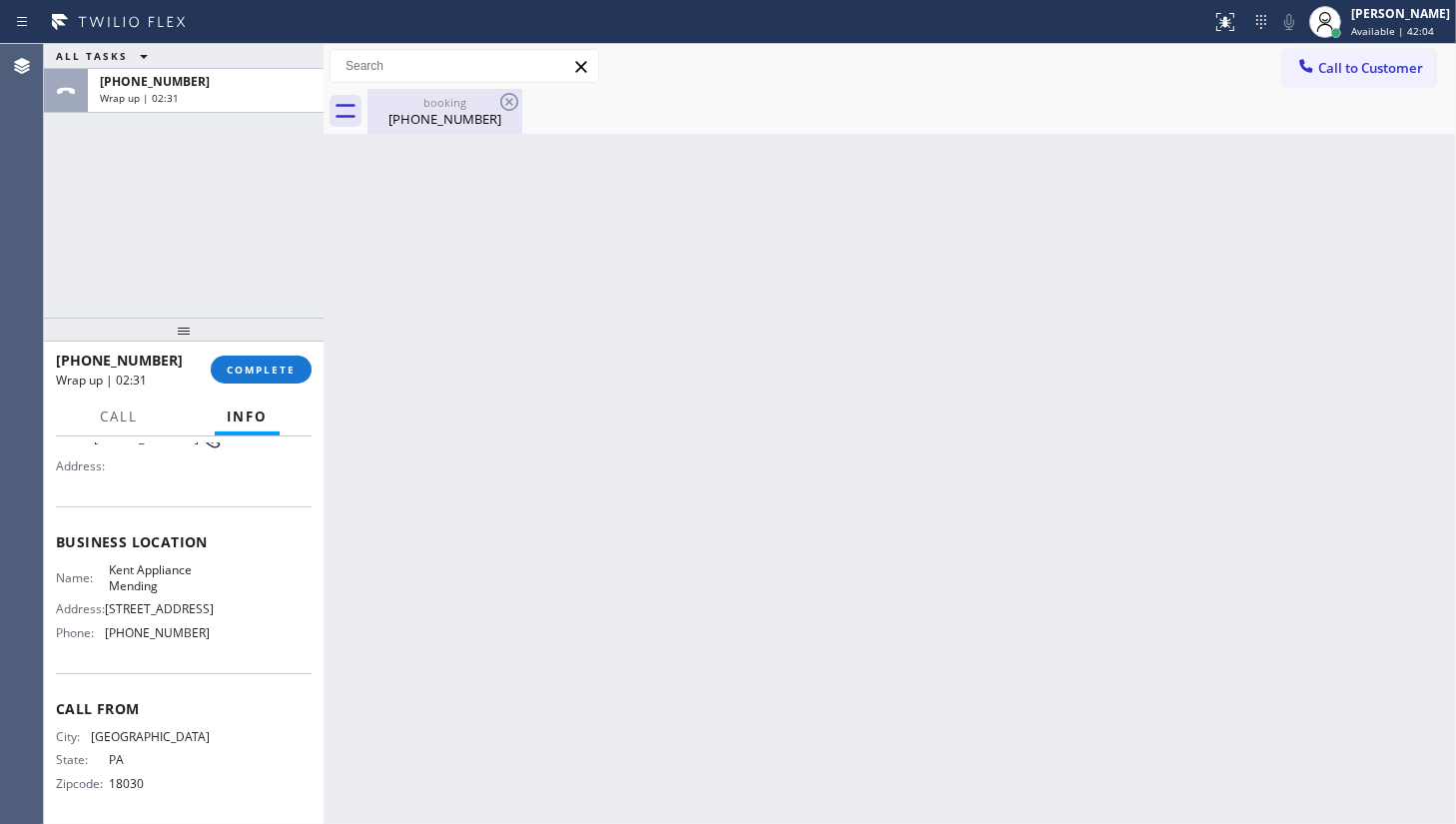 click on "booking" at bounding box center [444, 102] 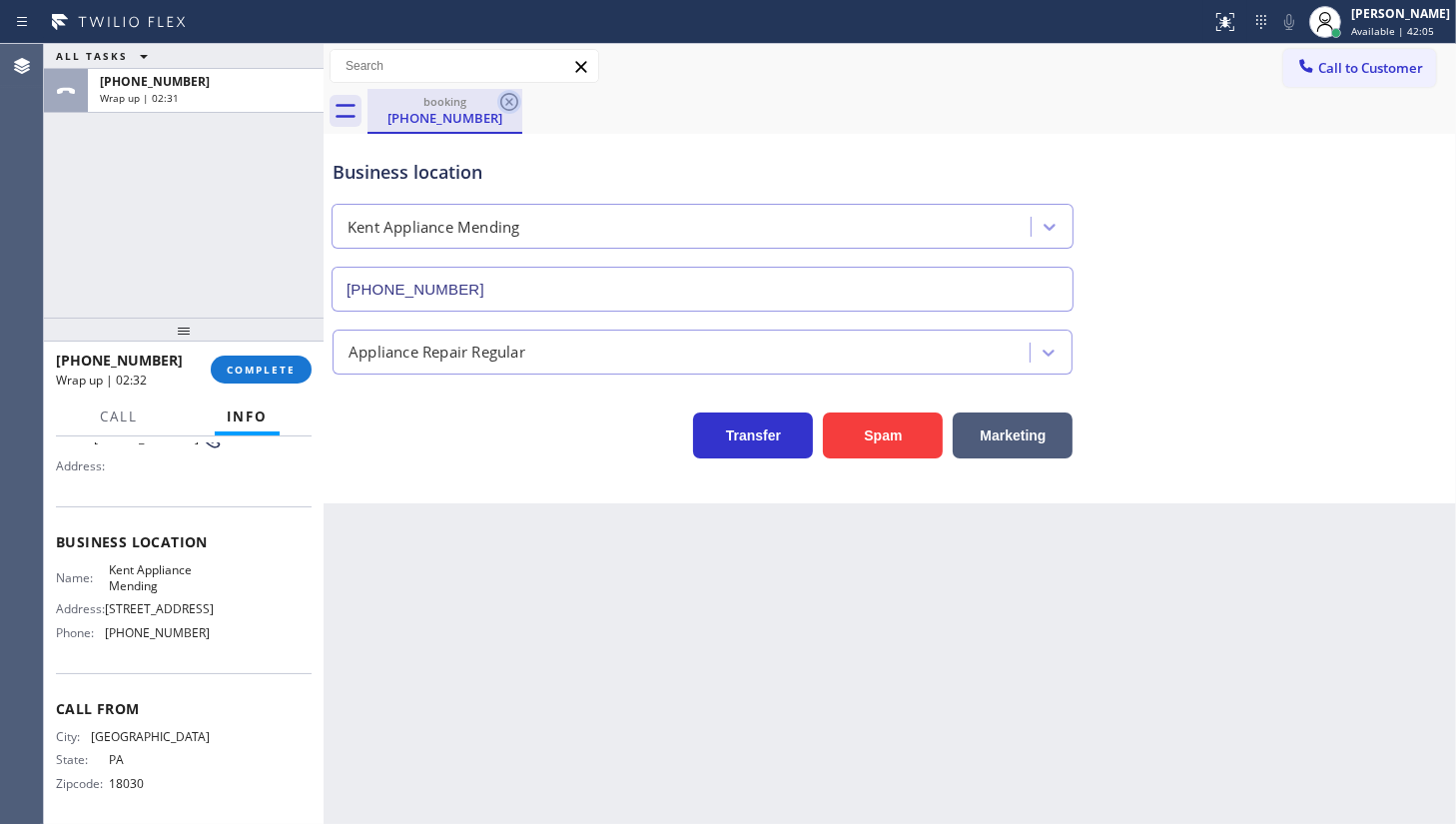 click 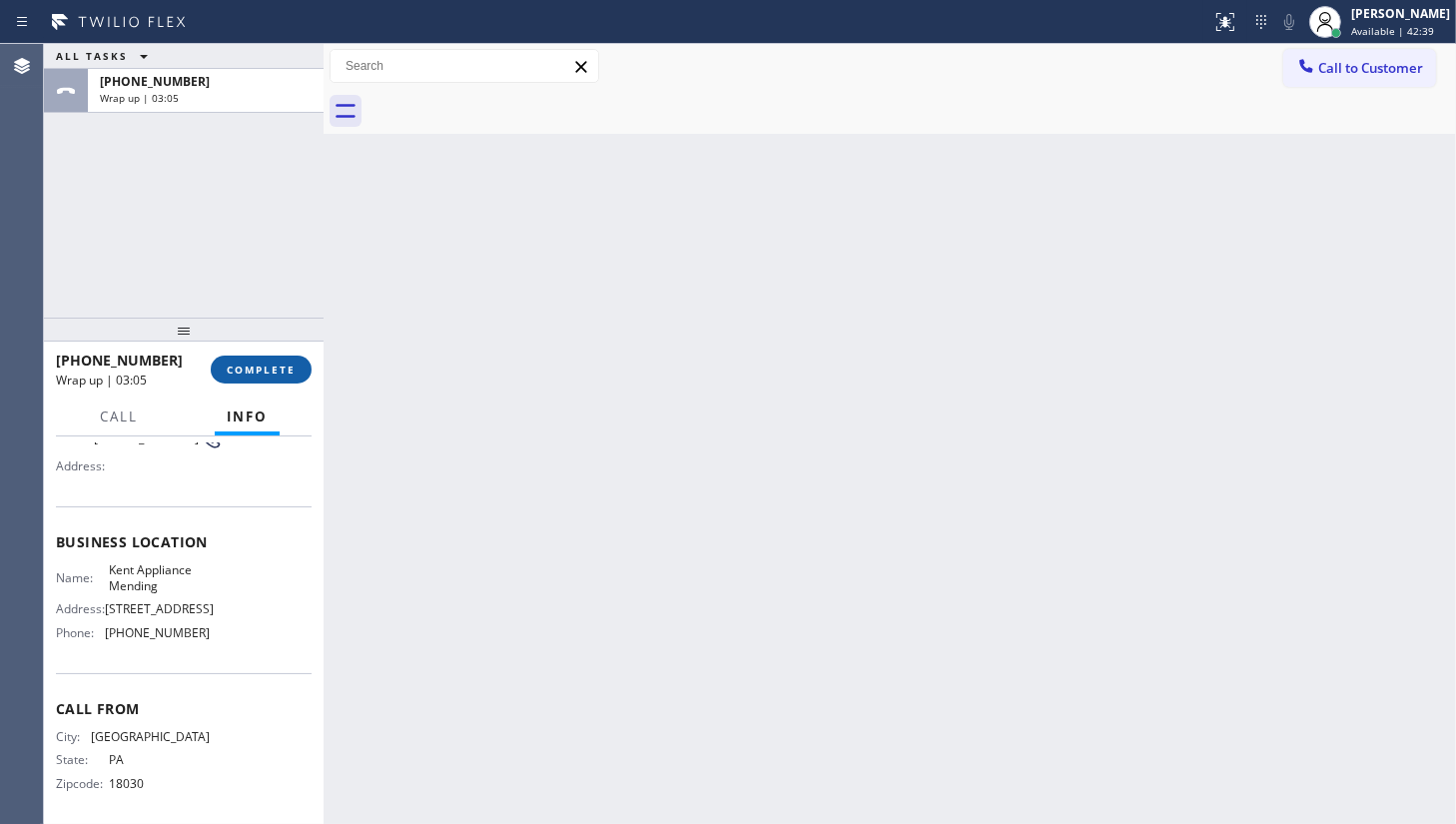 click on "COMPLETE" at bounding box center [261, 370] 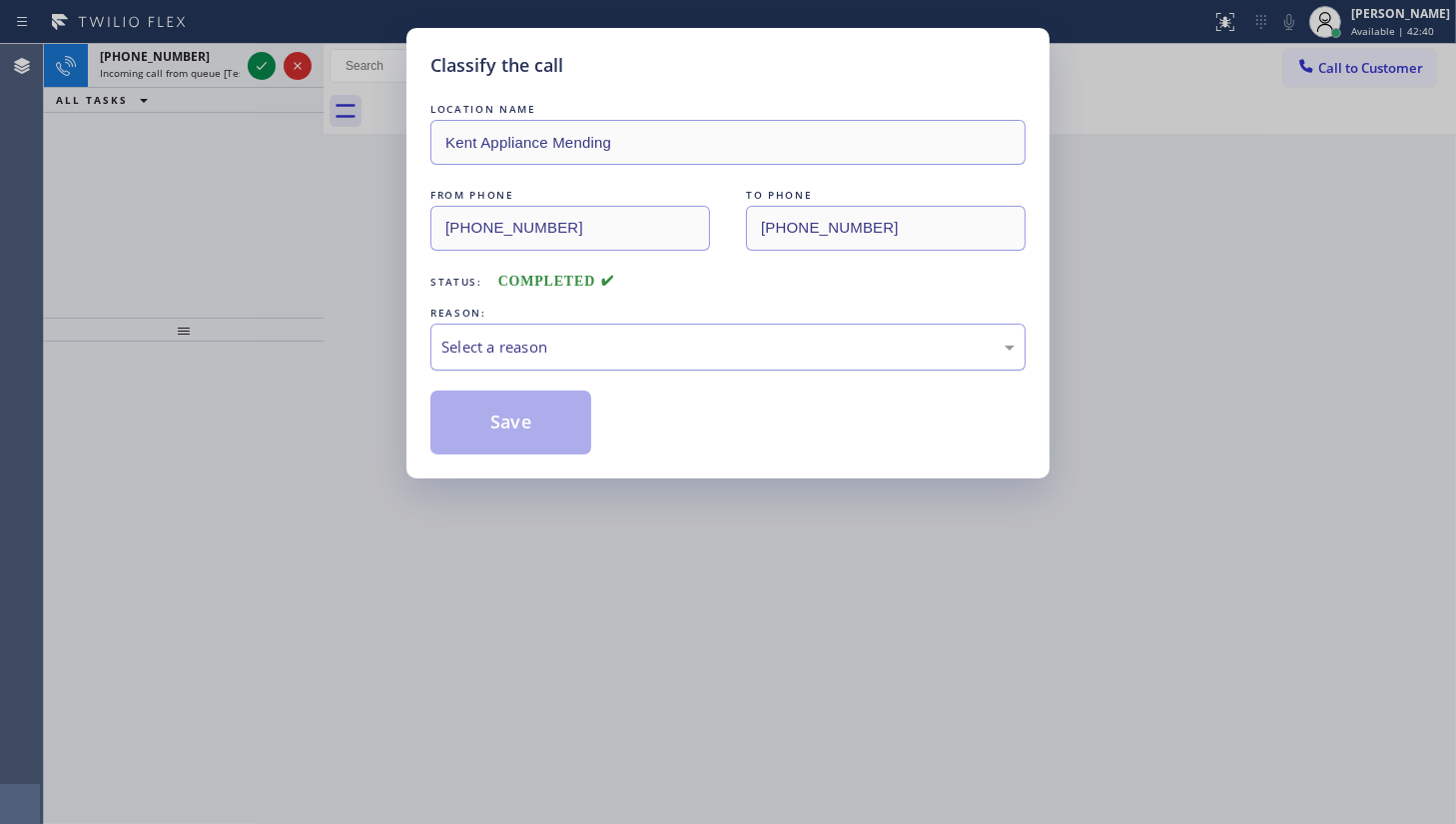 click on "Select a reason" at bounding box center (728, 347) 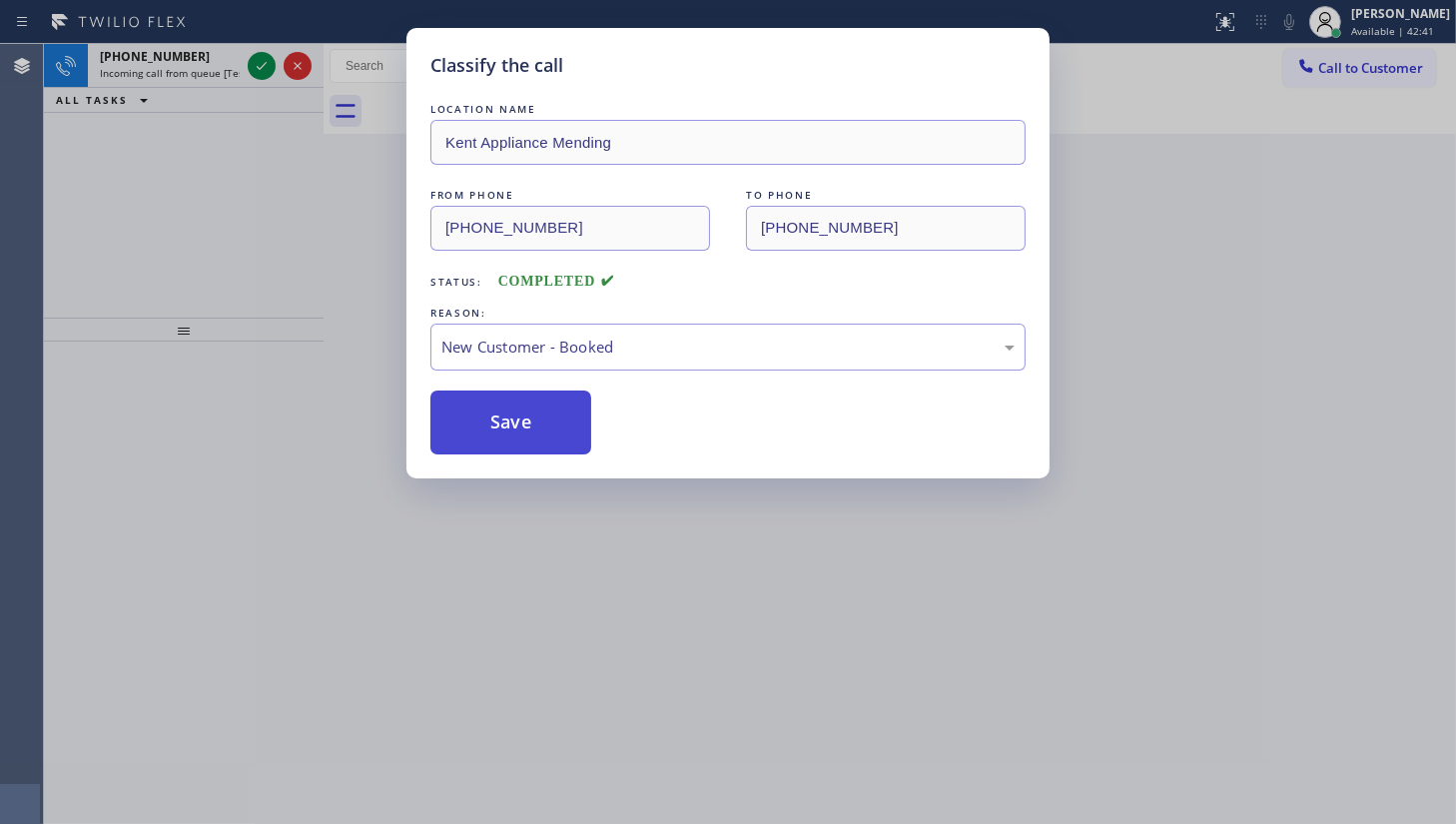 click on "Save" at bounding box center [510, 422] 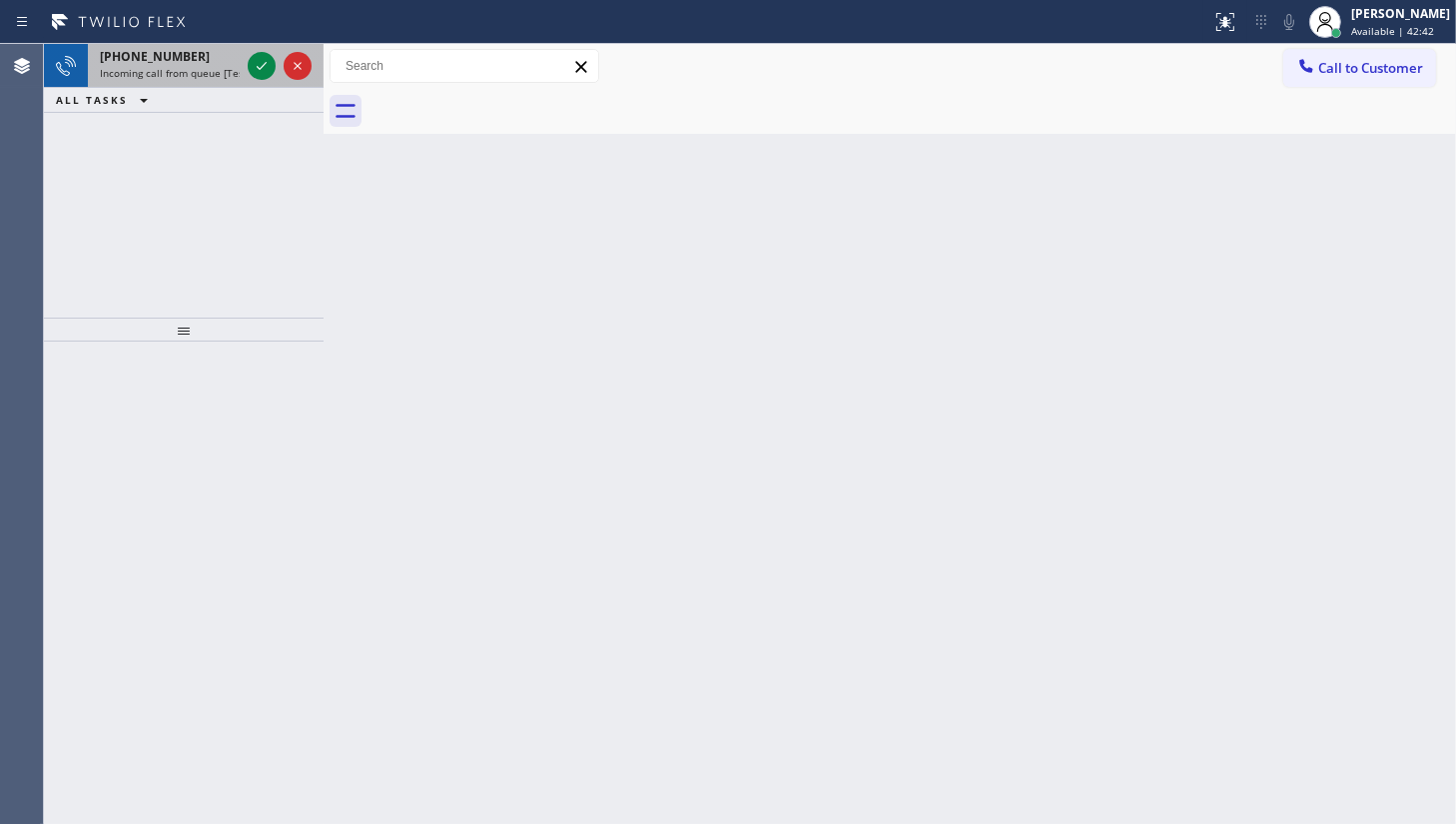drag, startPoint x: 233, startPoint y: 43, endPoint x: 242, endPoint y: 53, distance: 13.453624 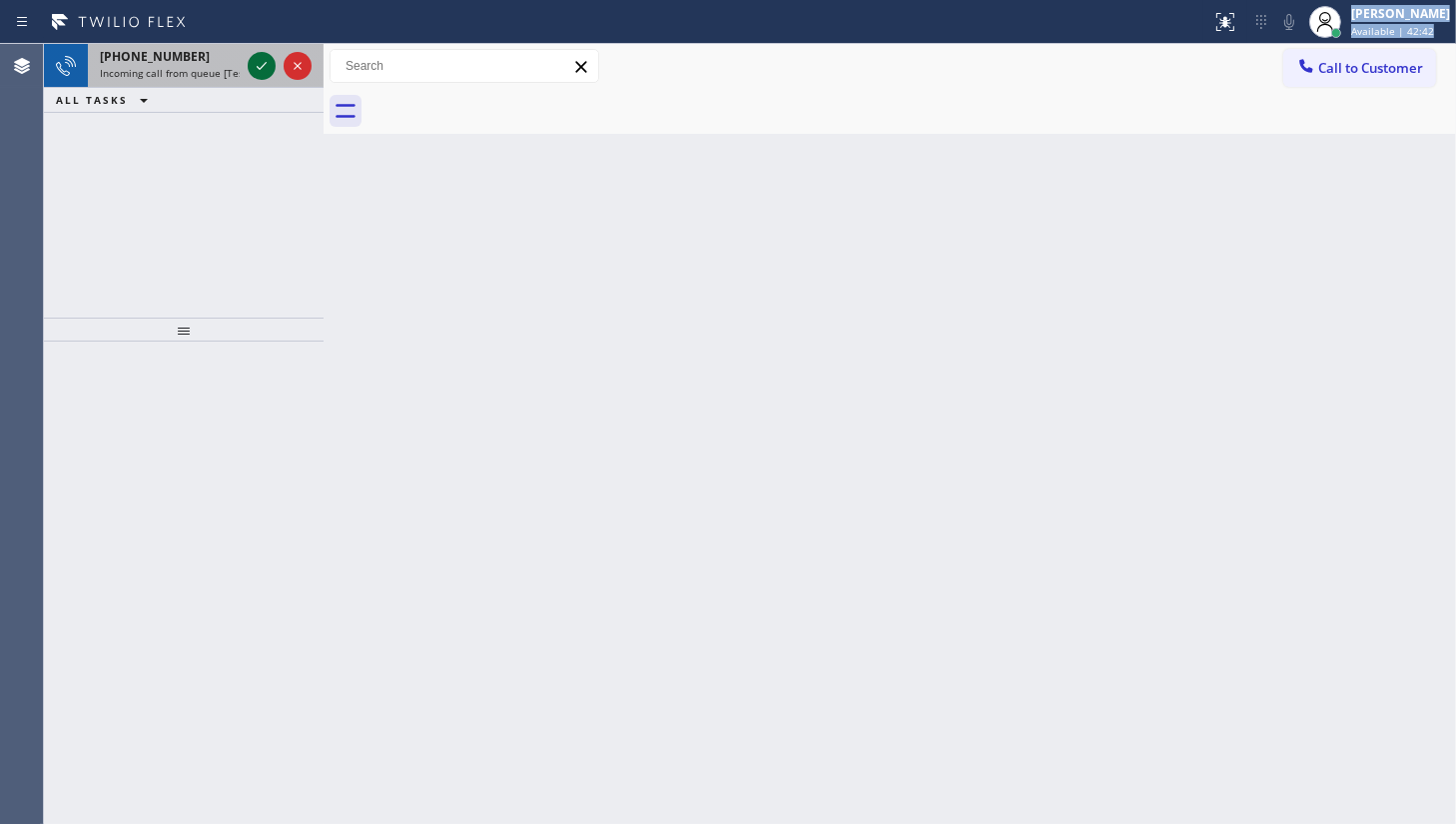 click 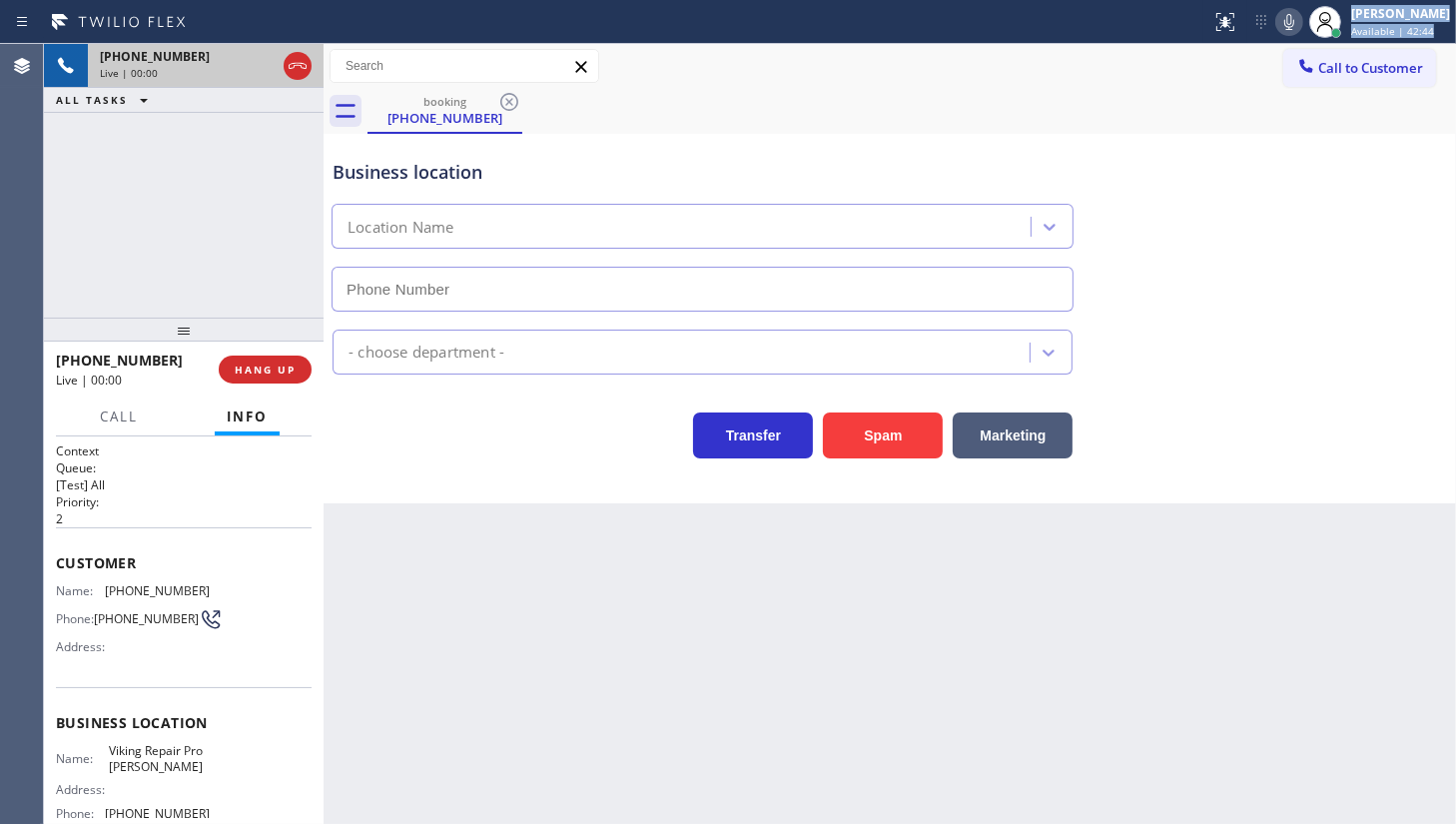 type on "(503) 694-4818" 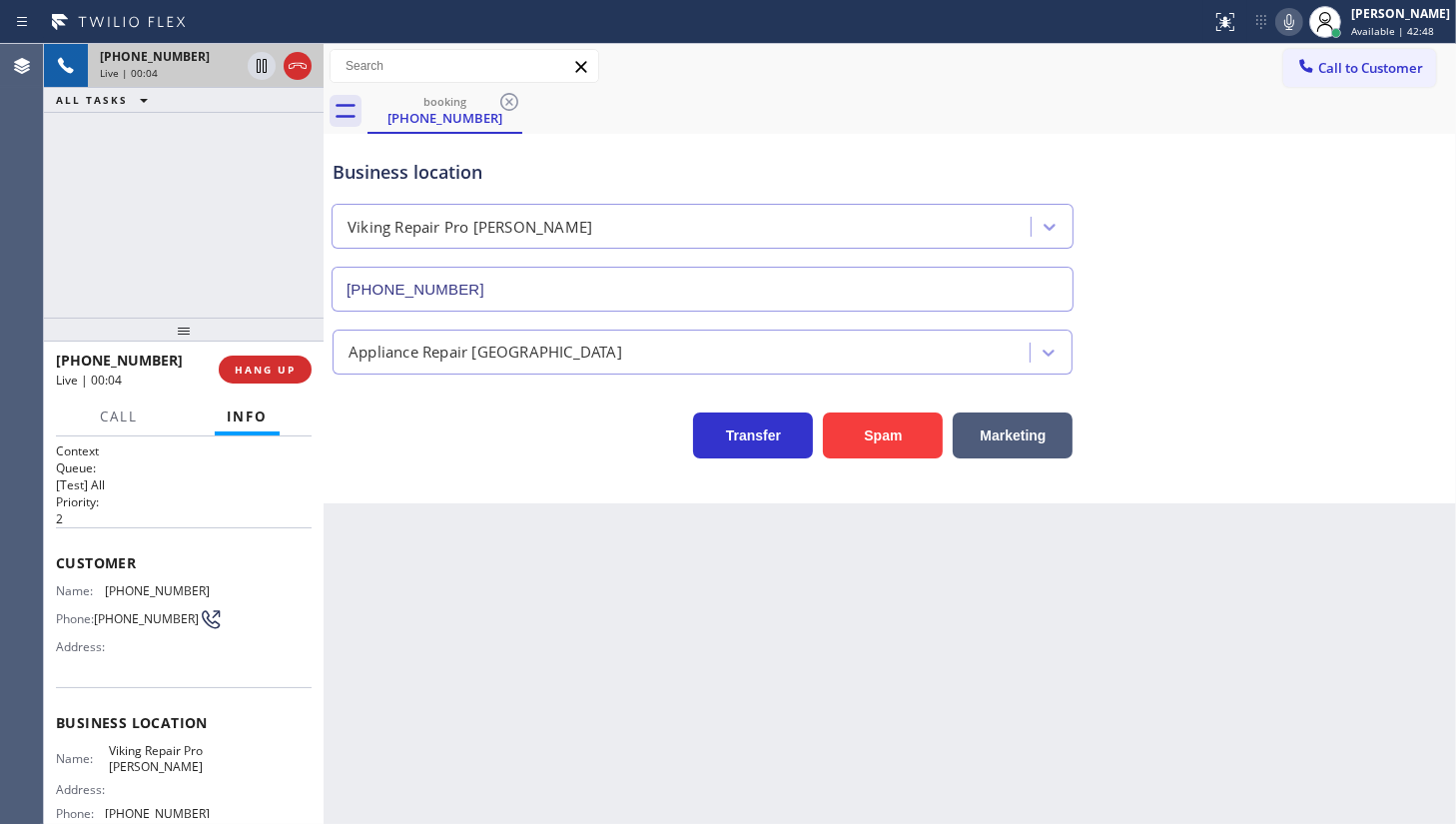 click on "Business location Viking Repair Pro Gresham (503) 694-4818" at bounding box center (890, 221) 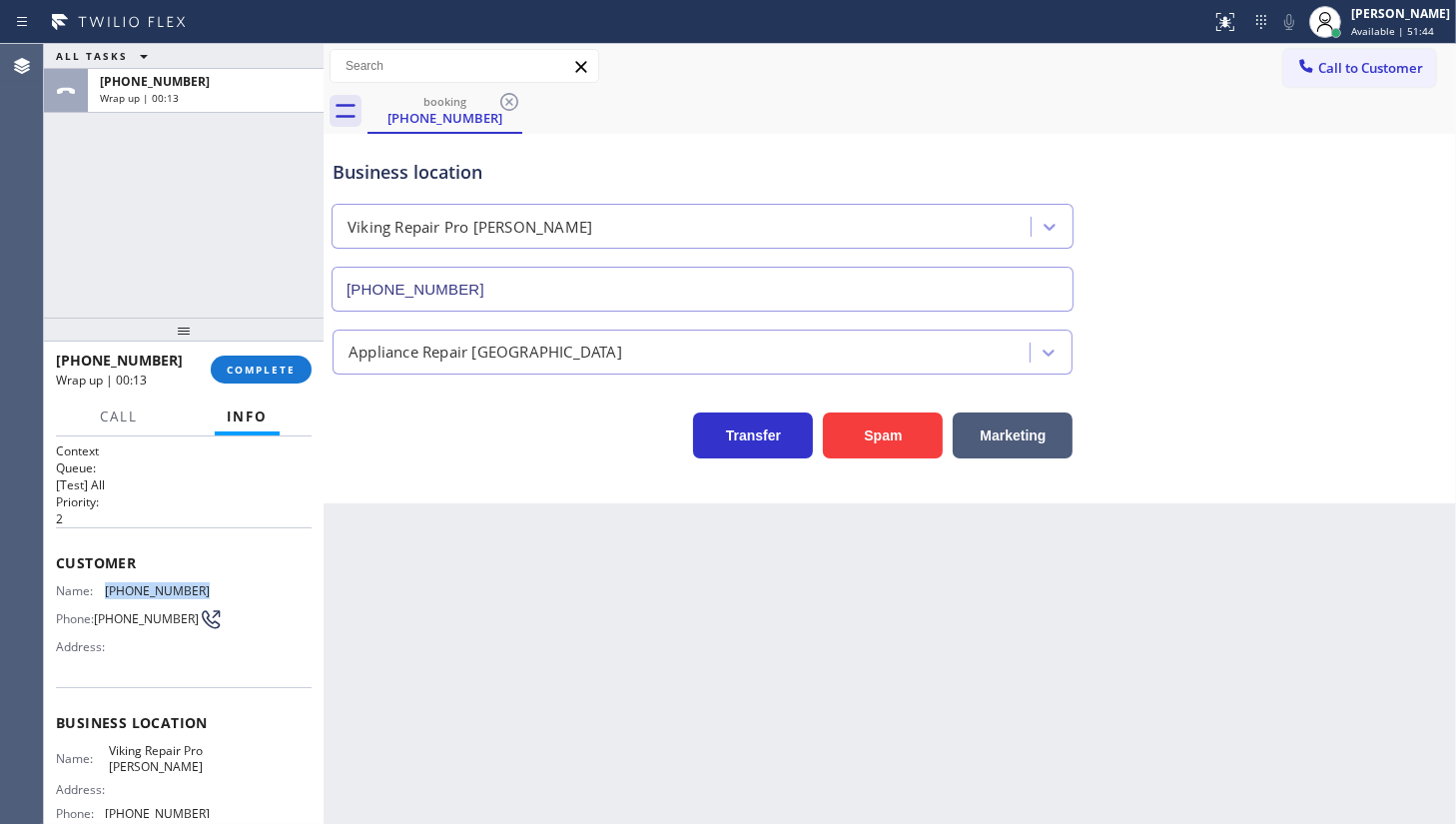 drag, startPoint x: 104, startPoint y: 585, endPoint x: 191, endPoint y: 588, distance: 87.05171 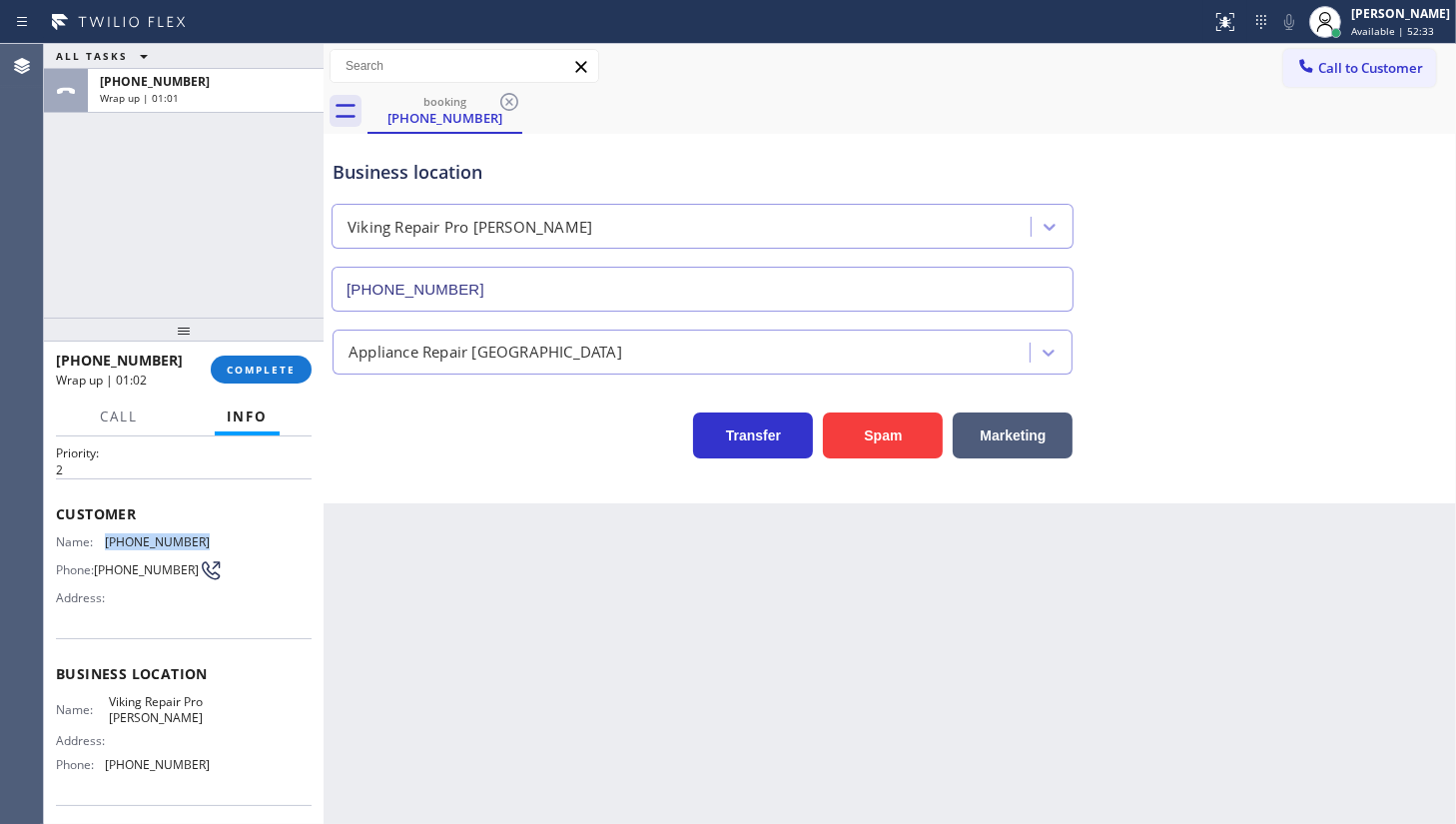 scroll, scrollTop: 90, scrollLeft: 0, axis: vertical 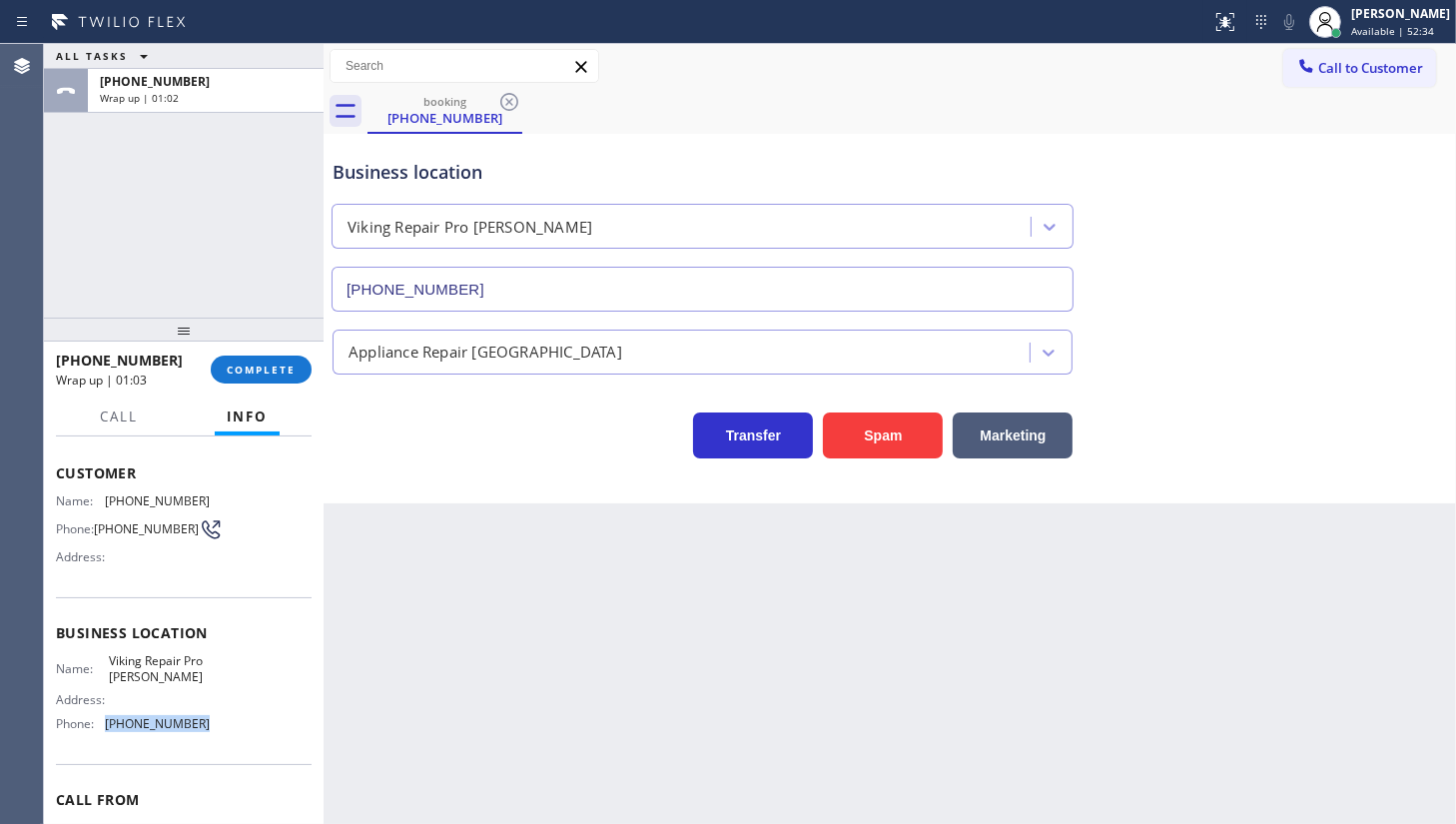 drag, startPoint x: 105, startPoint y: 729, endPoint x: 218, endPoint y: 723, distance: 113.15918 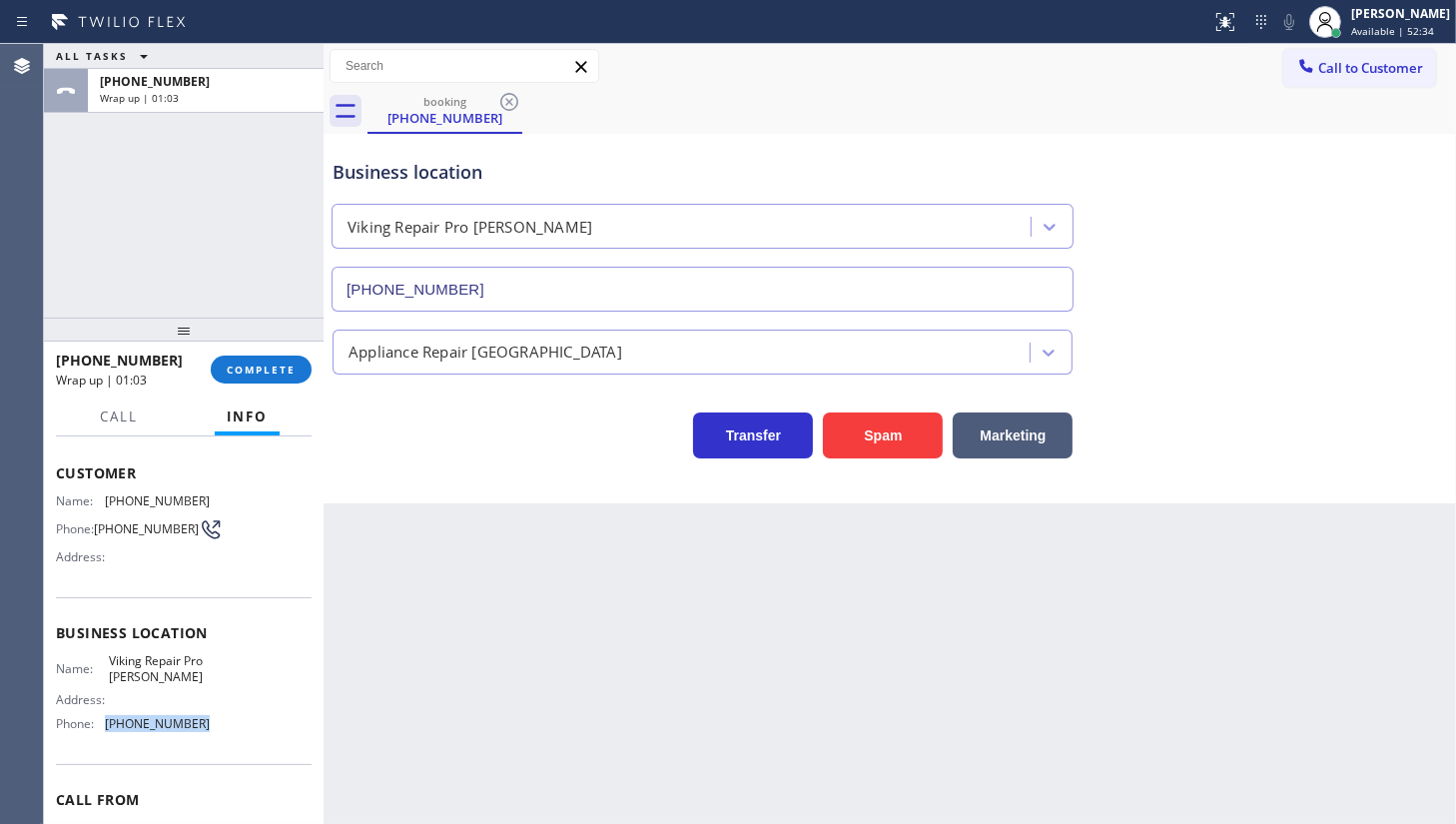 copy on "(503) 694-4818" 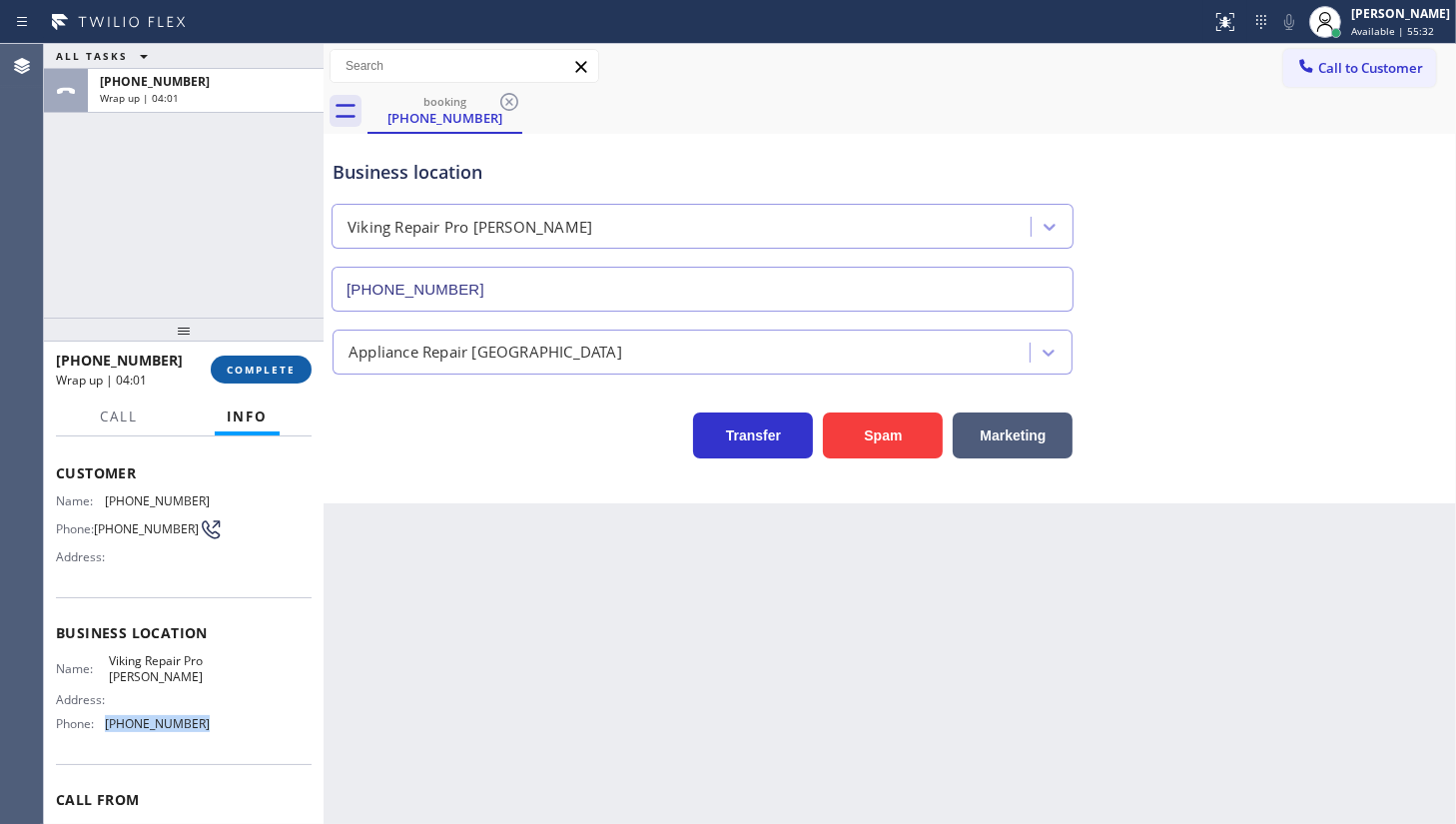 click on "COMPLETE" at bounding box center (261, 370) 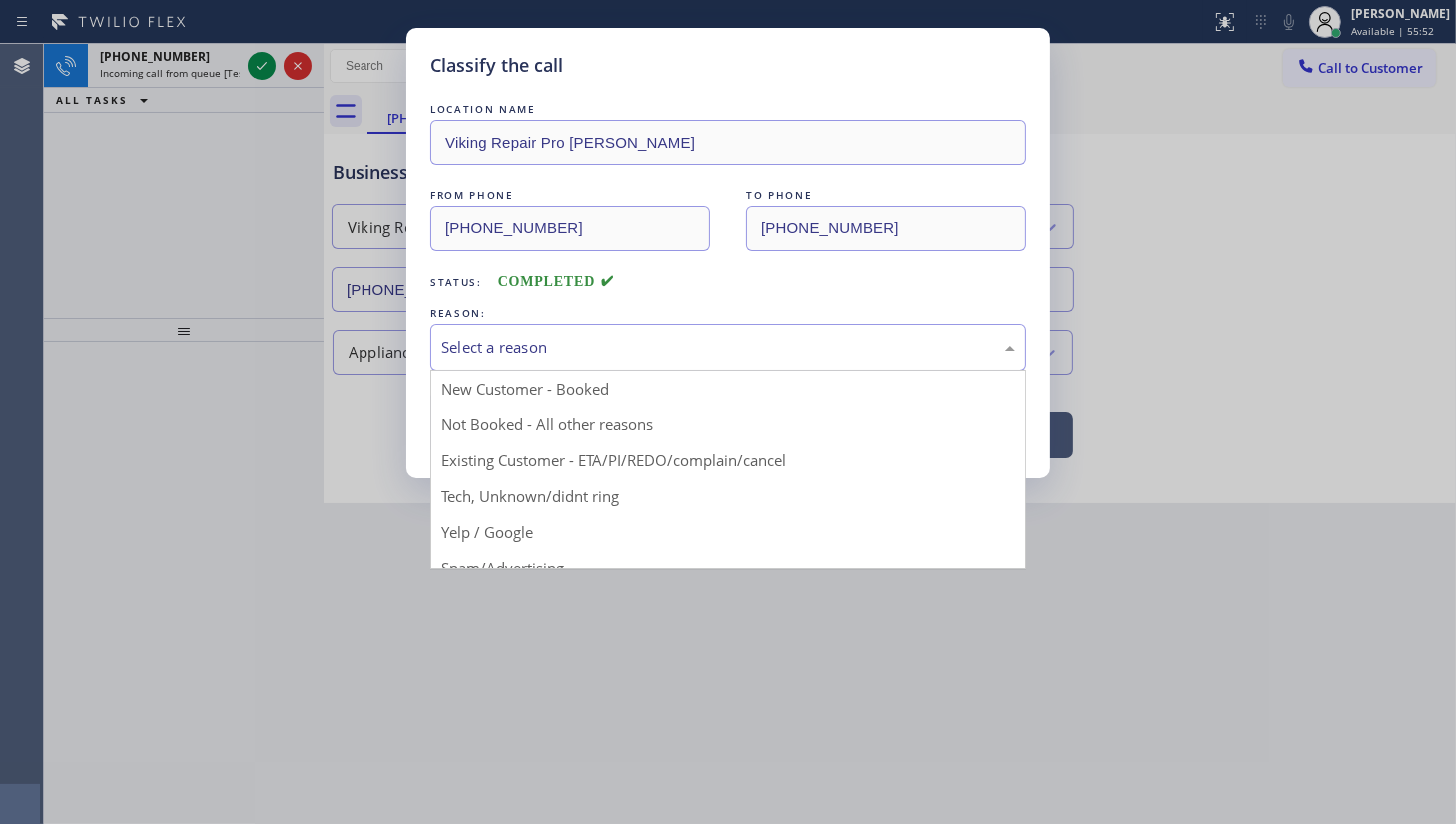 click on "Select a reason" at bounding box center [728, 347] 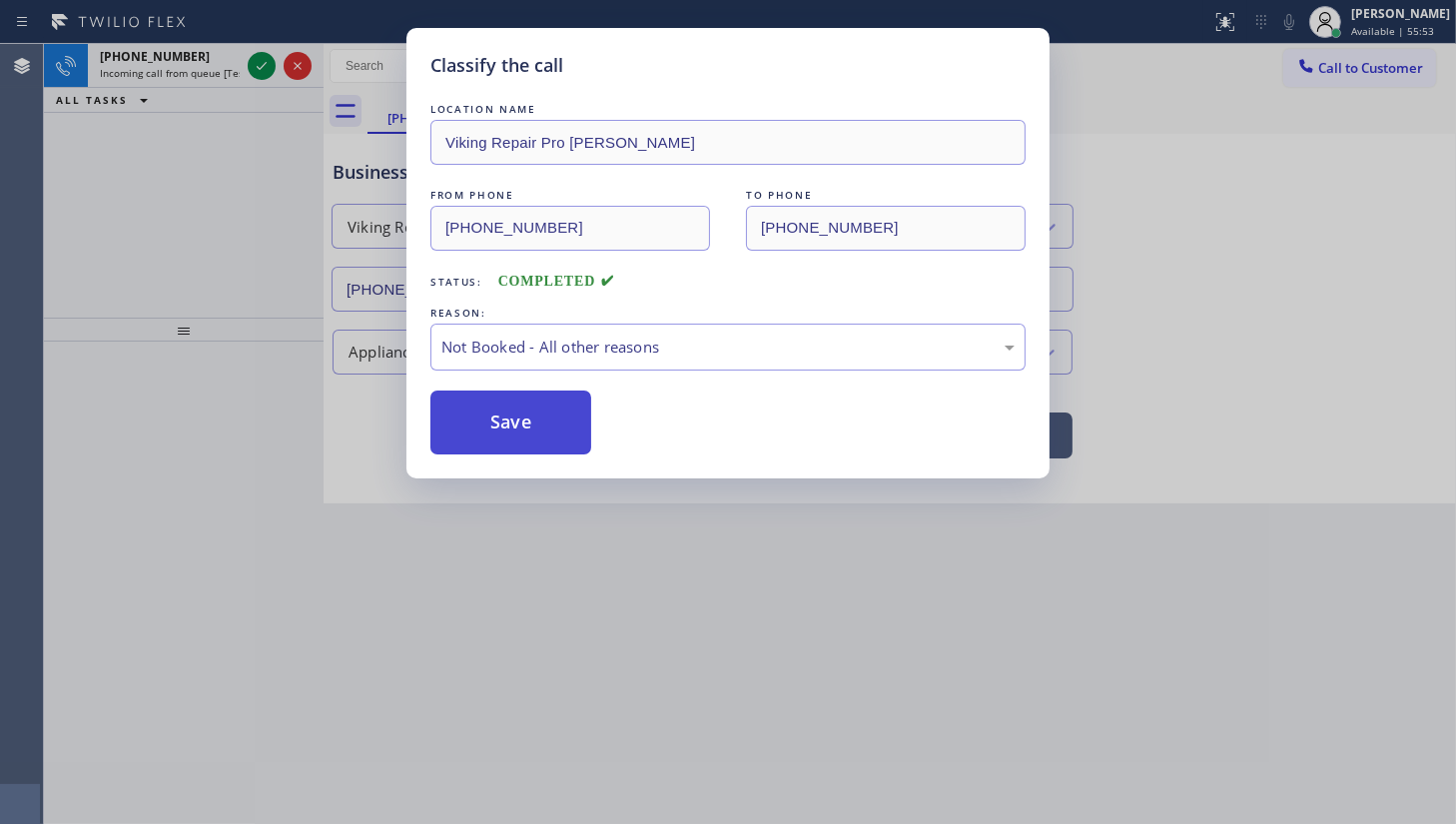 click on "Save" at bounding box center [510, 422] 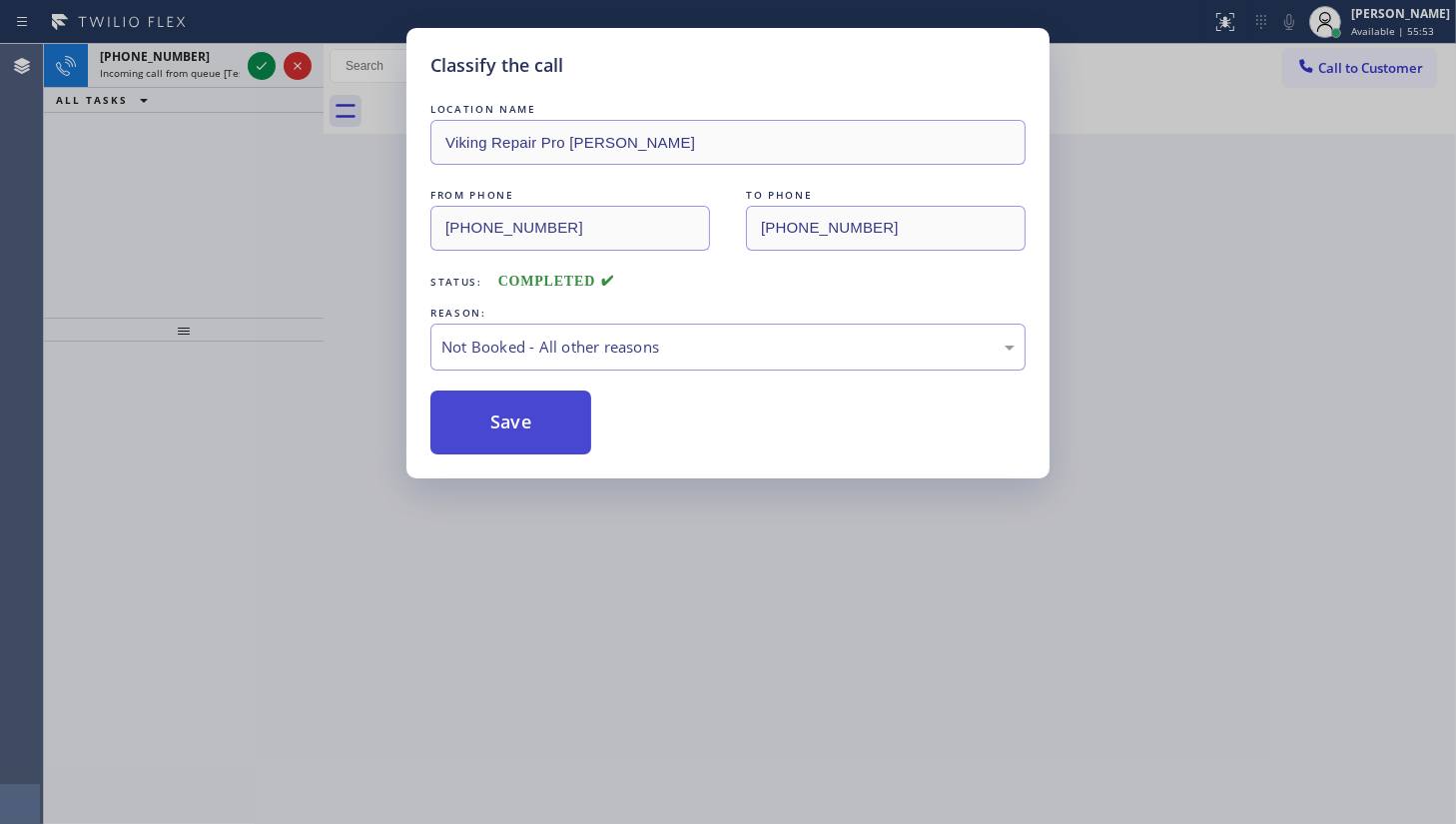 click on "Save" at bounding box center (510, 422) 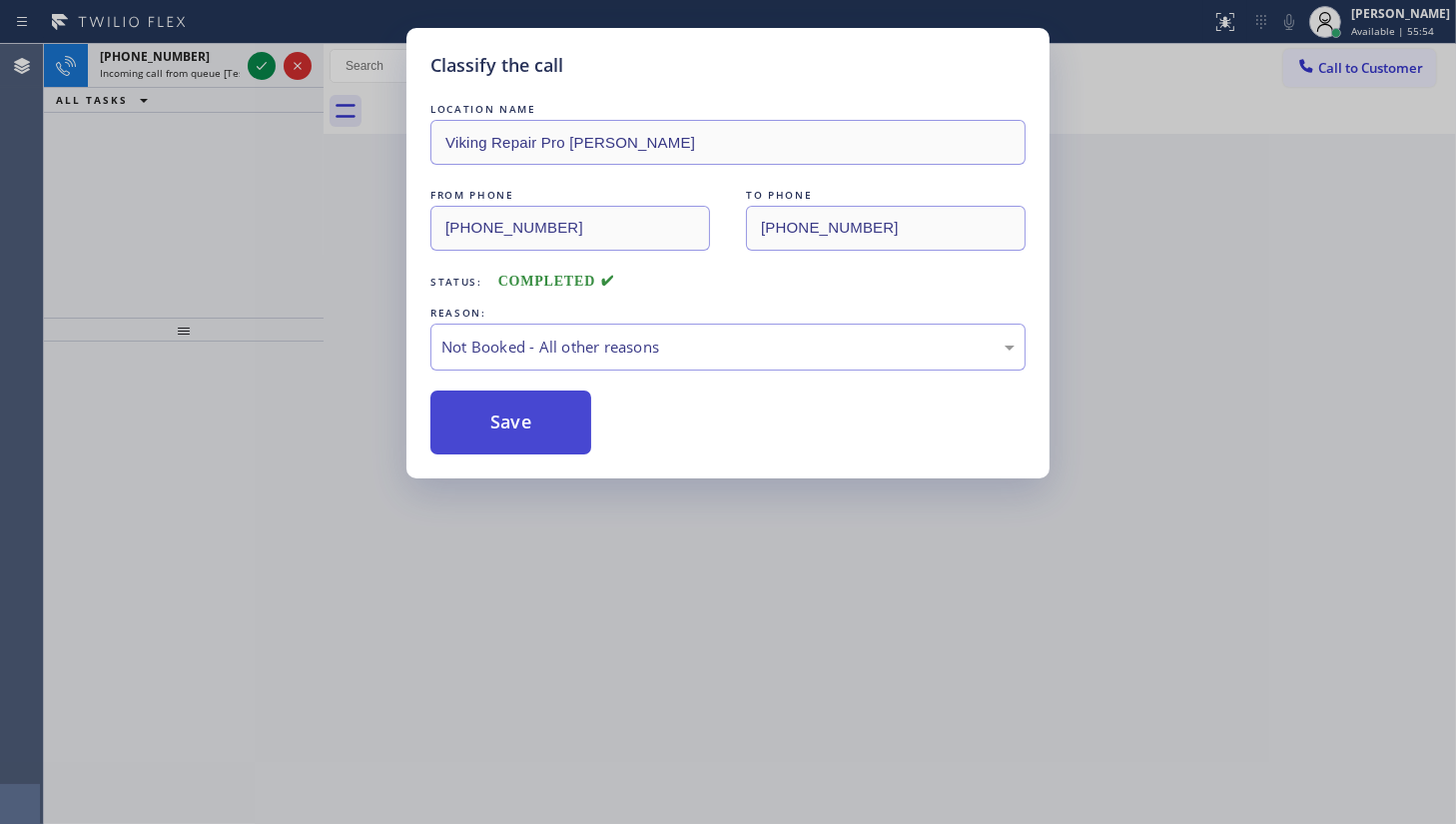 click on "Save" at bounding box center (510, 422) 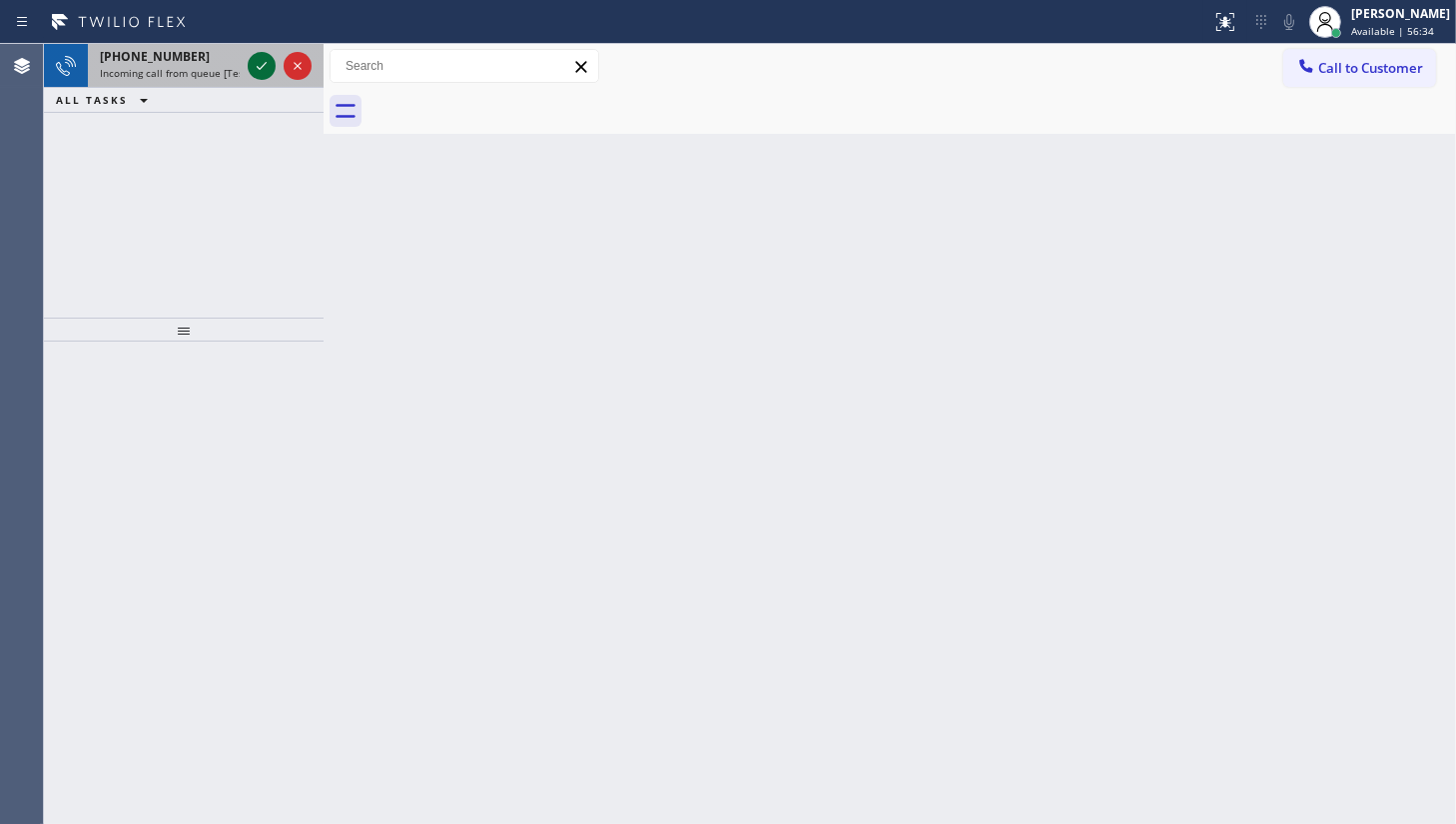 click 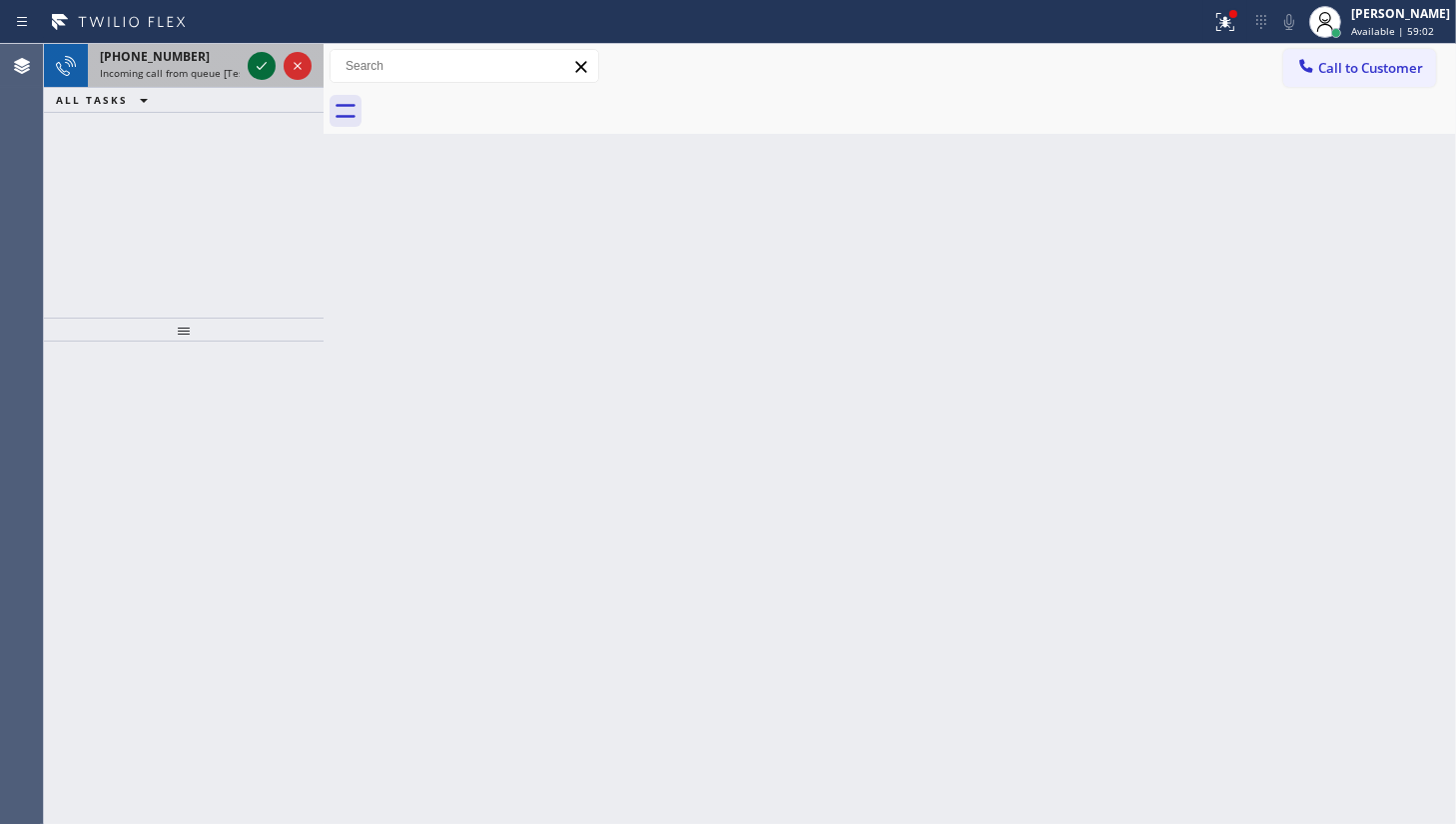 click 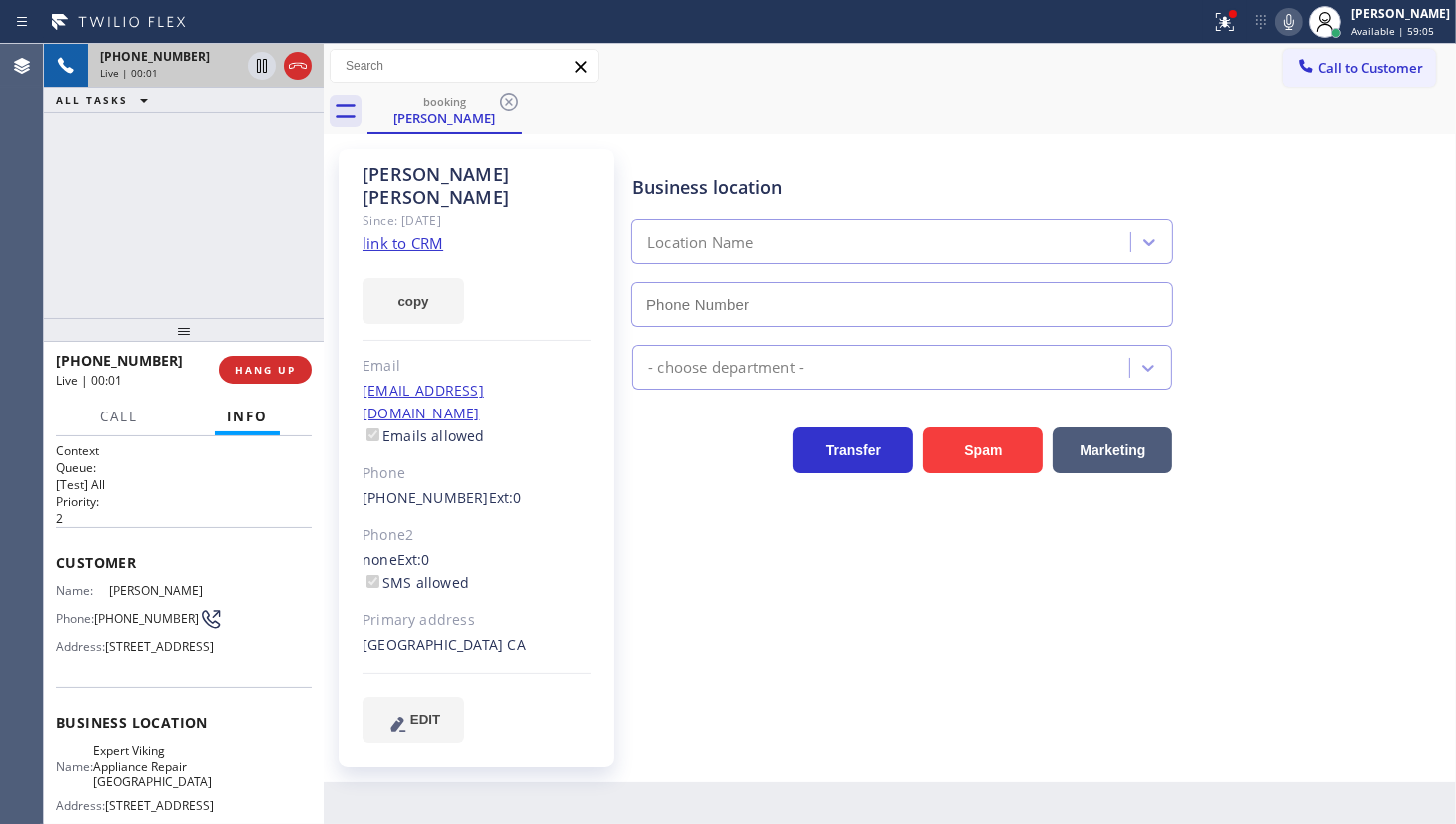 type on "(760) 314-8995" 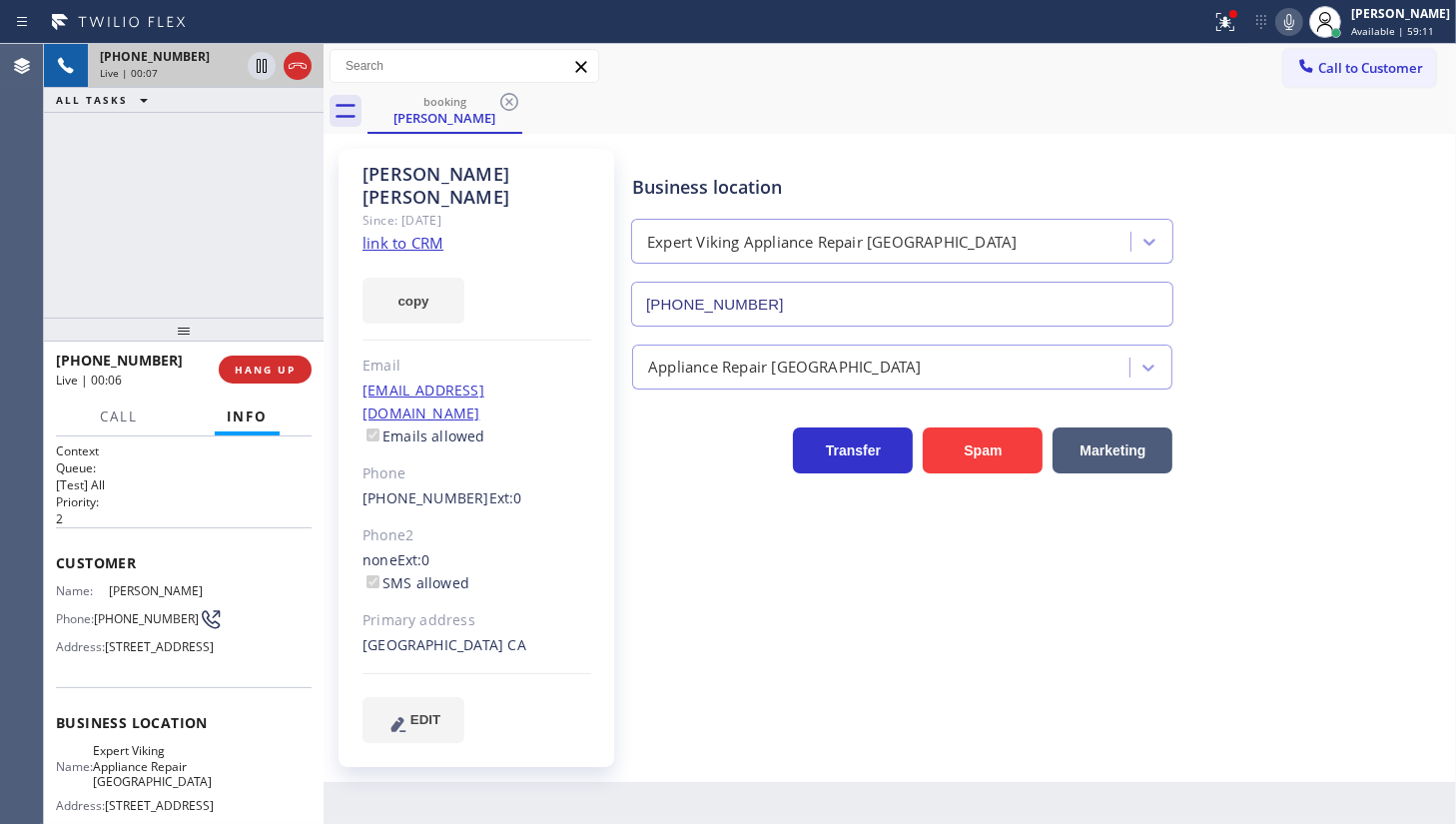 click on "link to CRM" 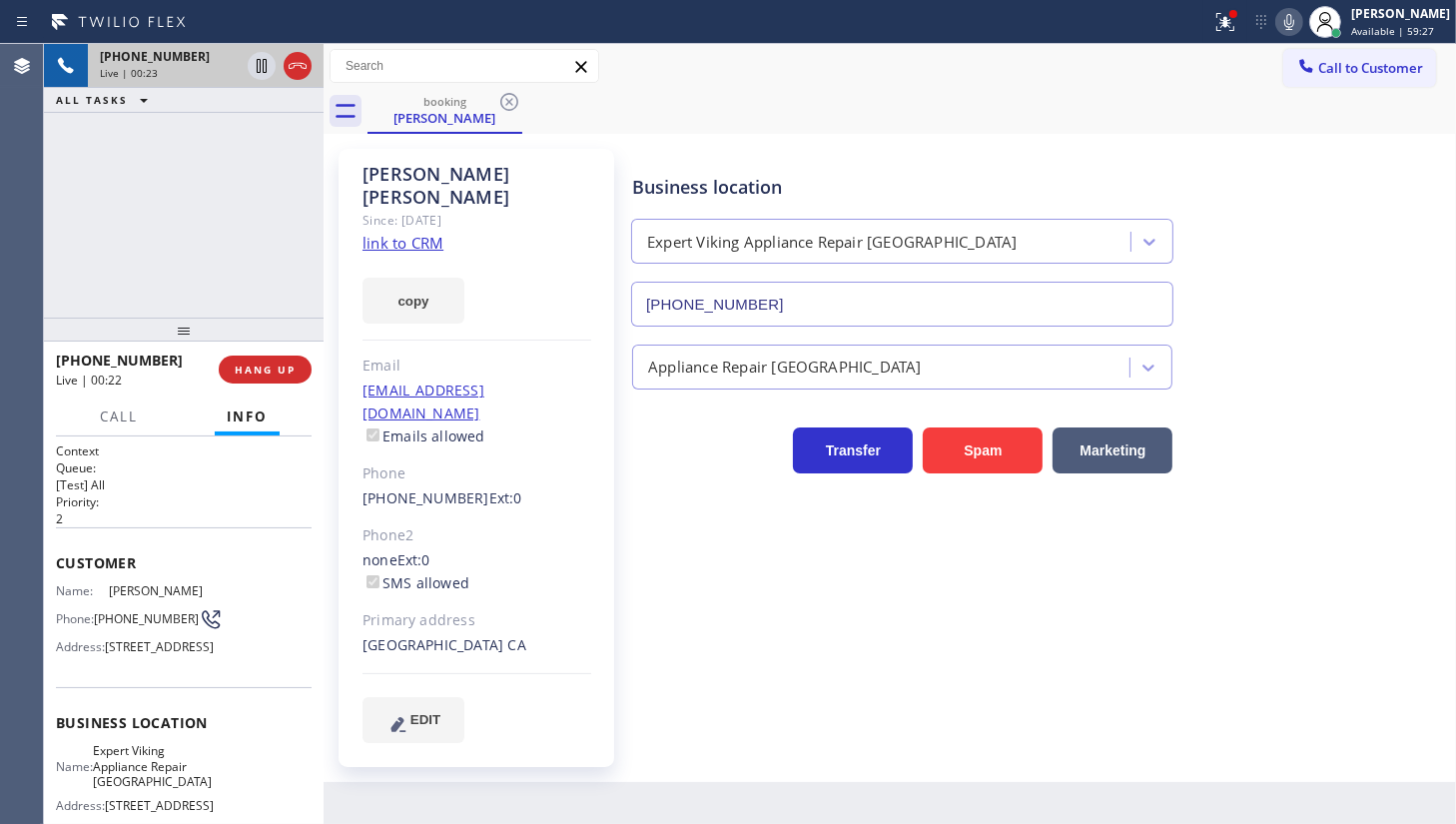 click 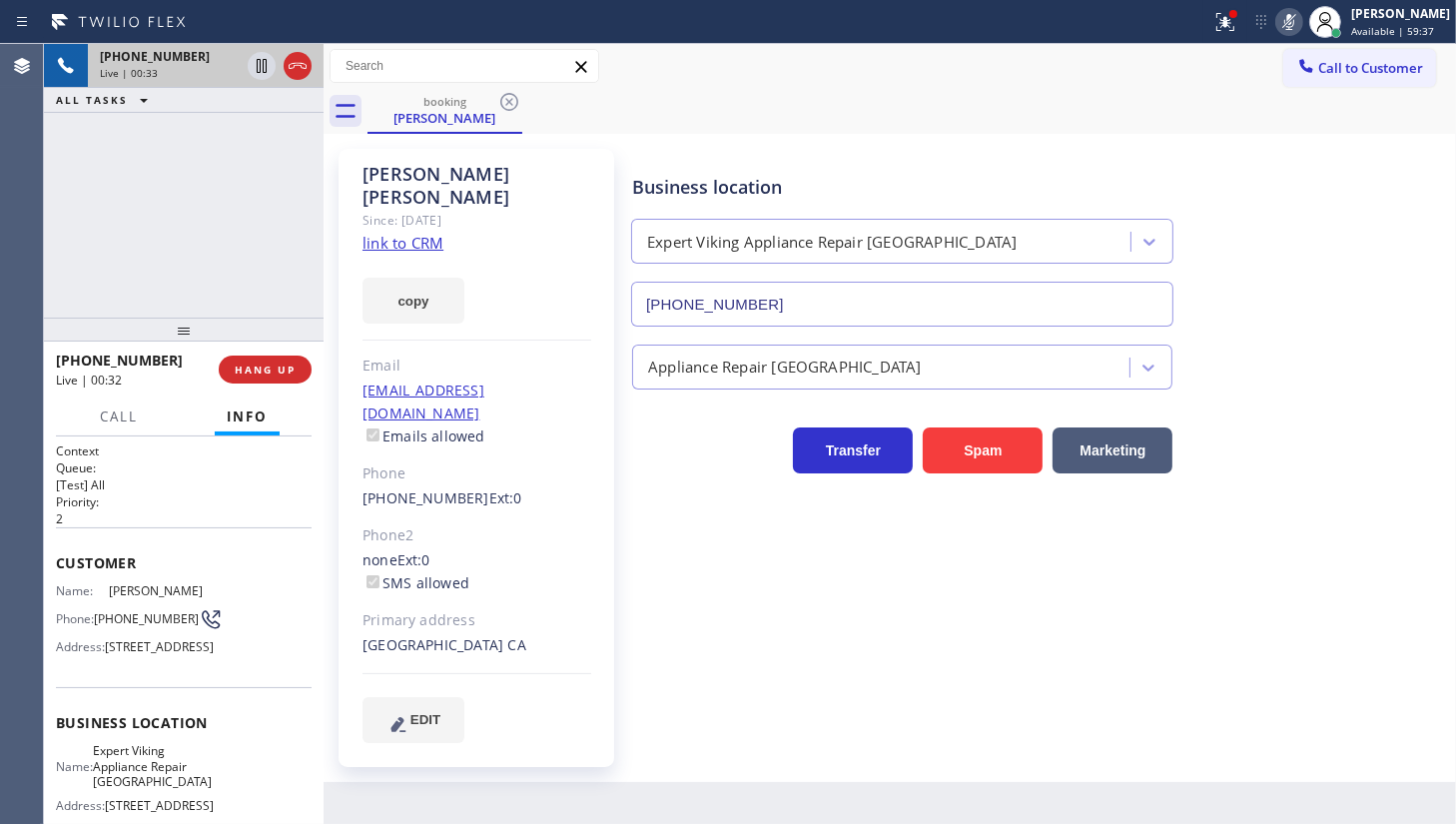 click on "+17603431811 Live | 00:33 ALL TASKS ALL TASKS ACTIVE TASKS TASKS IN WRAP UP" at bounding box center (184, 181) 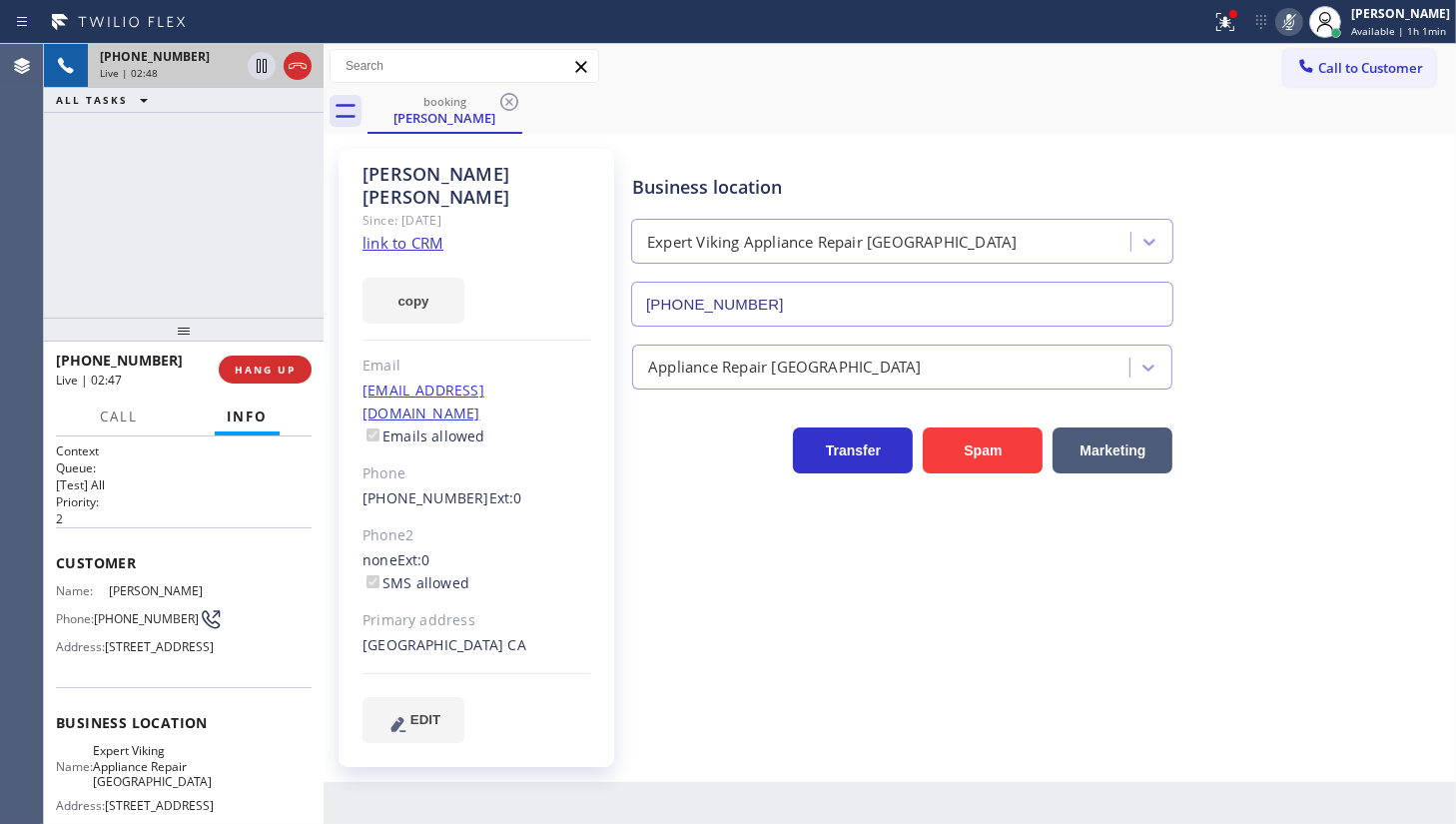 click on "+17603431811 Live | 02:48 ALL TASKS ALL TASKS ACTIVE TASKS TASKS IN WRAP UP" at bounding box center [184, 181] 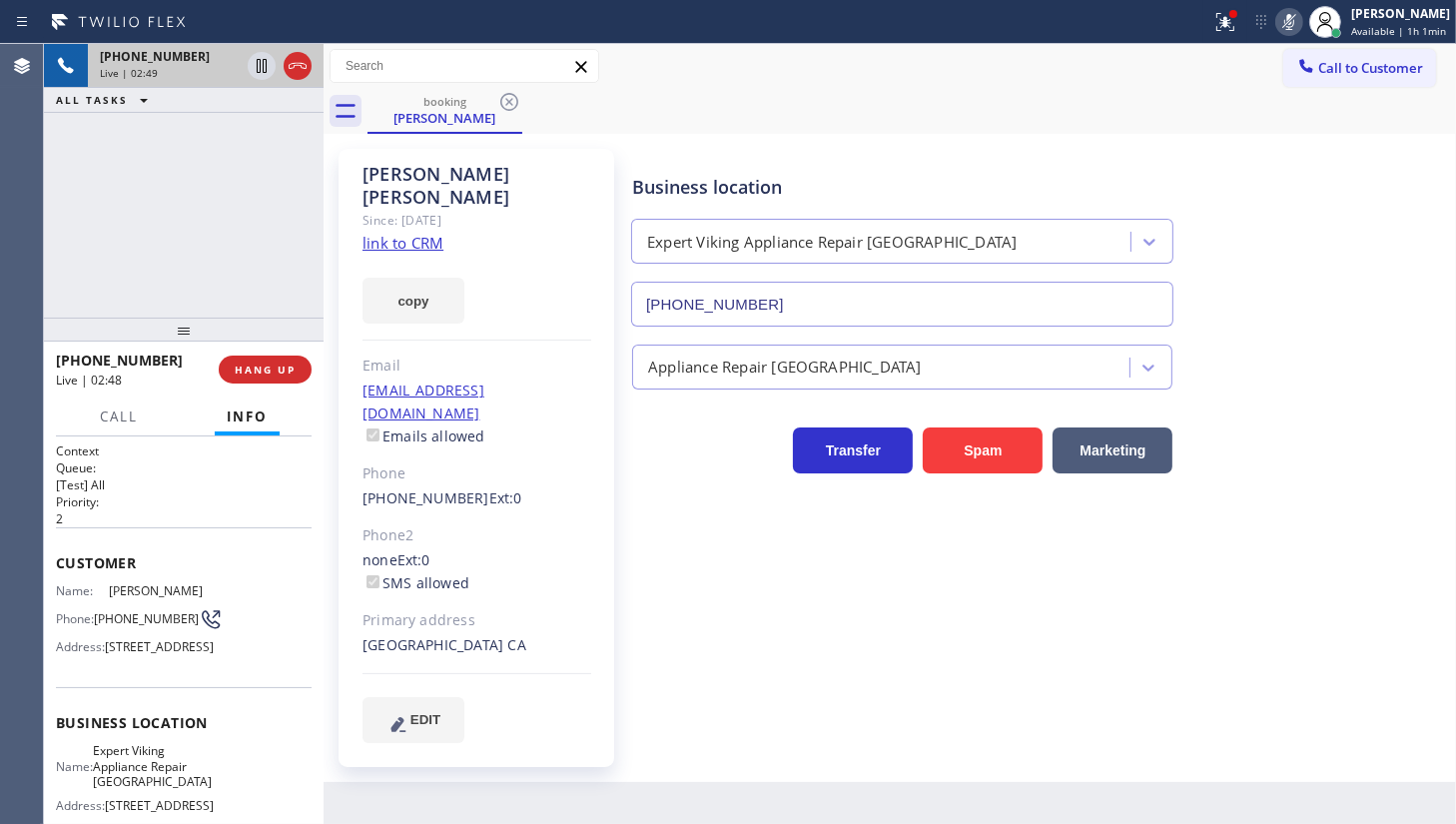 click 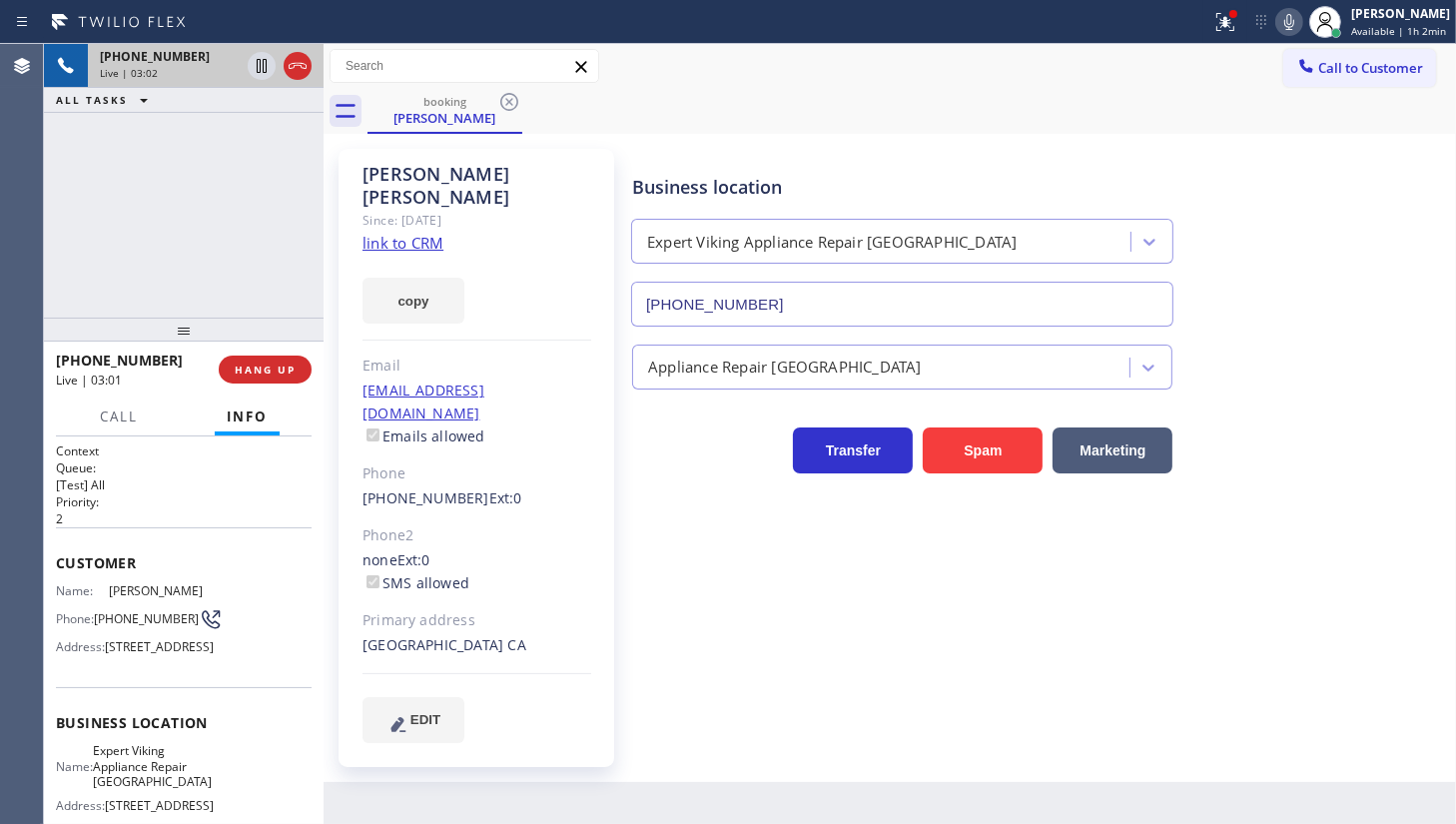 click 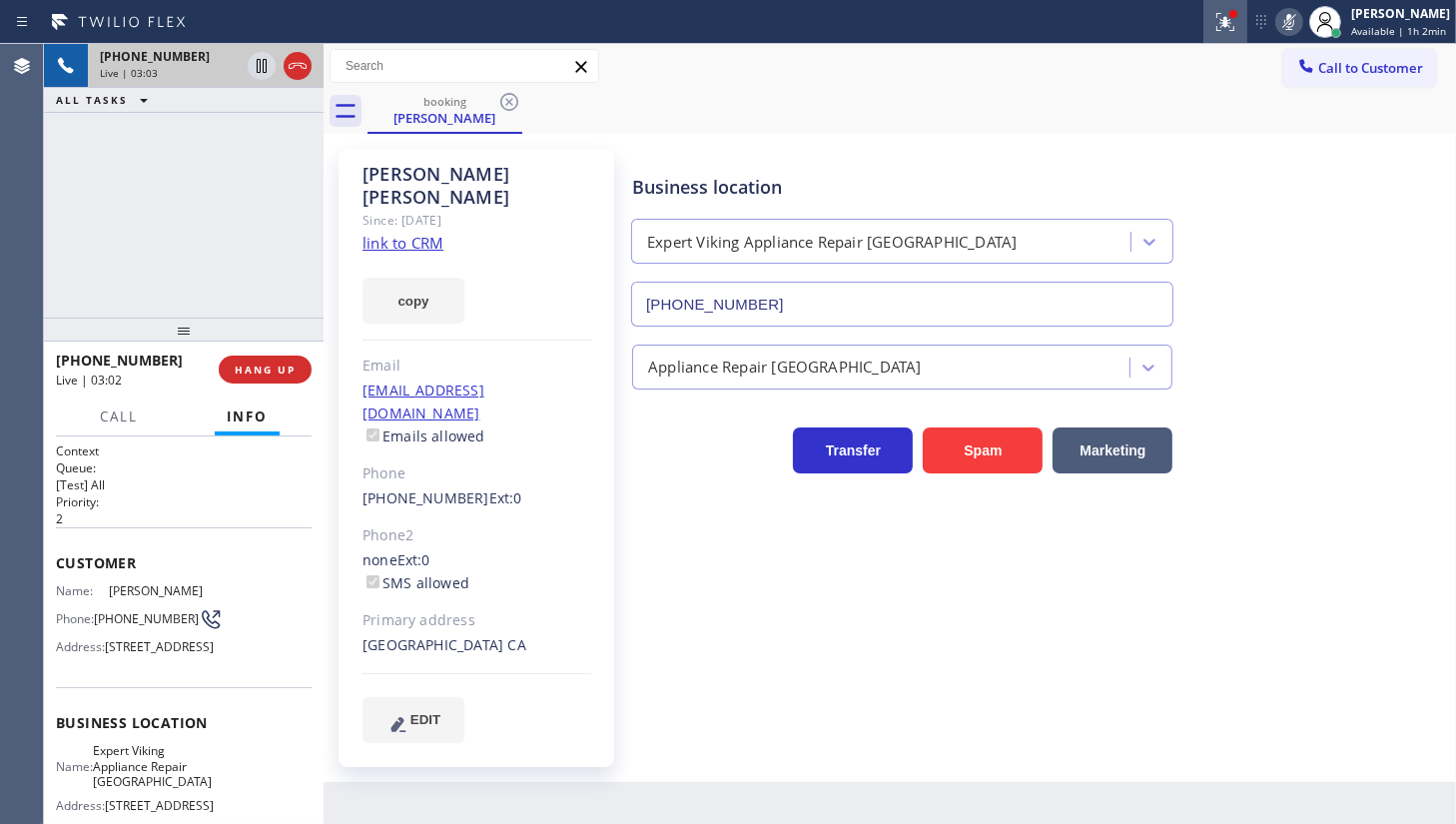 click 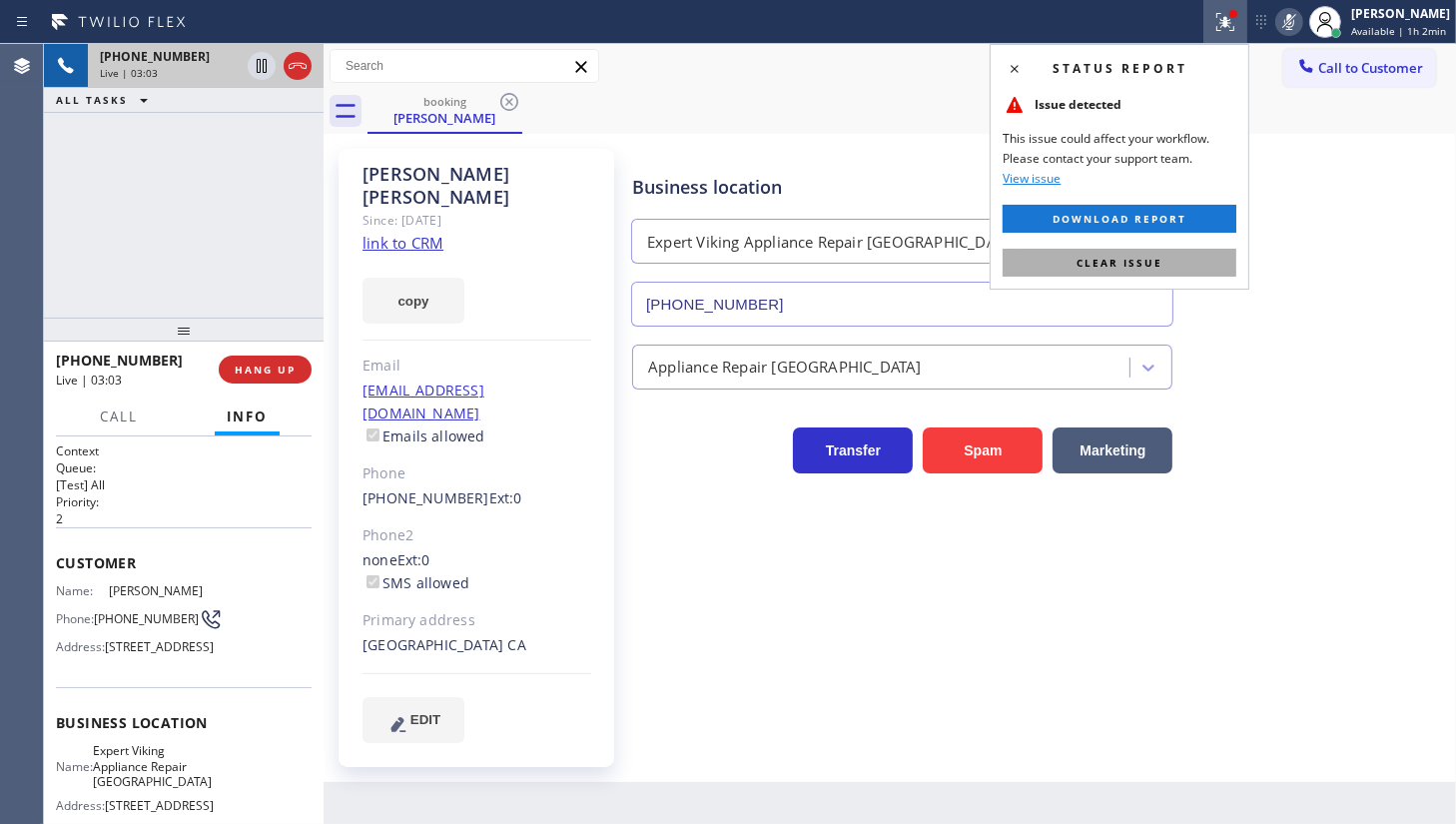 click on "Clear issue" at bounding box center [1119, 263] 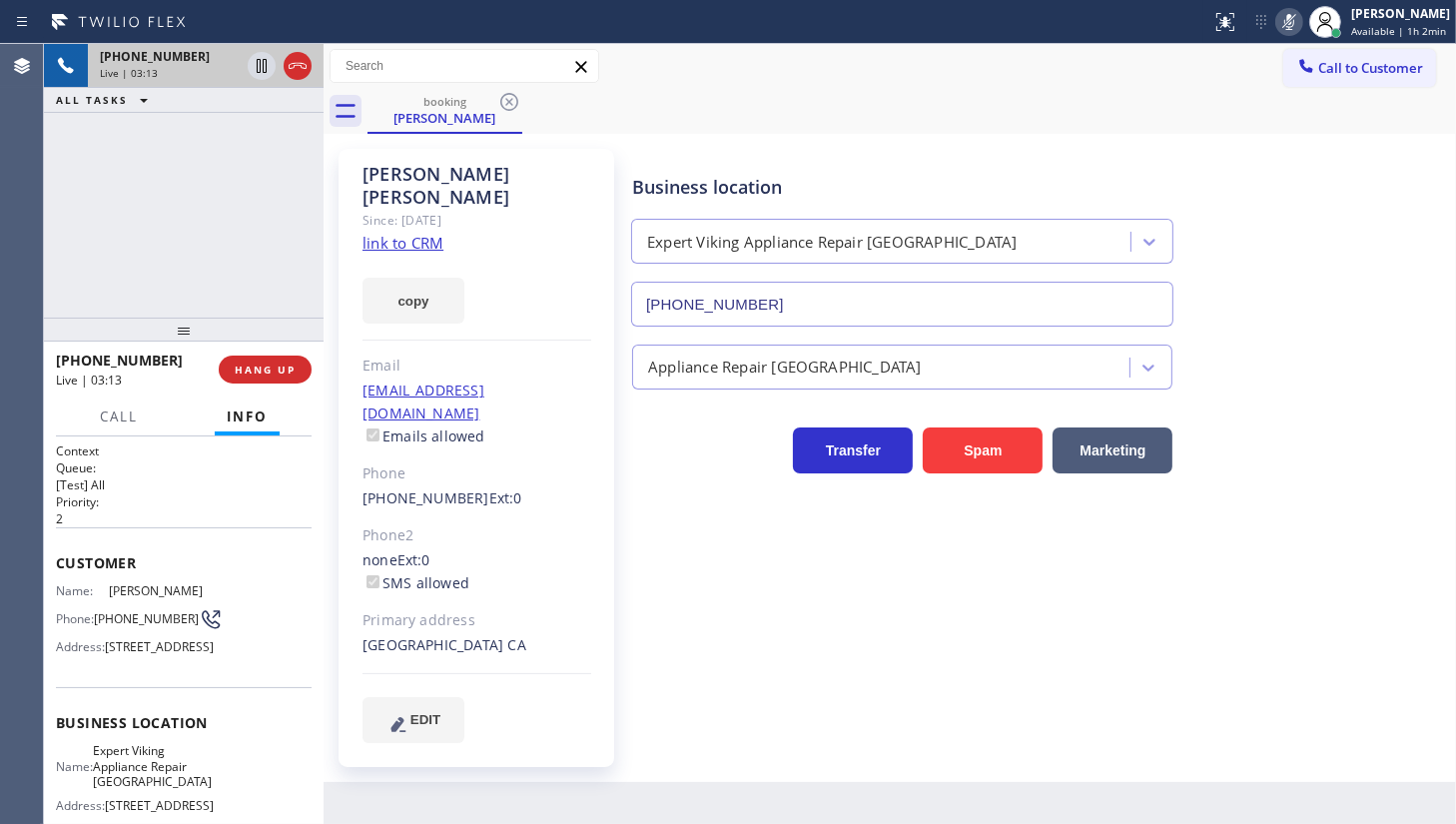 click on "+17603431811 Live | 03:13 ALL TASKS ALL TASKS ACTIVE TASKS TASKS IN WRAP UP" at bounding box center (184, 181) 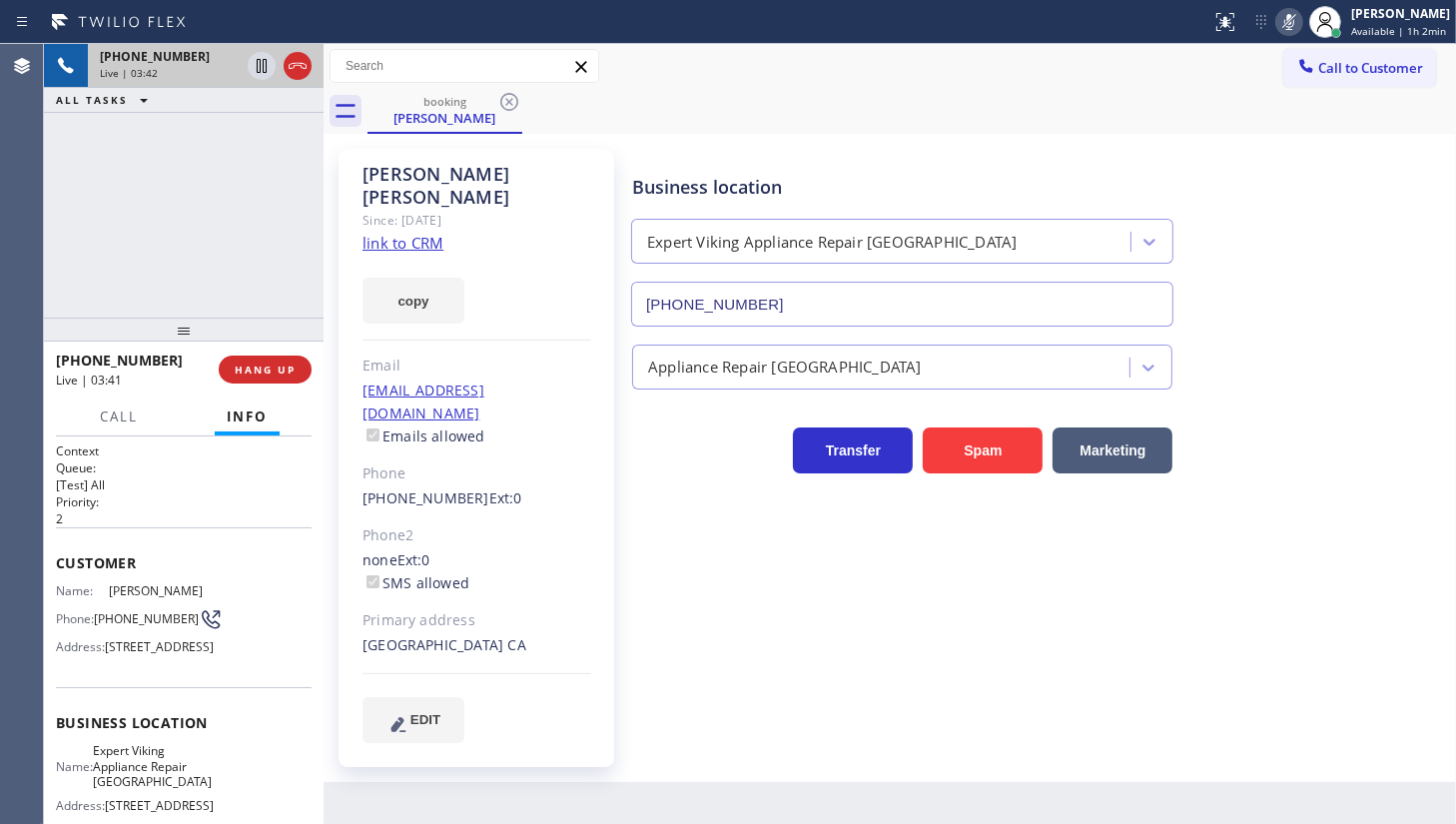 click on "+17603431811 Live | 03:42 ALL TASKS ALL TASKS ACTIVE TASKS TASKS IN WRAP UP" at bounding box center [184, 181] 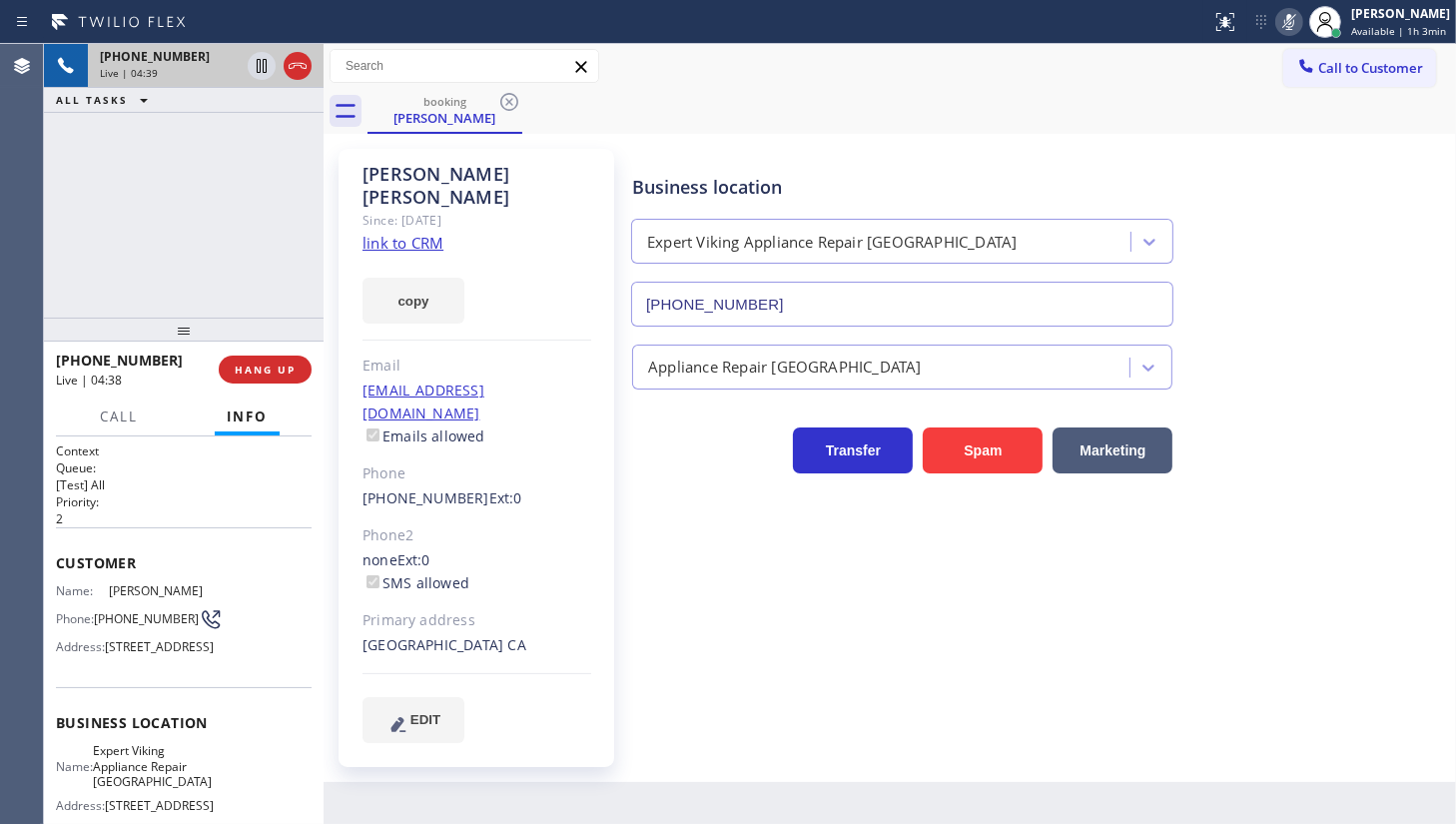 drag, startPoint x: 208, startPoint y: 227, endPoint x: 682, endPoint y: 3, distance: 524.2633 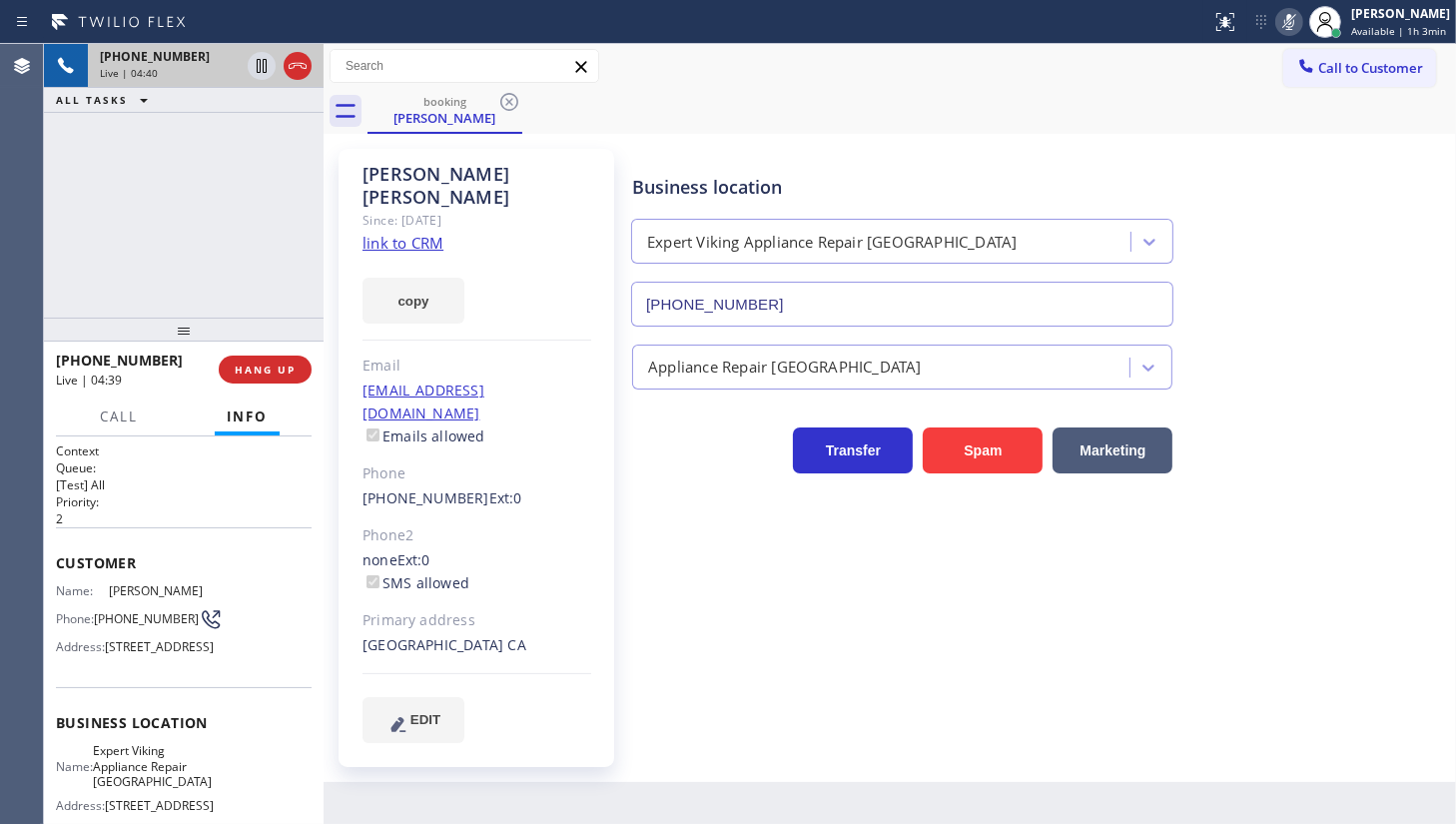 click 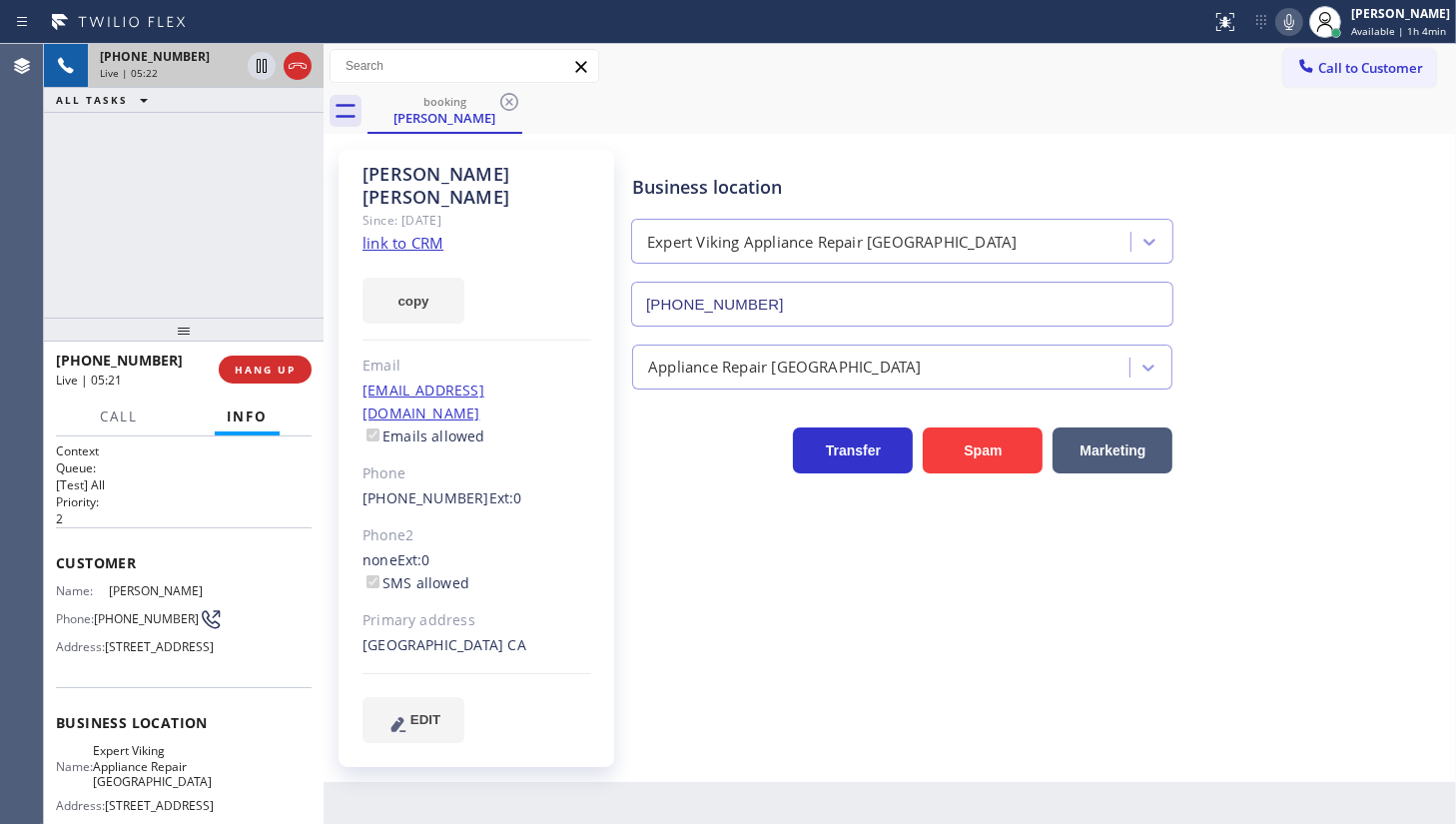 click on "+17603431811 Live | 05:22 ALL TASKS ALL TASKS ACTIVE TASKS TASKS IN WRAP UP" at bounding box center (184, 181) 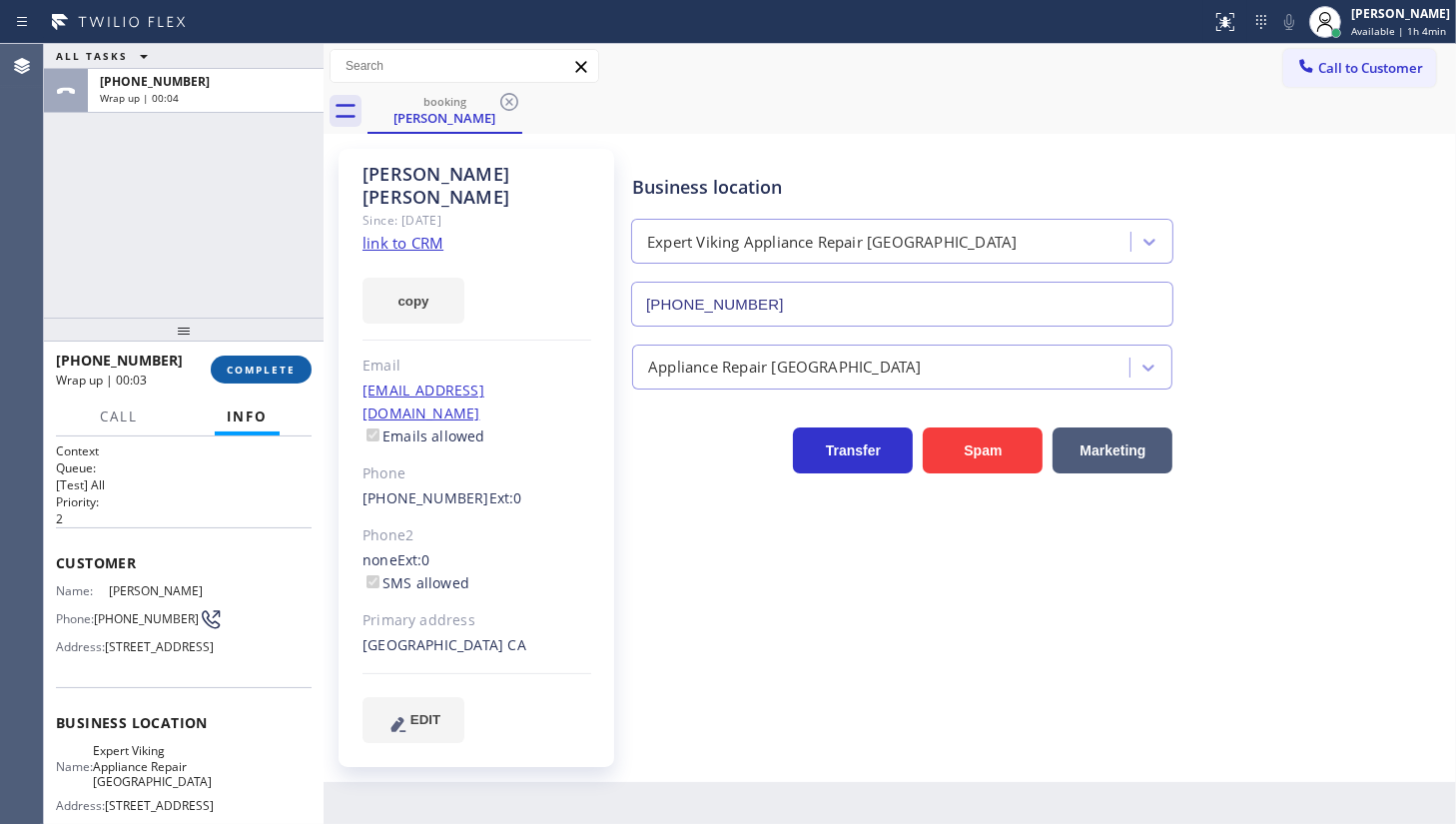click on "COMPLETE" at bounding box center [261, 370] 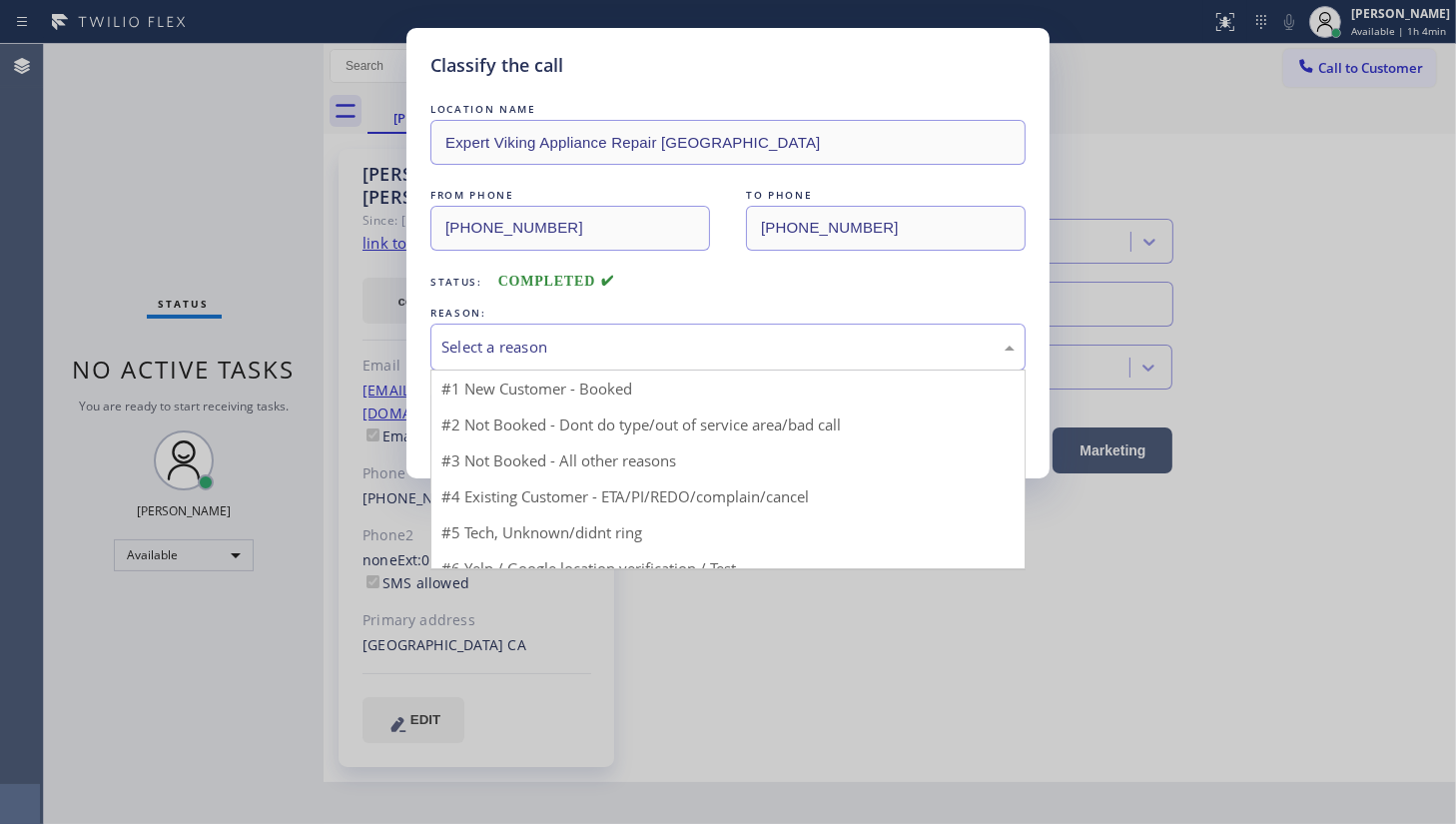 click on "Select a reason" at bounding box center (728, 347) 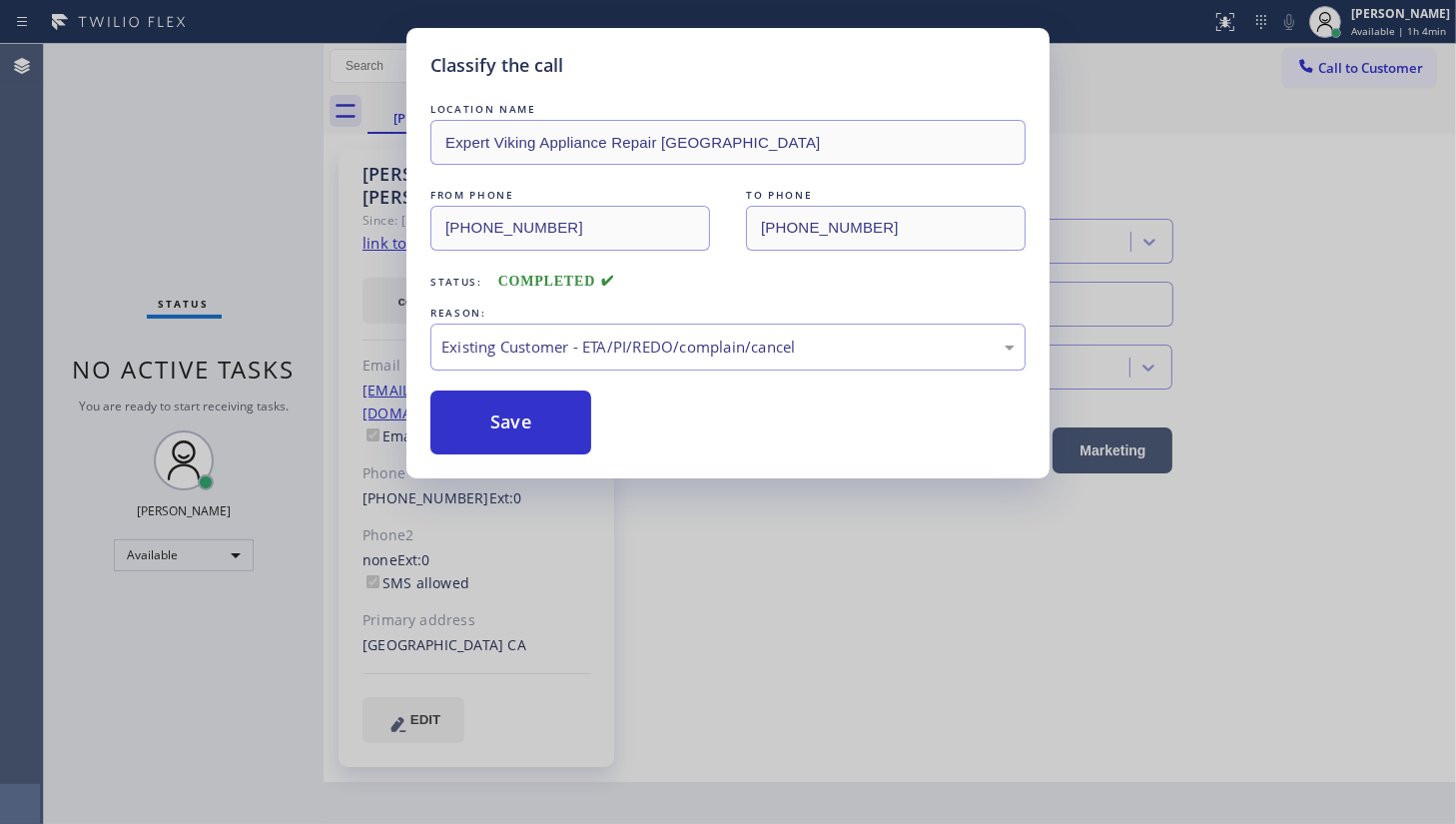drag, startPoint x: 485, startPoint y: 455, endPoint x: 489, endPoint y: 422, distance: 33.24154 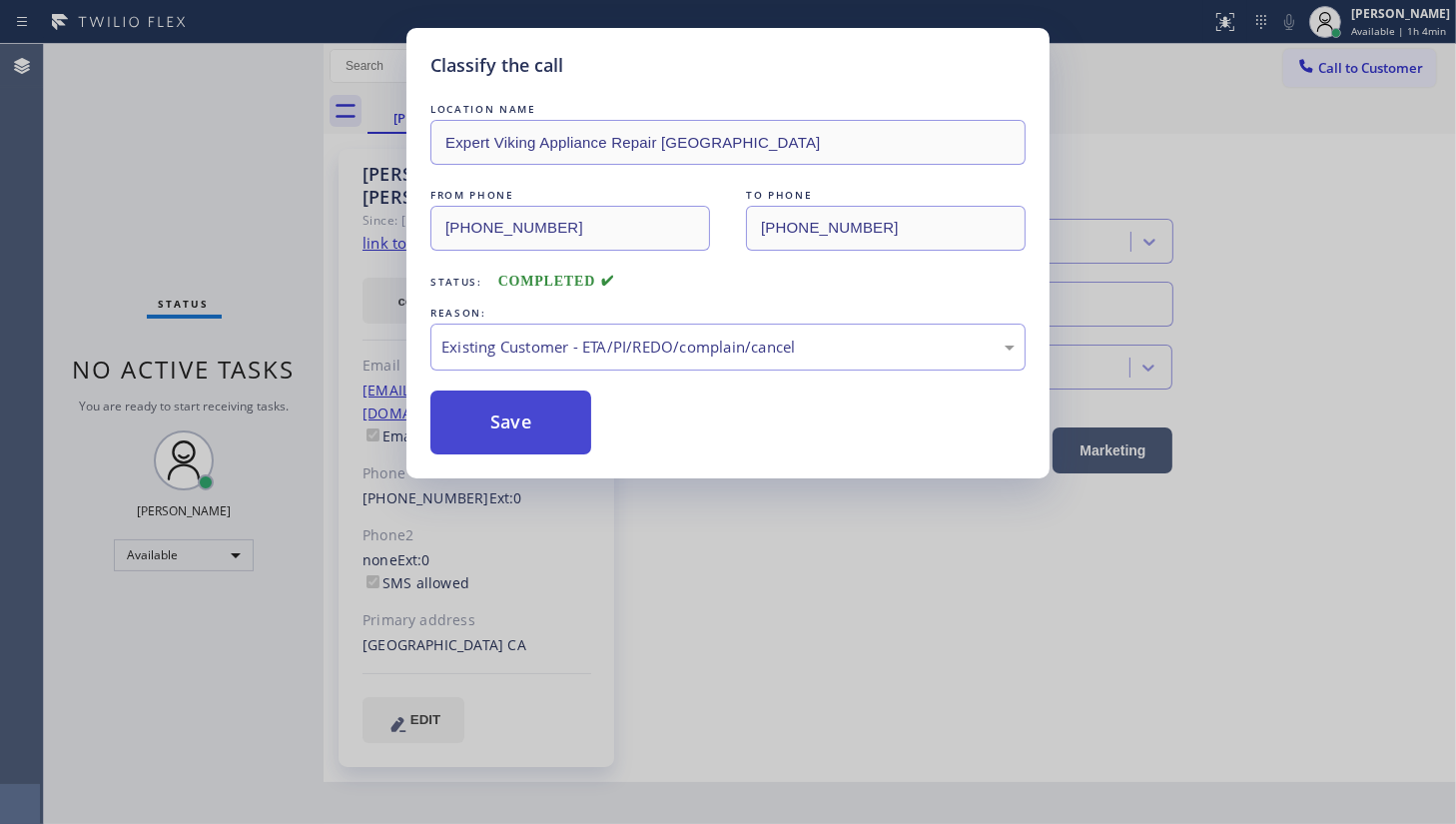 click on "Save" at bounding box center (510, 422) 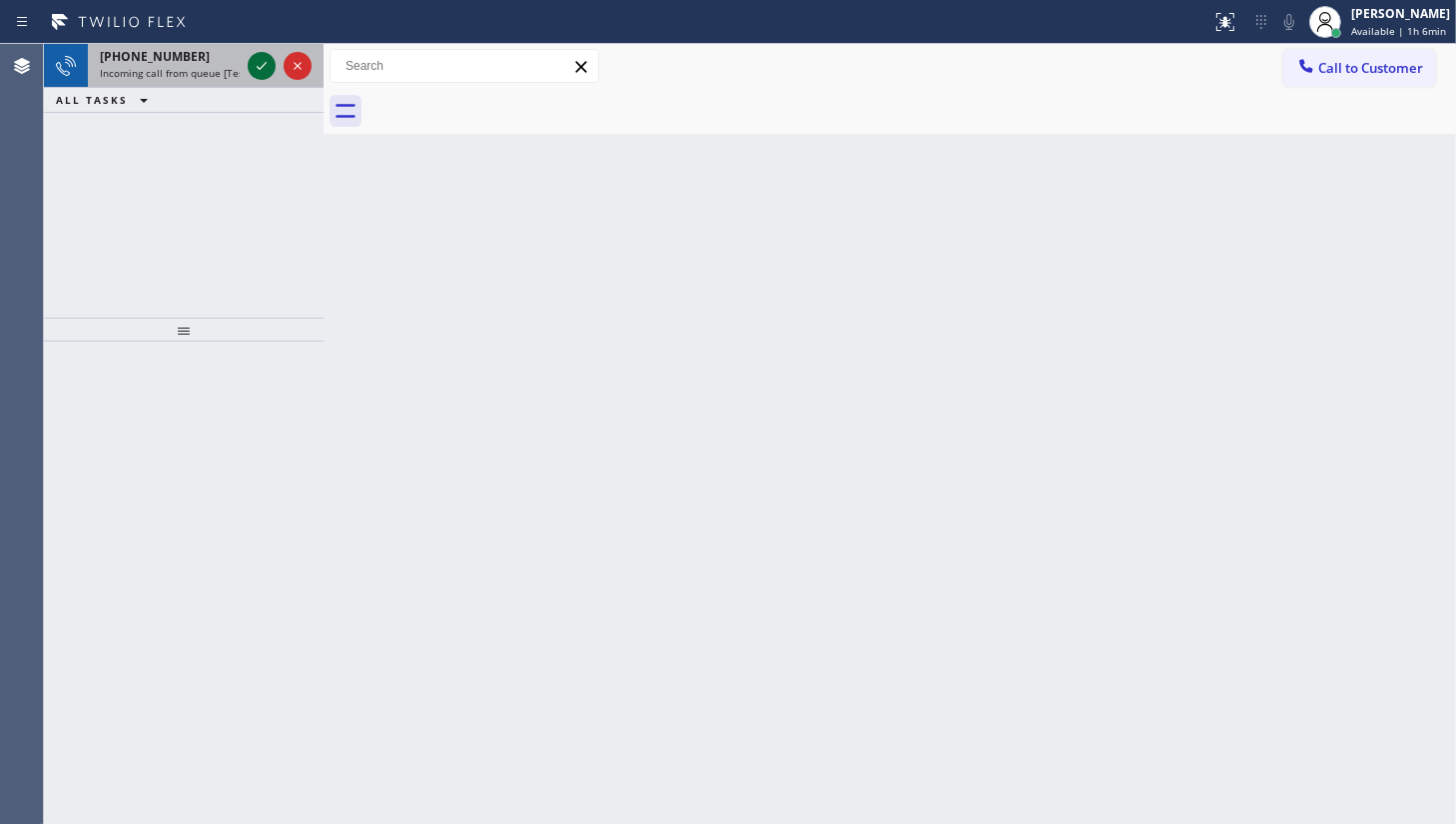 click 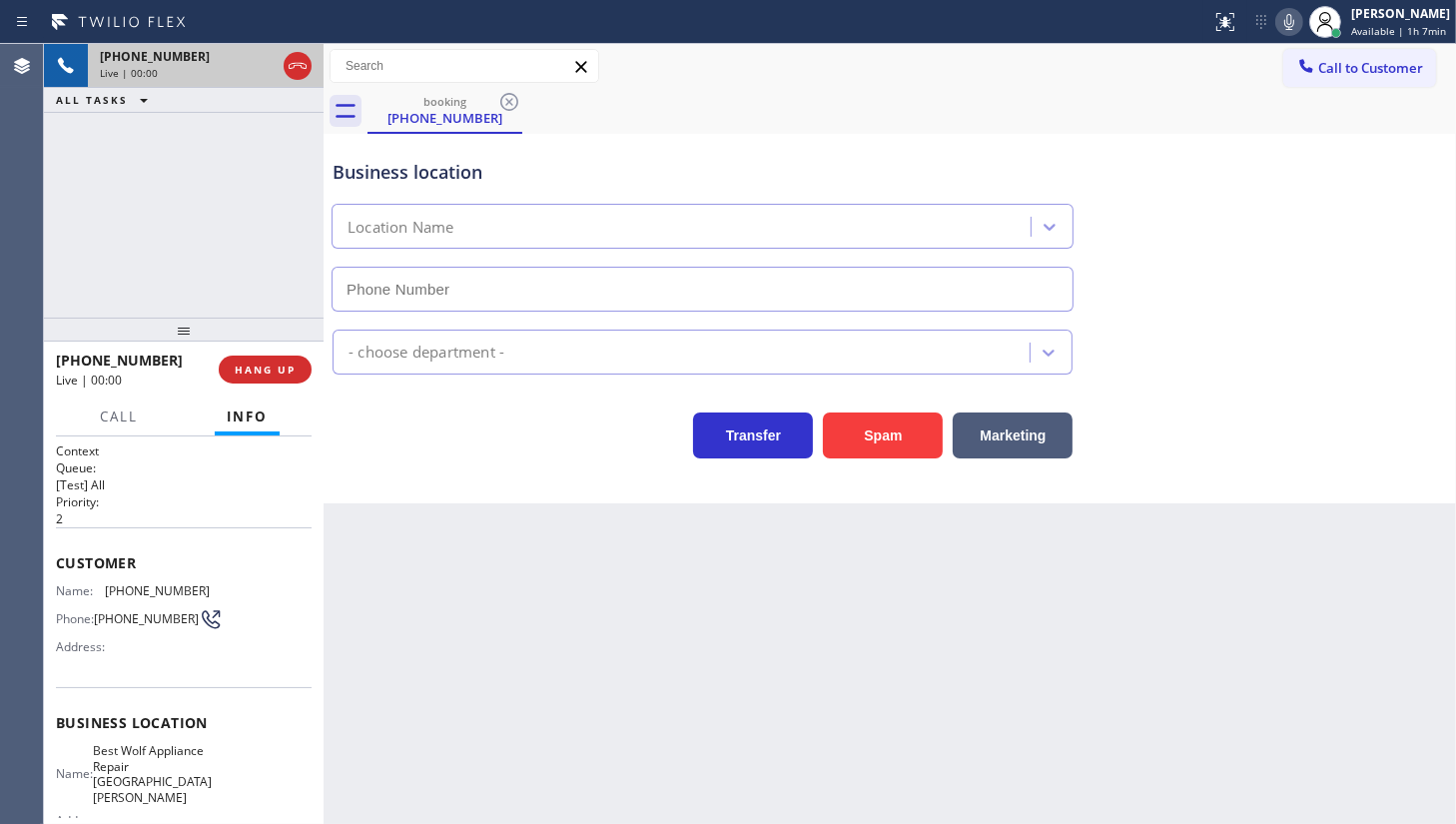 type on "(408) 413-3646" 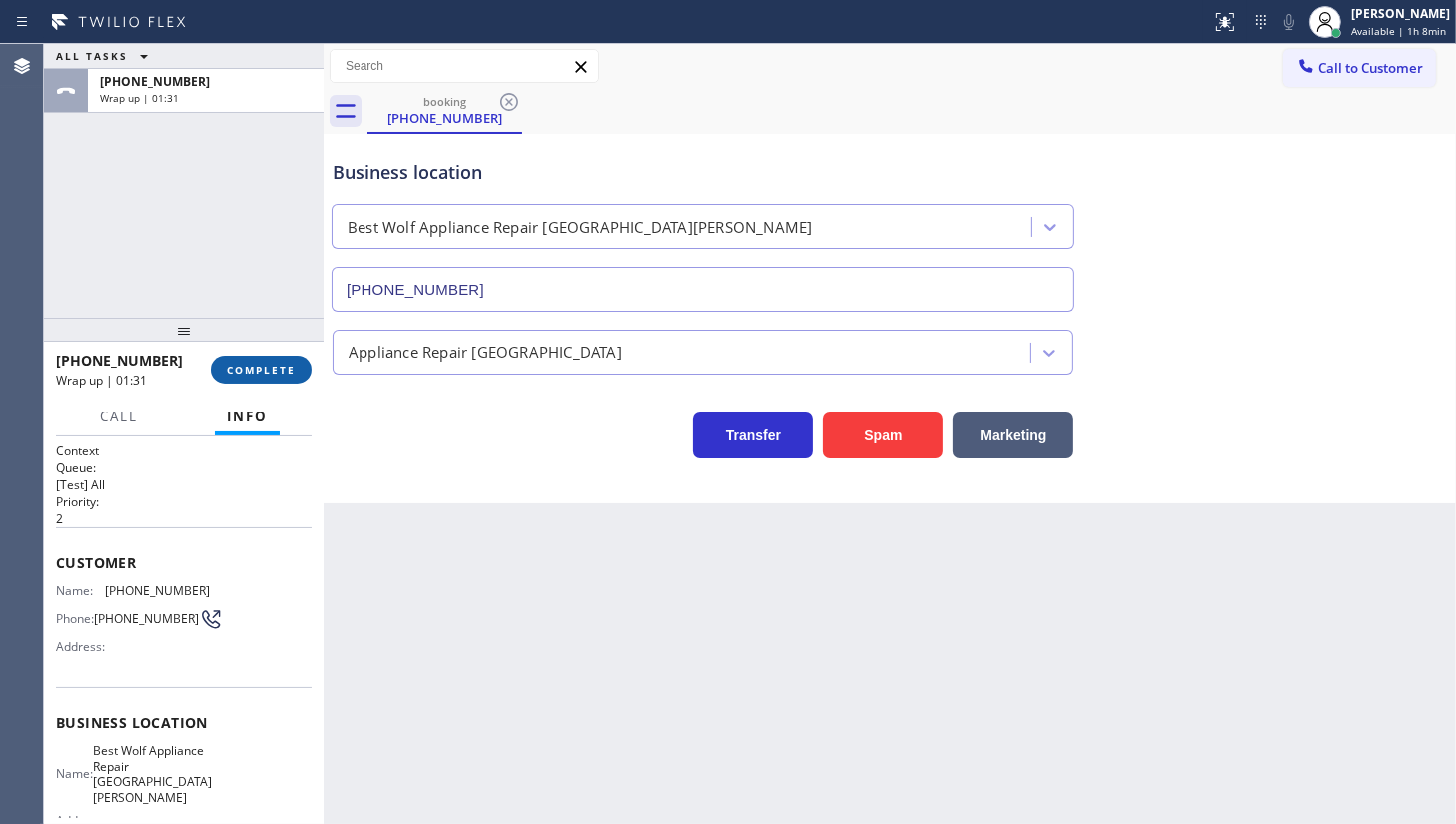 click on "COMPLETE" at bounding box center [261, 370] 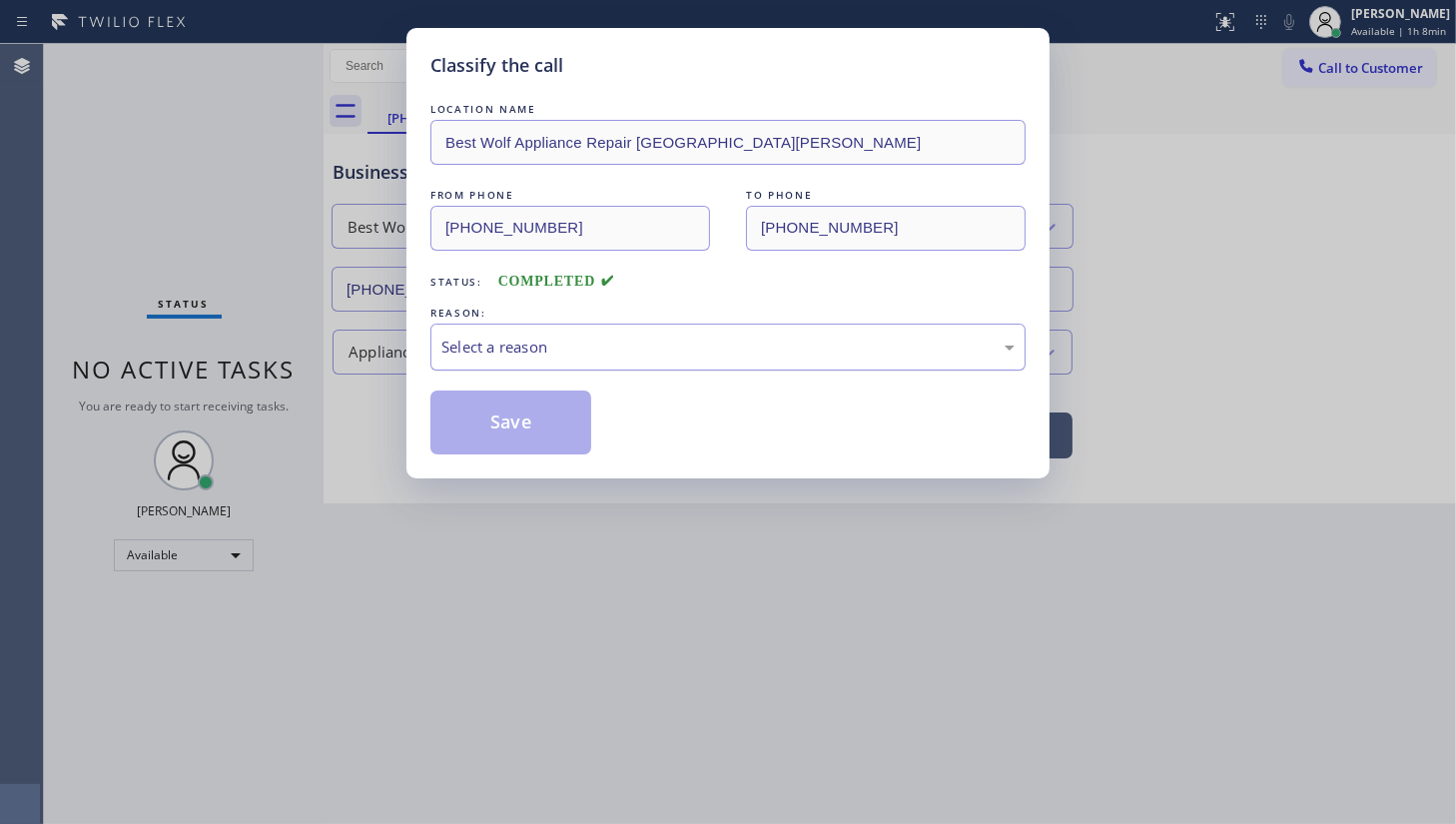 click on "Select a reason" at bounding box center (728, 347) 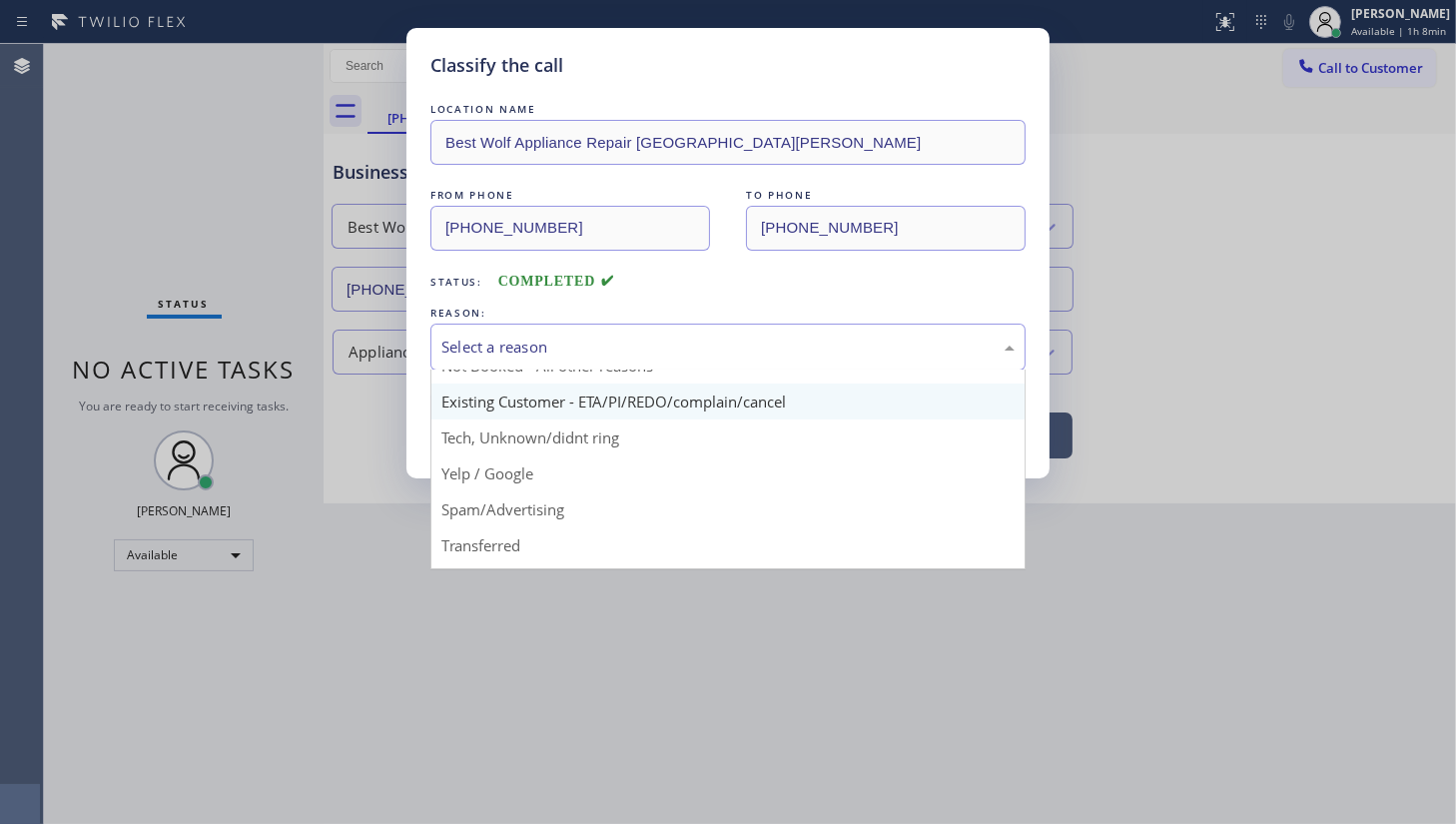 scroll, scrollTop: 90, scrollLeft: 0, axis: vertical 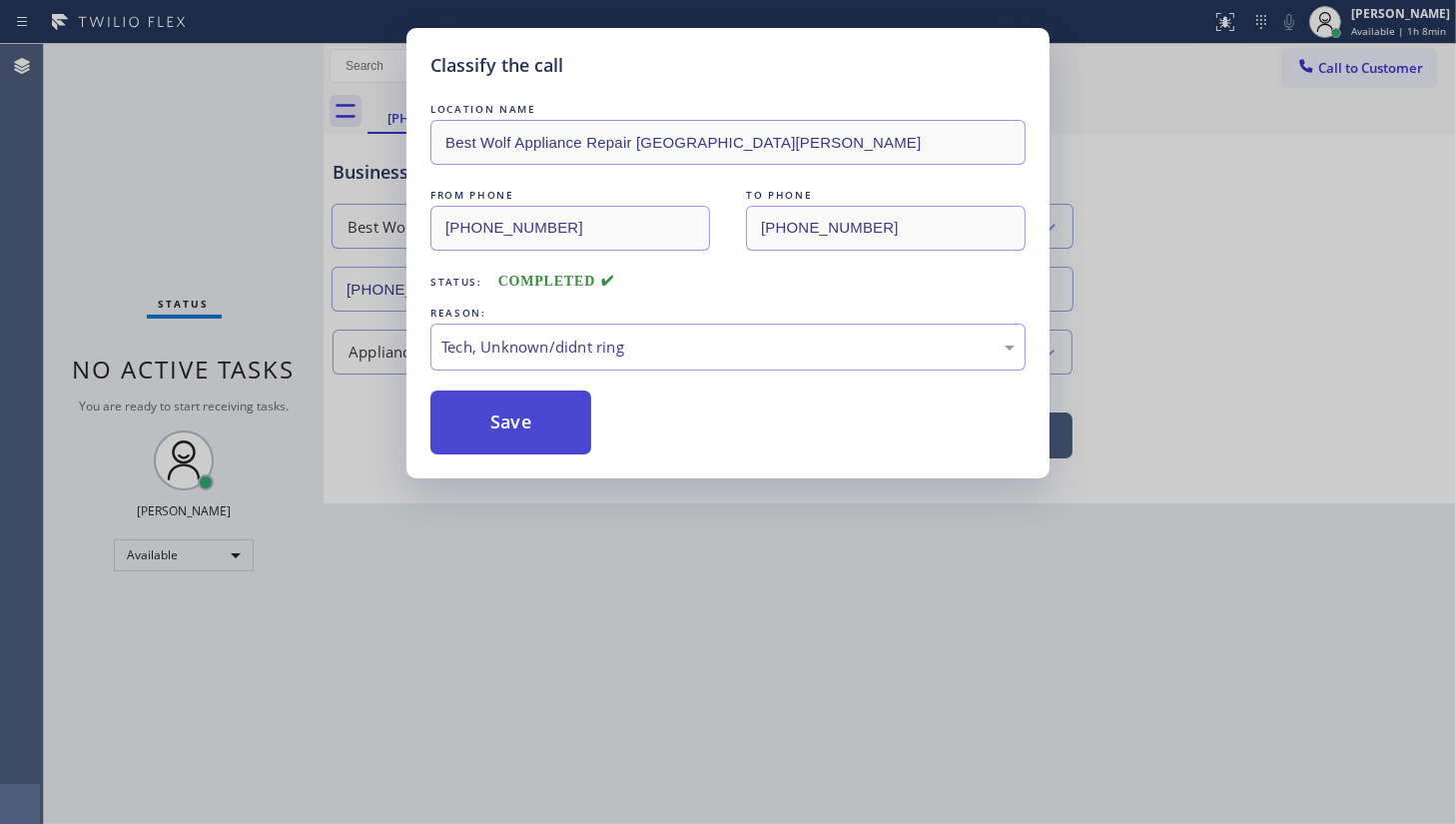 click on "Save" at bounding box center (510, 422) 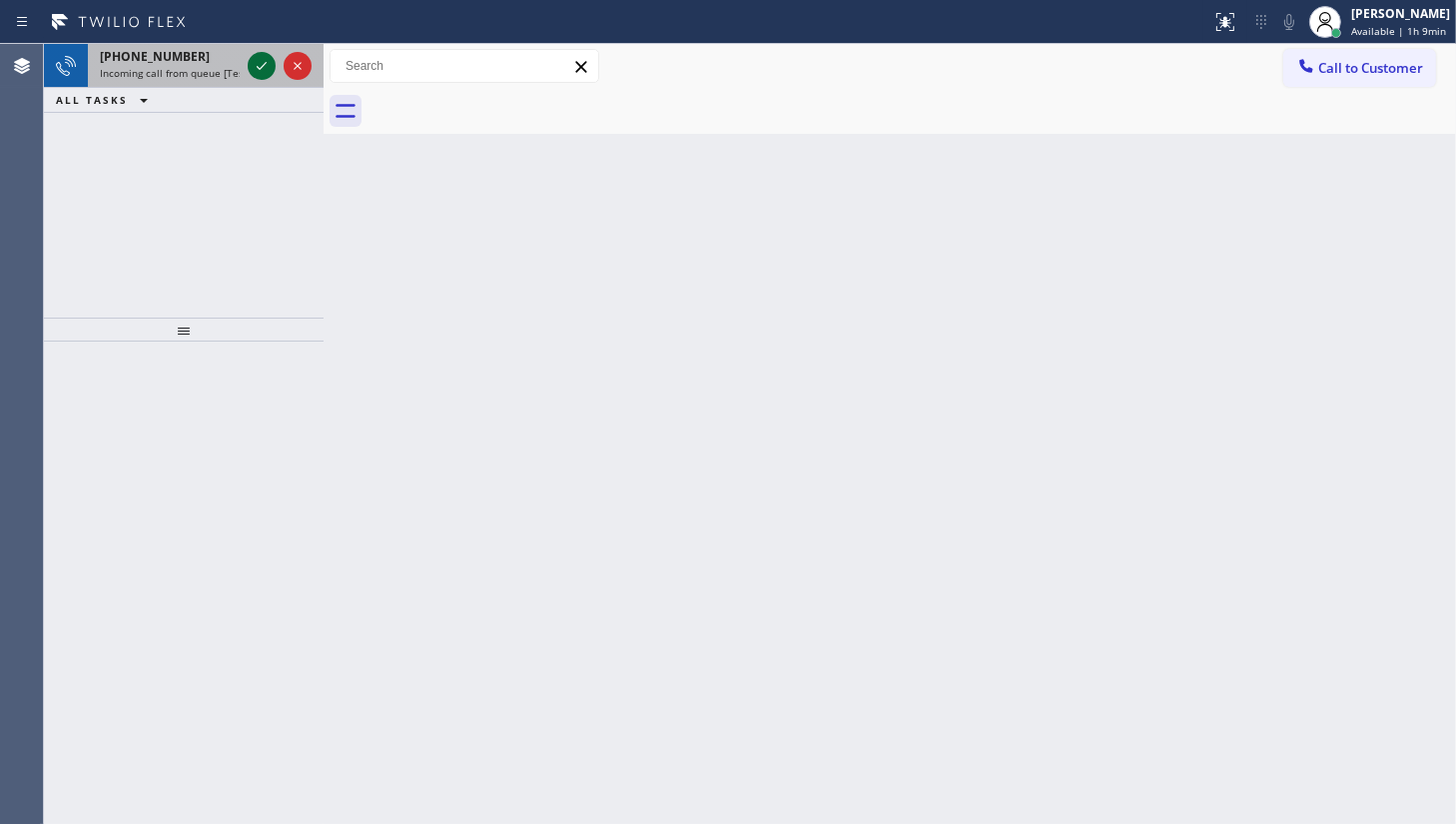 click 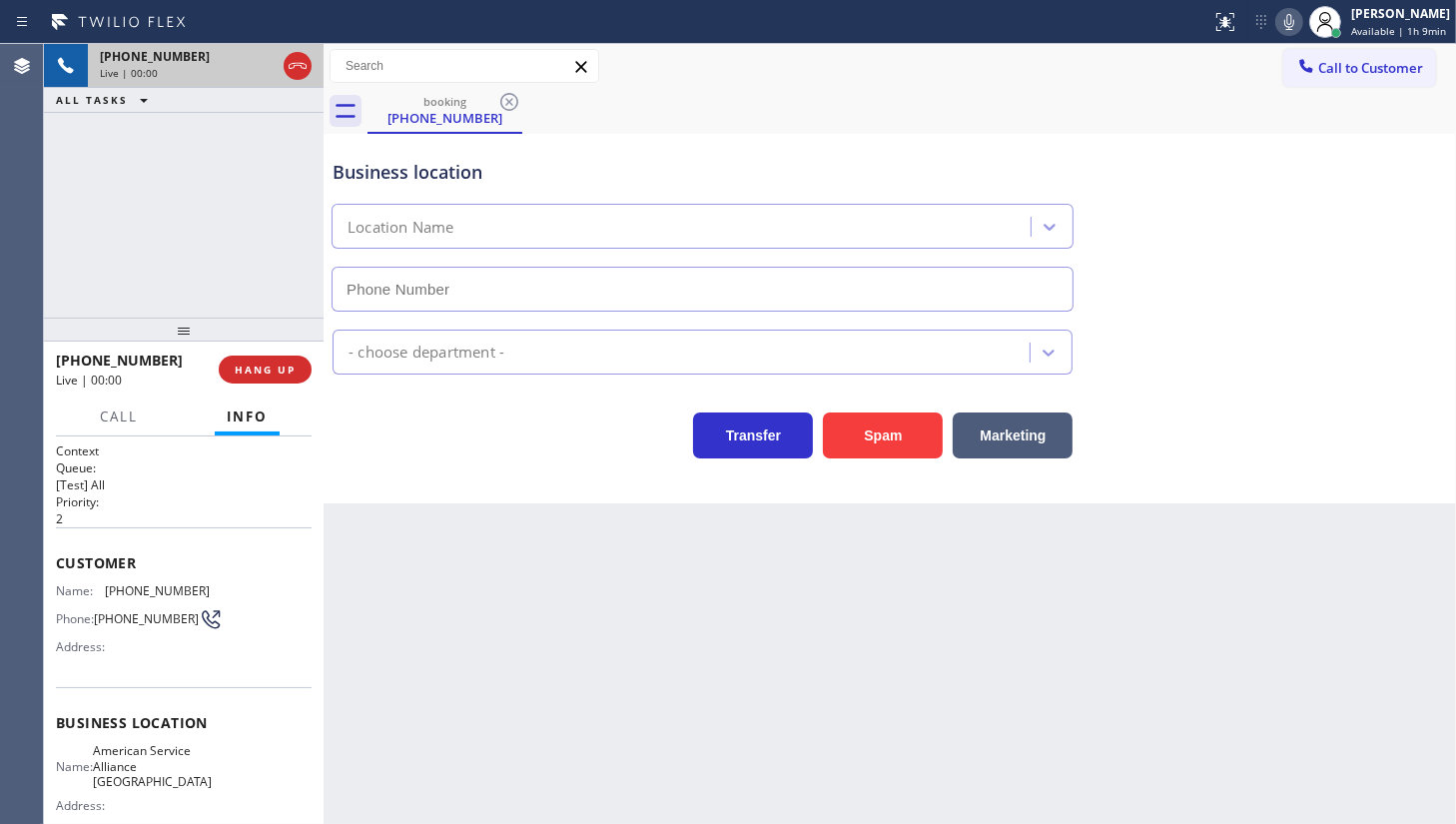 type on "(619) 413-0400" 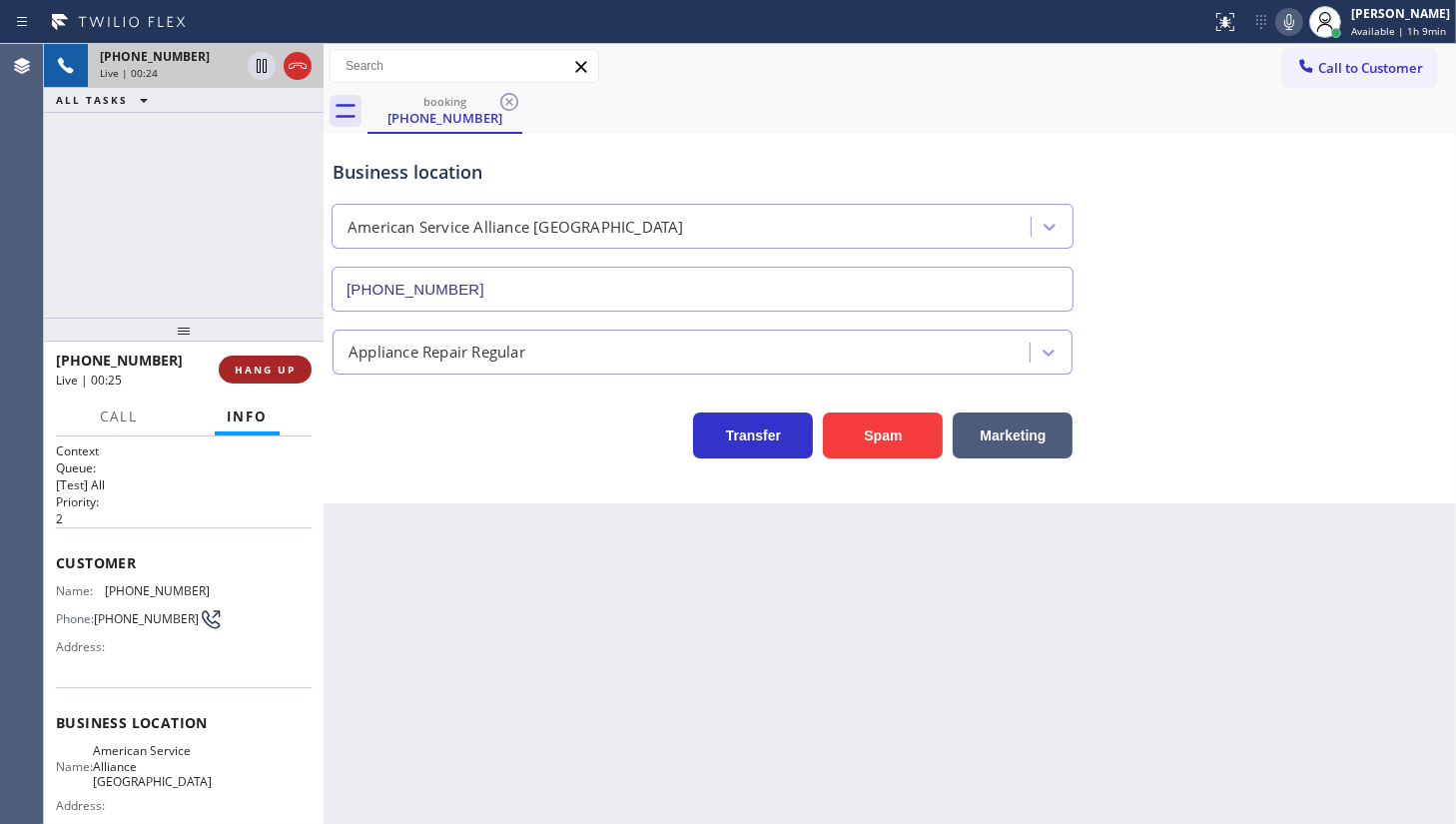 click on "HANG UP" at bounding box center (265, 370) 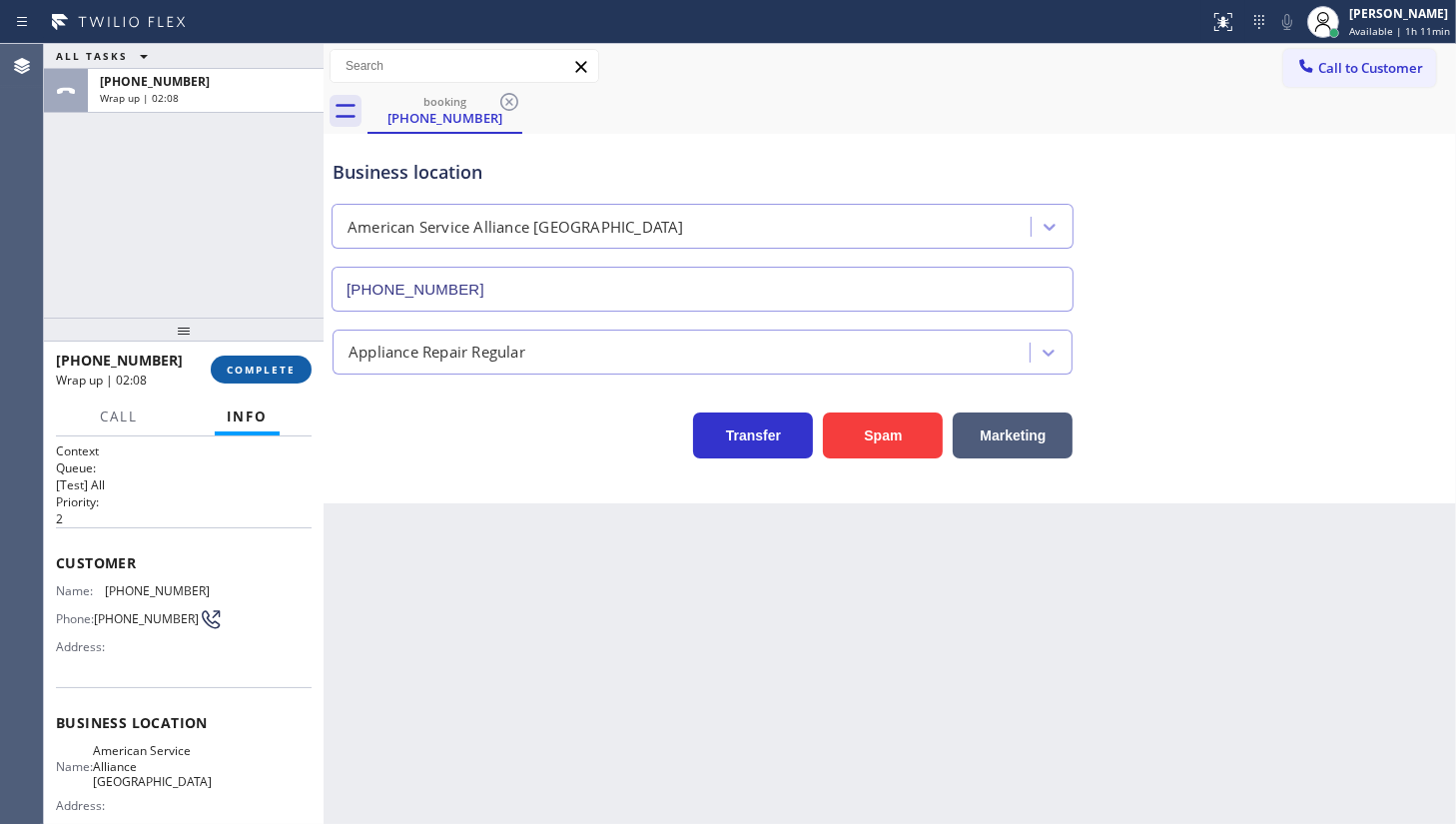 click on "COMPLETE" at bounding box center [261, 370] 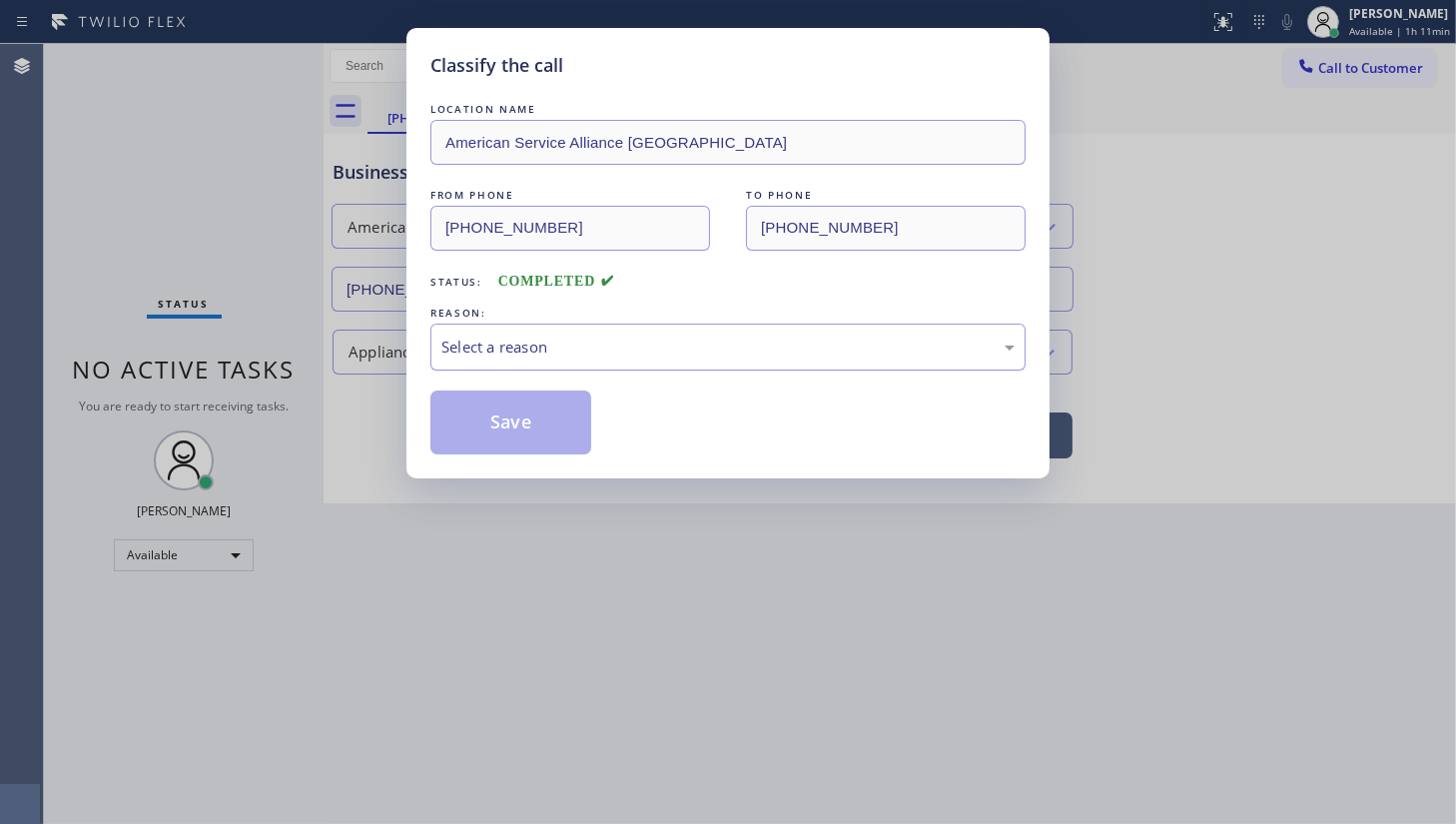 click on "Select a reason" at bounding box center (728, 347) 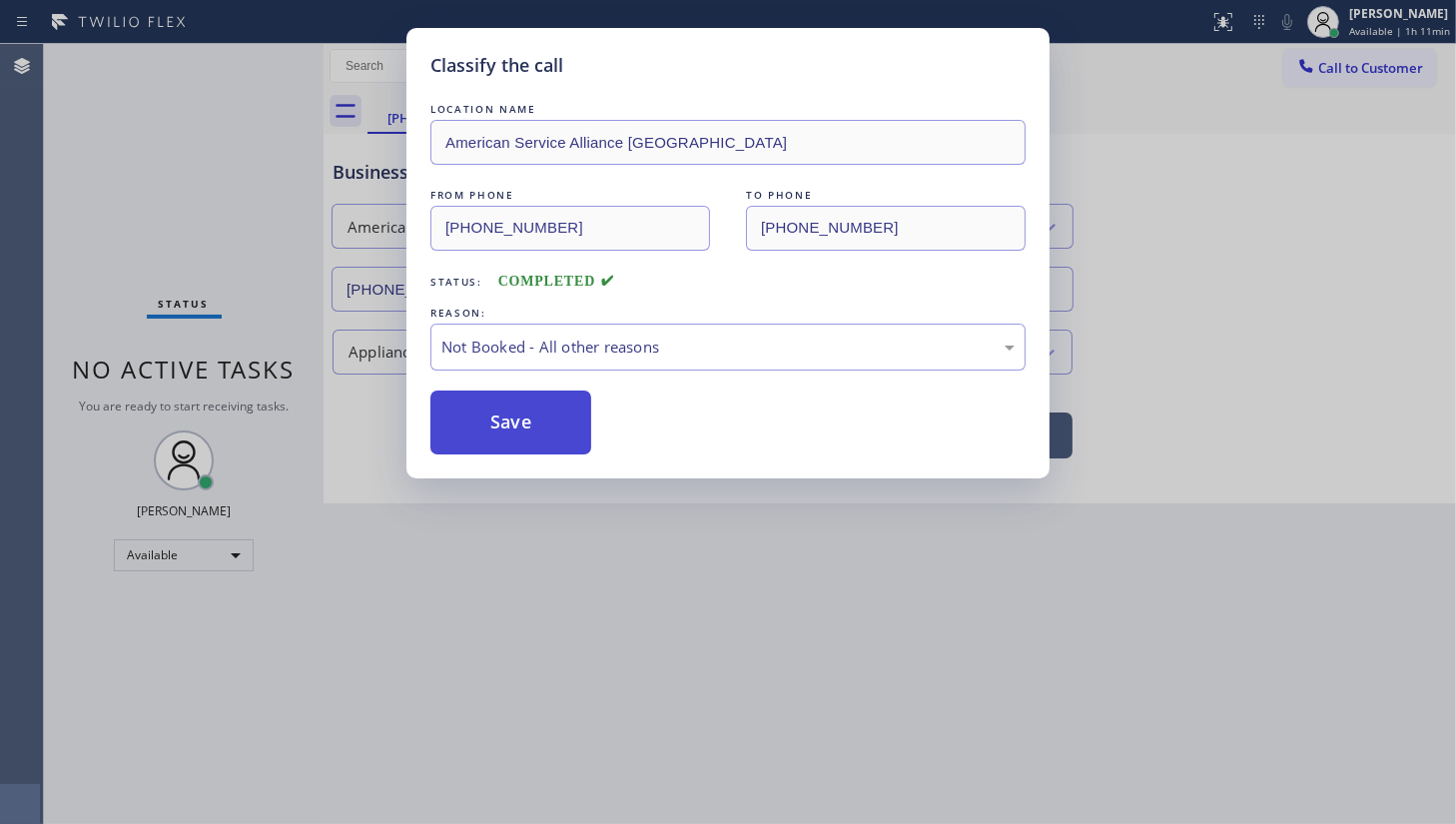 click on "Save" at bounding box center (510, 422) 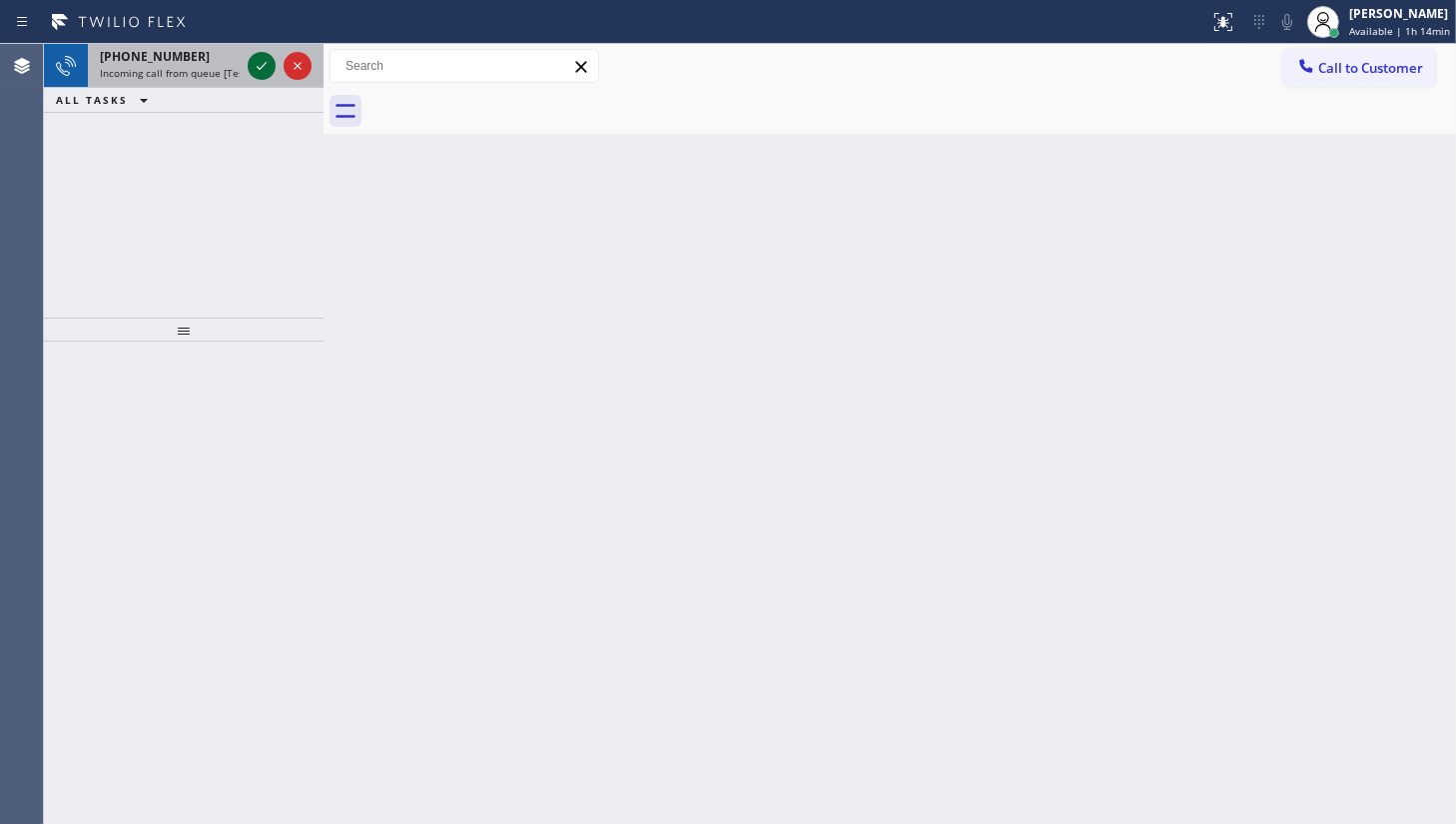 click 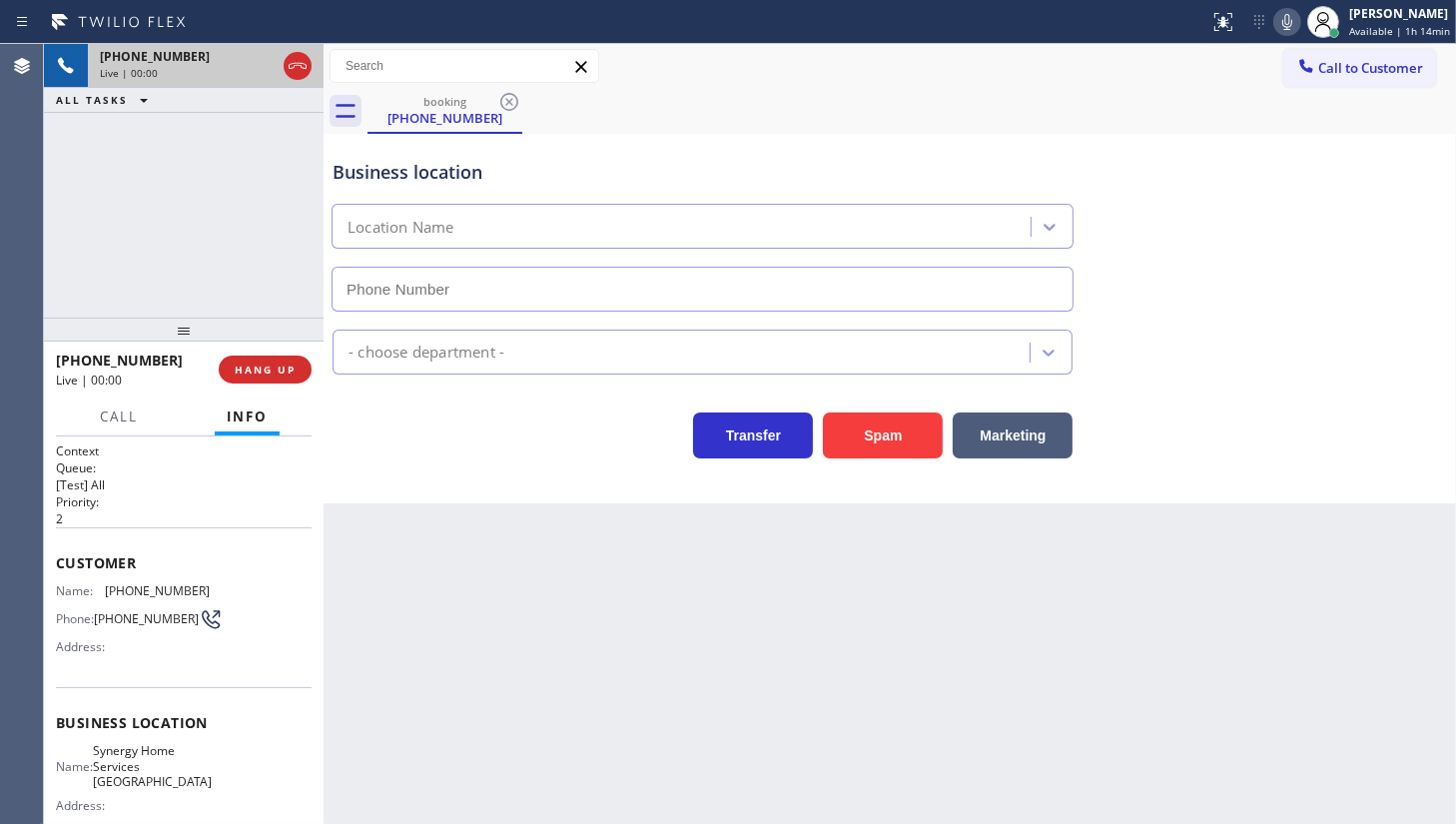 type on "(718) 550-2506" 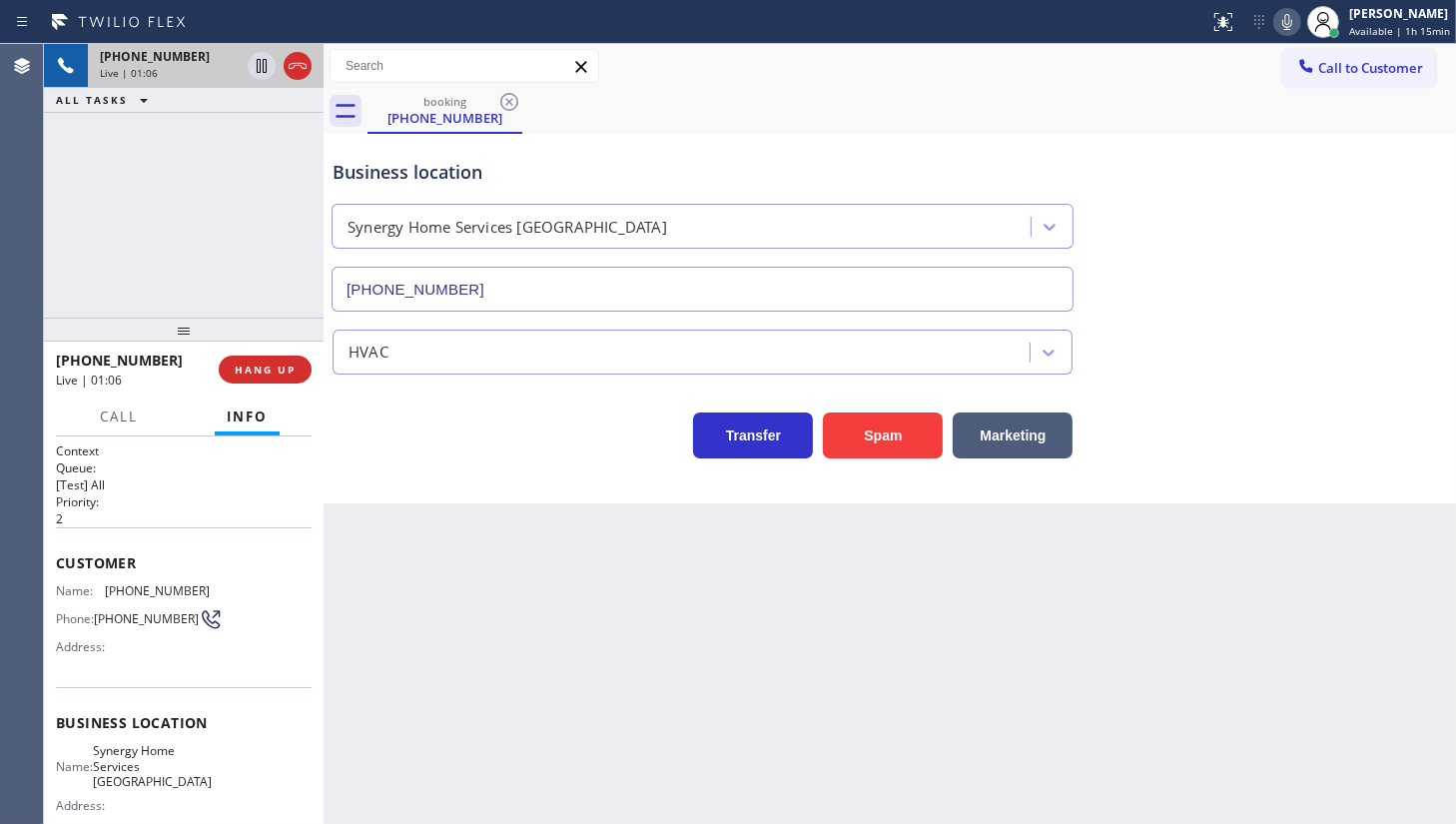 click on "Business location Synergy Home Services Queens (718) 550-2506 HVAC Transfer Spam Marketing" at bounding box center [890, 319] 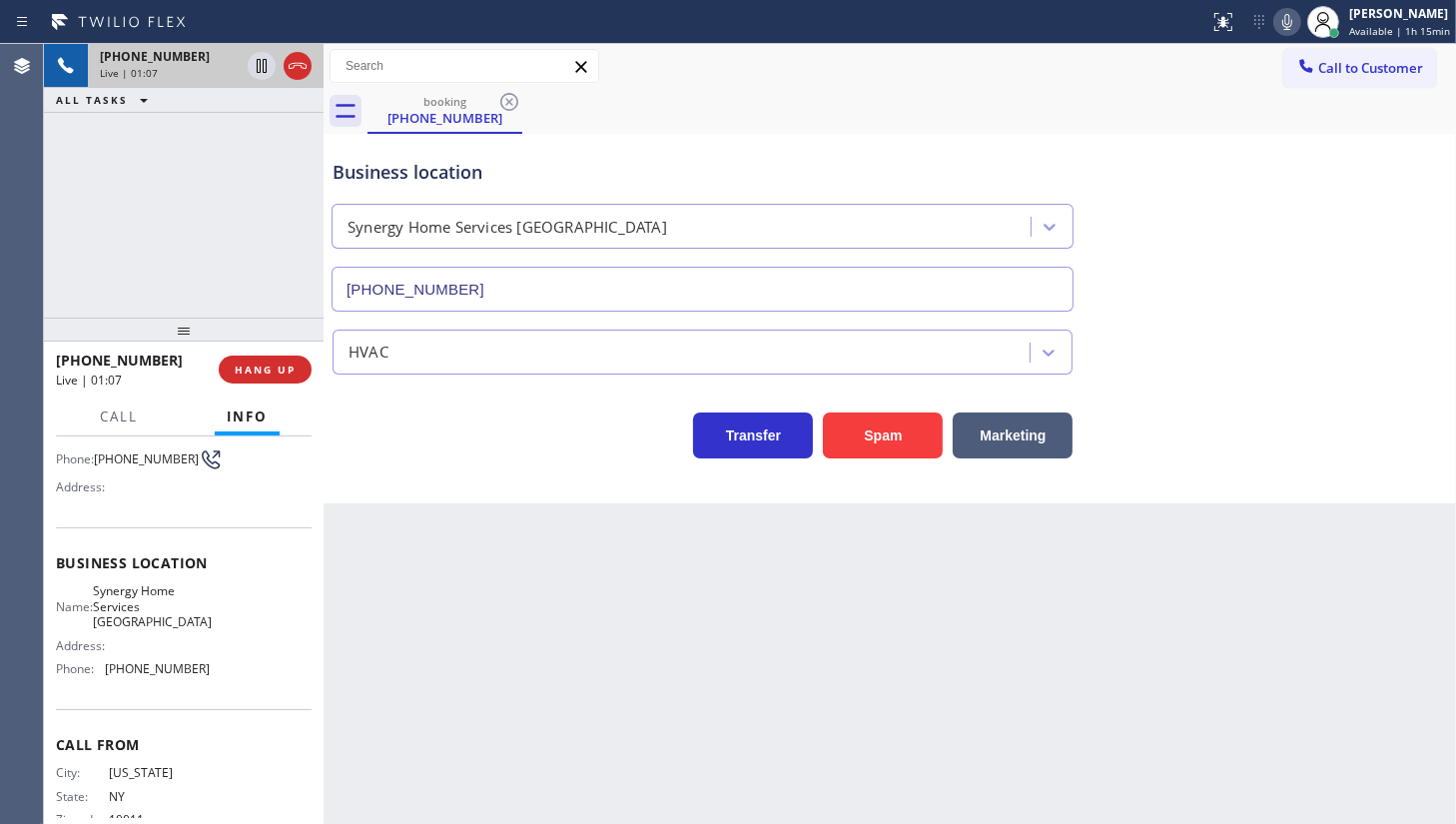 scroll, scrollTop: 190, scrollLeft: 0, axis: vertical 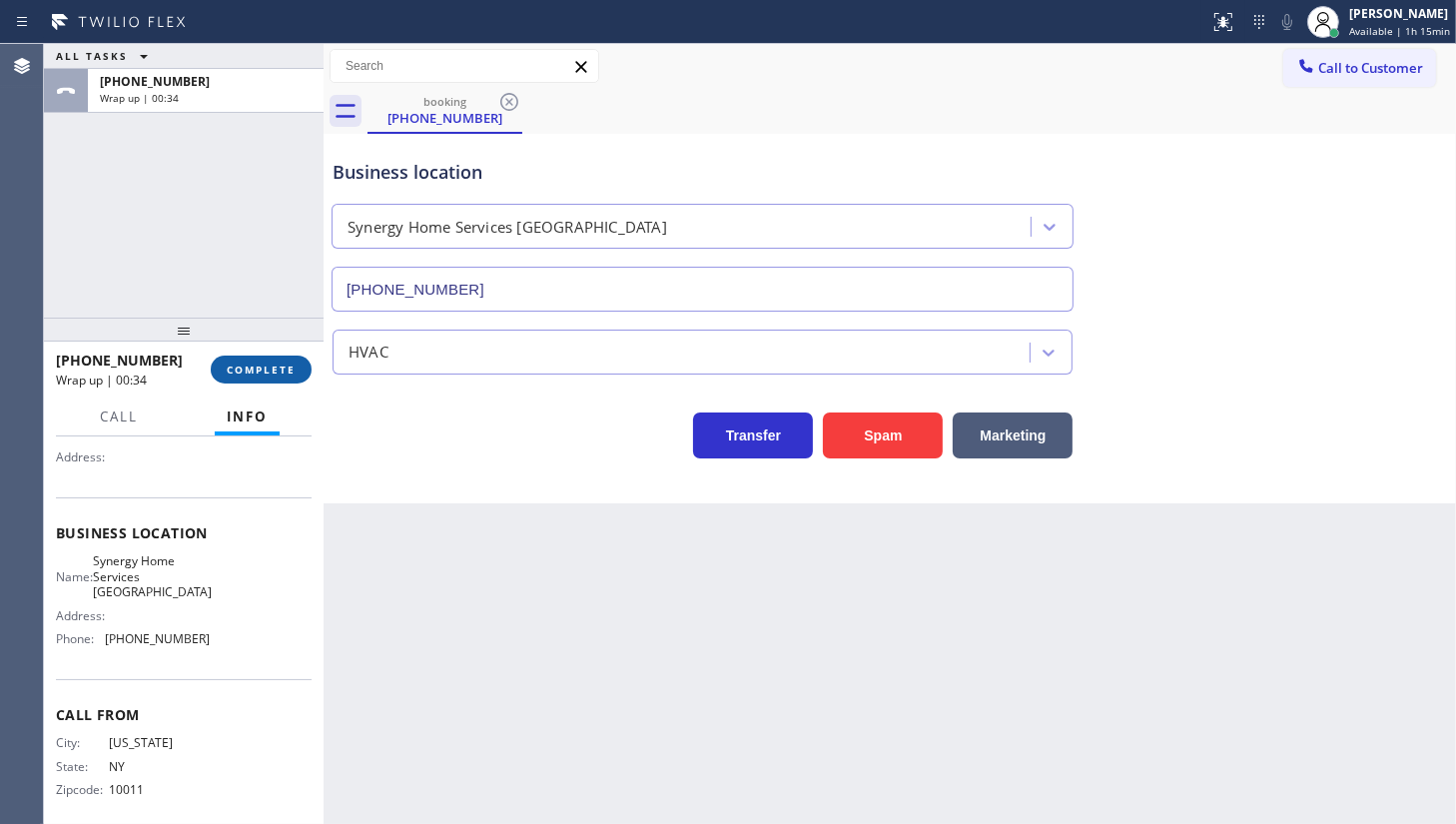 click on "COMPLETE" at bounding box center [261, 370] 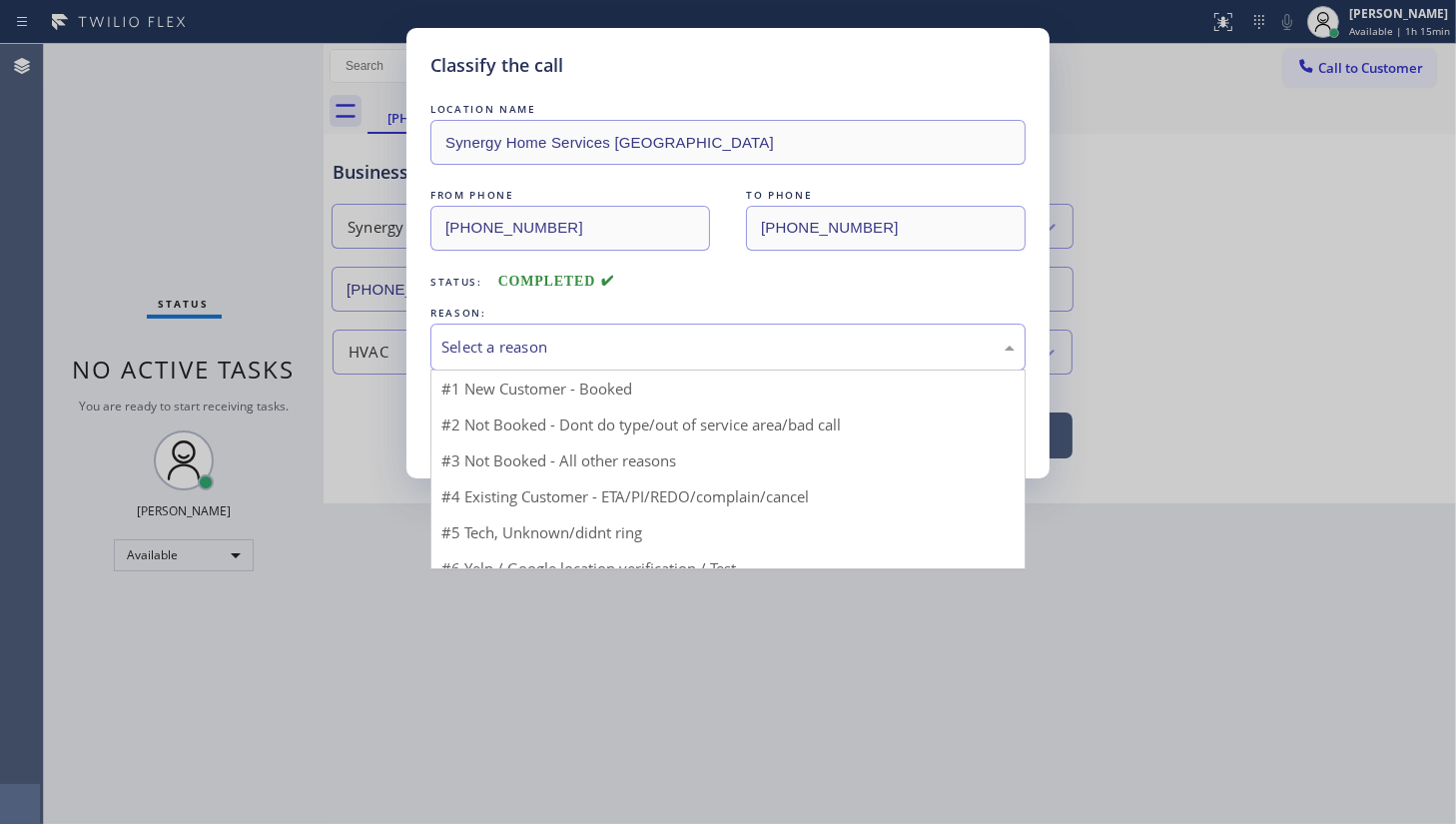 click on "Select a reason" at bounding box center (728, 347) 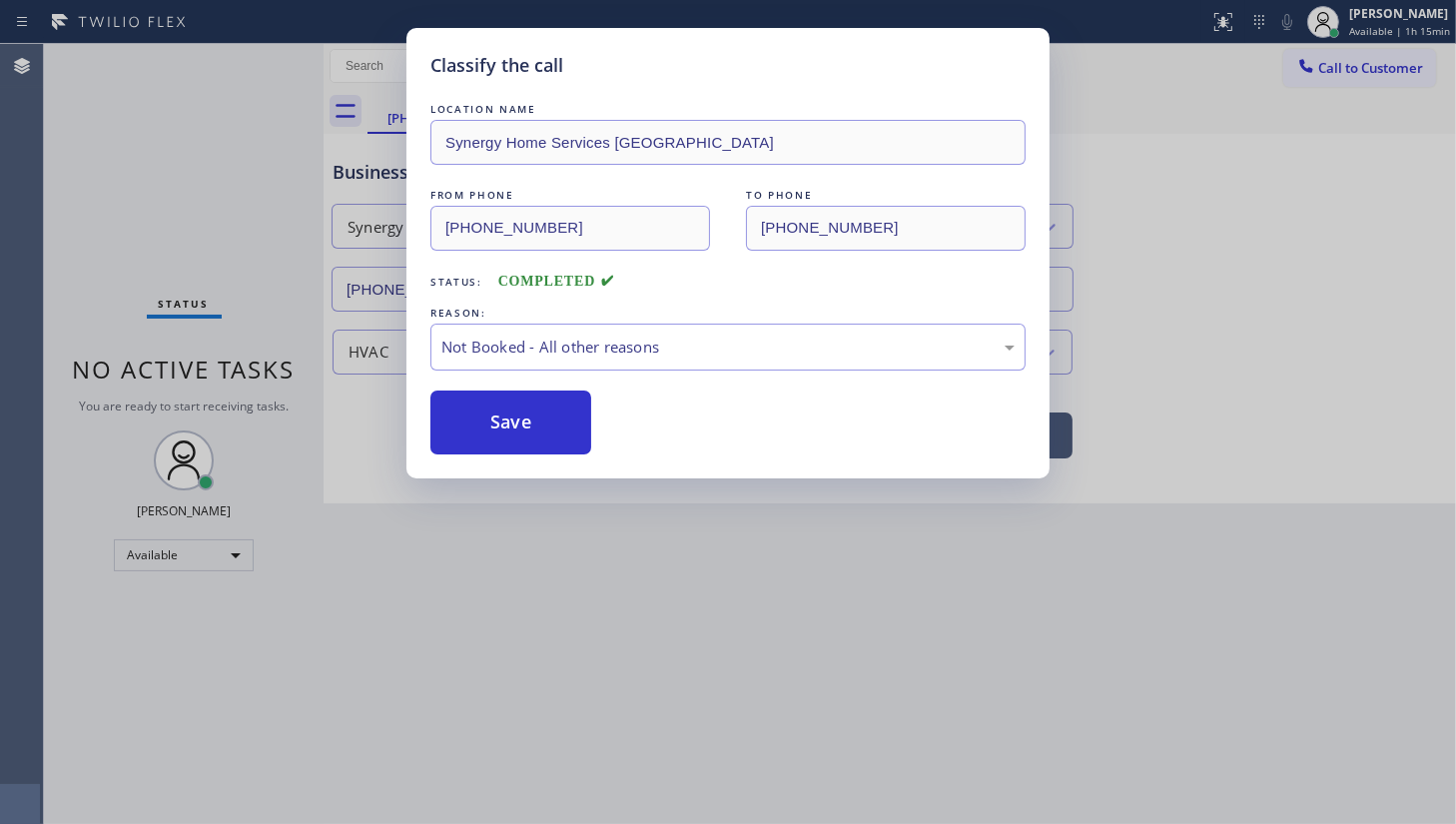 click on "Save" at bounding box center [510, 422] 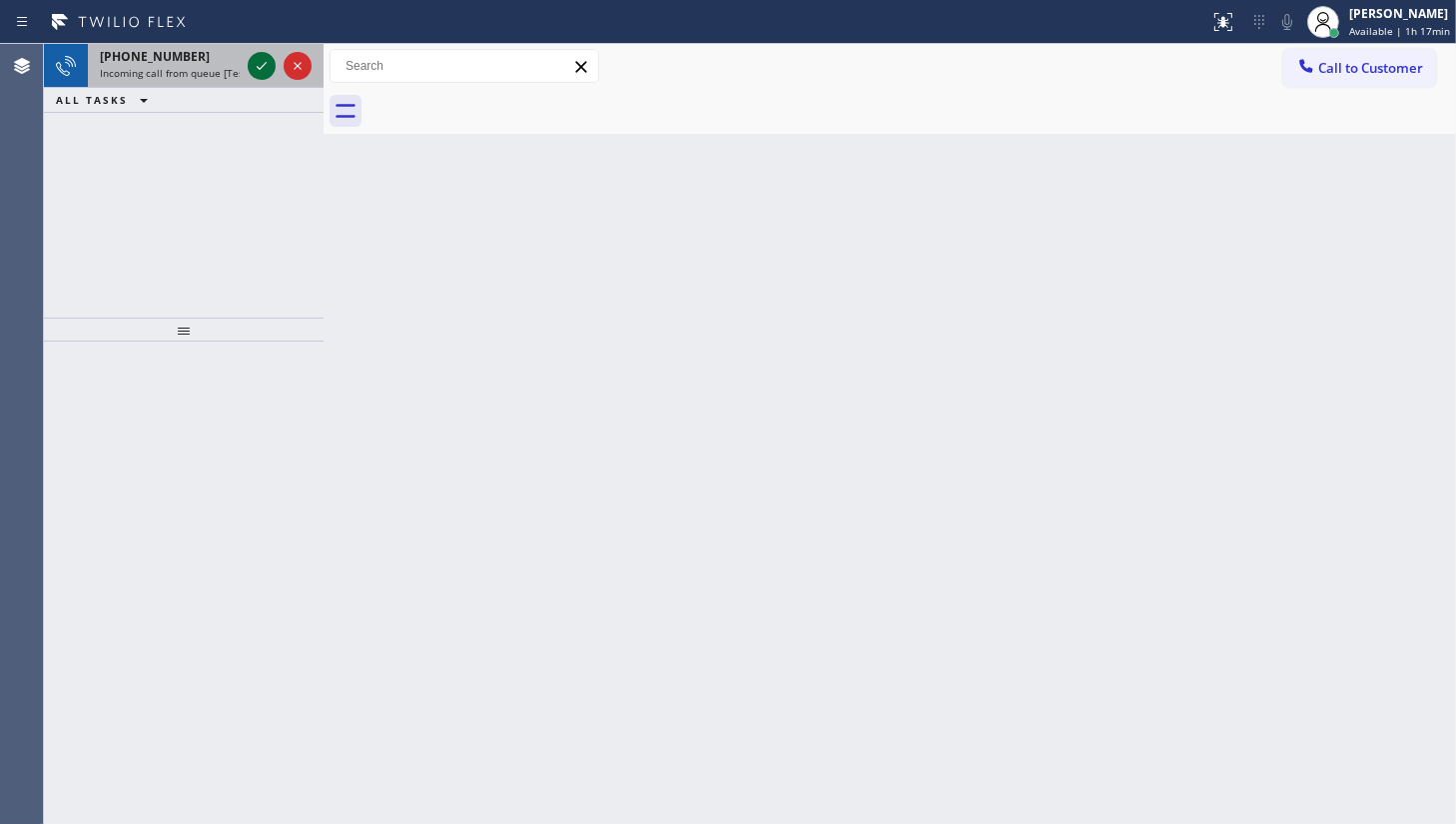 click 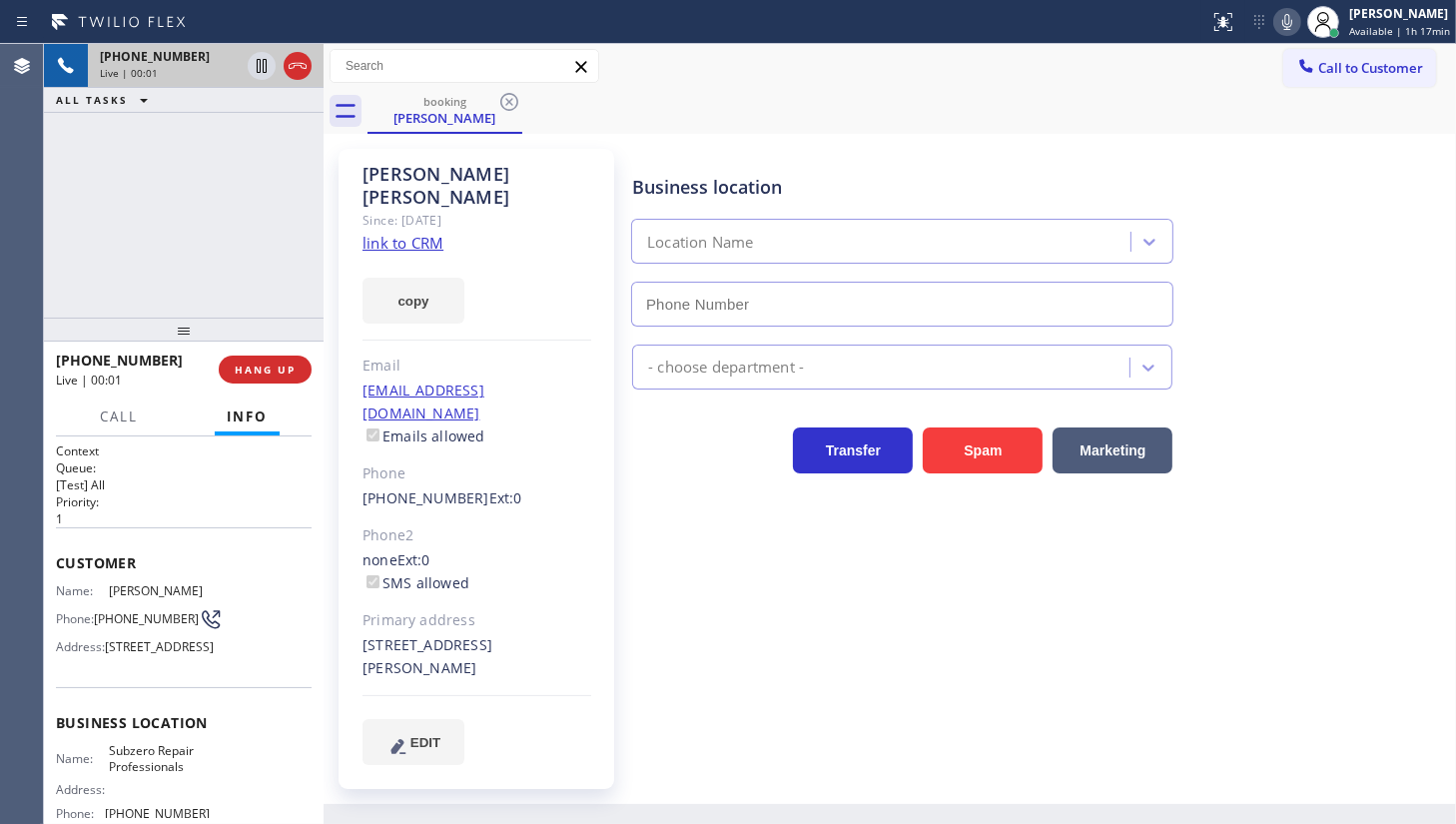 type on "(602) 691-7988" 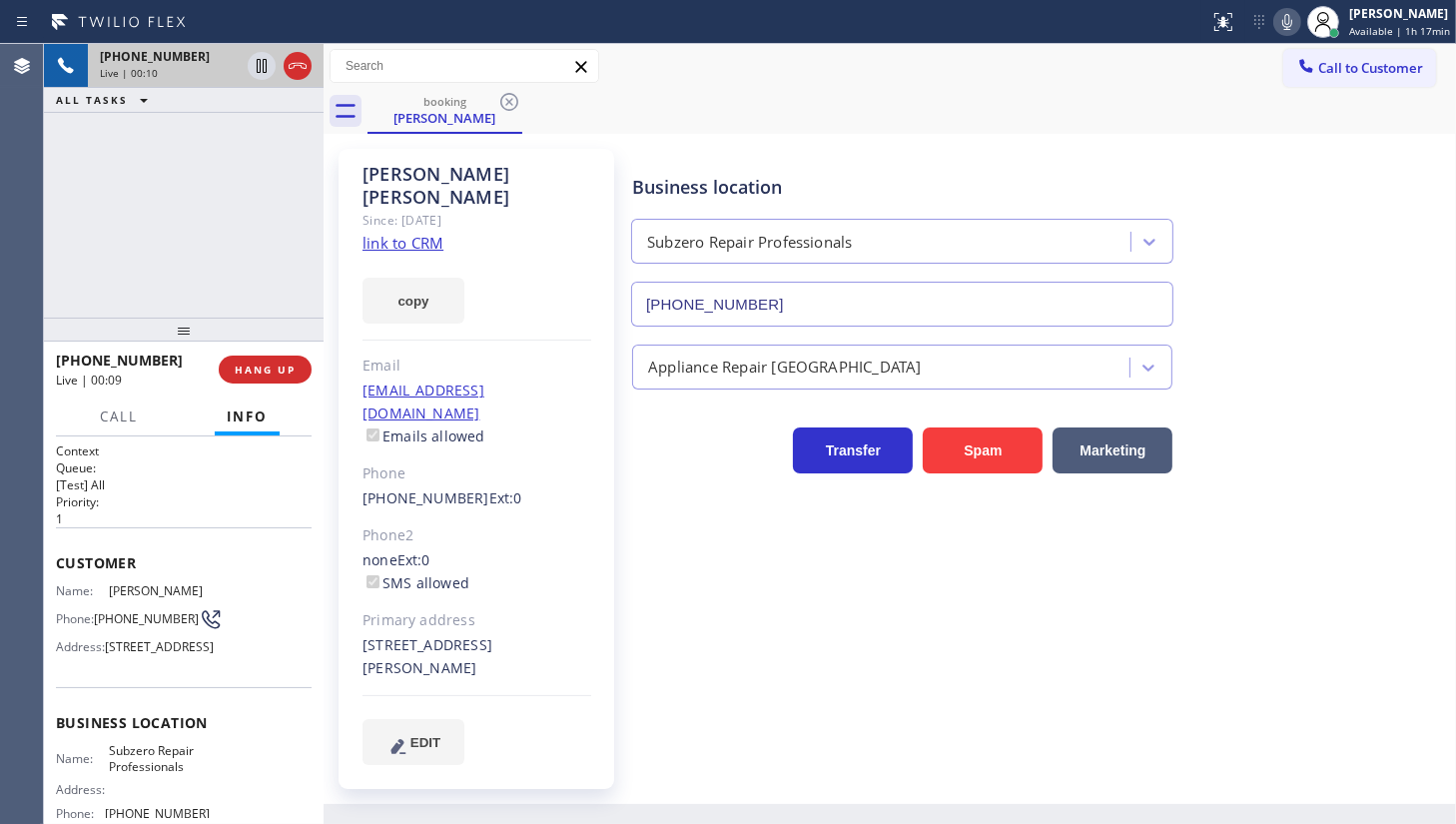 click on "link to CRM" 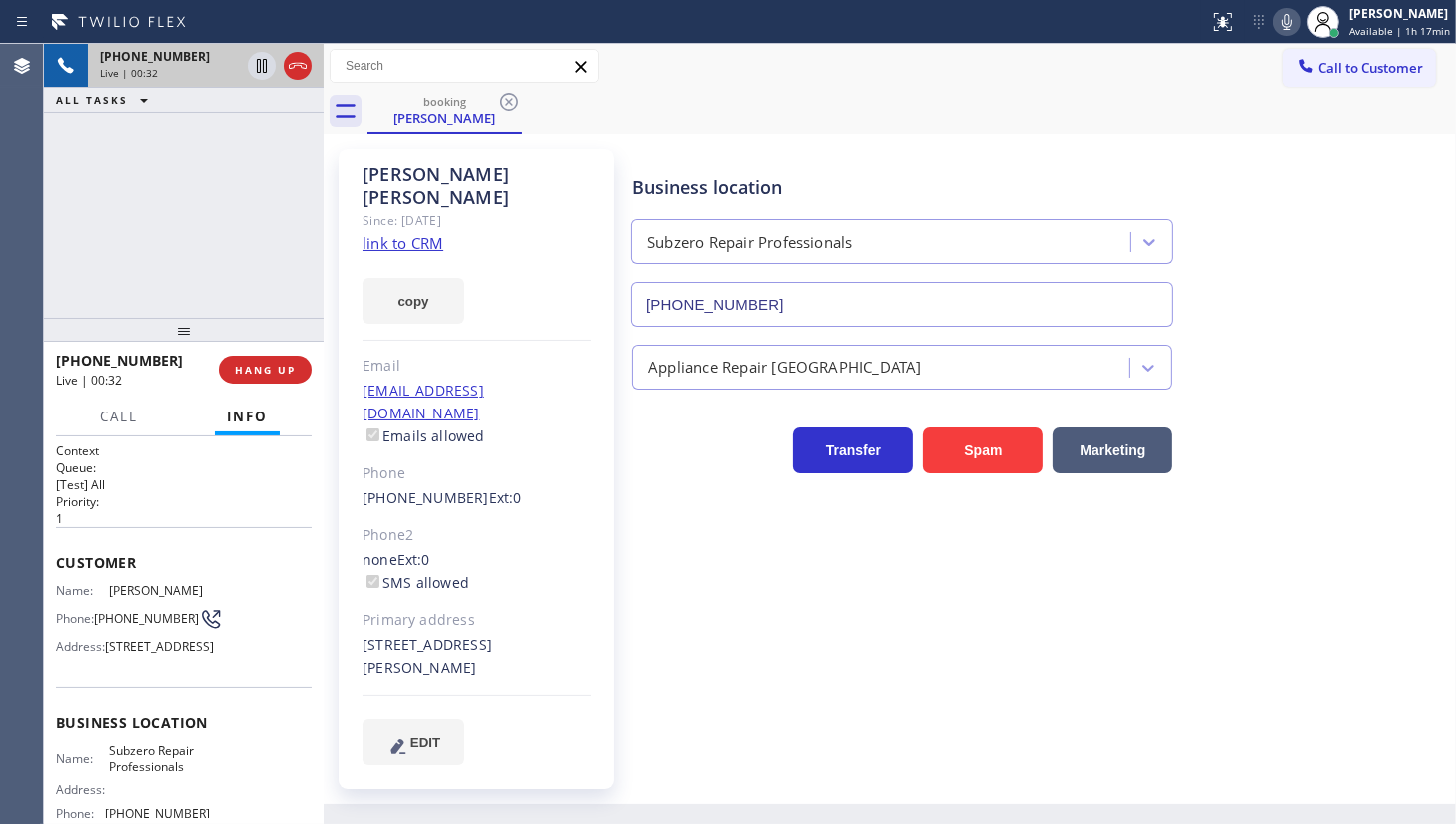 click on "+17203131646 Live | 00:32 ALL TASKS ALL TASKS ACTIVE TASKS TASKS IN WRAP UP" at bounding box center (184, 181) 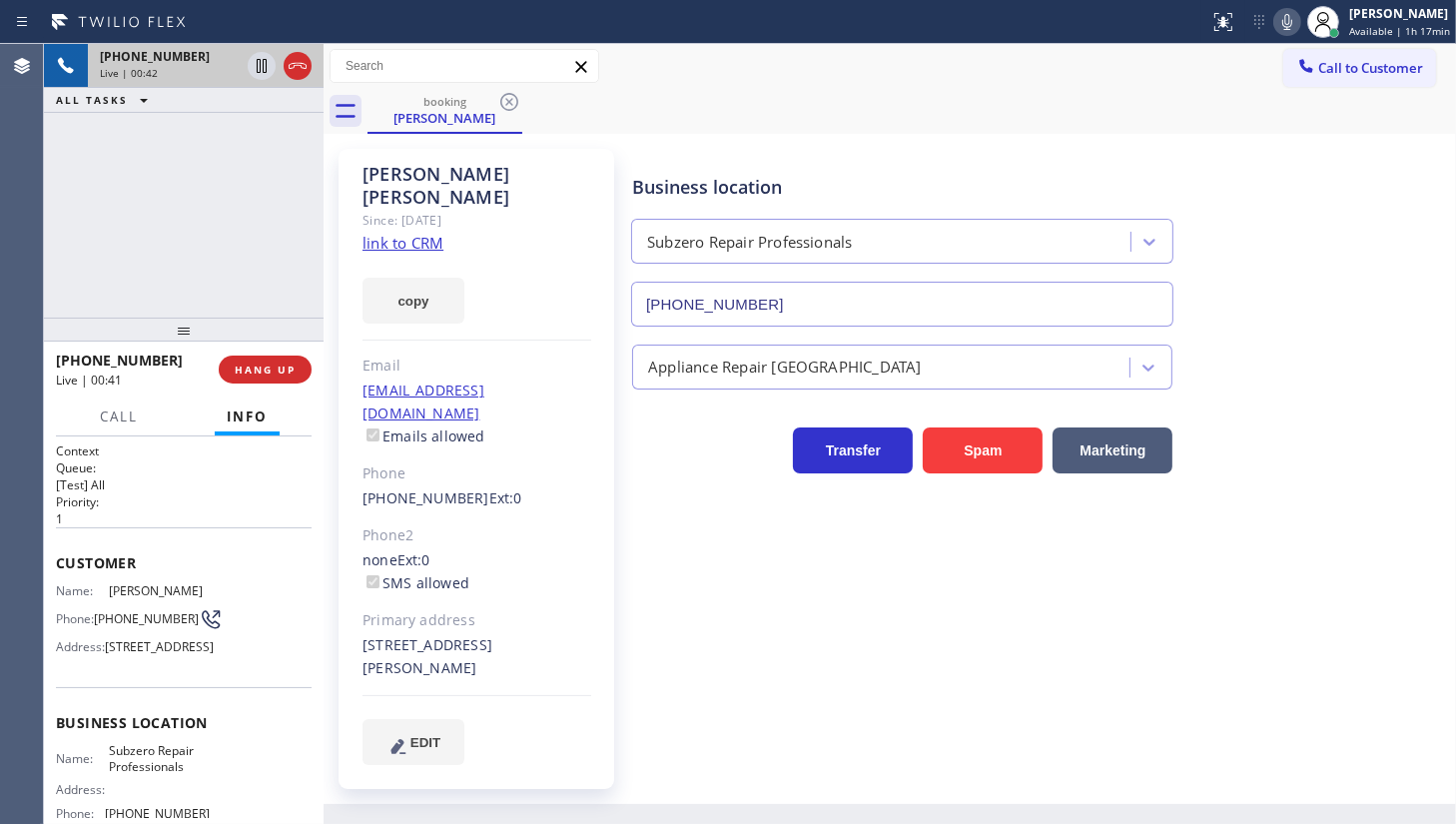 click on "+17203131646 Live | 00:42 ALL TASKS ALL TASKS ACTIVE TASKS TASKS IN WRAP UP" at bounding box center [184, 181] 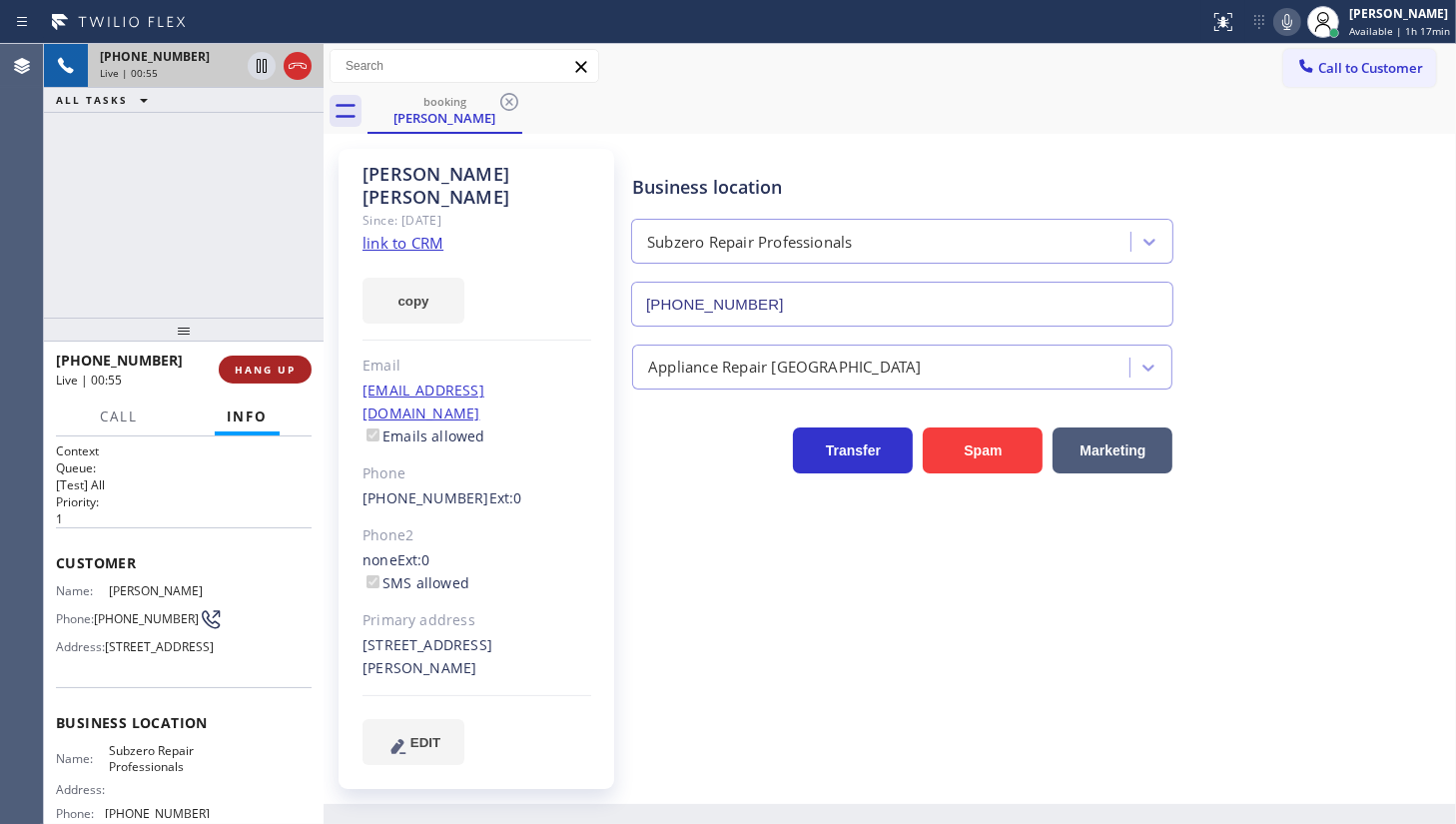 click on "HANG UP" at bounding box center [265, 370] 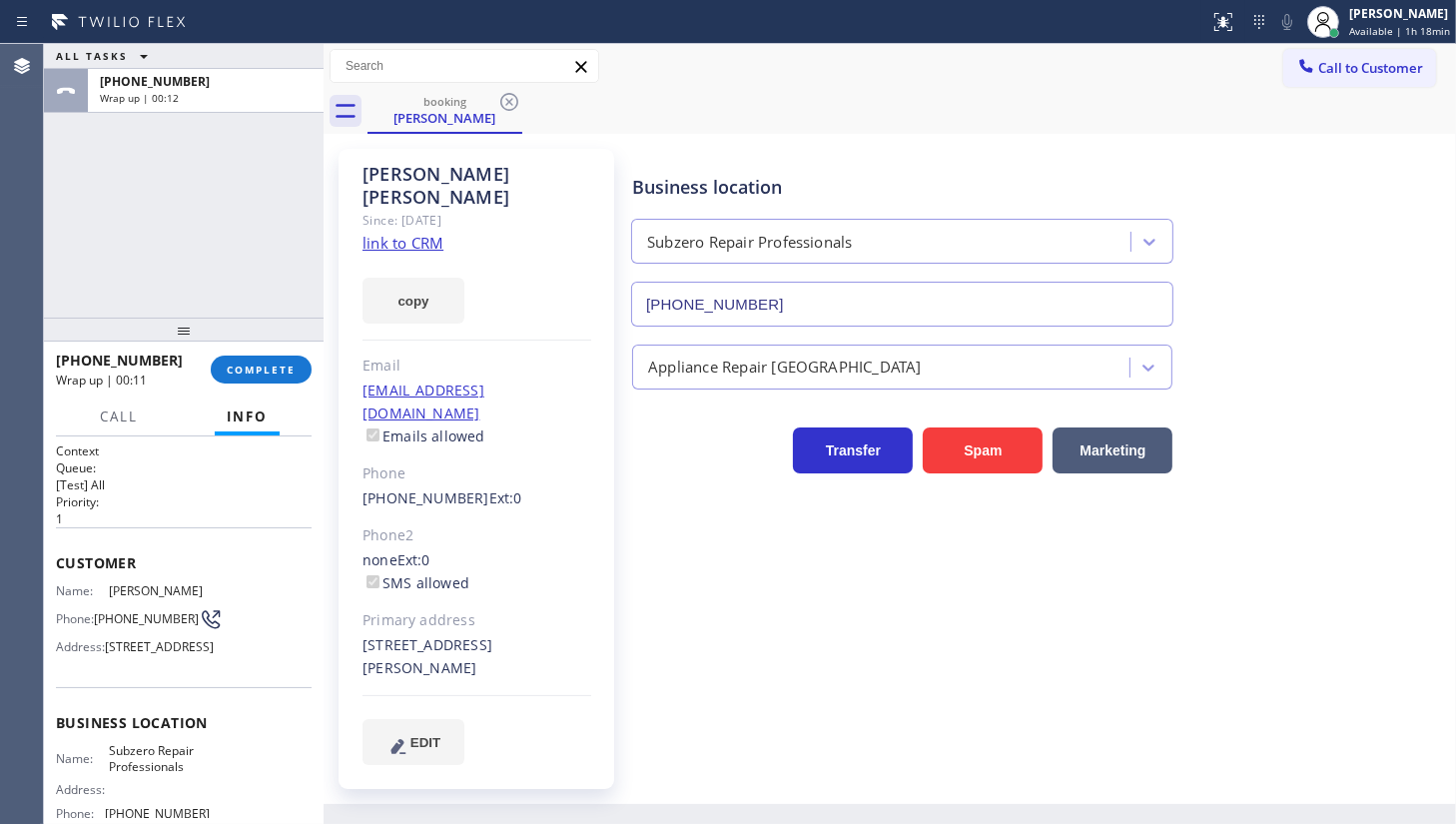 click on "link to CRM" 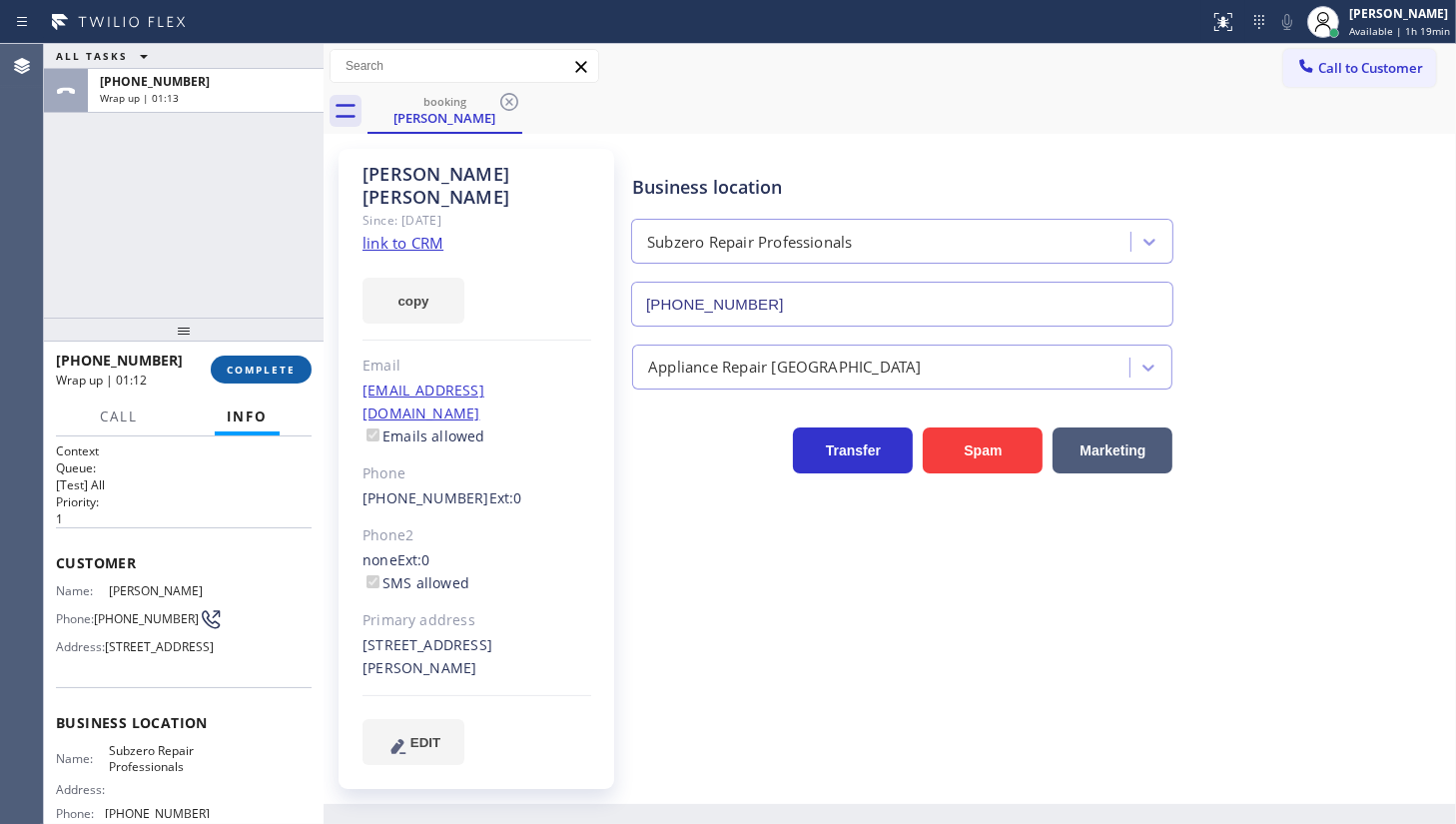 click on "COMPLETE" at bounding box center (261, 370) 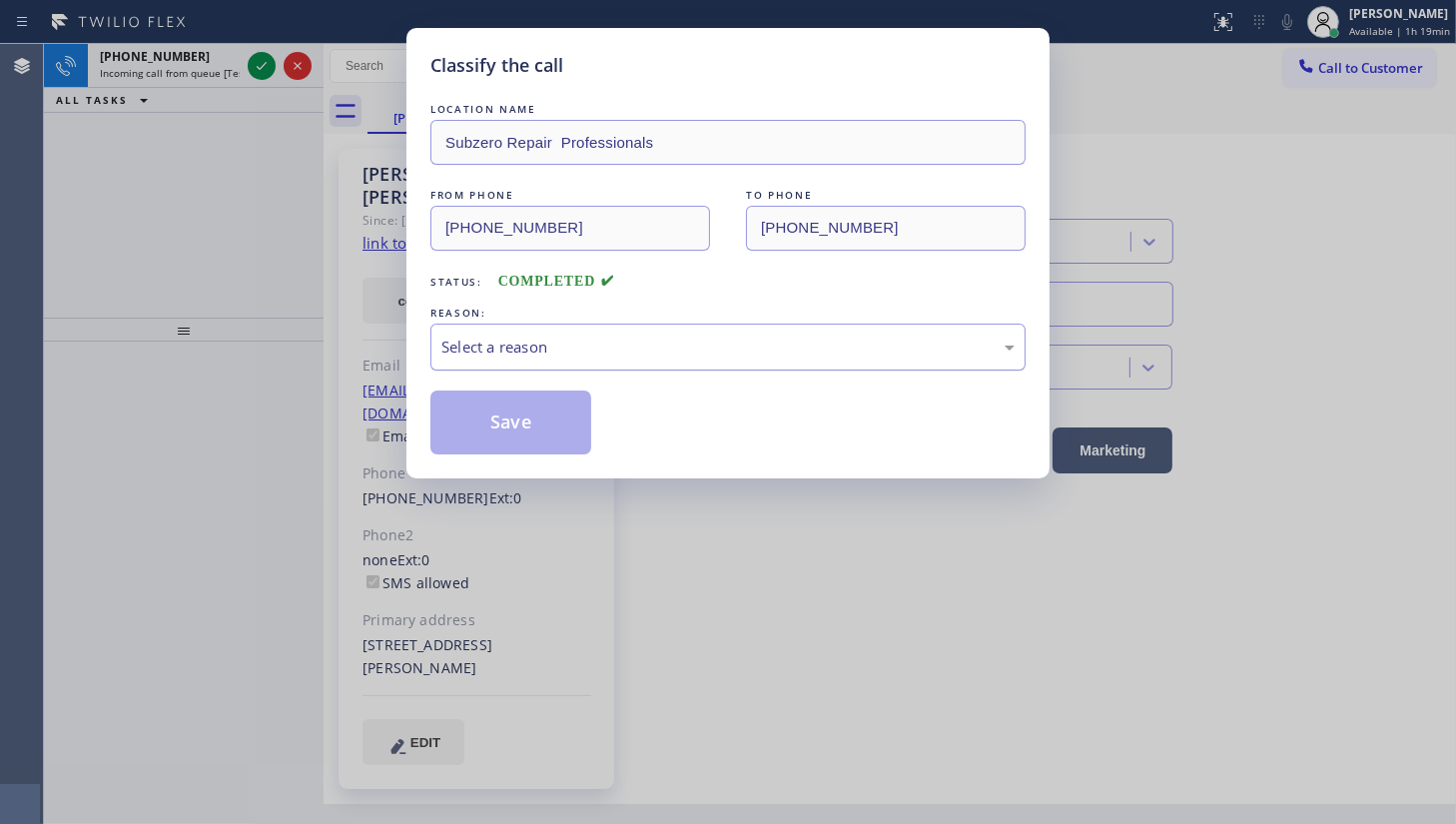 click on "Select a reason" at bounding box center (728, 347) 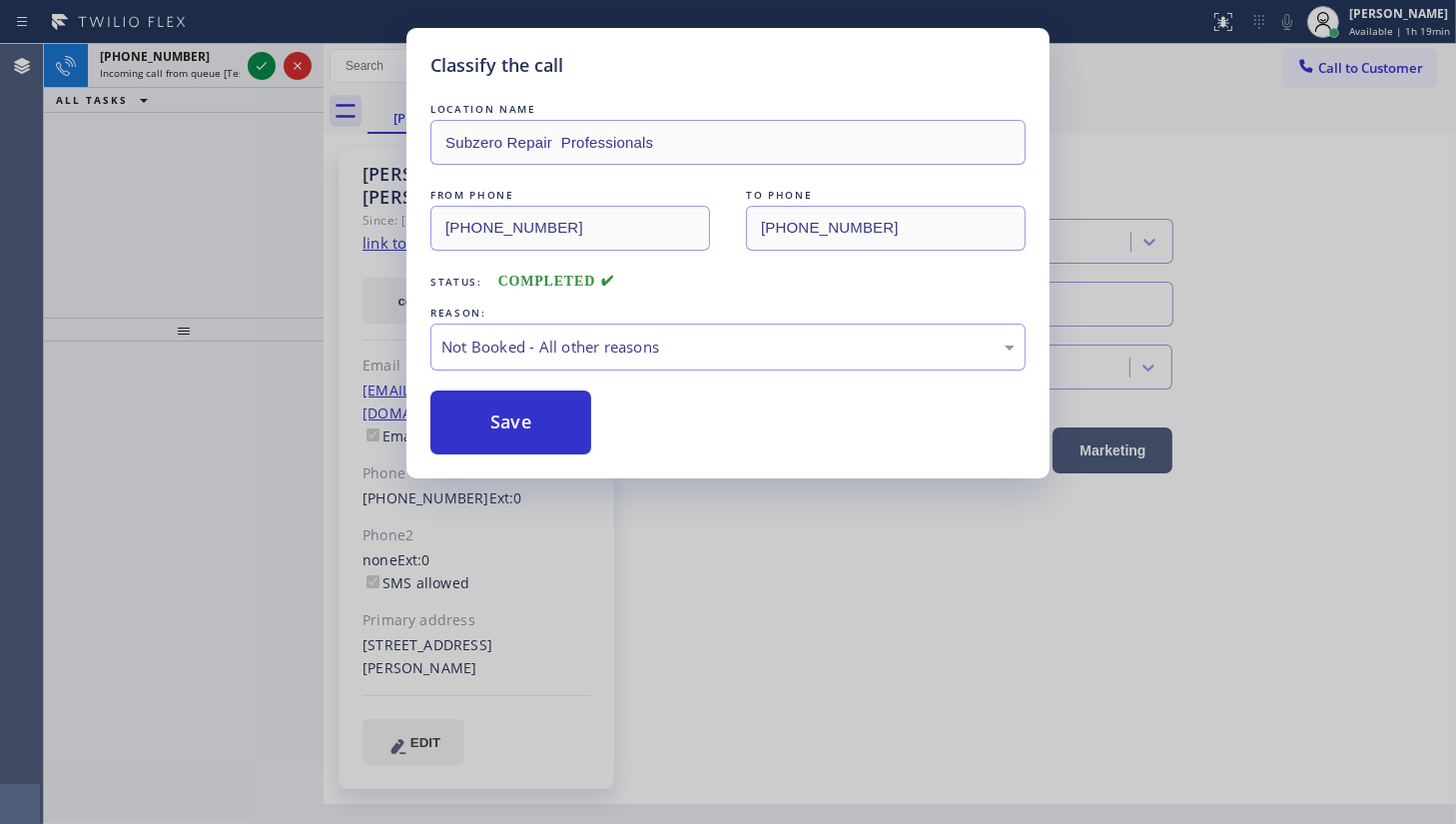click on "Save" at bounding box center (510, 422) 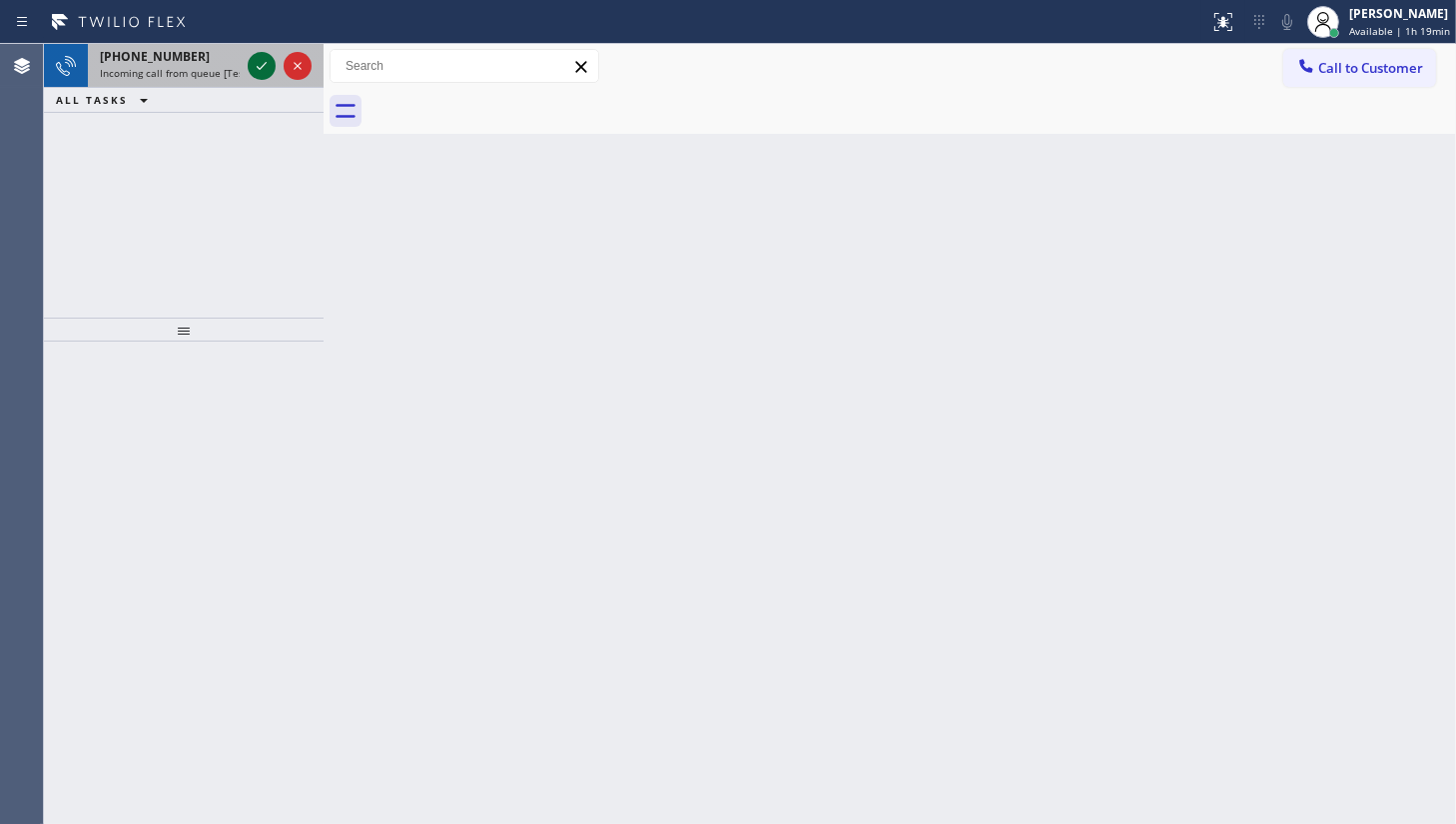 click 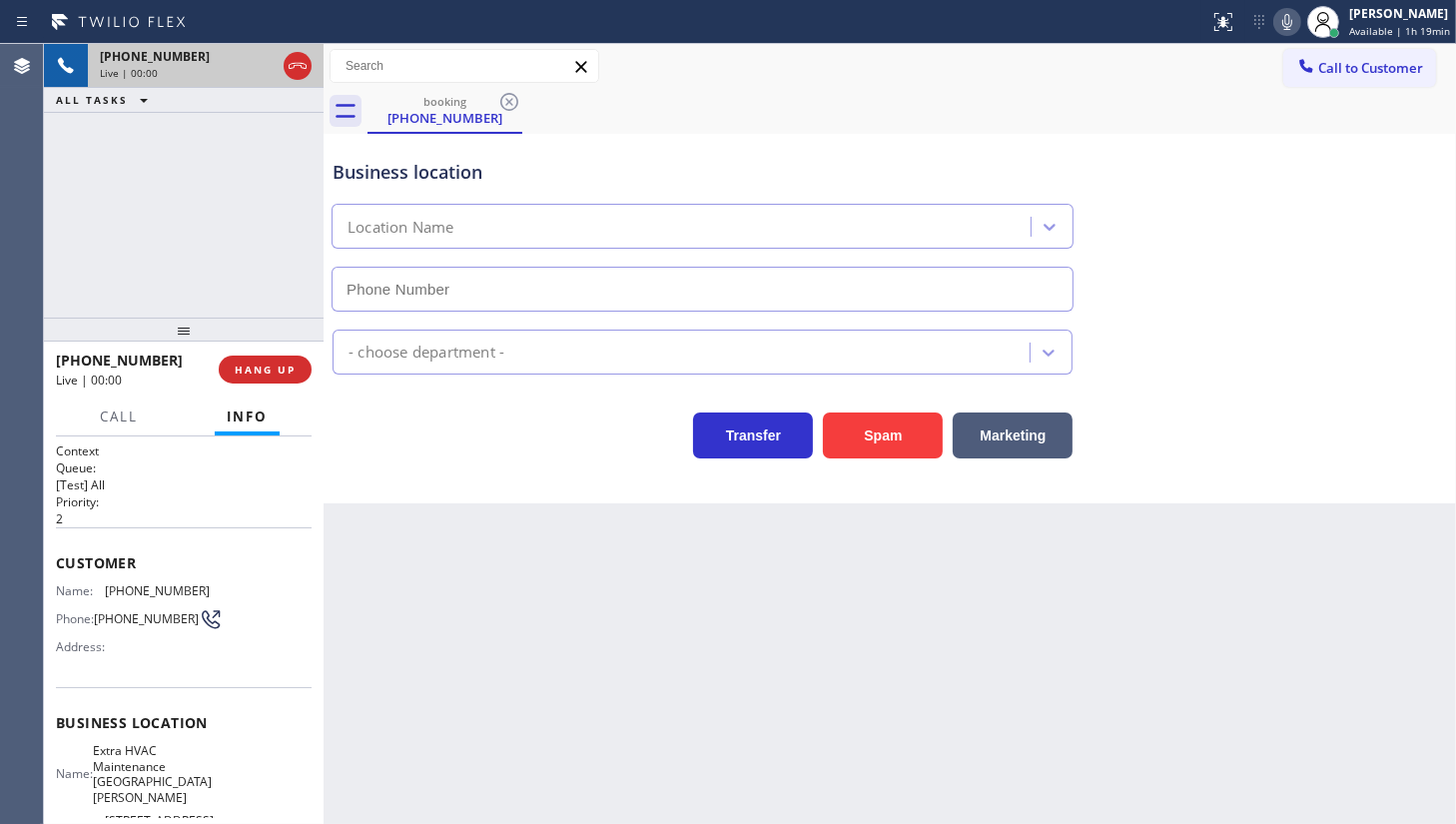 type on "(424) 364-1950" 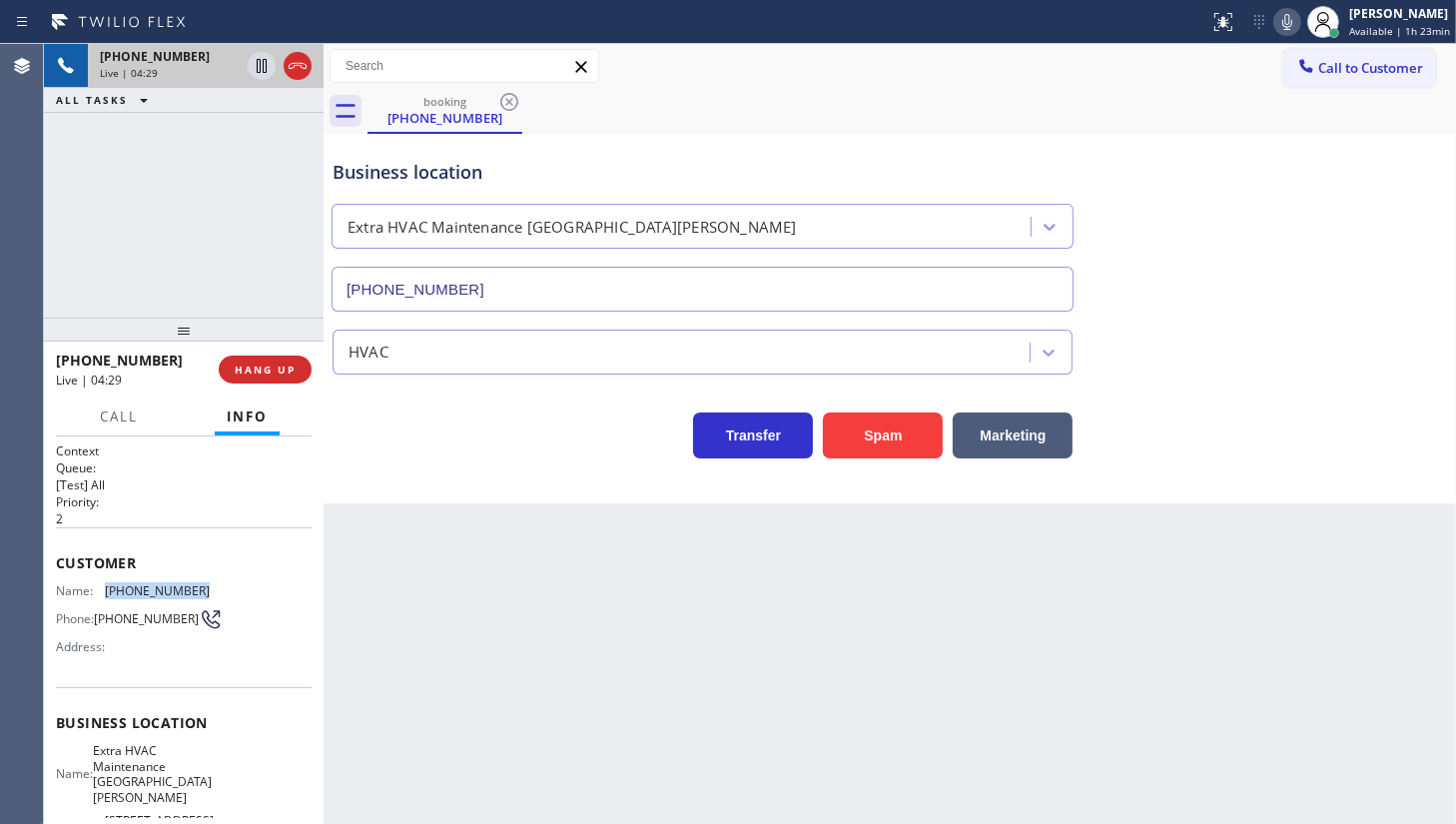 drag, startPoint x: 95, startPoint y: 583, endPoint x: 189, endPoint y: 582, distance: 94.00532 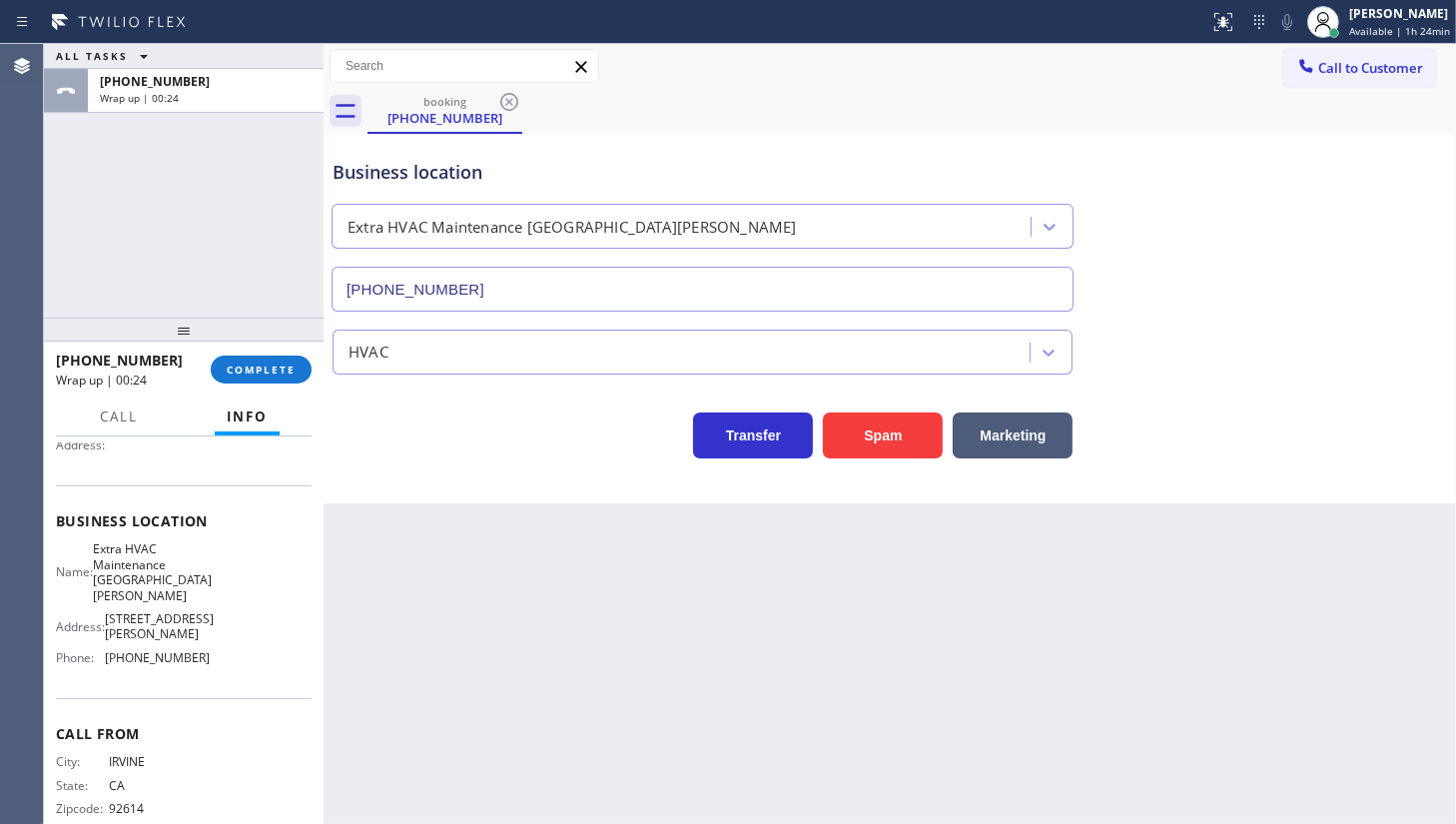 scroll, scrollTop: 206, scrollLeft: 0, axis: vertical 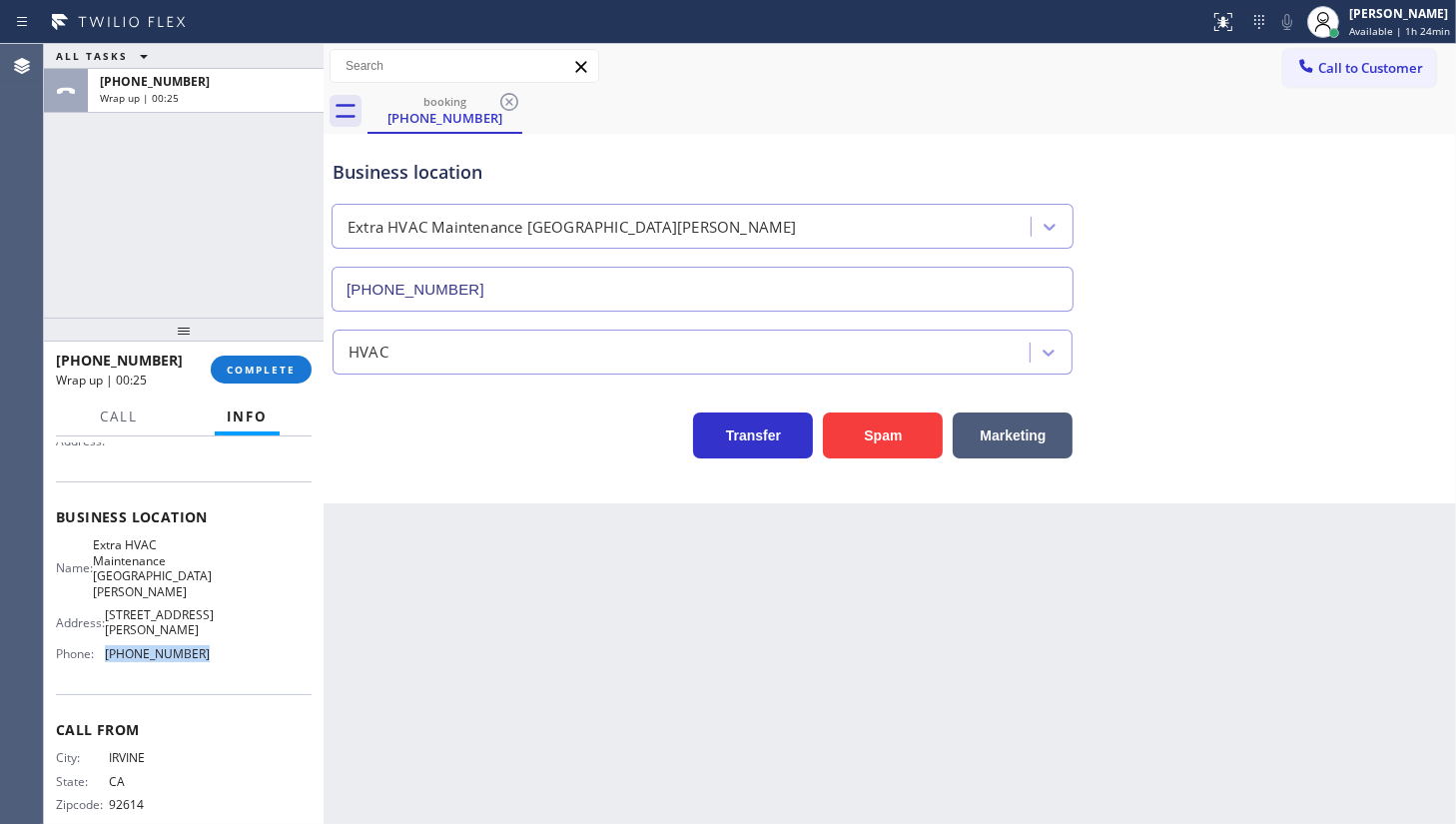 drag, startPoint x: 101, startPoint y: 633, endPoint x: 227, endPoint y: 625, distance: 126.253713 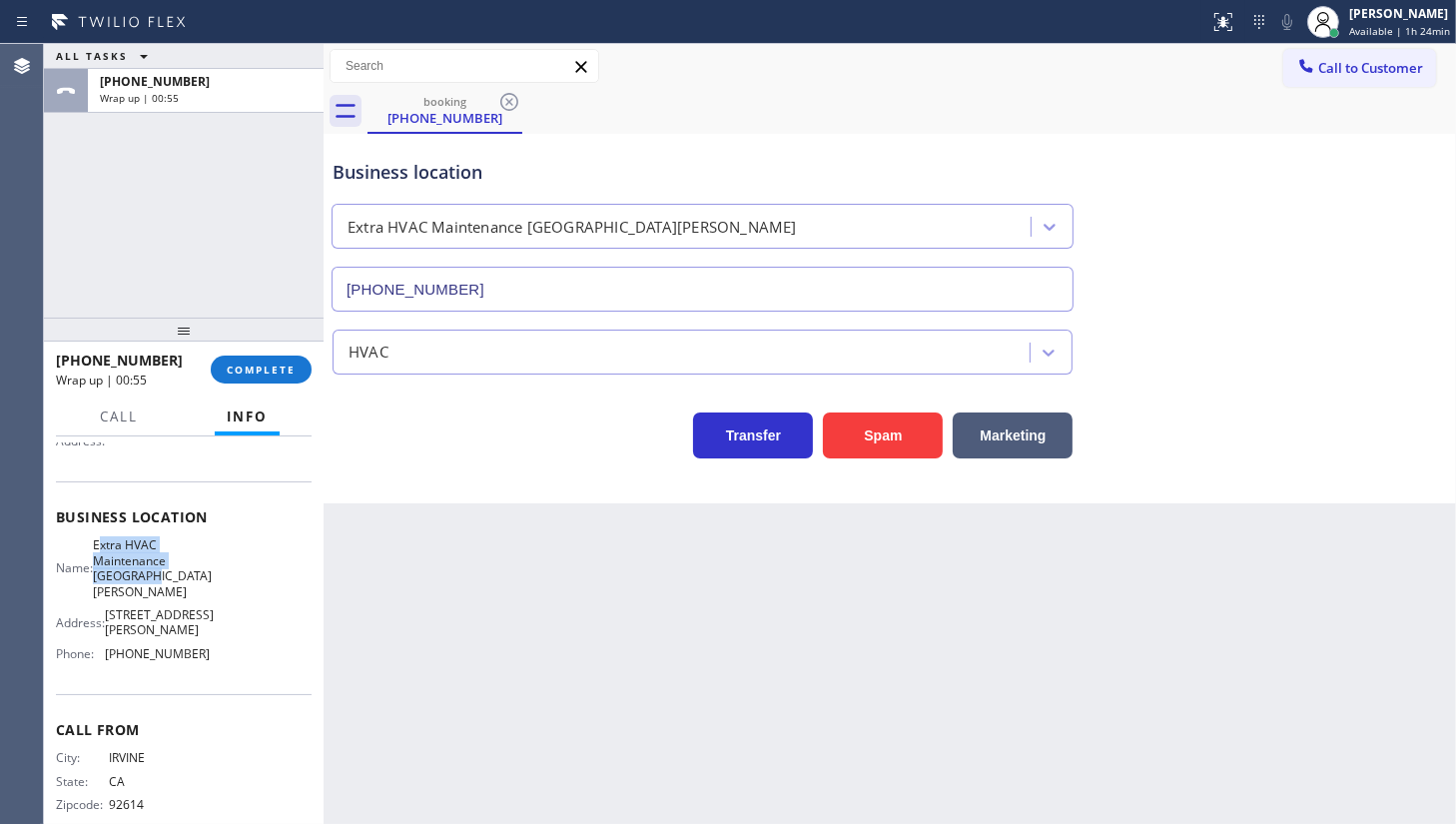 drag, startPoint x: 116, startPoint y: 552, endPoint x: 168, endPoint y: 568, distance: 54.405882 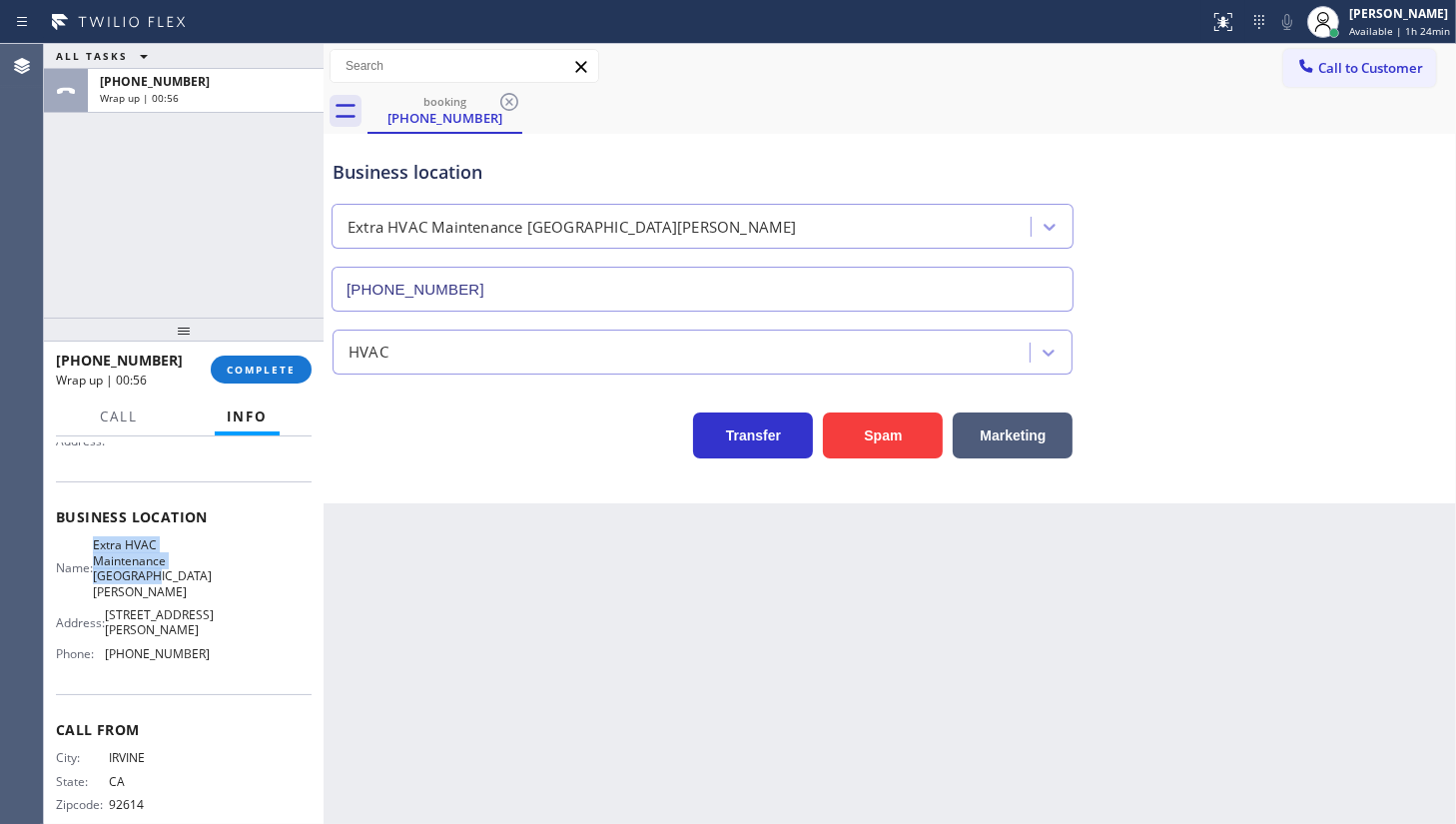 drag, startPoint x: 93, startPoint y: 537, endPoint x: 188, endPoint y: 579, distance: 103.87011 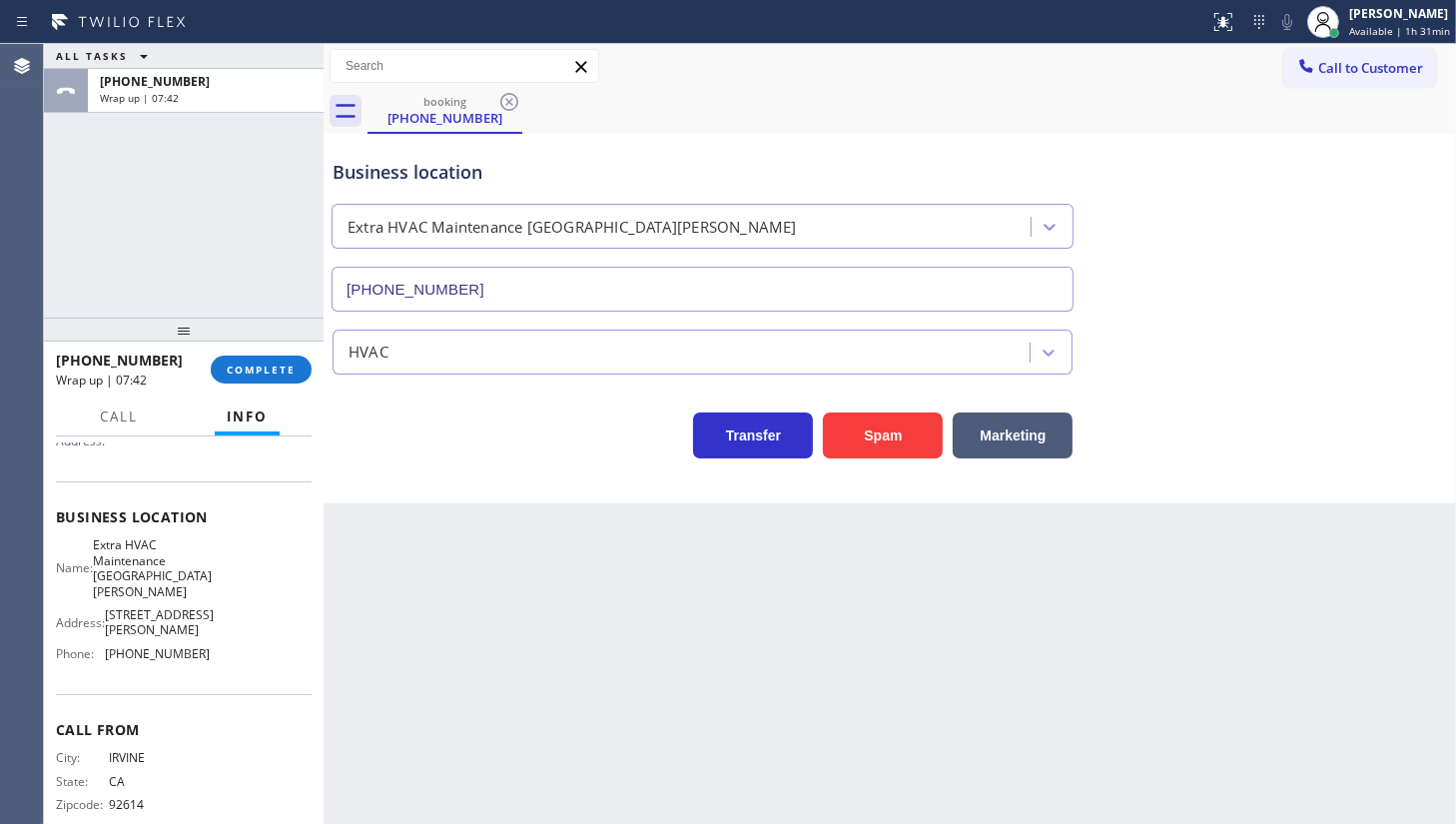 click on "Back to Dashboard Change Sender ID Customers Technicians Select a contact Outbound call Technician Search Technician Your caller id phone number Your caller id phone number Call Technician info Name   Phone none Address none Change Sender ID HVAC +18559994417 5 Star Appliance +18557314952 Appliance Repair +18554611149 Plumbing +18889090120 Air Duct Cleaning +18006865038  Electricians +18005688664 Cancel Change Check personal SMS Reset Change booking (424) 210-6580 Call to Customer Outbound call Location Search location Your caller id phone number Customer number Call Outbound call Technician Search Technician Your caller id phone number Your caller id phone number Call booking (424) 210-6580 Business location Extra HVAC Maintenance San Pedro (424) 364-1950 HVAC Transfer Spam Marketing" at bounding box center [890, 433] 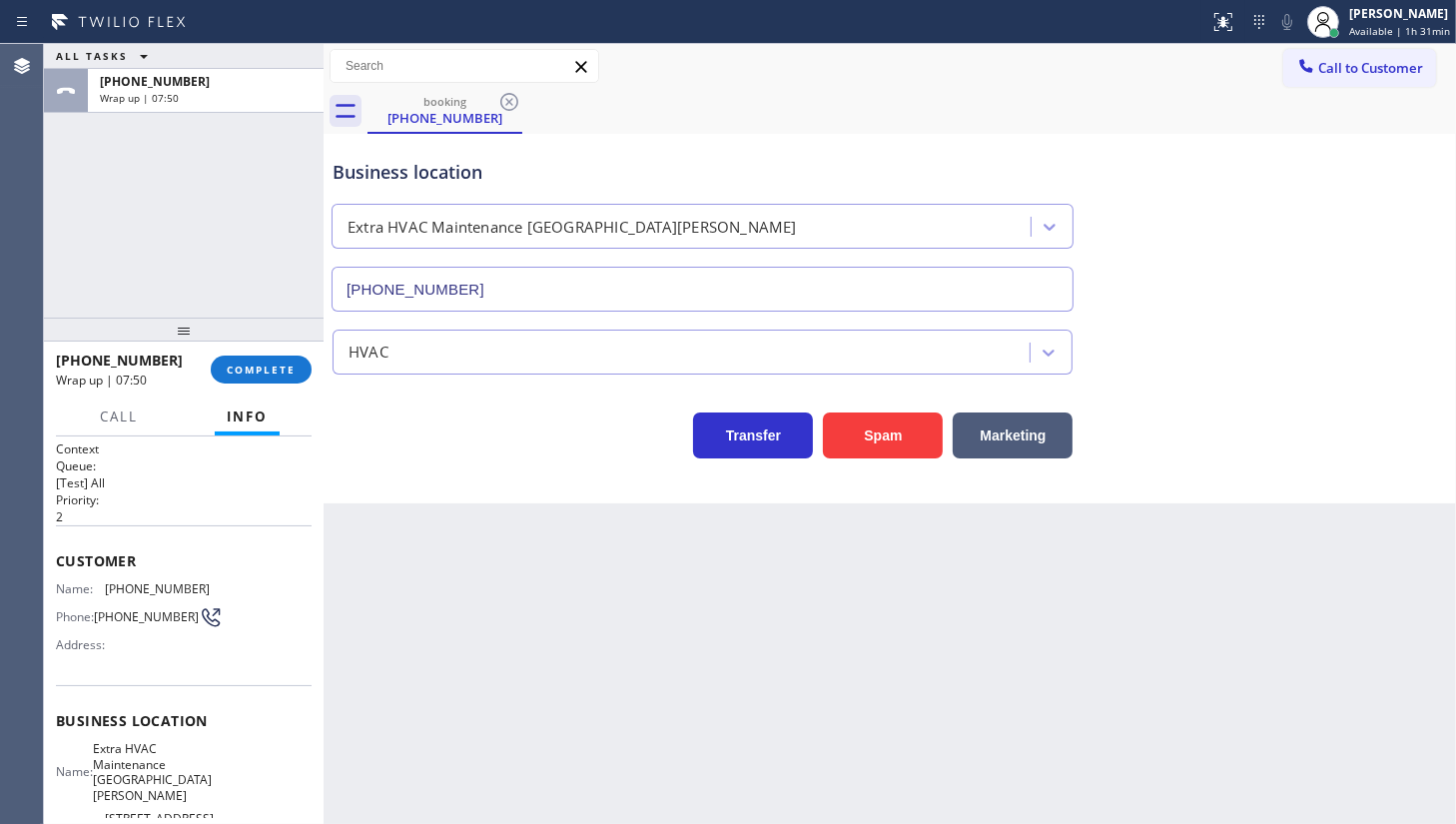 scroll, scrollTop: 0, scrollLeft: 0, axis: both 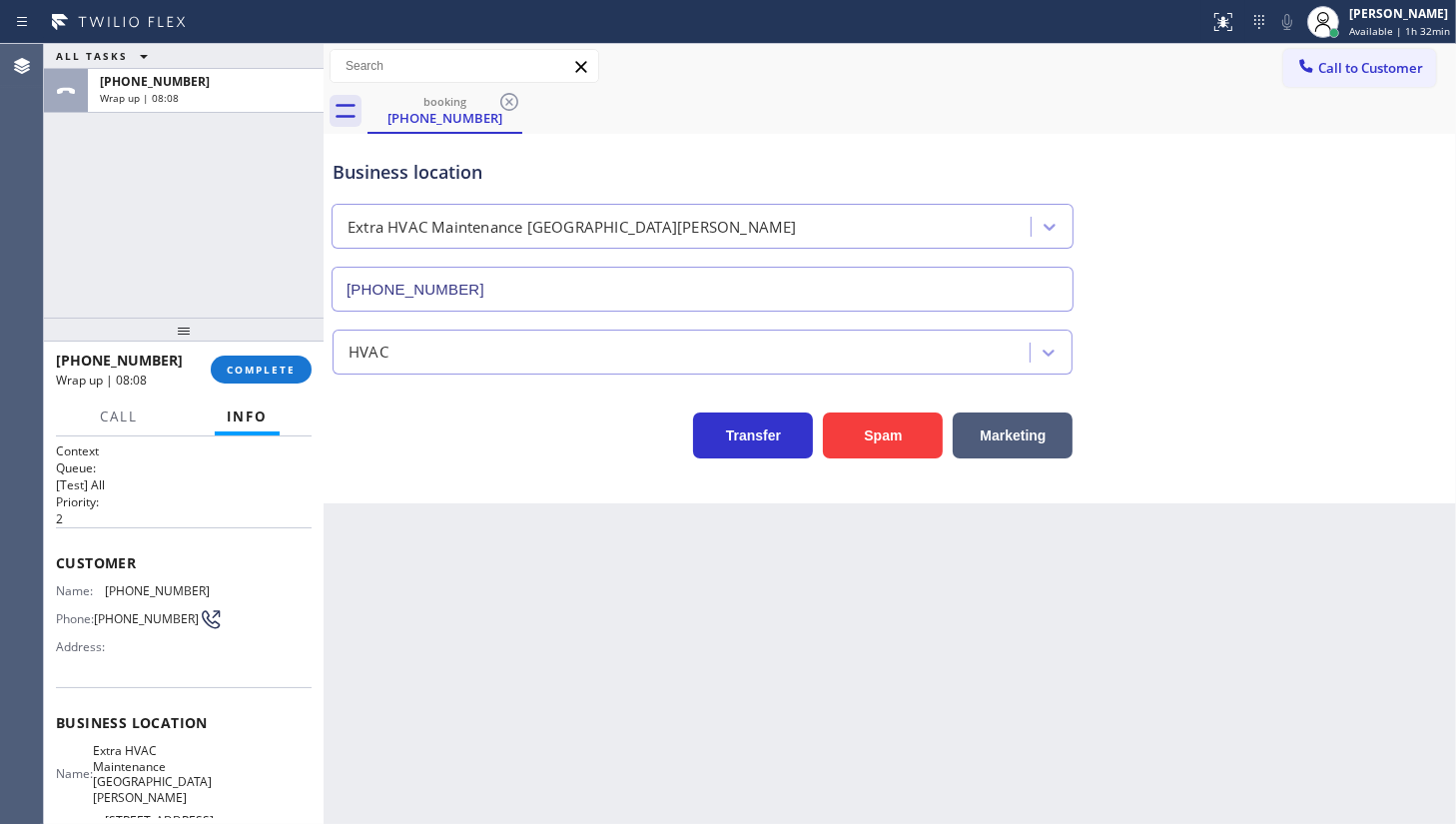 click on "ALL TASKS ALL TASKS ACTIVE TASKS TASKS IN WRAP UP +14242106580 Wrap up | 08:08" at bounding box center [184, 181] 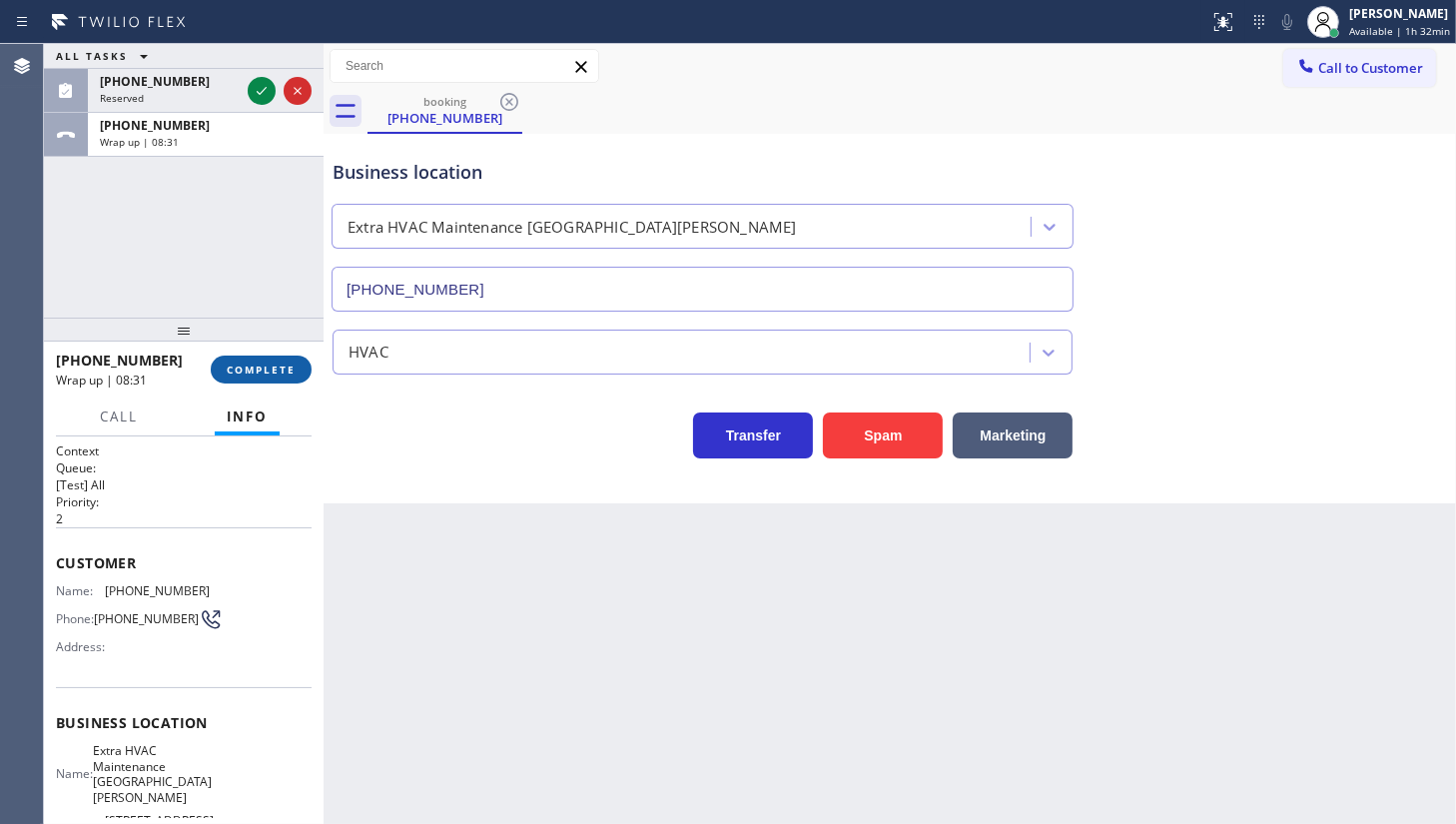 click on "COMPLETE" at bounding box center (261, 370) 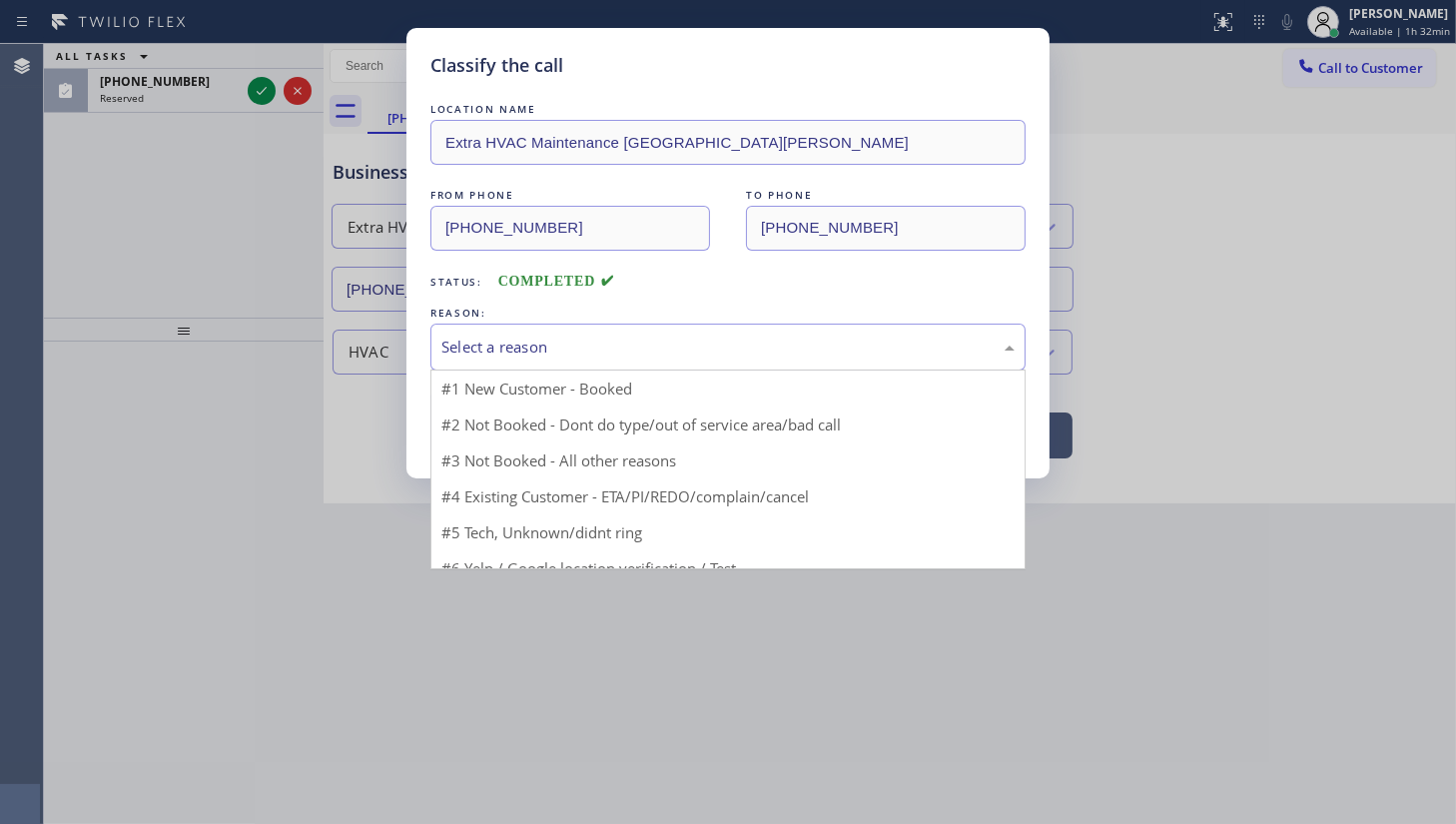 click on "Select a reason" at bounding box center (728, 347) 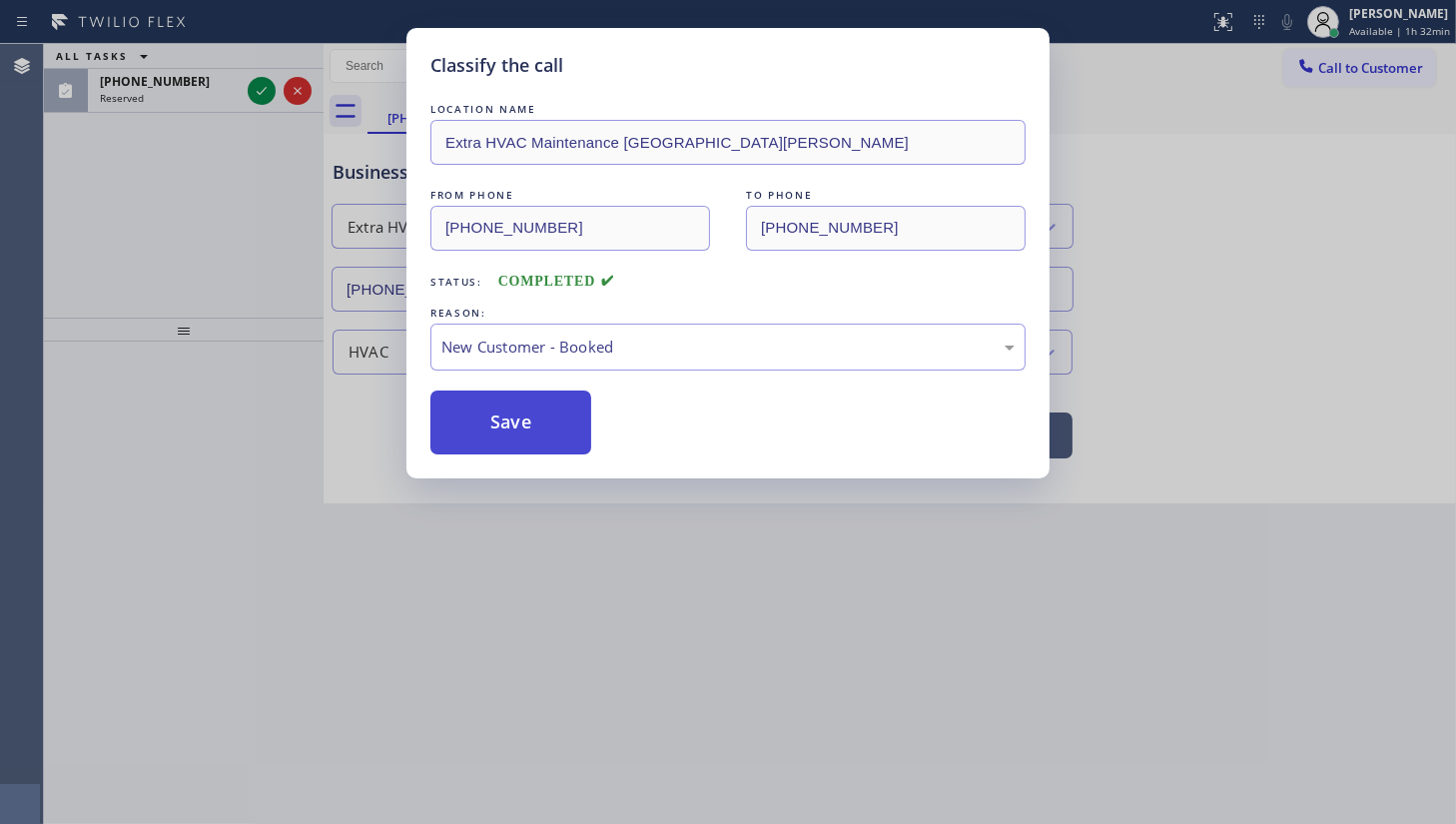click on "Save" at bounding box center (510, 422) 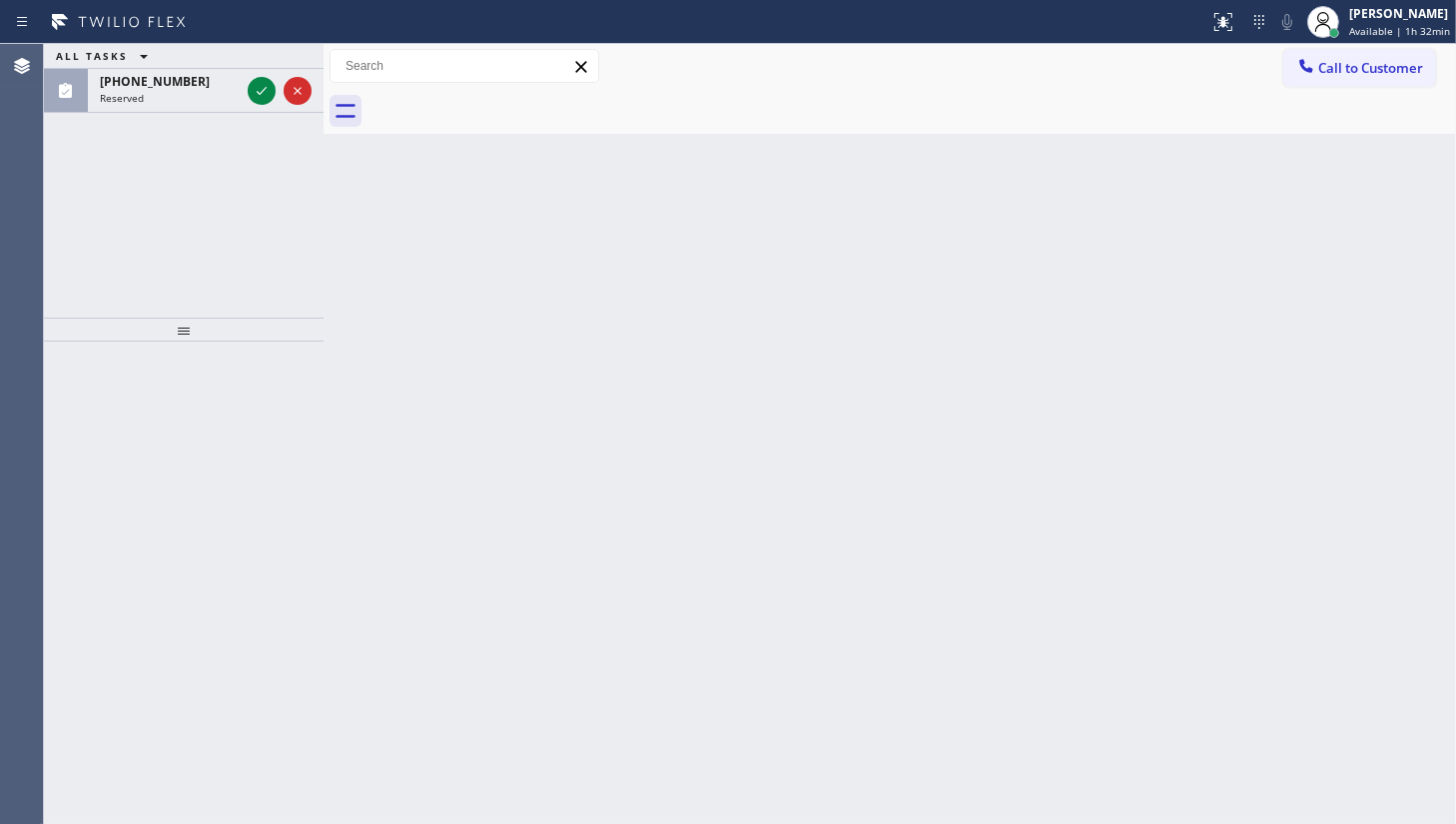 click 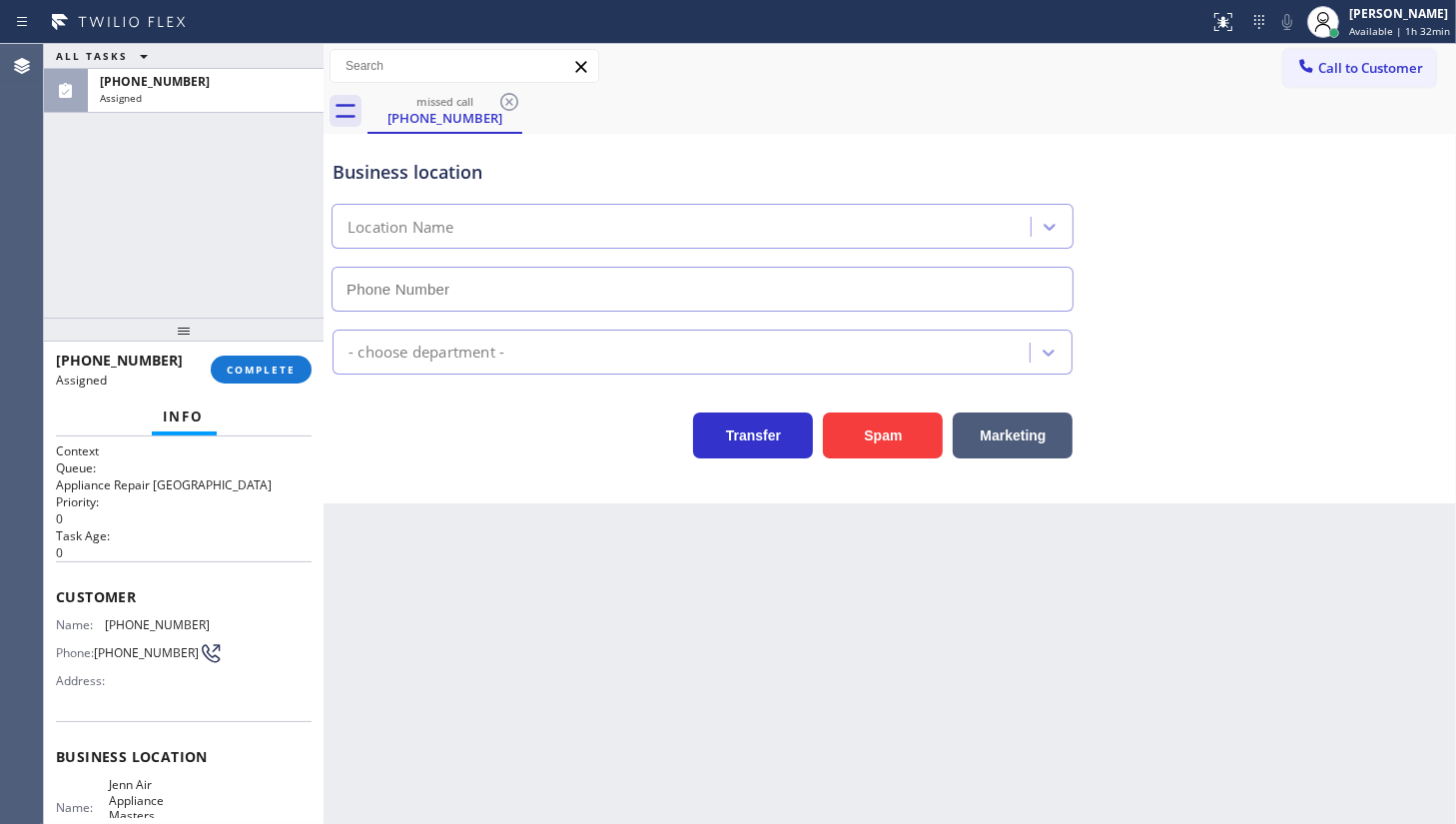 type on "(929) 236-9532" 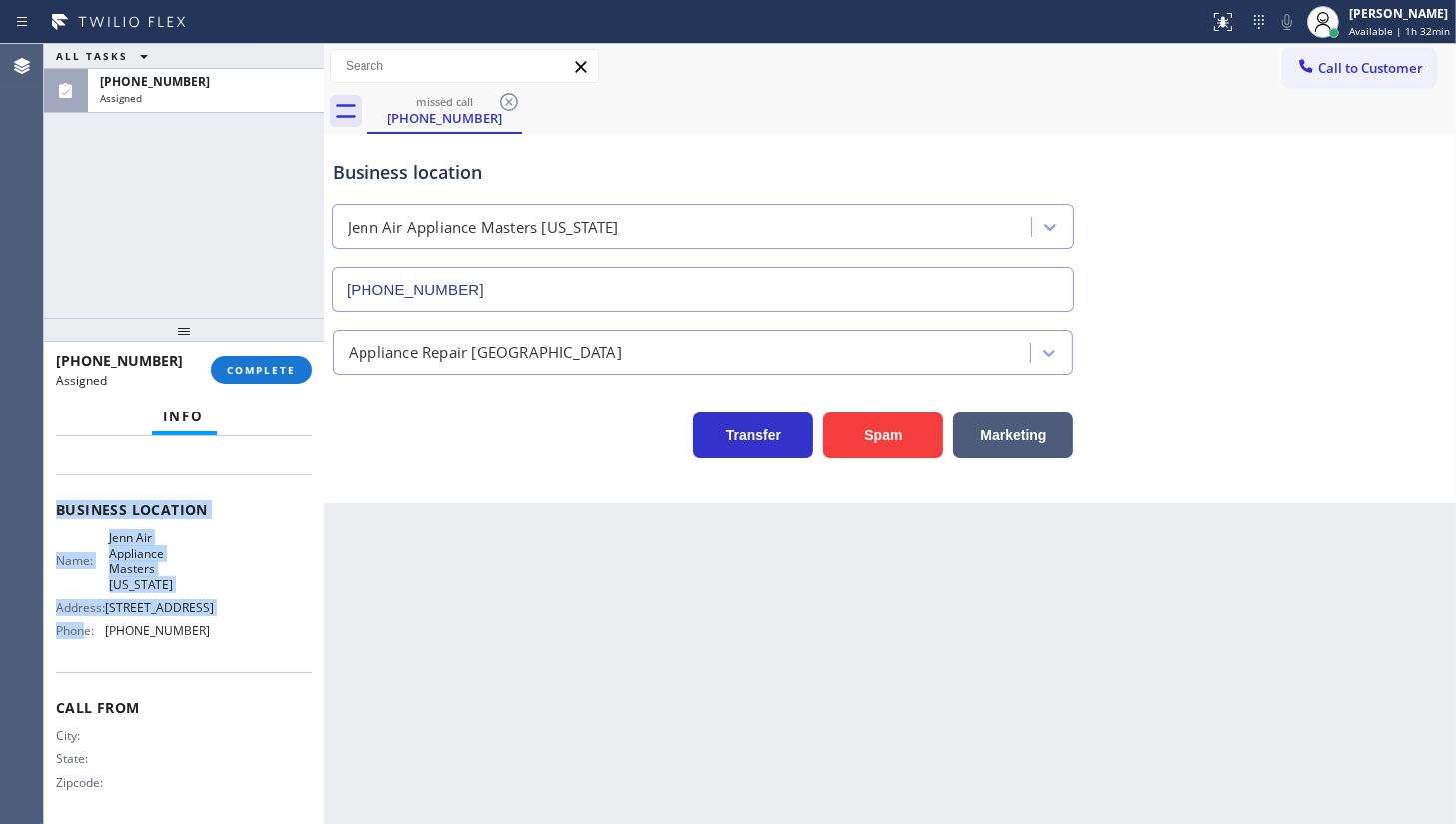 scroll, scrollTop: 238, scrollLeft: 0, axis: vertical 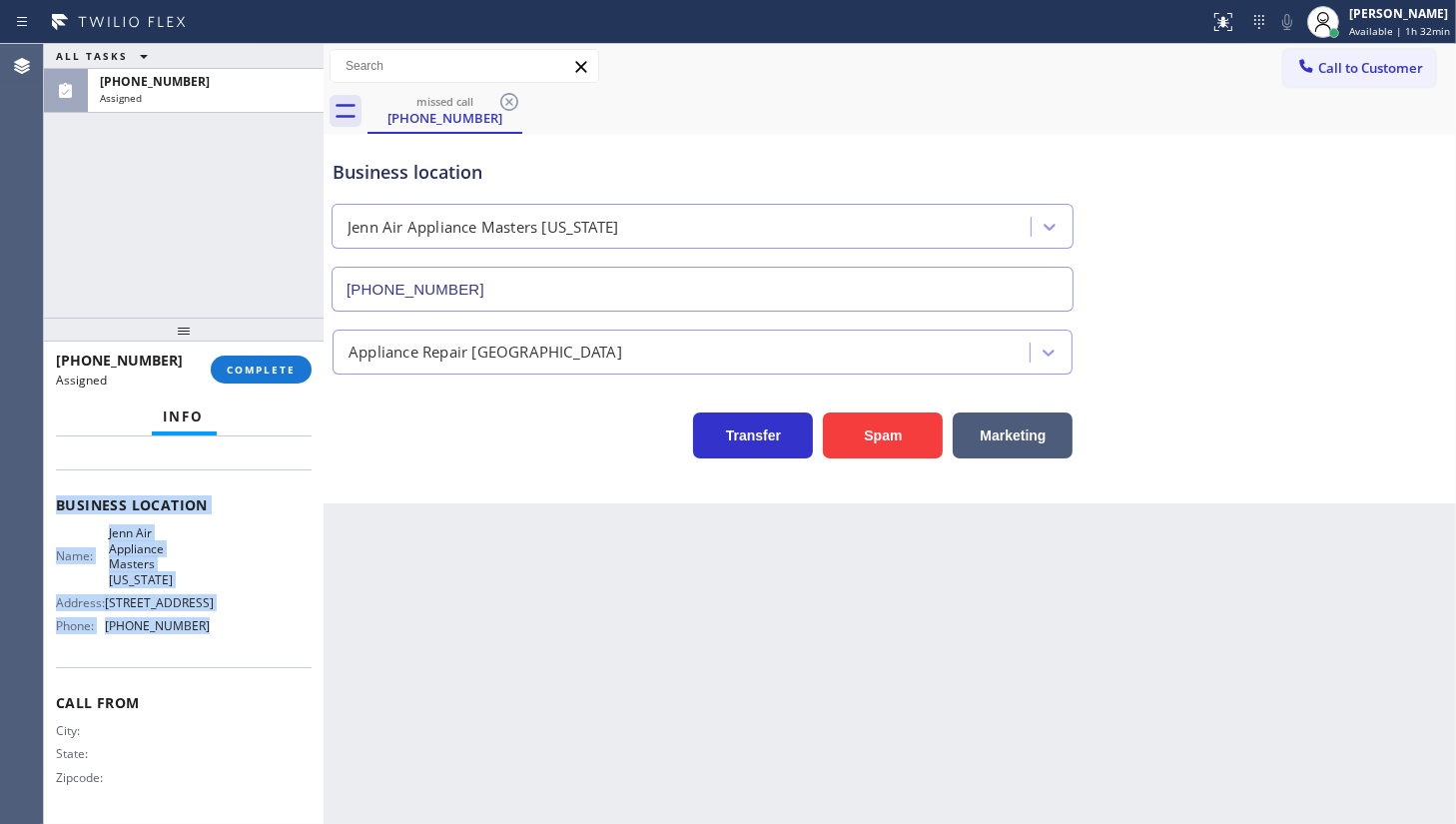 drag, startPoint x: 54, startPoint y: 569, endPoint x: 211, endPoint y: 648, distance: 175.75551 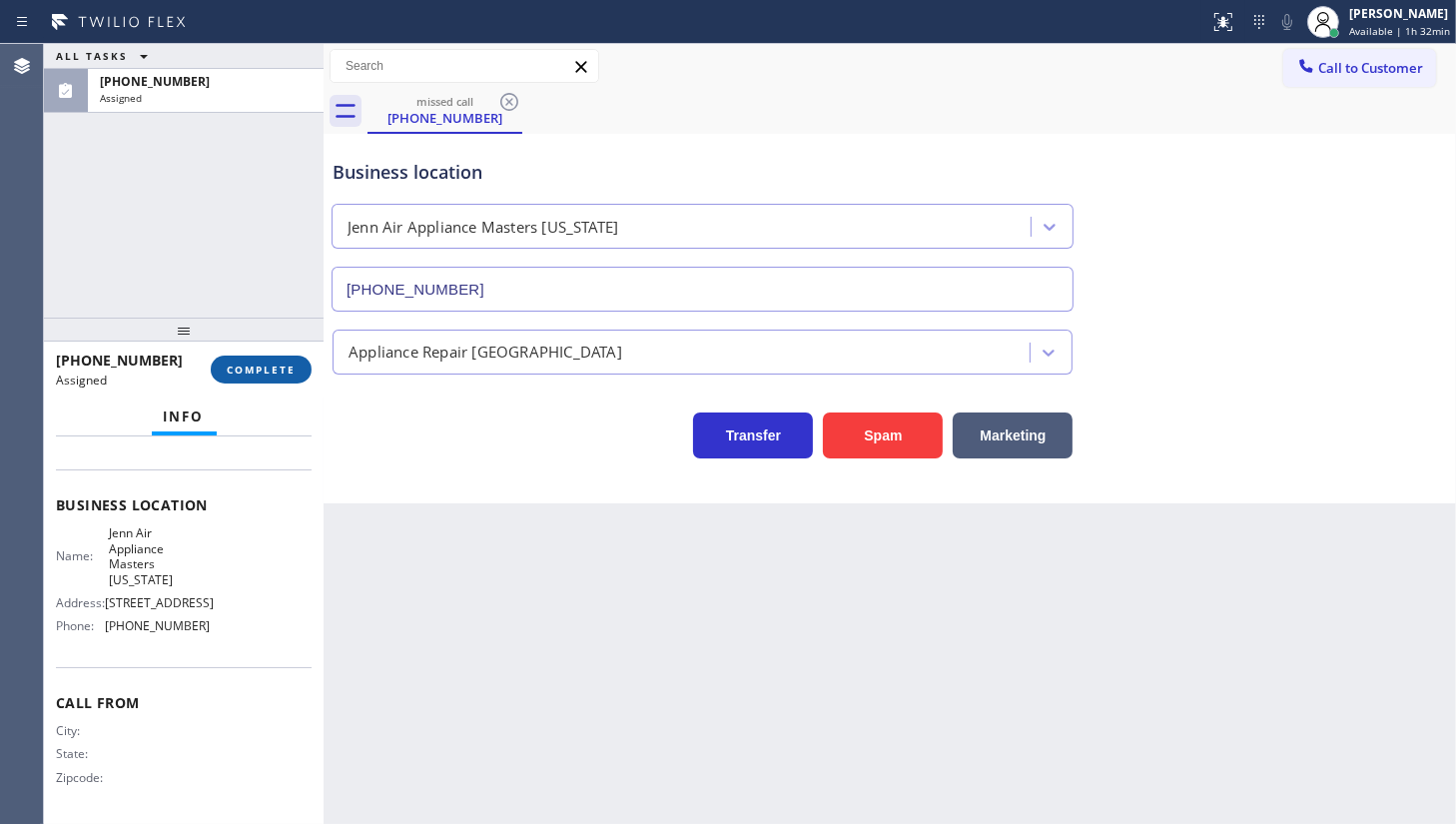 drag, startPoint x: 265, startPoint y: 354, endPoint x: 270, endPoint y: 364, distance: 11.18034 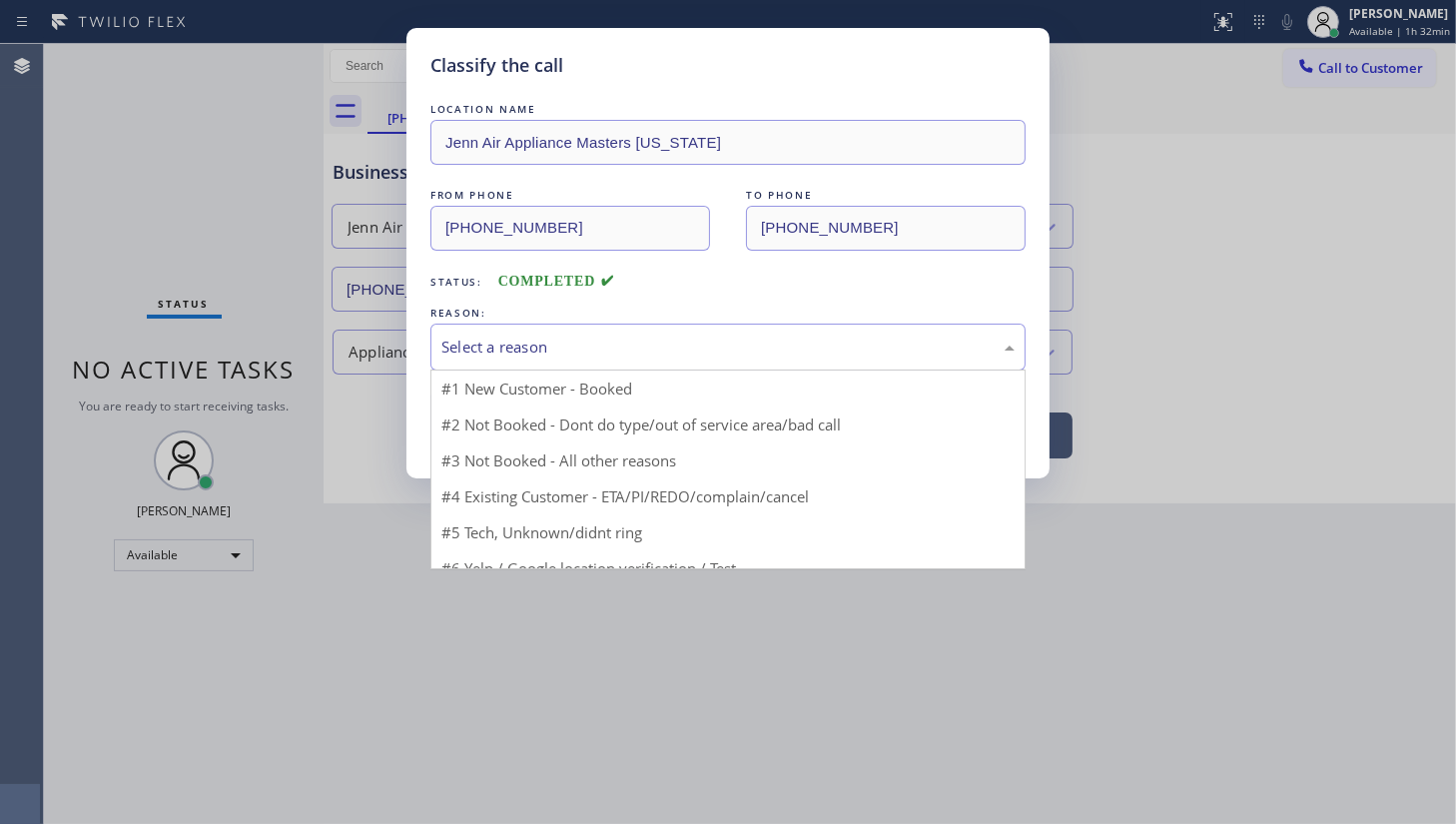 click on "Select a reason" at bounding box center (728, 347) 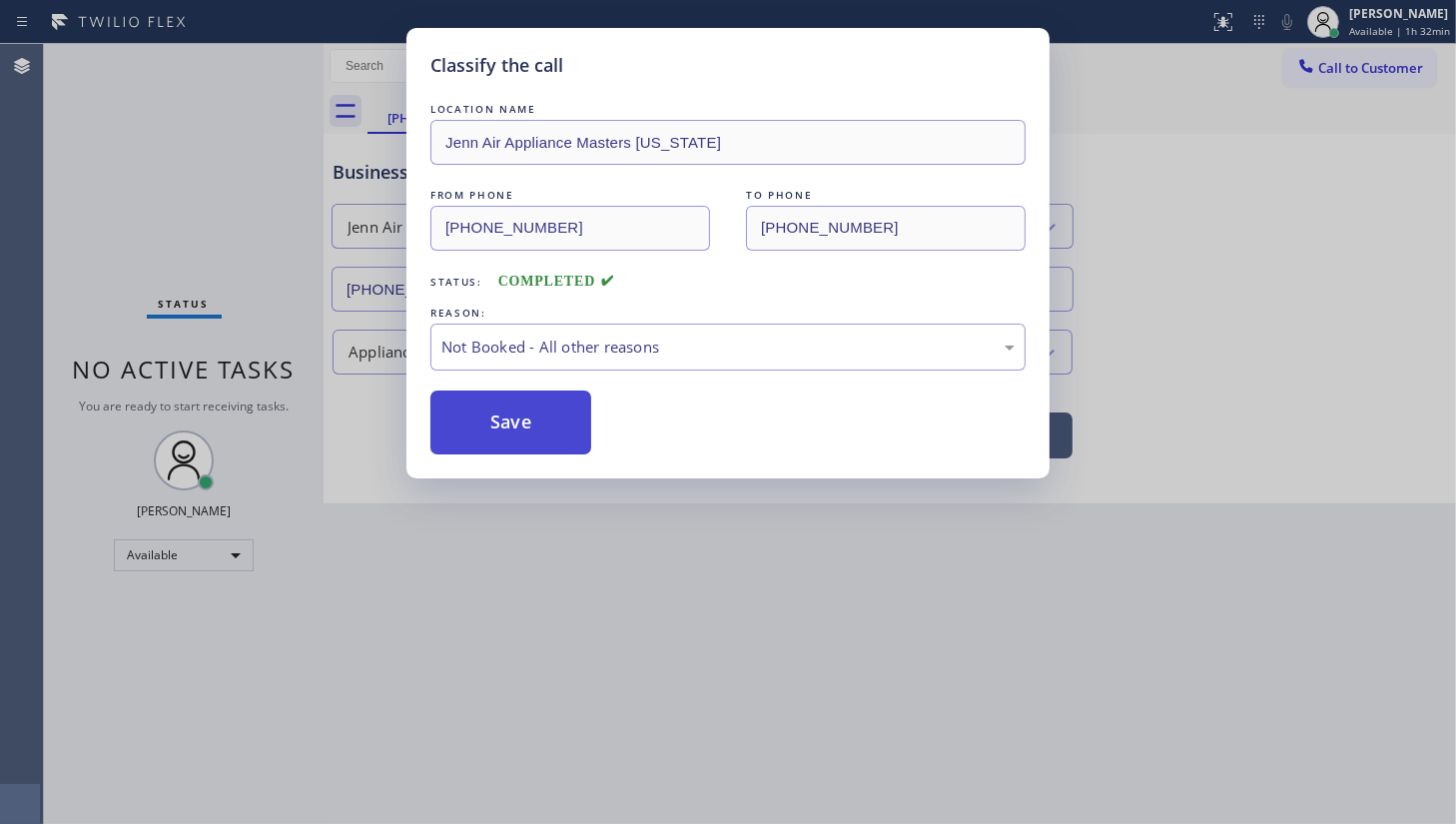 click on "Save" at bounding box center [510, 422] 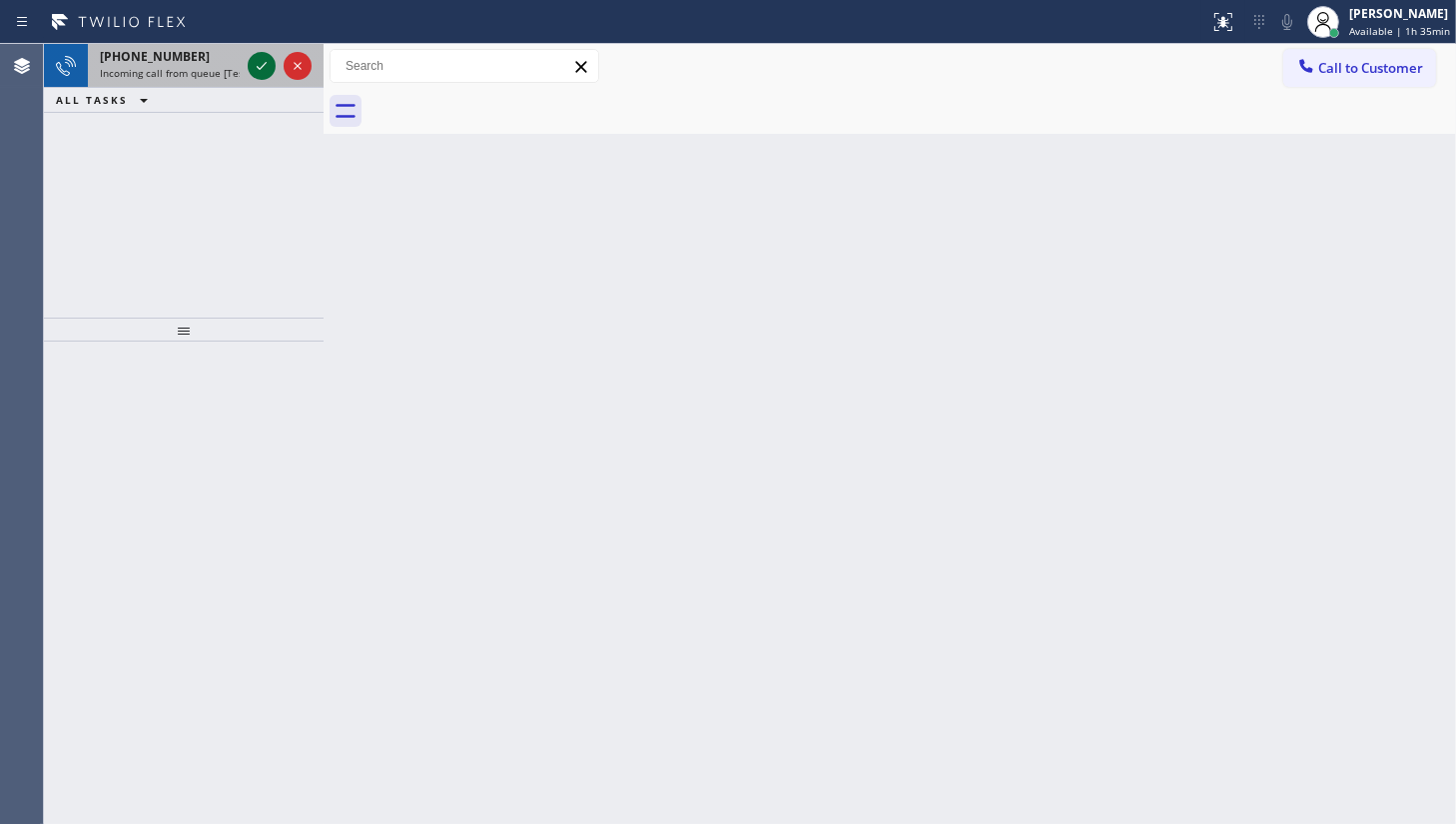 click 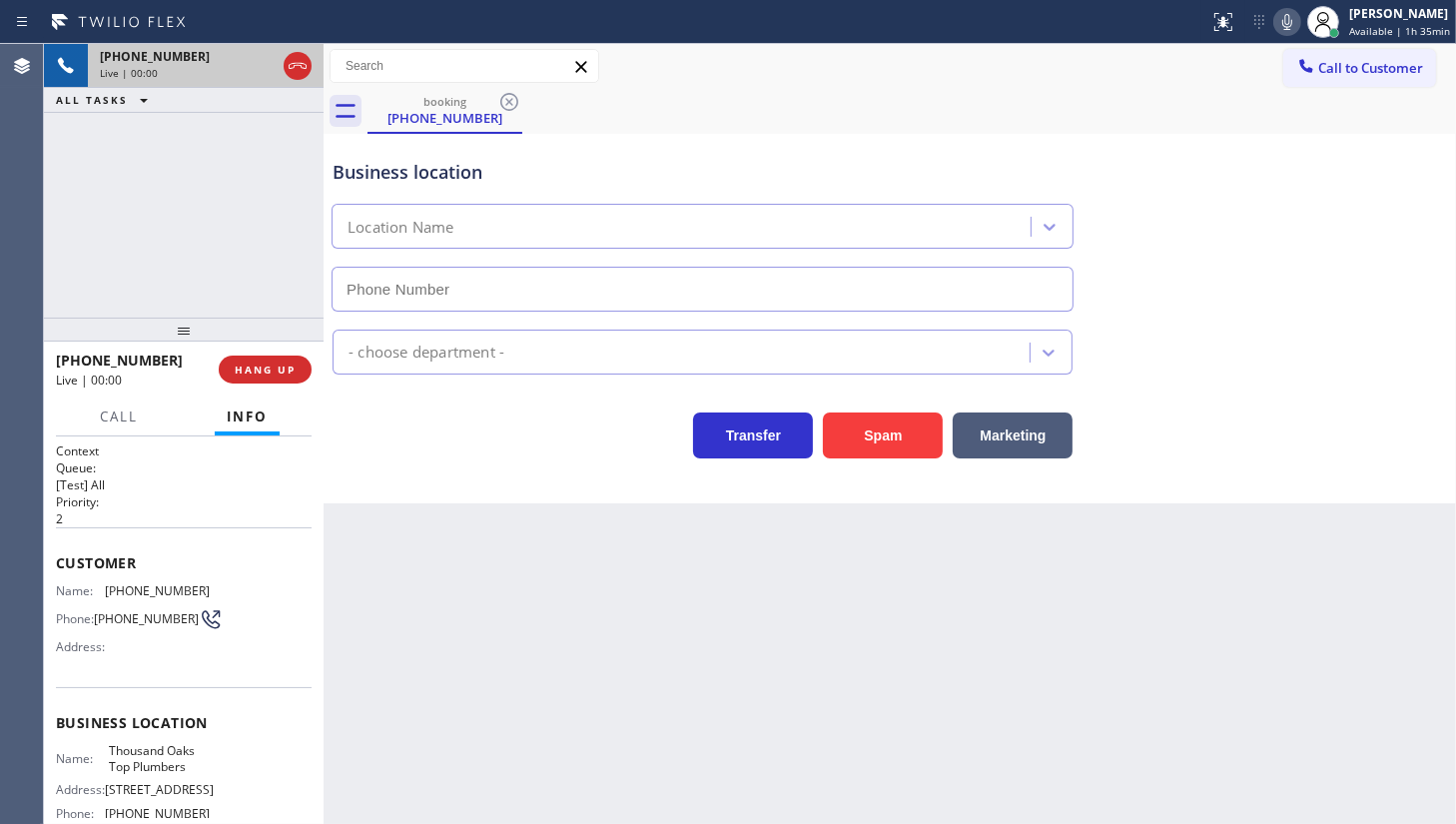 type on "(805) 301-5280" 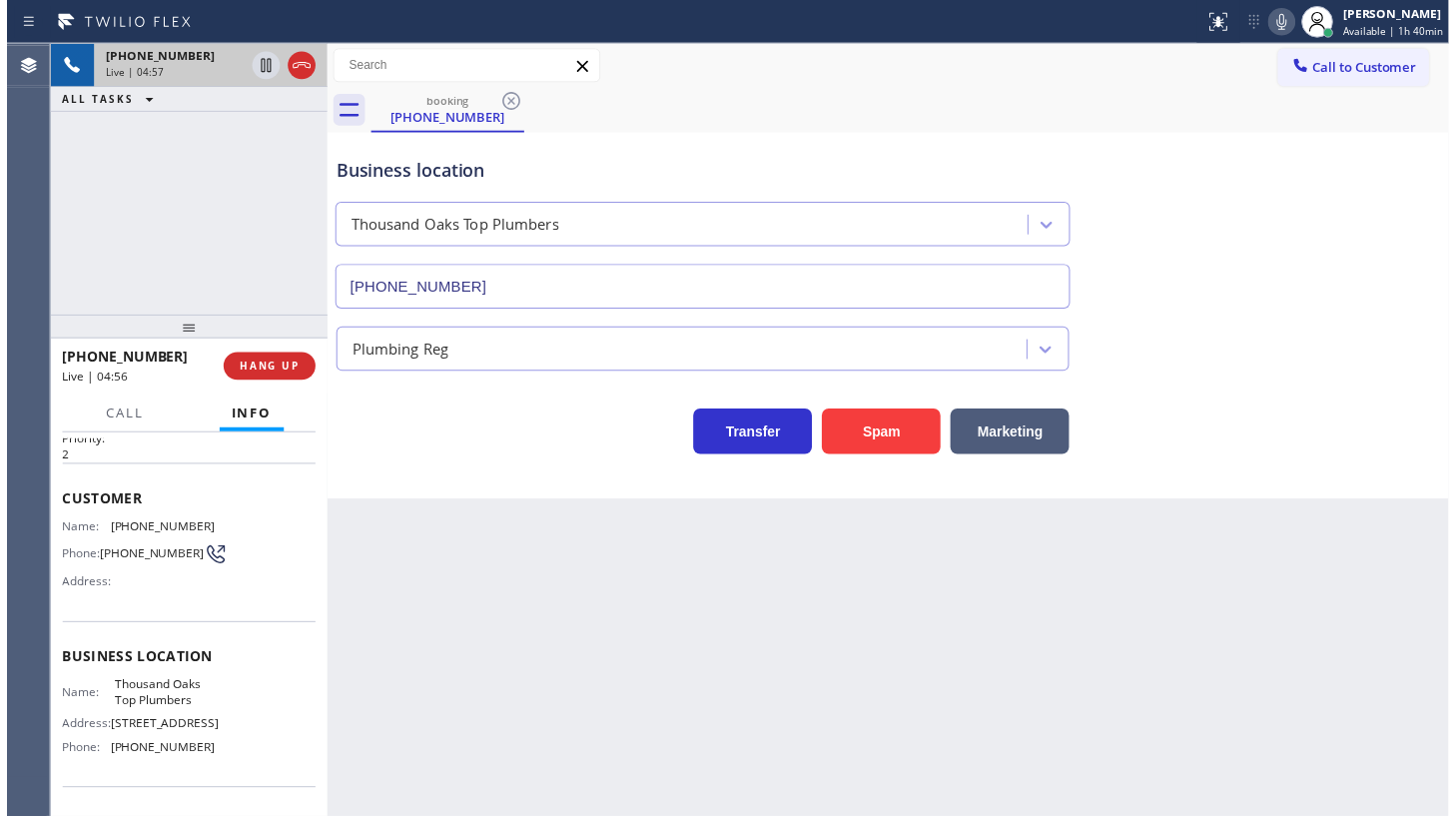 scroll, scrollTop: 90, scrollLeft: 0, axis: vertical 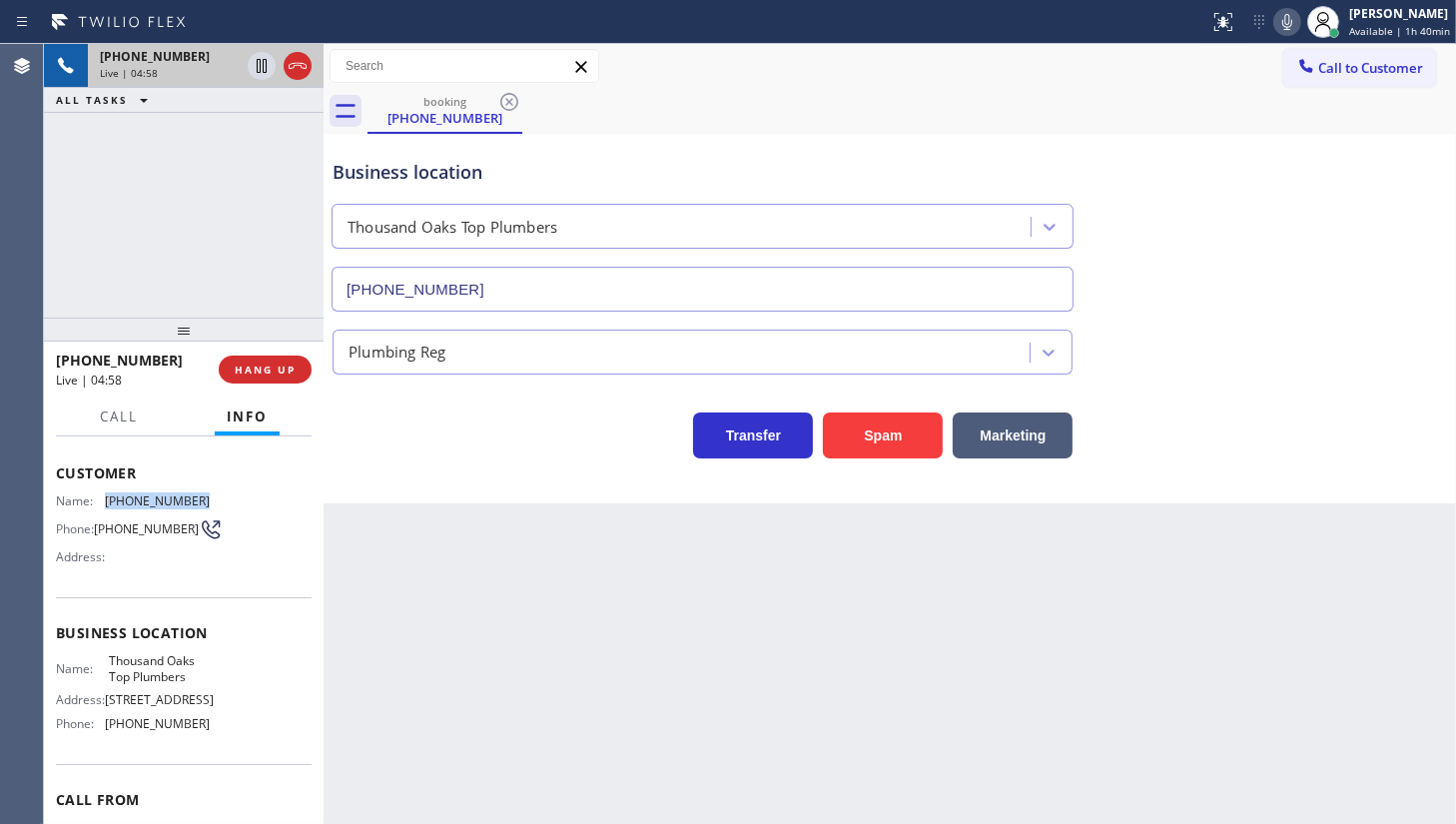 drag, startPoint x: 103, startPoint y: 495, endPoint x: 241, endPoint y: 495, distance: 138 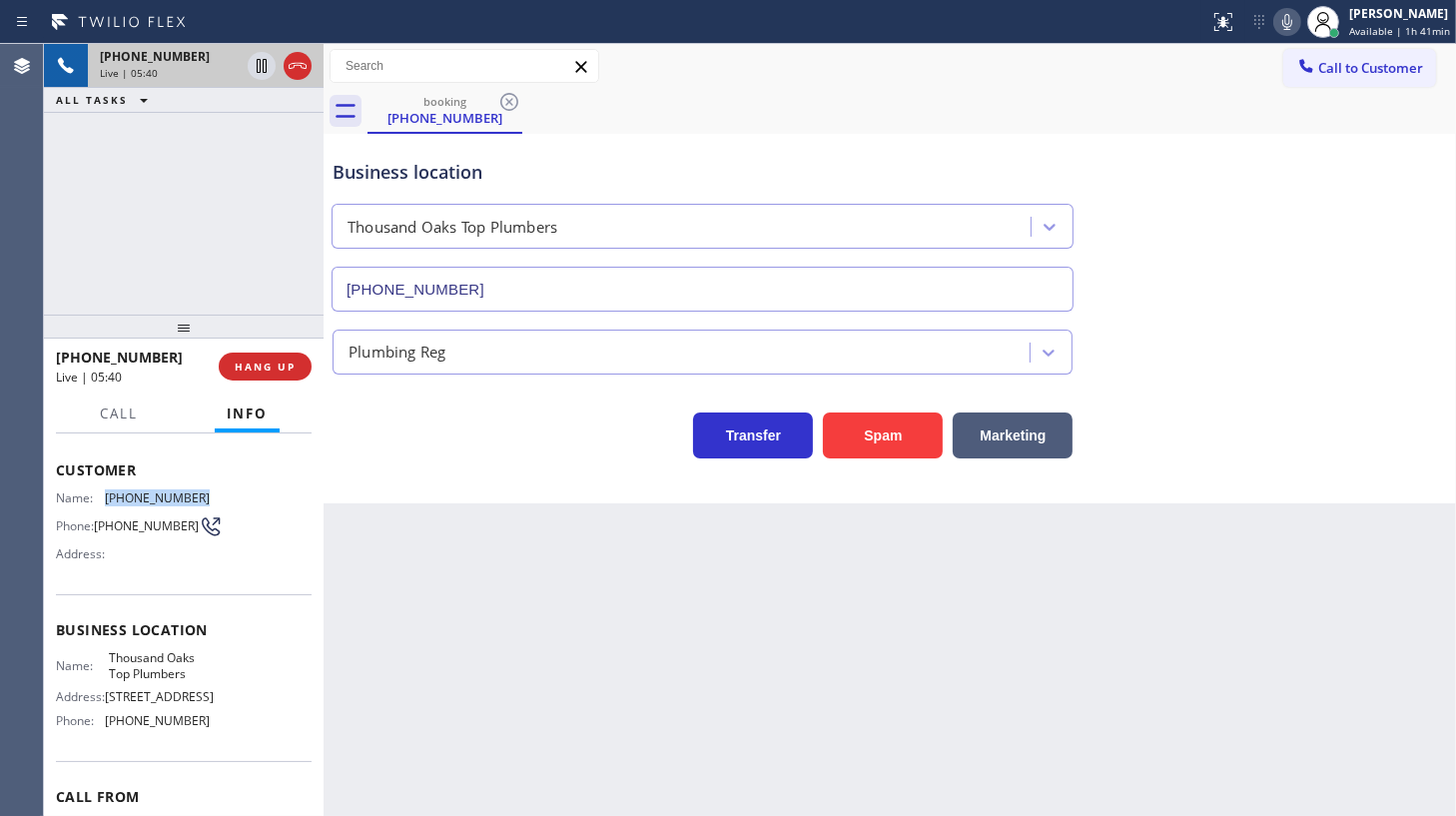 click 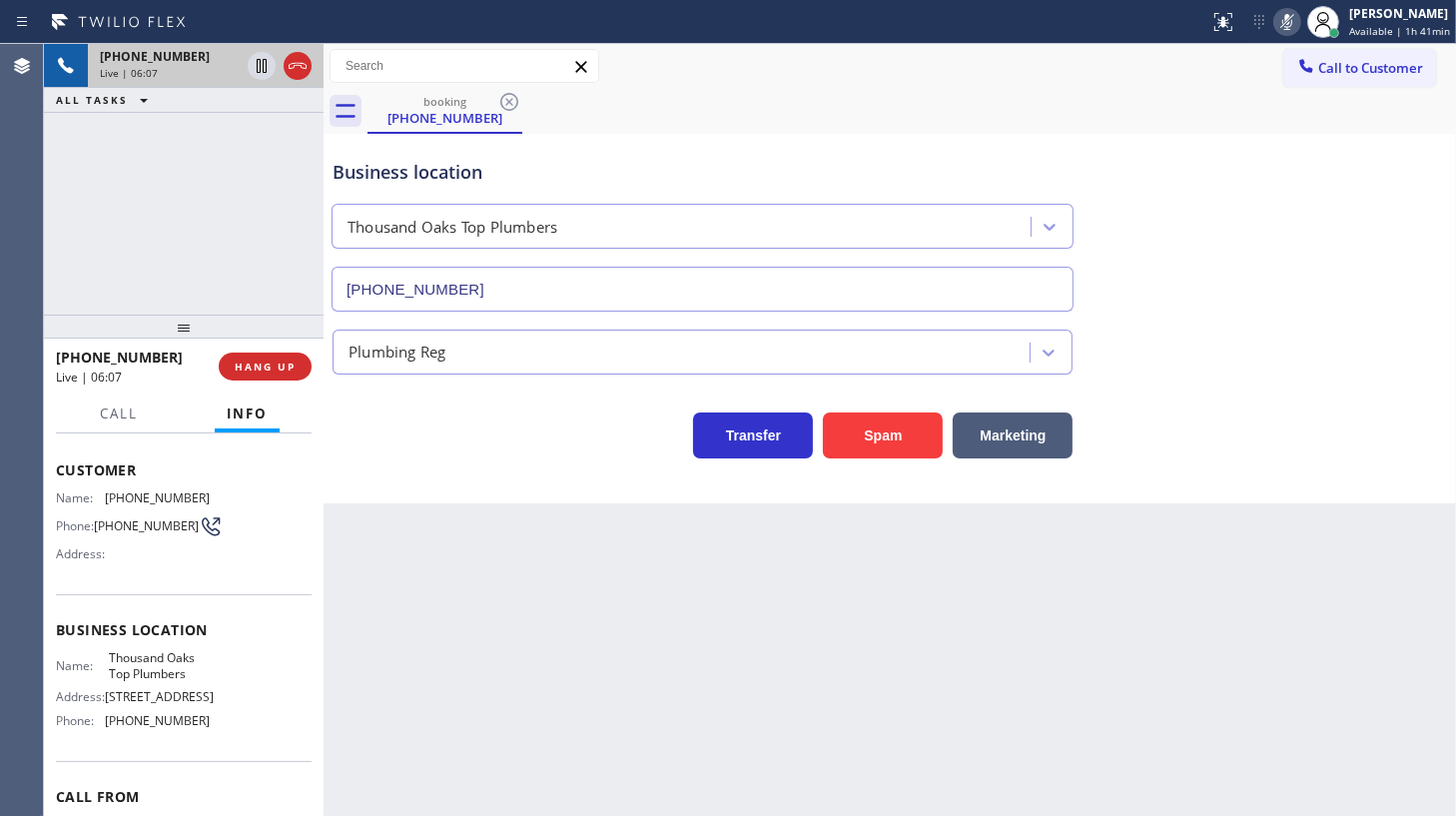 click on "+18052172054 Live | 06:07 ALL TASKS ALL TASKS ACTIVE TASKS TASKS IN WRAP UP" at bounding box center (184, 179) 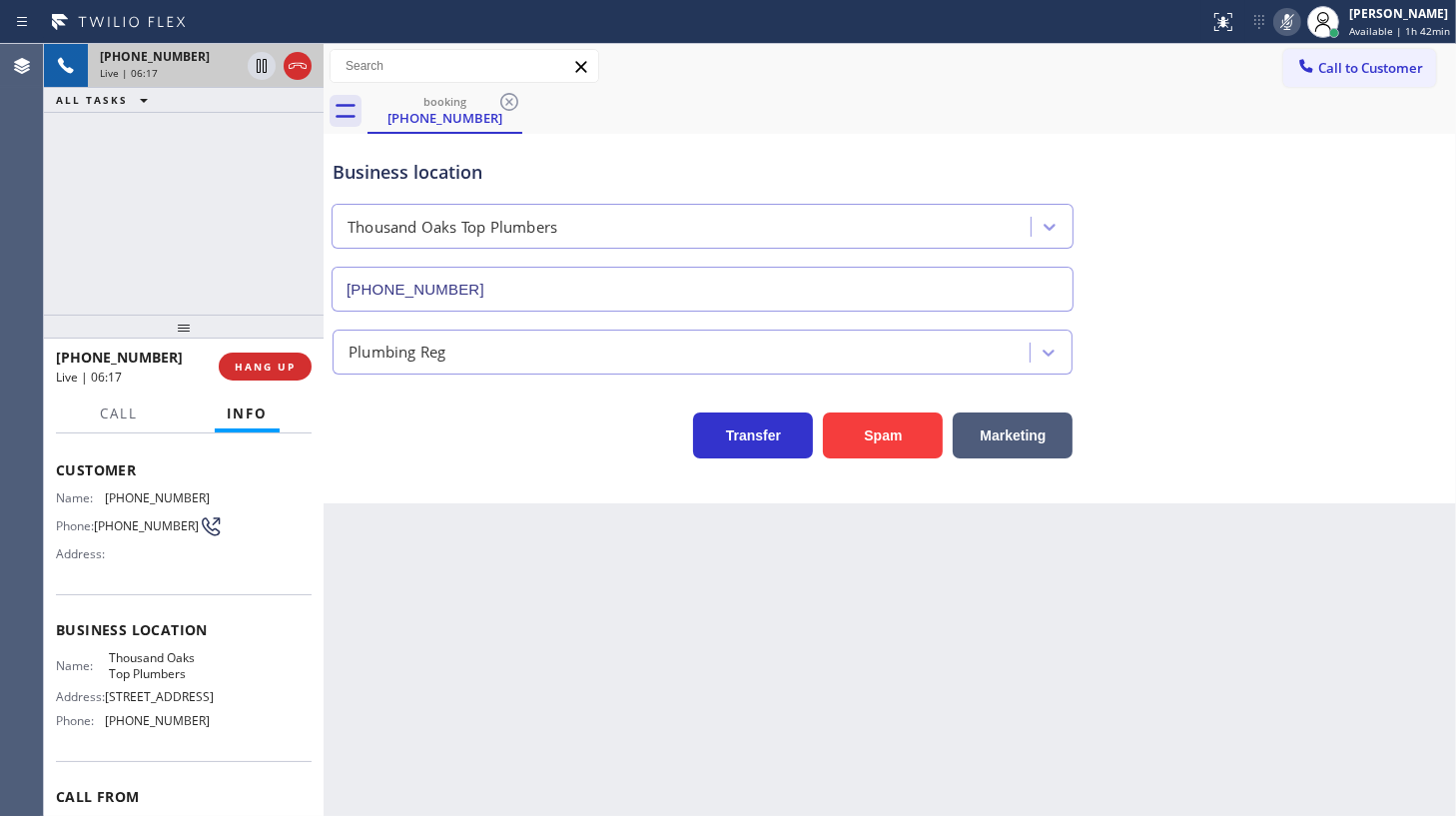 click 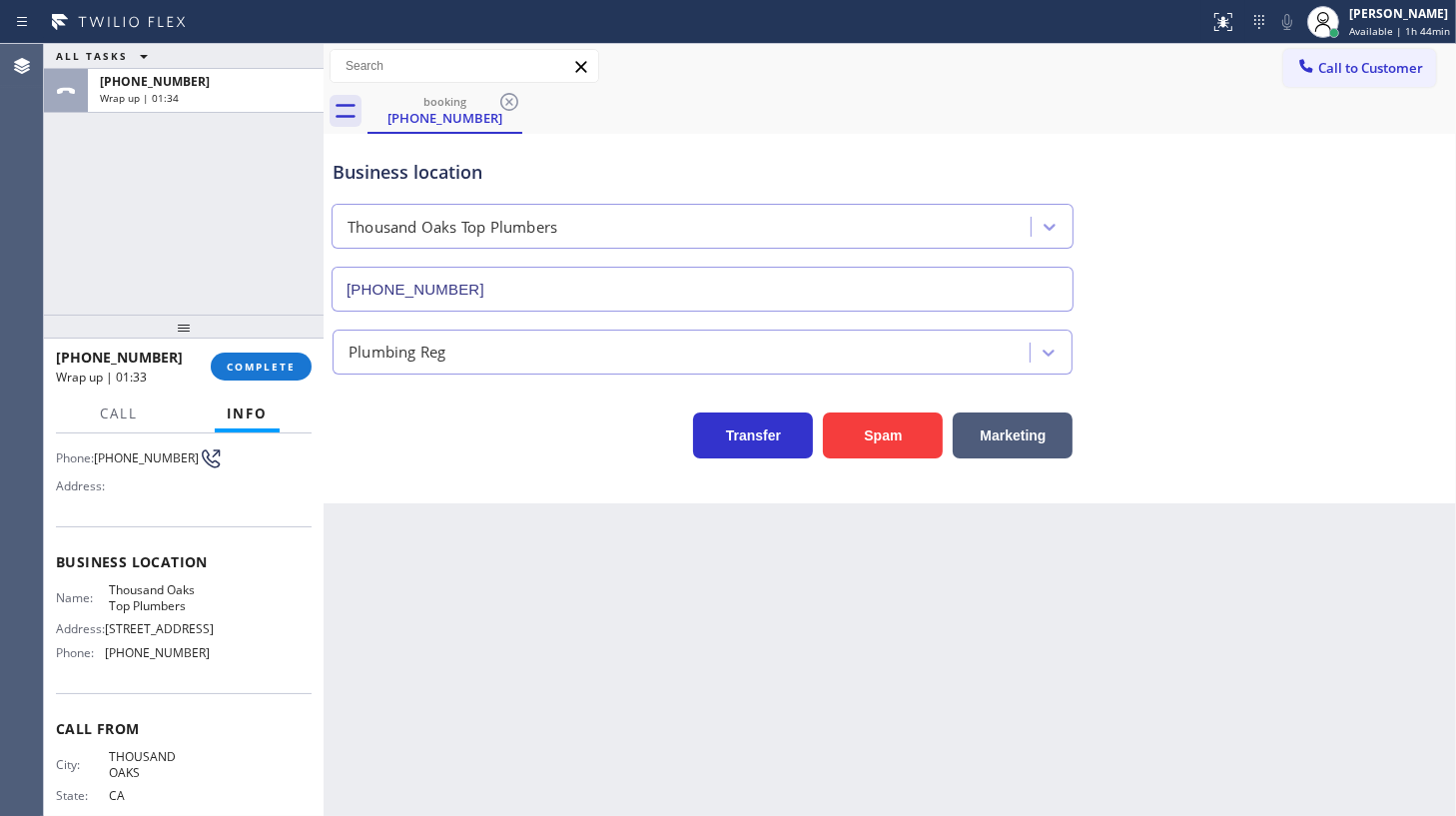scroll, scrollTop: 242, scrollLeft: 0, axis: vertical 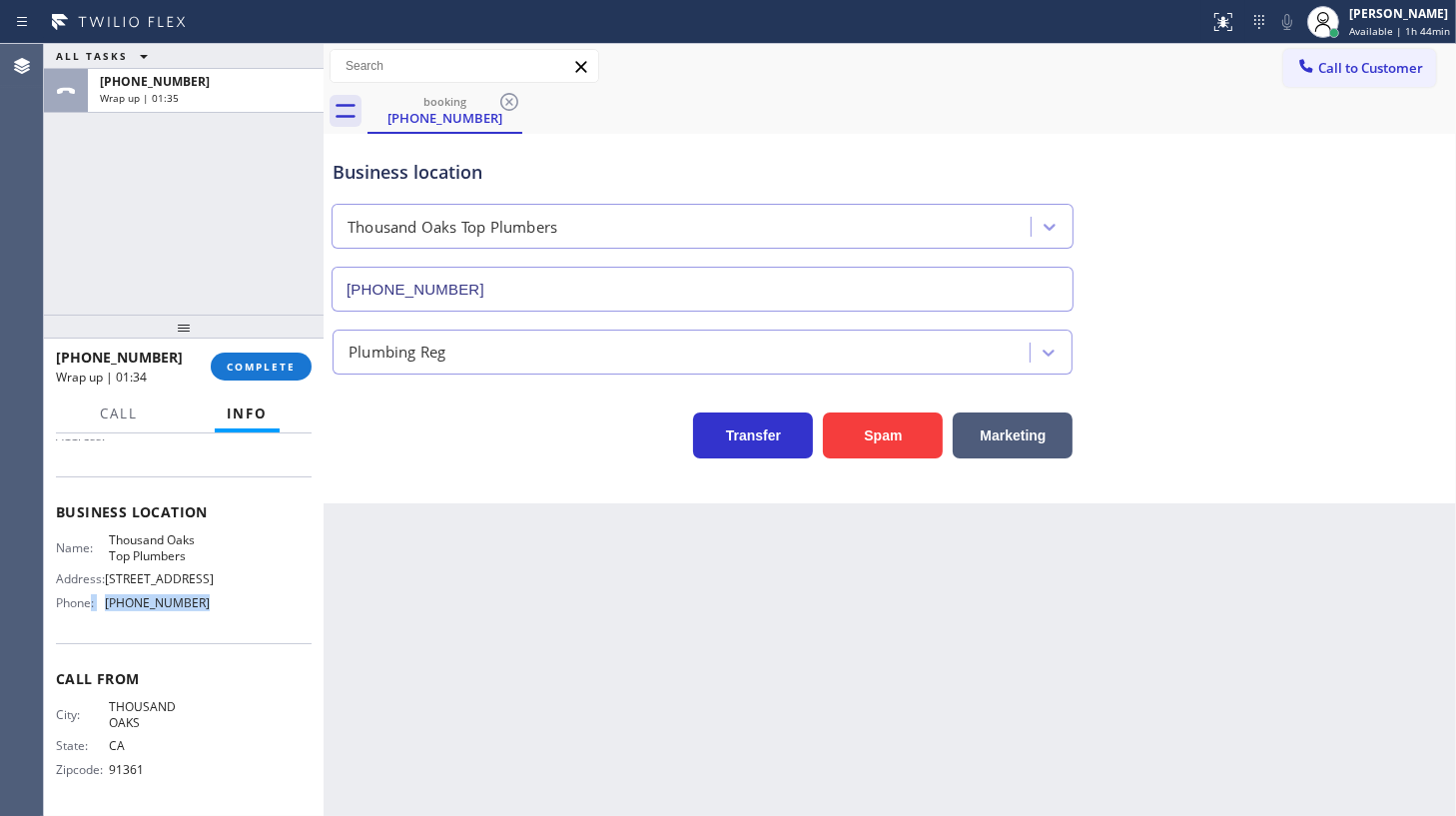 drag, startPoint x: 92, startPoint y: 606, endPoint x: 243, endPoint y: 602, distance: 151.05297 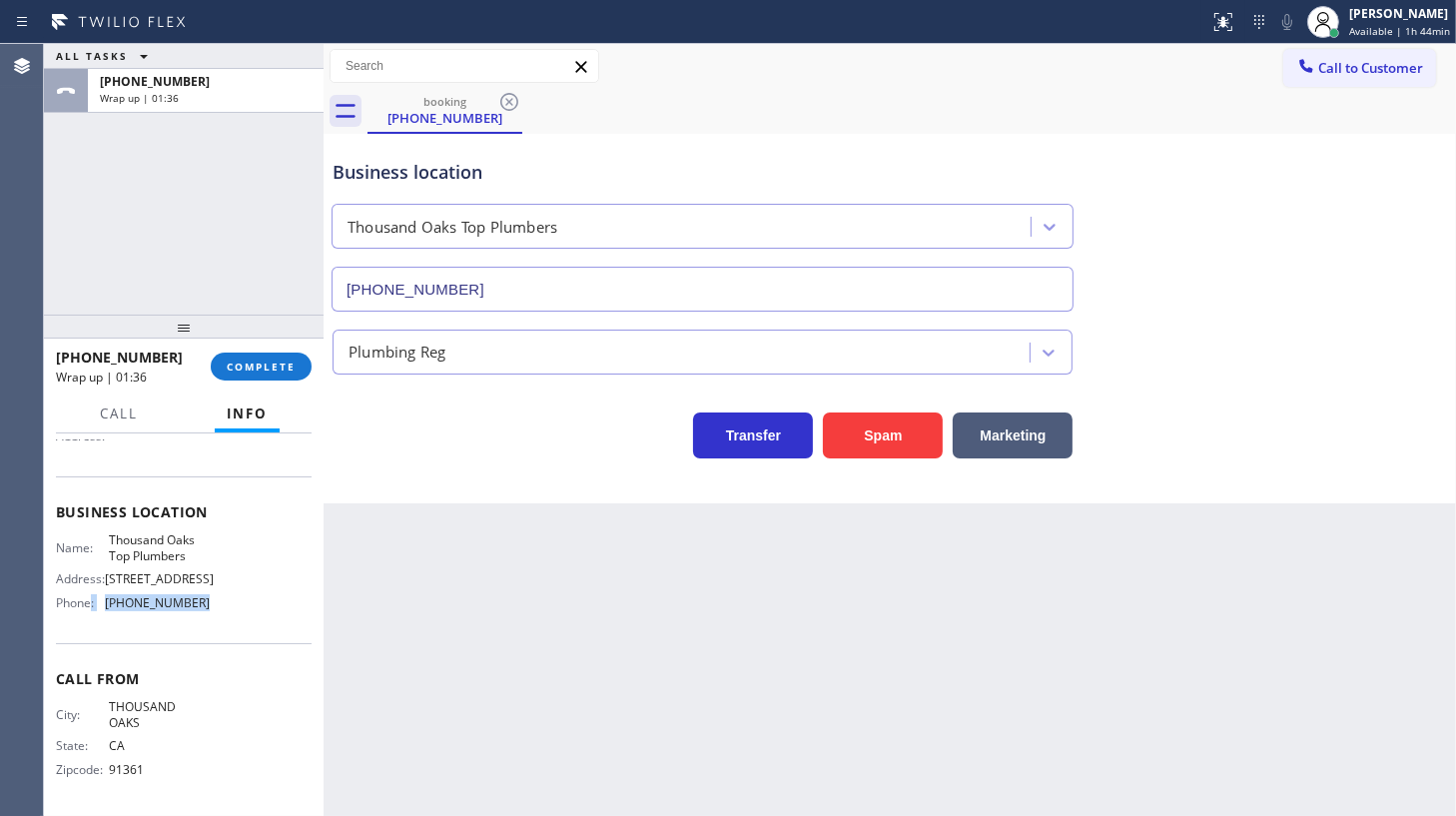 click on "Business location Name: Thousand Oaks Top Plumbers Address: 2501-2537 E Thousand Oaks Blvd  Phone: (805) 301-5280" at bounding box center (184, 559) 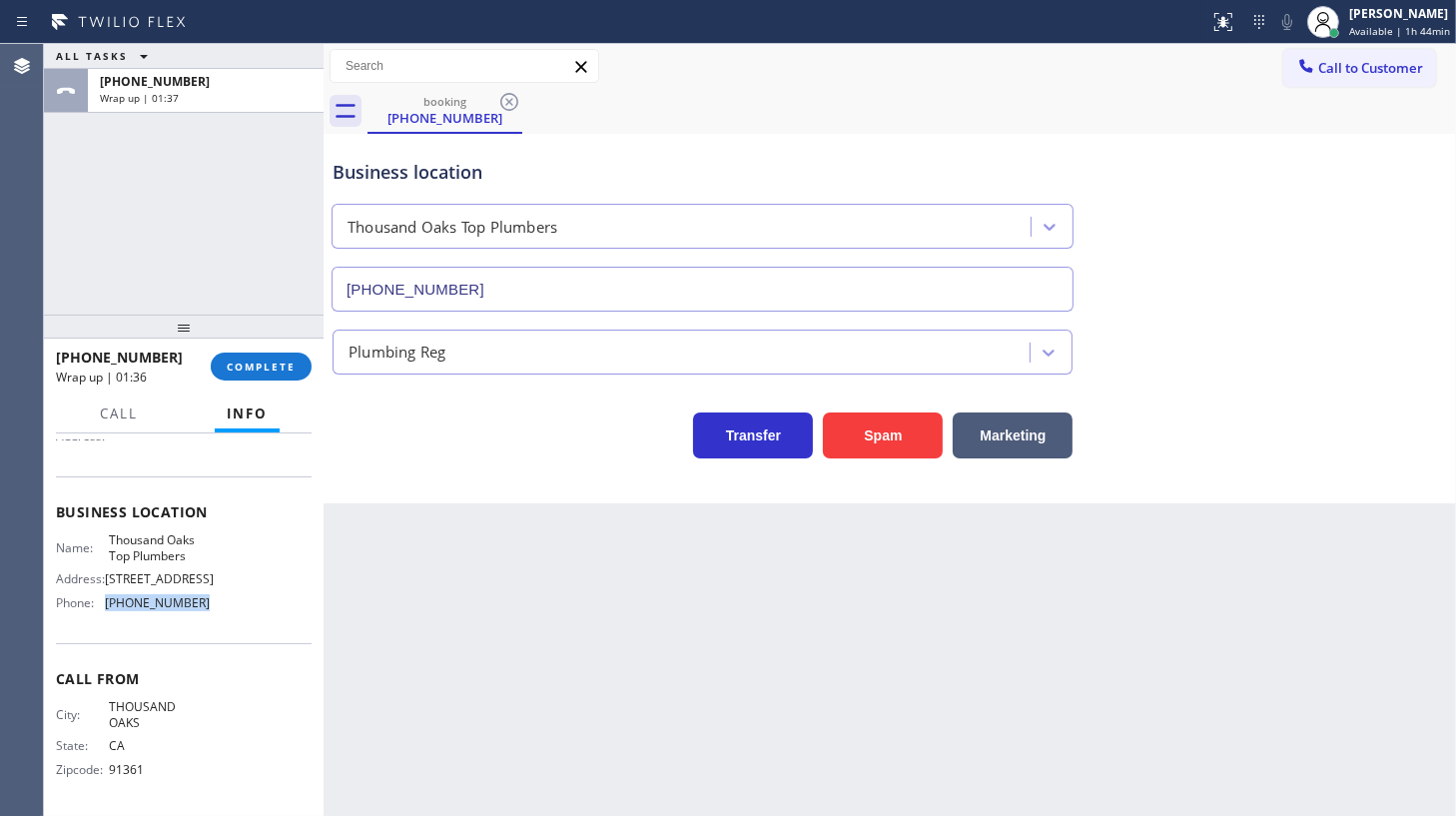 drag, startPoint x: 101, startPoint y: 592, endPoint x: 223, endPoint y: 602, distance: 122.40915 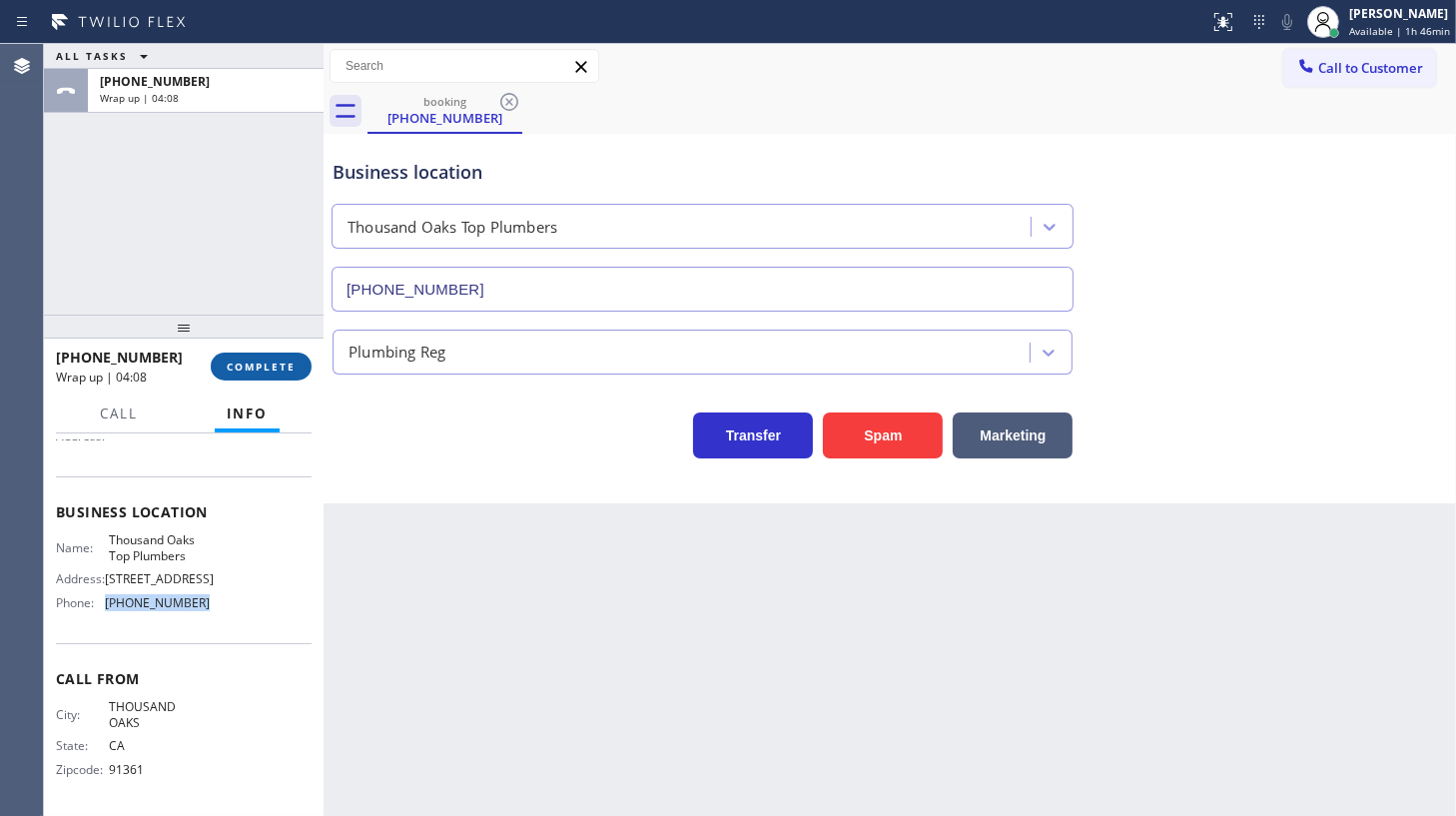 click on "COMPLETE" at bounding box center [261, 367] 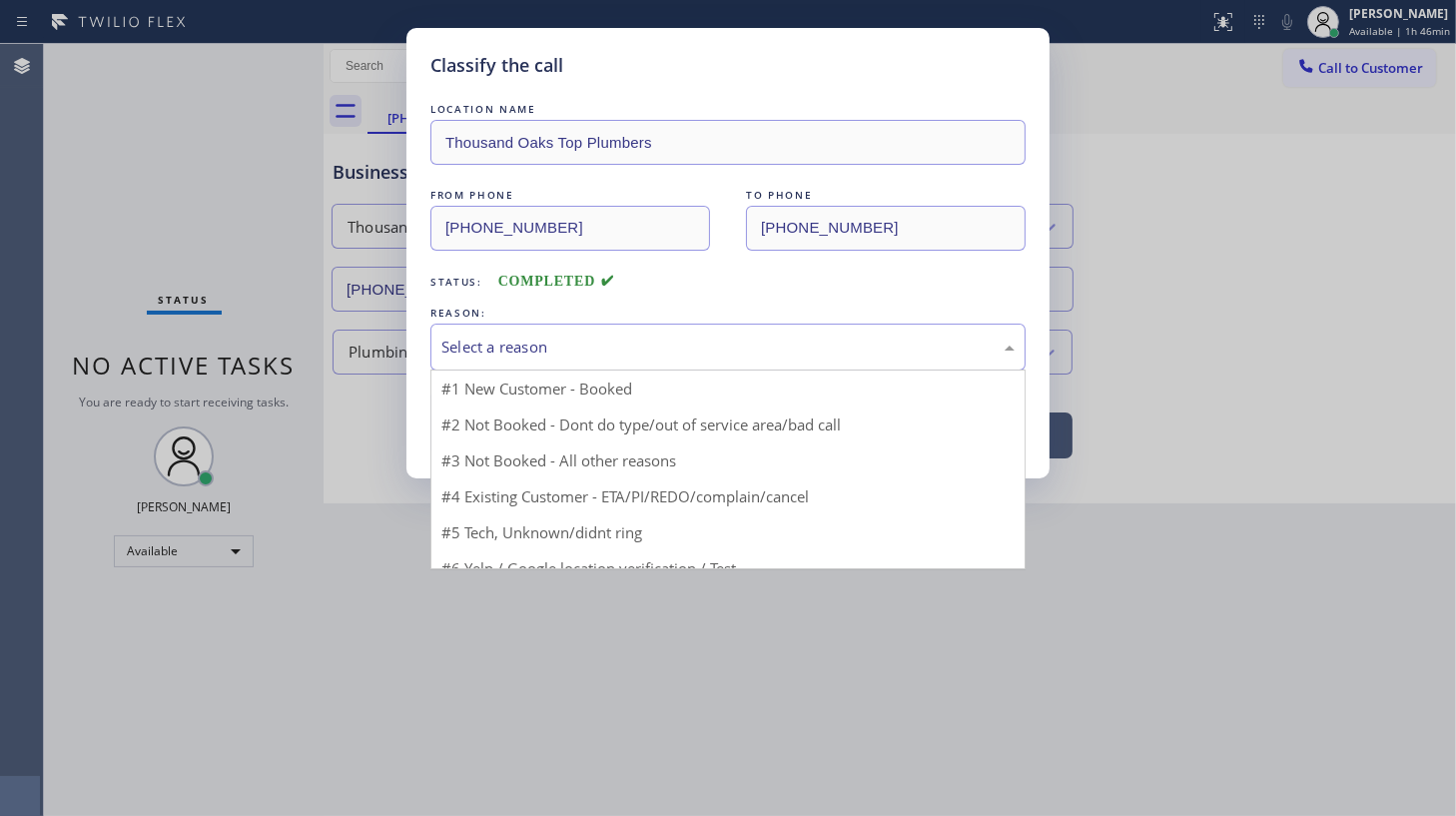 click on "Select a reason" at bounding box center (728, 347) 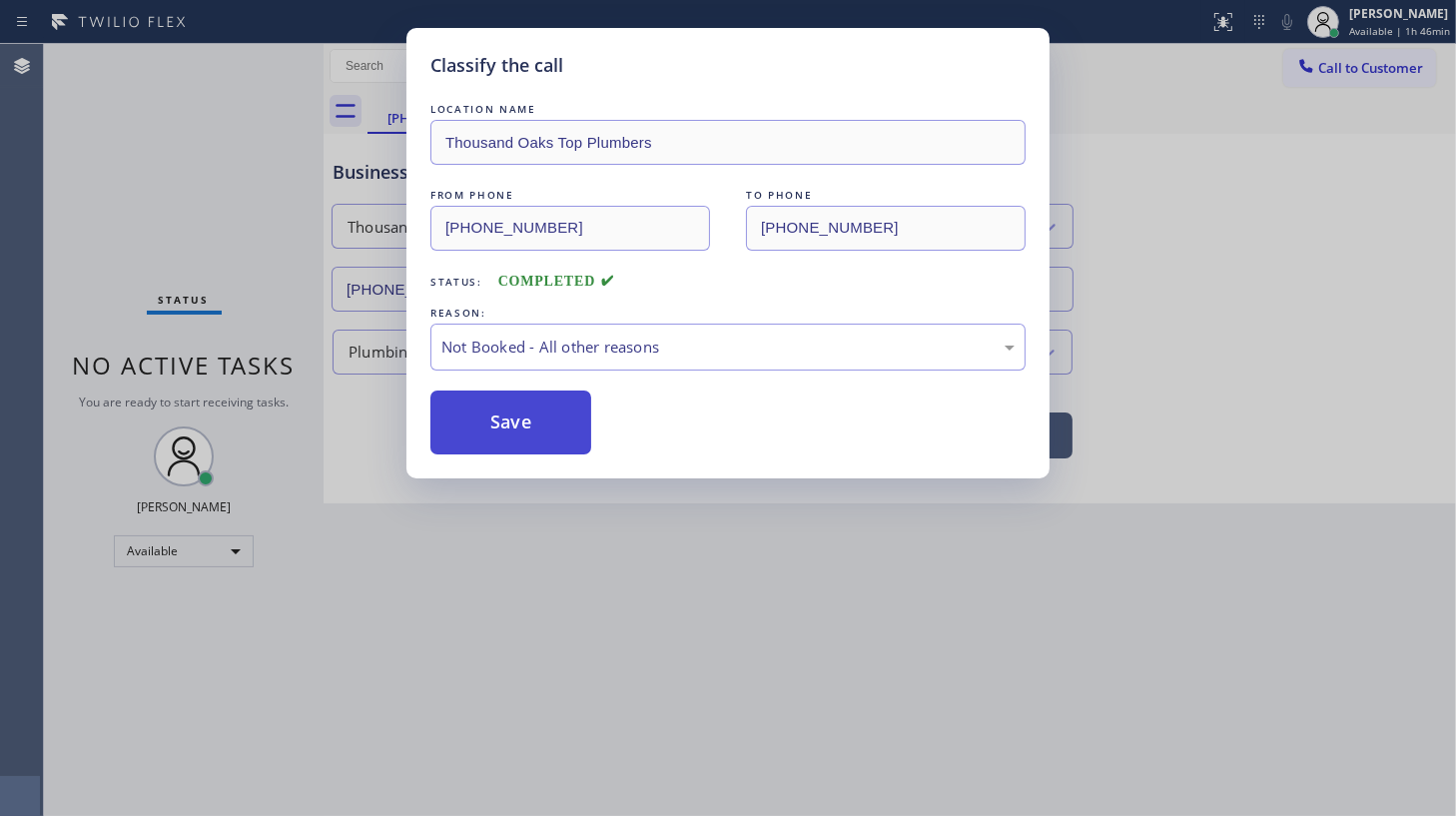click on "Save" at bounding box center [510, 422] 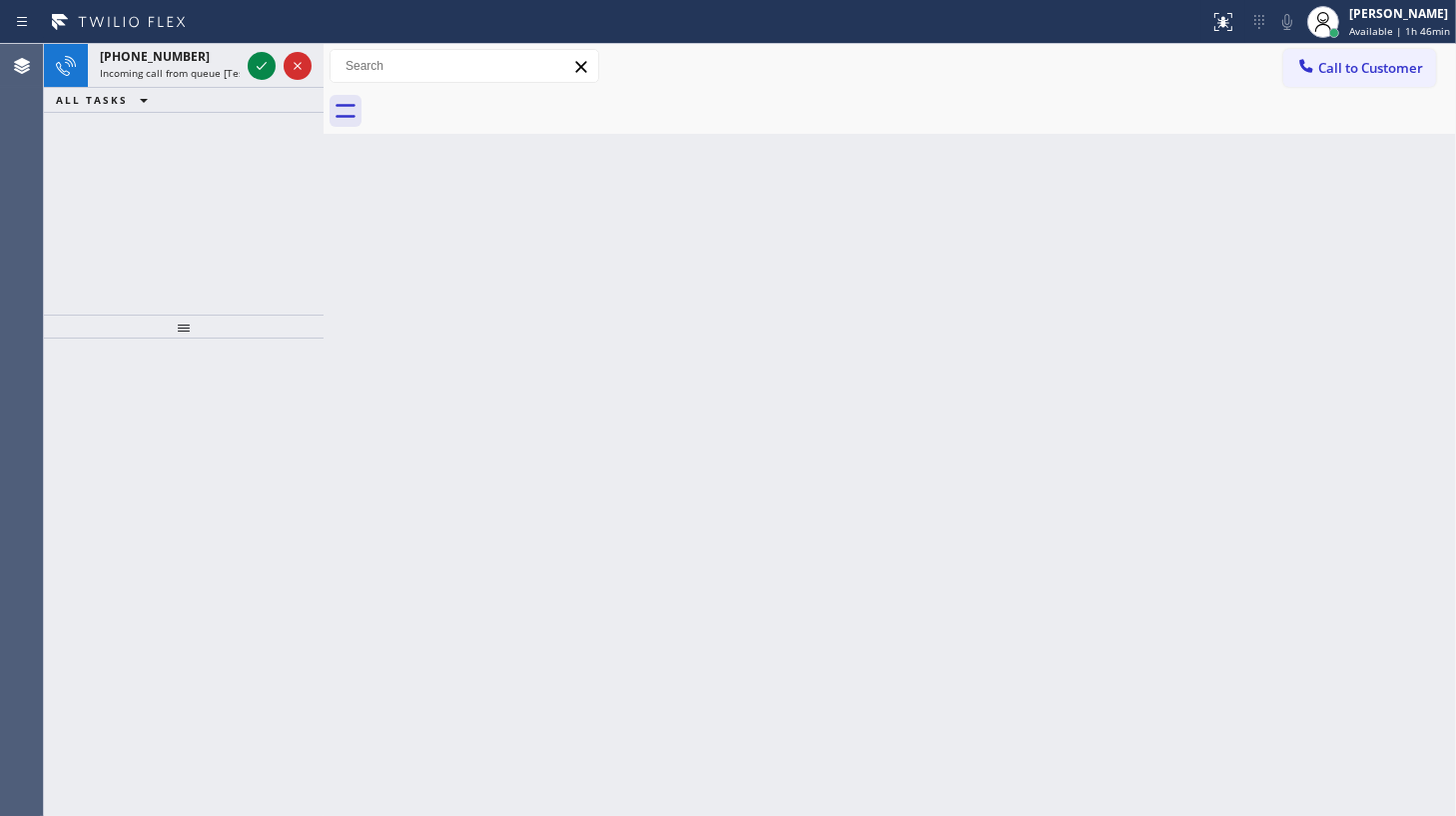 click 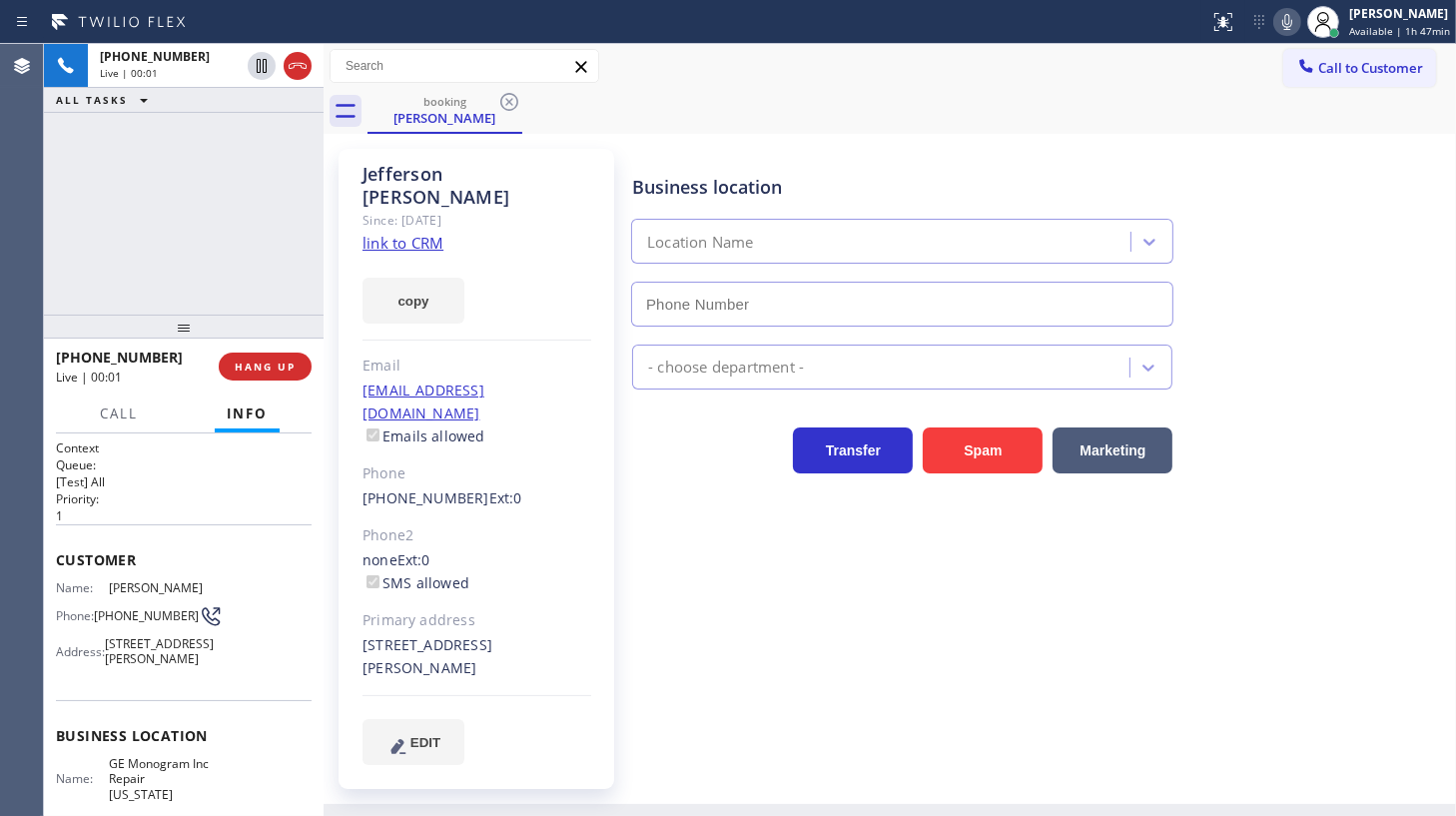 type on "(332) 456-0495" 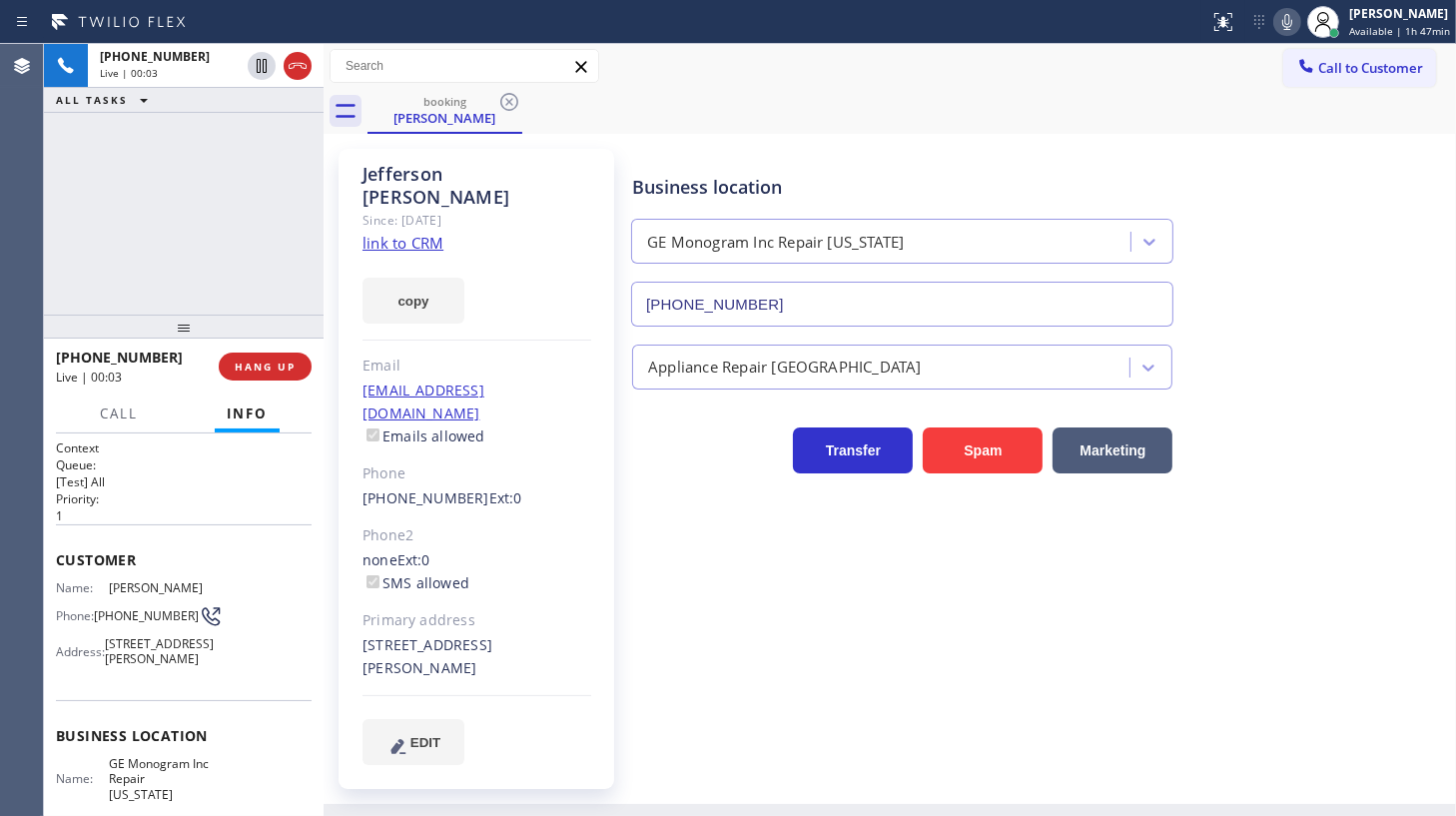 click on "link to CRM" 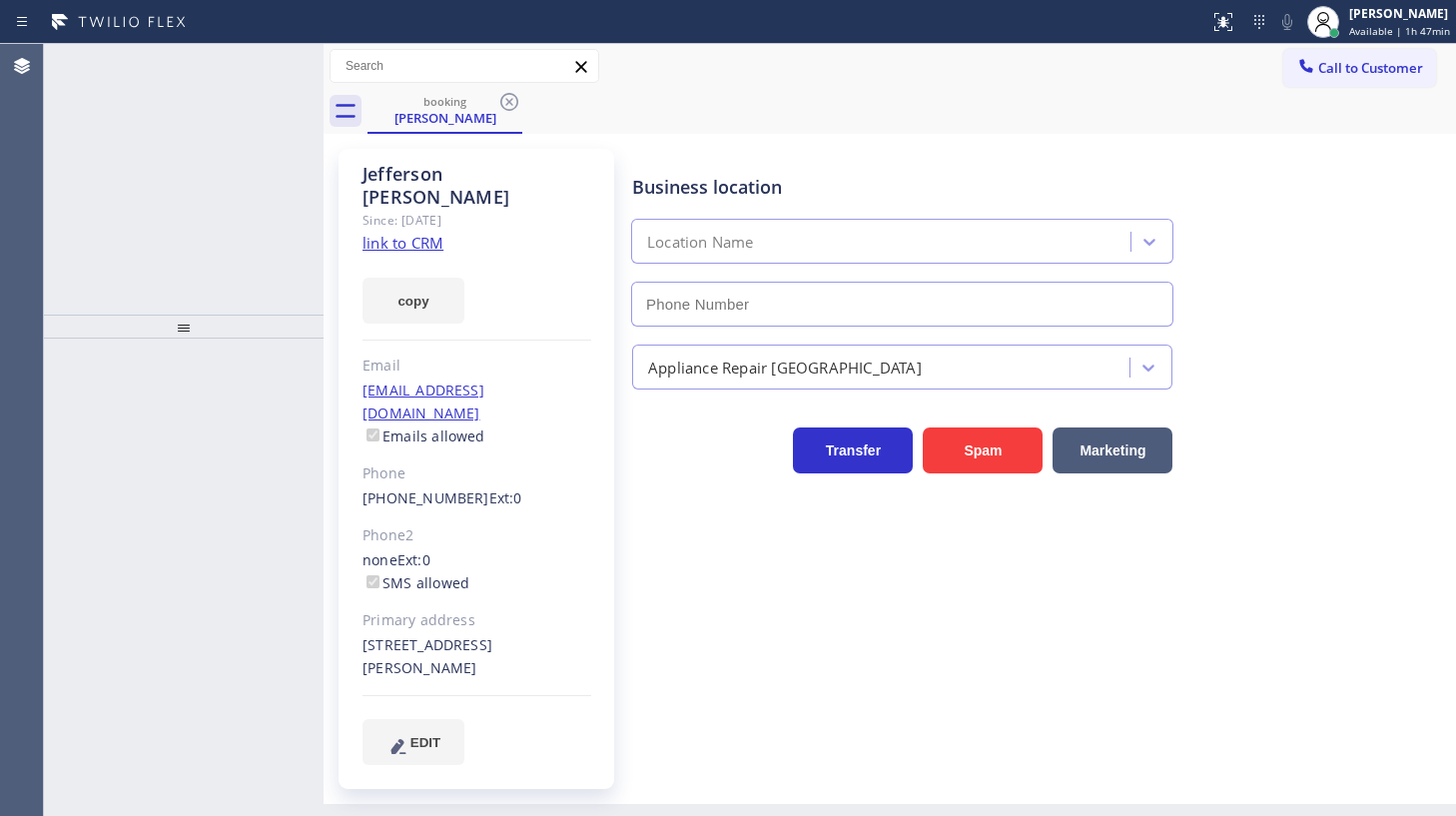 type on "[PHONE_NUMBER]" 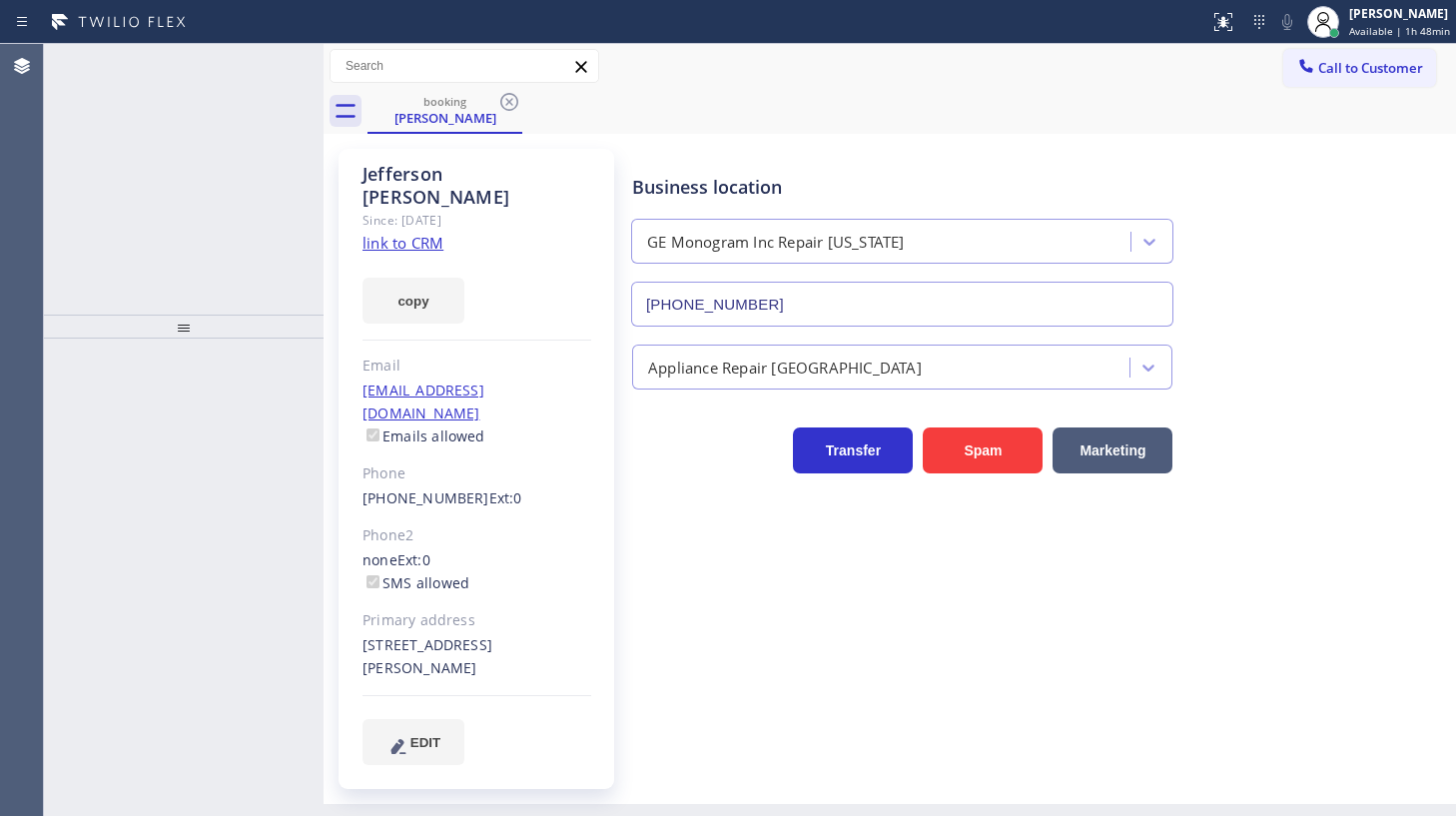 scroll, scrollTop: 0, scrollLeft: 0, axis: both 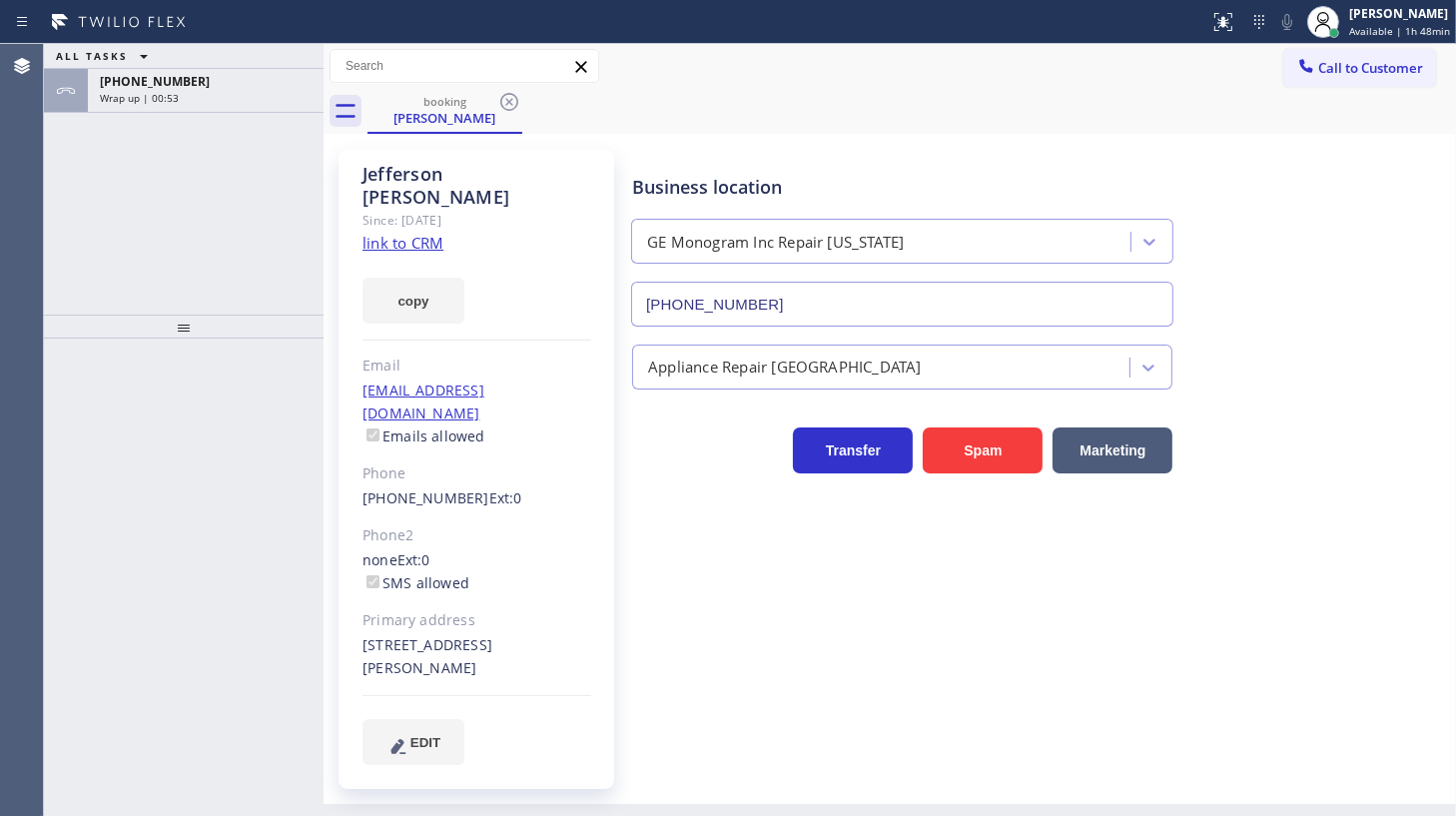 click on "ALL TASKS ALL TASKS ACTIVE TASKS TASKS IN WRAP UP [PHONE_NUMBER] Wrap up | 00:53" at bounding box center [184, 179] 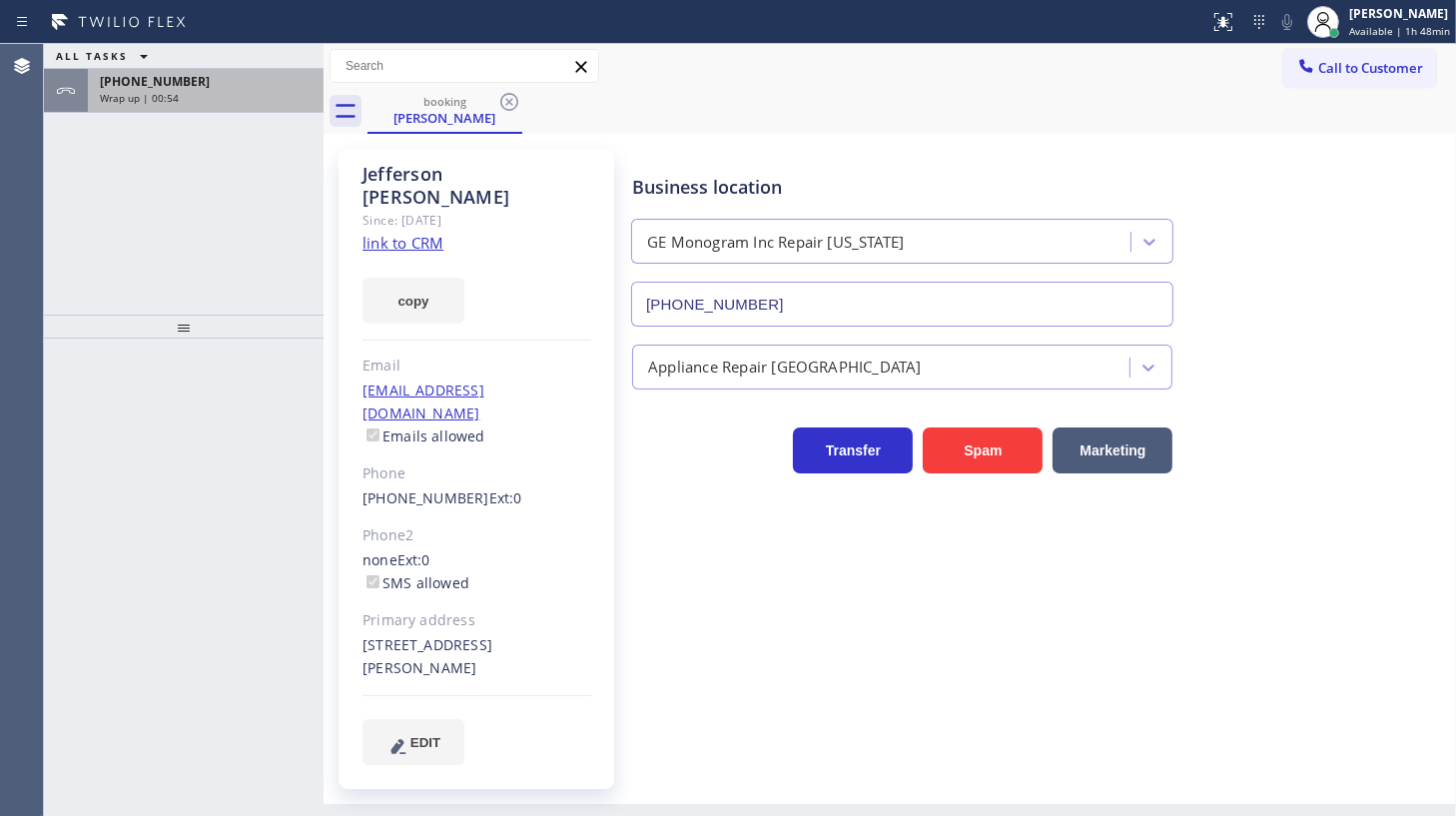 click on "Wrap up | 00:54" at bounding box center [206, 98] 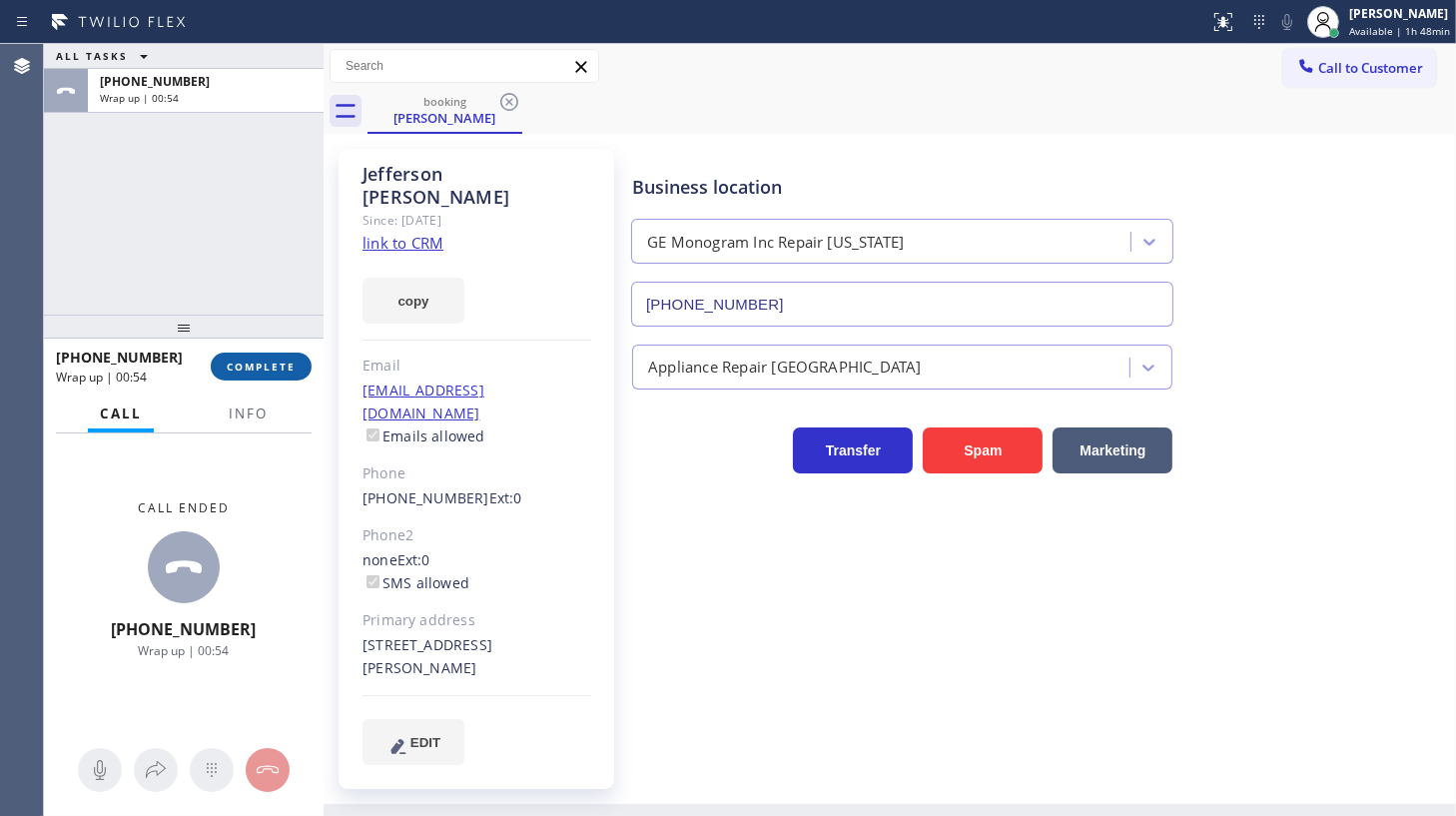 click on "COMPLETE" at bounding box center (261, 367) 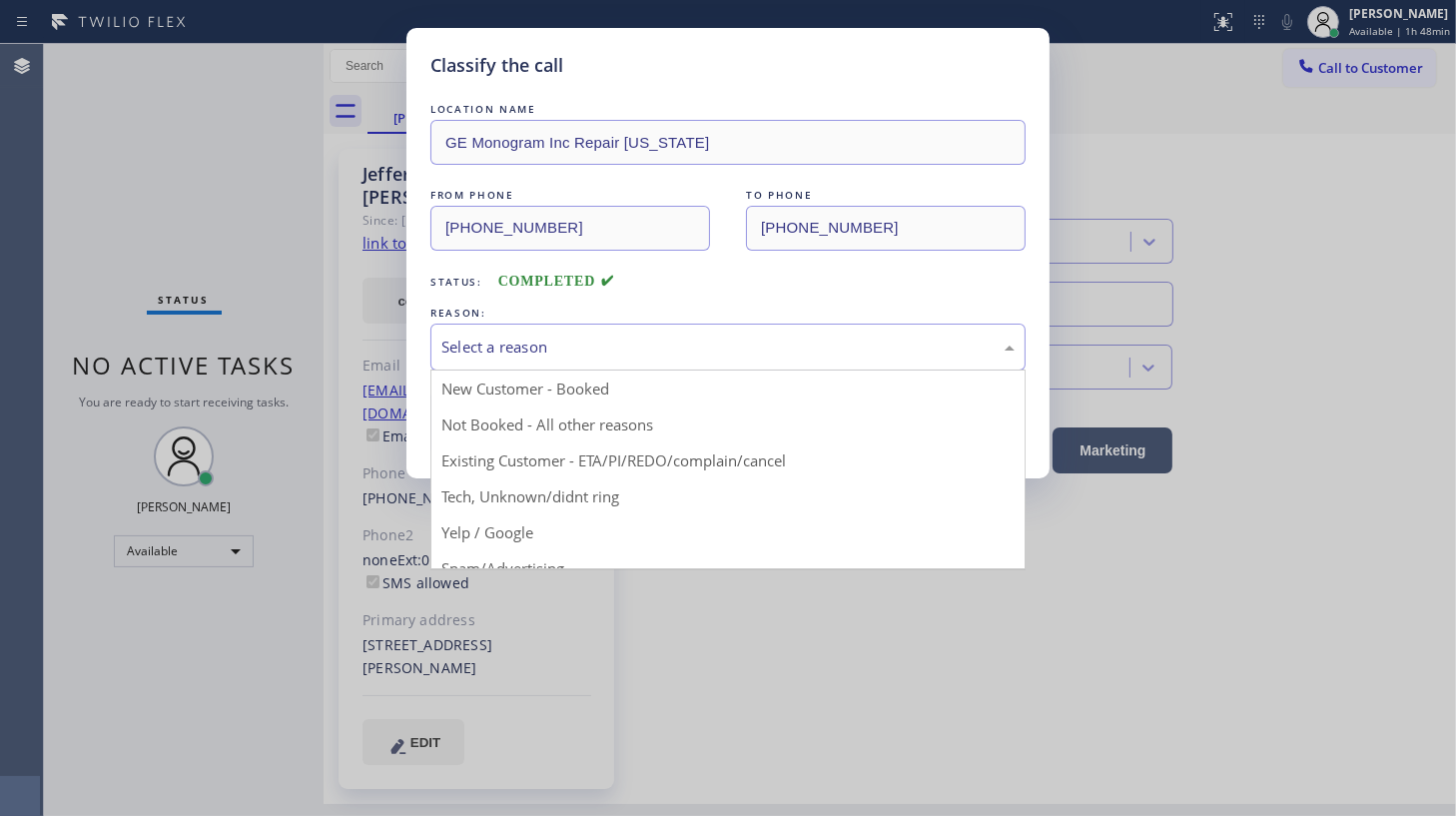 click on "Select a reason" at bounding box center [728, 347] 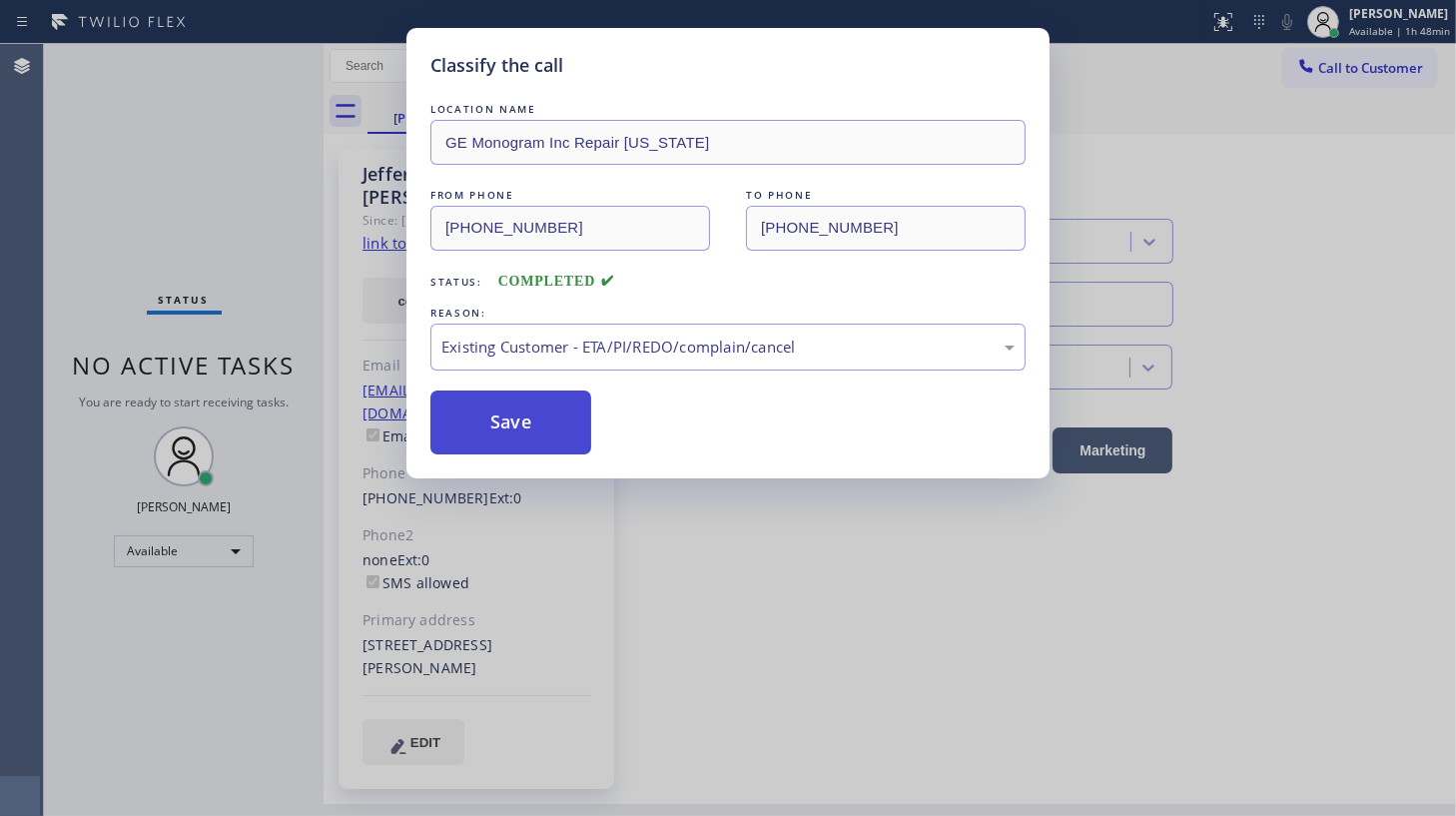 drag, startPoint x: 455, startPoint y: 451, endPoint x: 488, endPoint y: 396, distance: 64 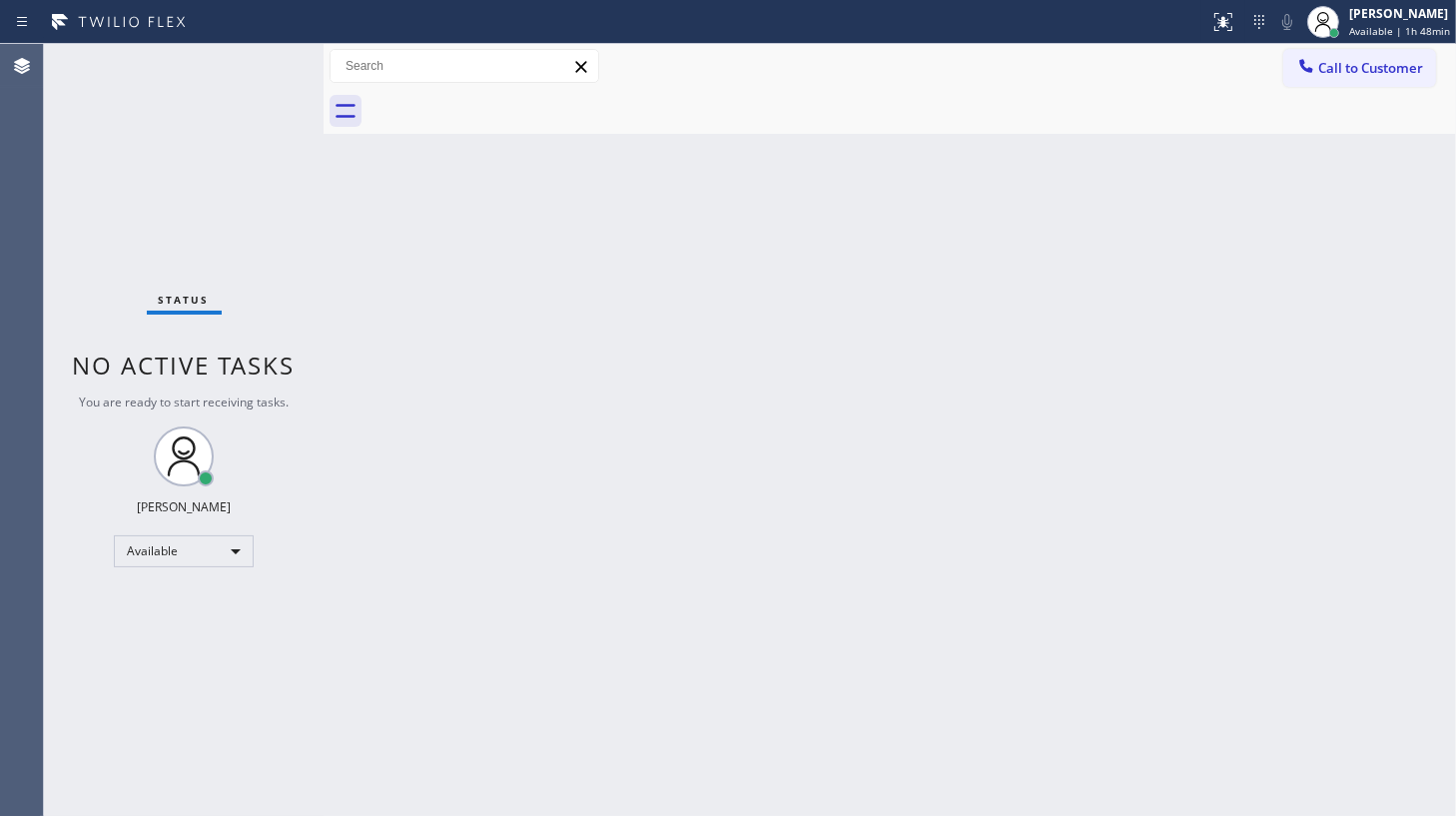 click on "Status   No active tasks     You are ready to start receiving tasks.   JENIZA ALCAYDE Available" at bounding box center [184, 429] 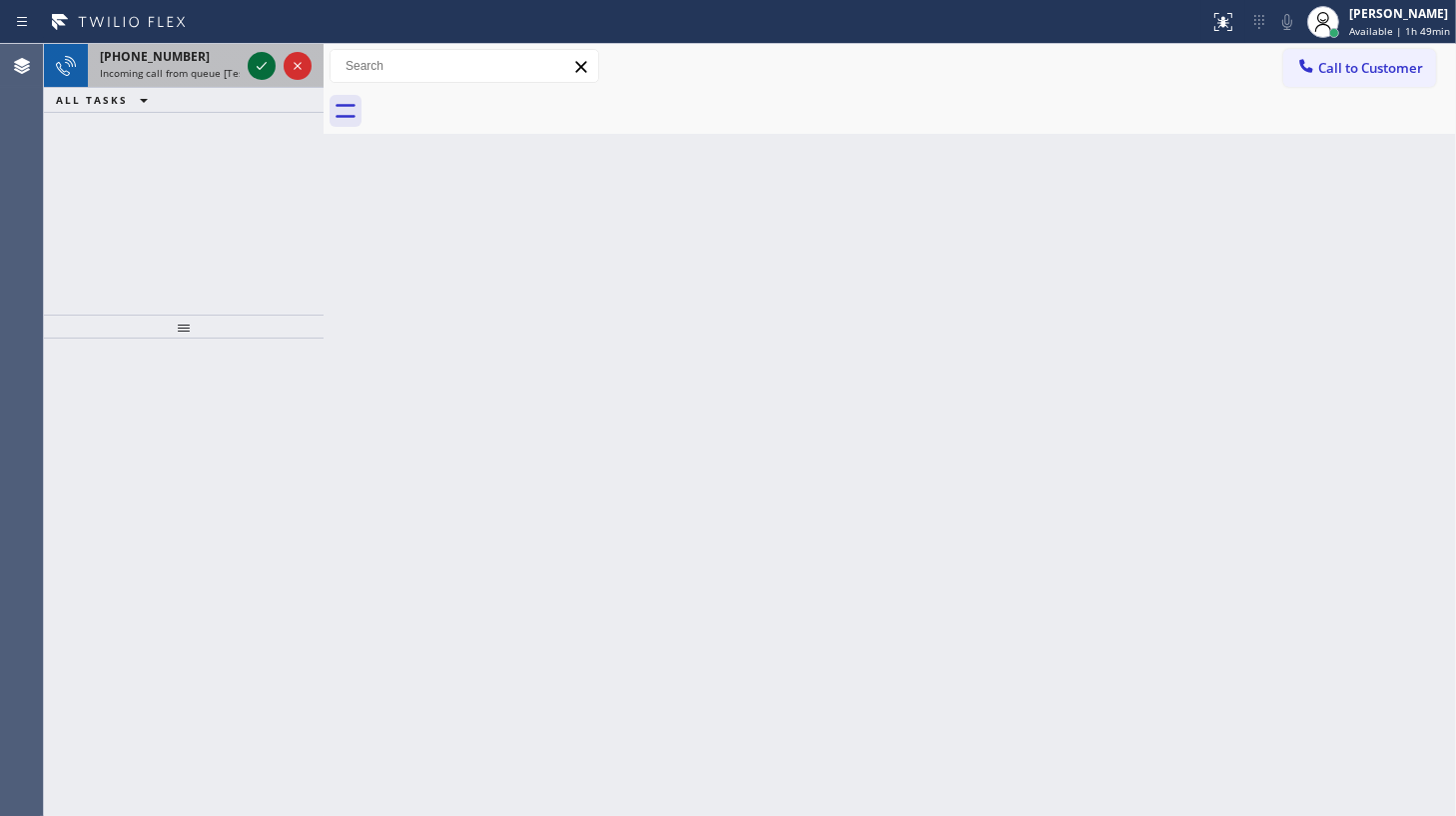 click 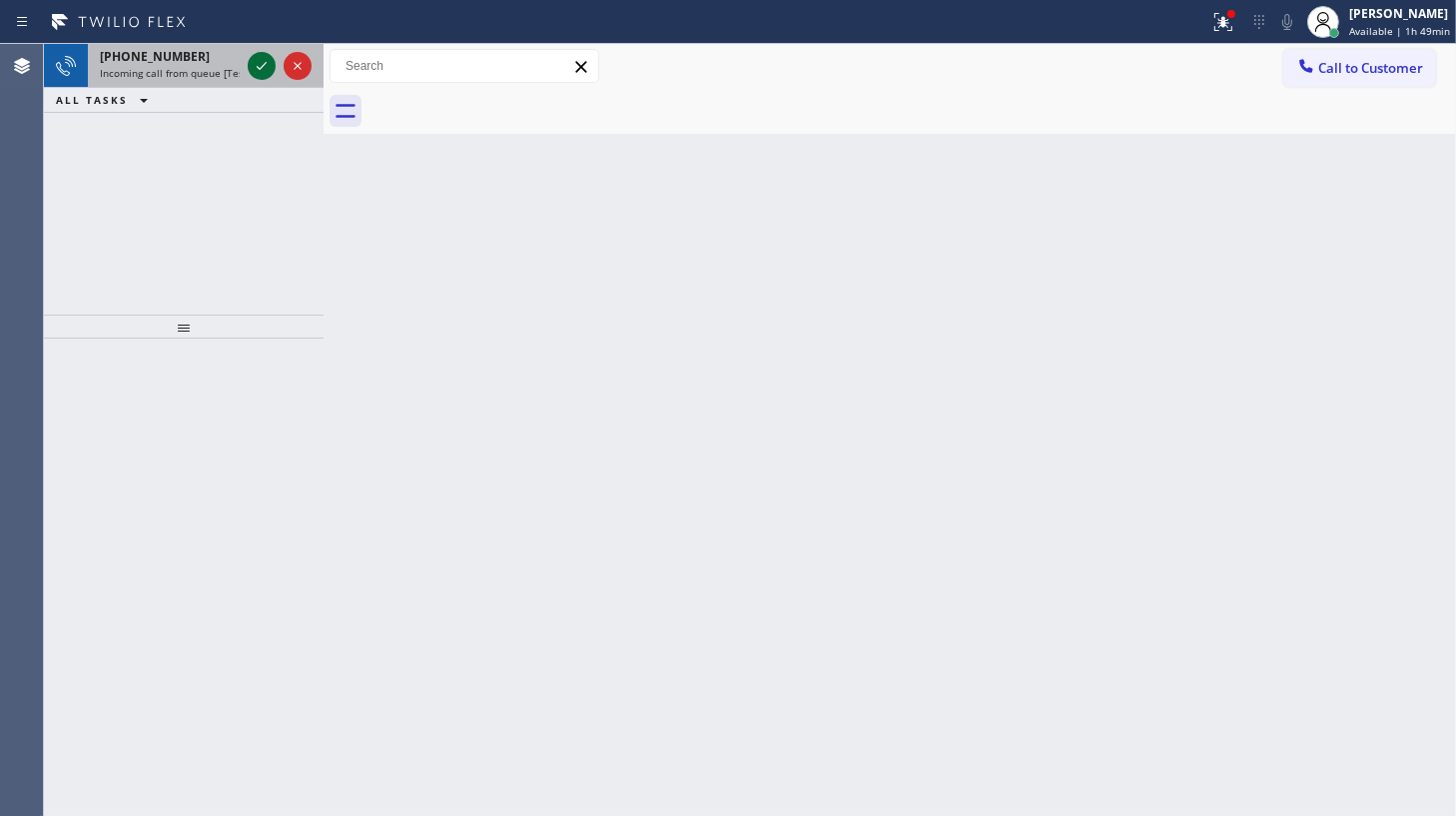 click 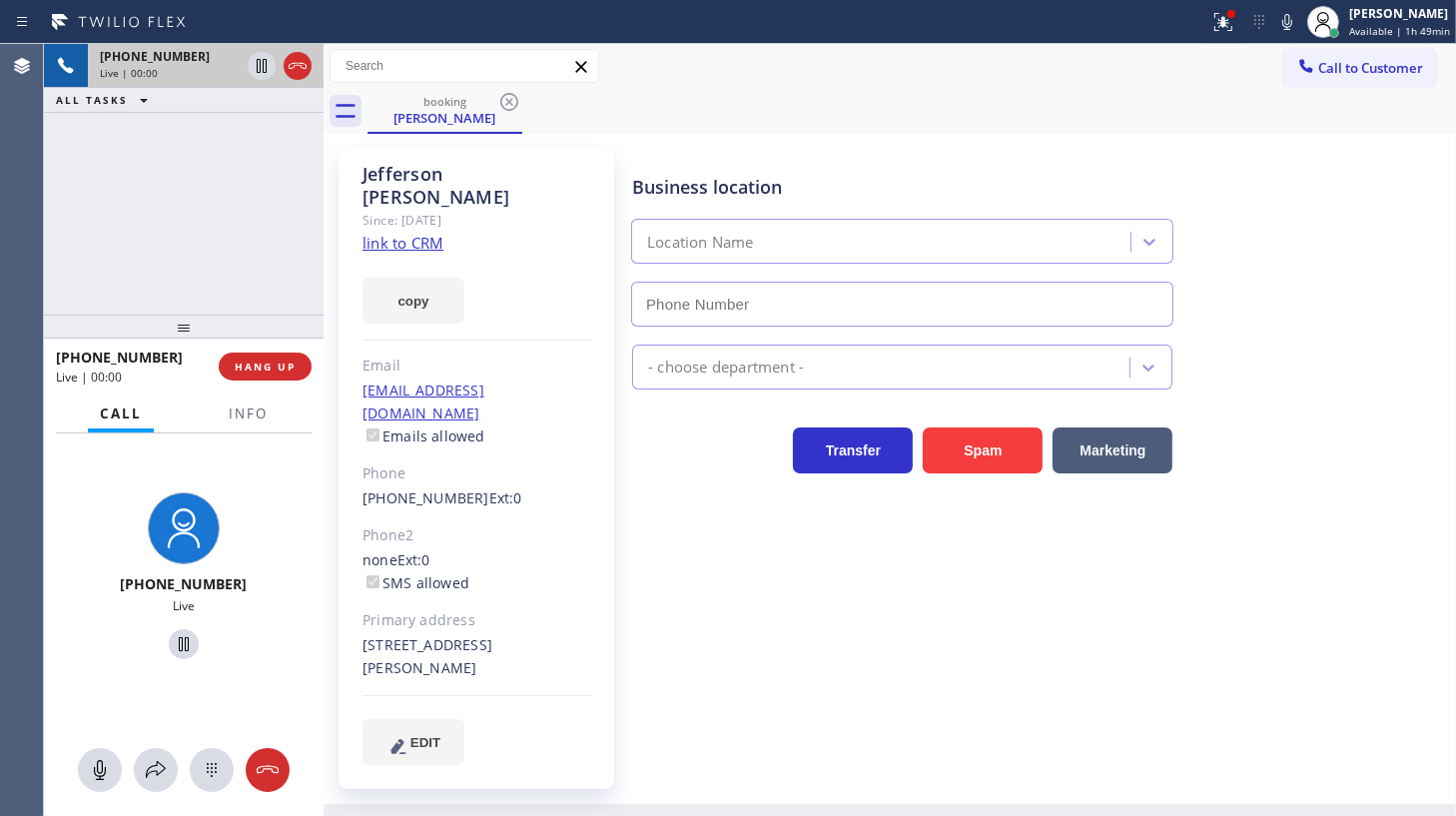 type on "[PHONE_NUMBER]" 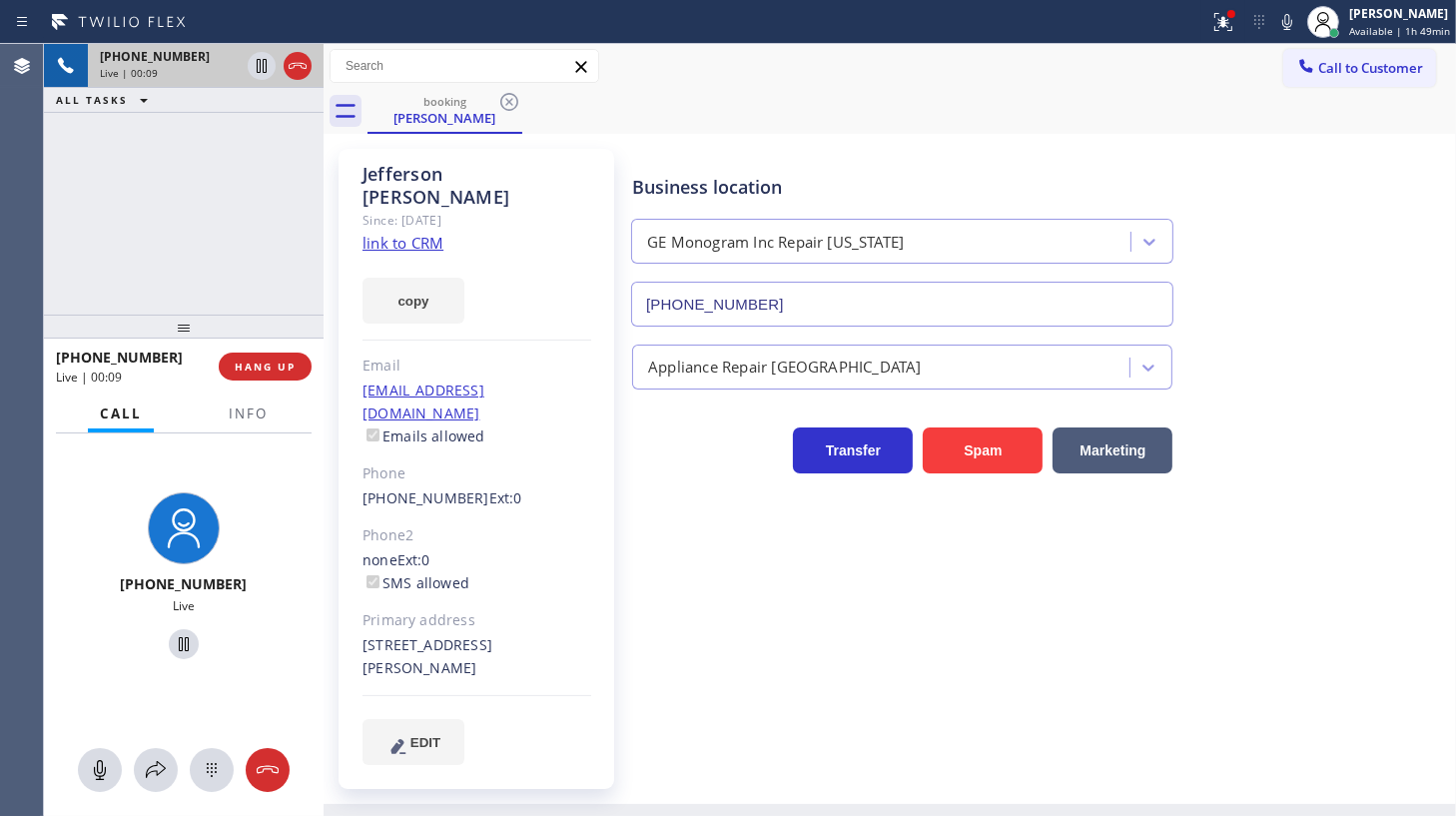 click on "link to CRM" 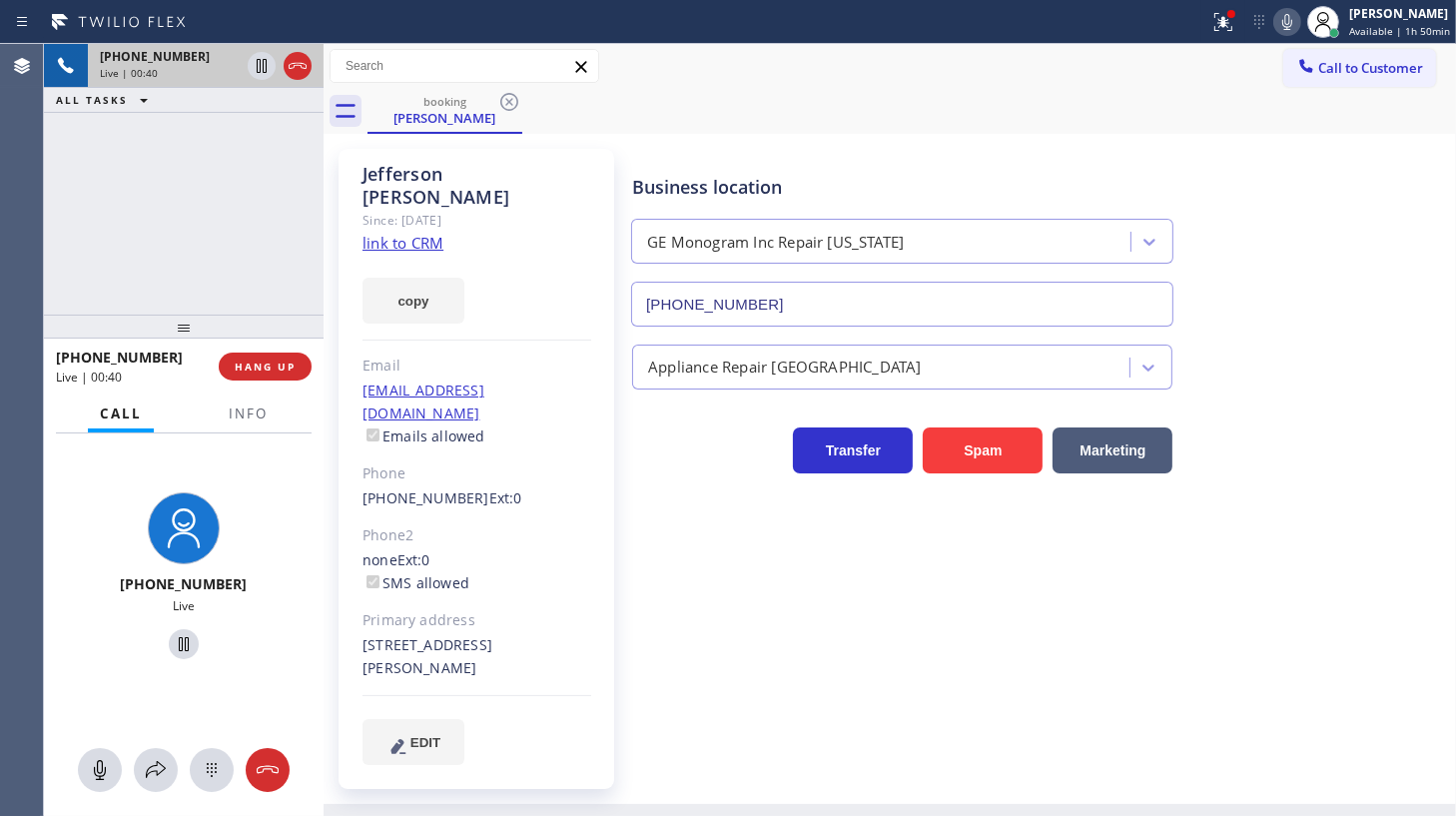 click 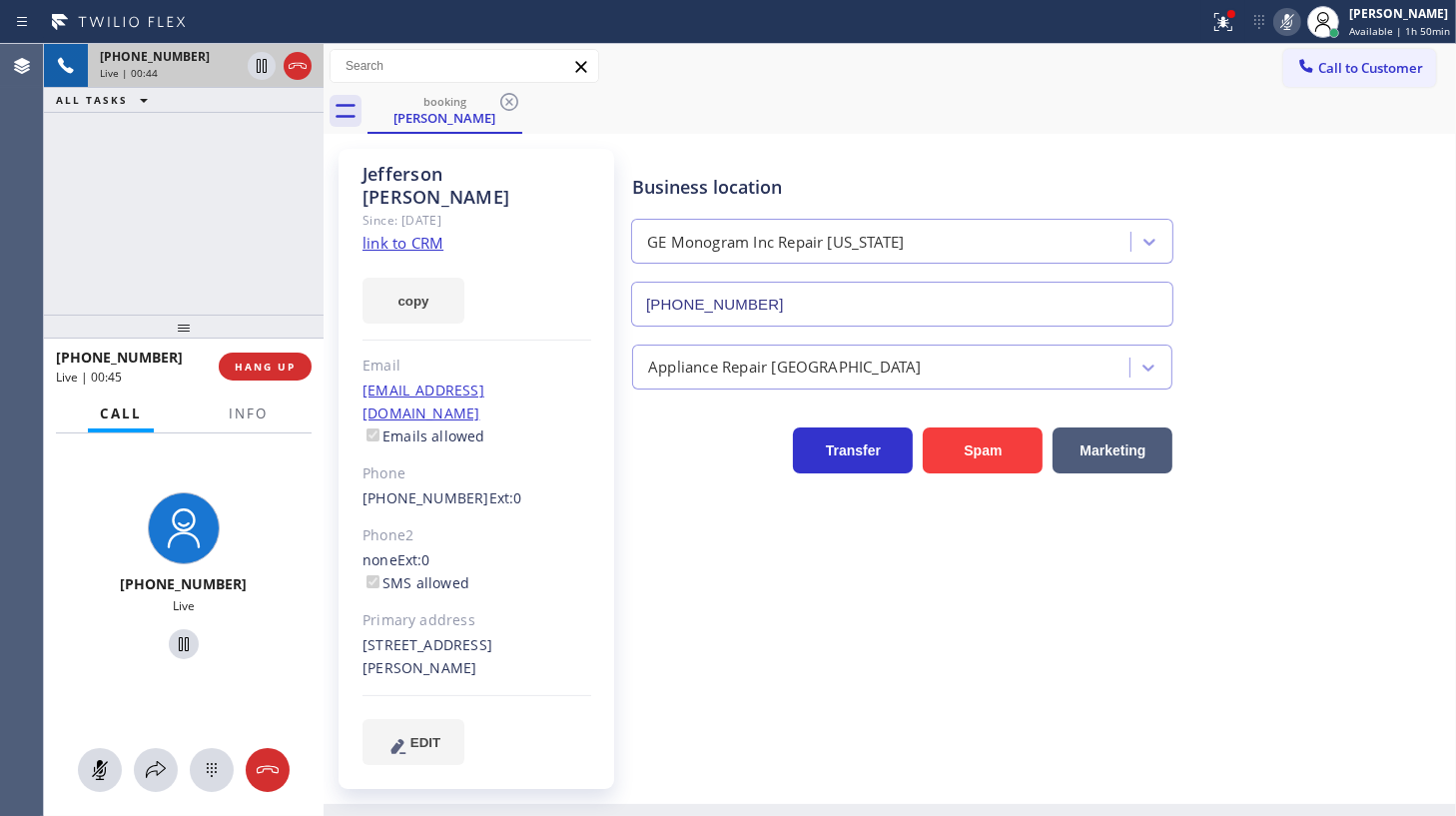 click 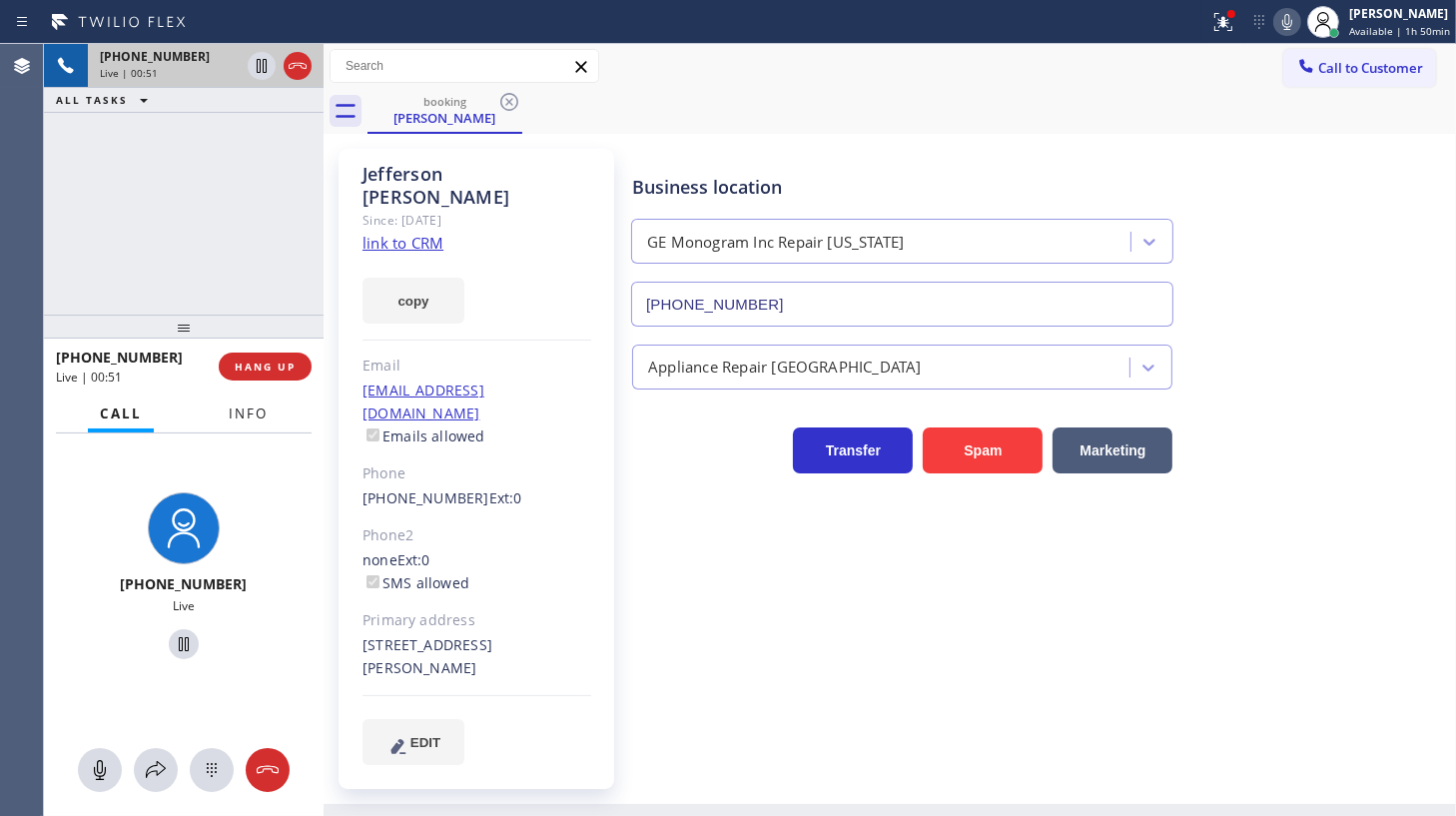 click on "Info" at bounding box center [248, 413] 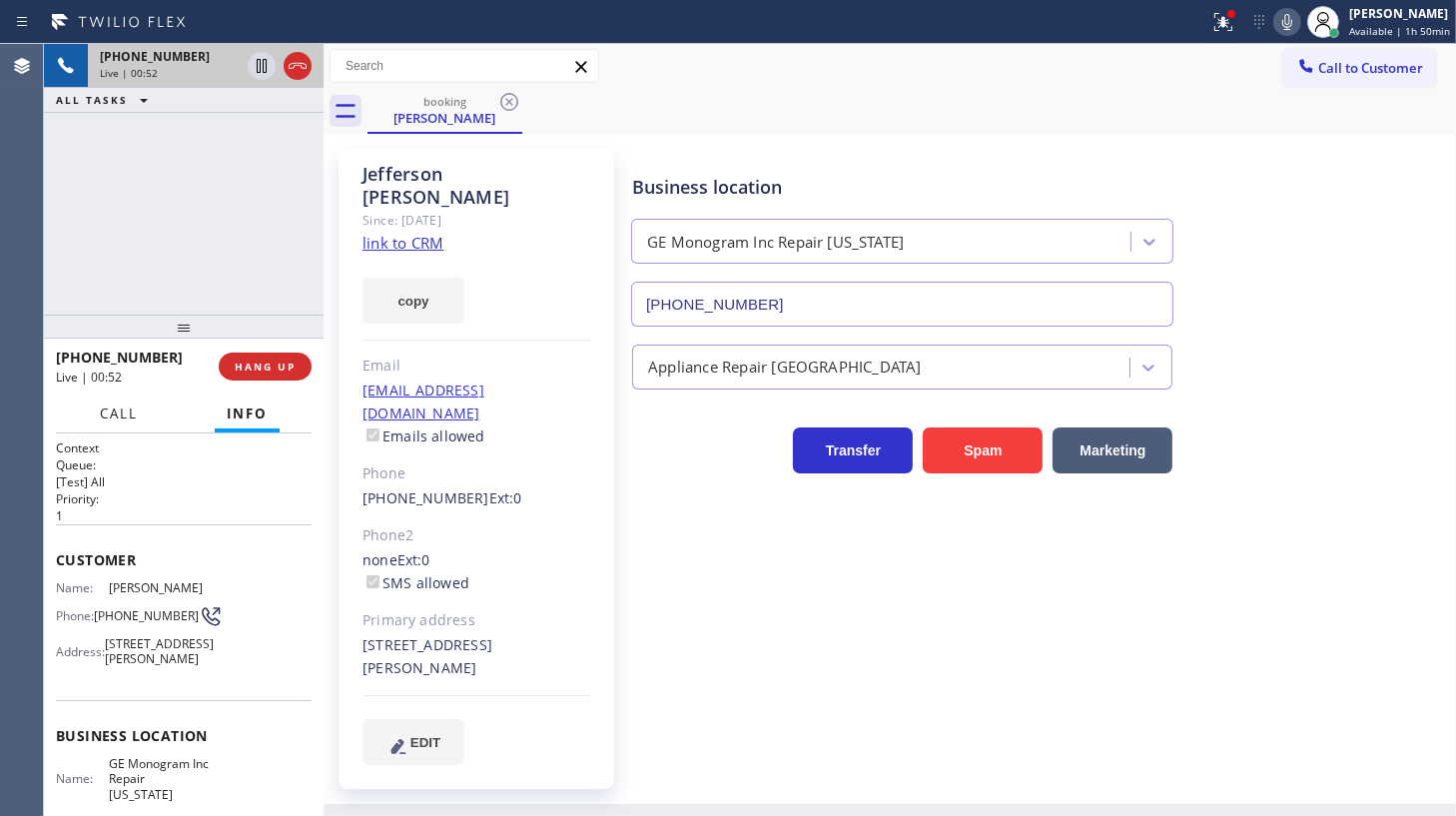 click on "Call" at bounding box center (119, 413) 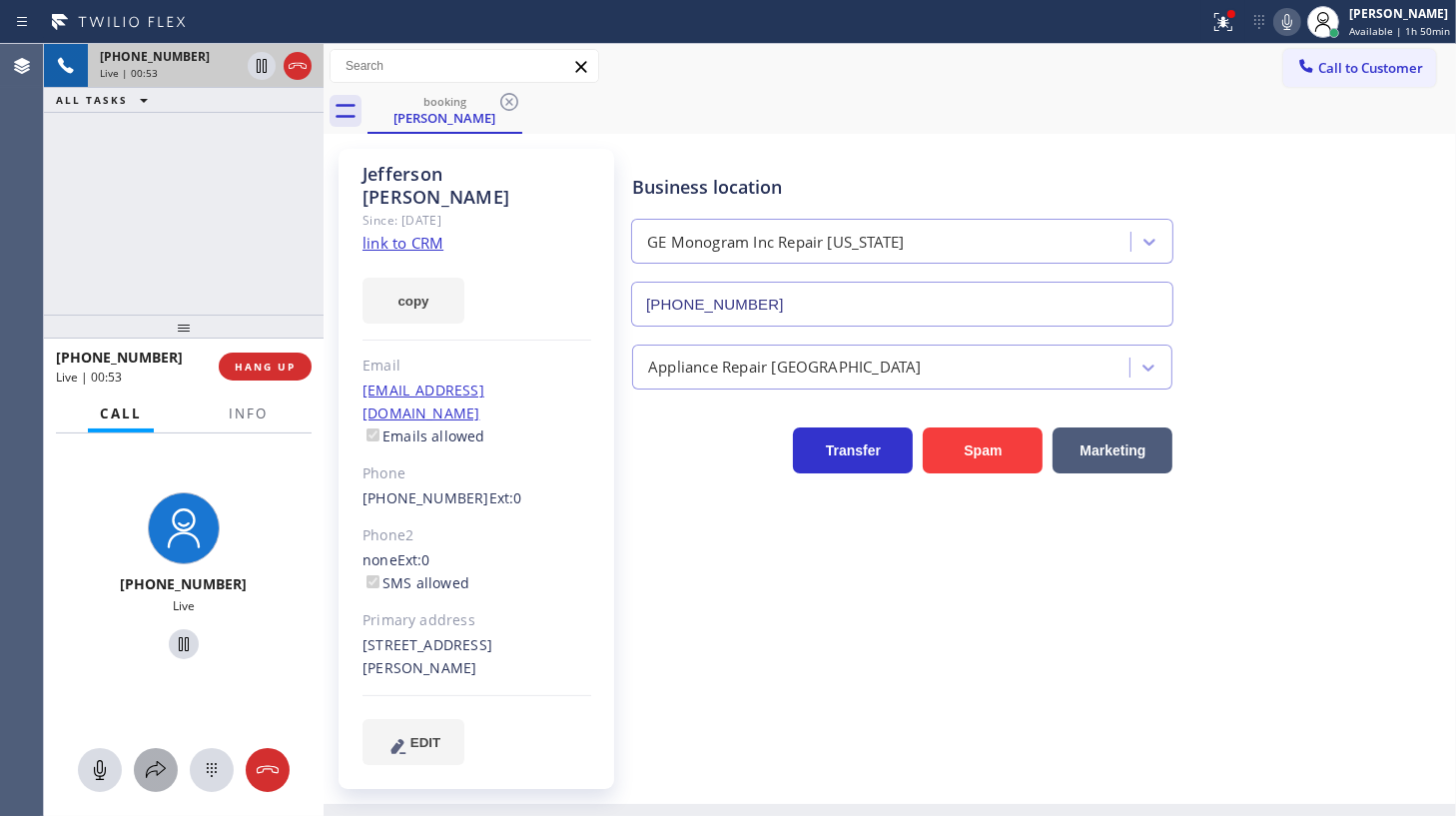 click 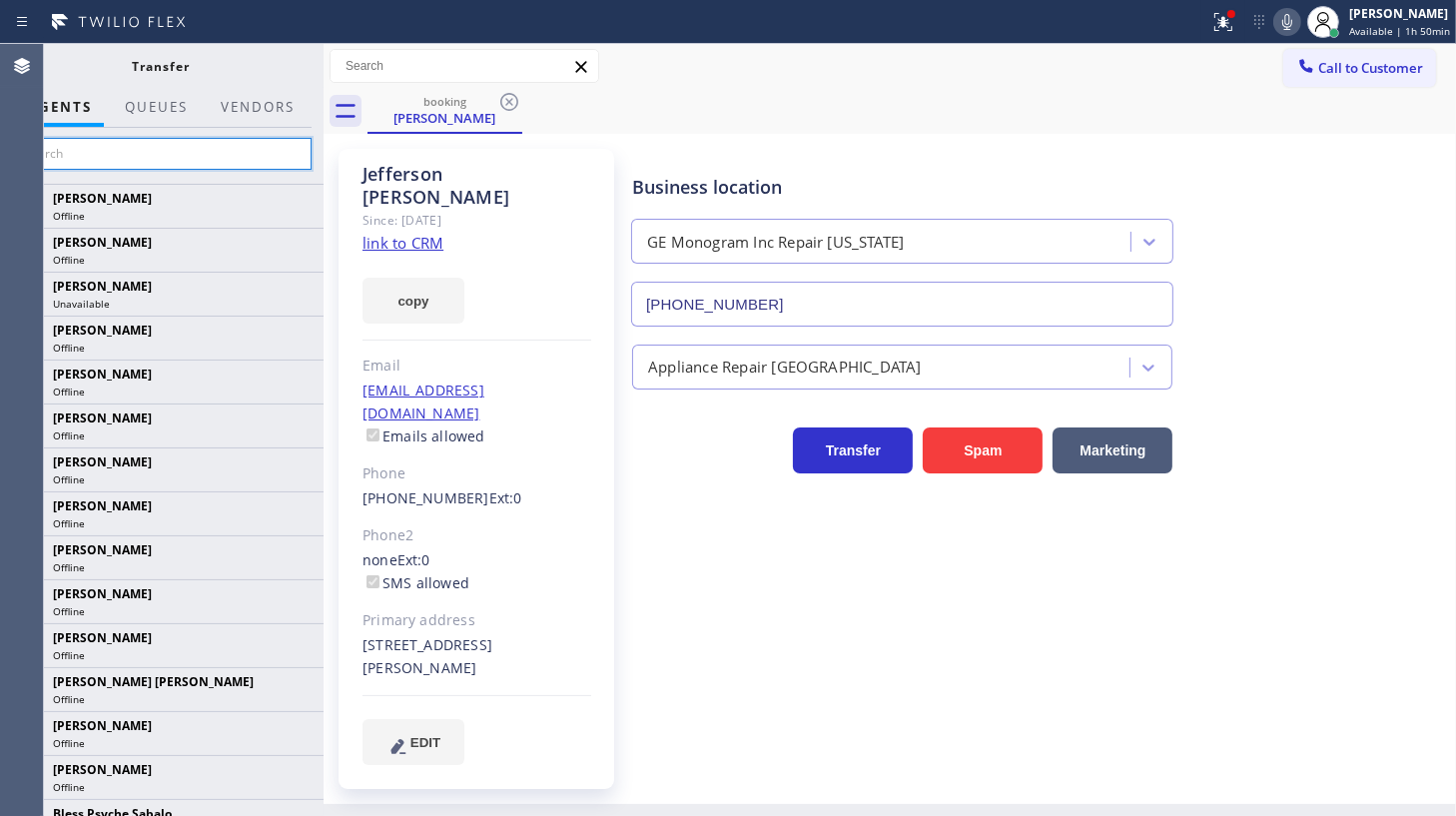 click at bounding box center [161, 154] 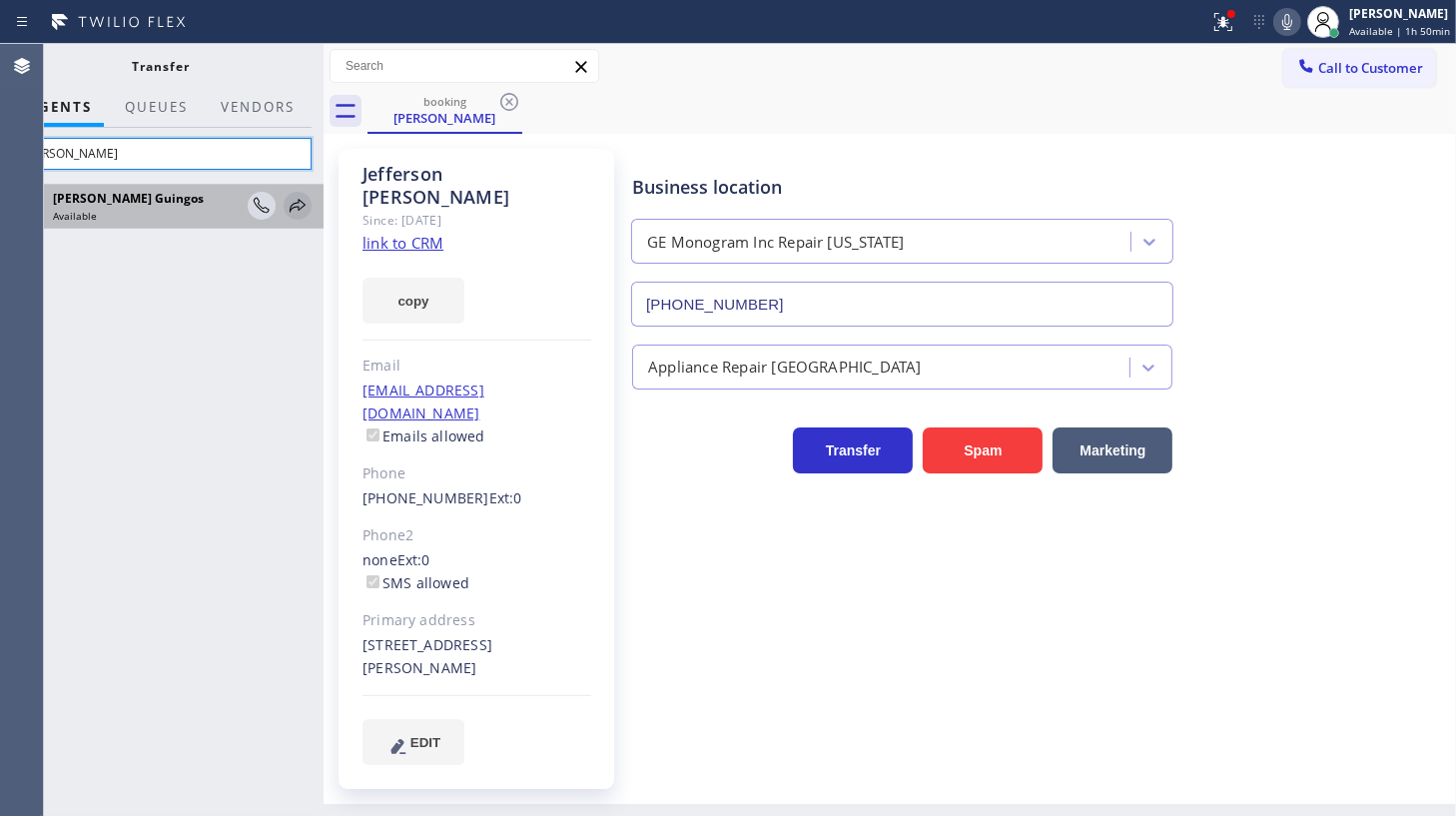 type on "ryan" 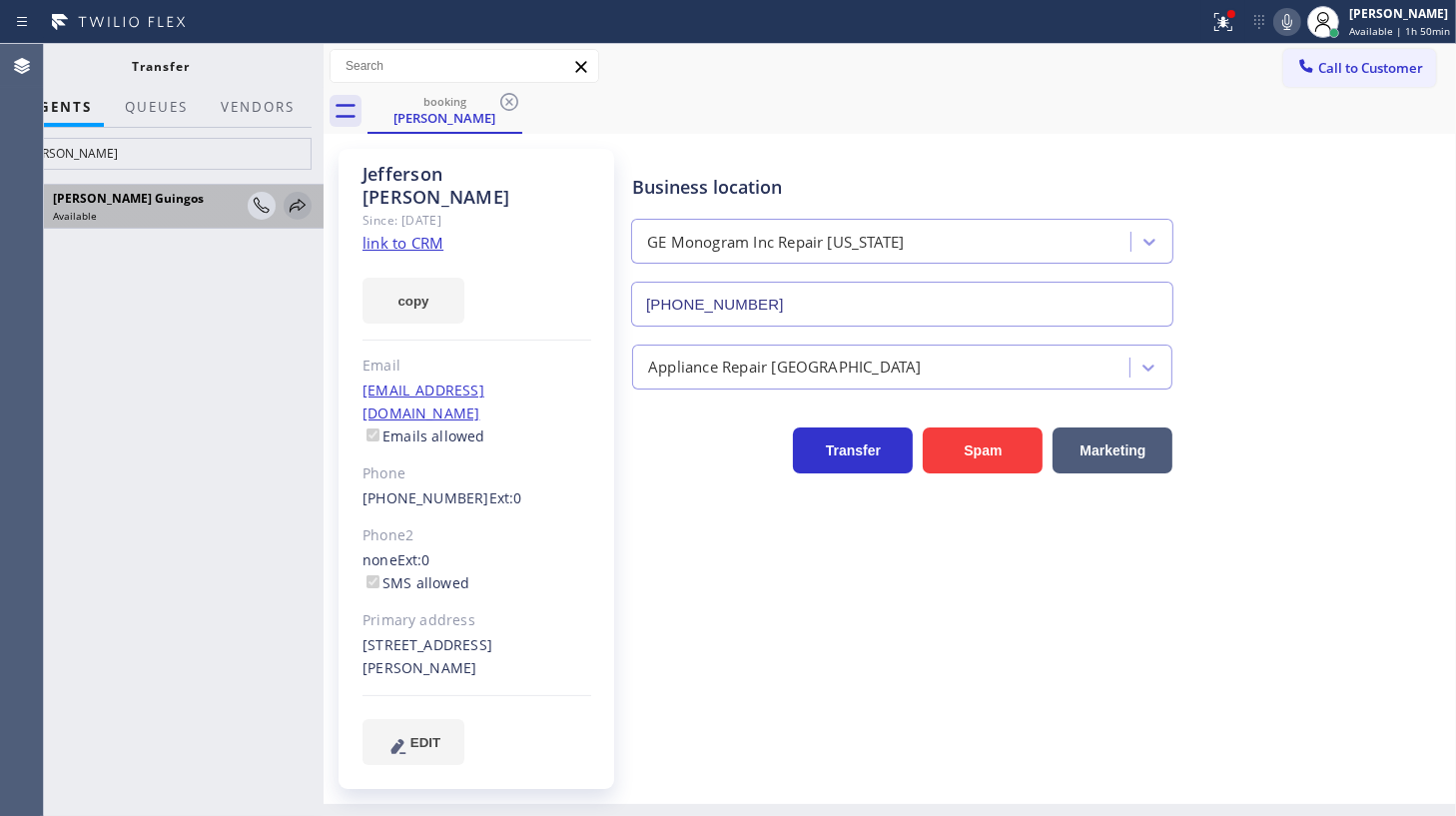 click 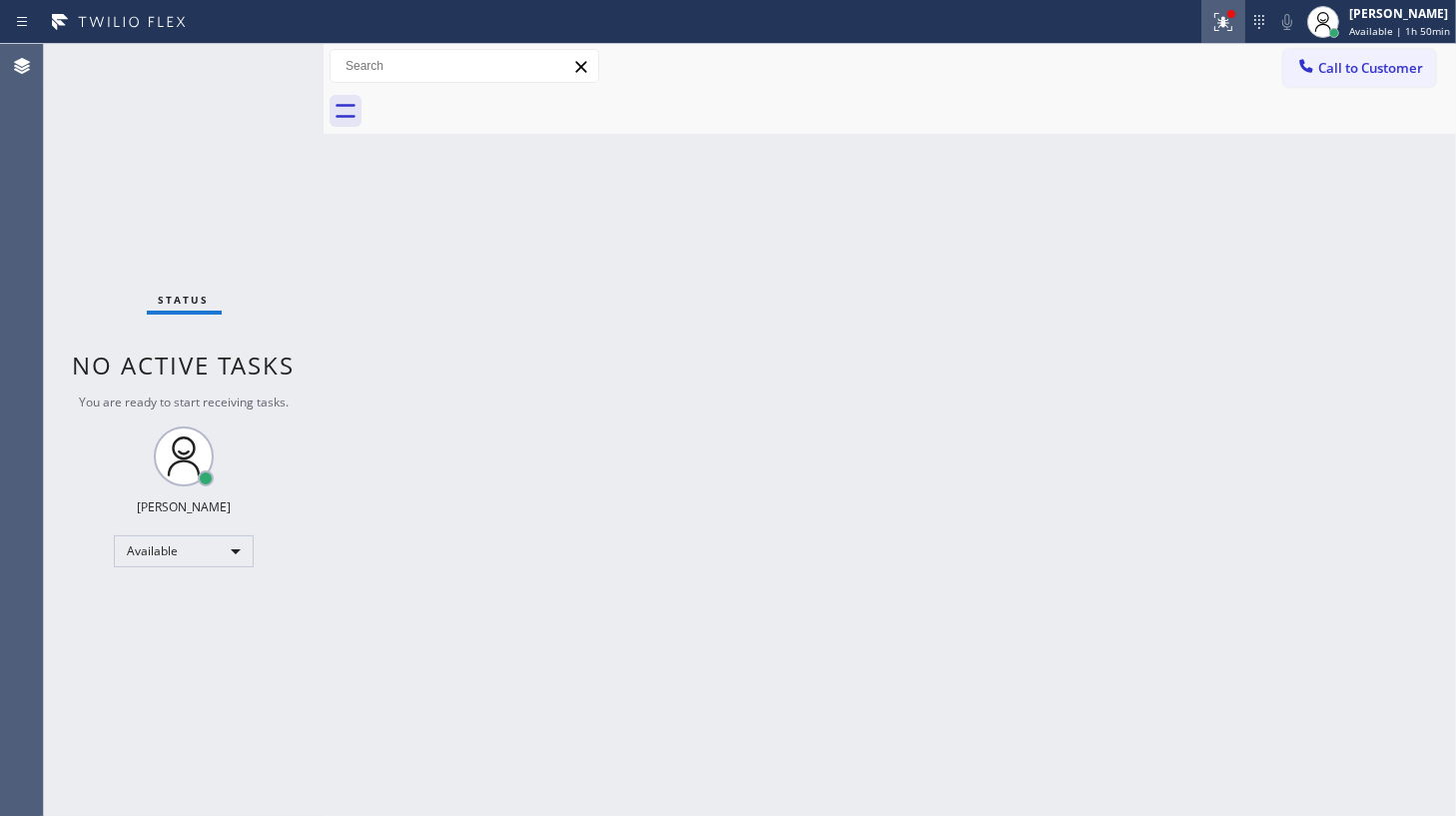 click 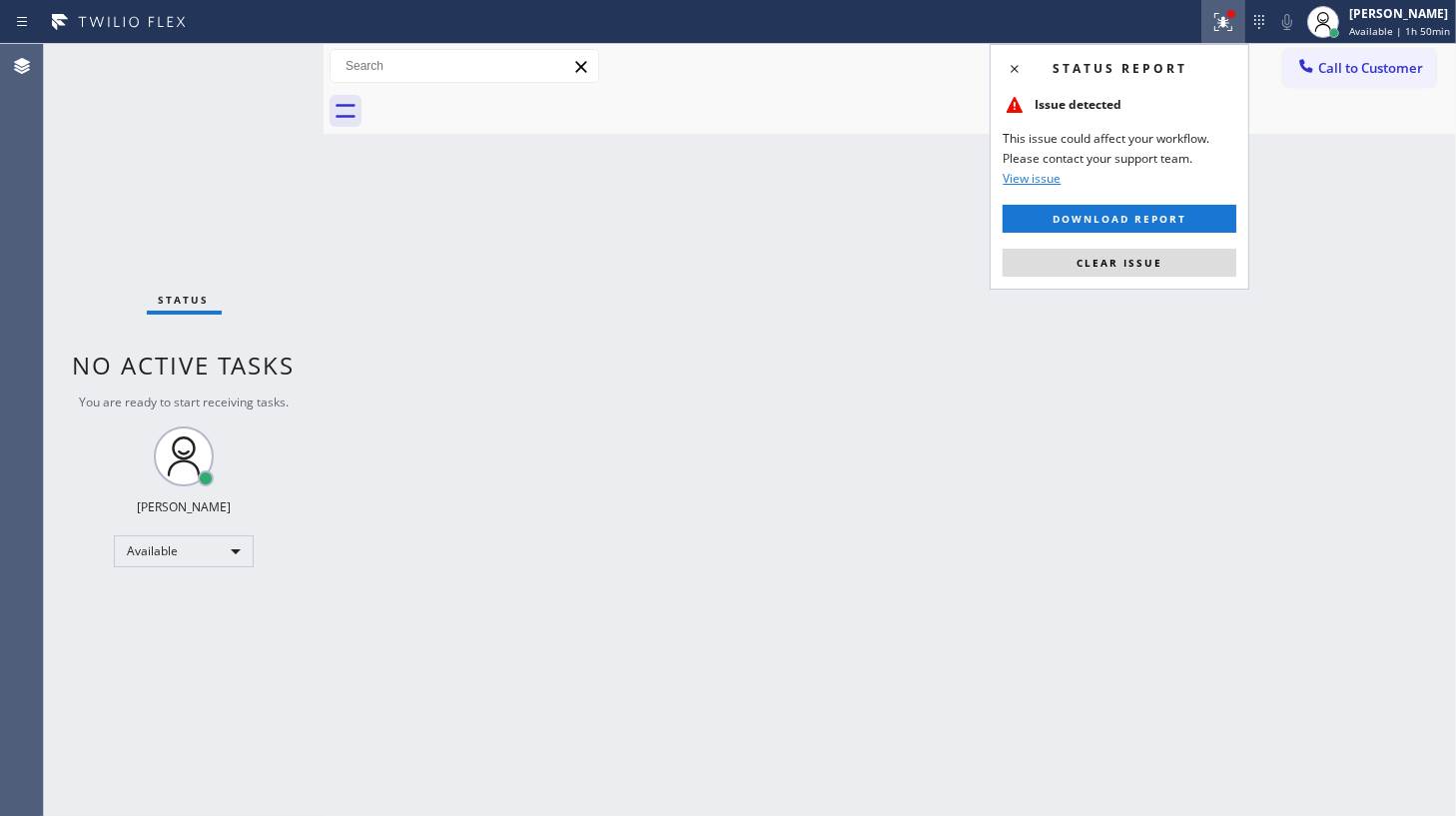 click on "Clear issue" at bounding box center [1119, 263] 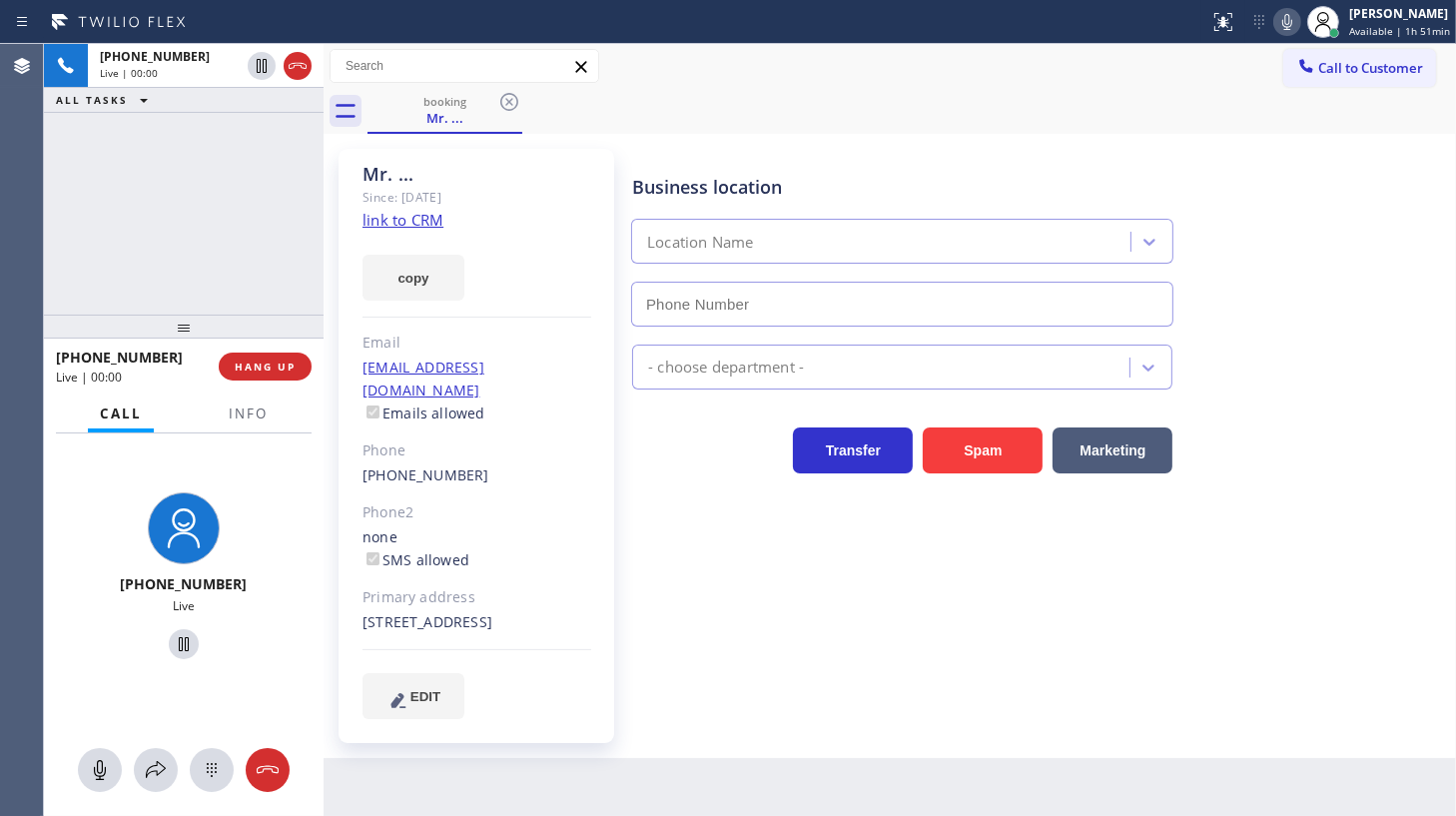 type on "(562) 364-8181" 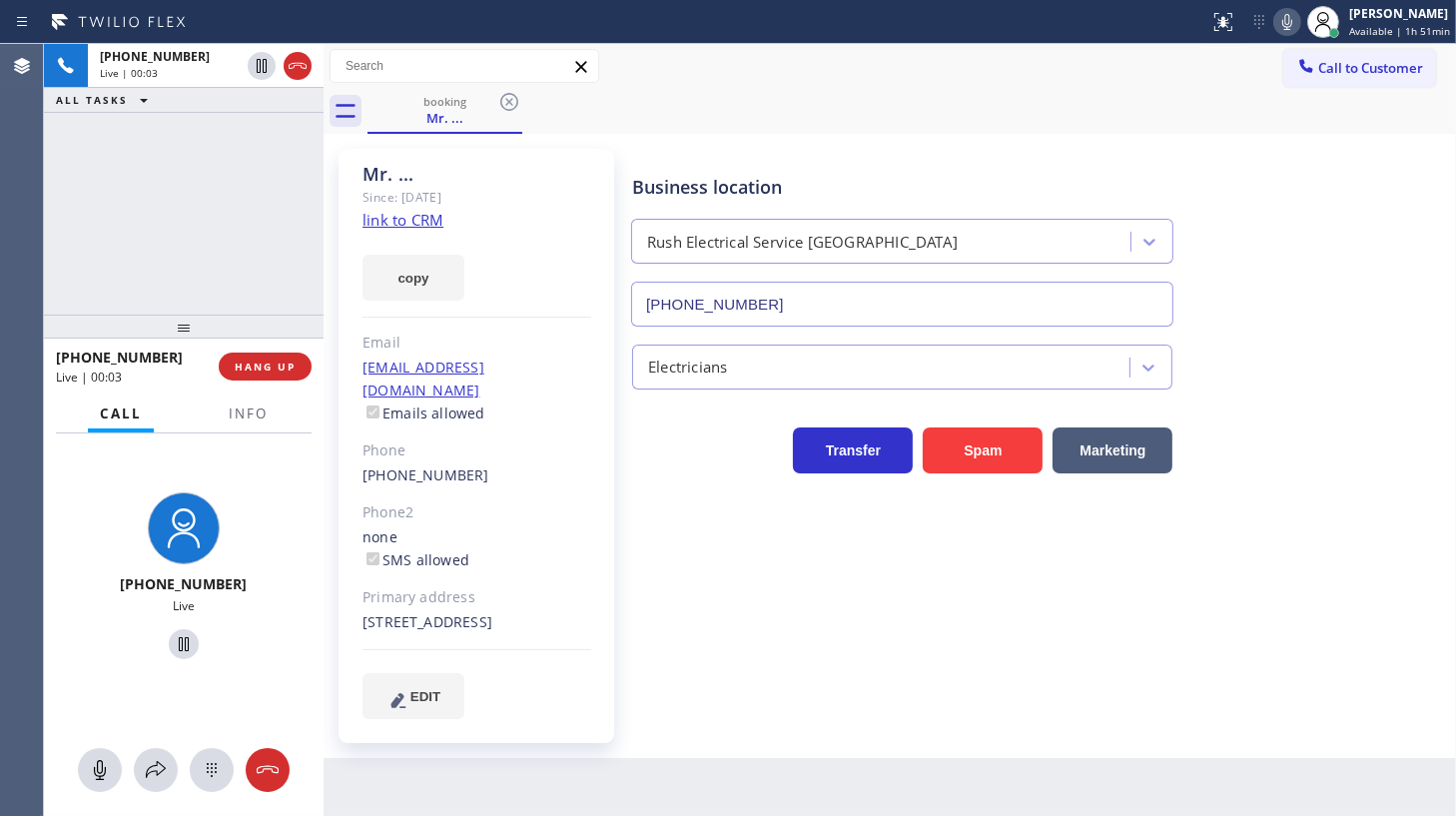 click on "link to CRM" 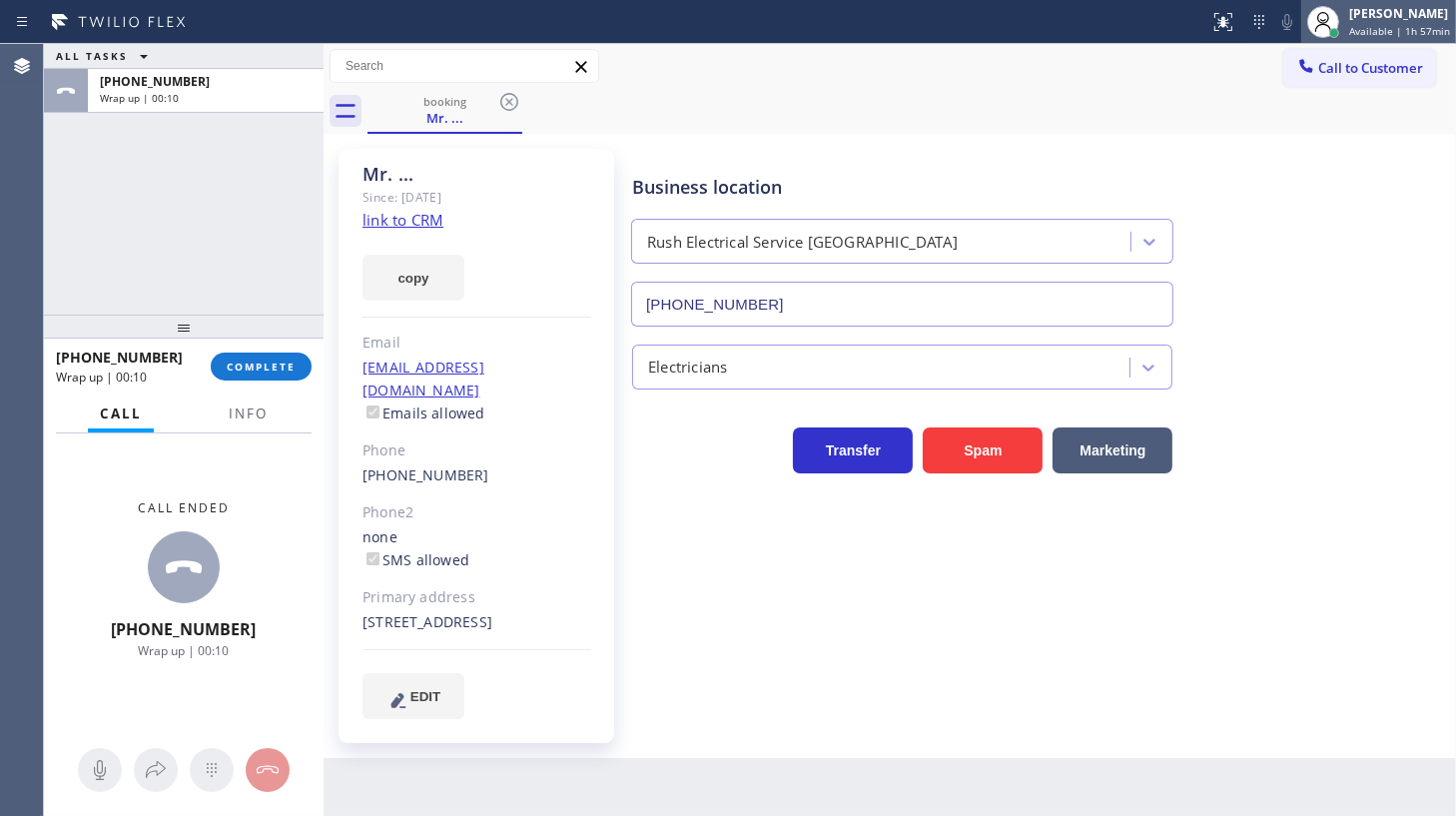 click on "Available | 1h 57min" at bounding box center [1399, 31] 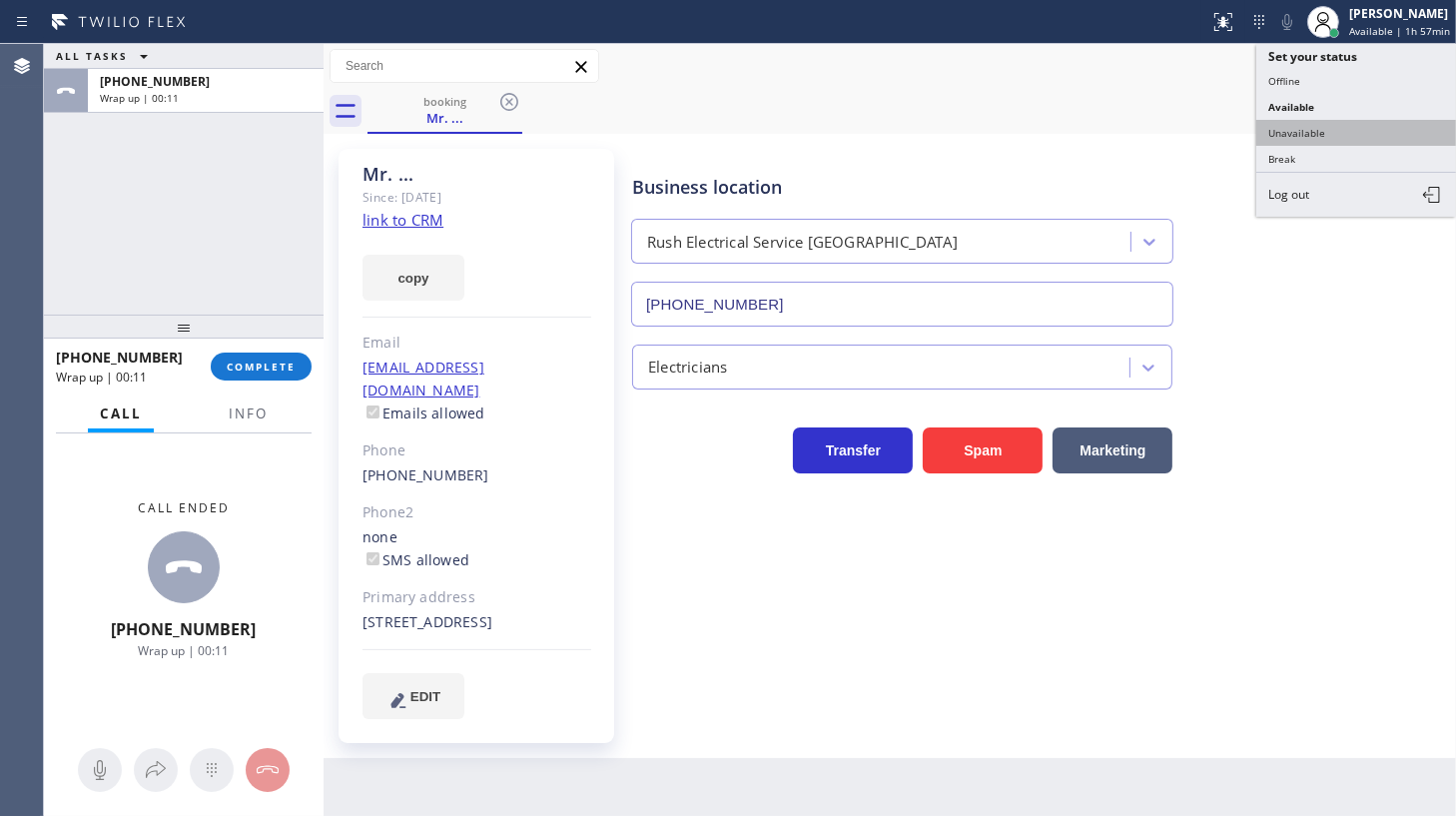 click on "Unavailable" at bounding box center (1356, 133) 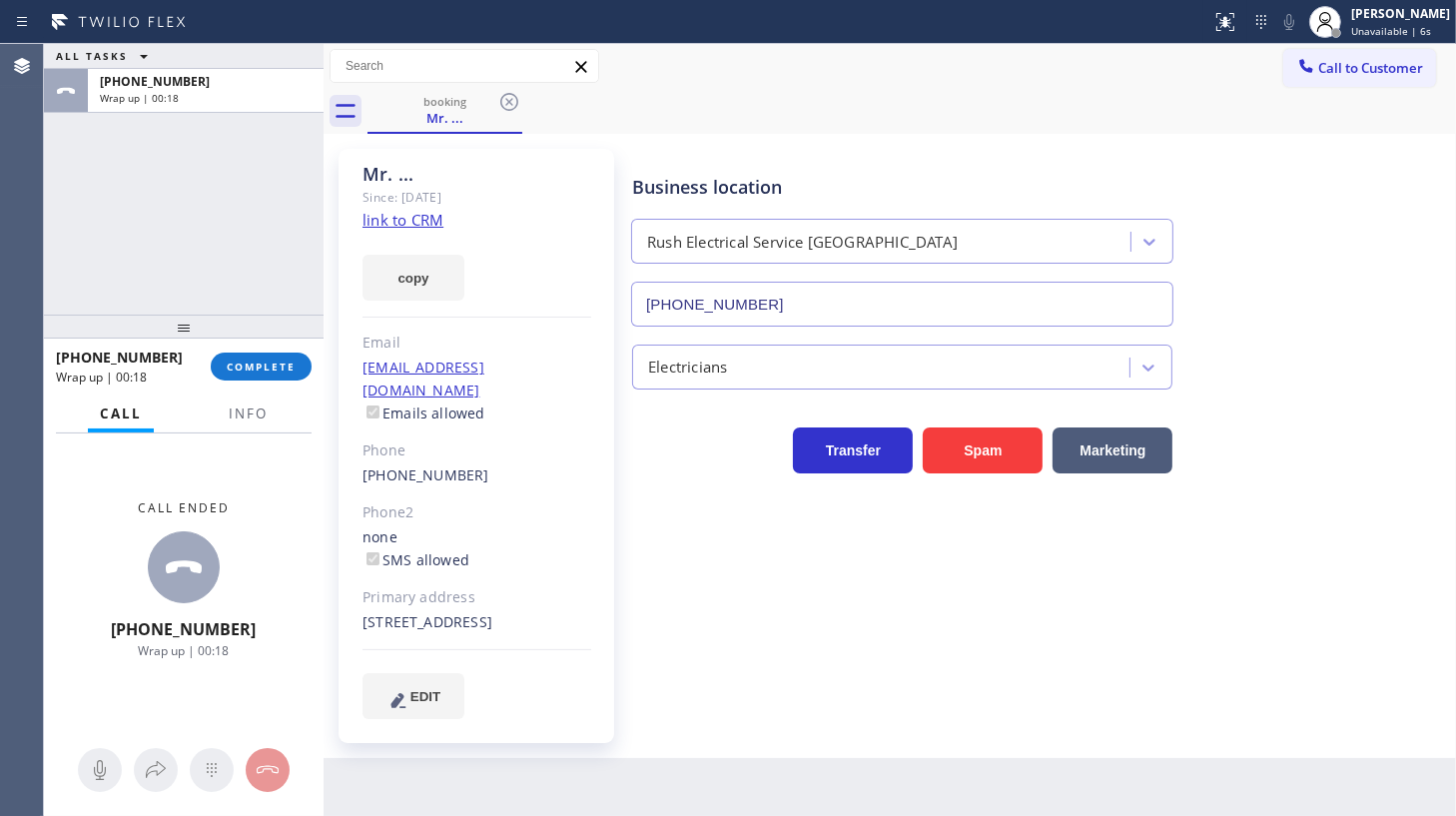 click on "Back to Dashboard Change Sender ID Customers Technicians Select a contact Outbound call Technician Search Technician Your caller id phone number Your caller id phone number Call Technician info Name   Phone none Address none Change Sender ID HVAC +18559994417 5 Star Appliance +18557314952 Appliance Repair +18554611149 Plumbing +18889090120 Air Duct Cleaning +18006865038  Electricians +18005688664 Cancel Change Check personal SMS Reset Change booking Mr. ... Call to Customer Outbound call Location Search location Your caller id phone number Customer number Call Outbound call Technician Search Technician Your caller id phone number Your caller id phone number Call booking Mr. ... Mr.   ... Since: 20 may 2020 link to CRM copy Email no@gmail.com  Emails allowed Phone (949) 988-4392 Phone2 none  SMS allowed Primary address  7 Crosscreek Irvine, 92604 CA EDIT Outbound call Location Rush Electrical Service Orange County Your caller id phone number (562) 364-8181 Customer number Call Benefits  Business location Spam" at bounding box center (890, 429) 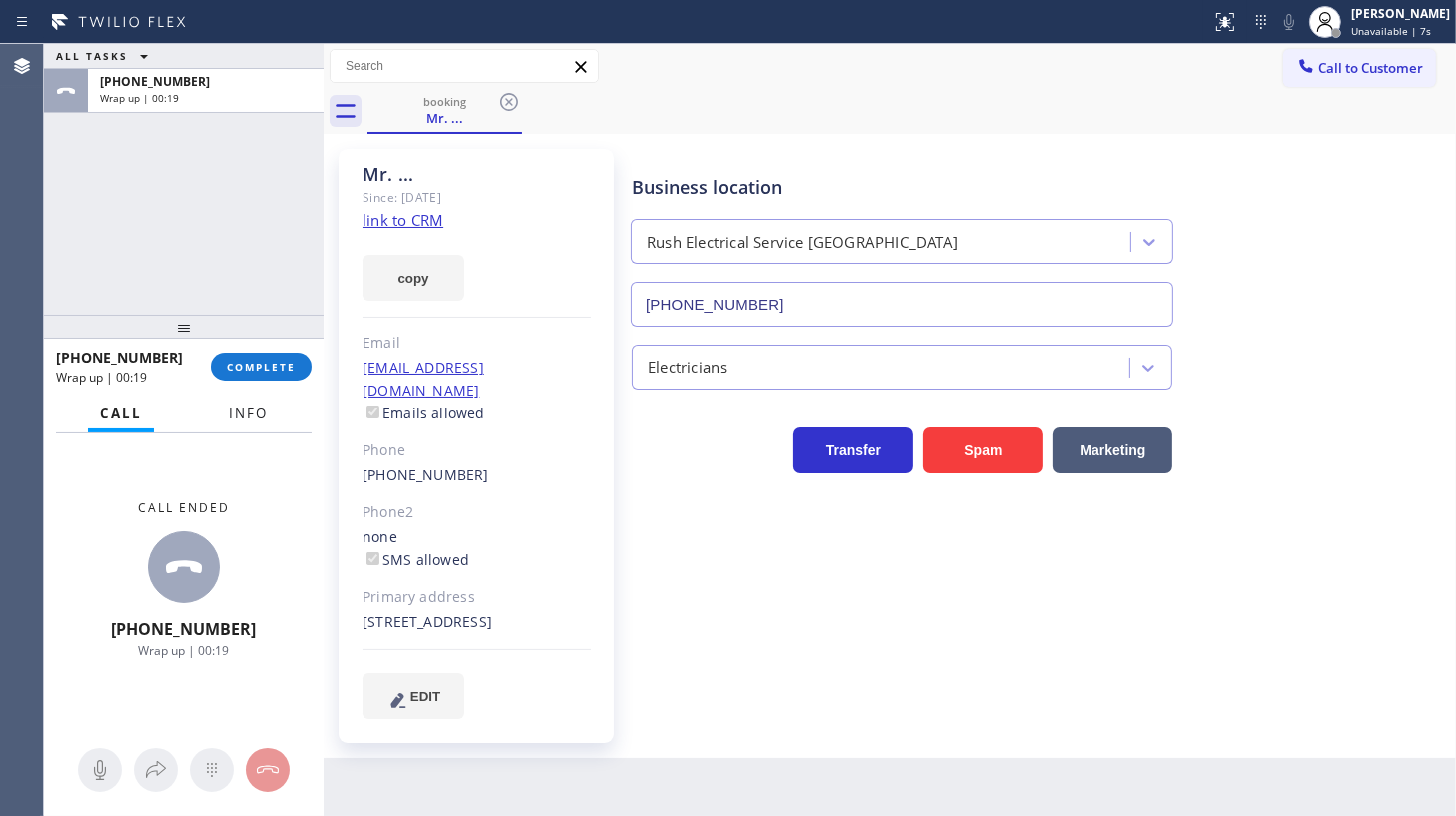 click on "Info" at bounding box center (248, 413) 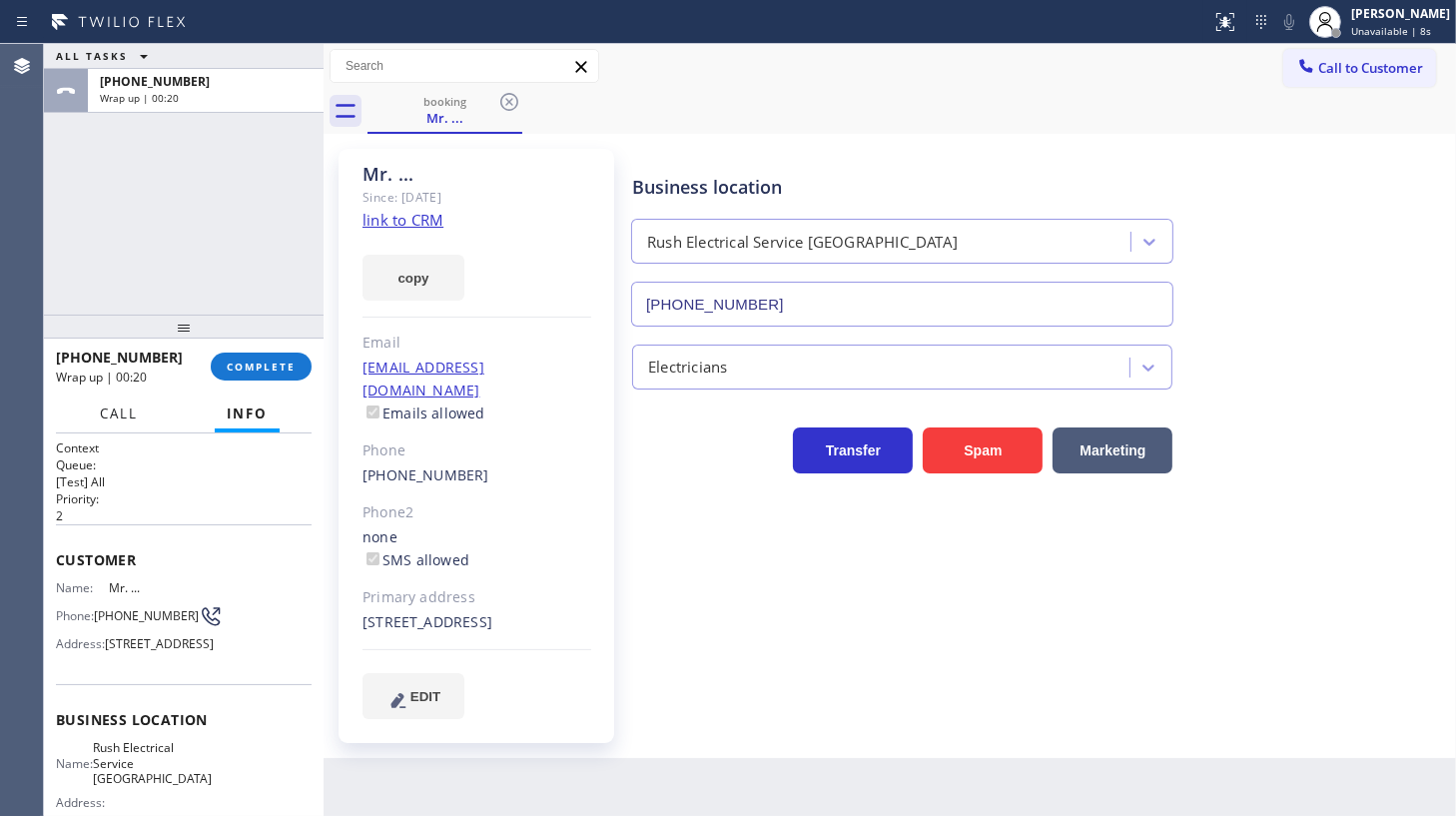 click on "Call" at bounding box center [119, 413] 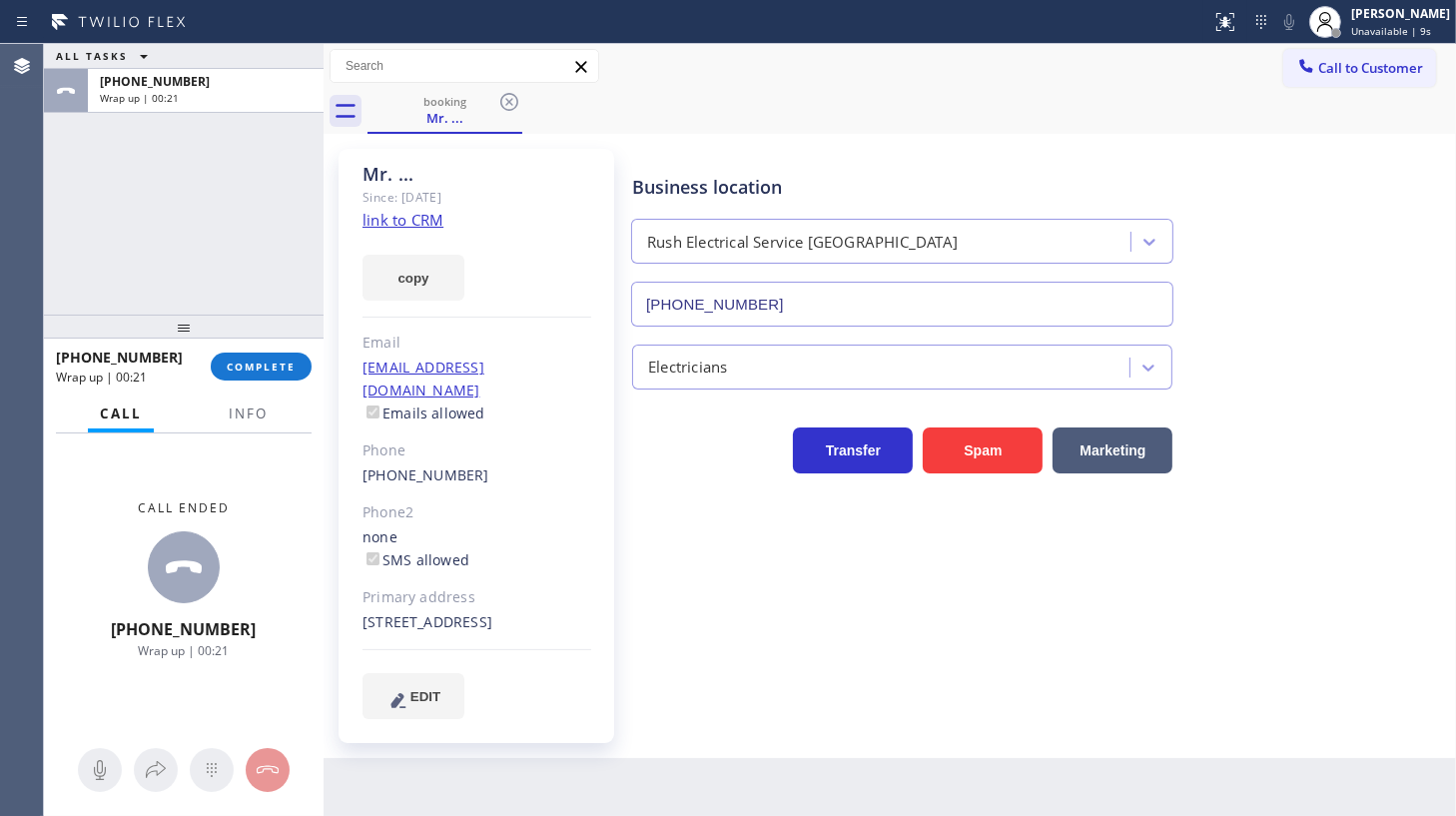 click on "Business location Rush Electrical Service Orange County (562) 364-8181 Electricians Transfer Spam Marketing" at bounding box center (1040, 433) 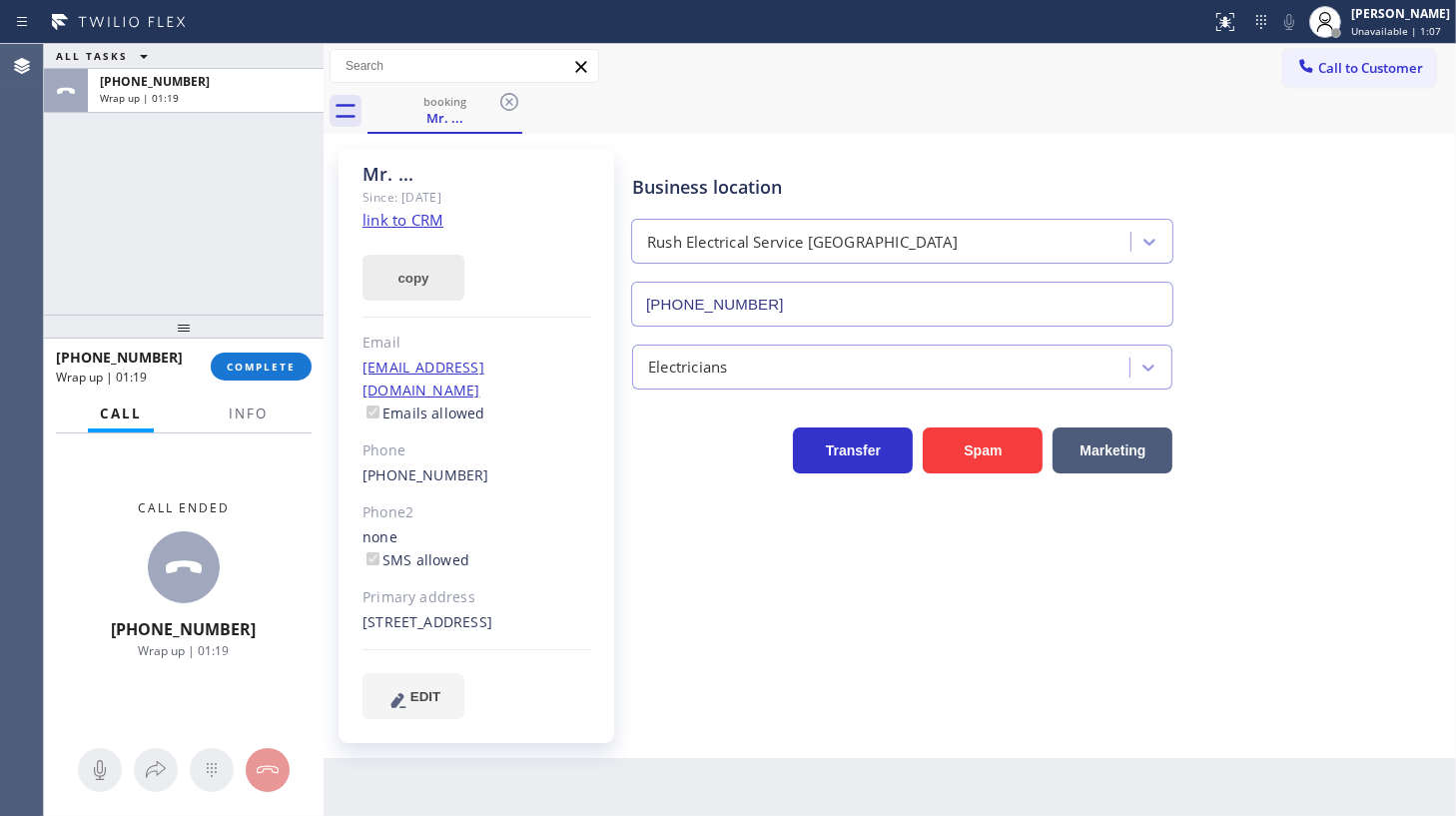 click on "copy" at bounding box center (413, 278) 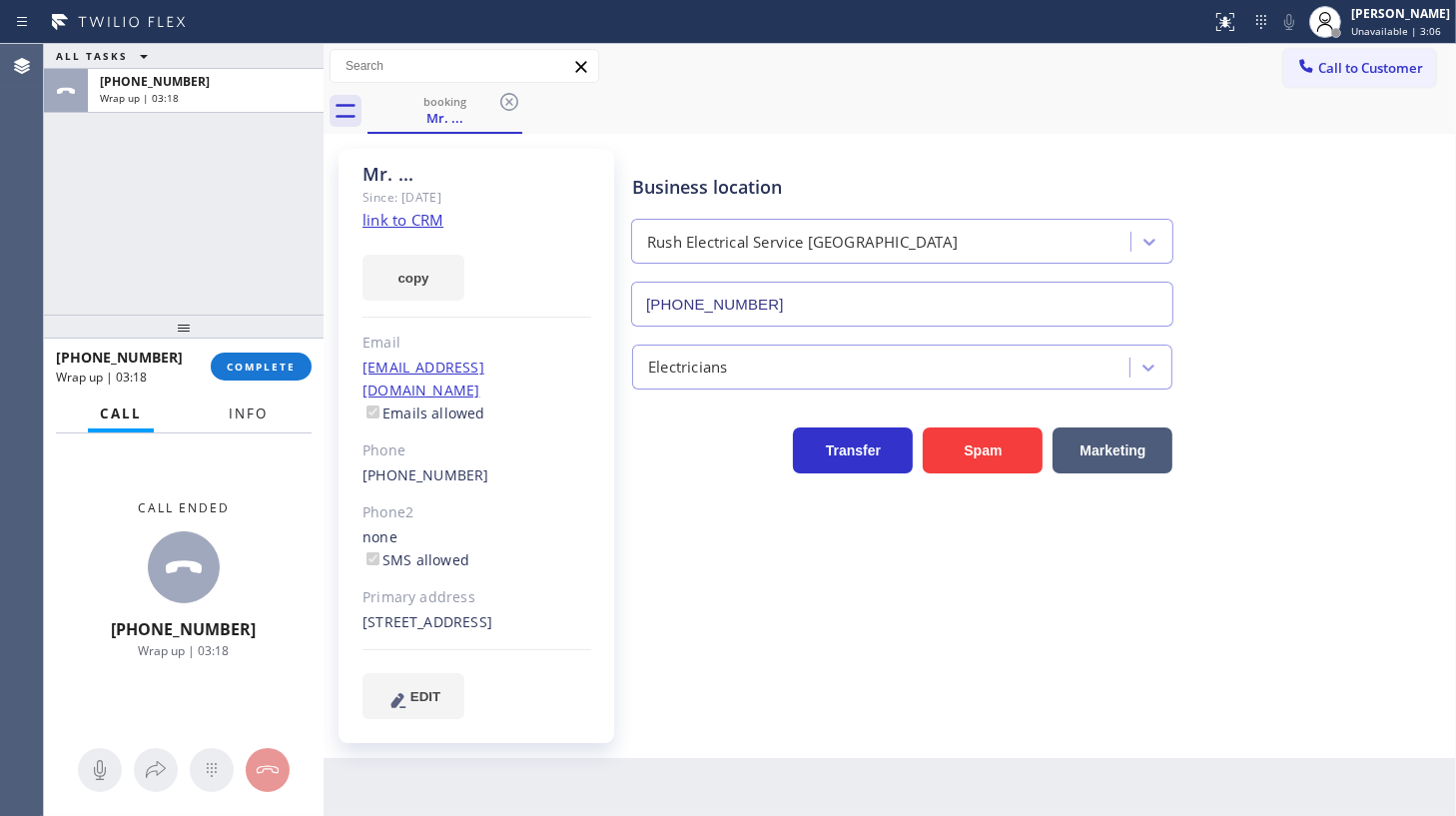 click on "Info" at bounding box center (248, 413) 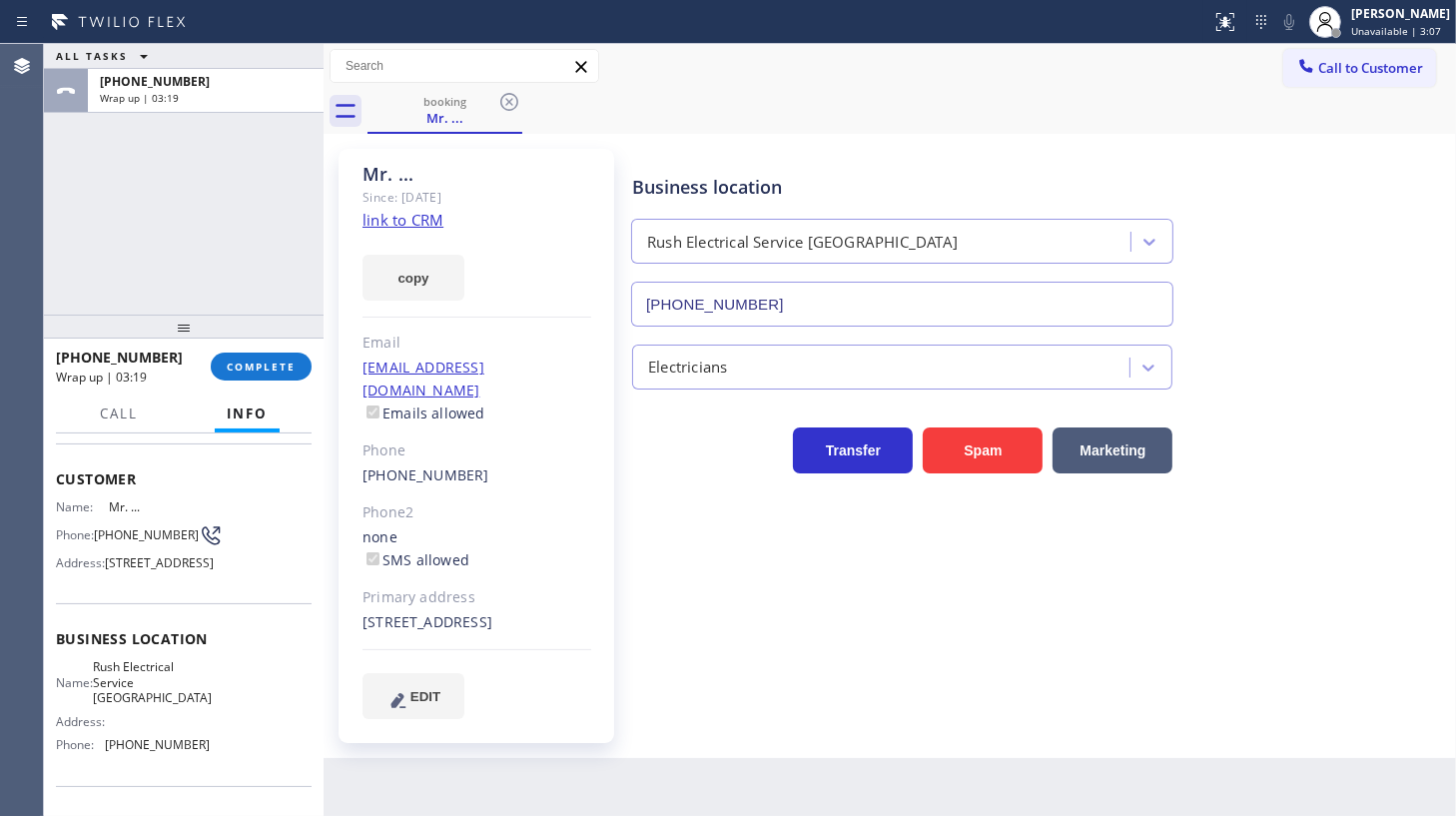 scroll, scrollTop: 181, scrollLeft: 0, axis: vertical 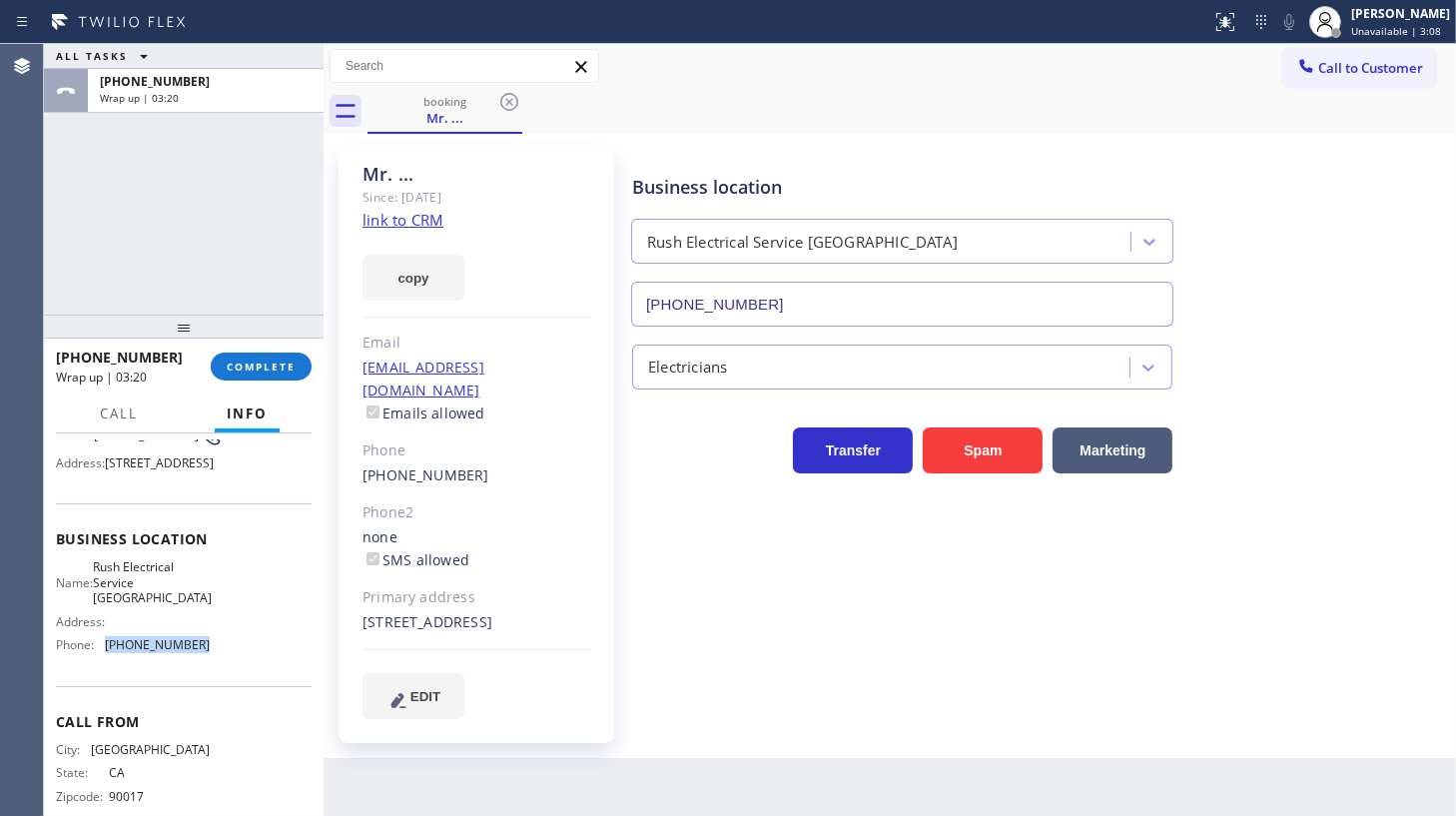 drag, startPoint x: 103, startPoint y: 669, endPoint x: 256, endPoint y: 668, distance: 153.00327 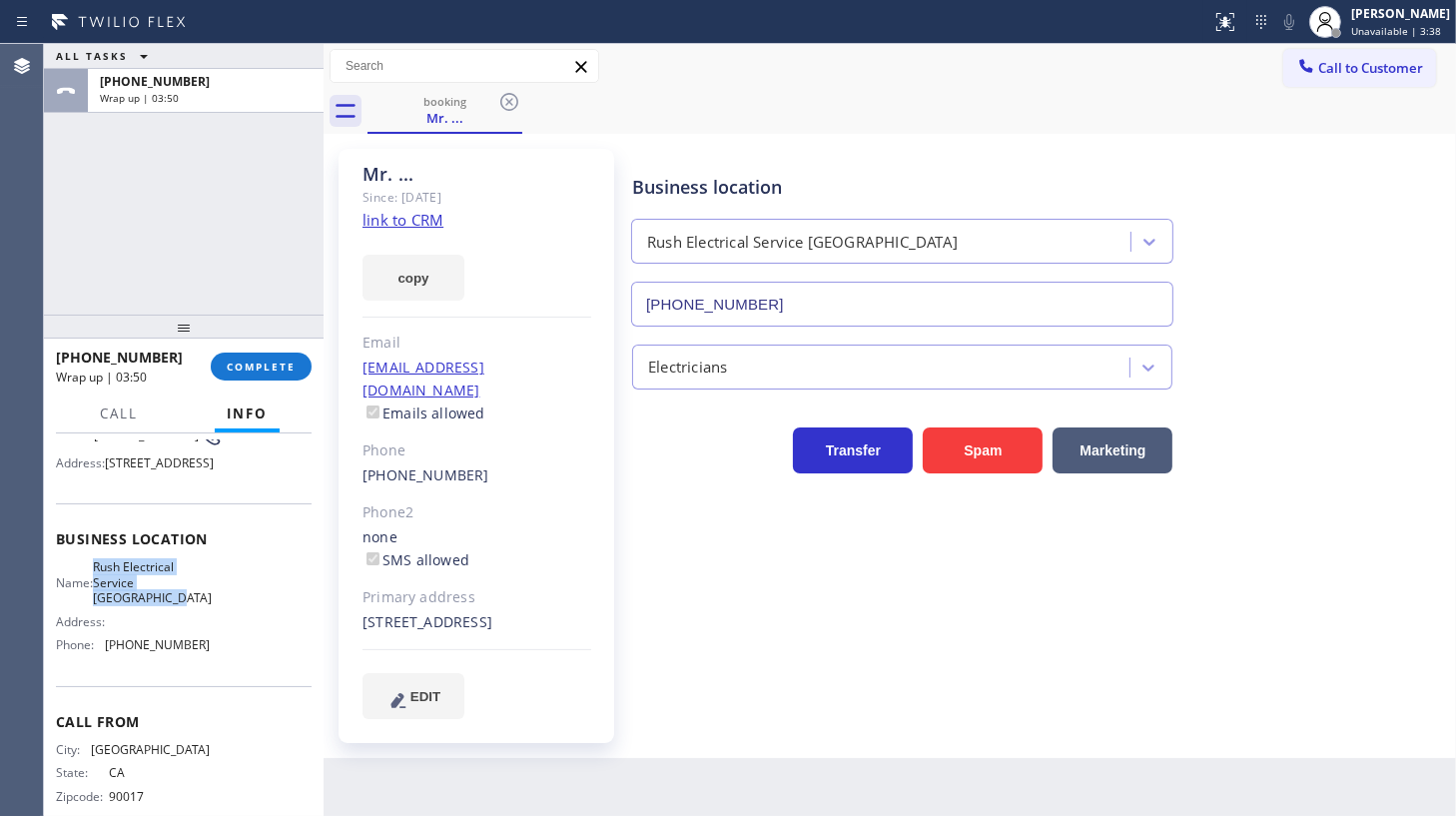 drag, startPoint x: 103, startPoint y: 585, endPoint x: 164, endPoint y: 618, distance: 69.354164 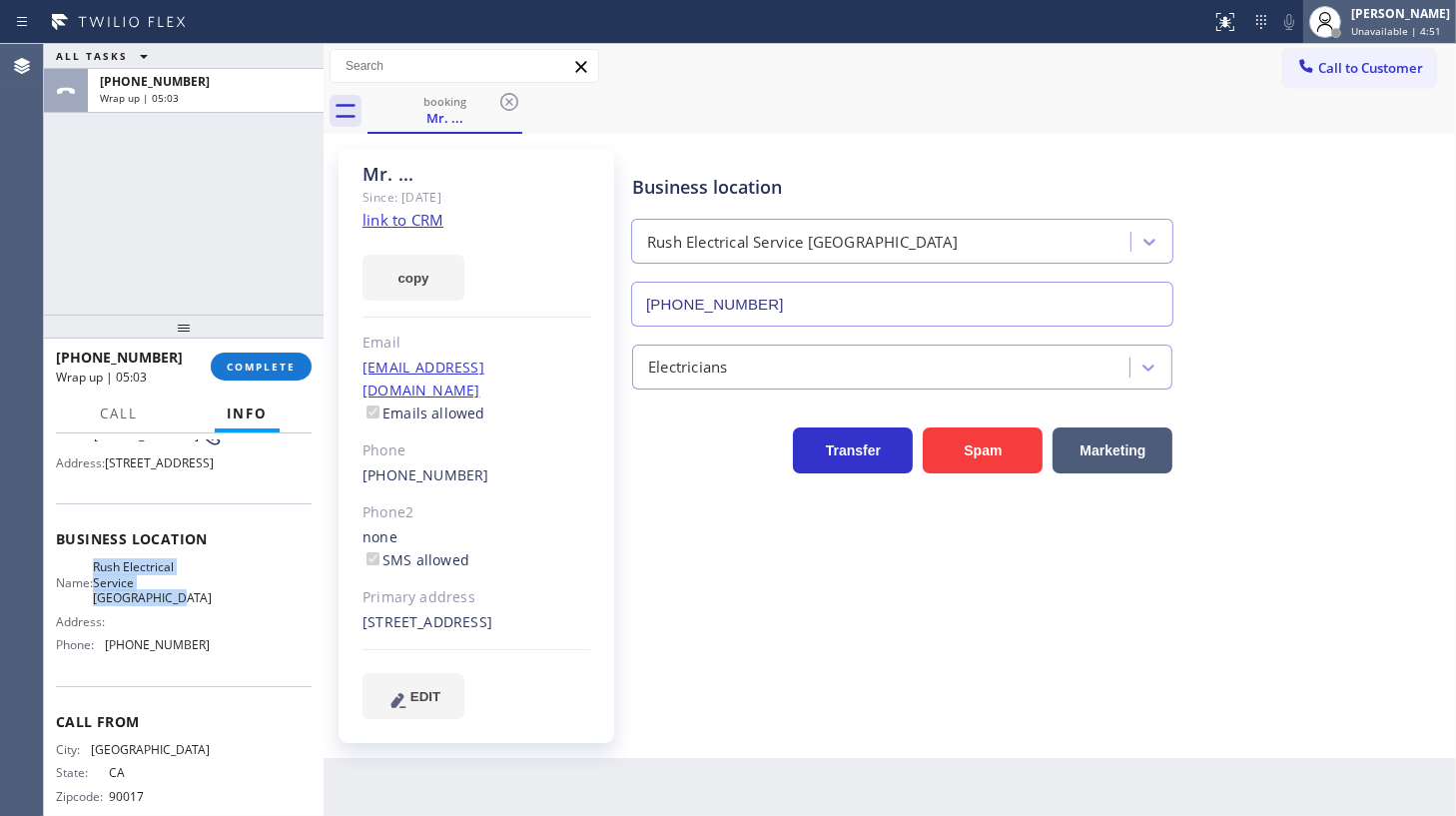click on "[PERSON_NAME]" at bounding box center (1400, 13) 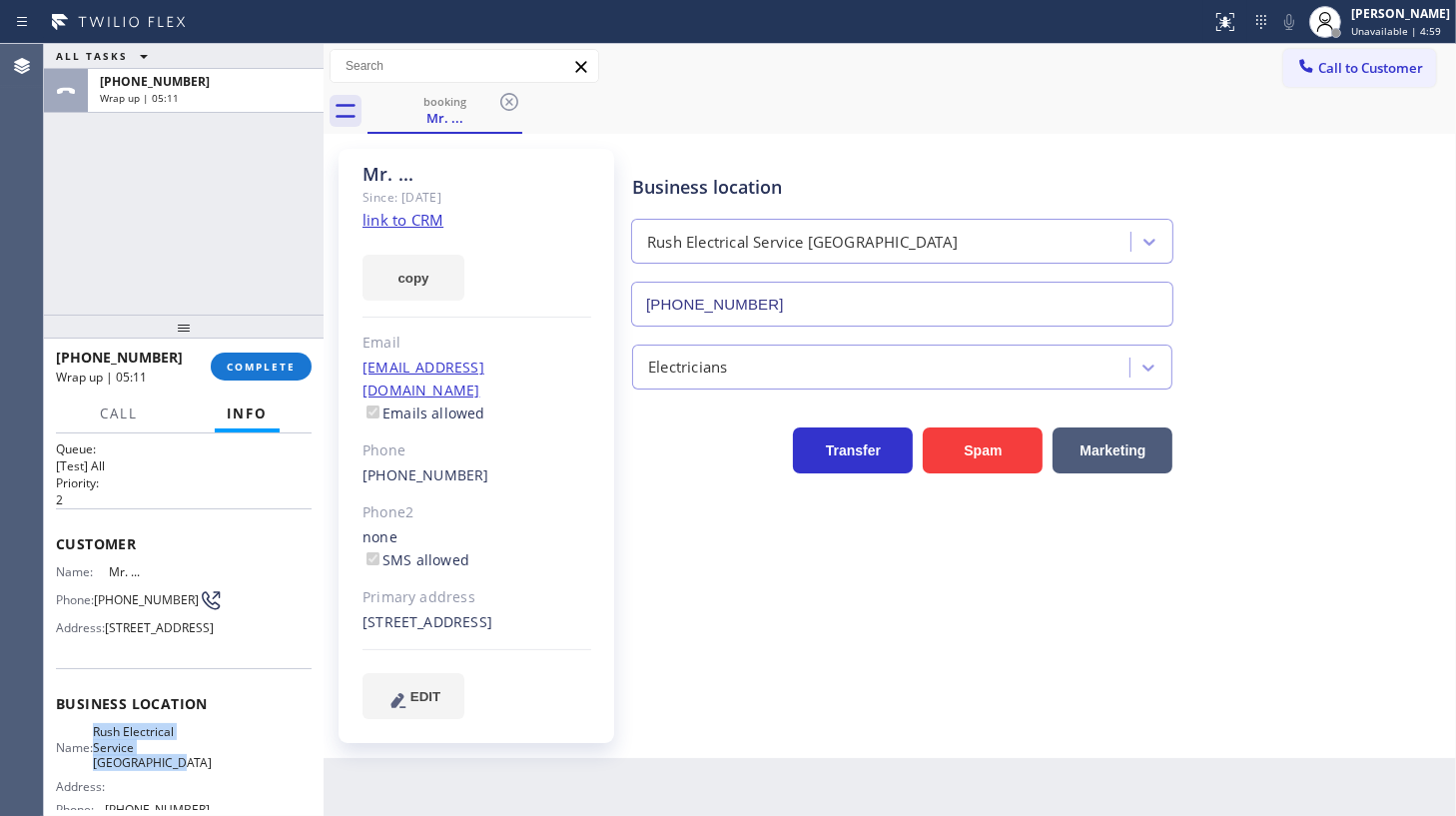 scroll, scrollTop: 0, scrollLeft: 0, axis: both 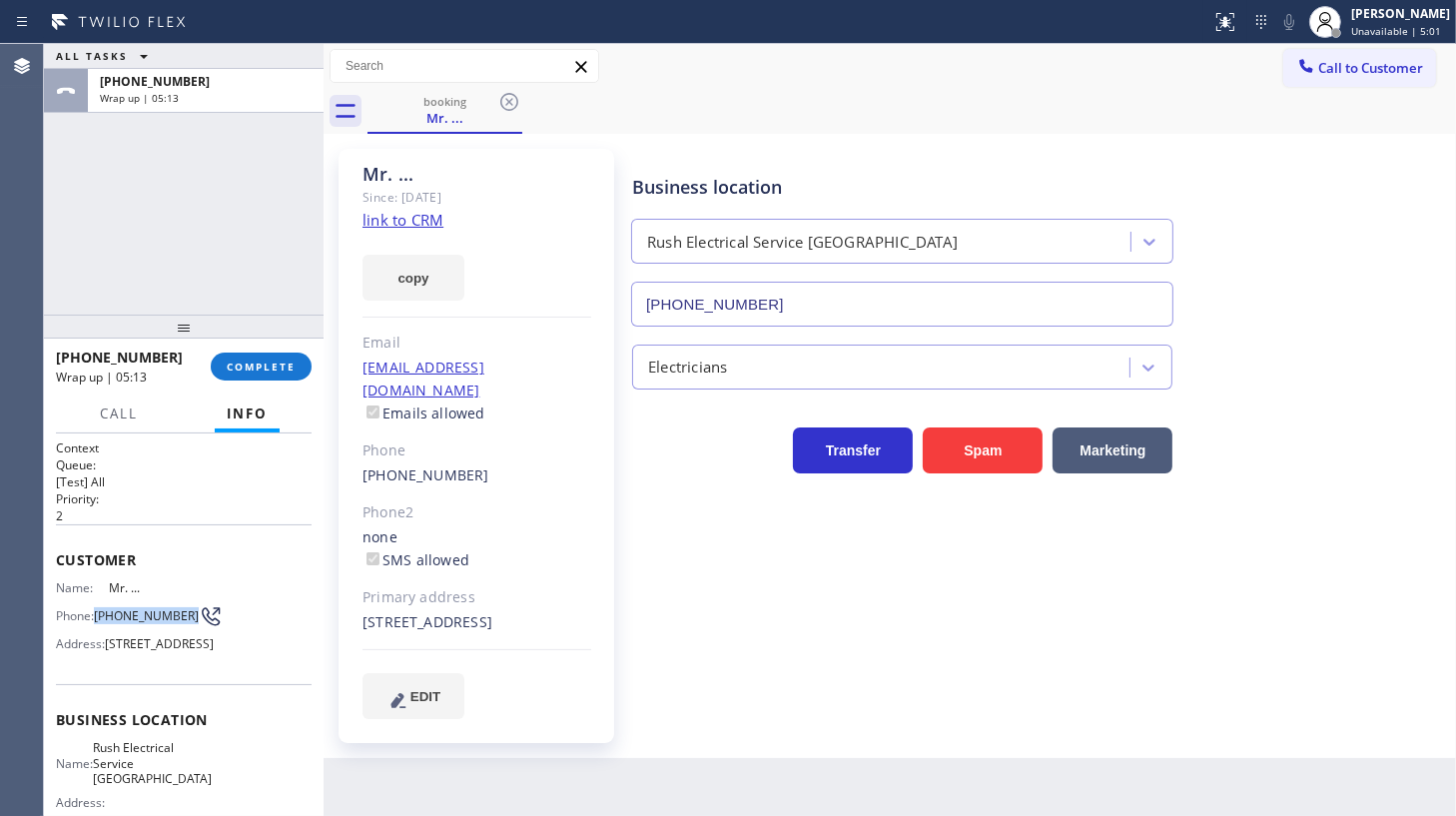 drag, startPoint x: 100, startPoint y: 611, endPoint x: 155, endPoint y: 629, distance: 57.870545 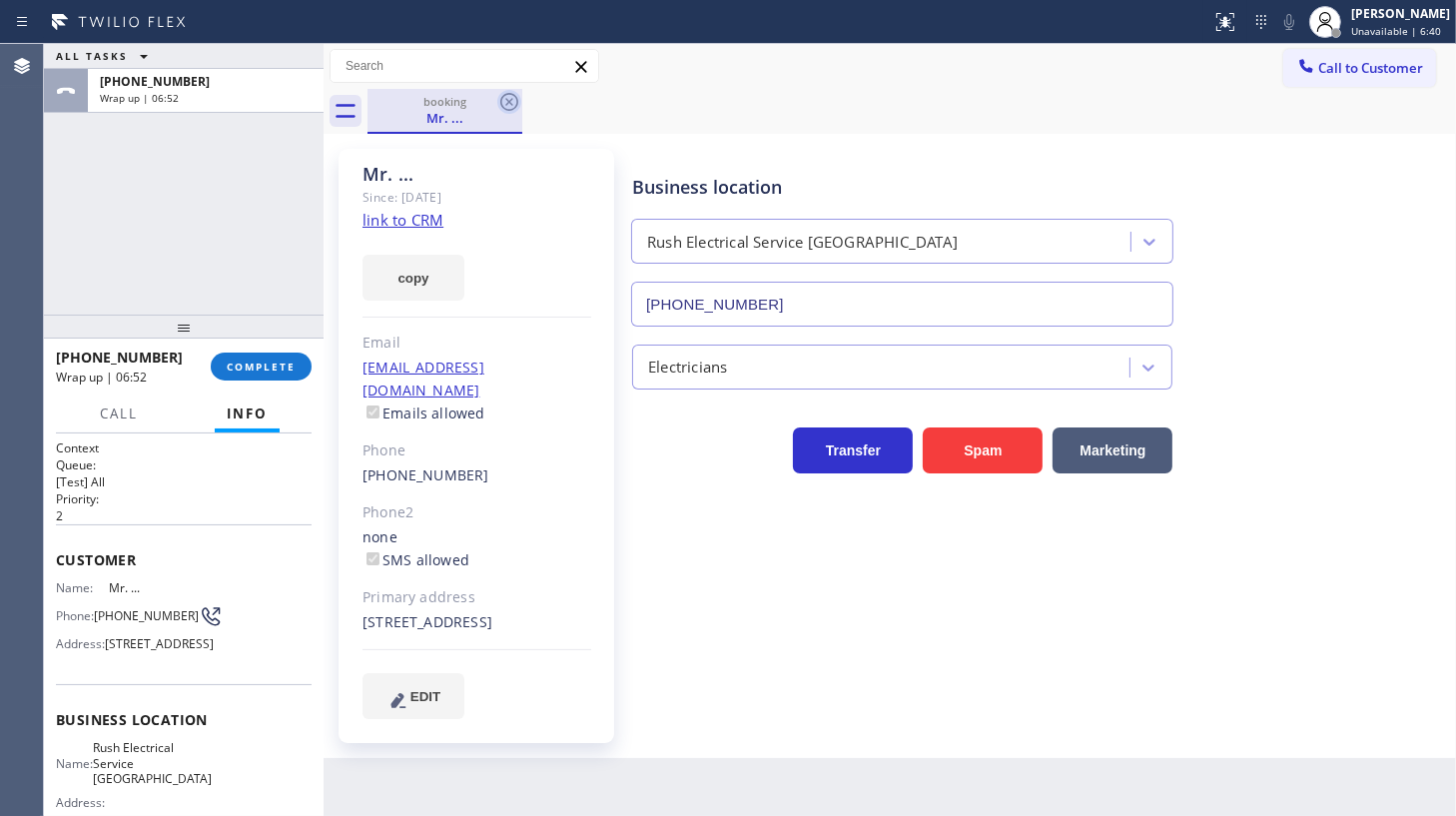 click 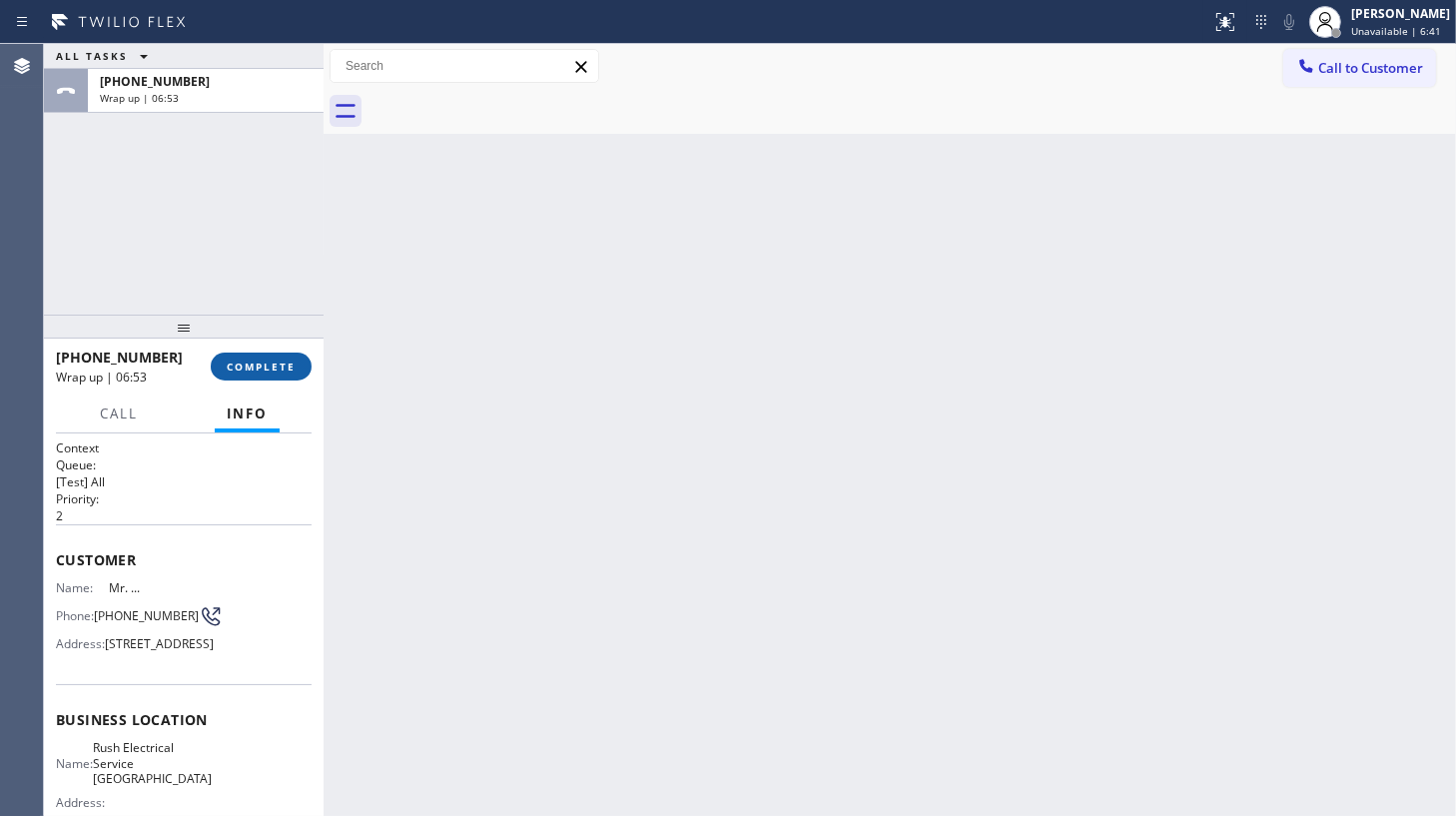 click on "COMPLETE" at bounding box center (261, 367) 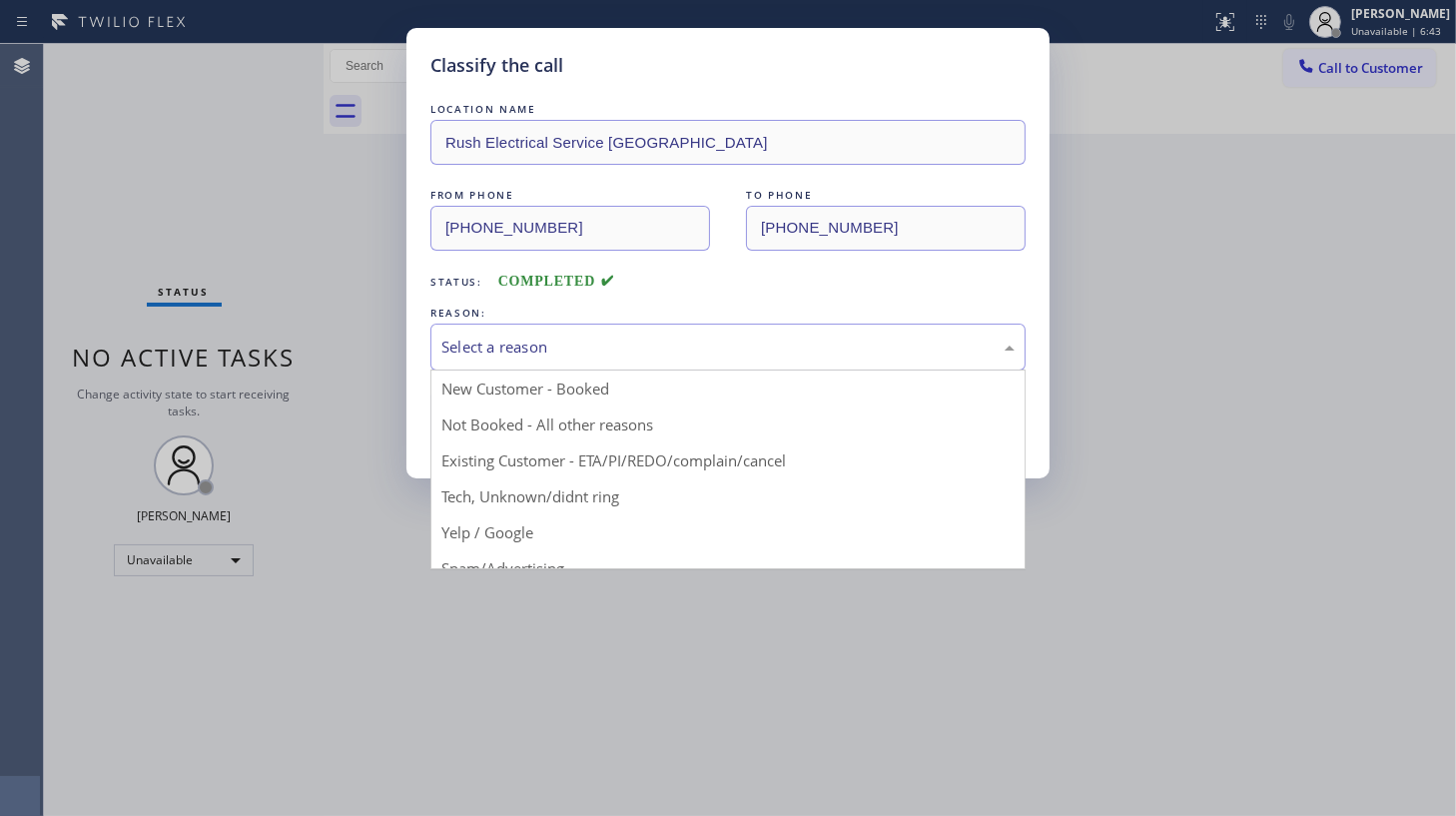 click on "Select a reason" at bounding box center [728, 347] 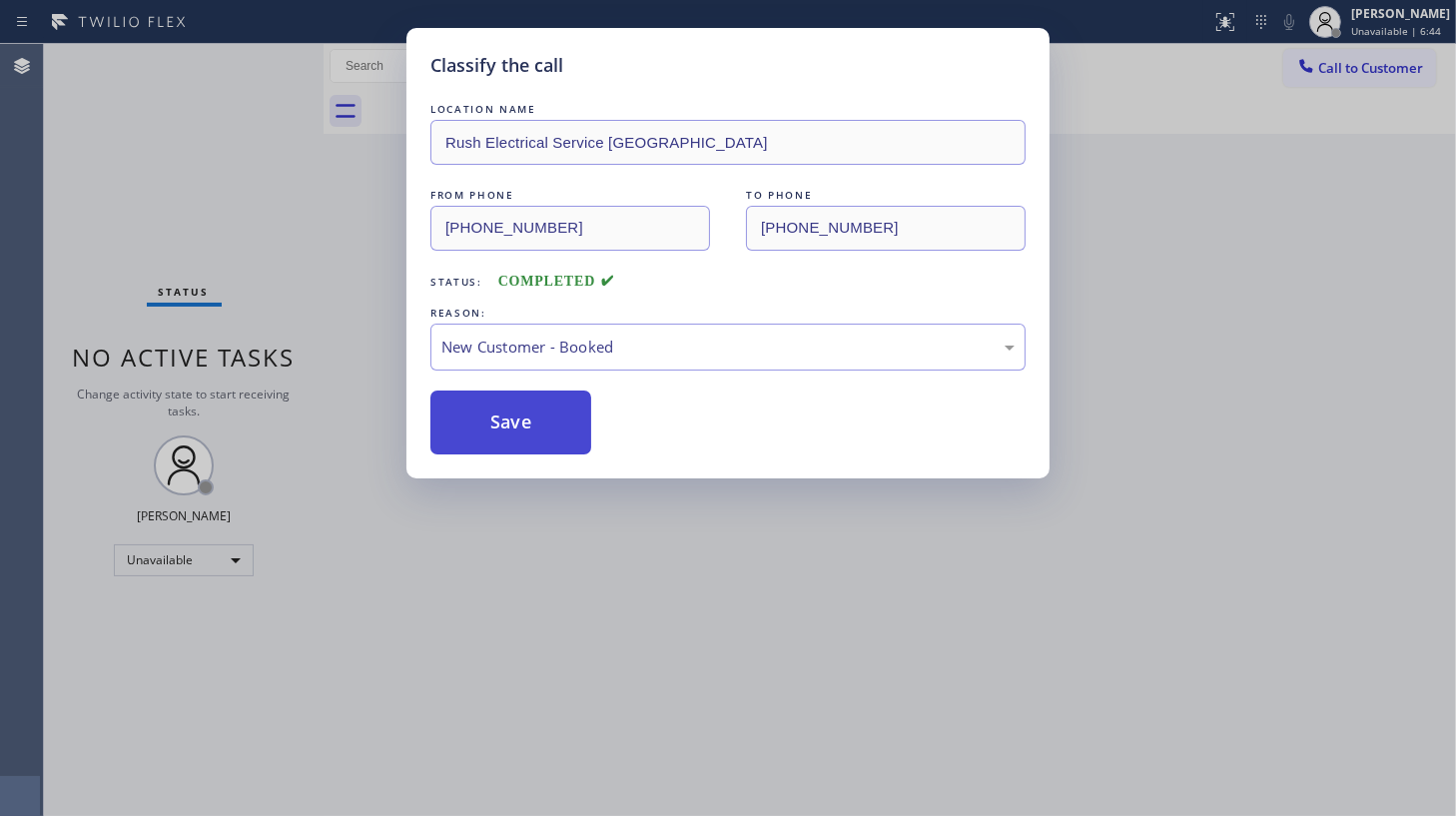 click on "Save" at bounding box center (510, 422) 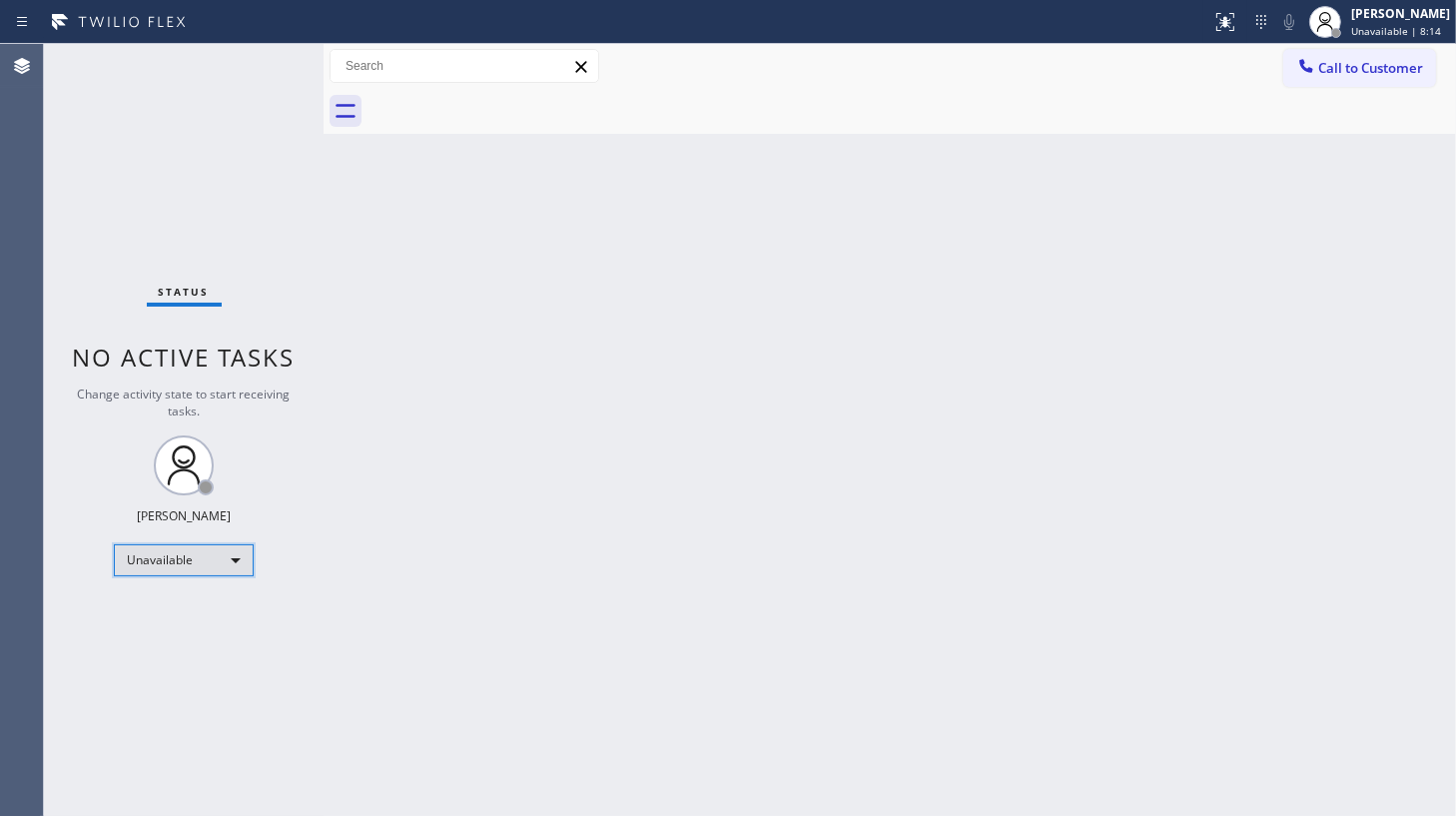 click on "Unavailable" at bounding box center (184, 560) 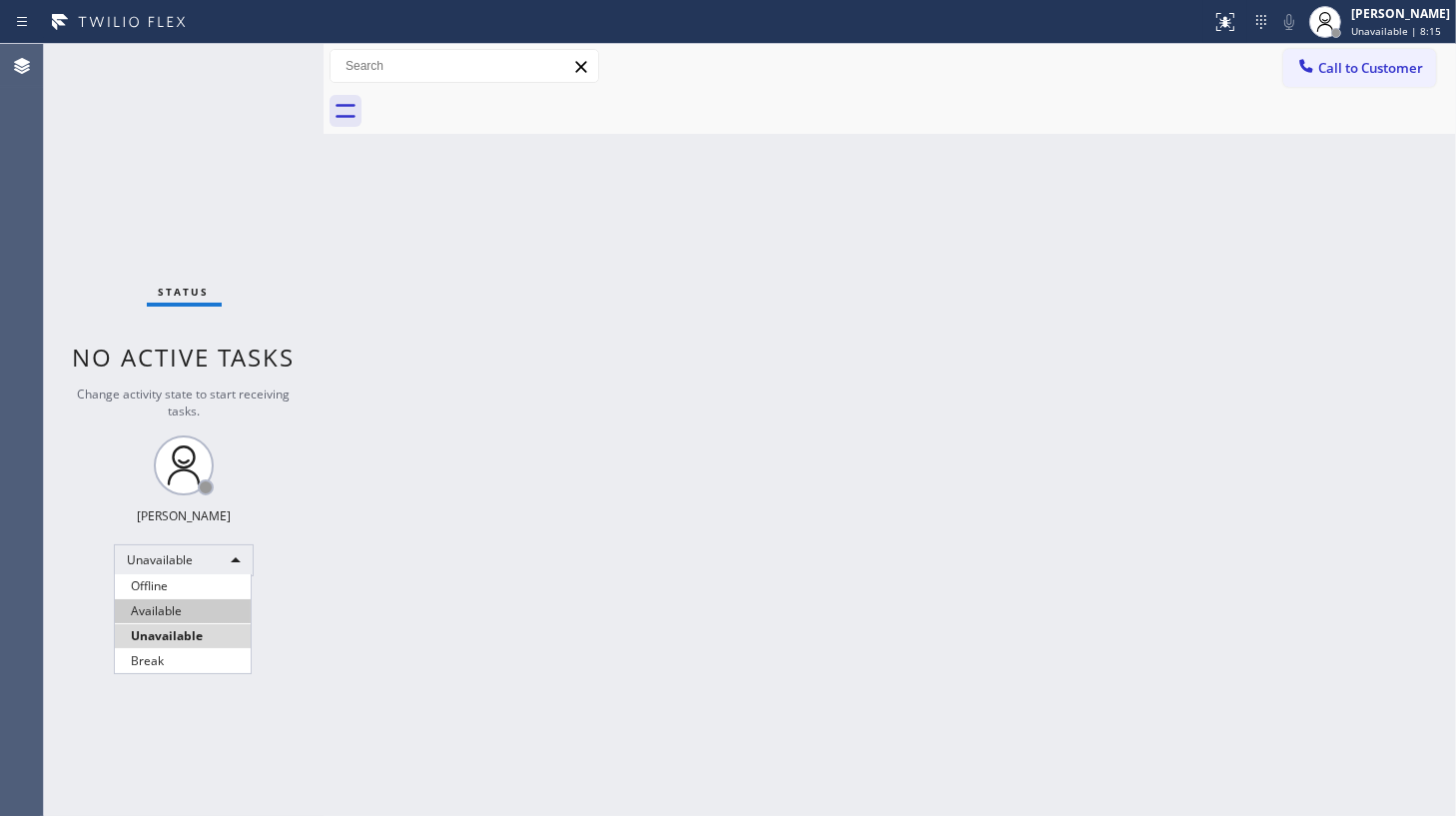 click on "Available" at bounding box center [183, 611] 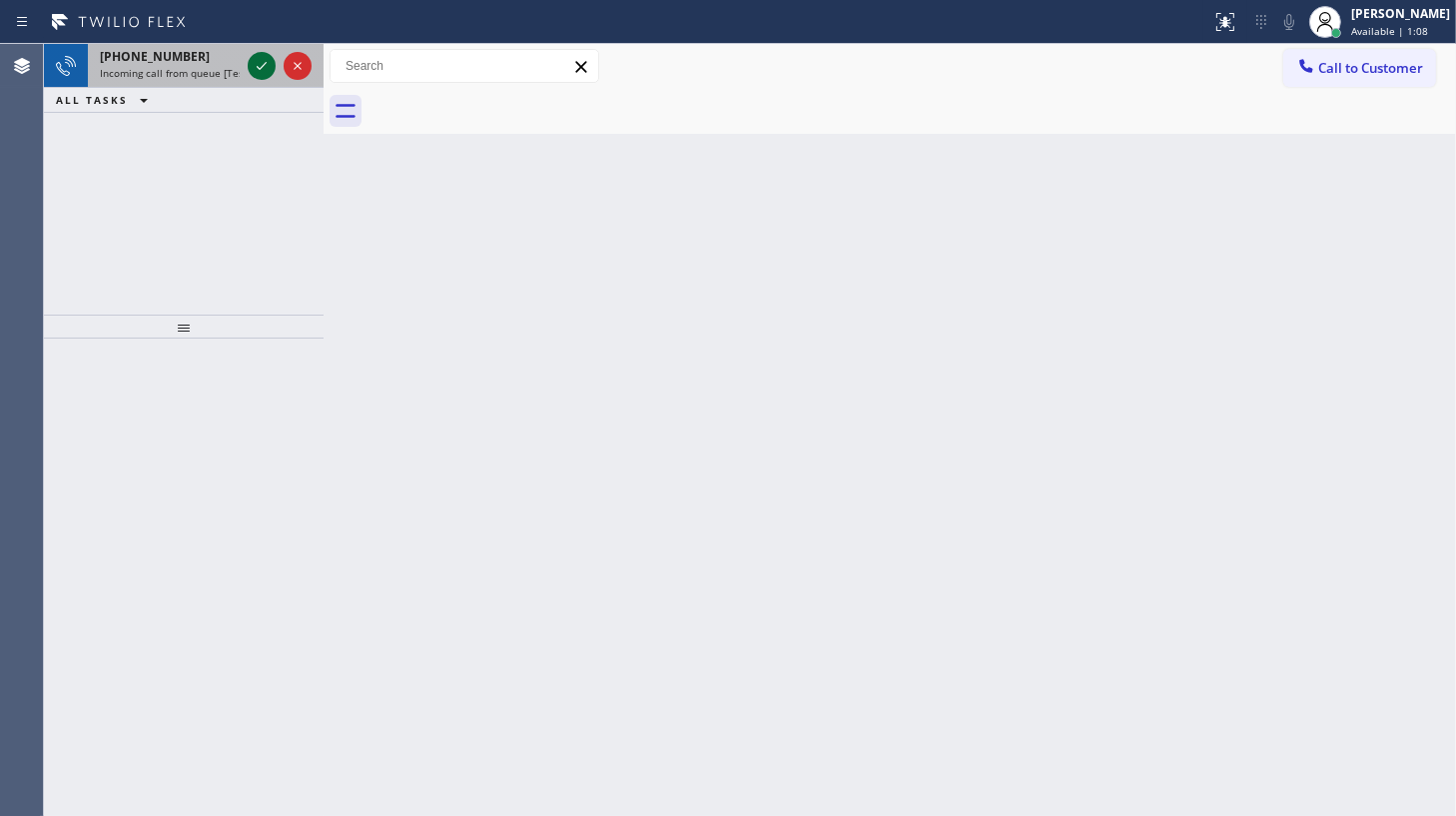click 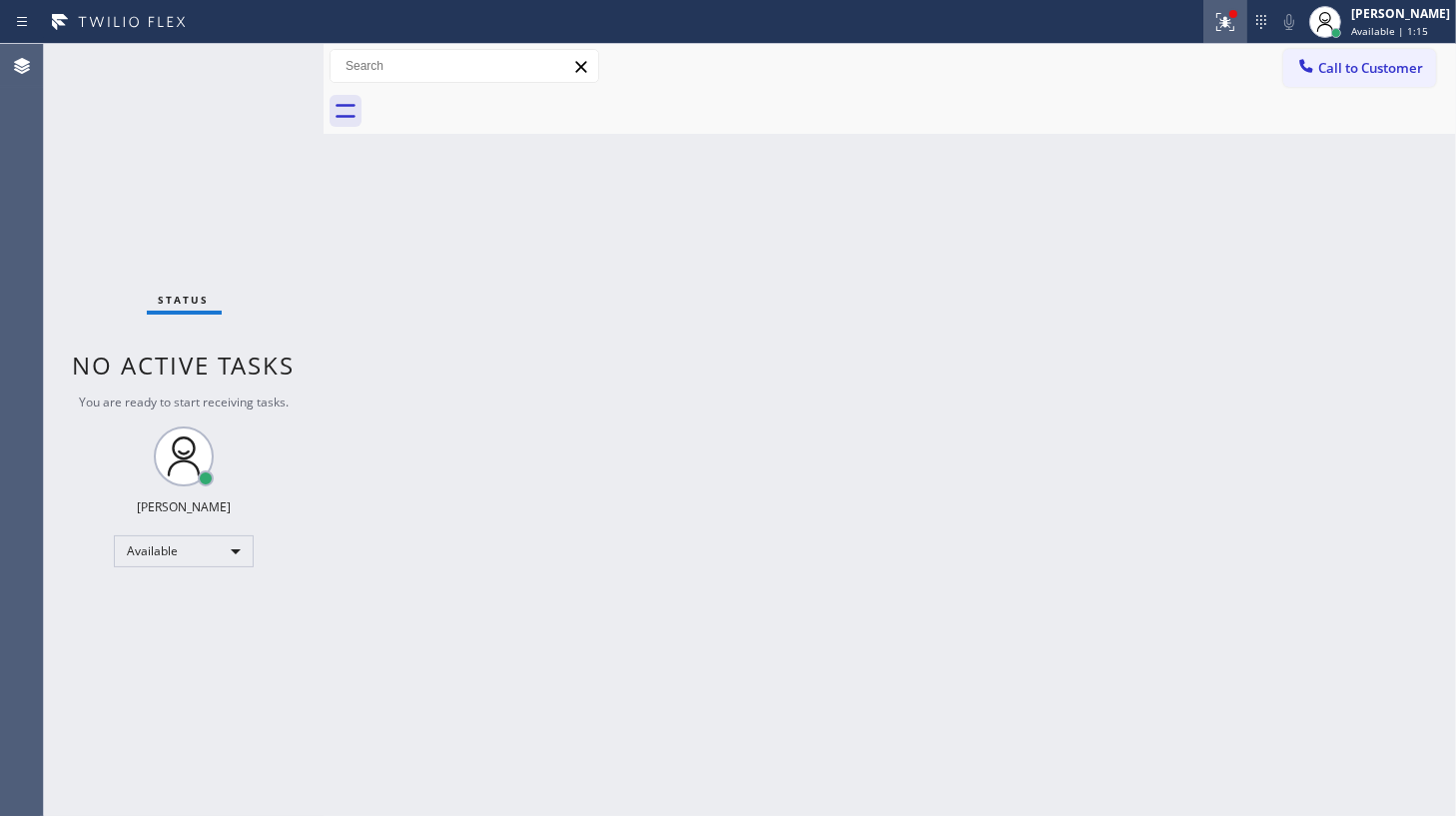 click 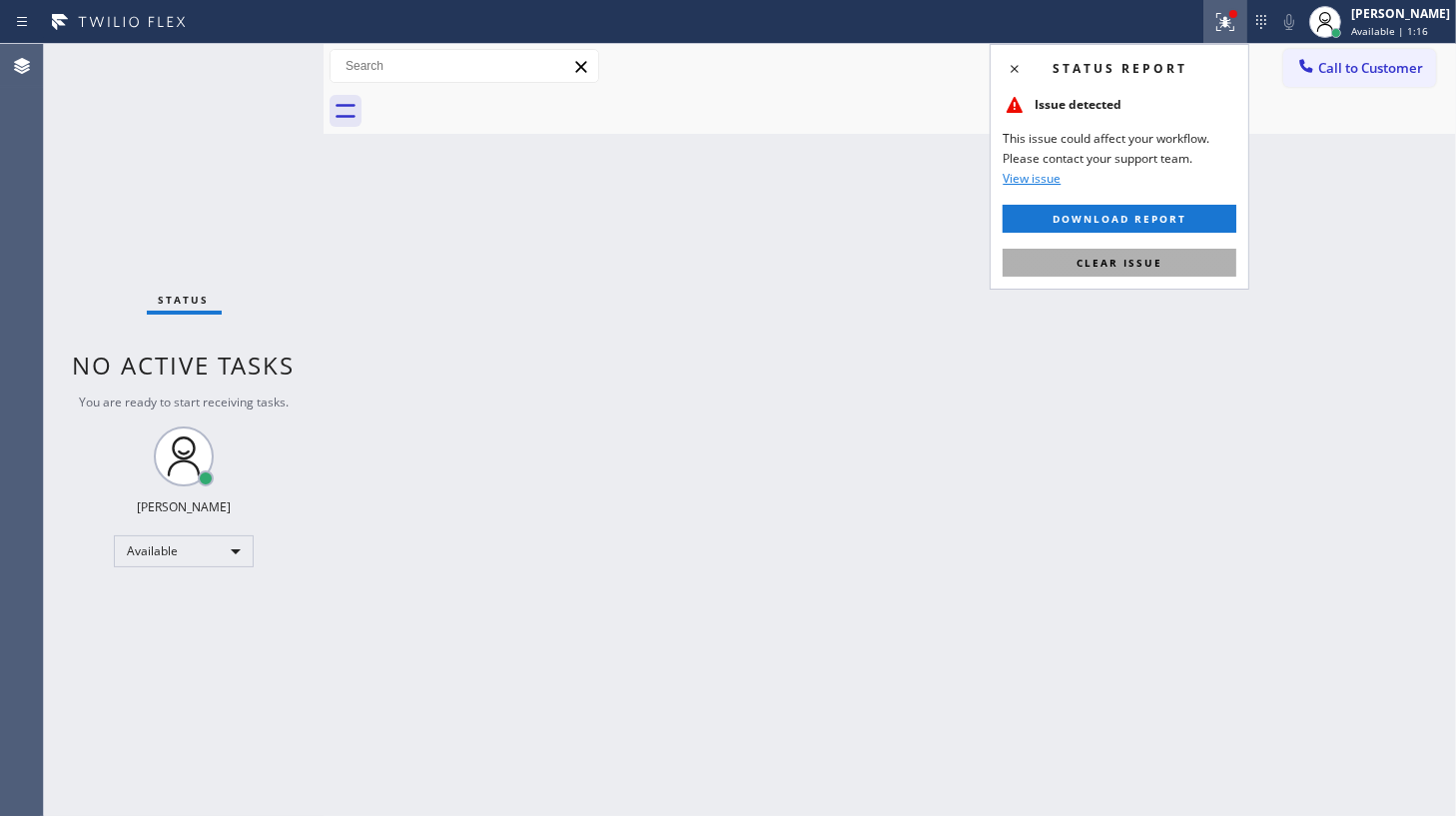click on "Clear issue" at bounding box center [1119, 263] 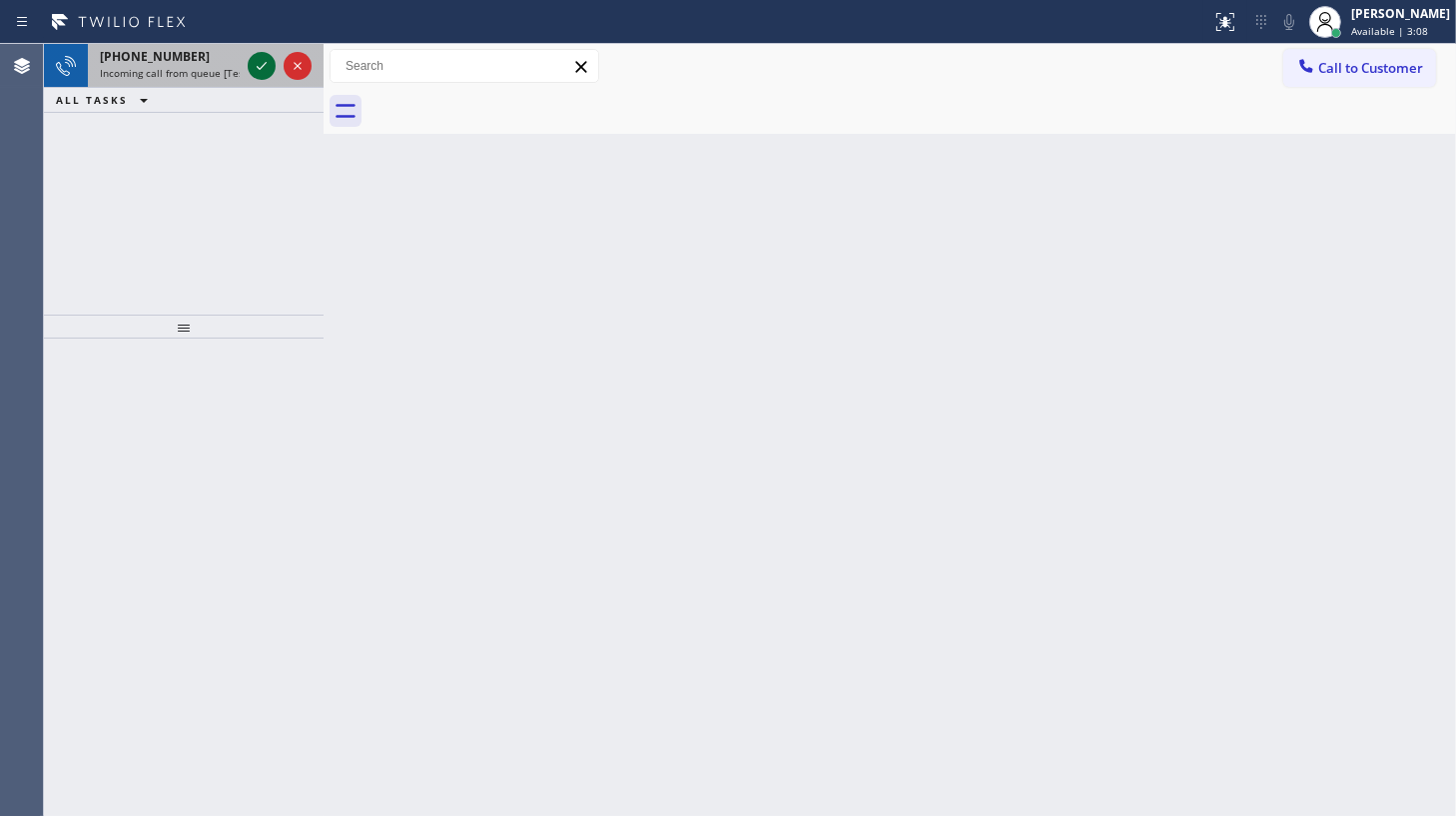 click 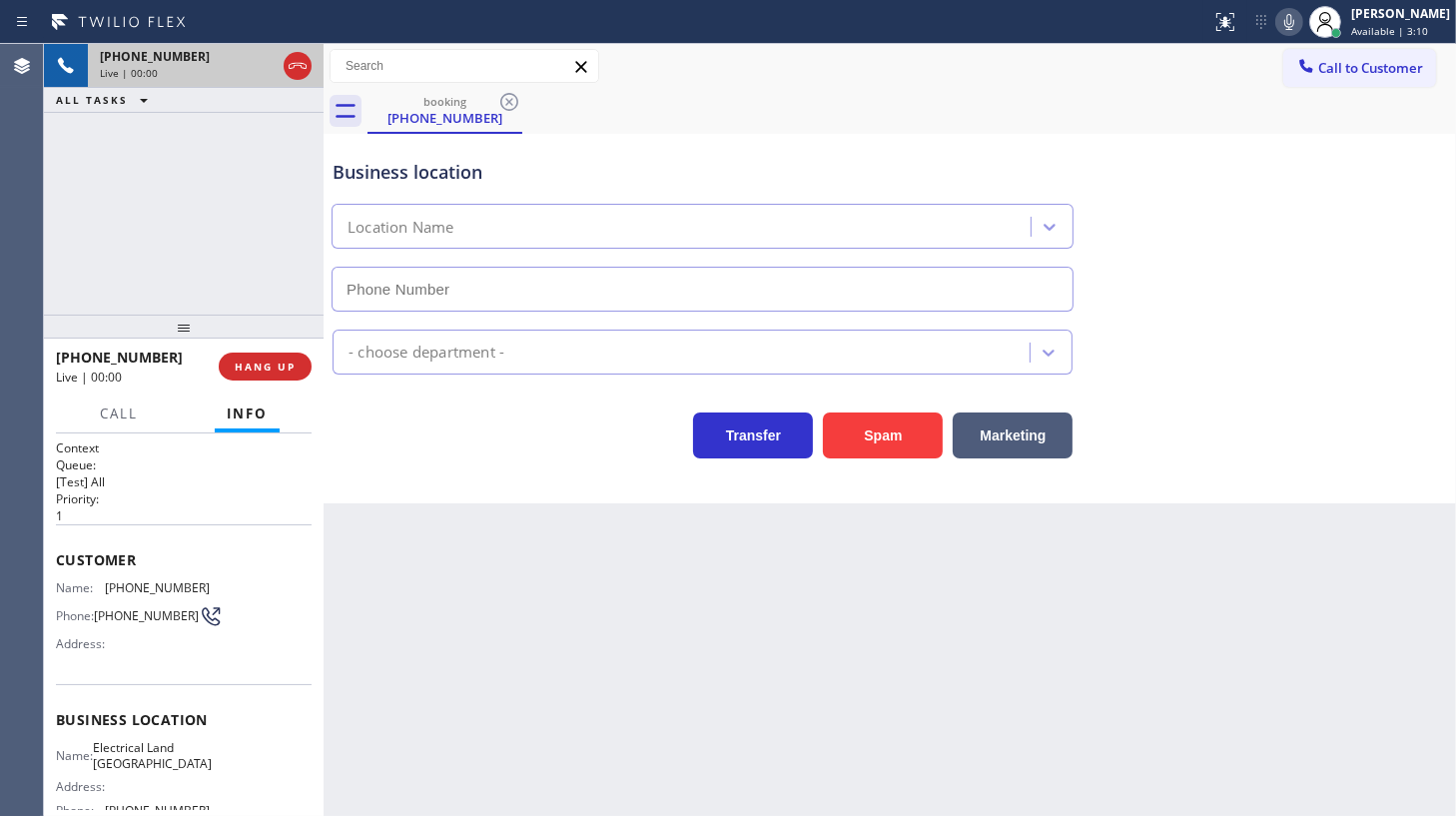 type on "(310) 736-1736" 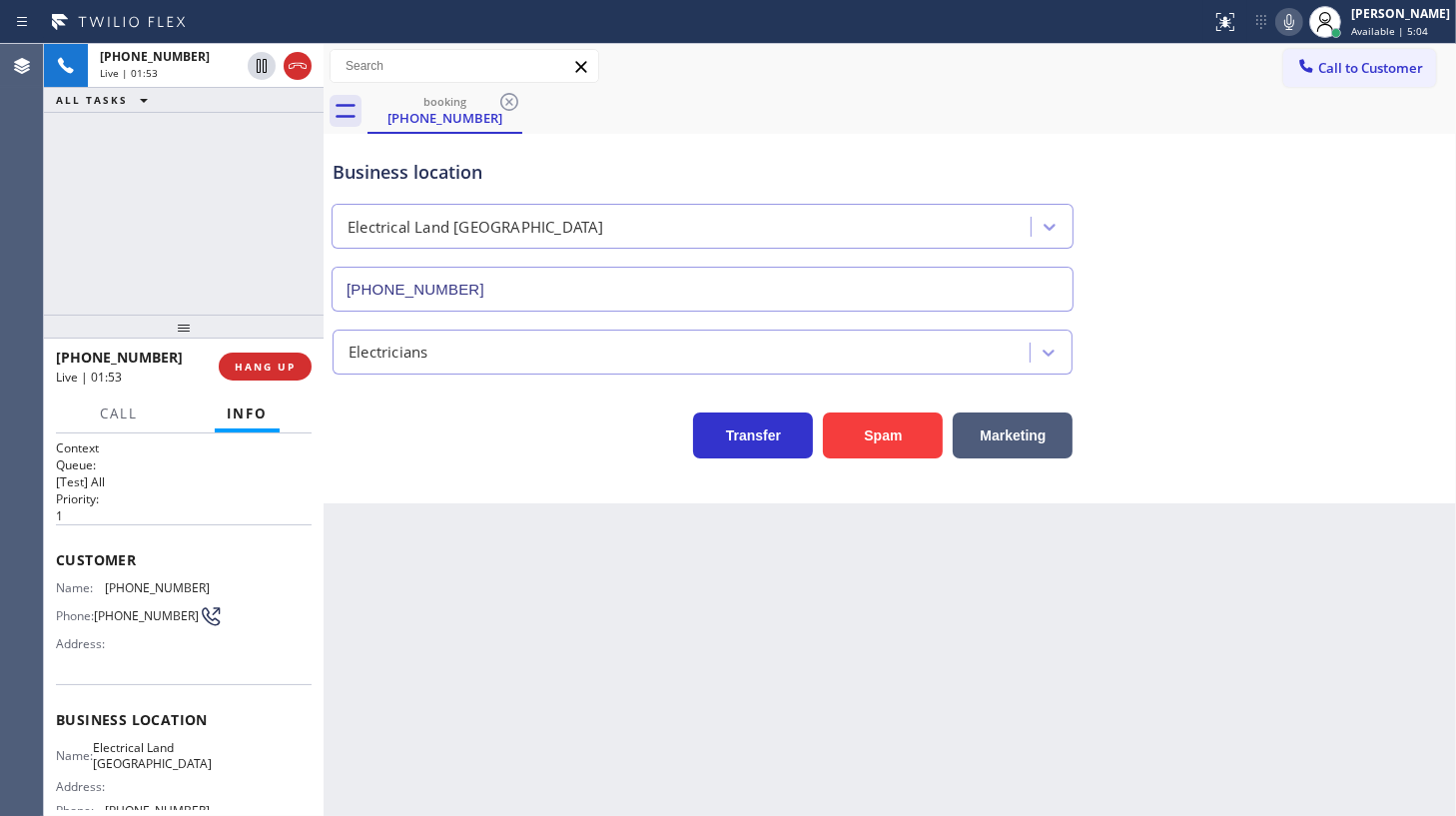 click 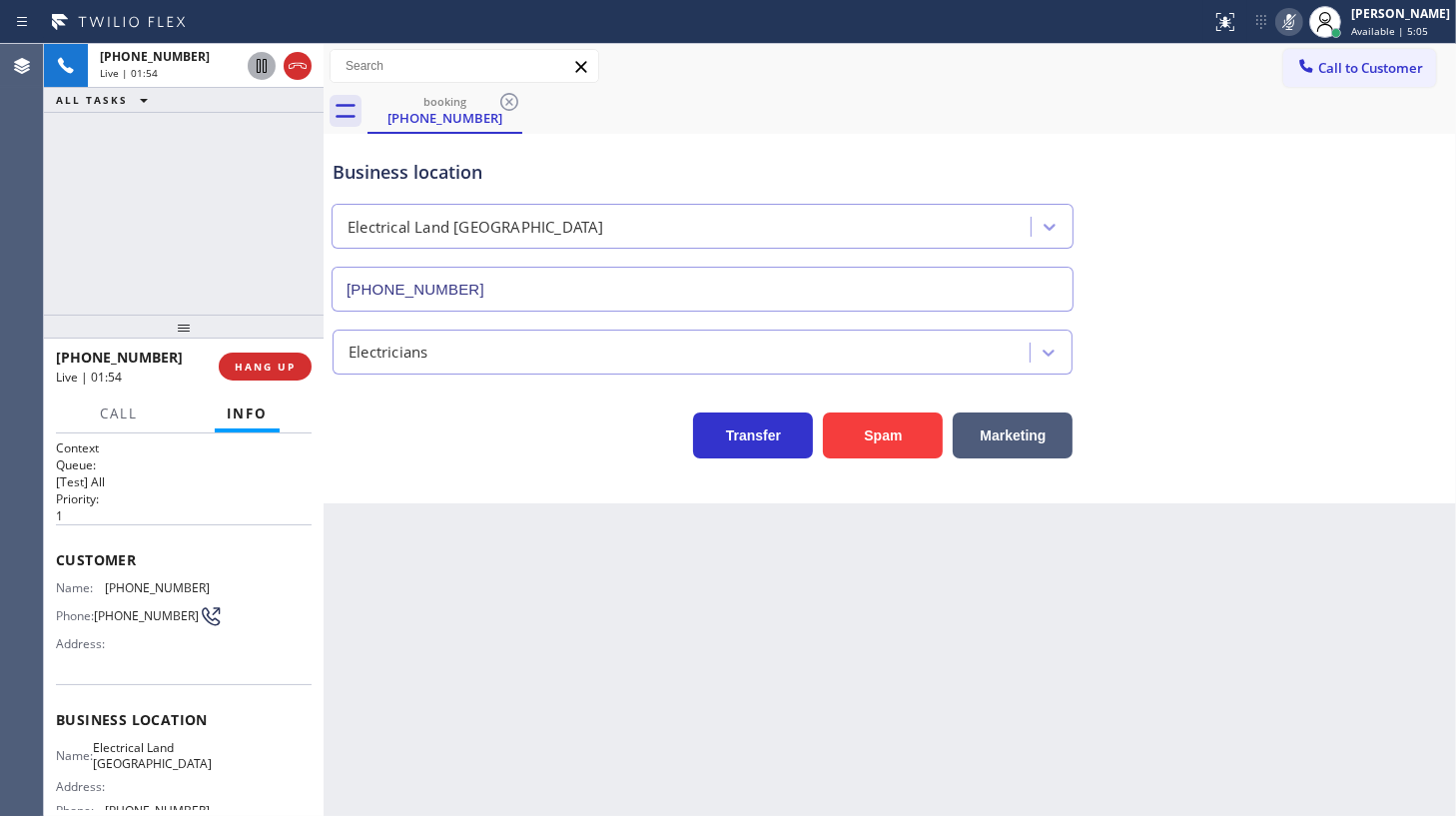 click 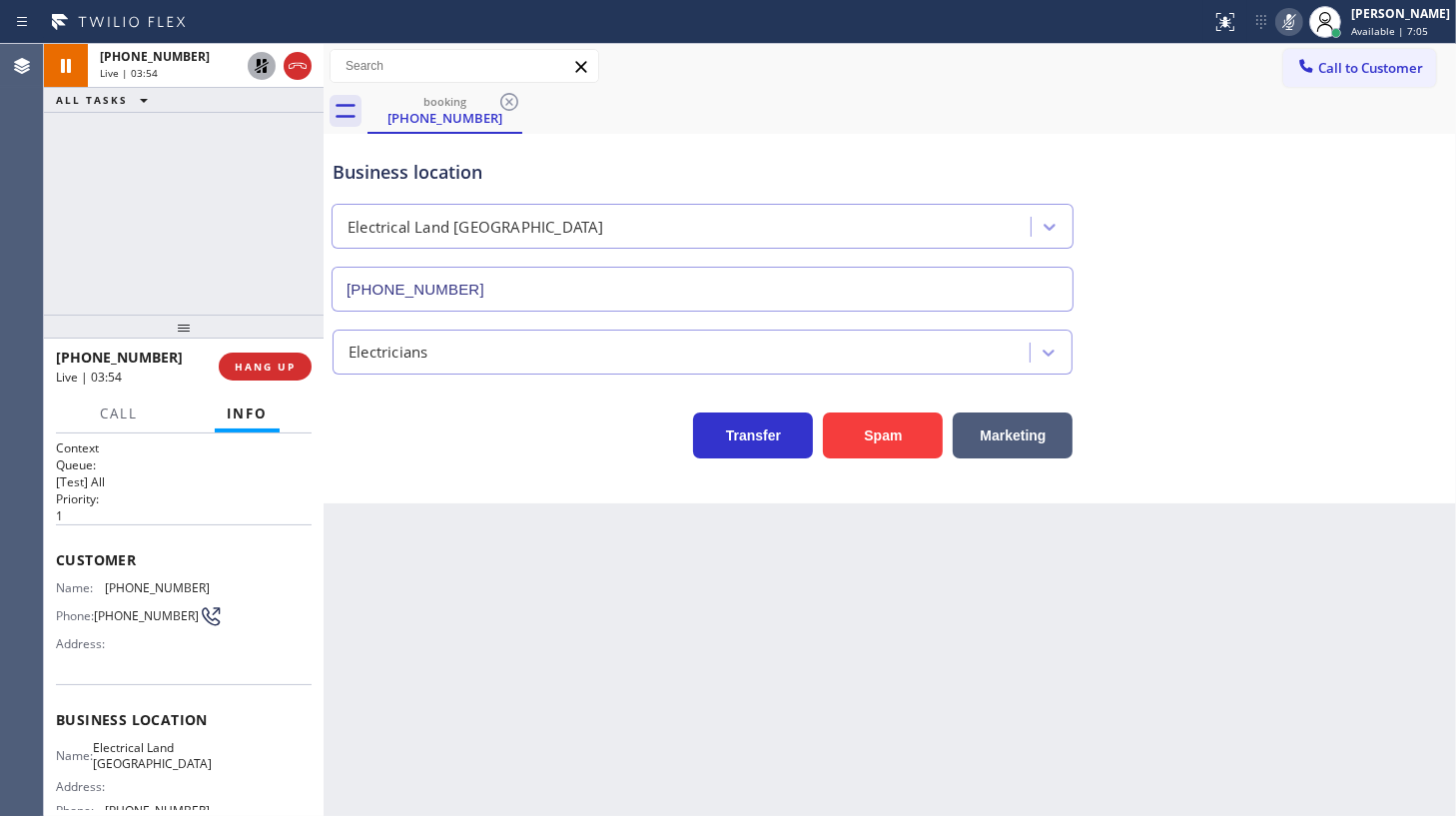 drag, startPoint x: 219, startPoint y: 210, endPoint x: 244, endPoint y: 93, distance: 119.64113 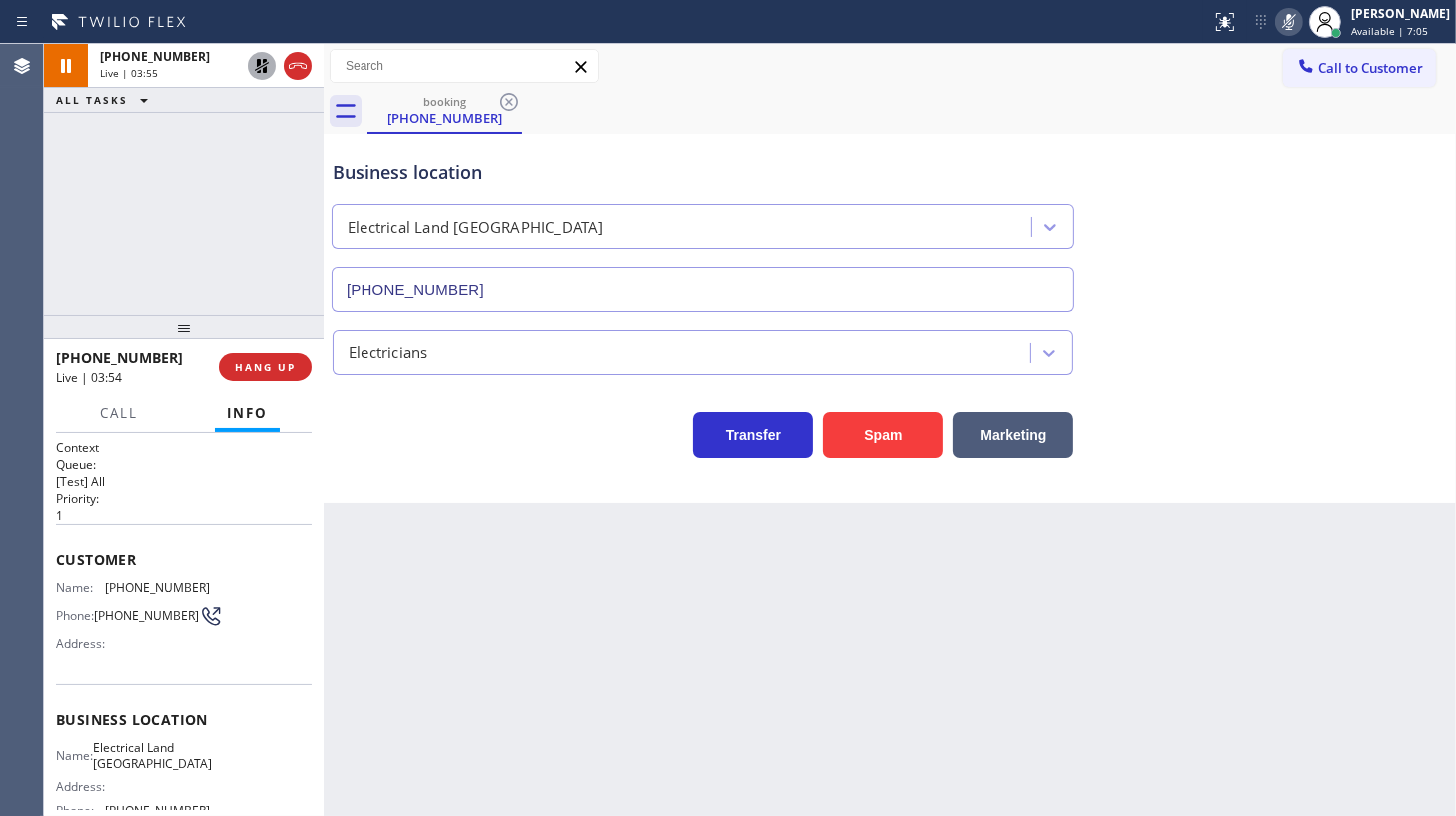 click 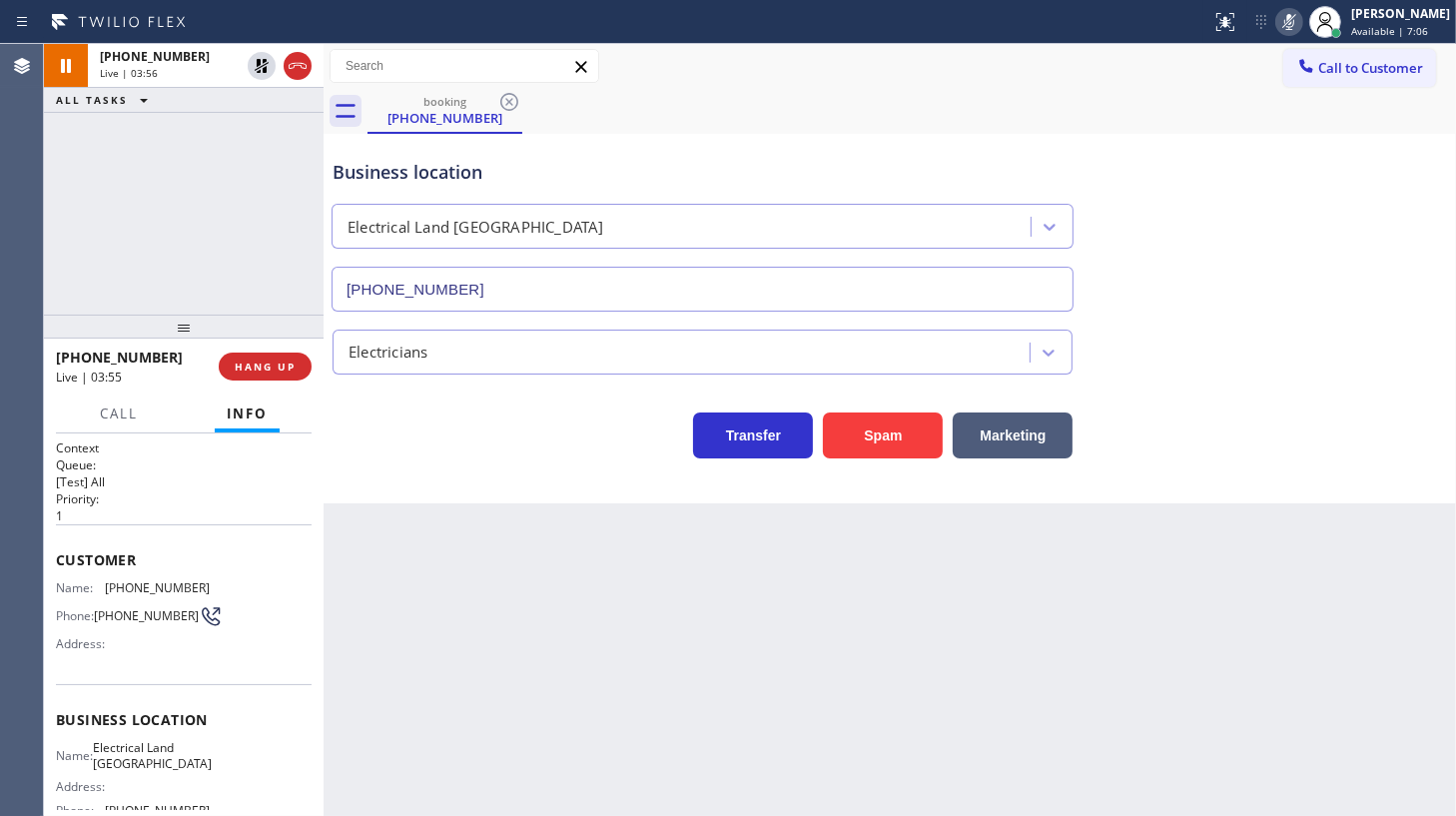 click 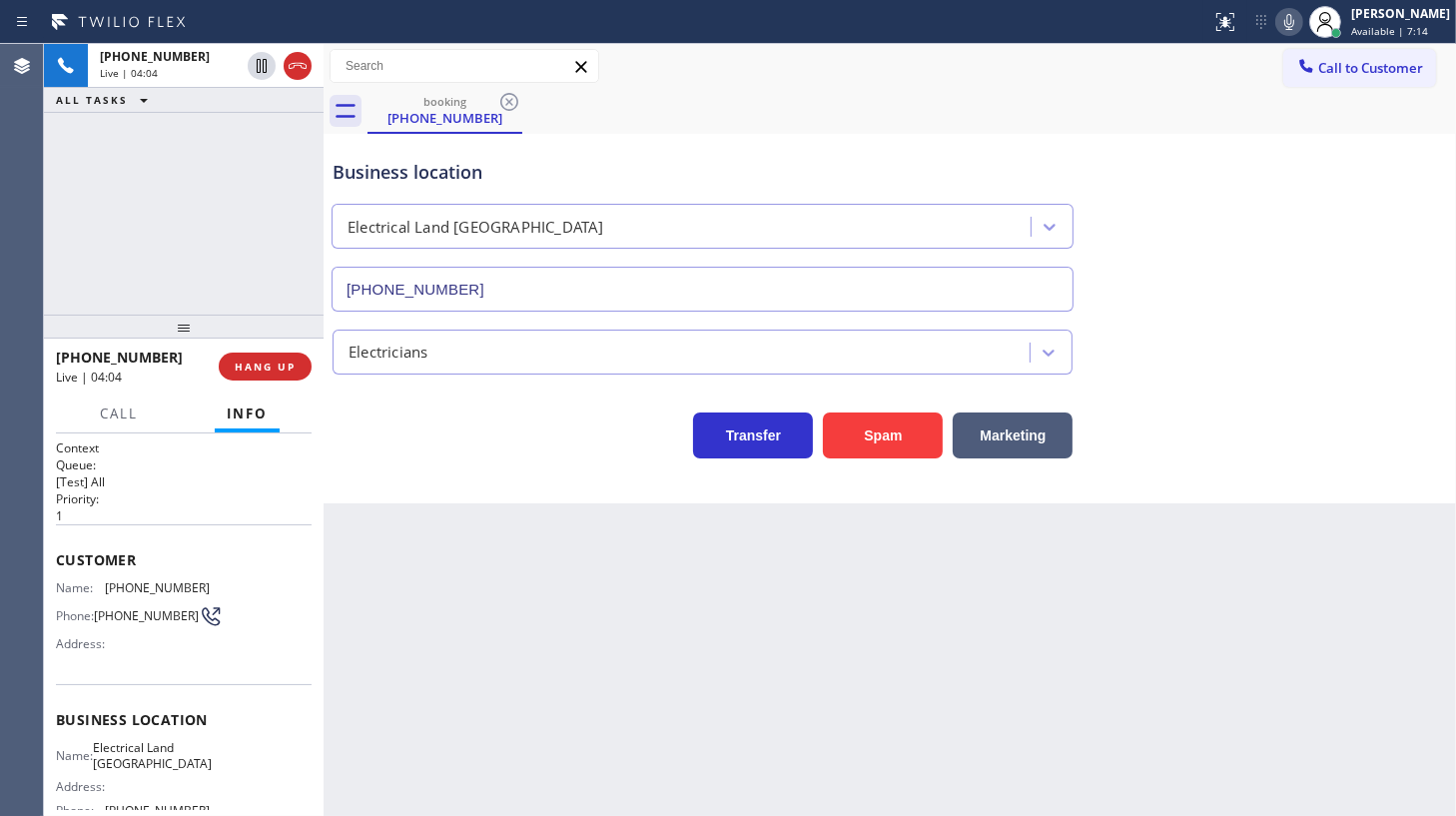 click on "Transfer Spam Marketing" at bounding box center (702, 430) 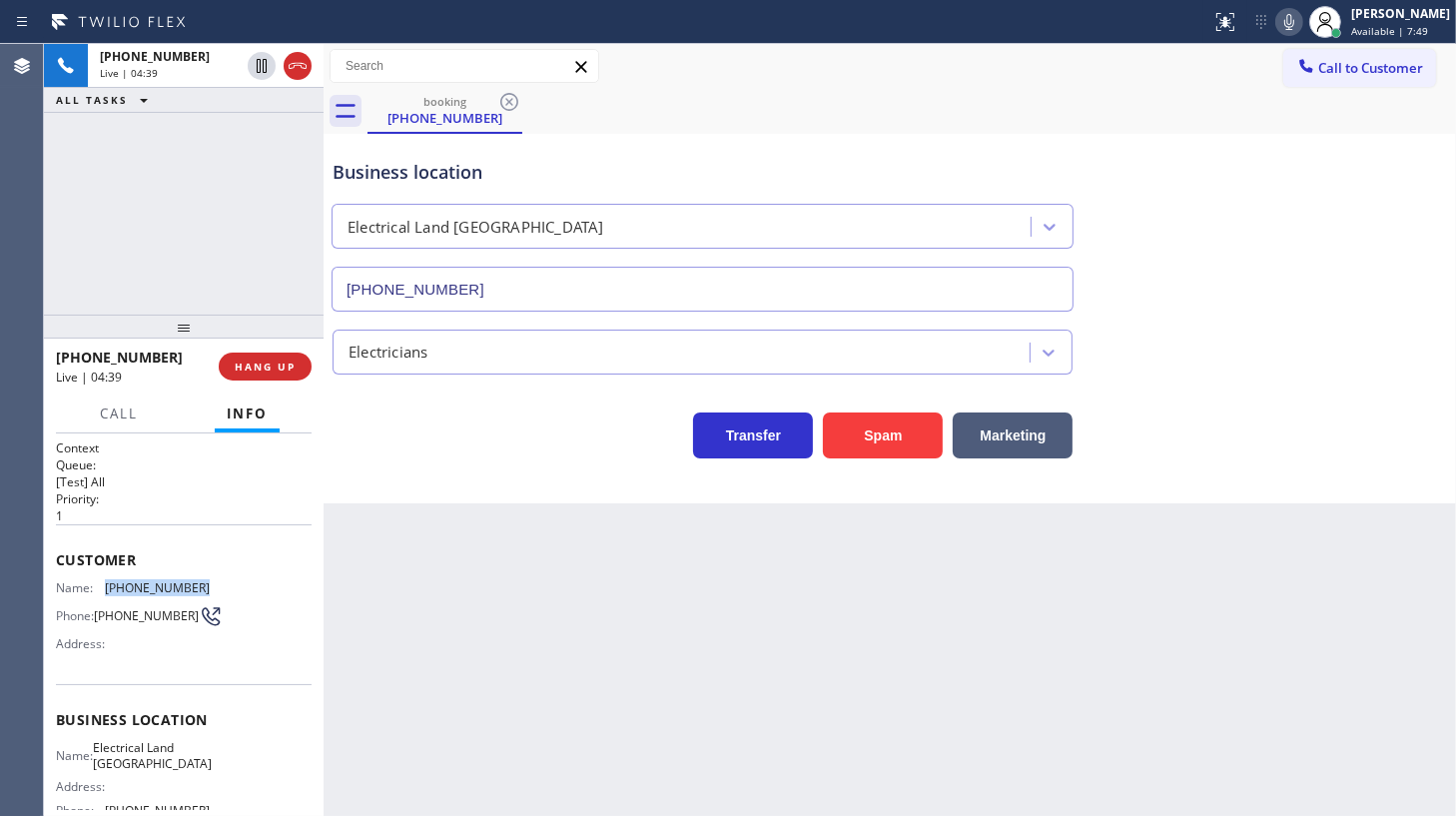 drag, startPoint x: 98, startPoint y: 580, endPoint x: 228, endPoint y: 589, distance: 130.31117 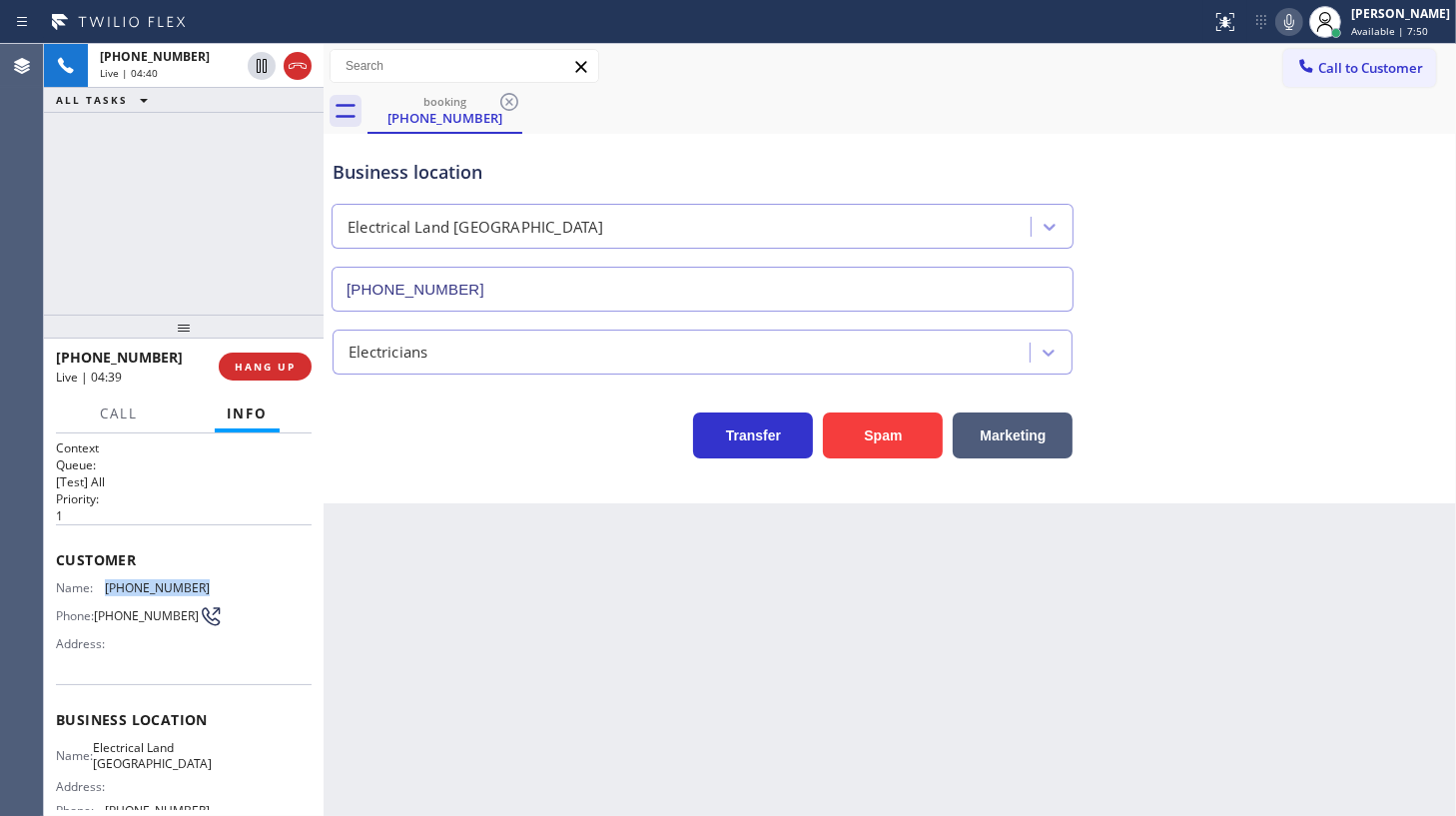 copy on "(732) 754-8712" 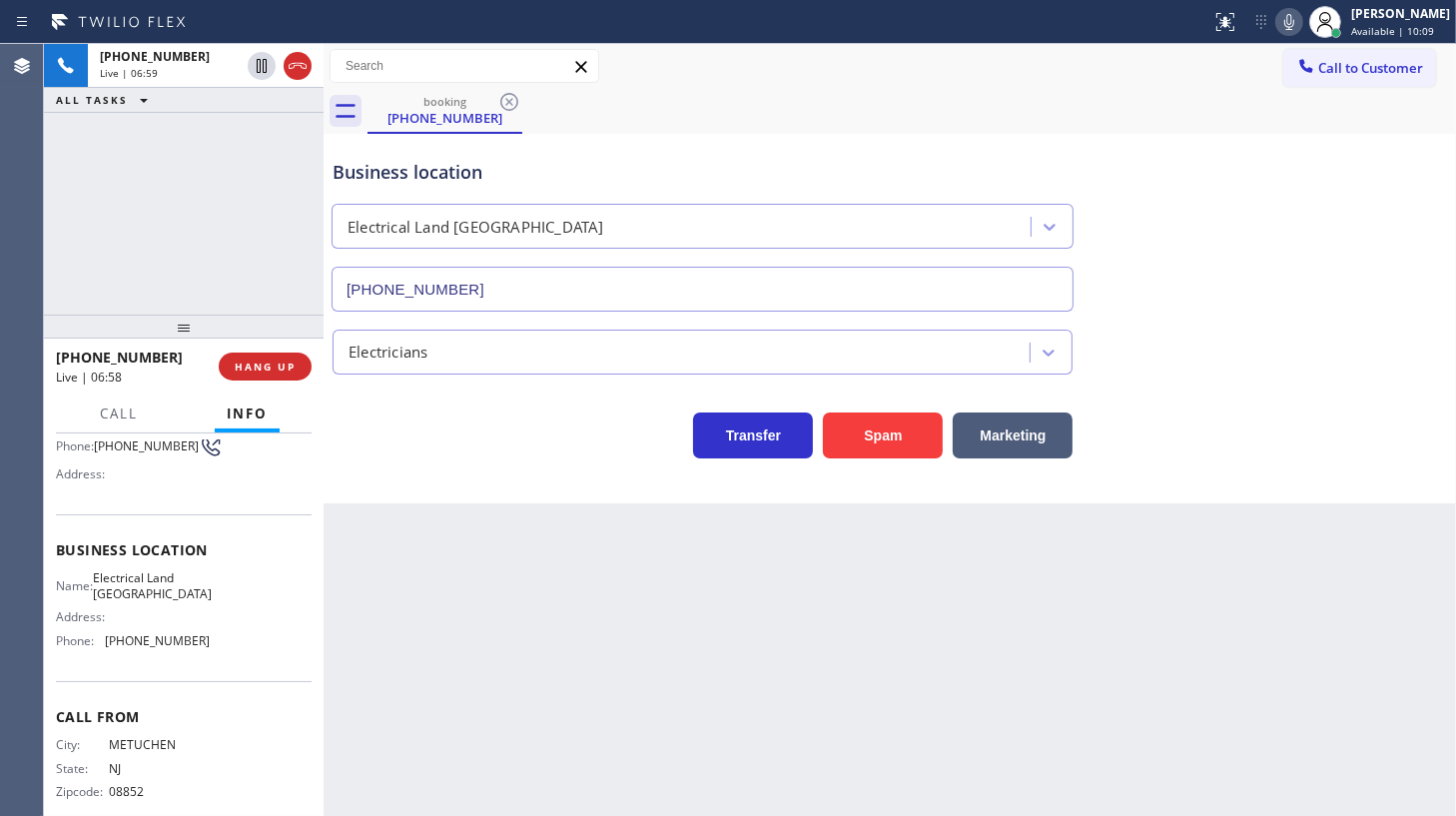 scroll, scrollTop: 196, scrollLeft: 0, axis: vertical 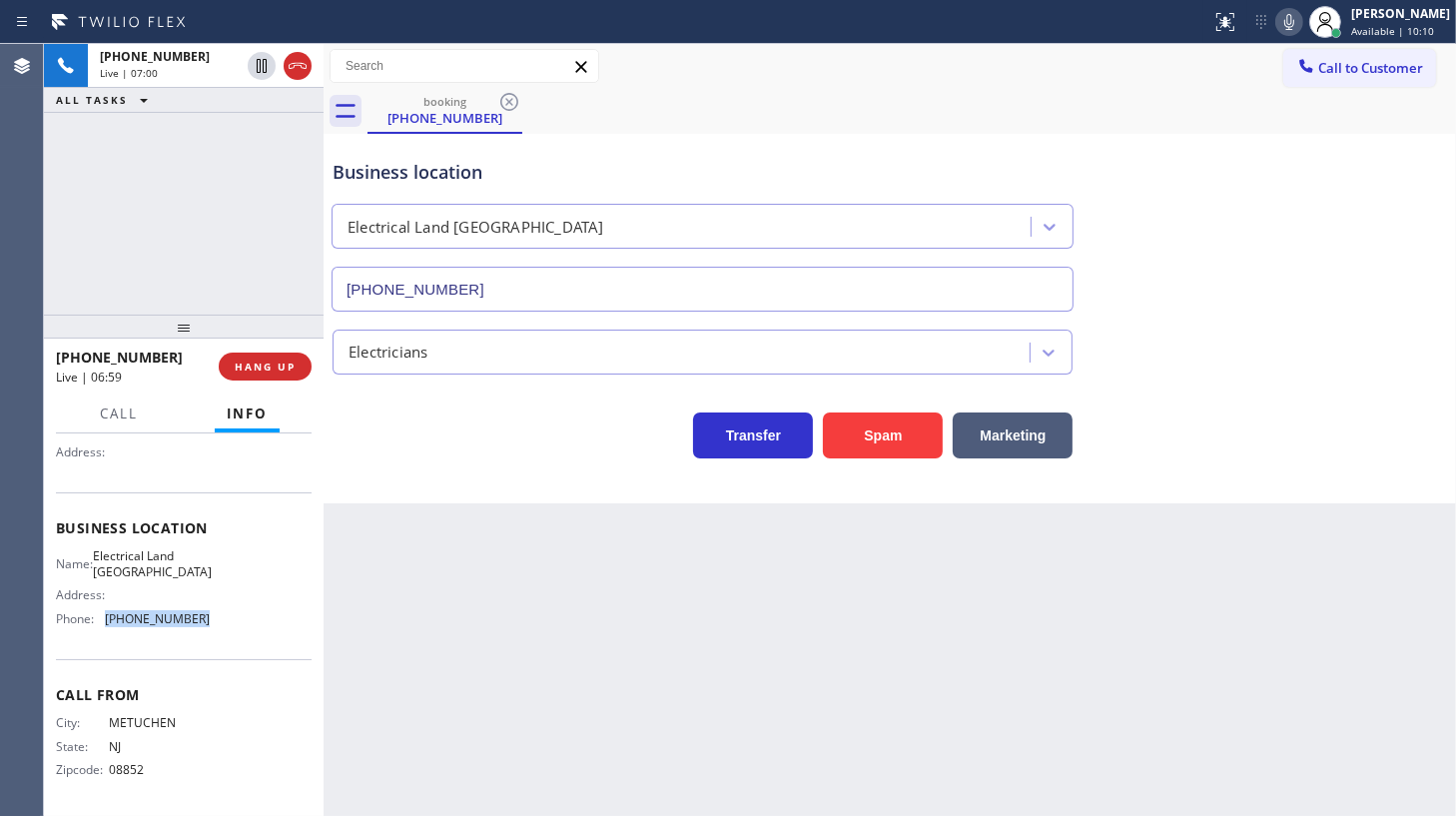 drag, startPoint x: 105, startPoint y: 619, endPoint x: 250, endPoint y: 629, distance: 145.34442 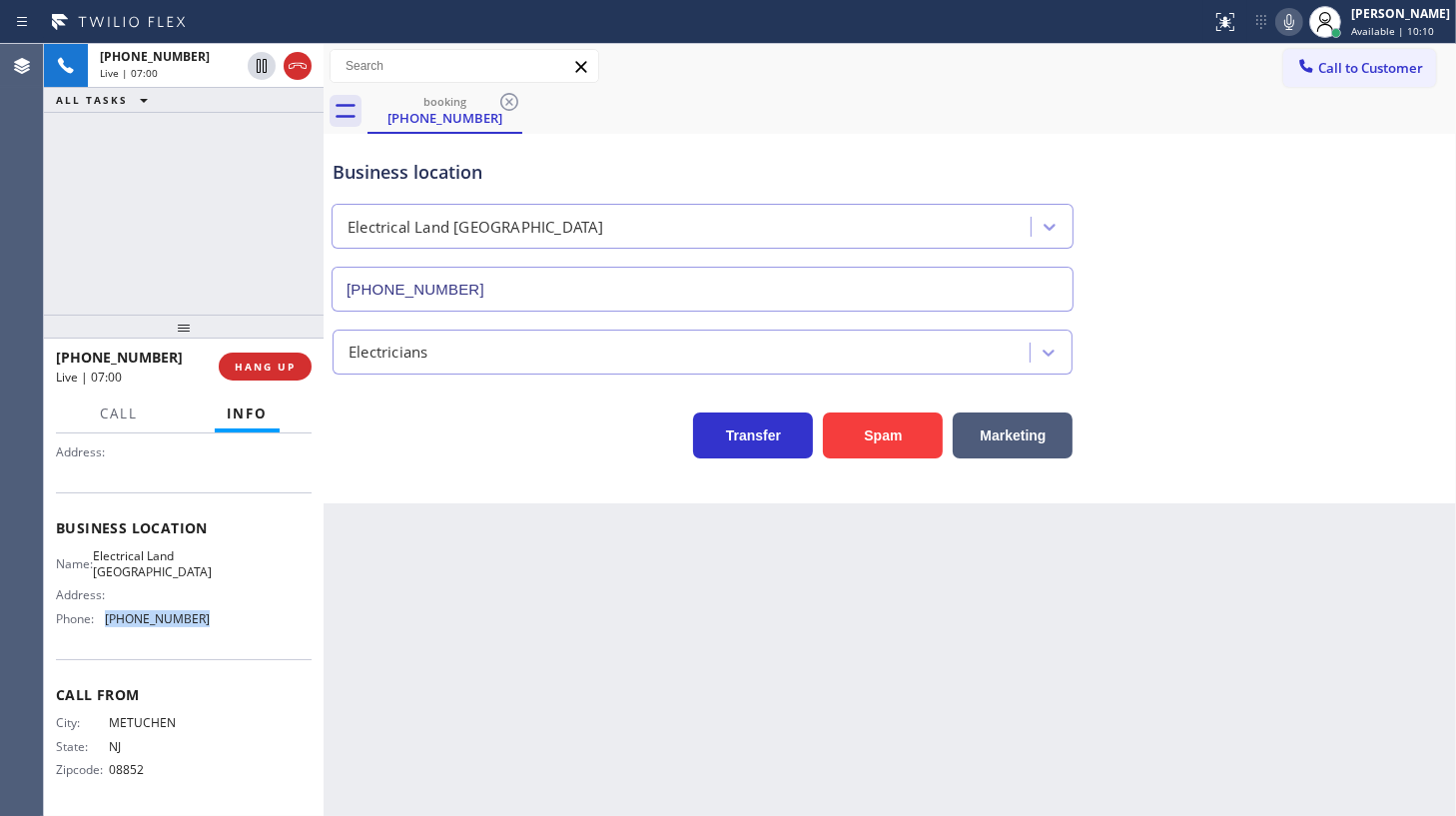 copy on "(310) 736-1736" 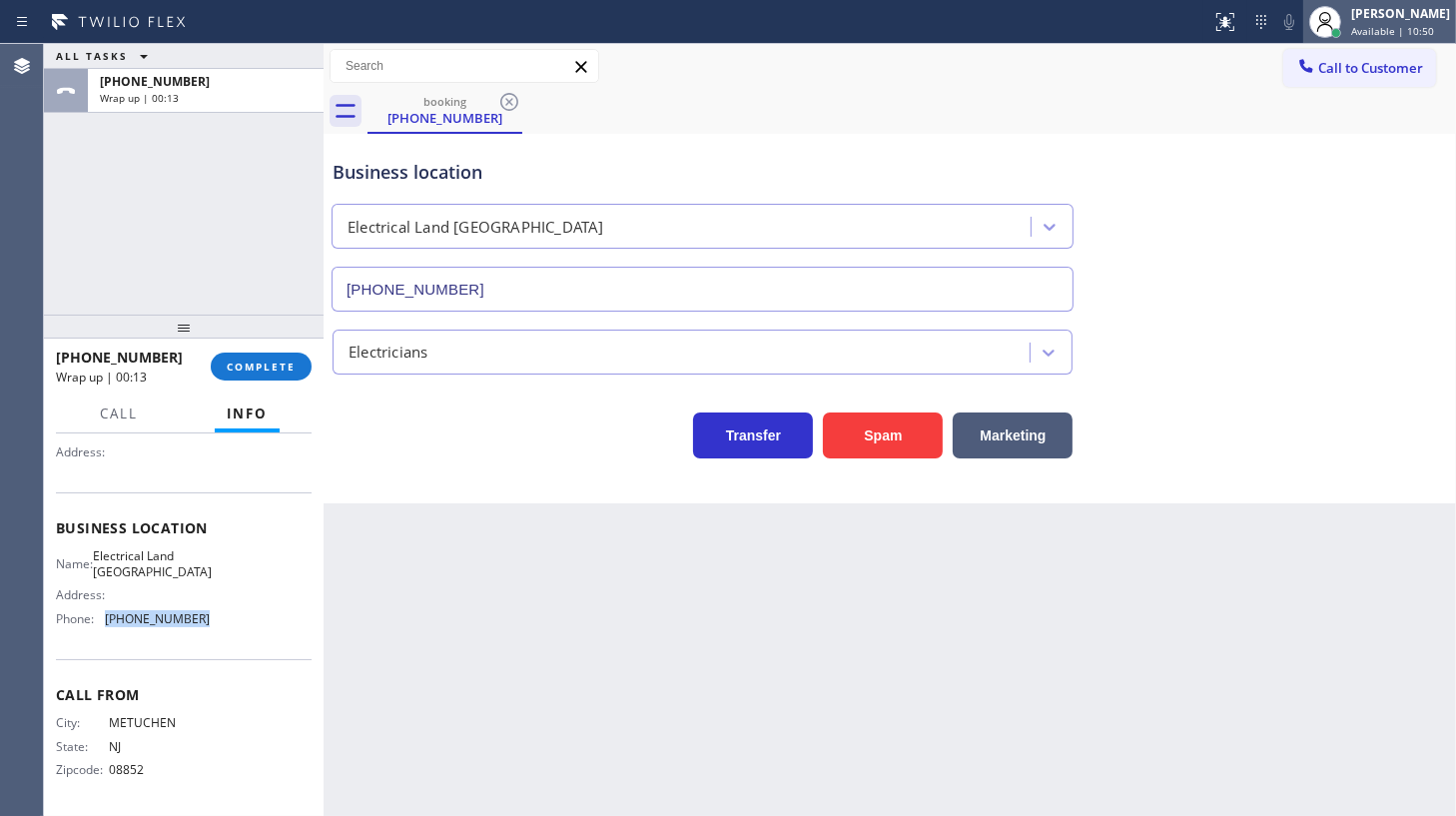 click 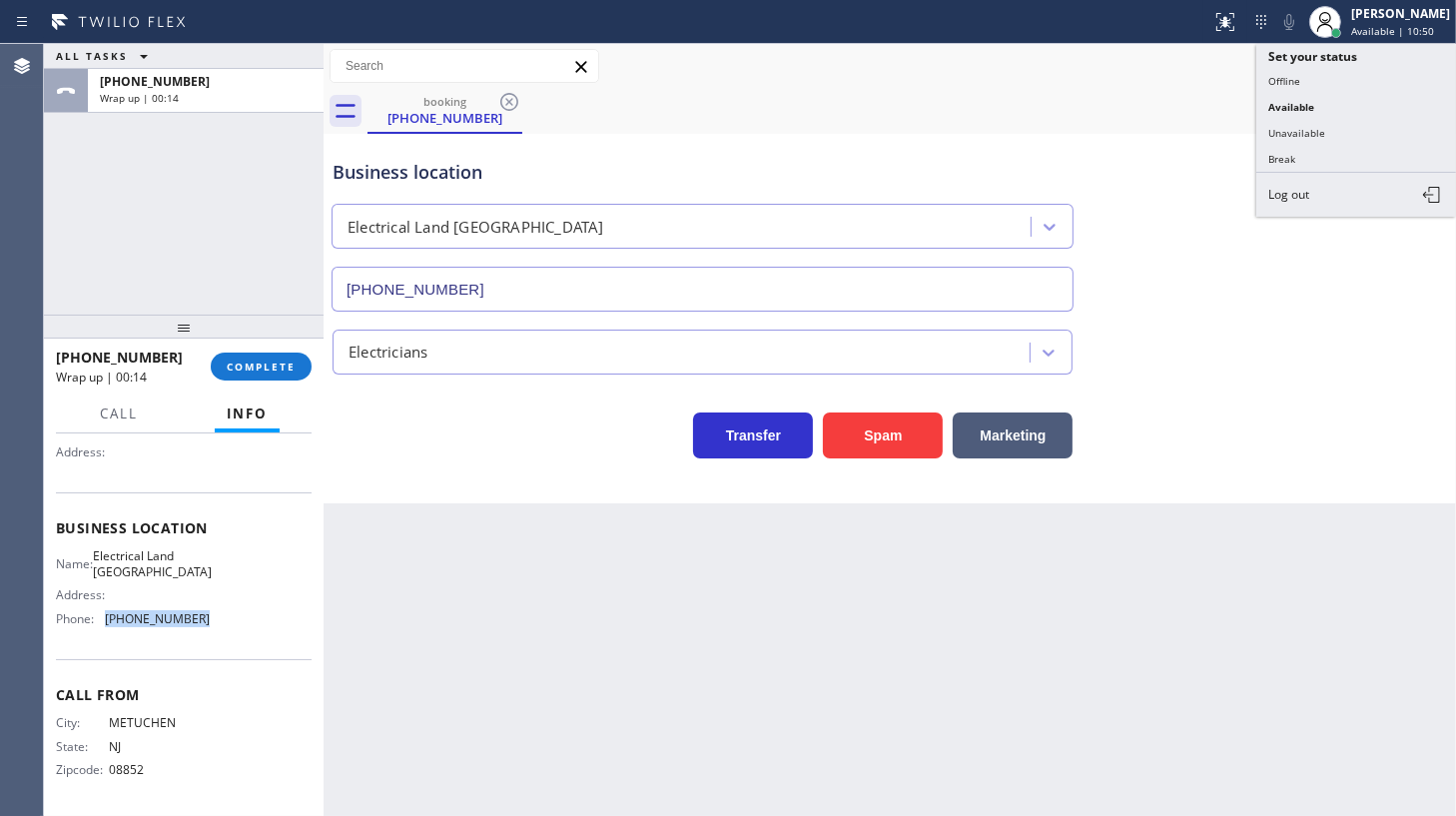 click on "Unavailable" at bounding box center (1356, 133) 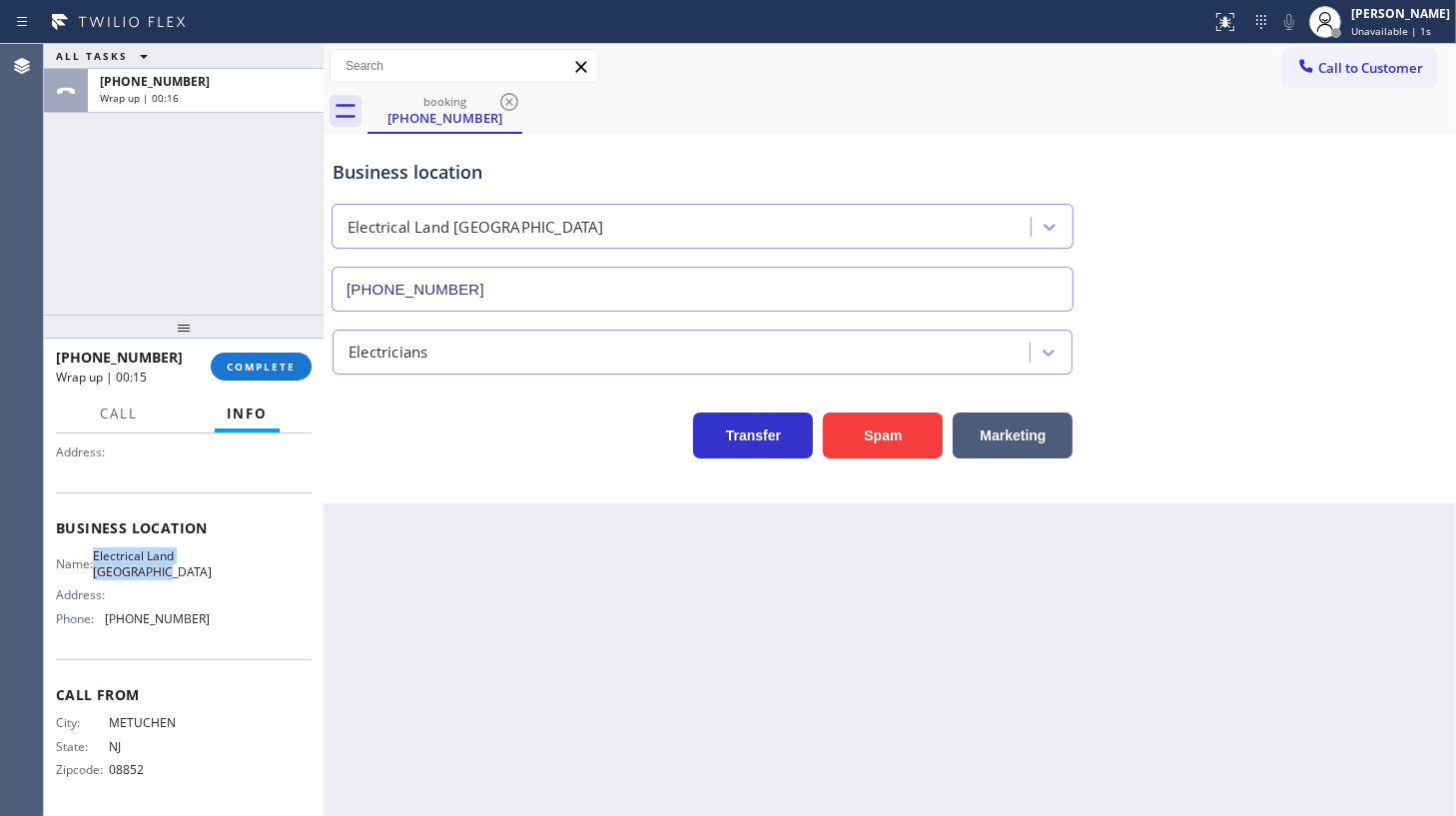 drag, startPoint x: 101, startPoint y: 550, endPoint x: 186, endPoint y: 572, distance: 87.80091 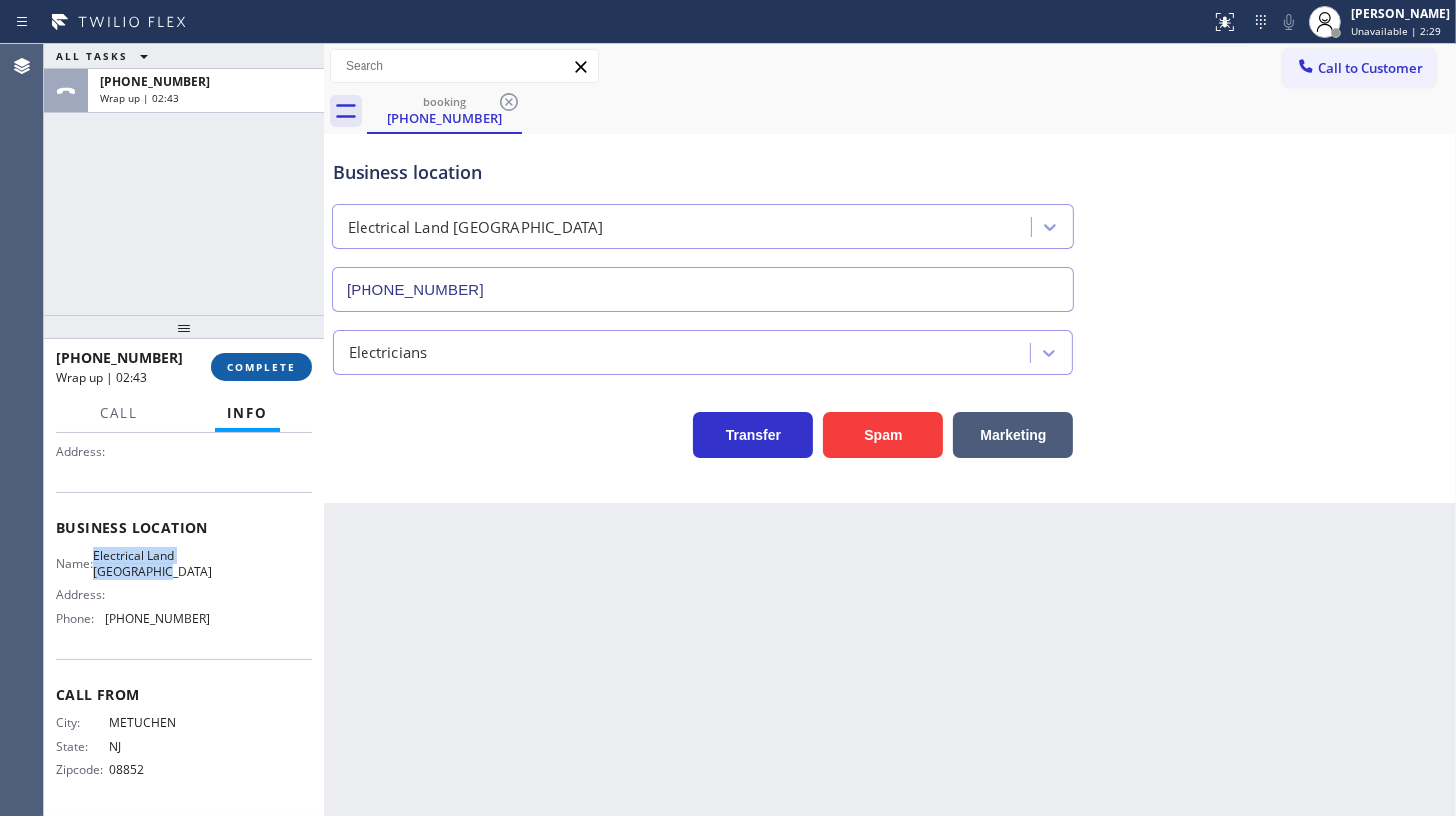 click on "COMPLETE" at bounding box center [261, 367] 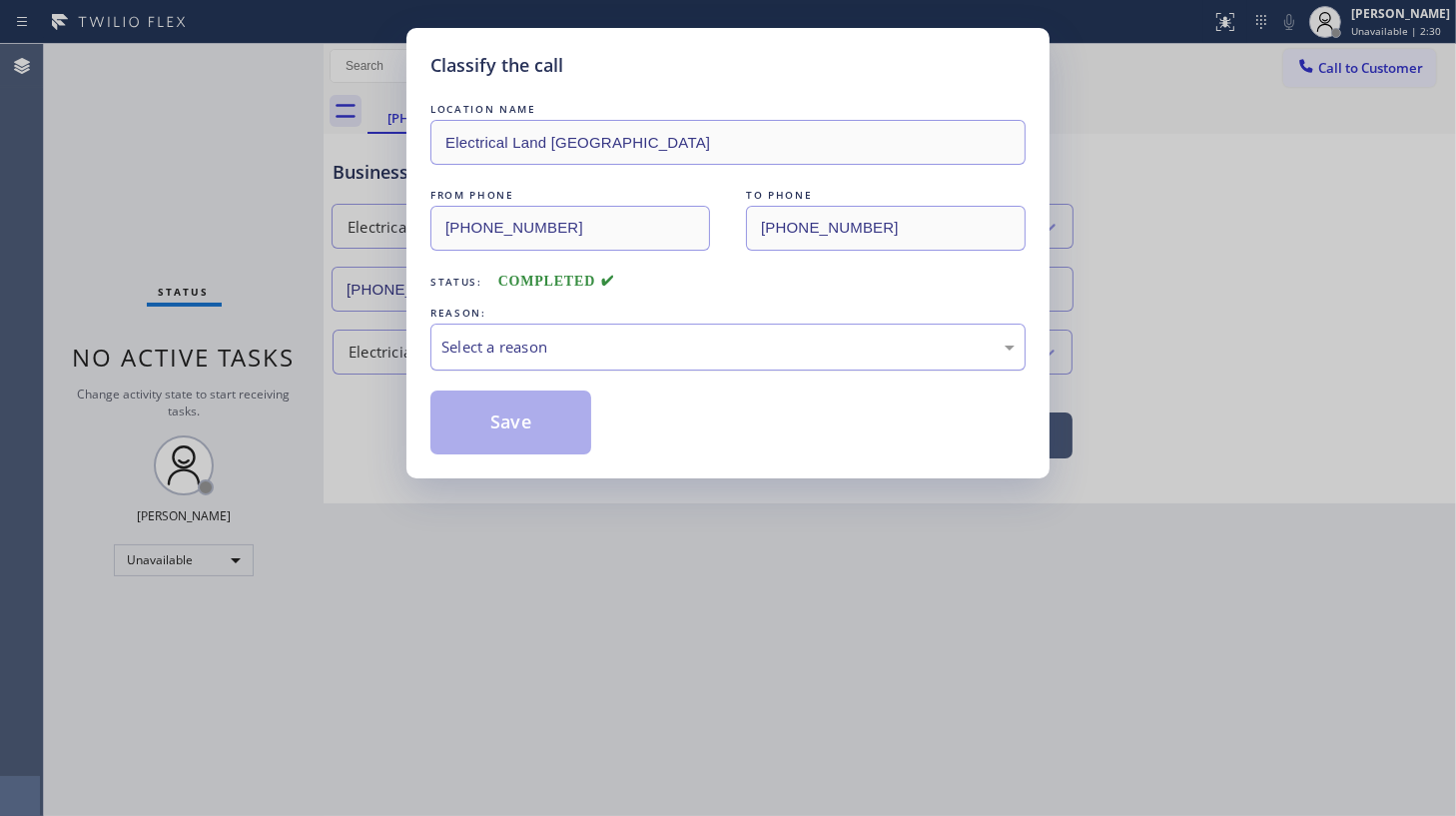 click on "Select a reason" at bounding box center (728, 347) 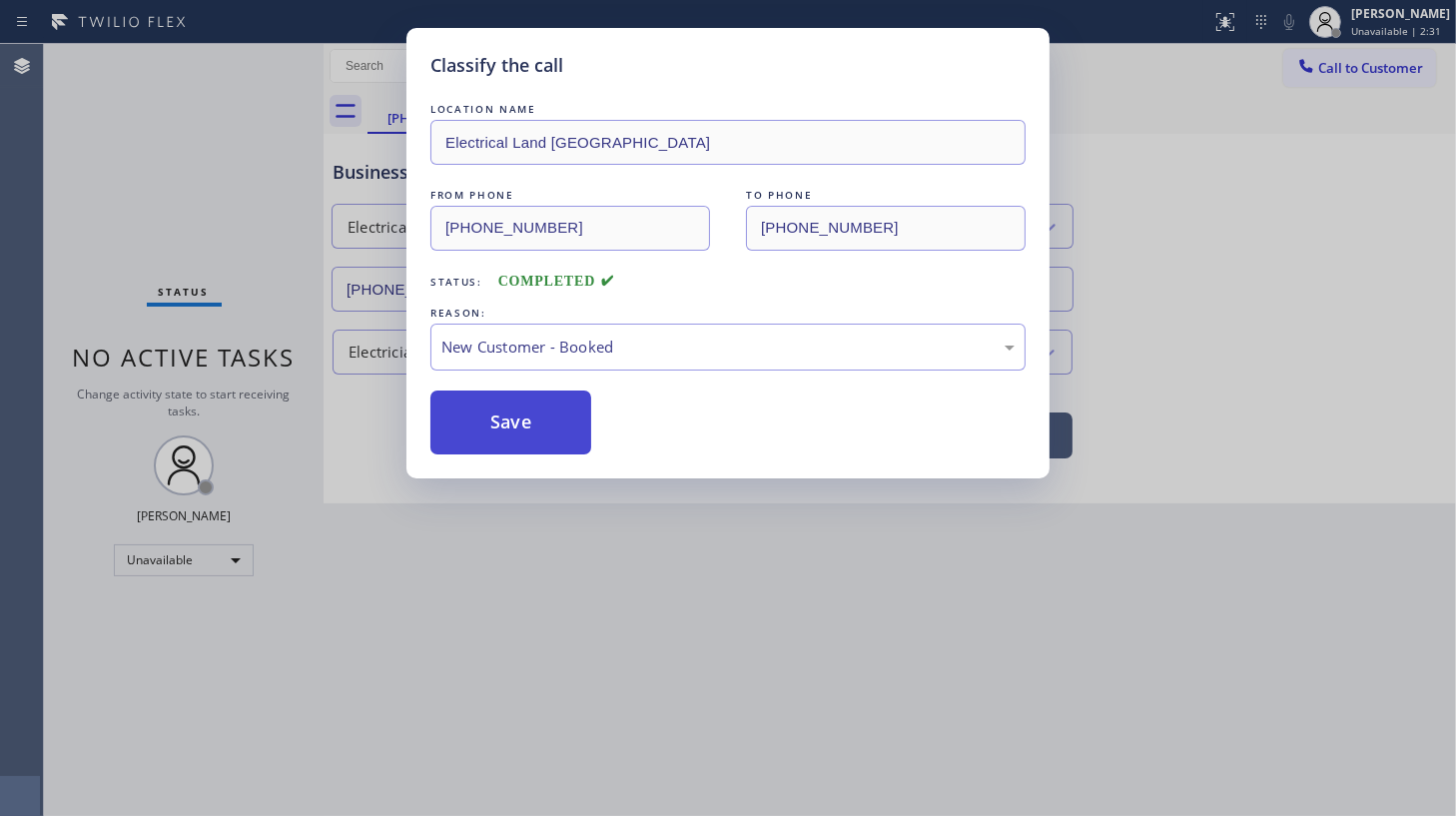 click on "Save" at bounding box center [510, 422] 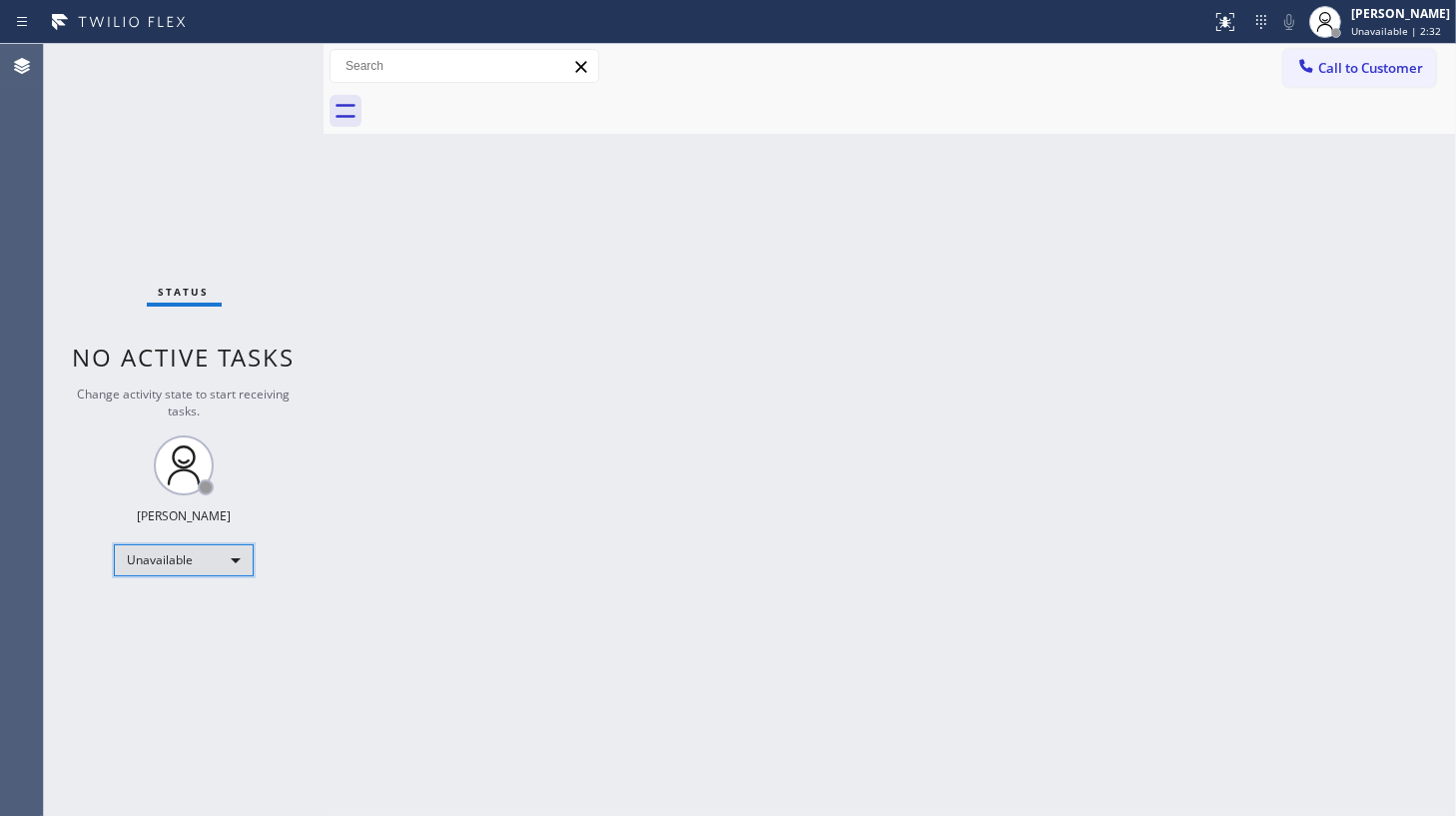 click on "Unavailable" at bounding box center [184, 560] 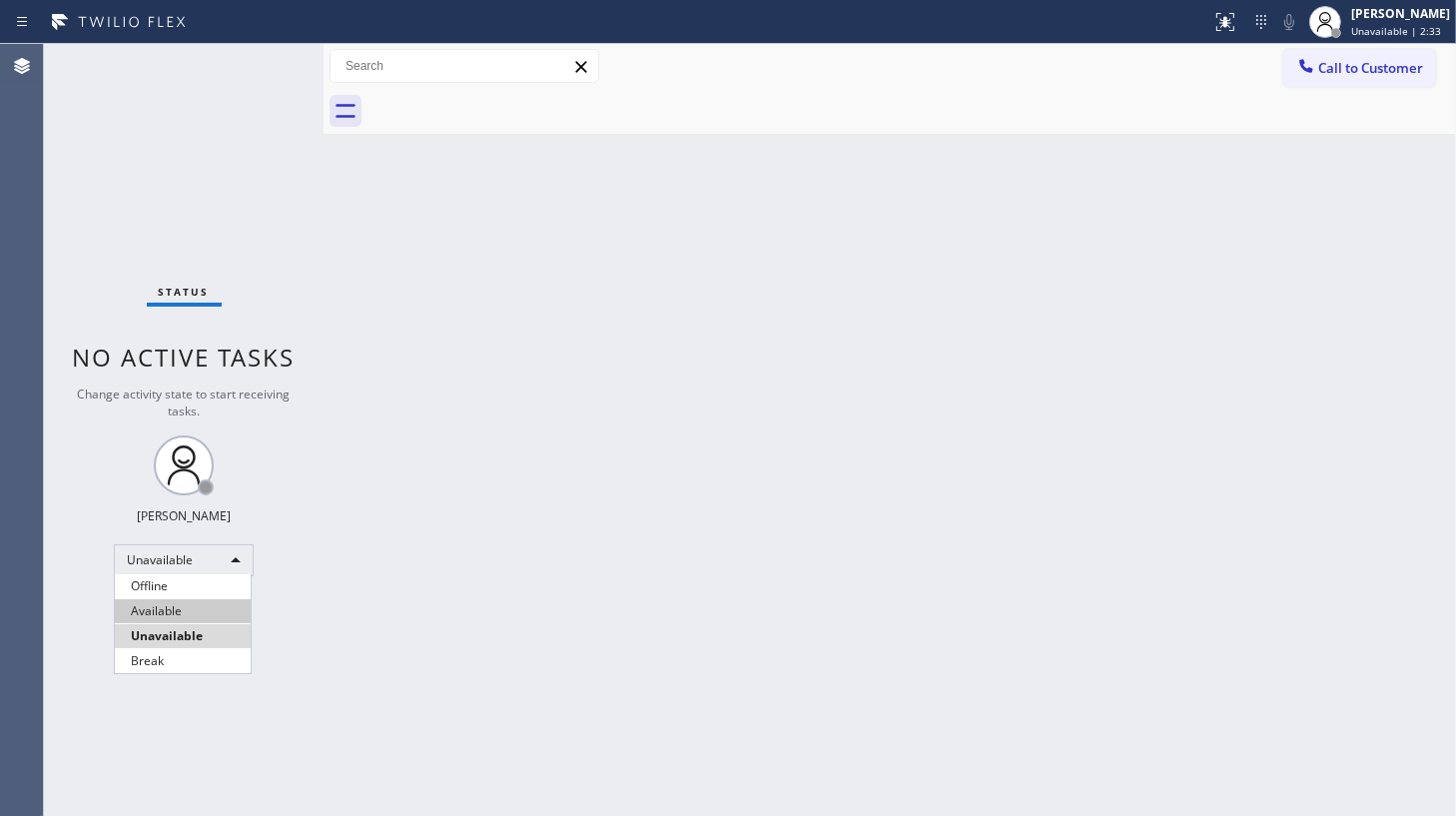 click on "Available" at bounding box center [183, 611] 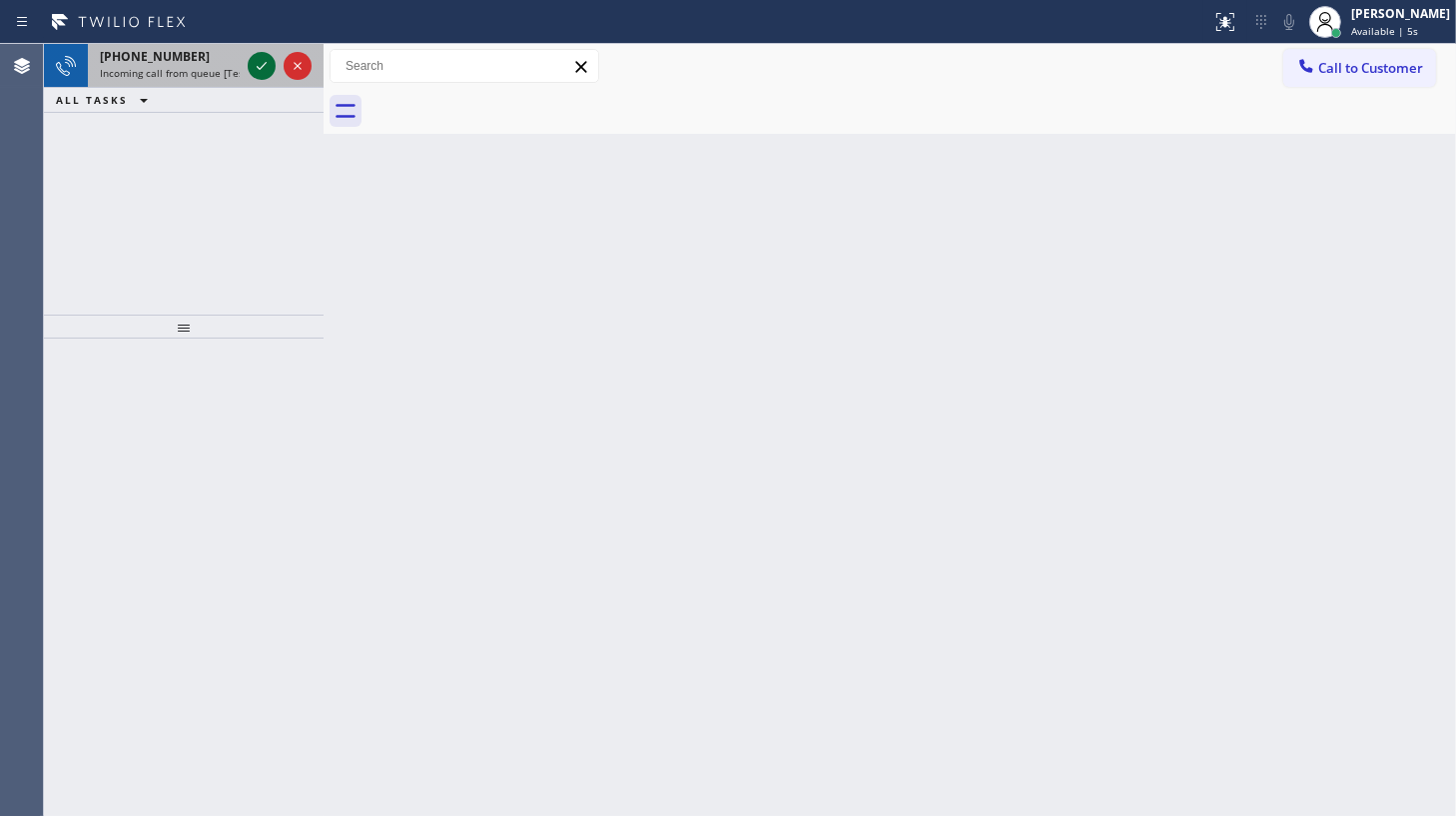 click 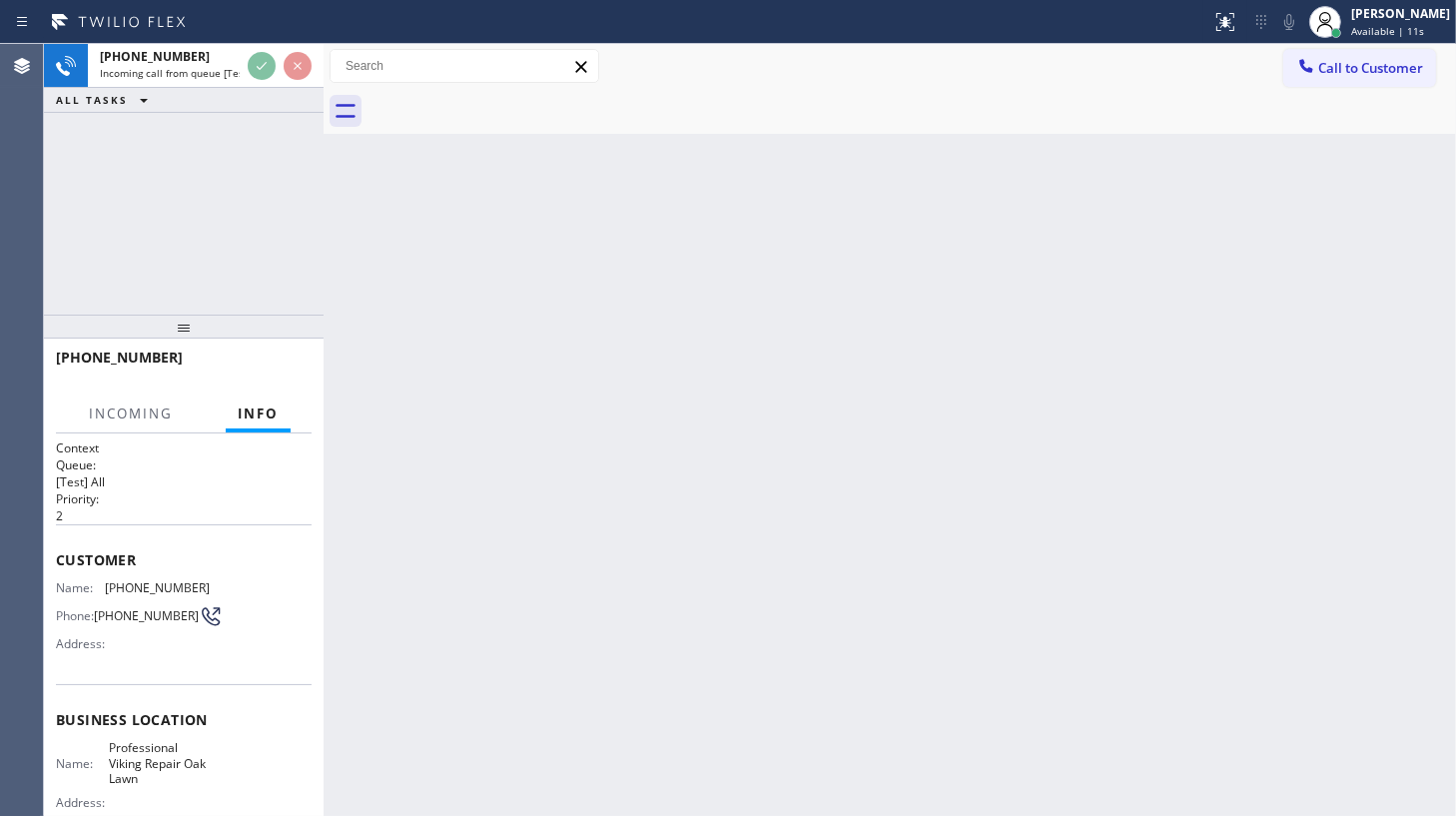 click on "ALL TASKS ALL TASKS ACTIVE TASKS TASKS IN WRAP UP" at bounding box center (184, 100) 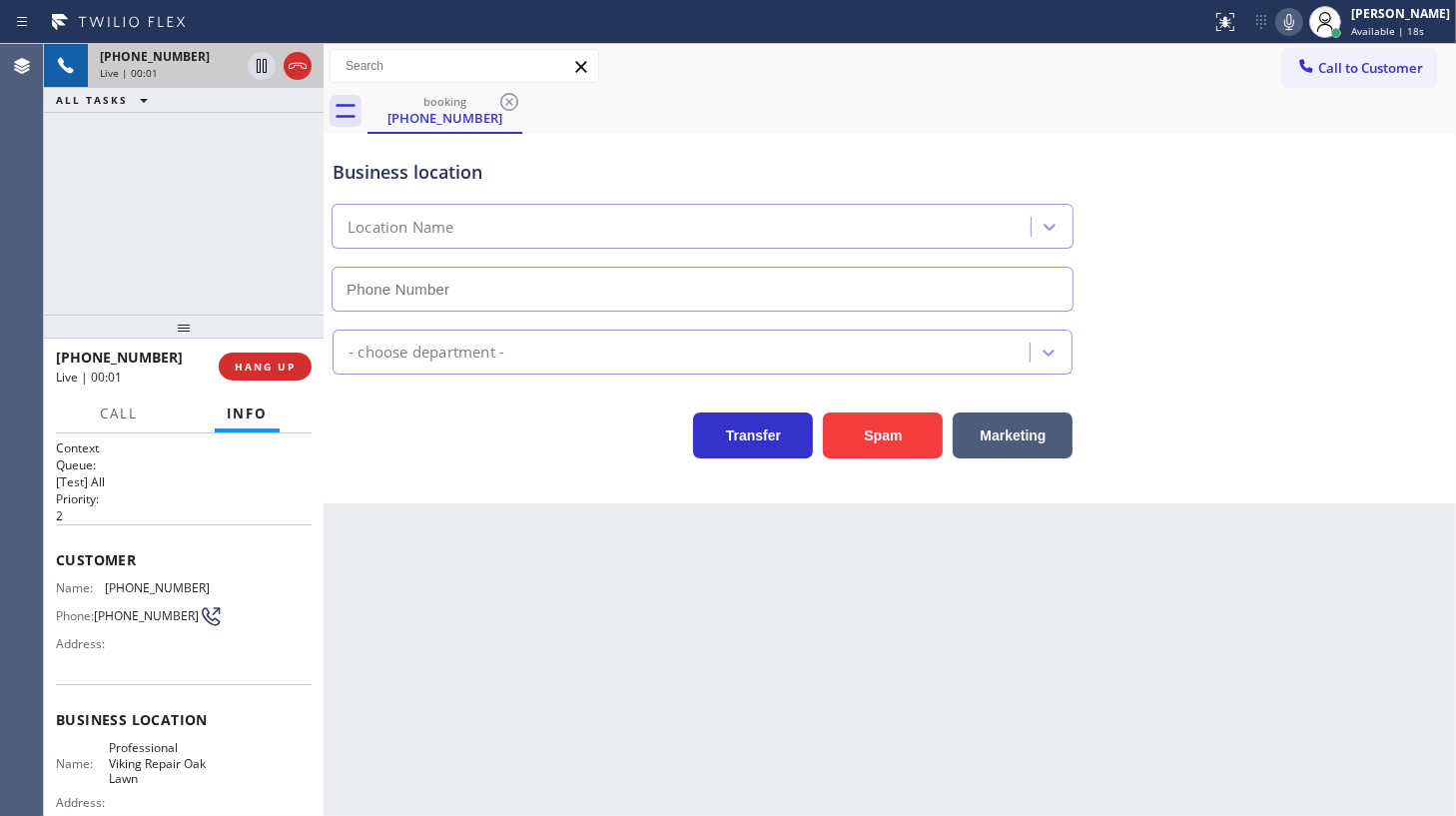 type on "(708) 505-8592" 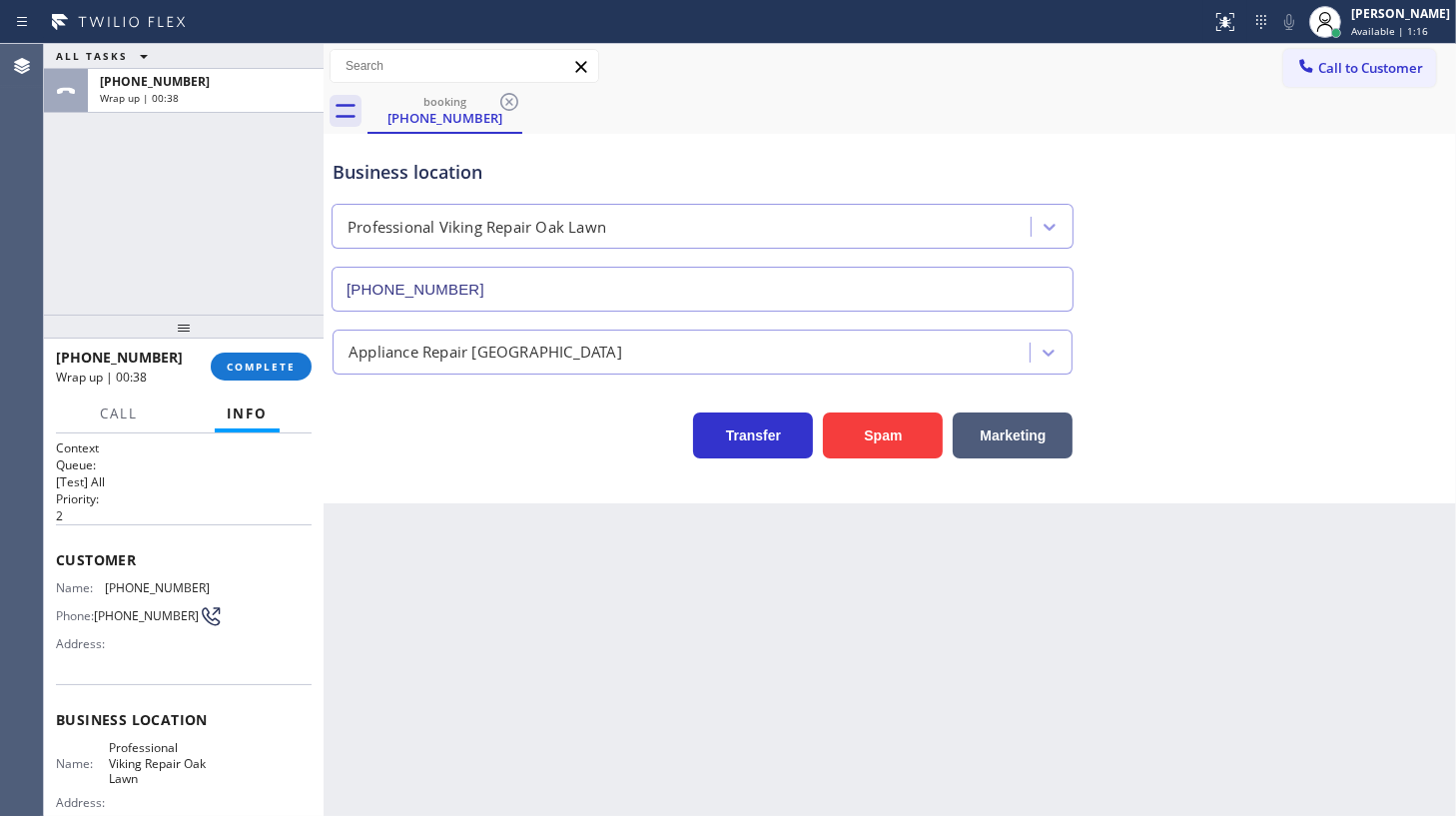 drag, startPoint x: 229, startPoint y: 249, endPoint x: 249, endPoint y: 307, distance: 61.351447 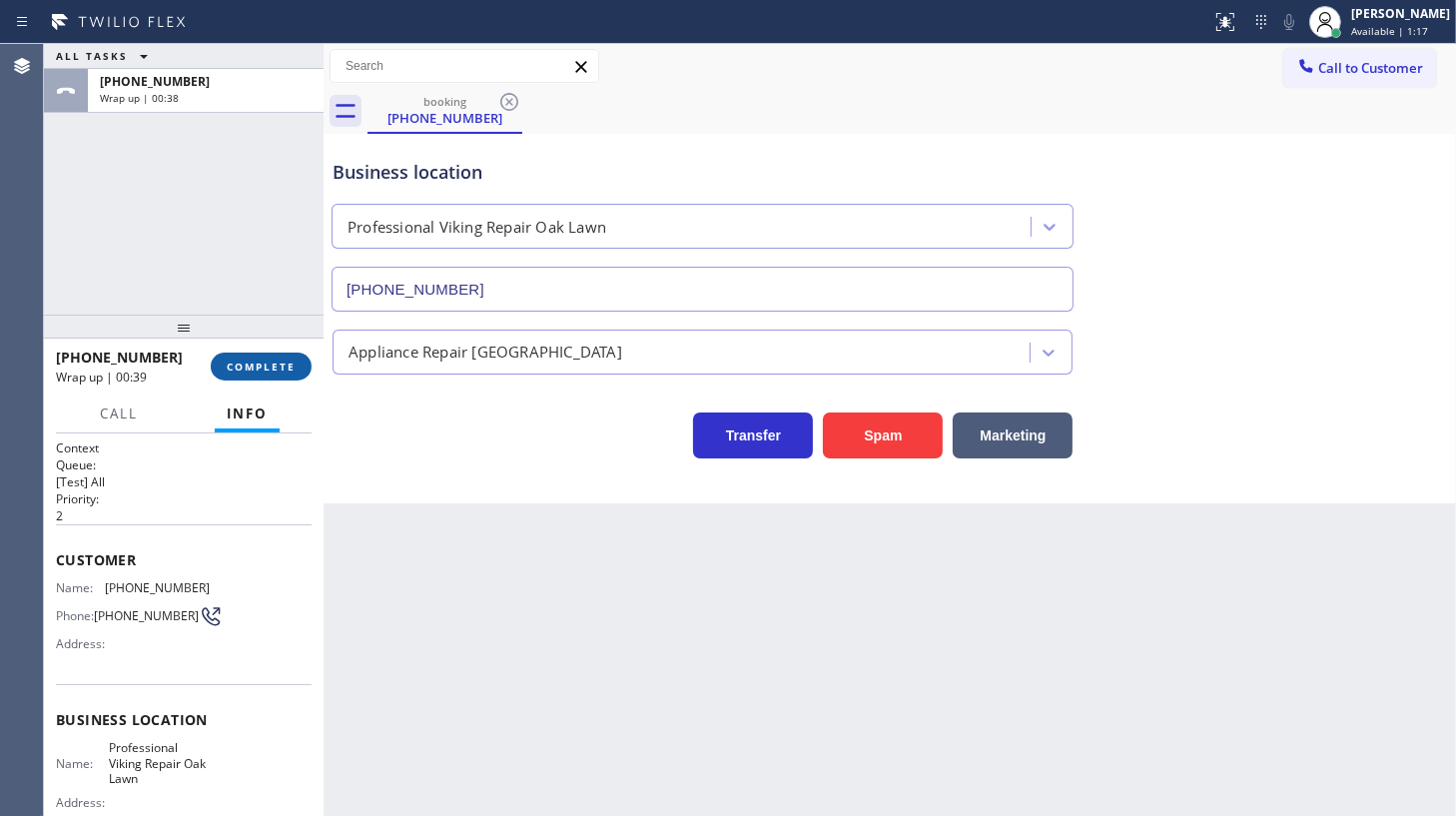 click on "COMPLETE" at bounding box center (261, 367) 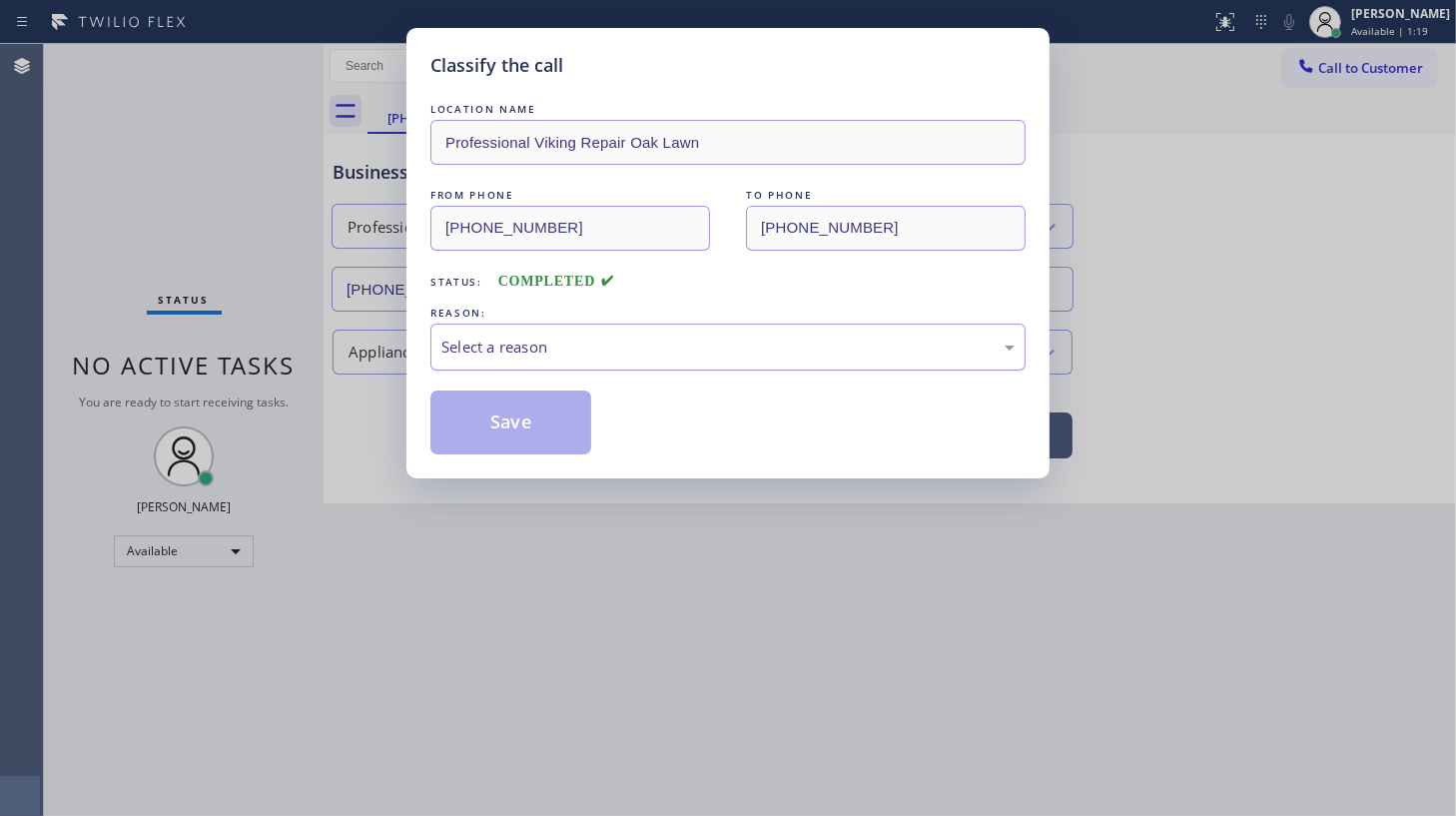 drag, startPoint x: 476, startPoint y: 350, endPoint x: 481, endPoint y: 340, distance: 11.18034 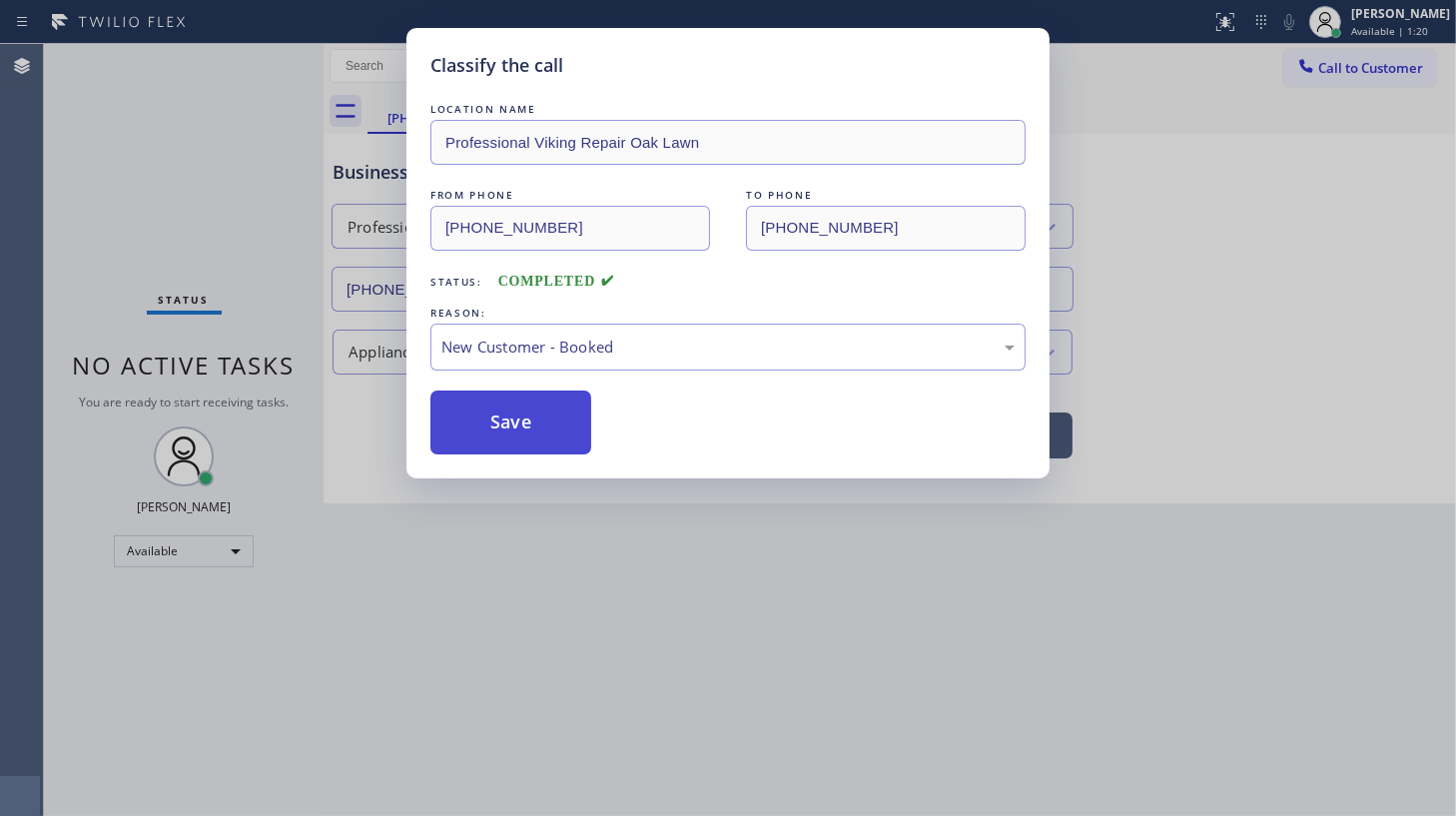 click on "Save" at bounding box center (510, 422) 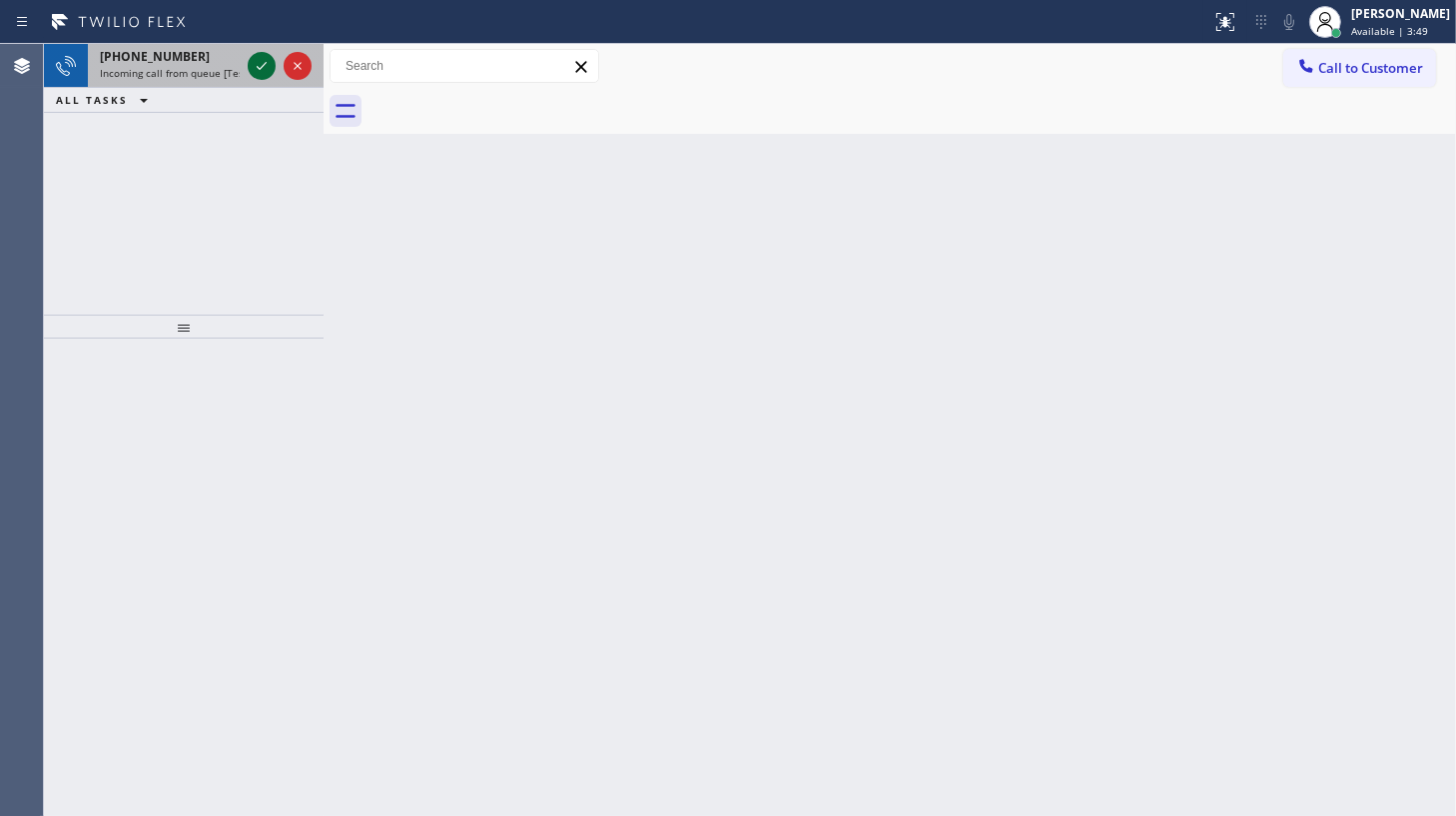 click 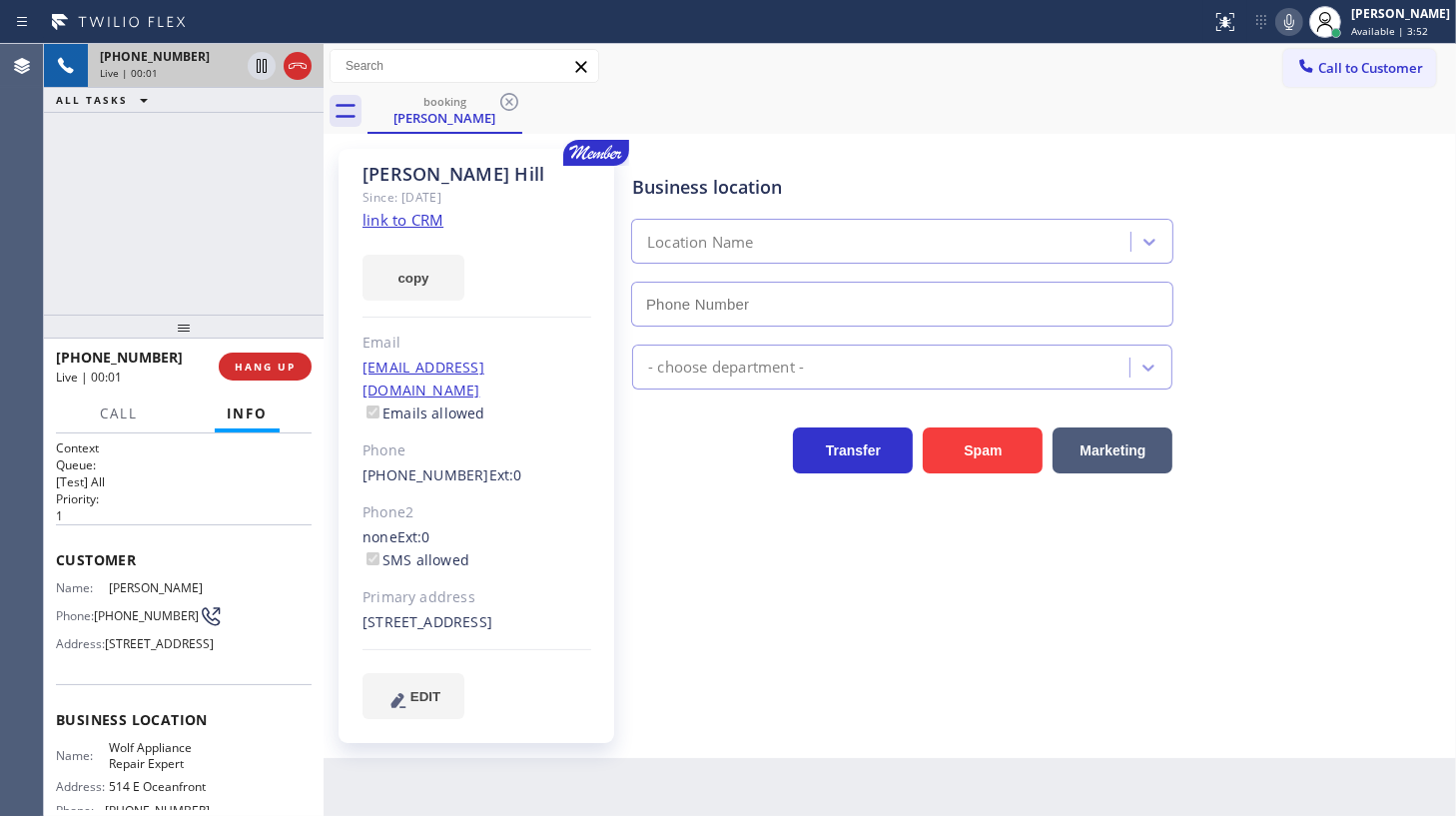 type on "(949) 536-9445" 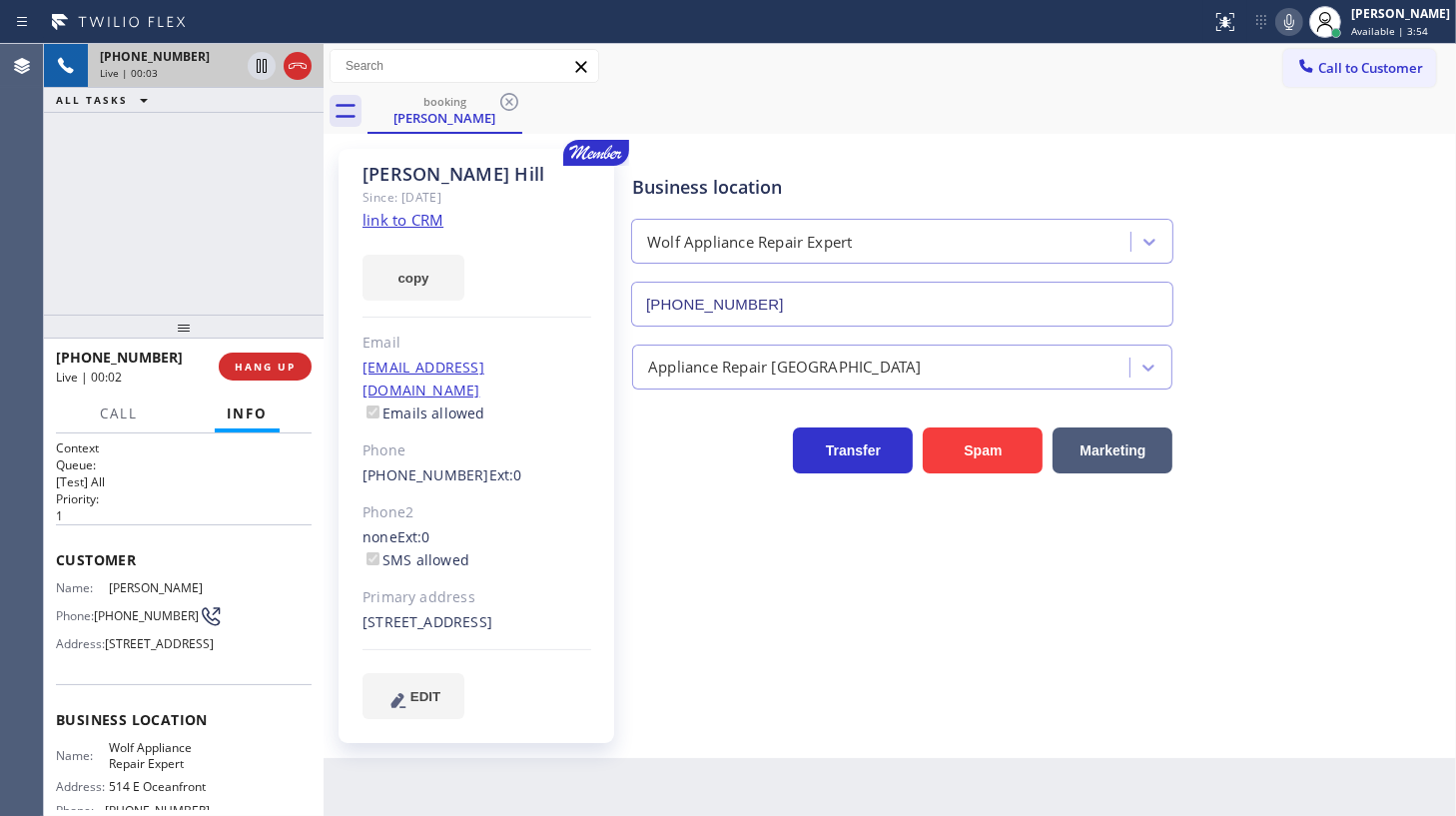 click on "link to CRM" at bounding box center (402, 220) 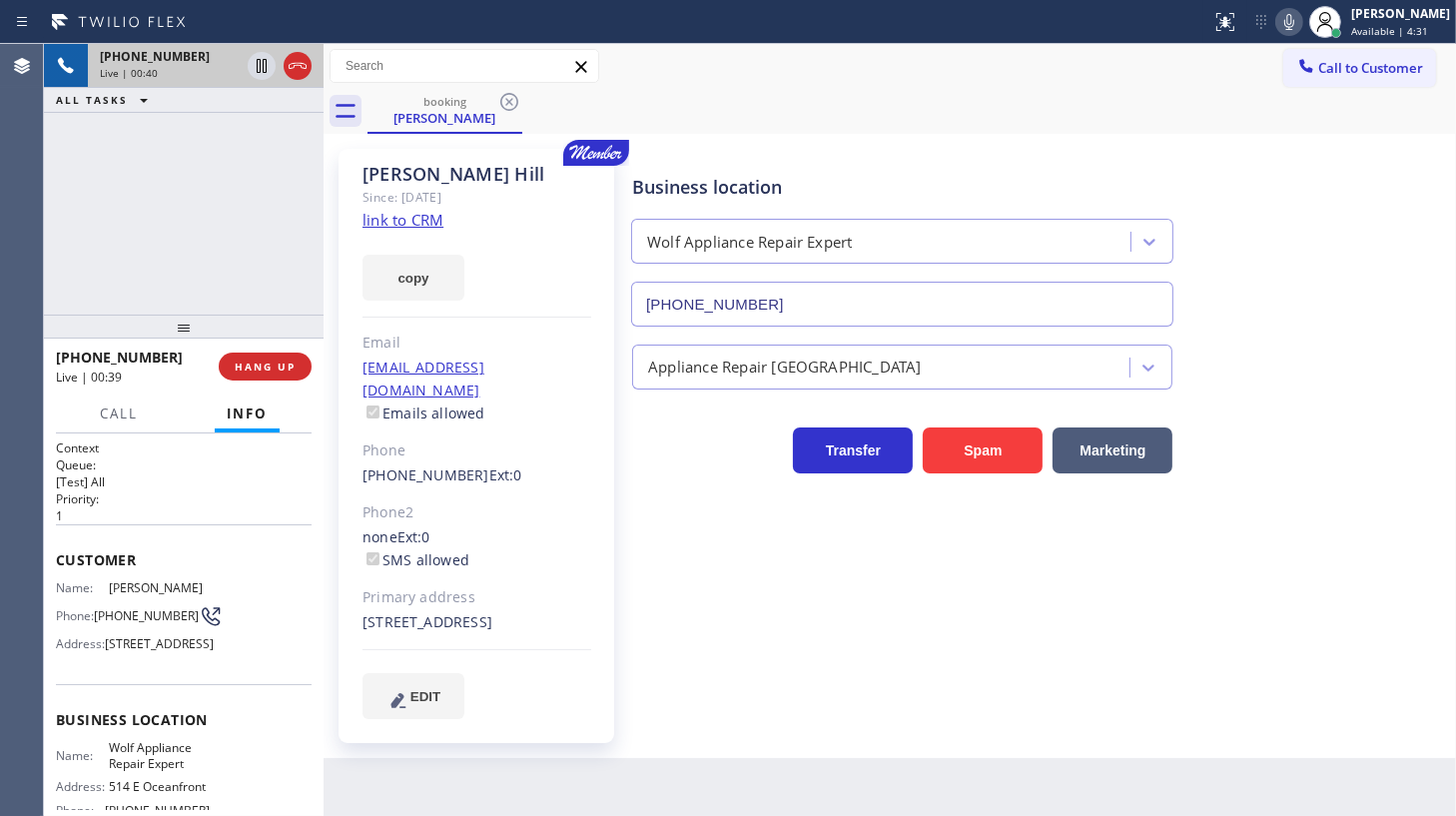 click 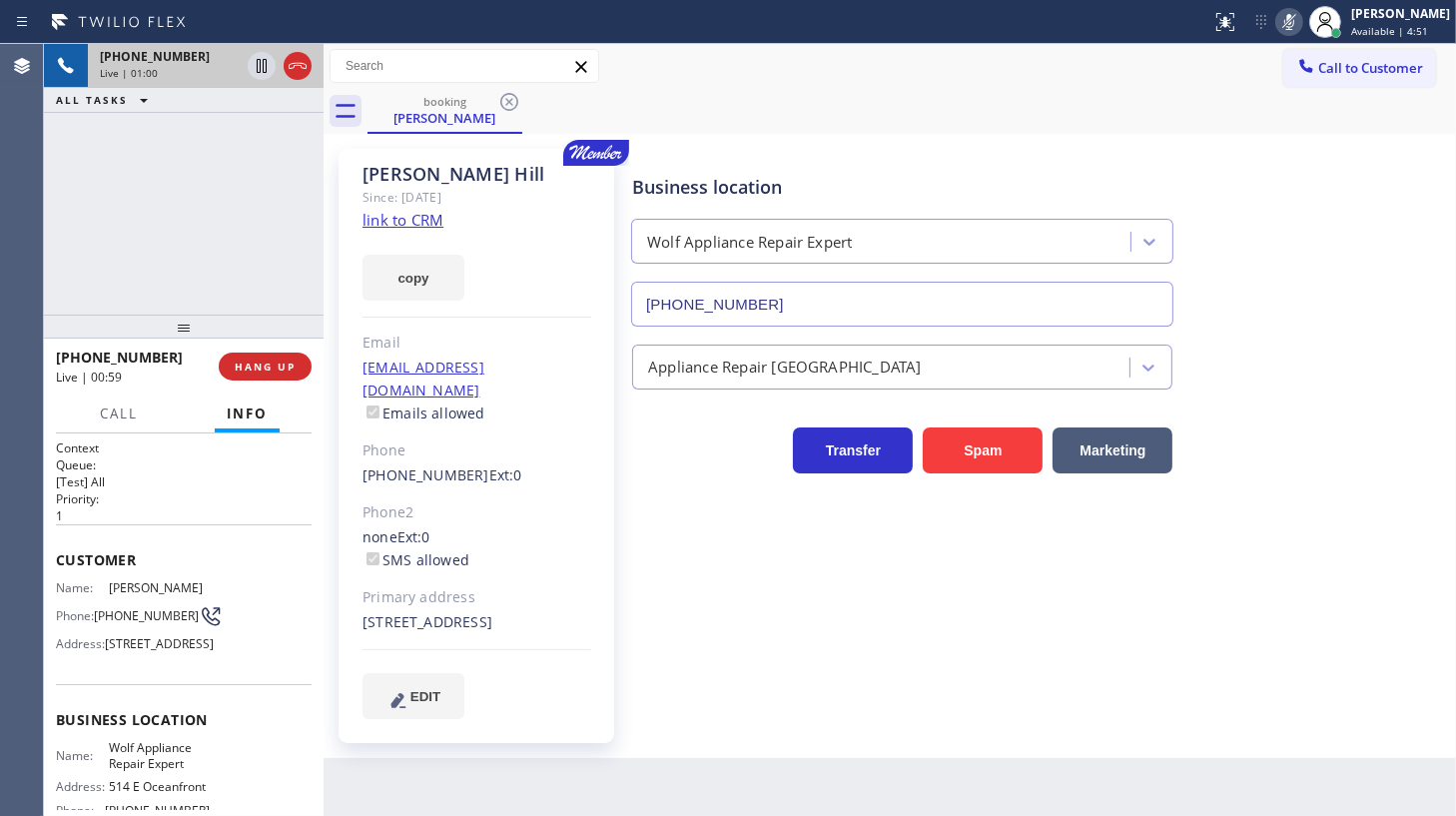 drag, startPoint x: 154, startPoint y: 199, endPoint x: 378, endPoint y: 179, distance: 224.89108 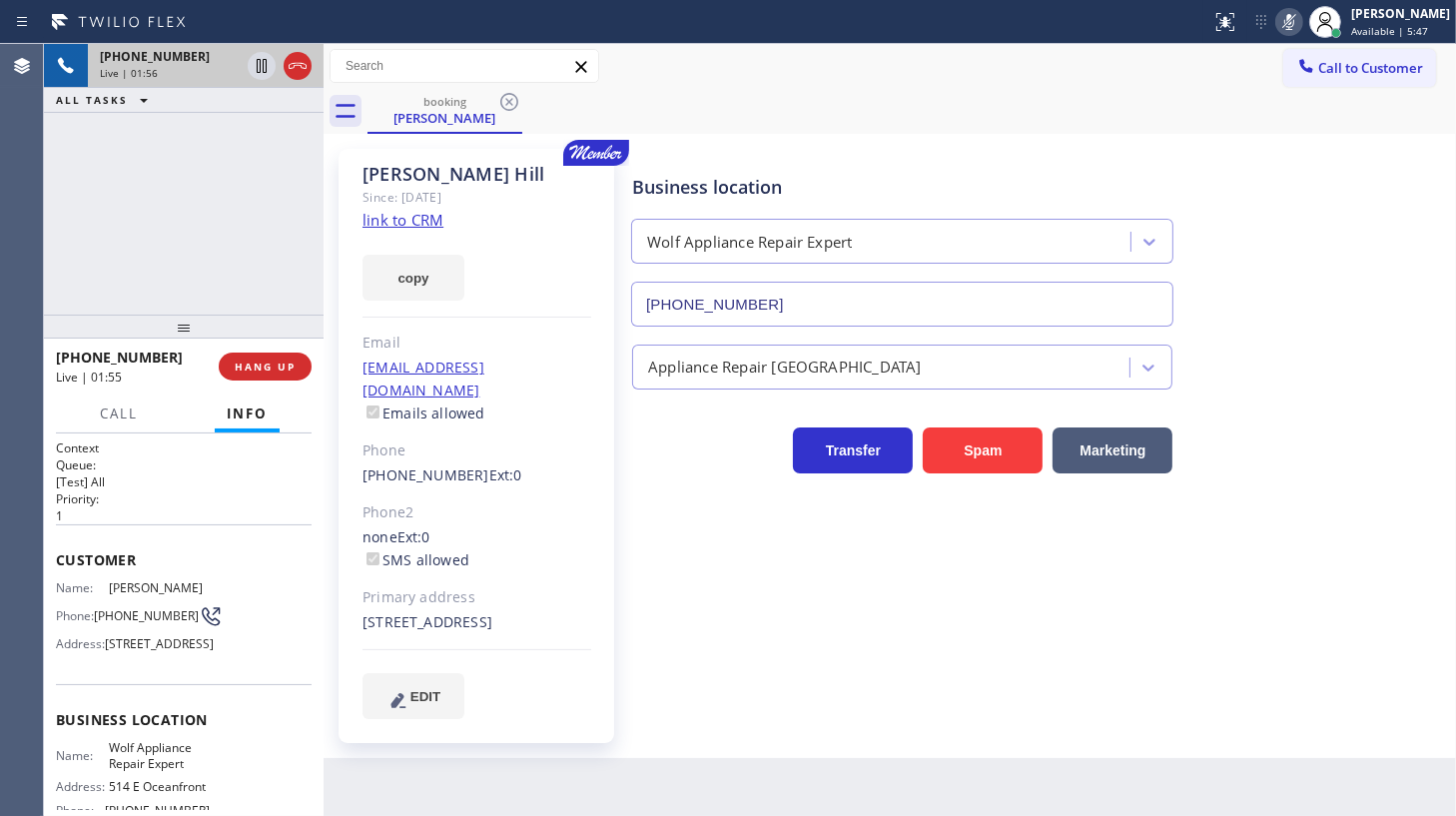 click on "+12135052205 Live | 01:56 ALL TASKS ALL TASKS ACTIVE TASKS TASKS IN WRAP UP" at bounding box center (184, 179) 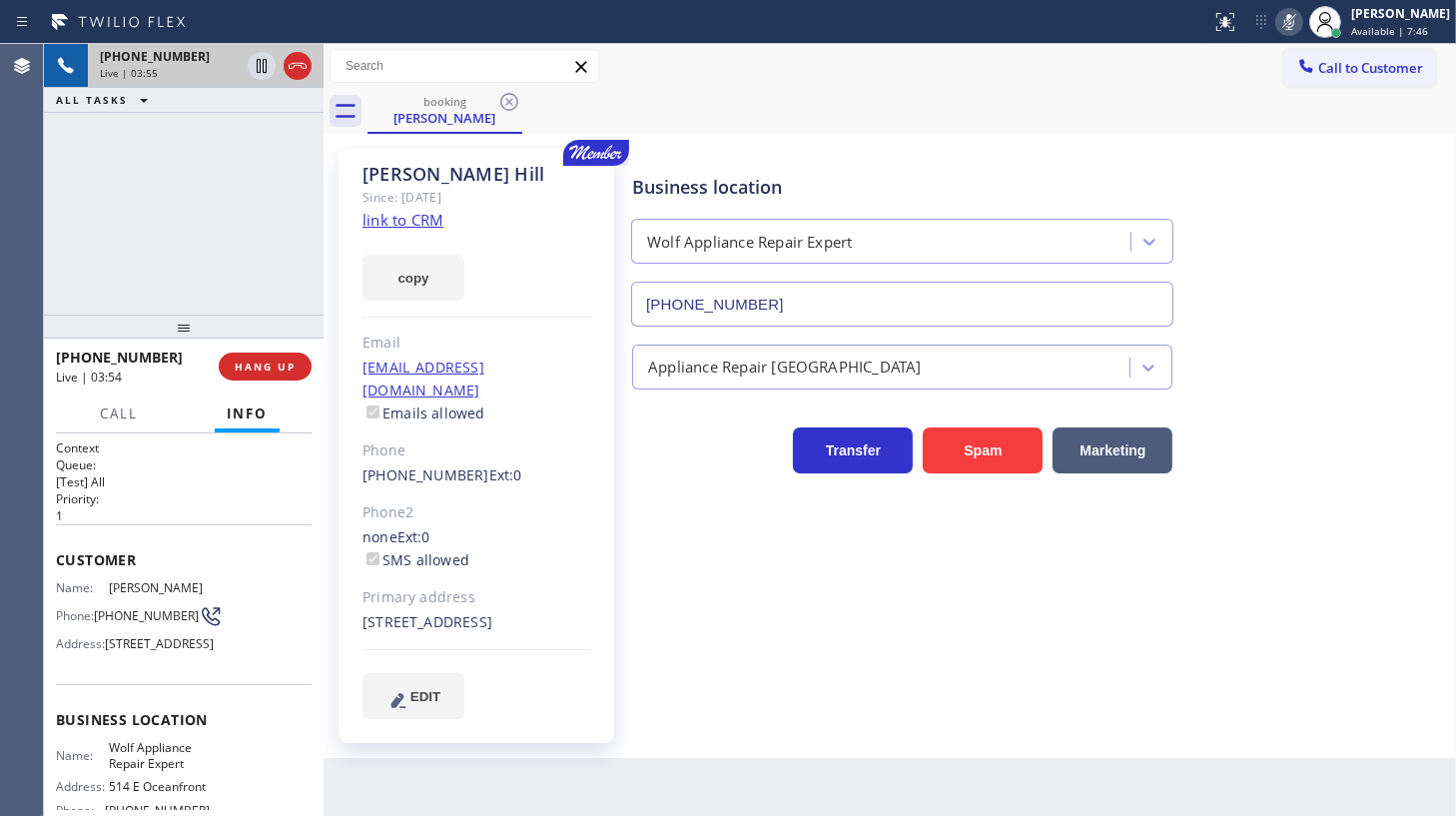 click on "+12135052205 Live | 03:55 ALL TASKS ALL TASKS ACTIVE TASKS TASKS IN WRAP UP" at bounding box center [184, 179] 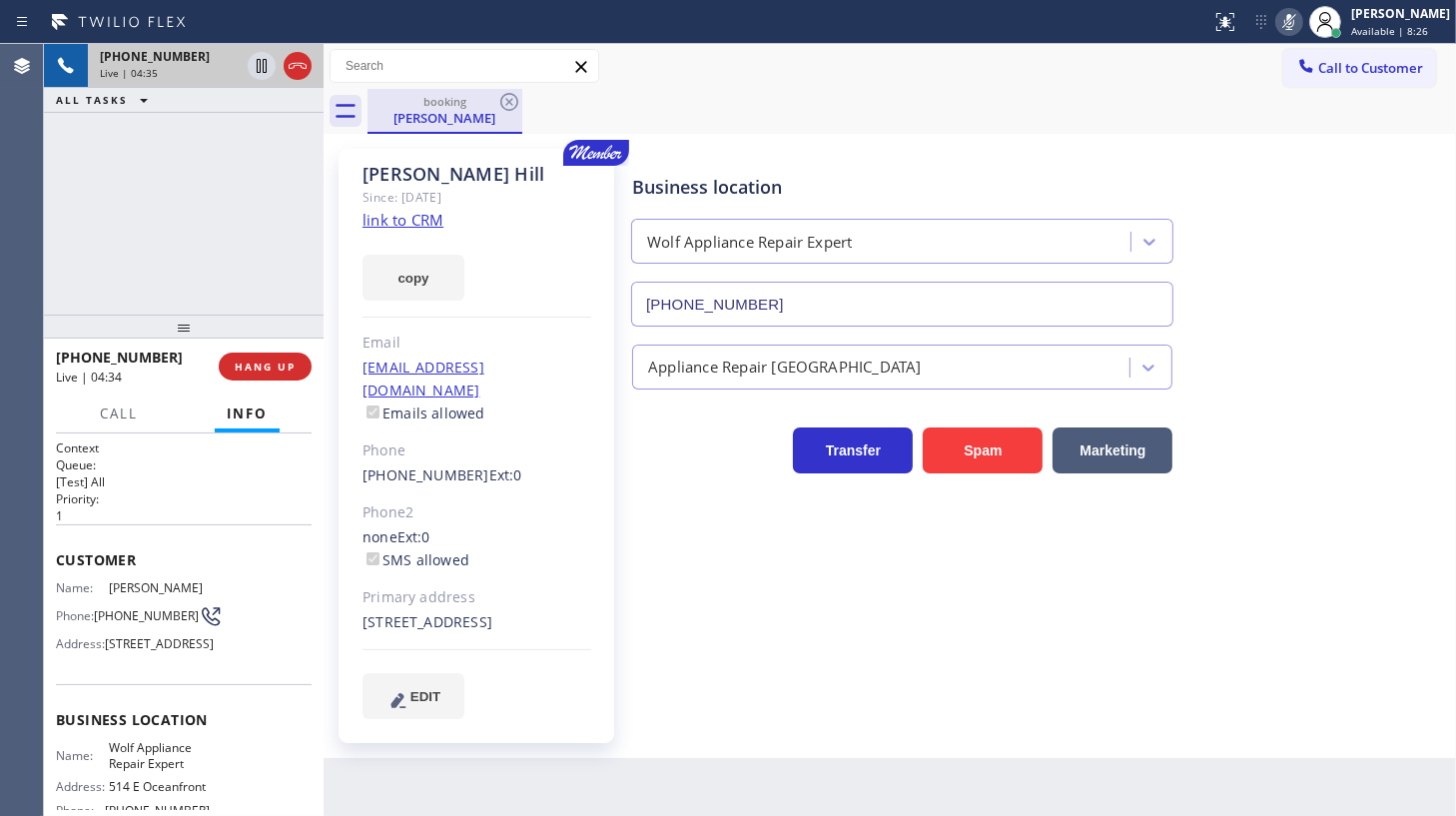 drag, startPoint x: 127, startPoint y: 219, endPoint x: 448, endPoint y: 118, distance: 336.5145 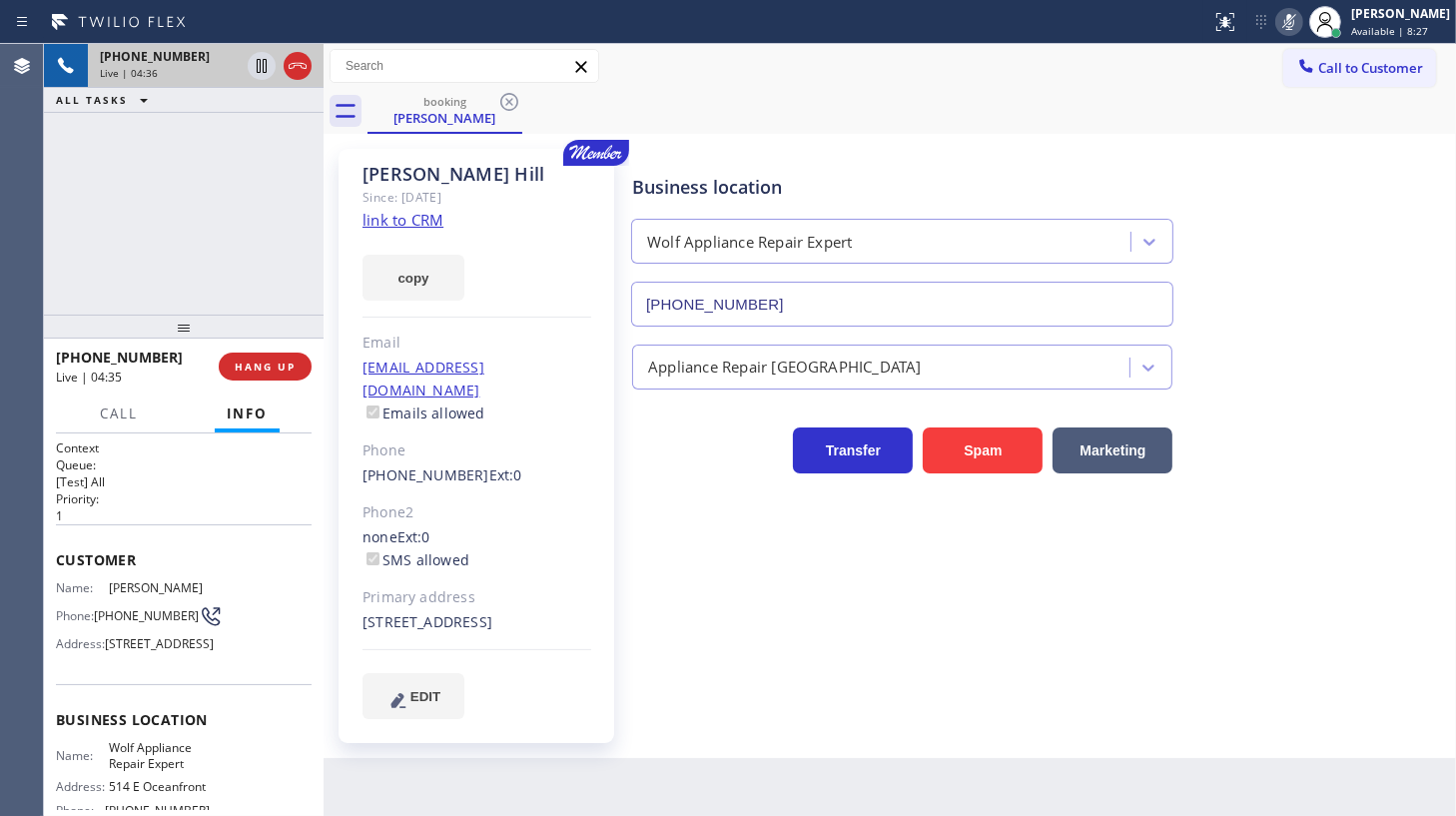 click 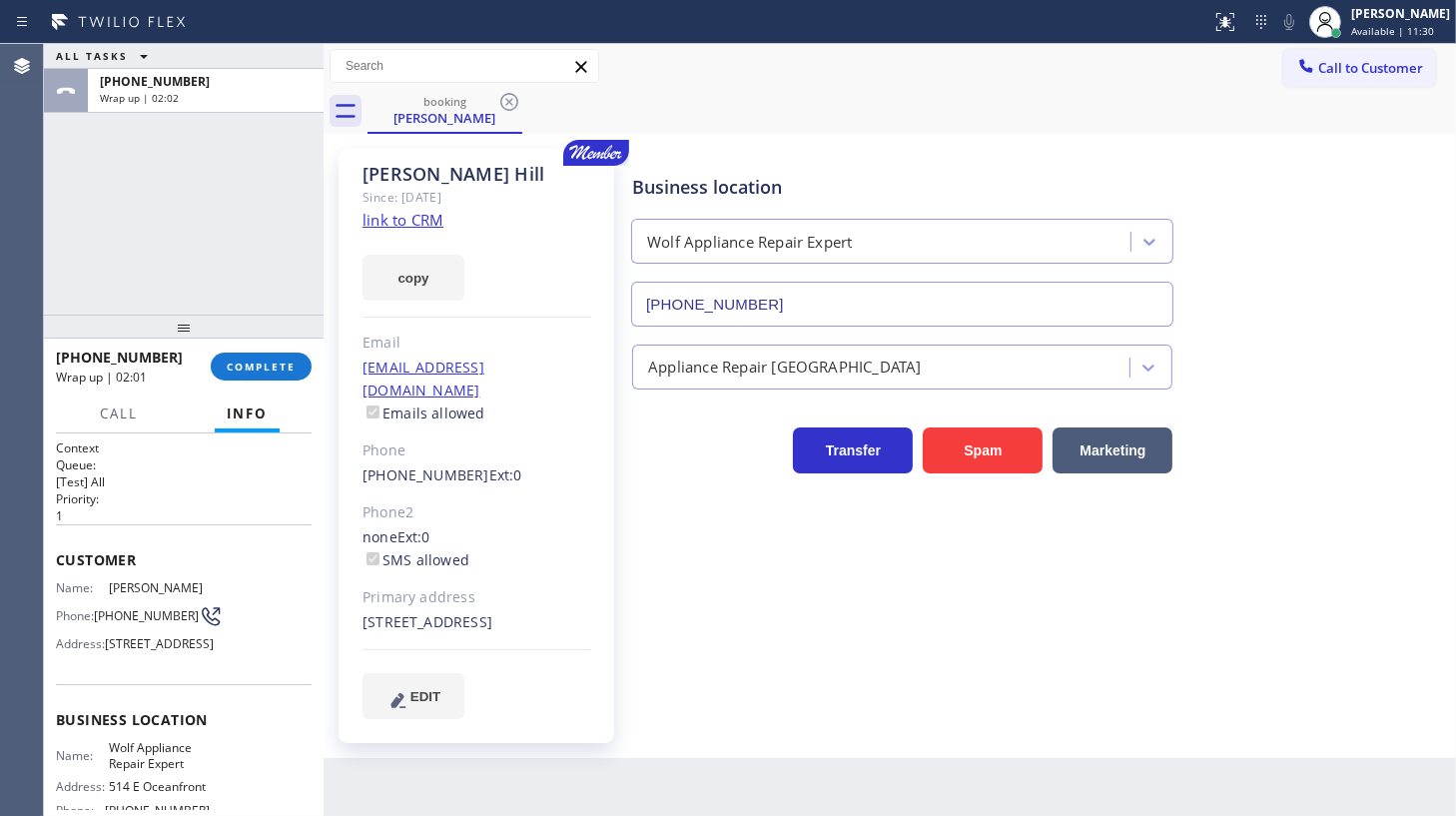 click on "ALL TASKS ALL TASKS ACTIVE TASKS TASKS IN WRAP UP +12135052205 Wrap up | 02:02" at bounding box center (184, 179) 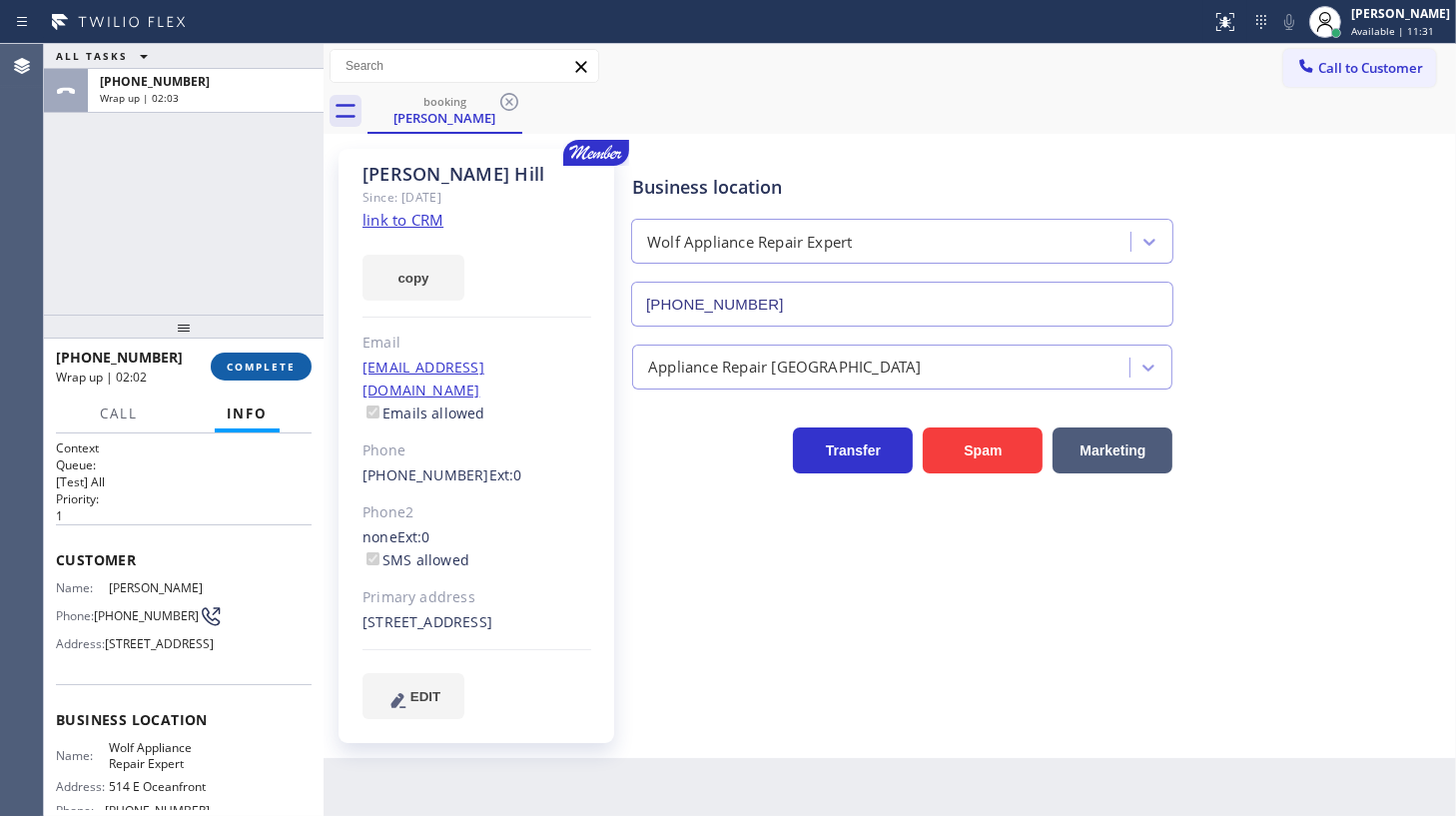 click on "COMPLETE" at bounding box center [261, 367] 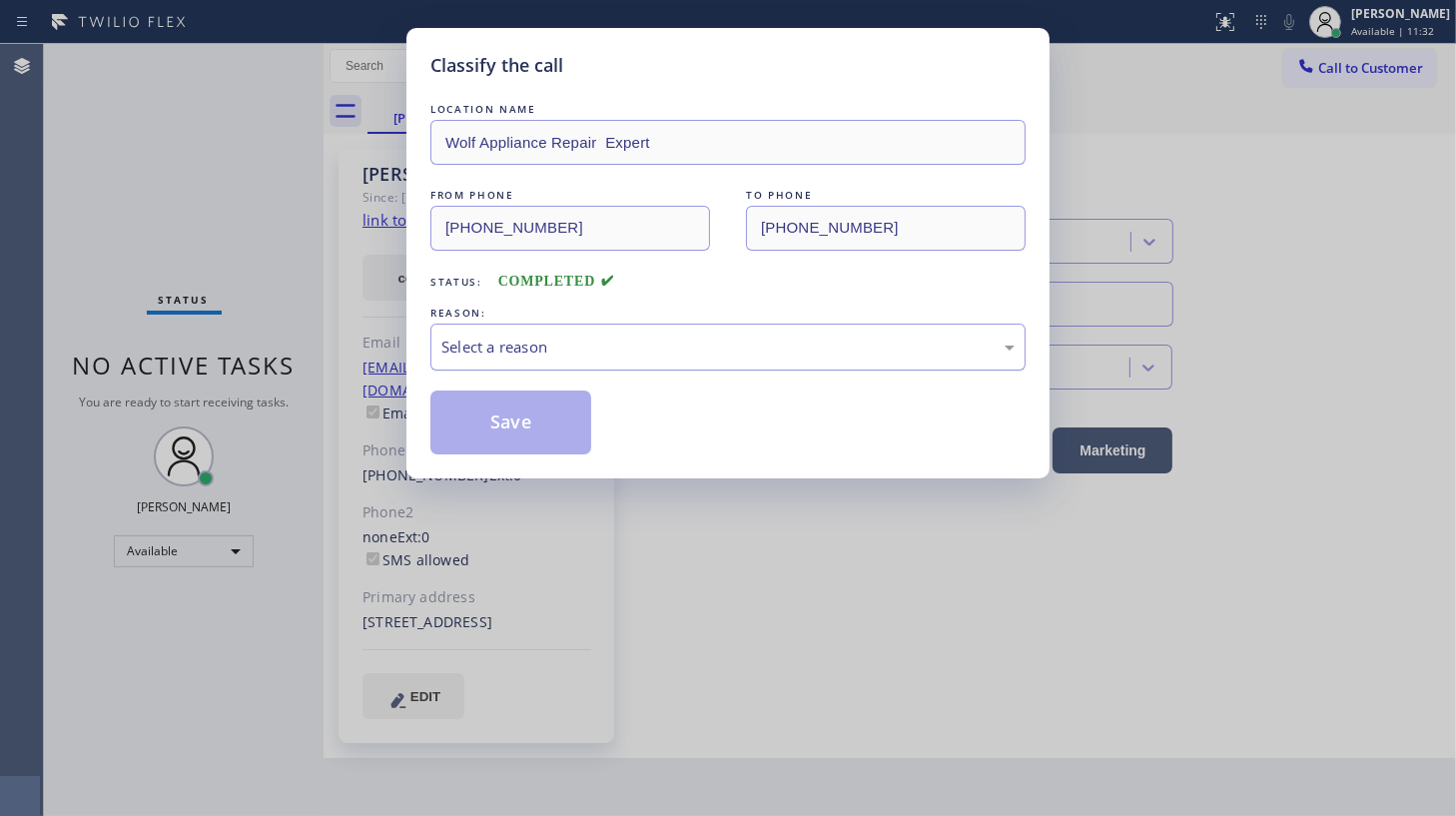 click on "Select a reason" at bounding box center [728, 347] 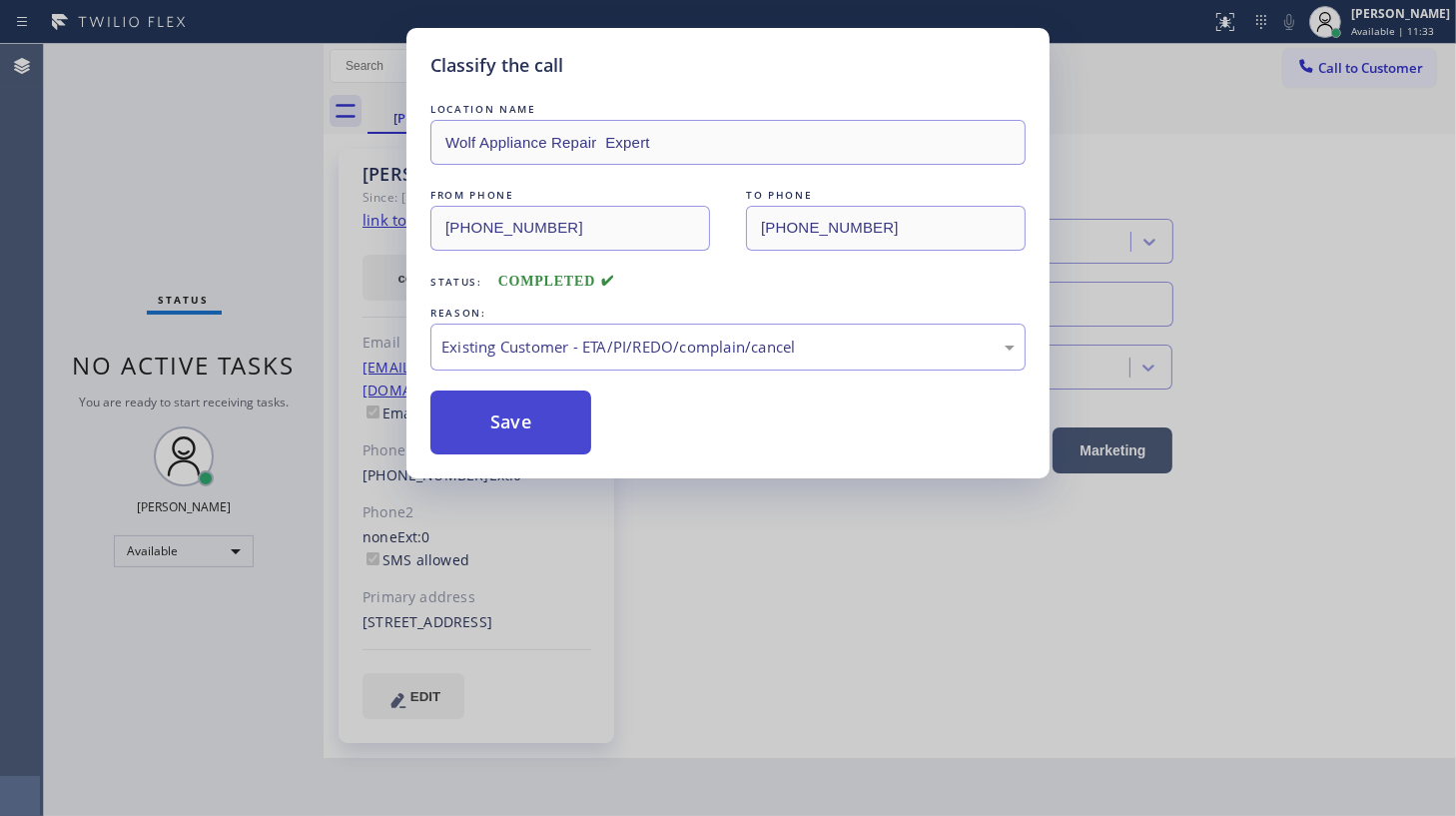 click on "Save" at bounding box center (510, 422) 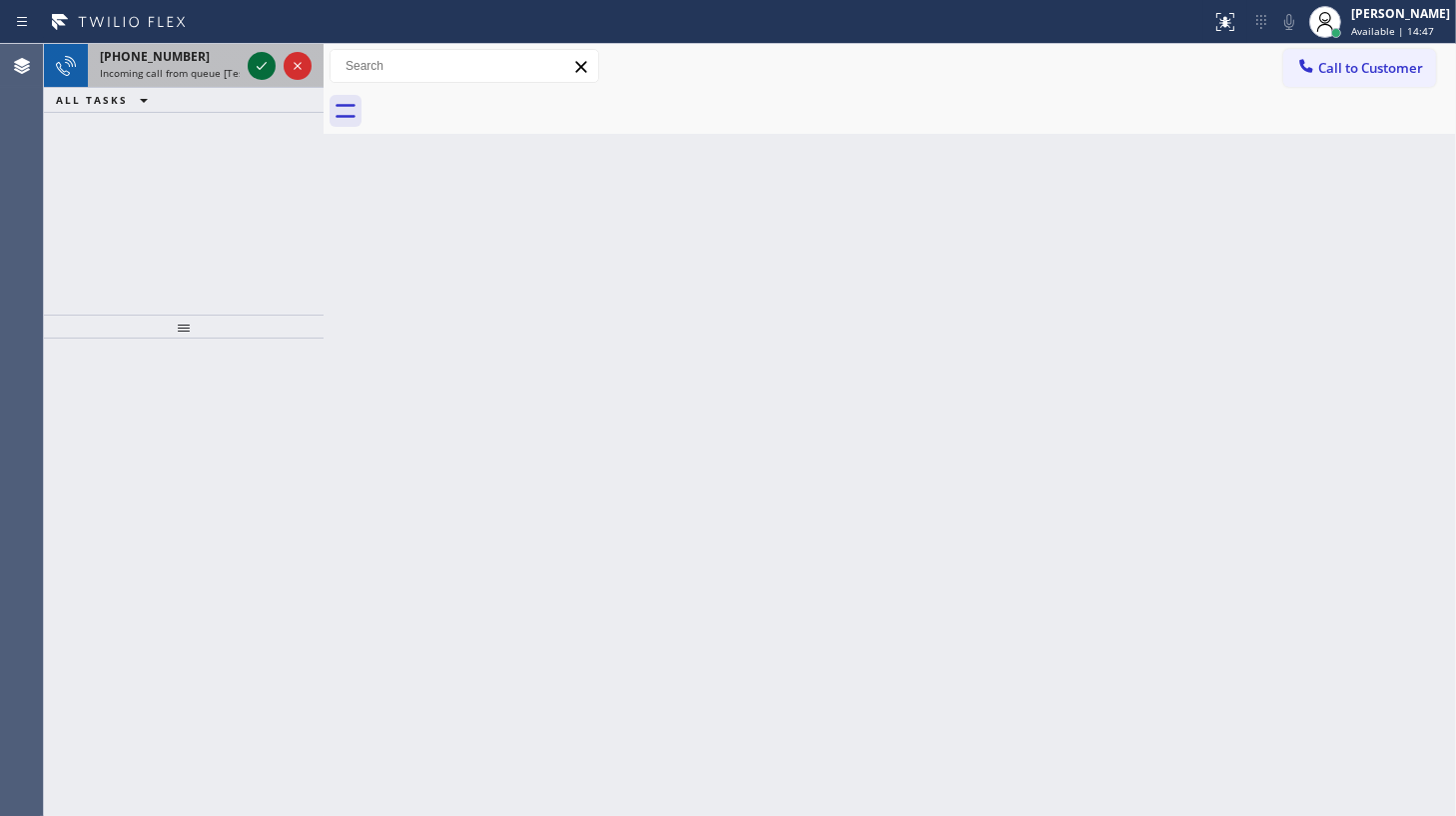 click 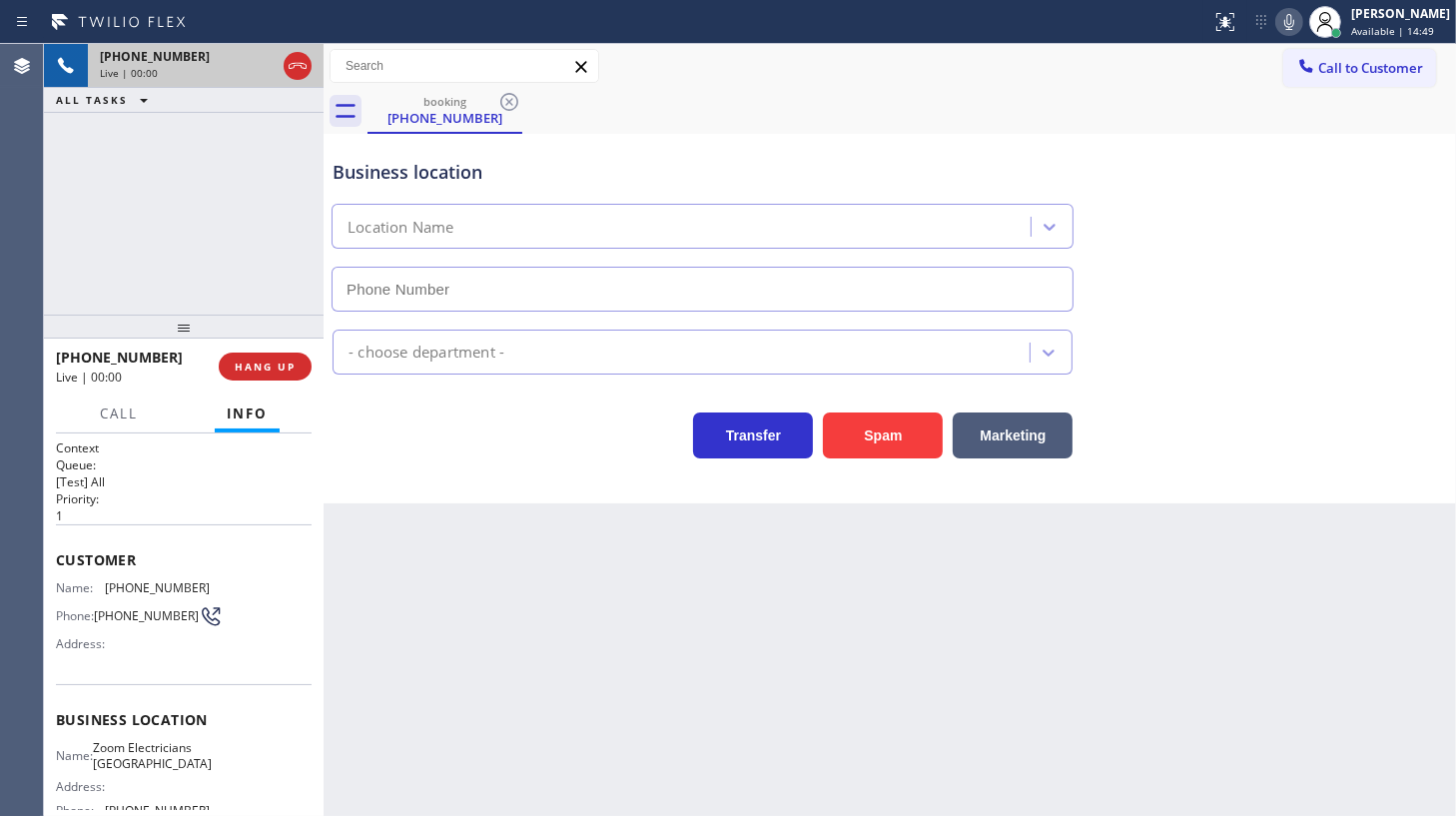 type on "[PHONE_NUMBER]" 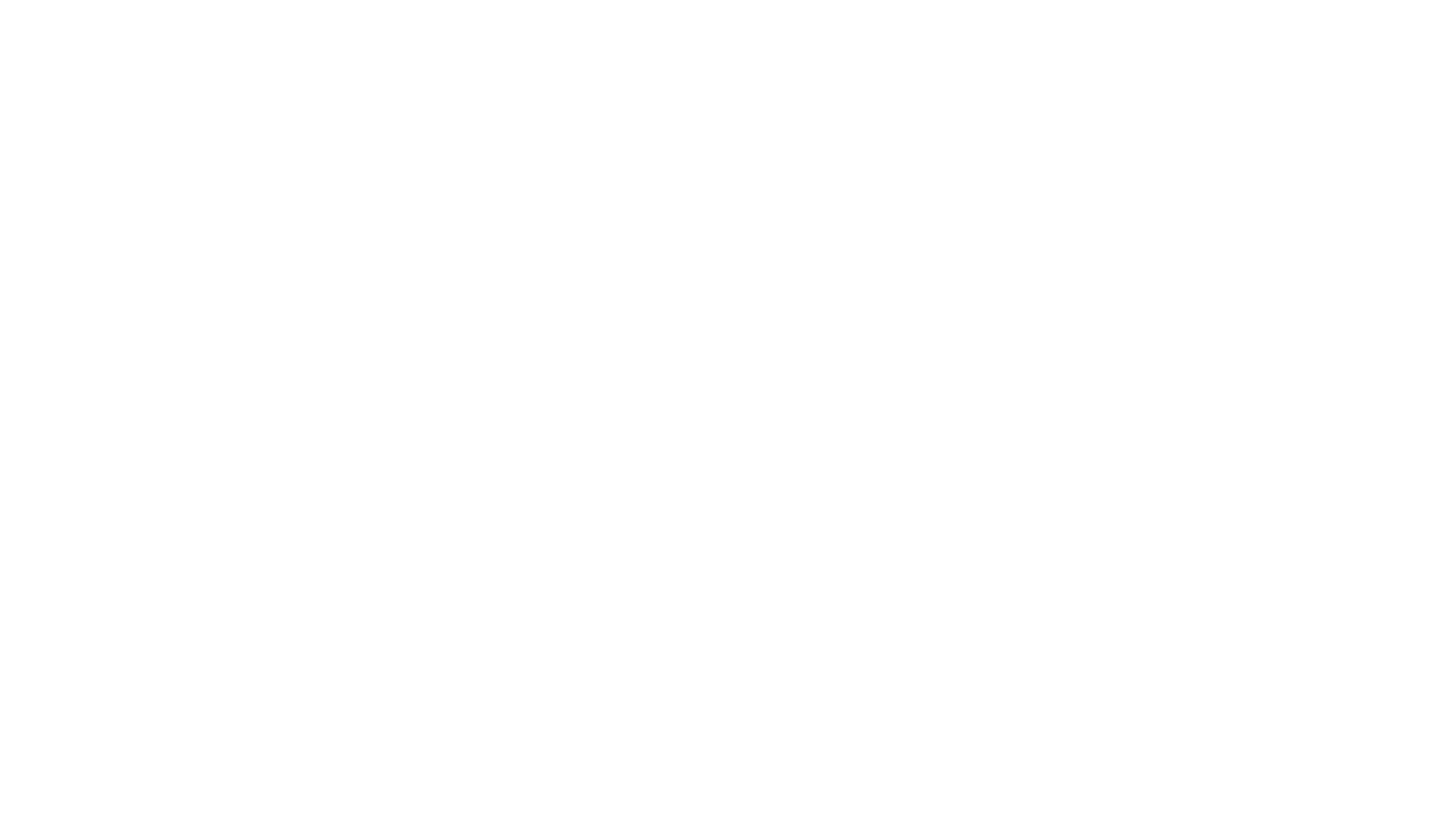 scroll, scrollTop: 0, scrollLeft: 0, axis: both 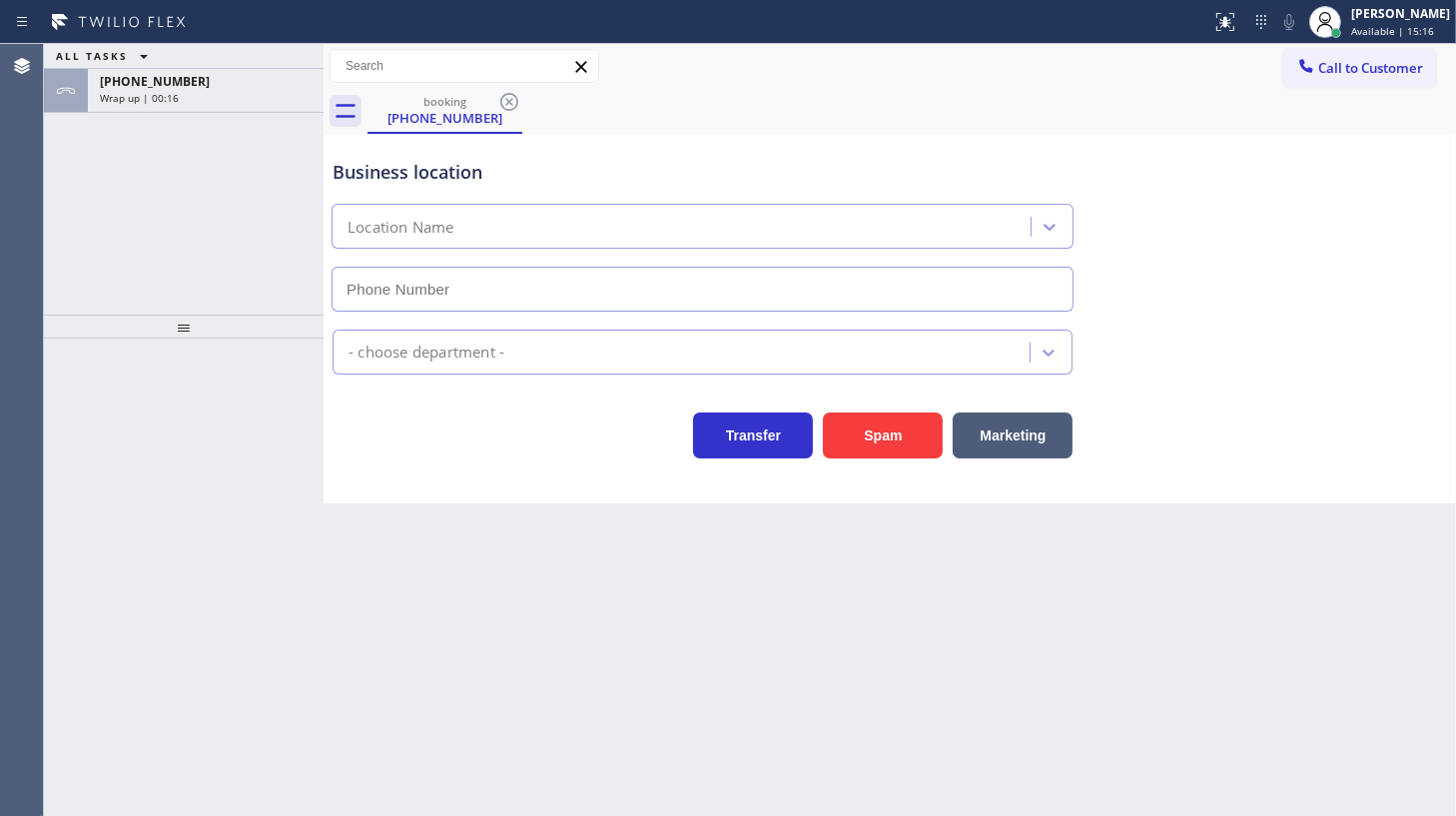 type on "[PHONE_NUMBER]" 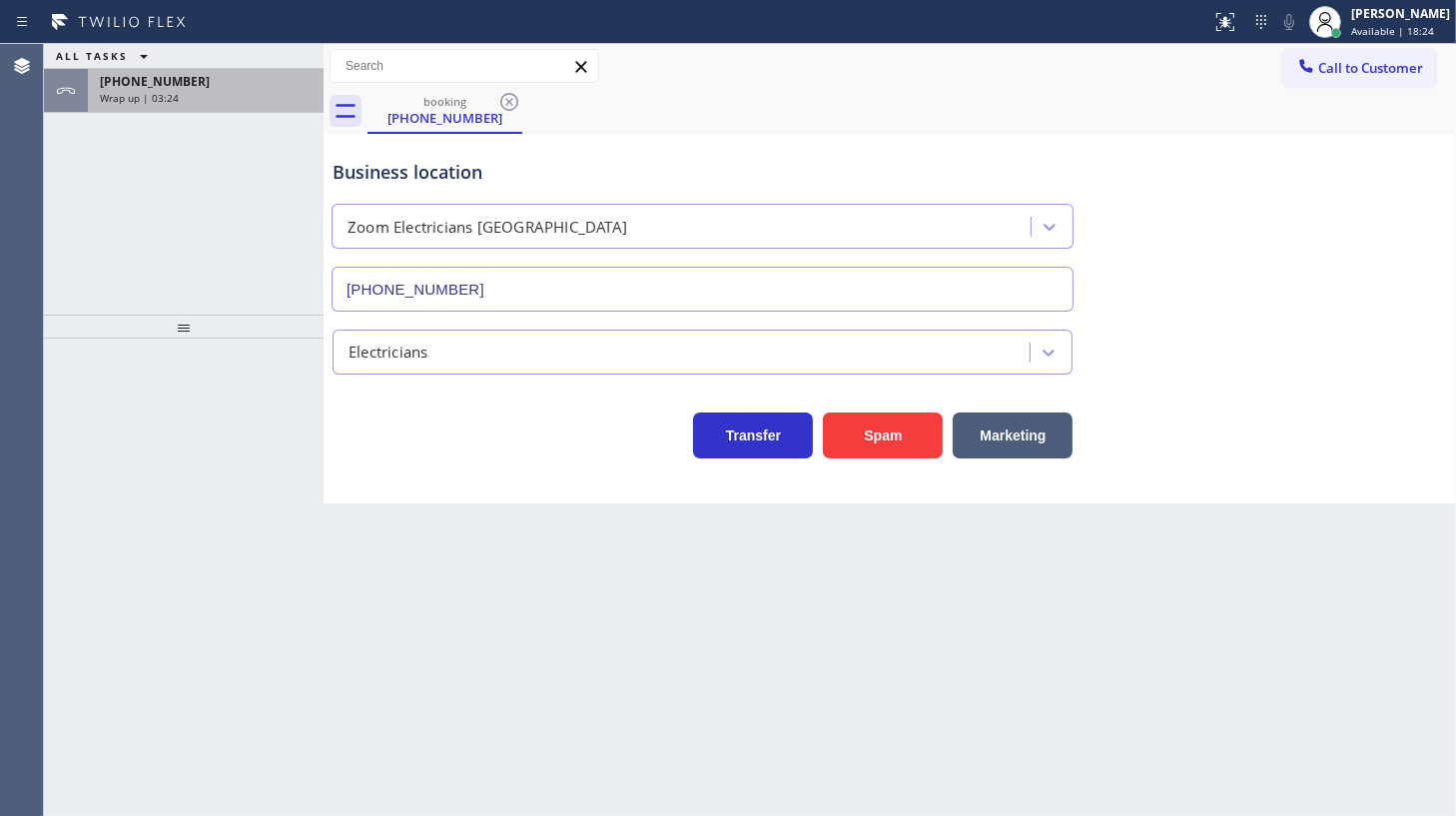 click on "Wrap up | 03:24" at bounding box center [206, 98] 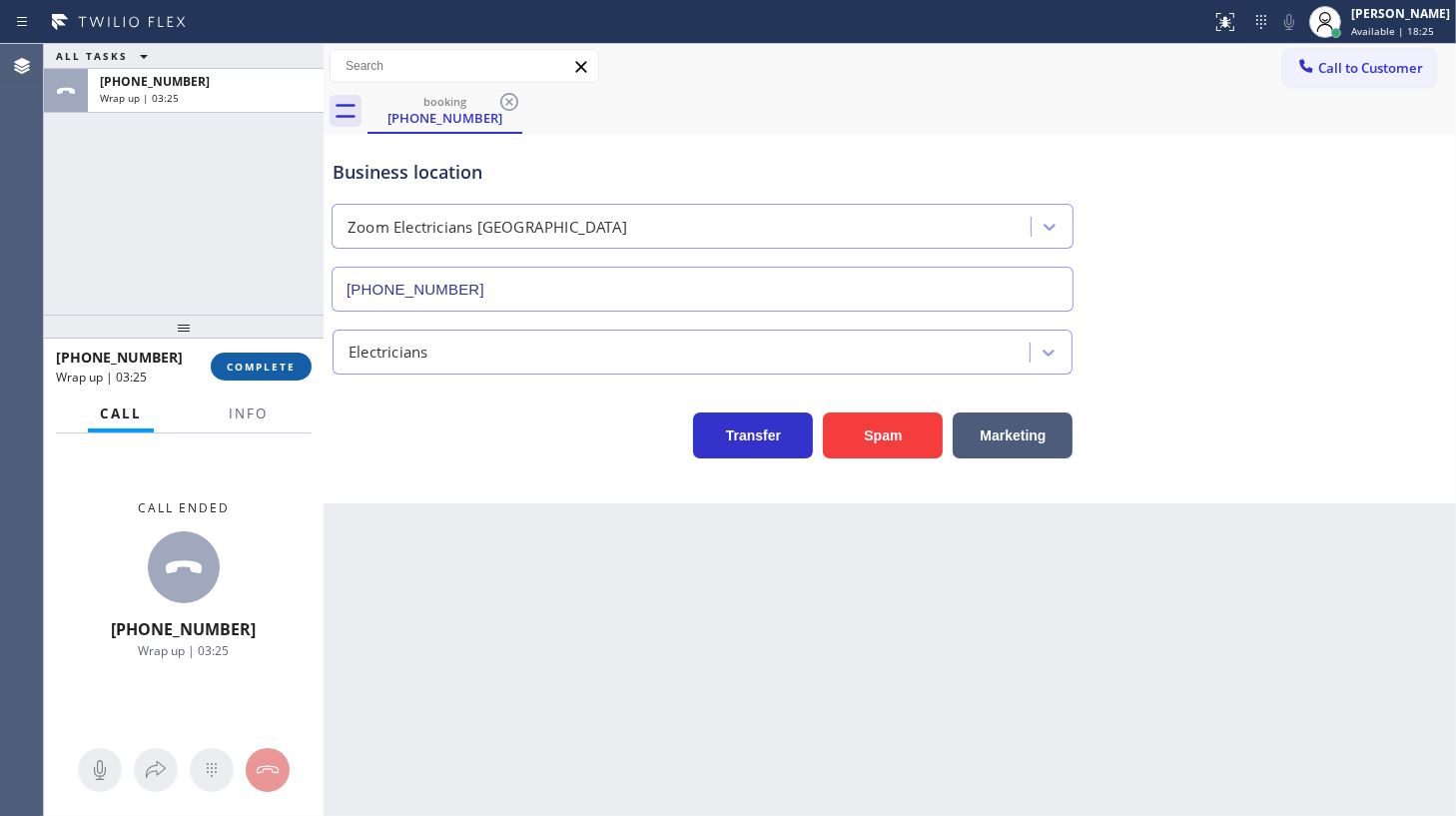 click on "COMPLETE" at bounding box center [261, 367] 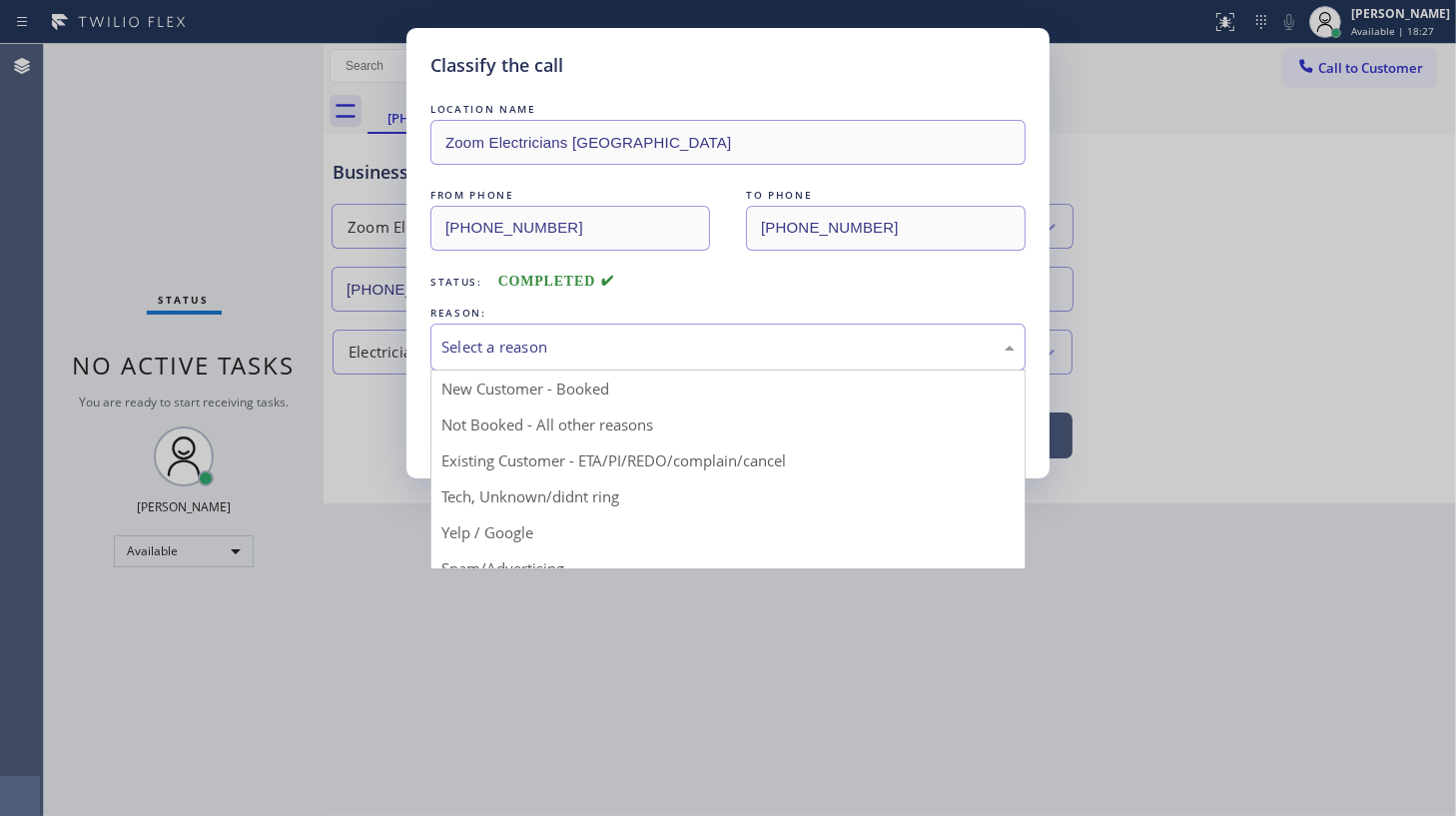 drag, startPoint x: 488, startPoint y: 352, endPoint x: 501, endPoint y: 418, distance: 67.26812 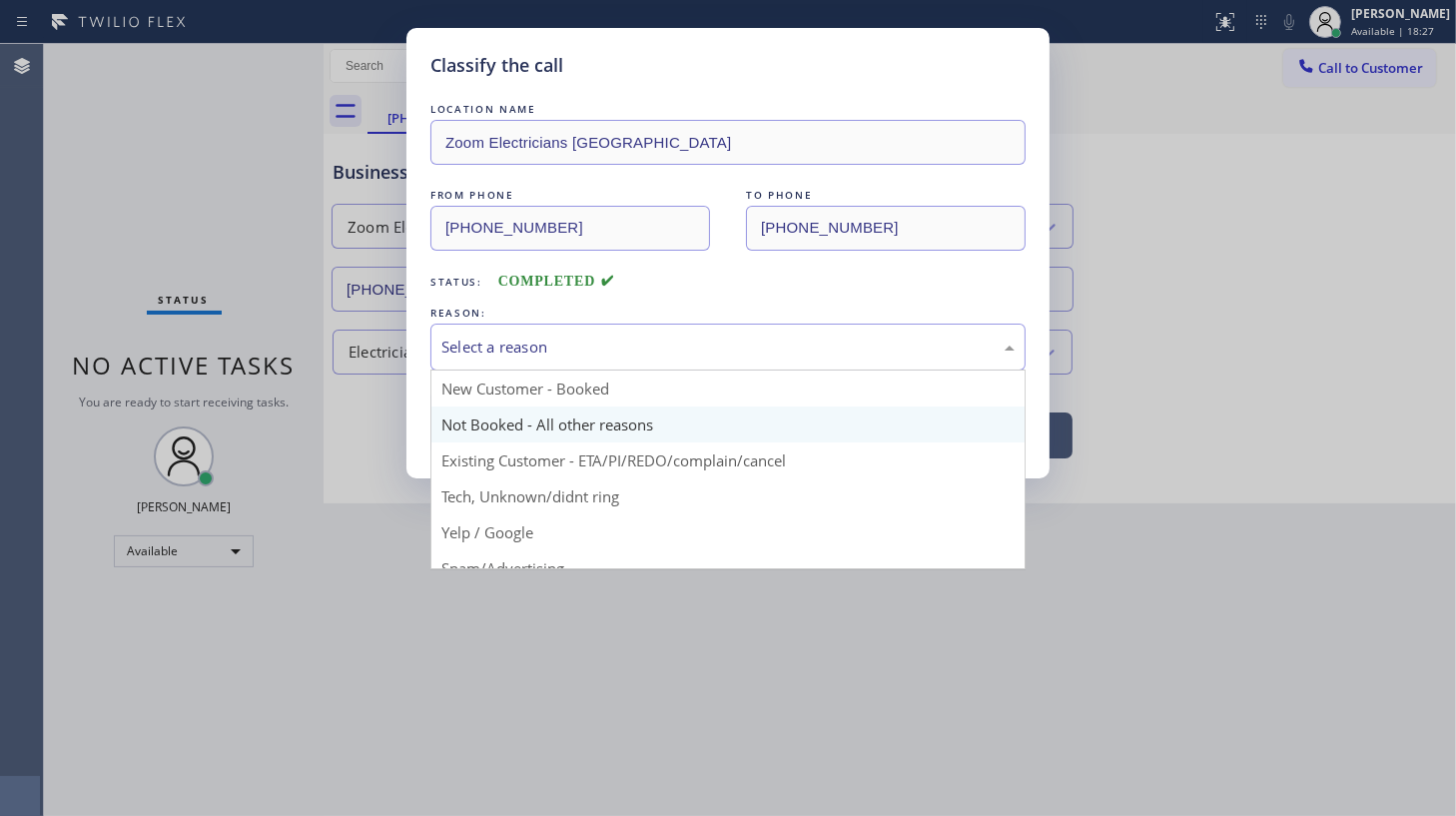 click on "Select a reason" at bounding box center (728, 347) 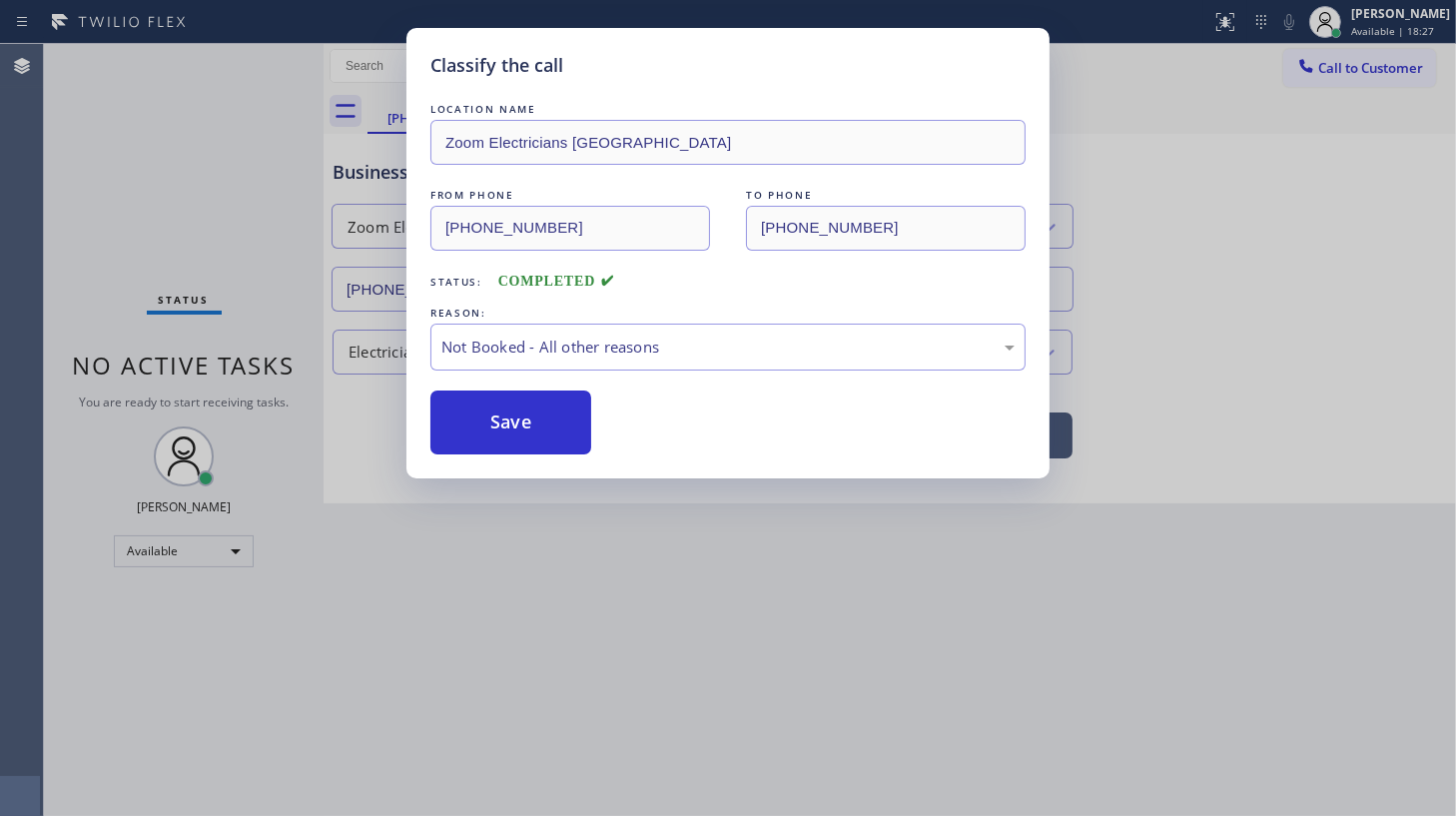 click on "Save" at bounding box center [510, 422] 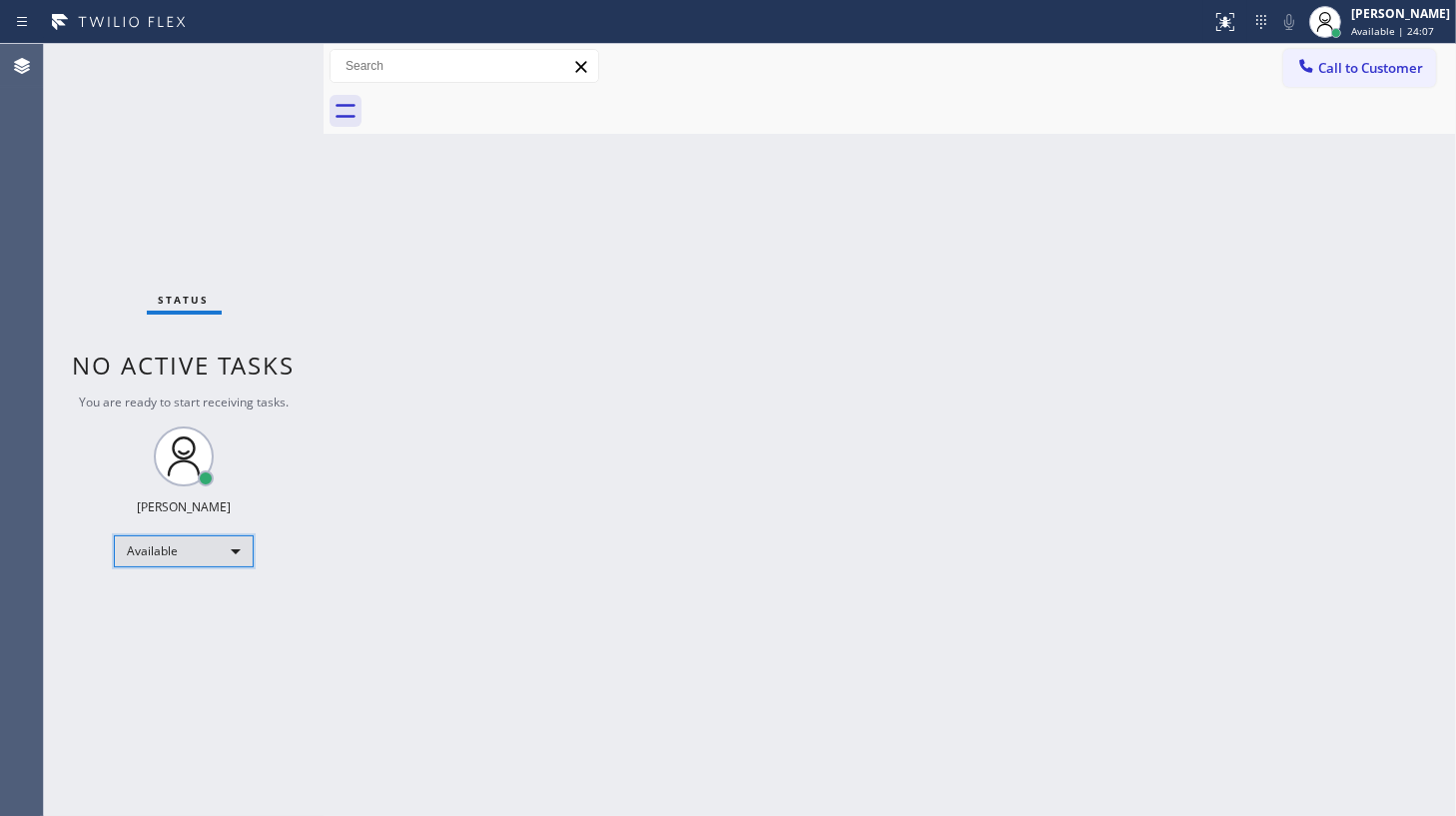 click on "Available" at bounding box center (184, 551) 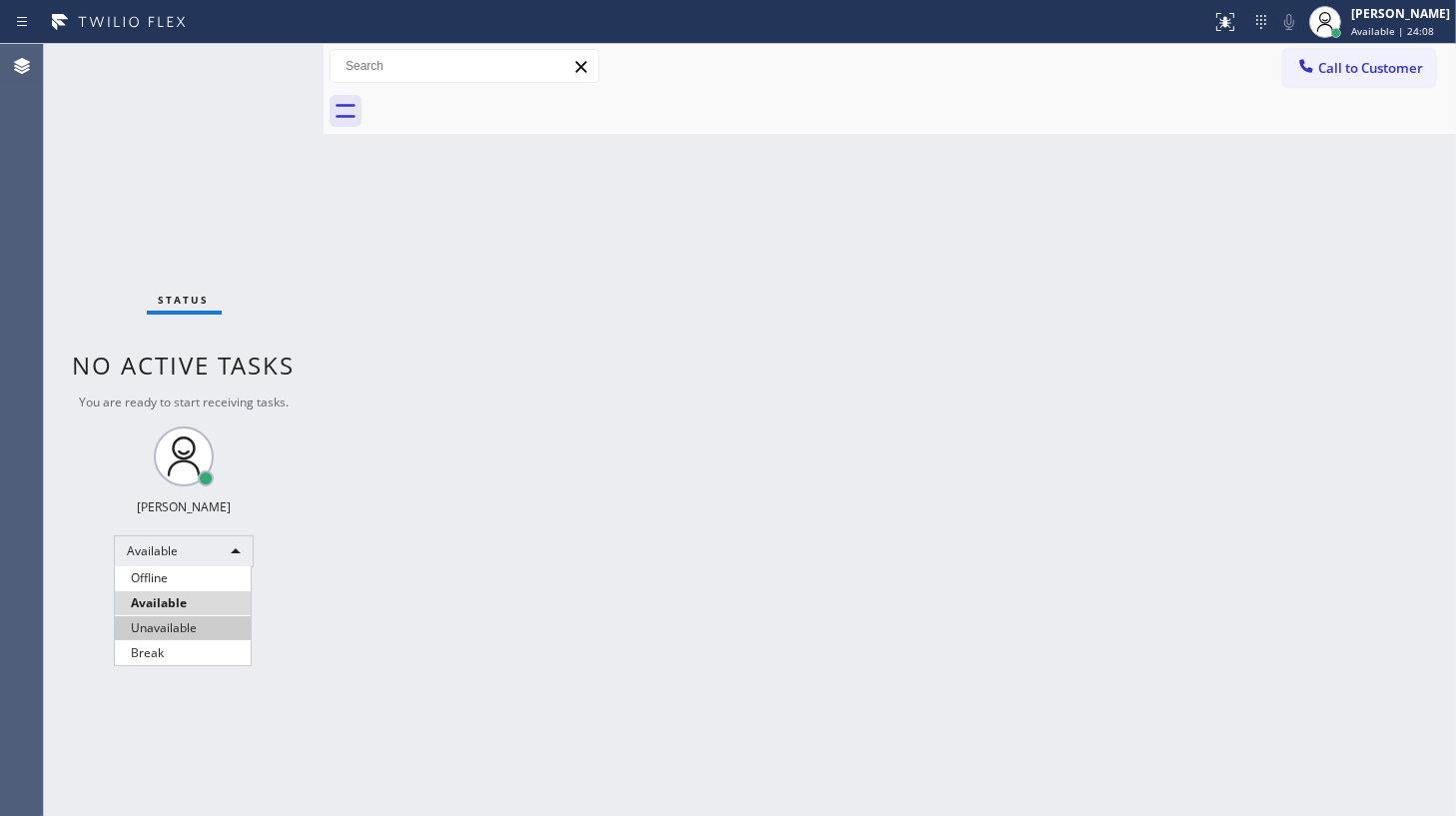 click on "Unavailable" at bounding box center (183, 628) 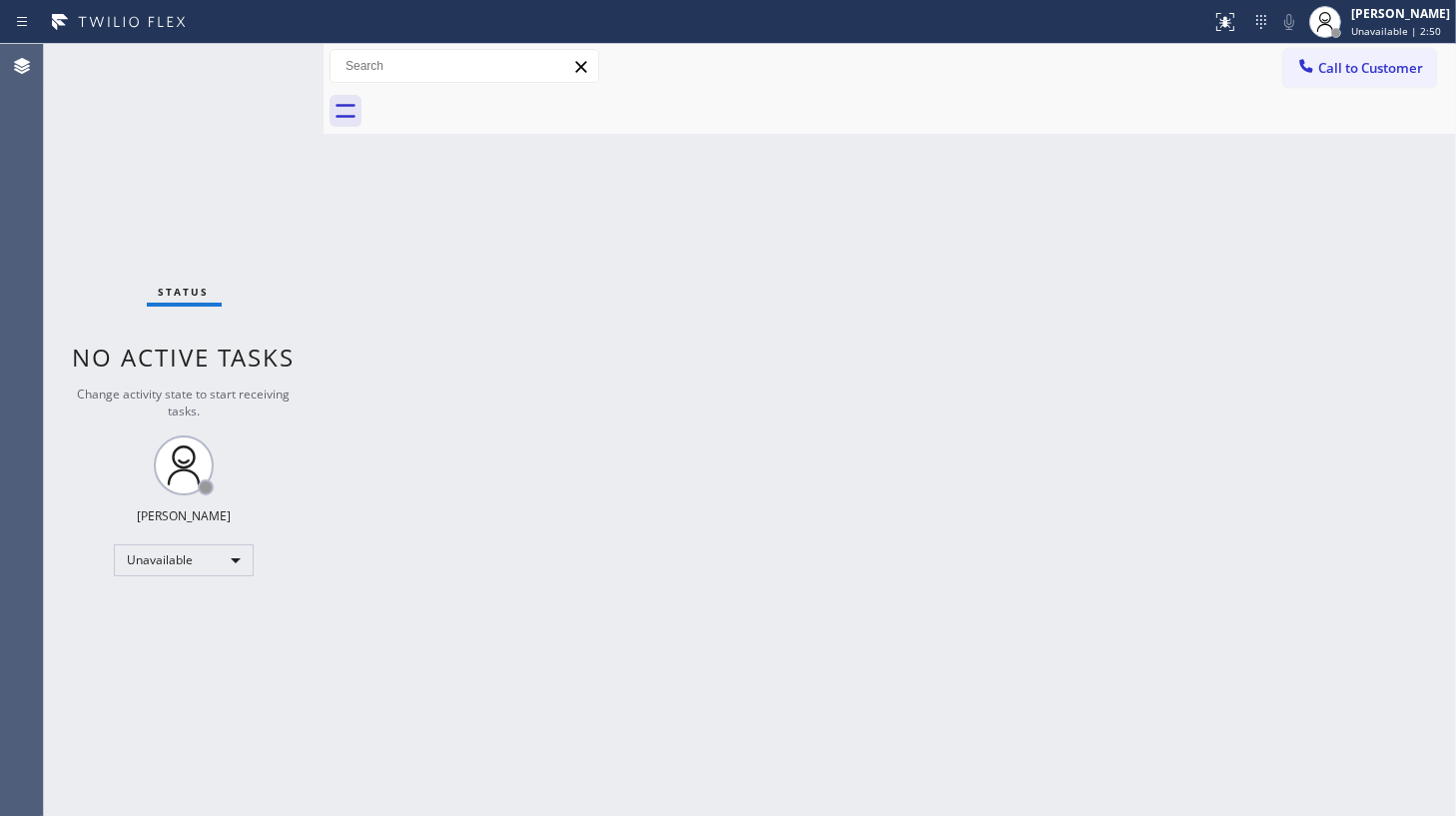 drag, startPoint x: 1372, startPoint y: 15, endPoint x: 1368, endPoint y: 49, distance: 34.234486 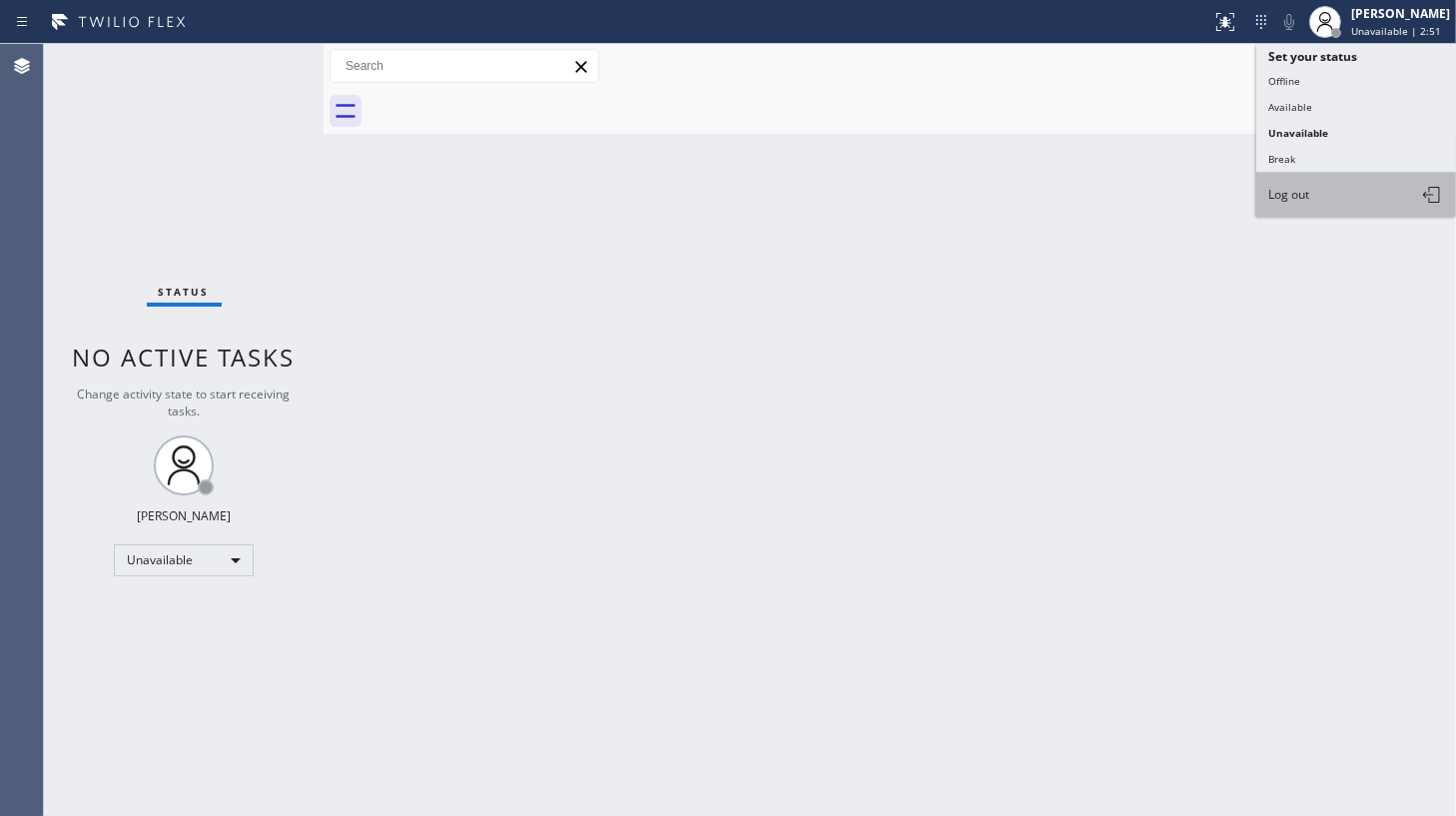 click on "Log out" at bounding box center [1356, 195] 